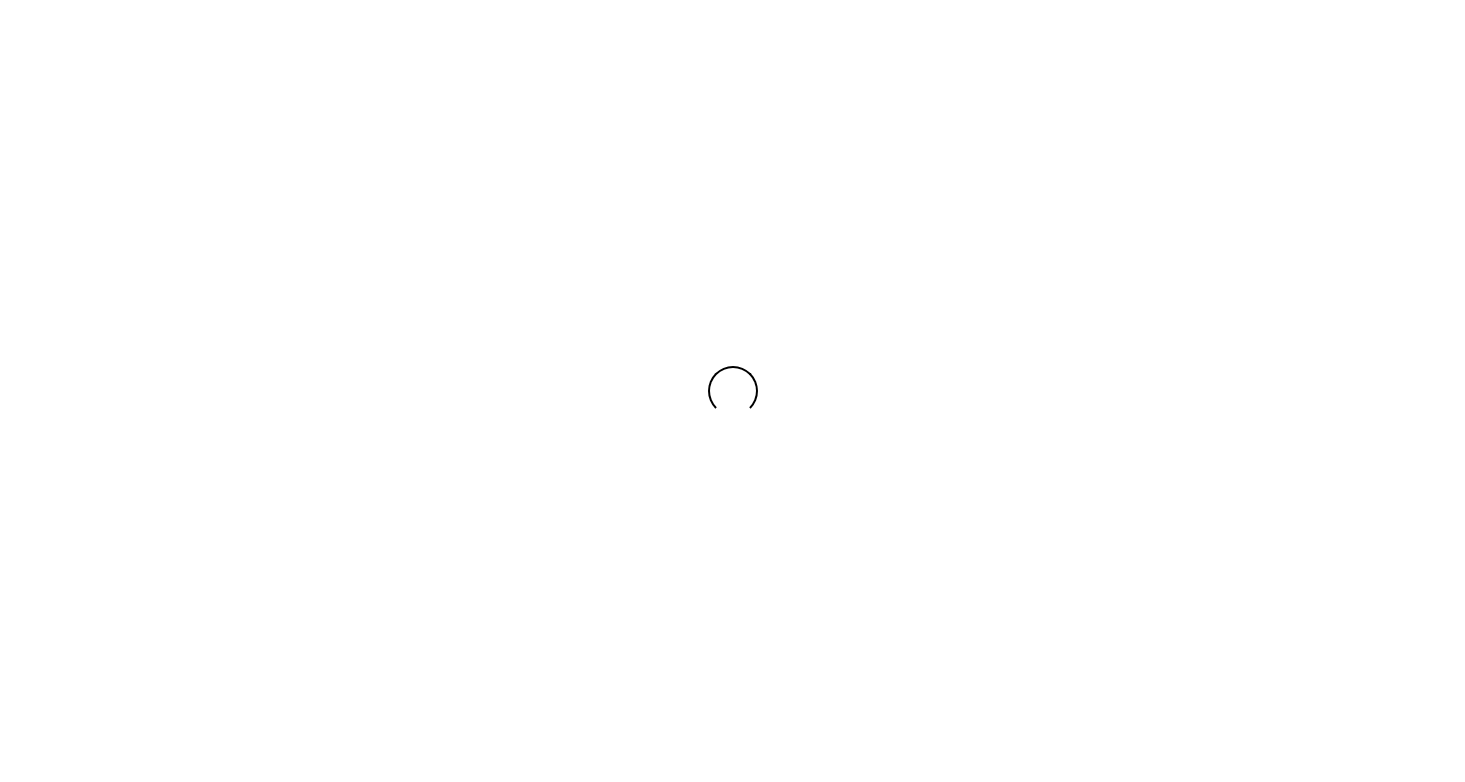 scroll, scrollTop: 0, scrollLeft: 0, axis: both 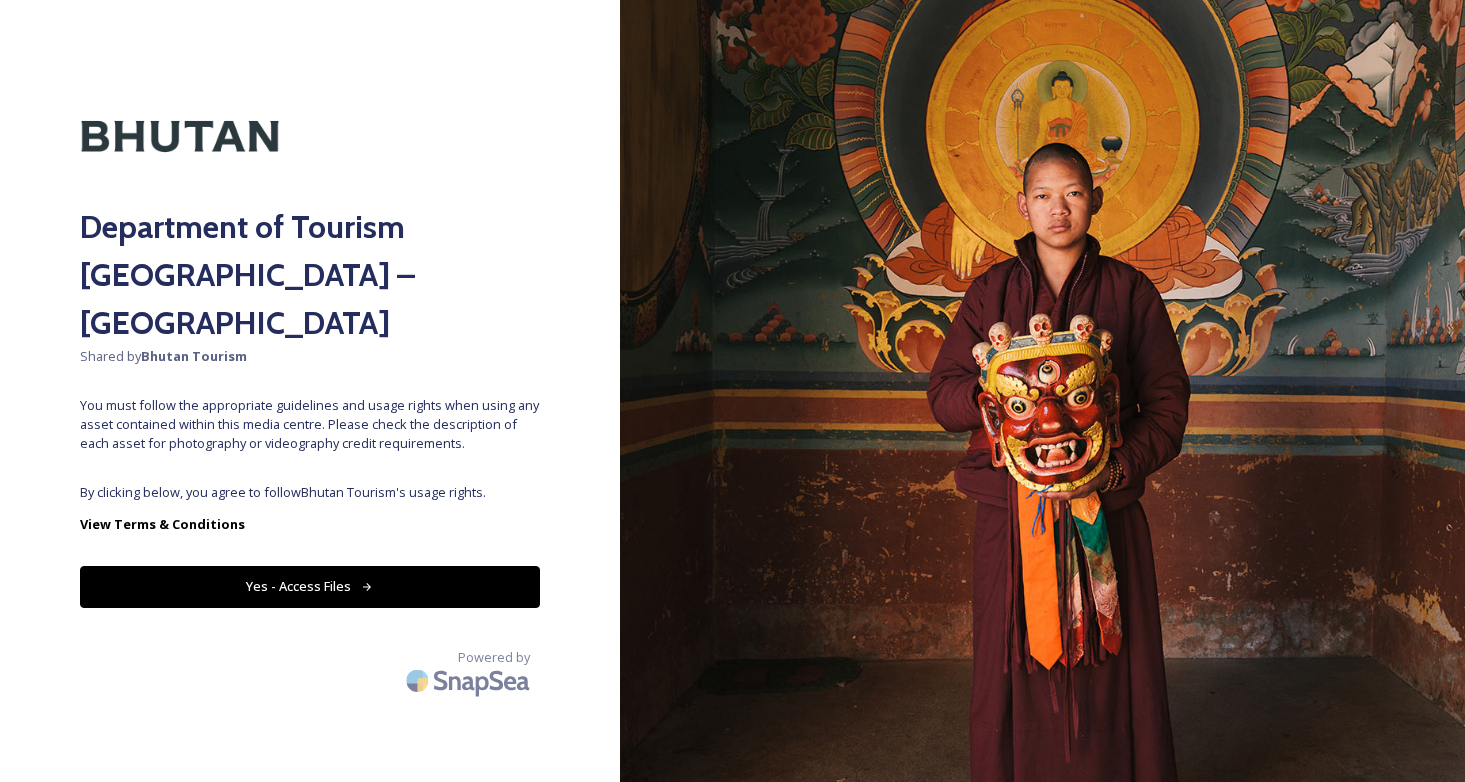 click on "Yes - Access Files" at bounding box center [310, 586] 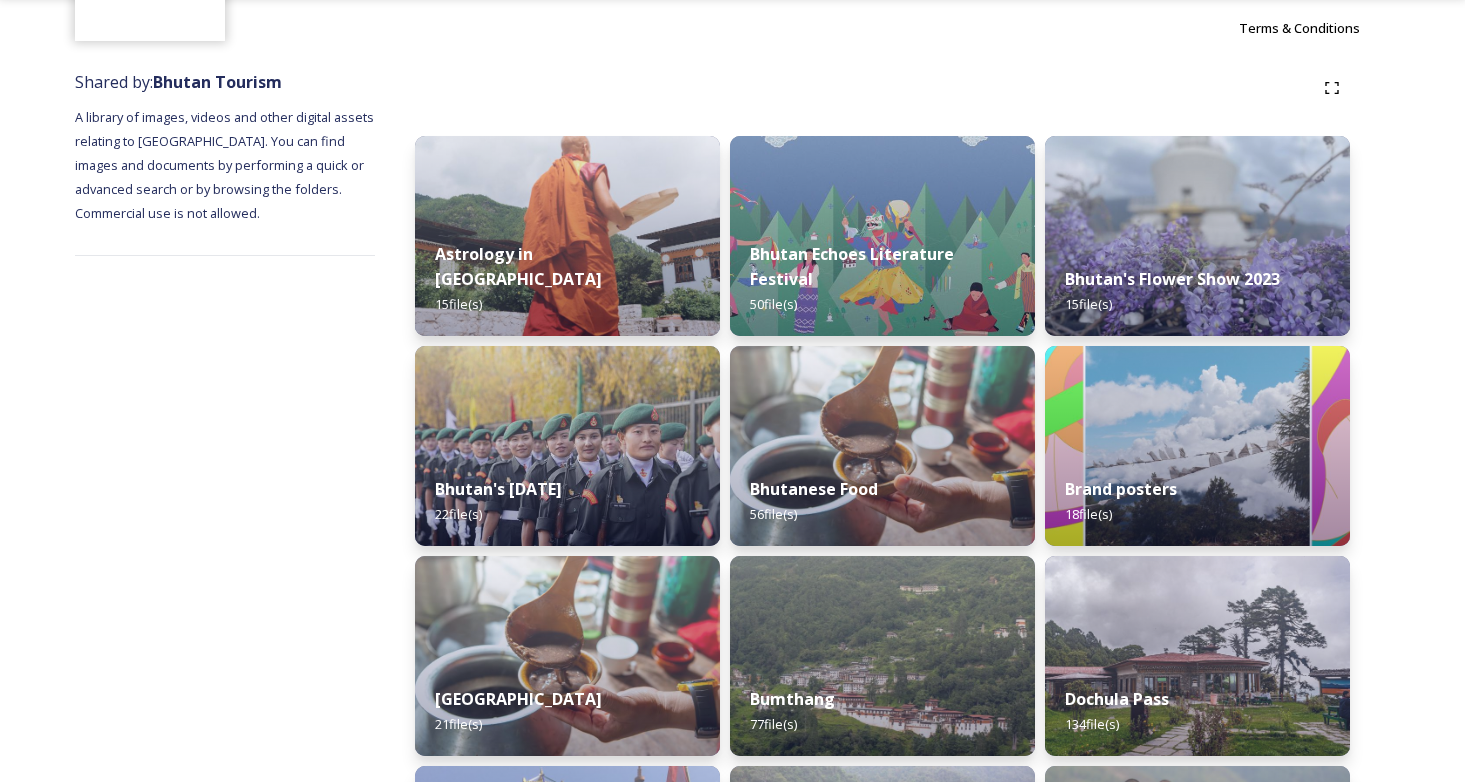 scroll, scrollTop: 185, scrollLeft: 0, axis: vertical 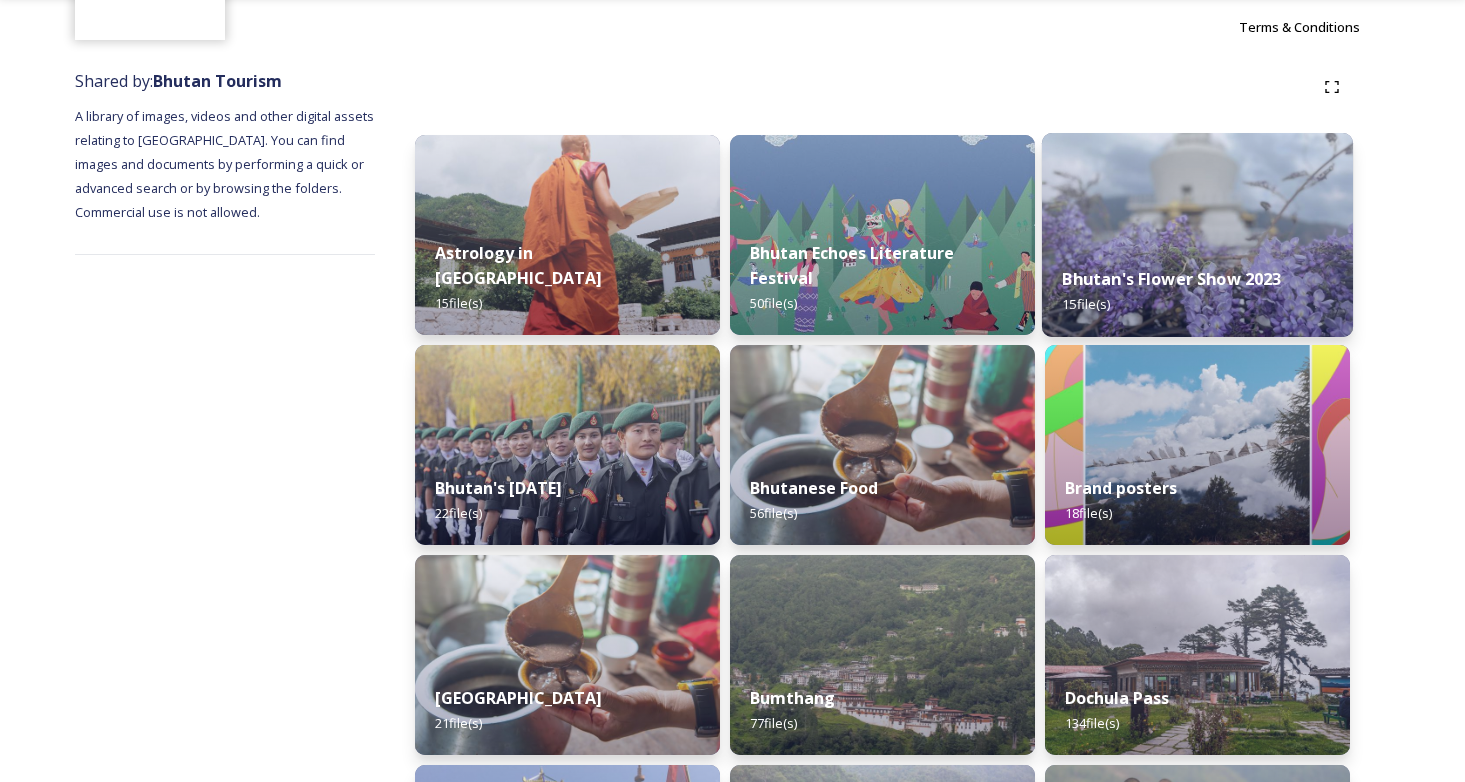 click on "Bhutan's Flower Show 2023 15  file(s)" at bounding box center (1197, 291) 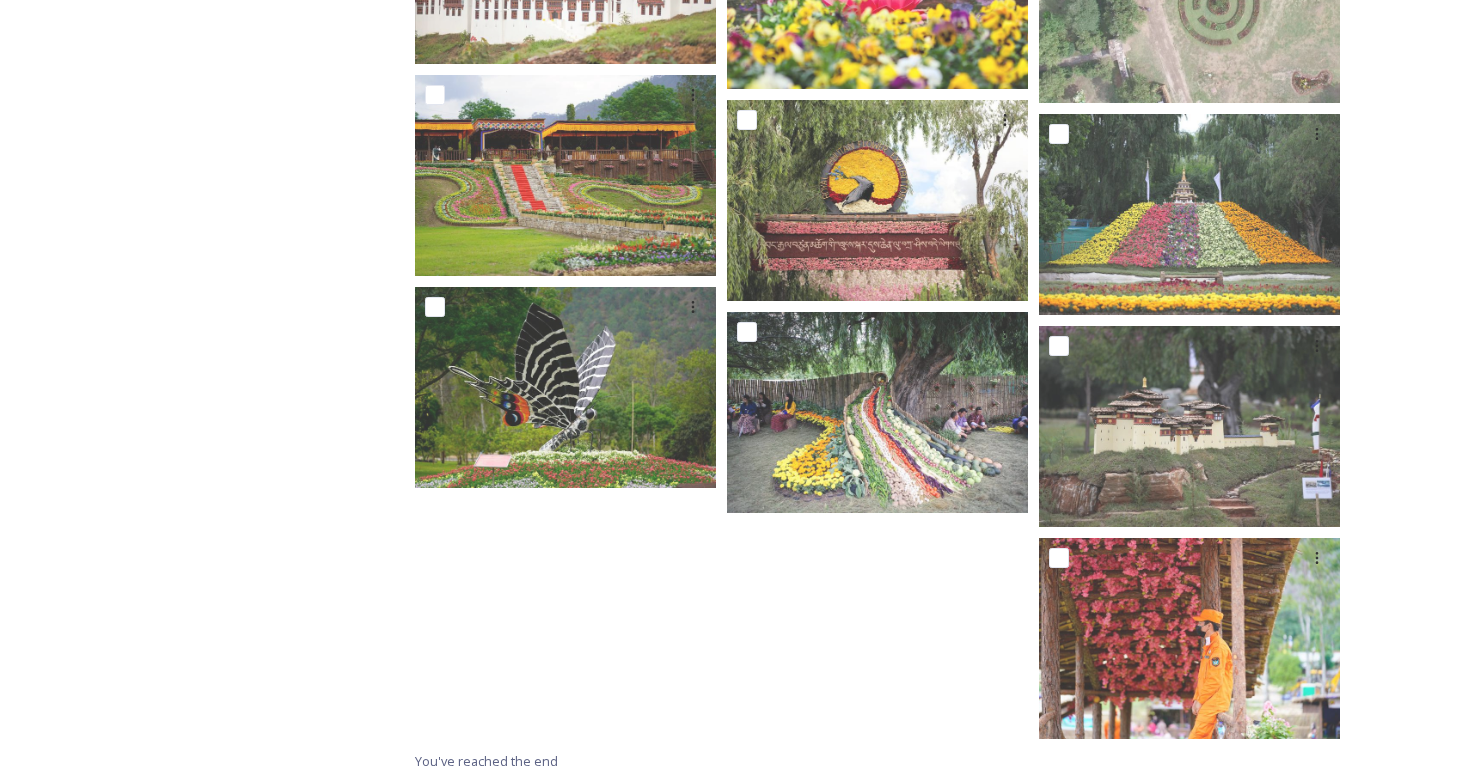 scroll, scrollTop: 0, scrollLeft: 0, axis: both 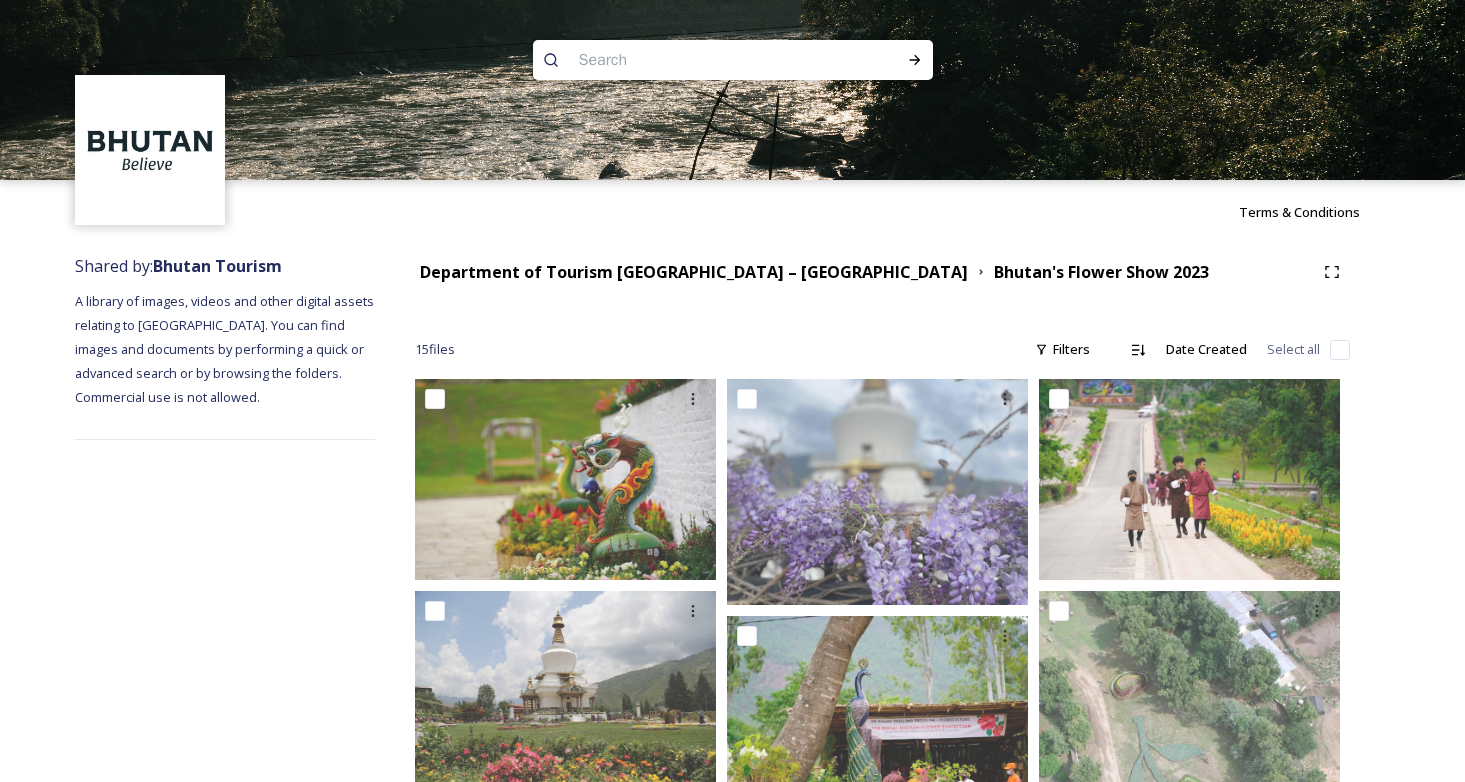 click at bounding box center (694, 60) 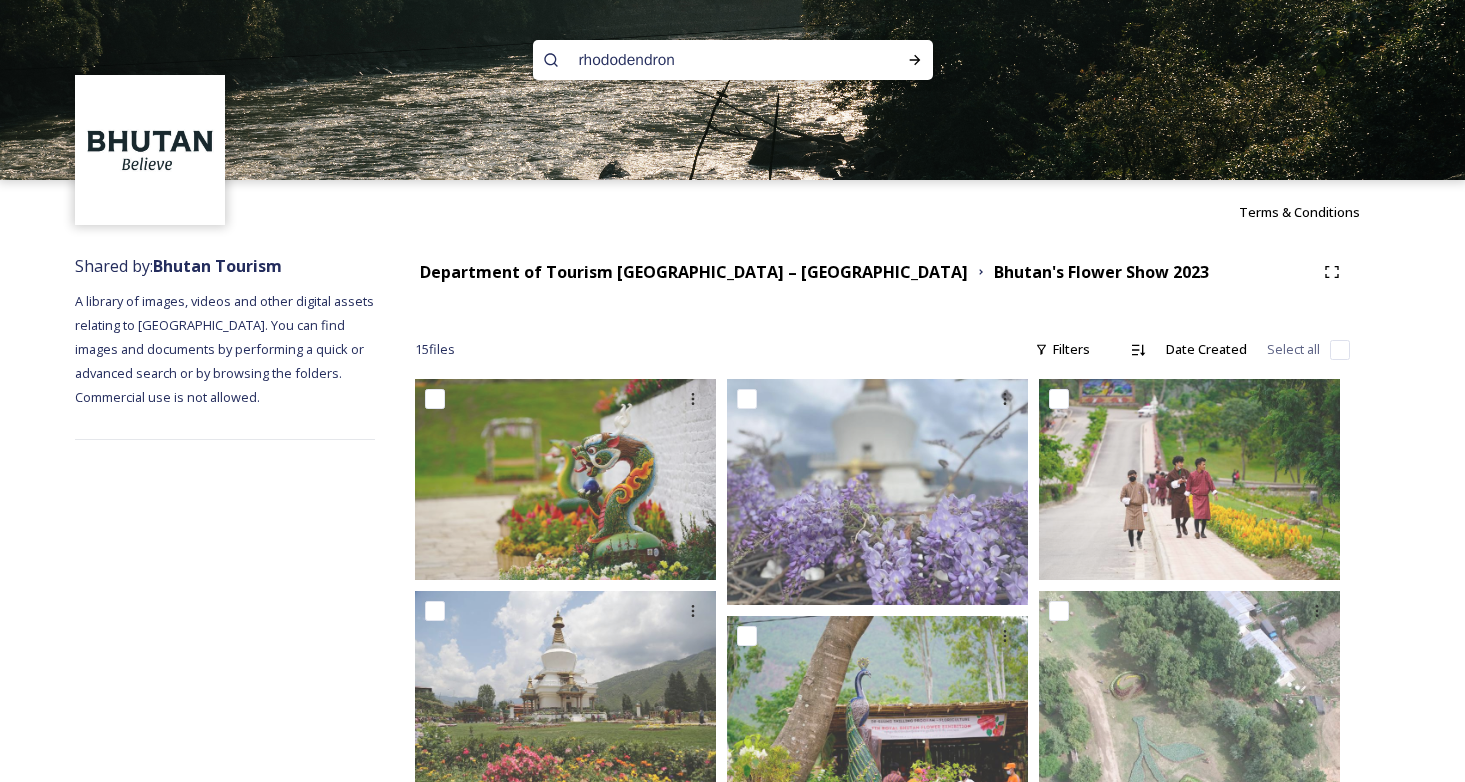 type on "rhododendrons" 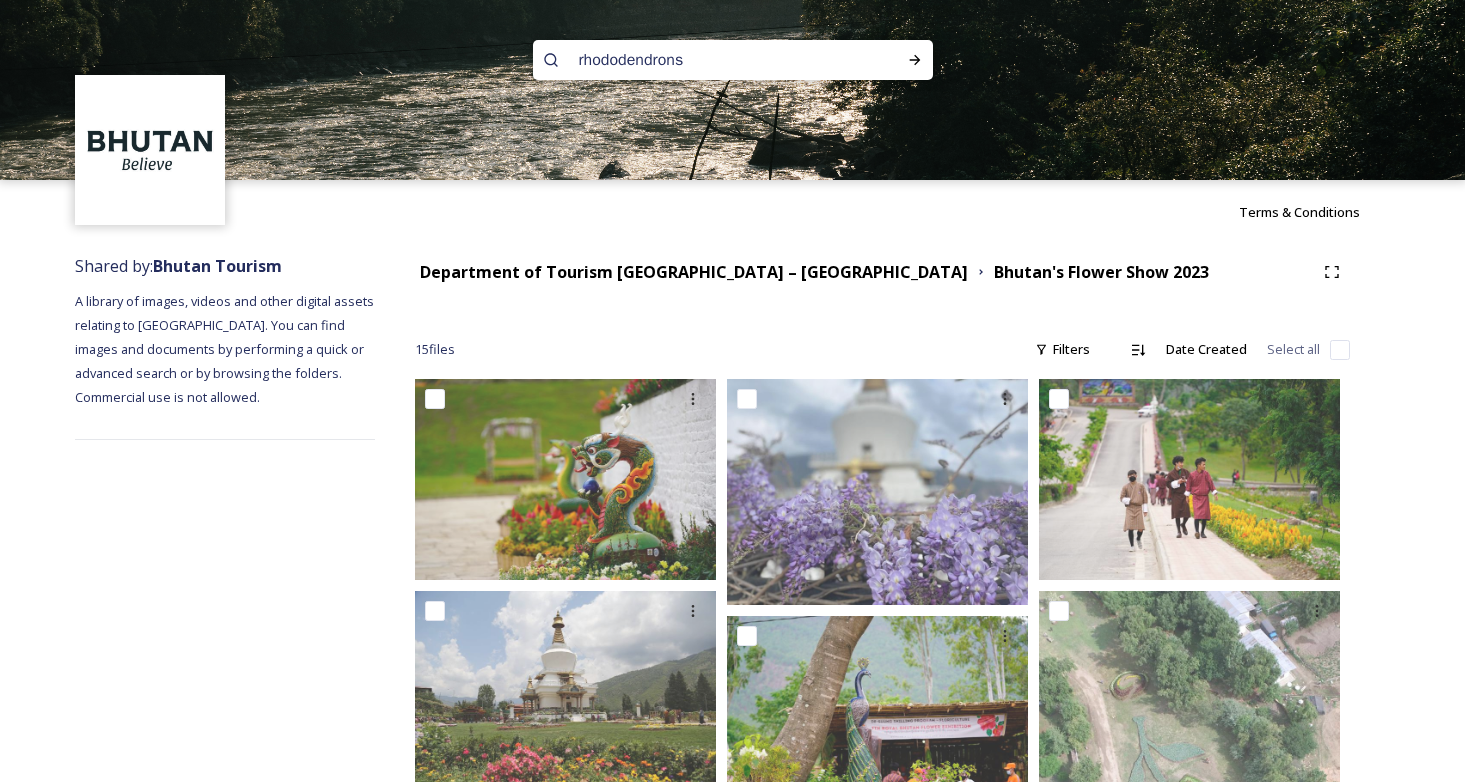 type 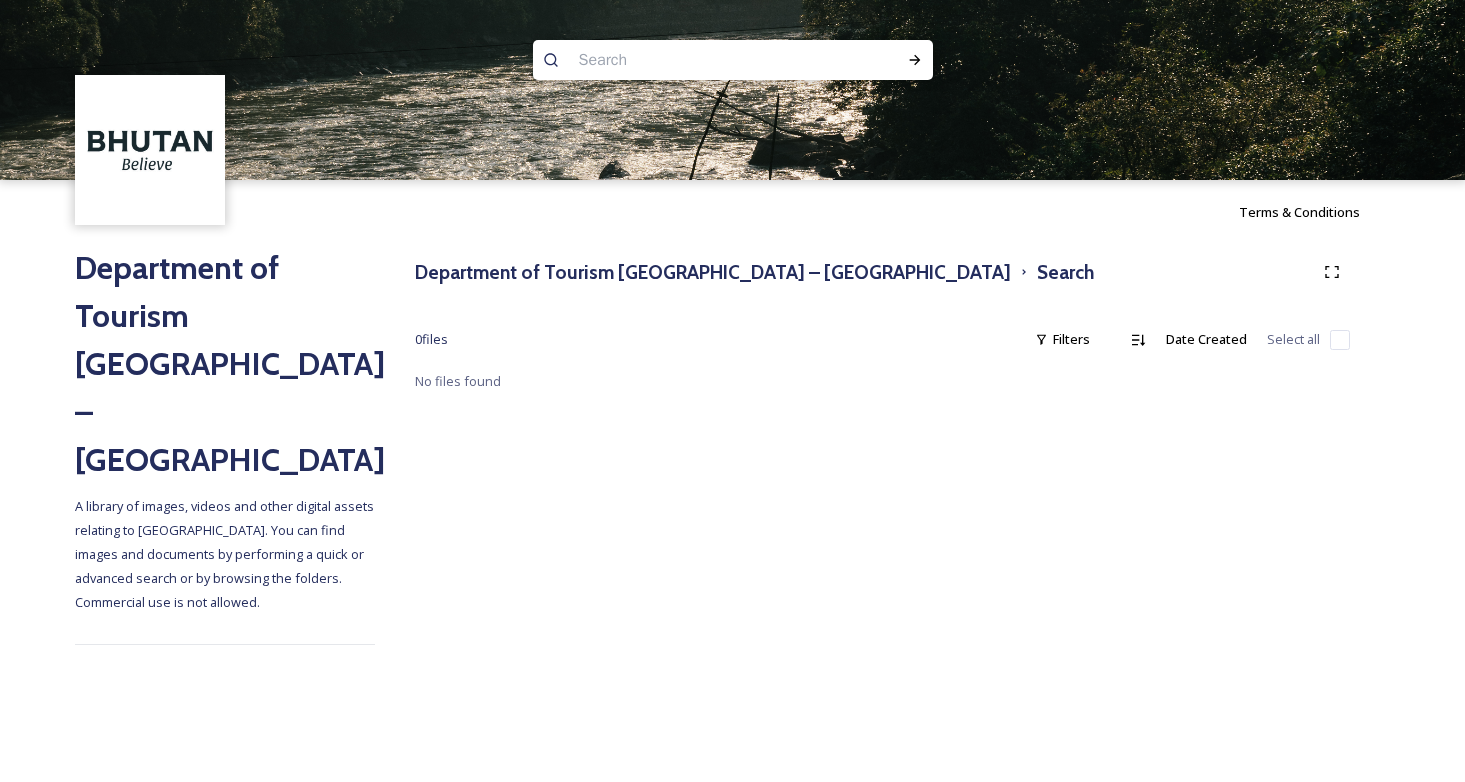 click at bounding box center (694, 60) 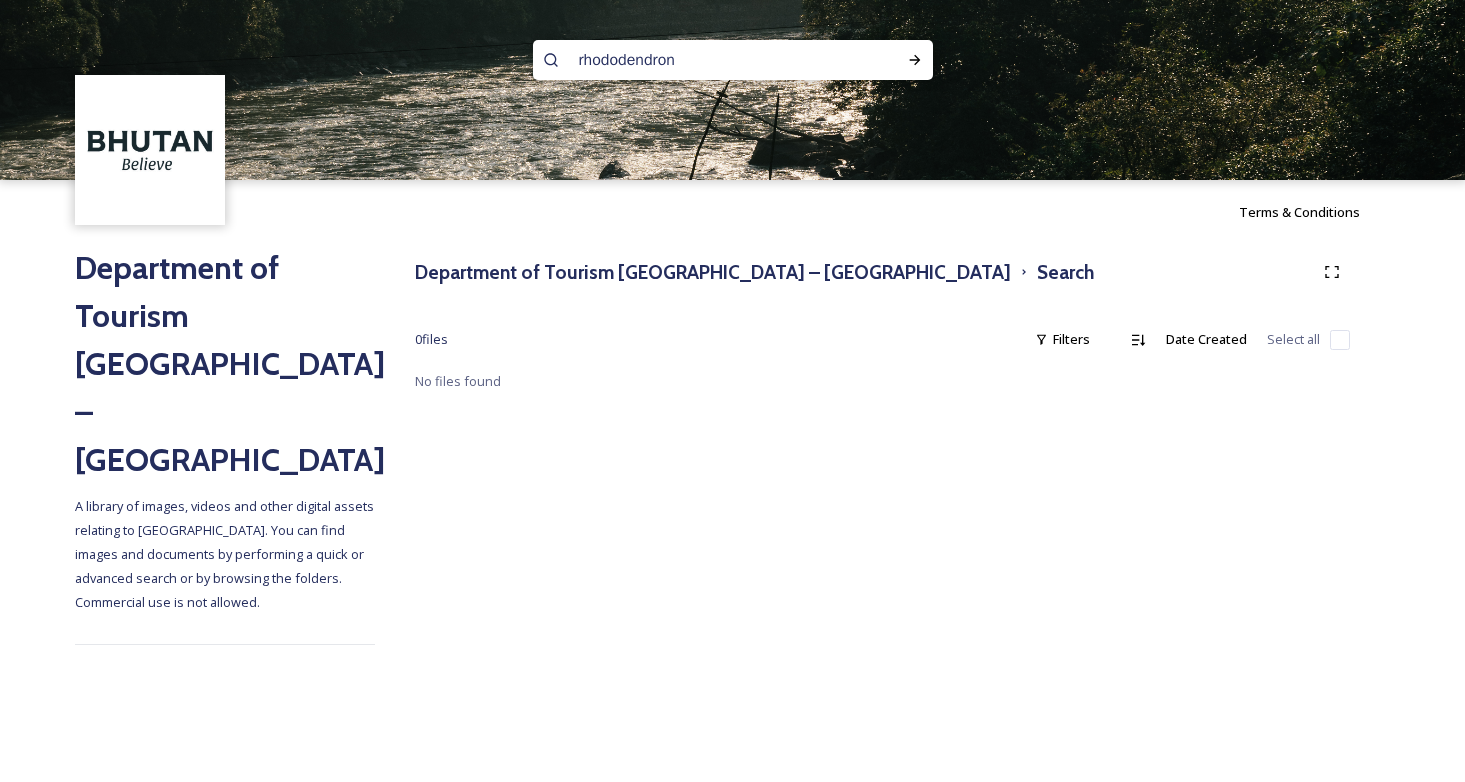 type 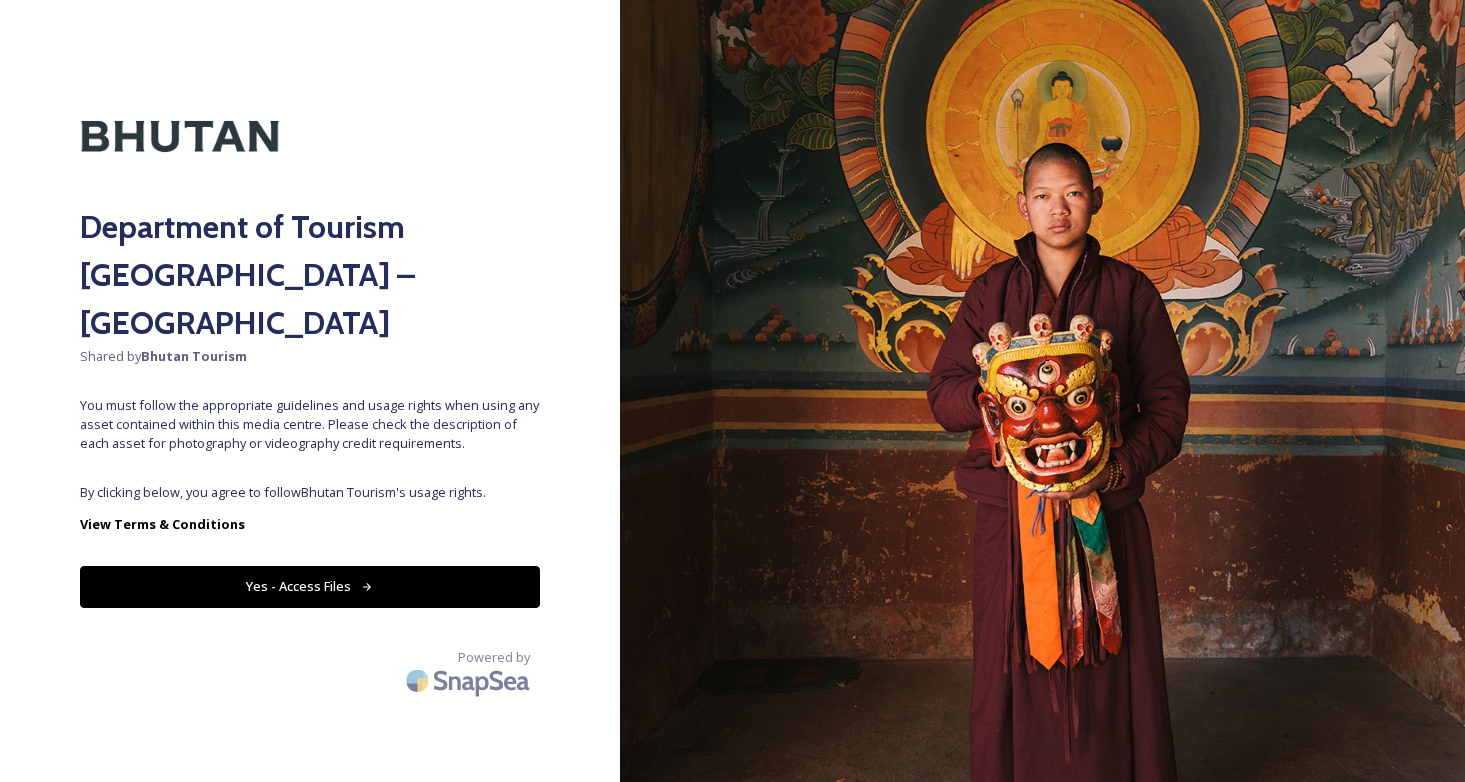 click on "Yes - Access Files" at bounding box center (310, 586) 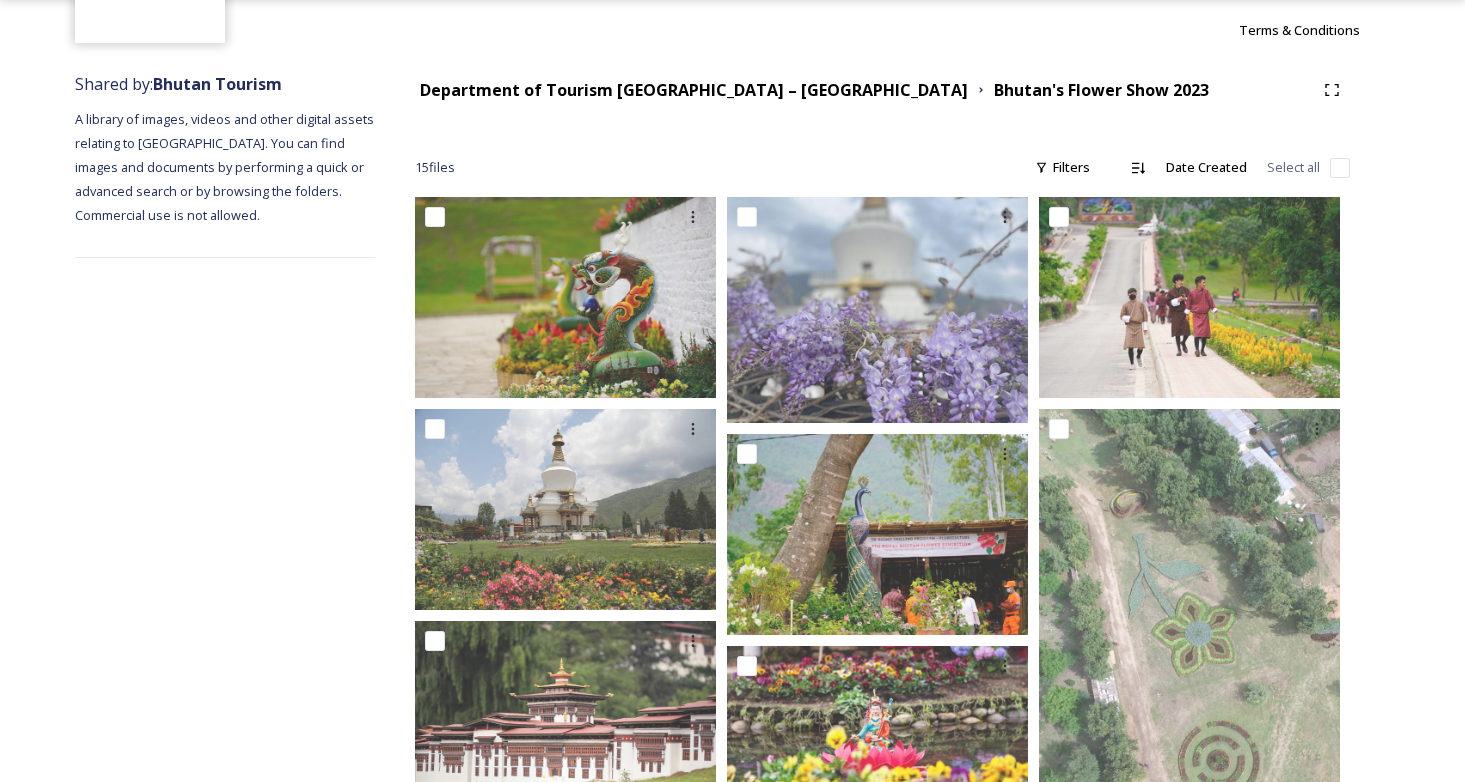 scroll, scrollTop: 0, scrollLeft: 0, axis: both 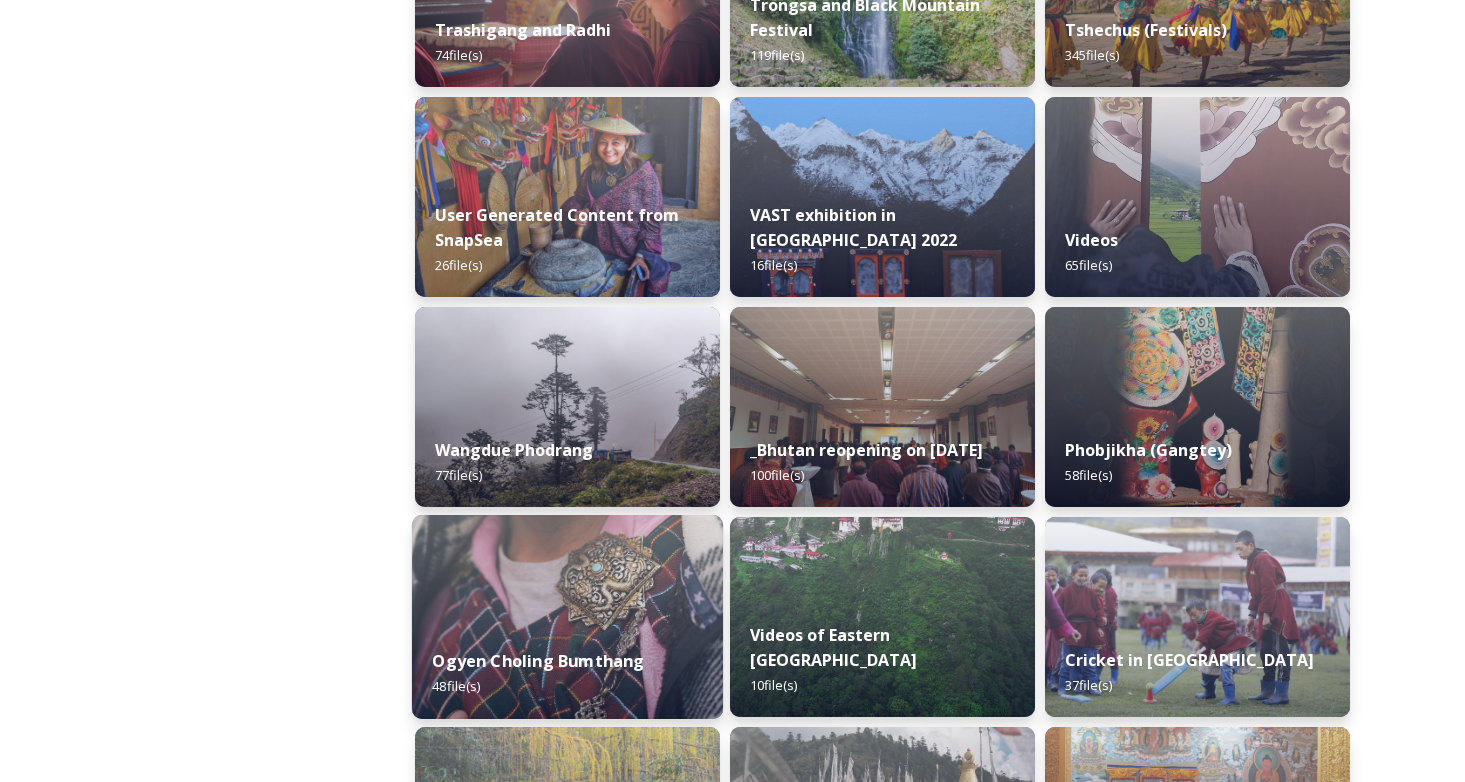click at bounding box center [567, 617] 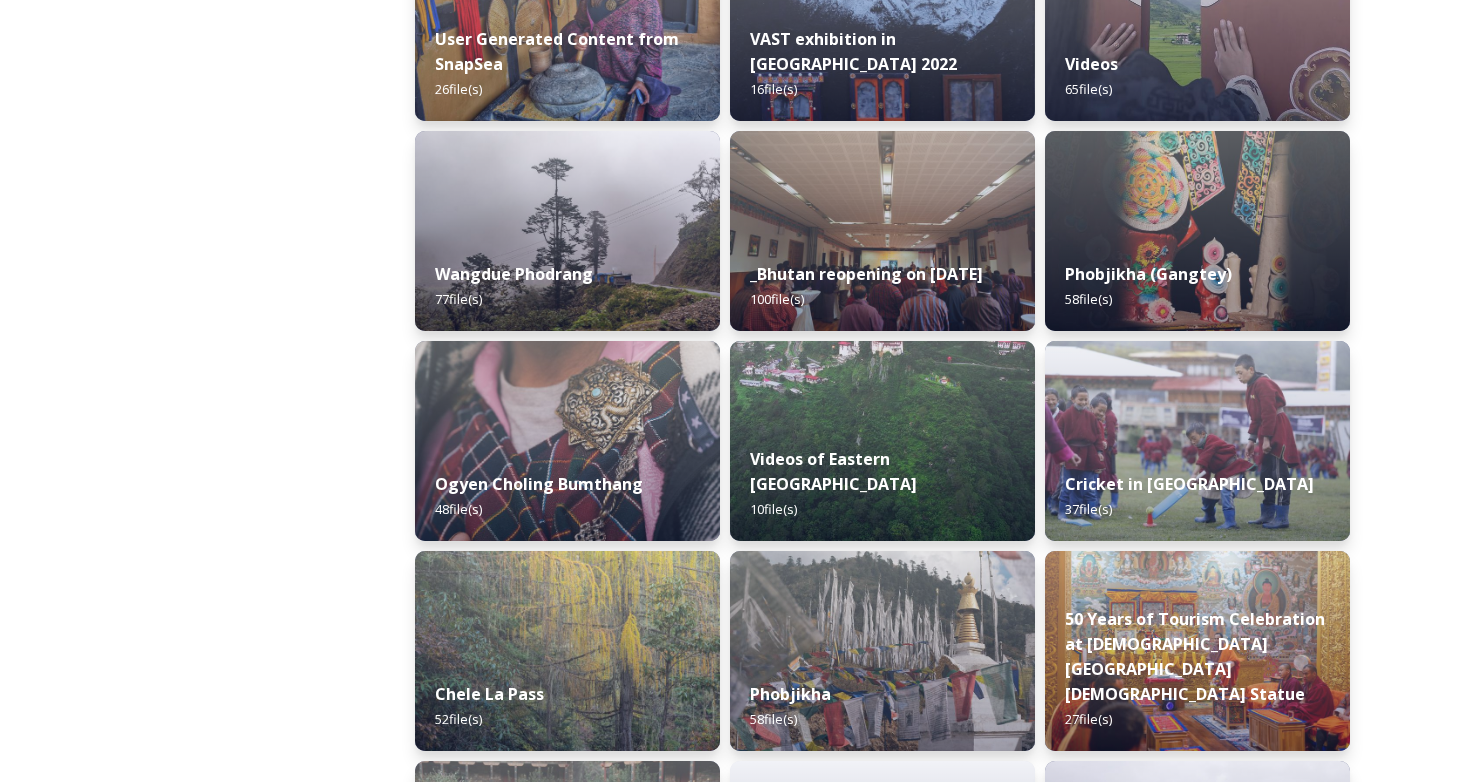 scroll, scrollTop: 2917, scrollLeft: 0, axis: vertical 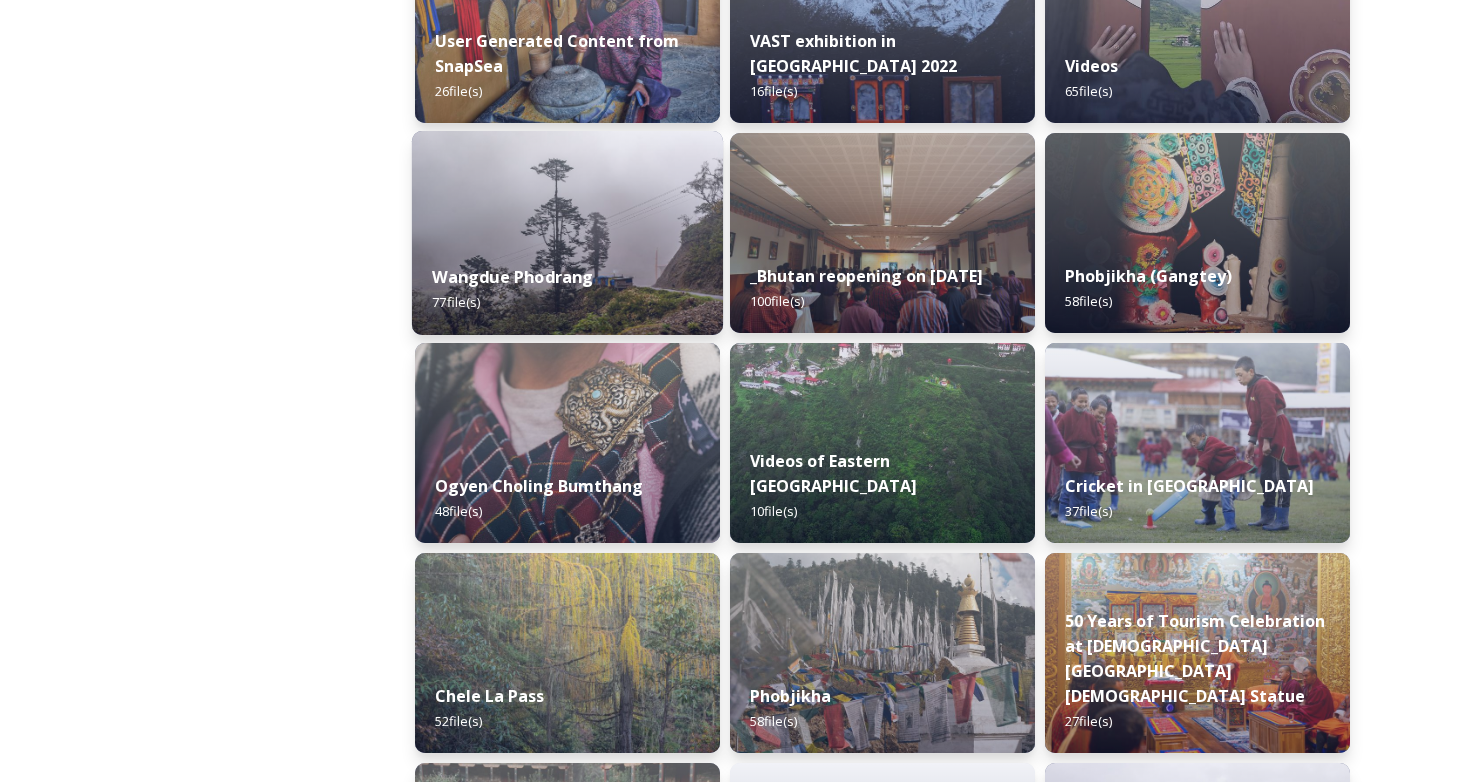 click at bounding box center (567, 233) 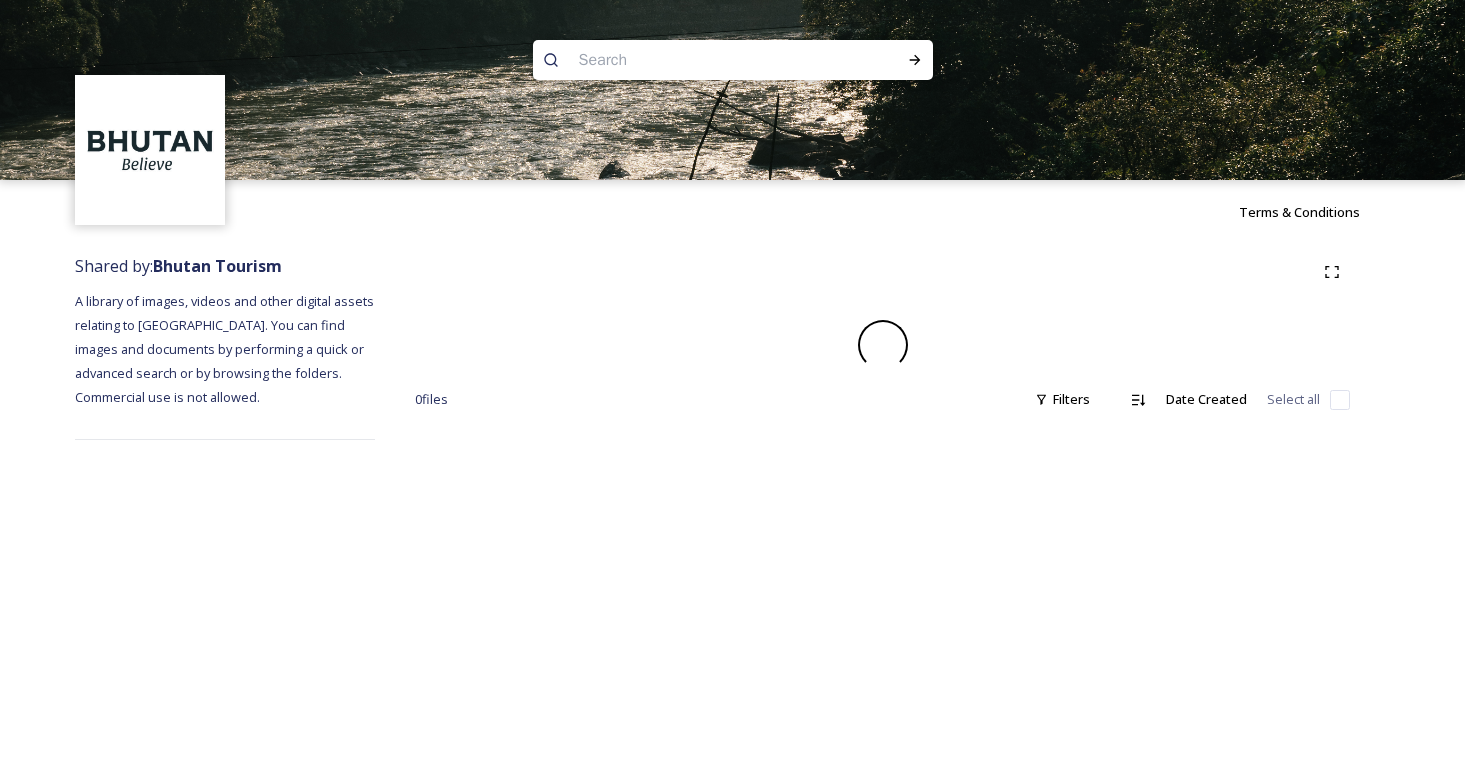scroll, scrollTop: 0, scrollLeft: 0, axis: both 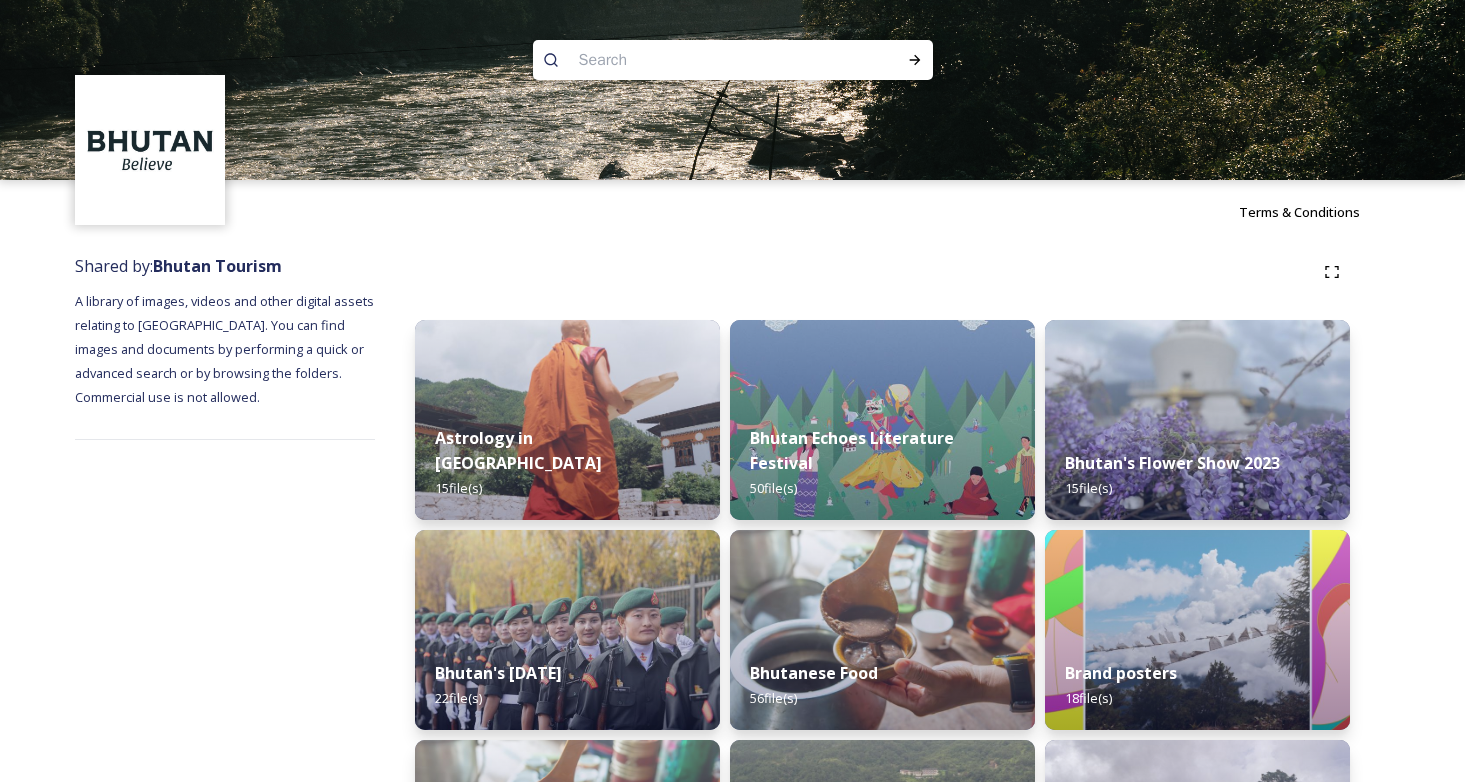 click at bounding box center [694, 60] 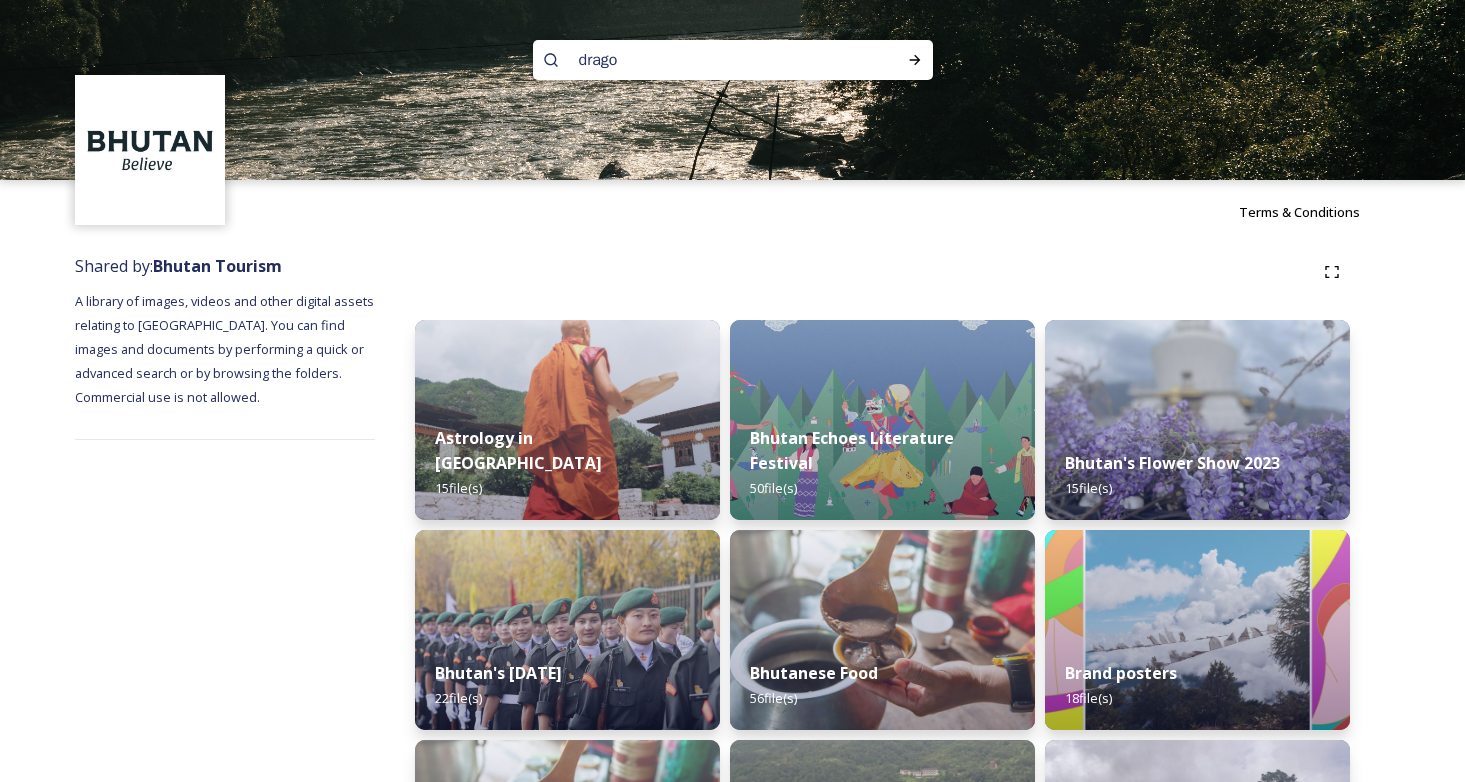 type on "dragon" 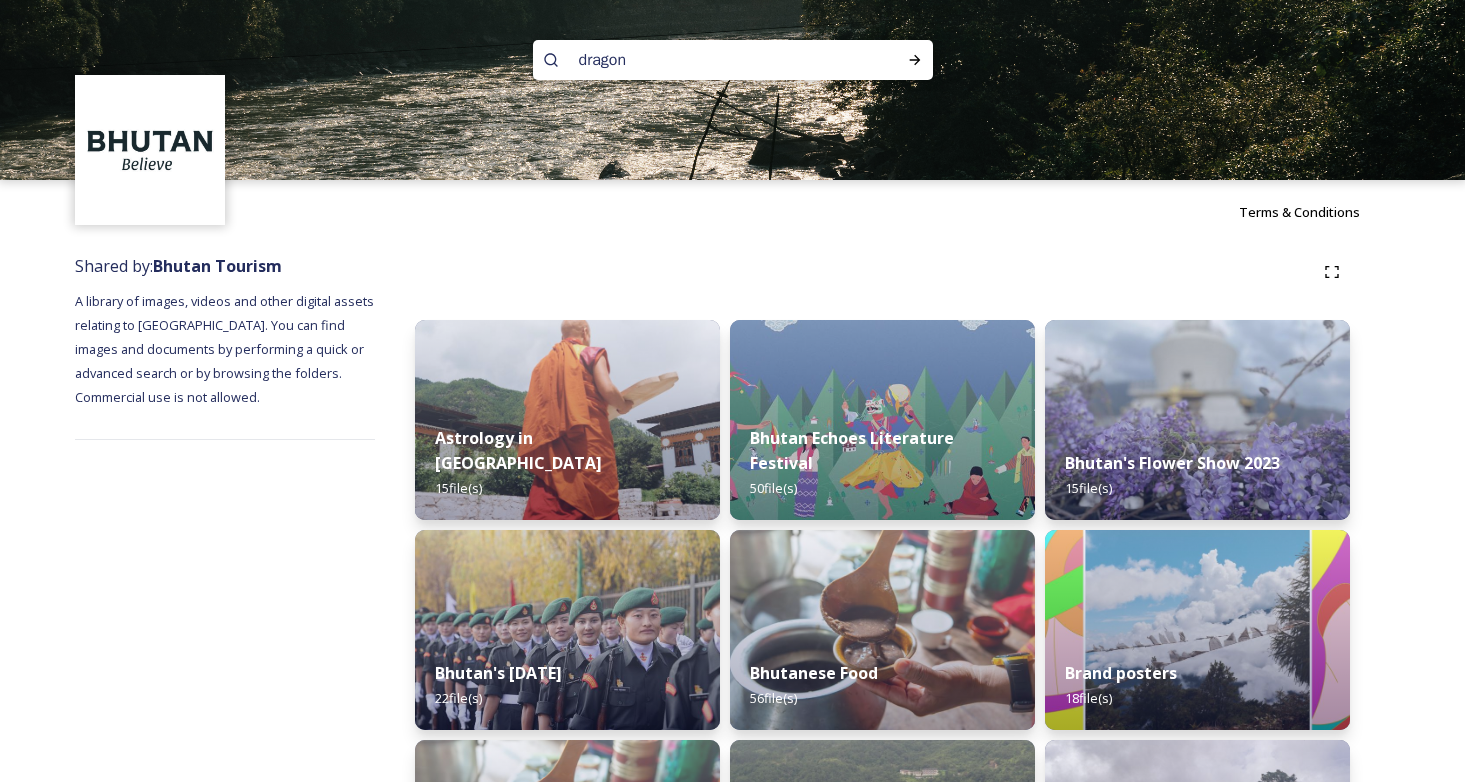 type 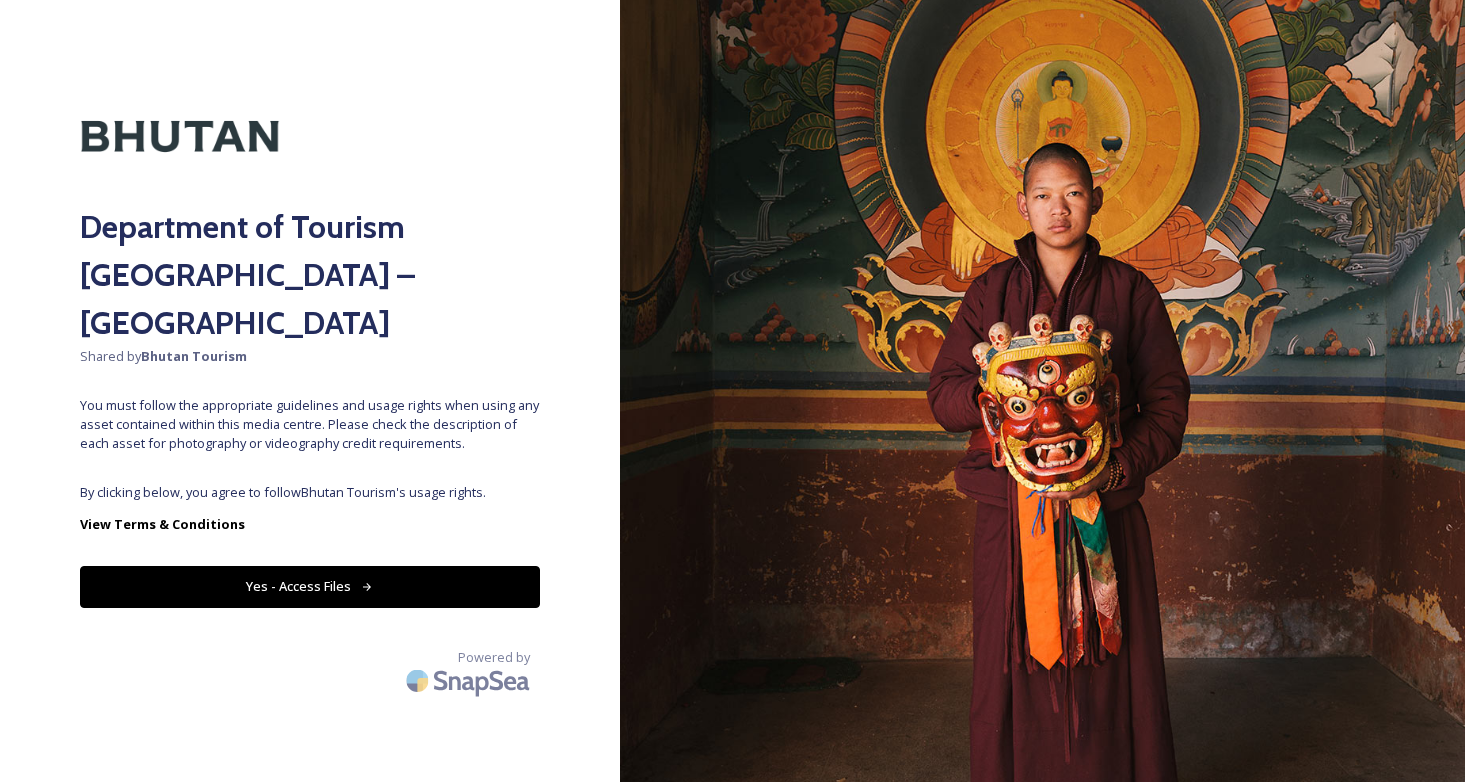 click on "Yes - Access Files" at bounding box center (310, 586) 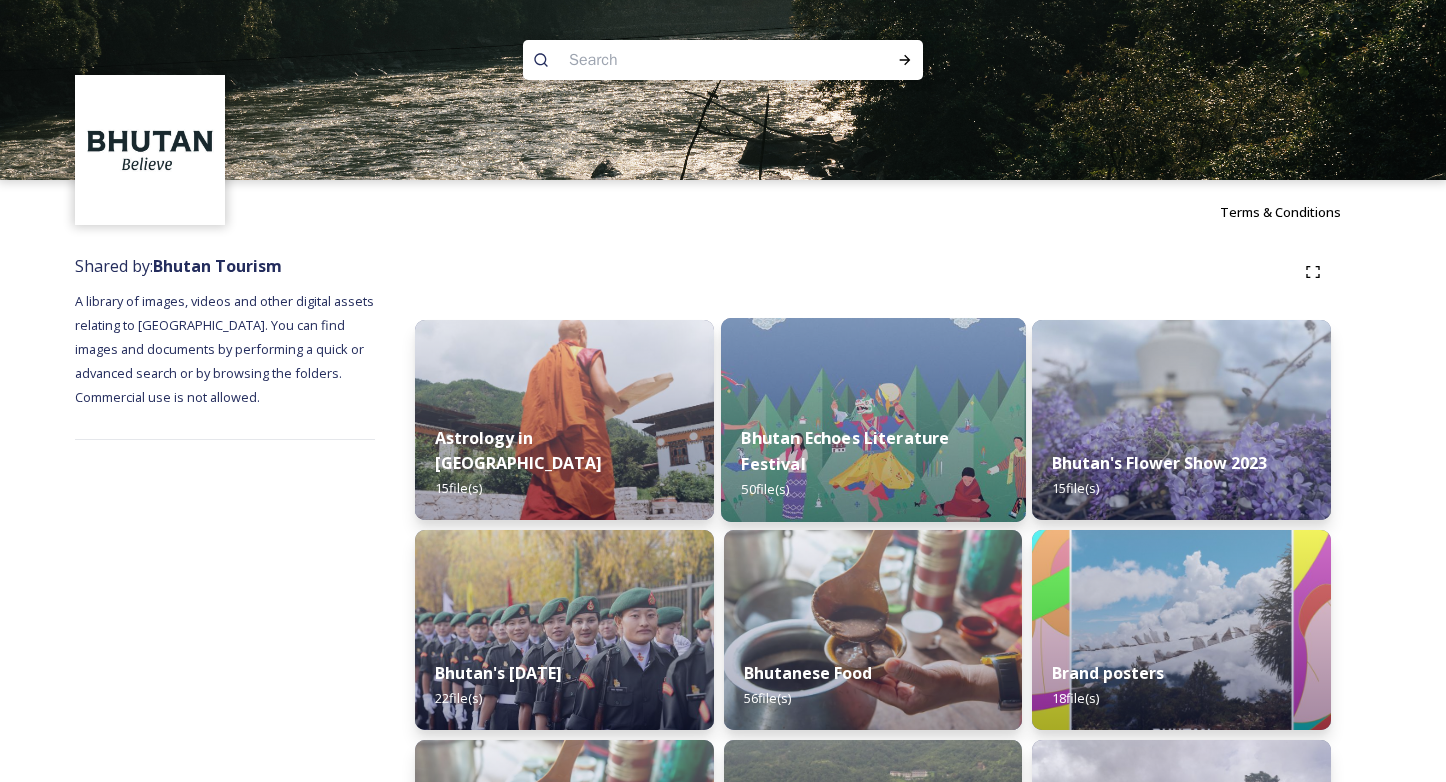 click on "Bhutan Echoes Literature Festival 50  file(s)" at bounding box center [873, 464] 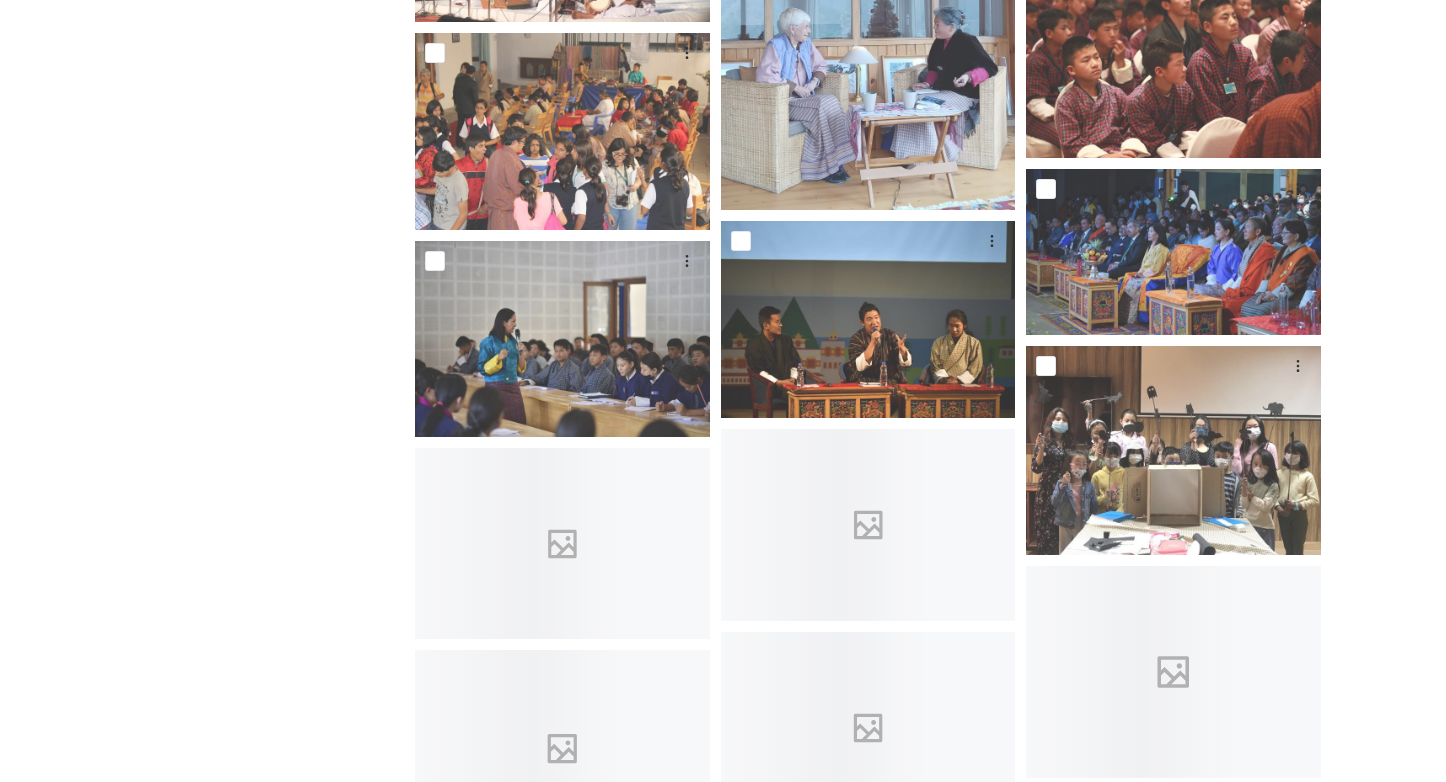 scroll, scrollTop: 1394, scrollLeft: 0, axis: vertical 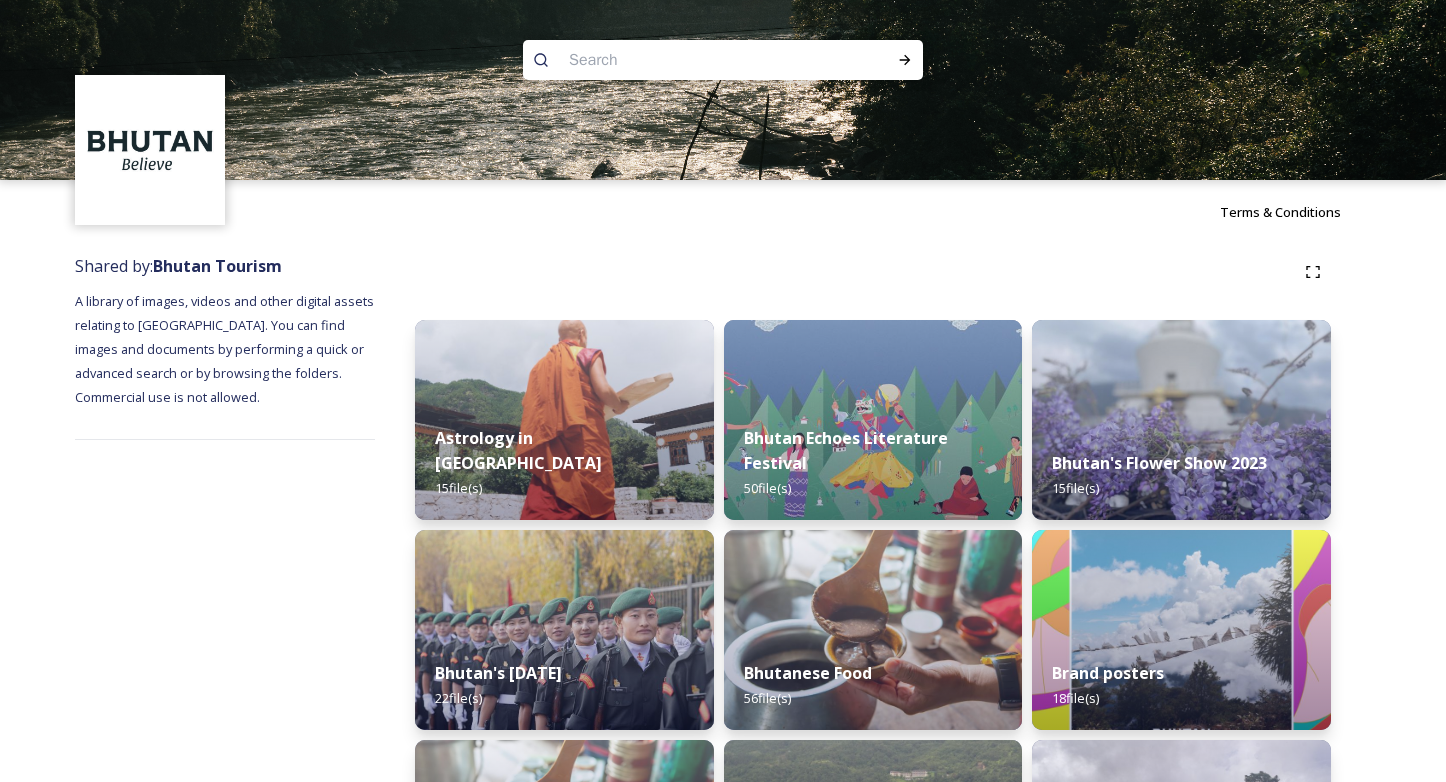 click at bounding box center [684, 60] 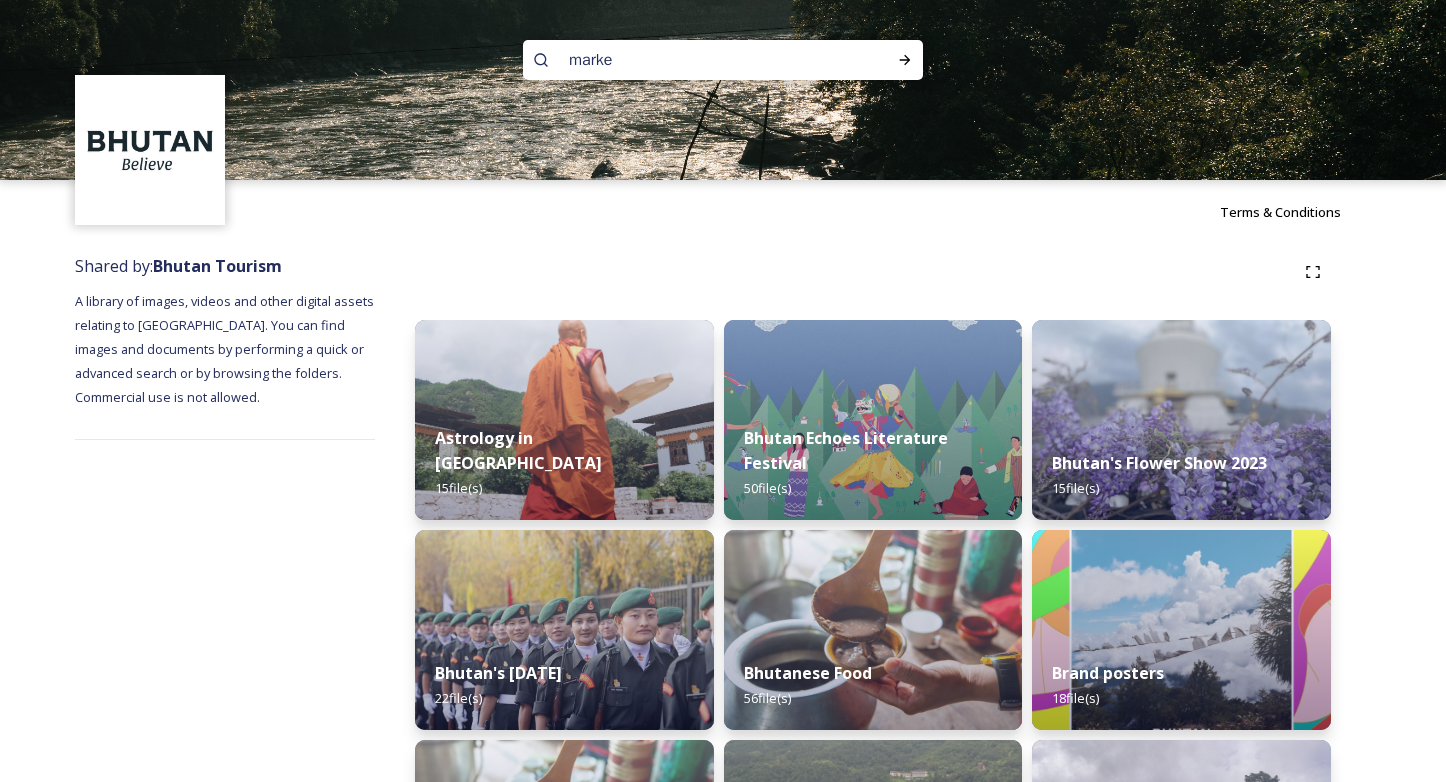 type on "market" 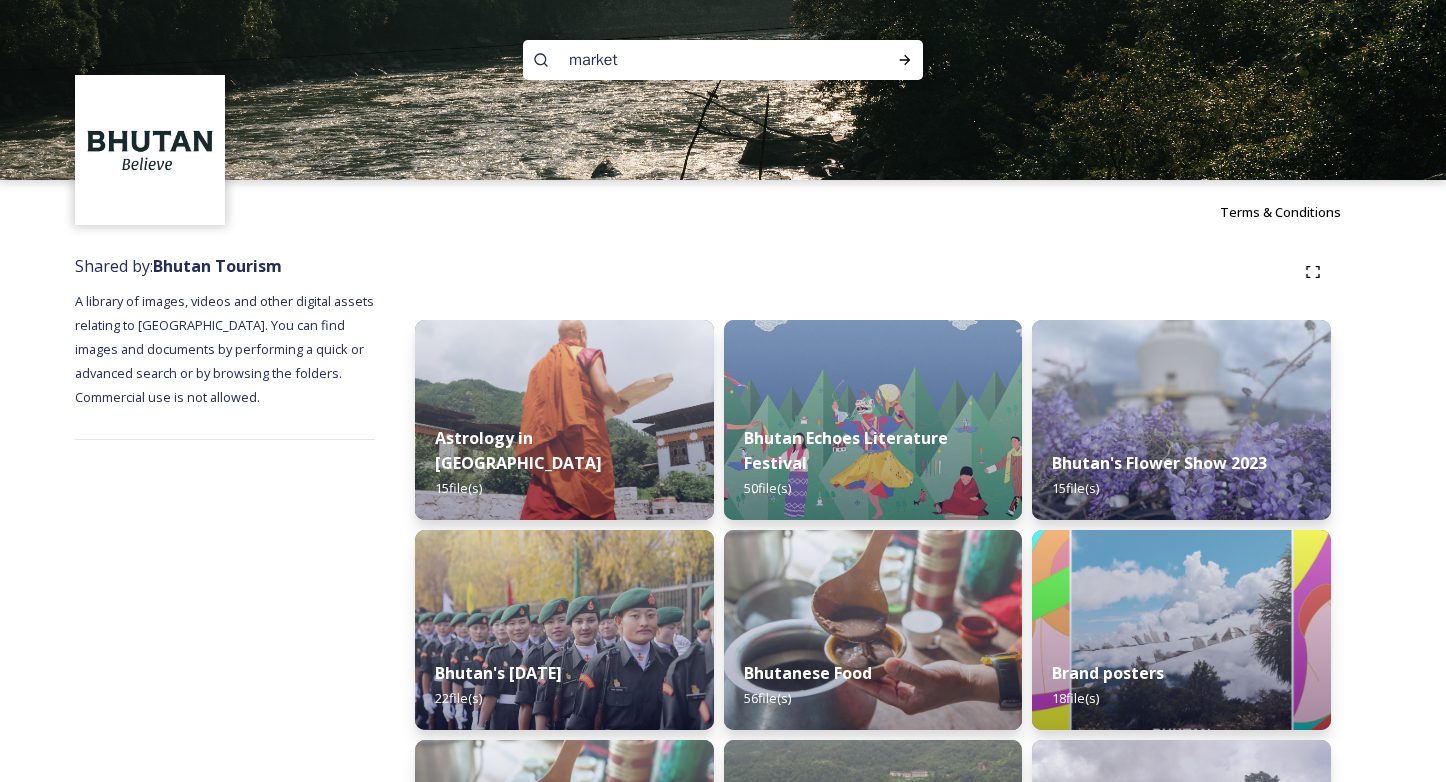 type 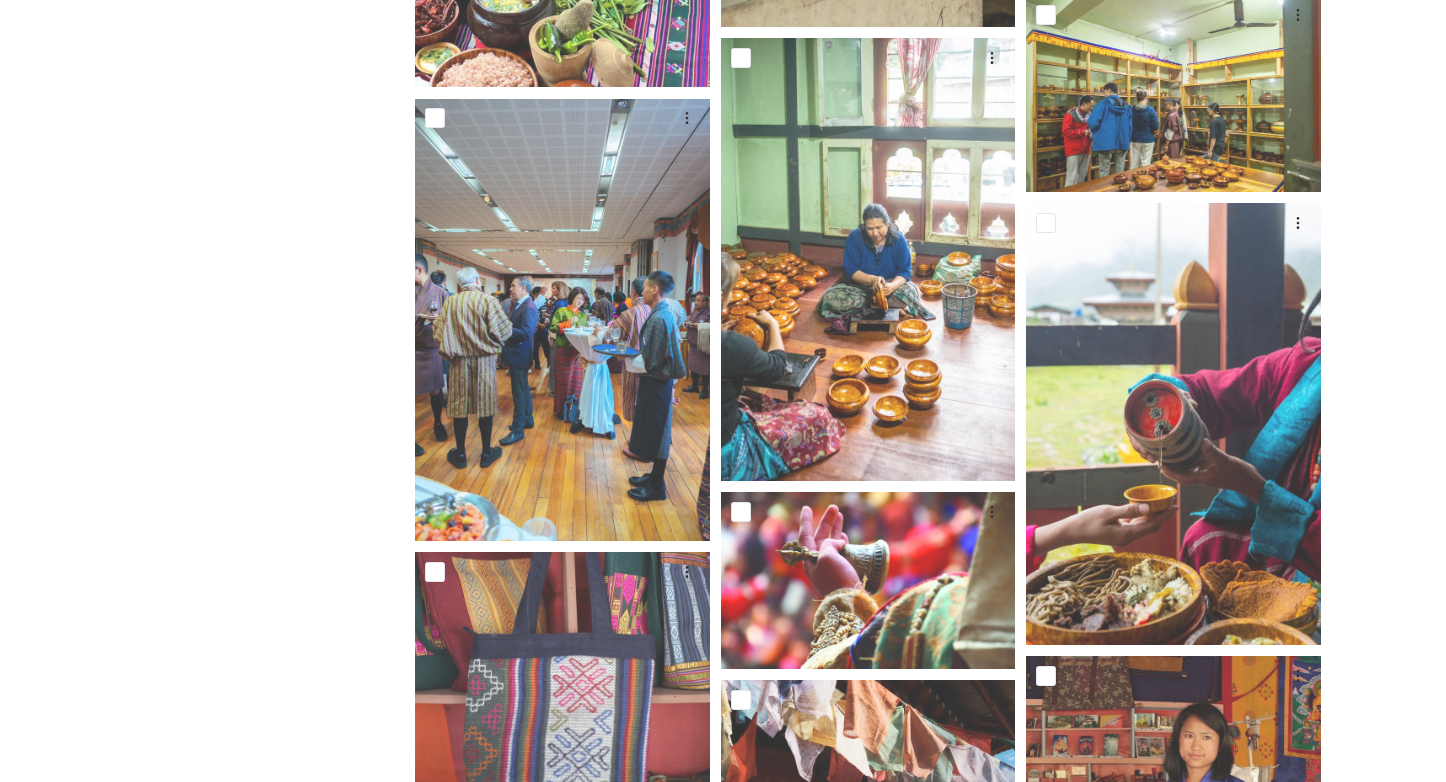 scroll, scrollTop: 2651, scrollLeft: 0, axis: vertical 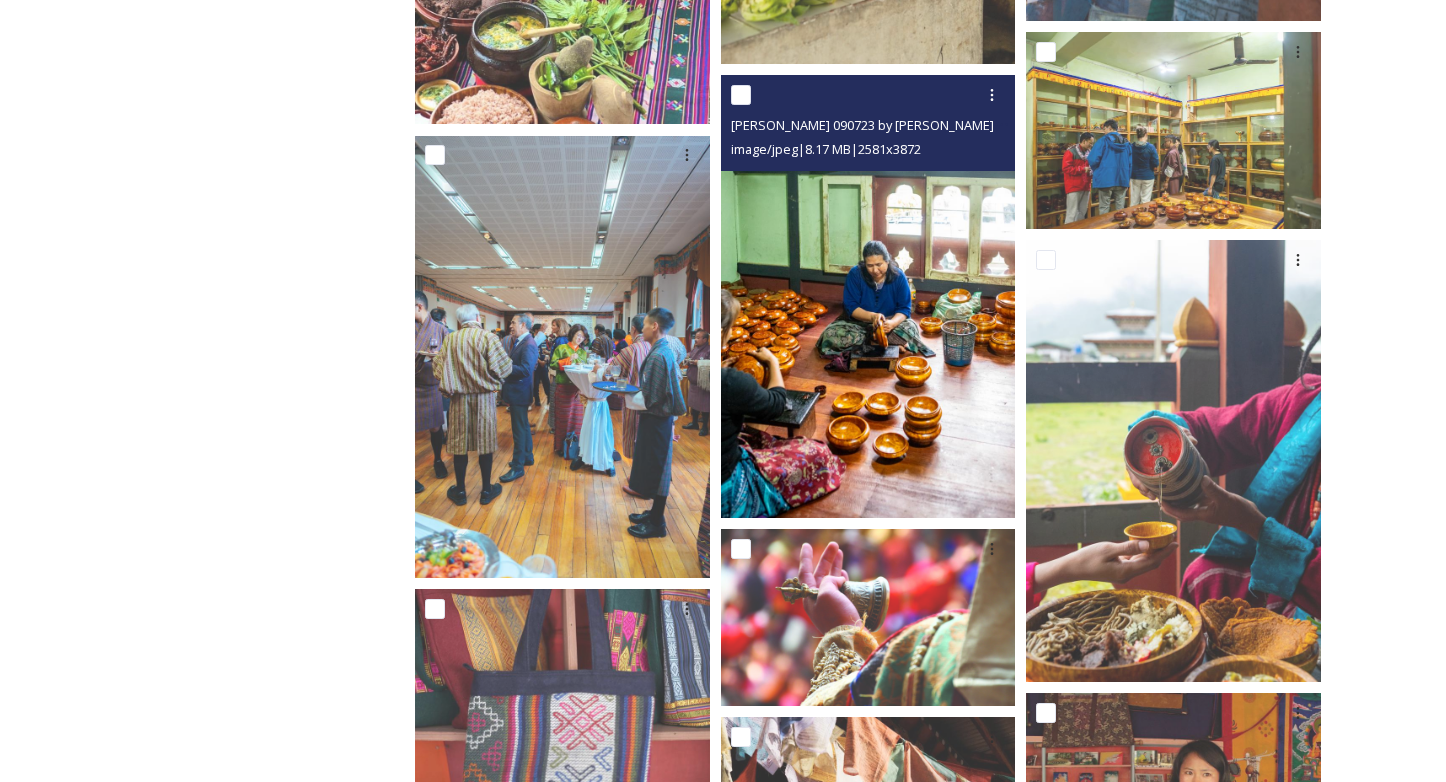 click at bounding box center [868, 296] 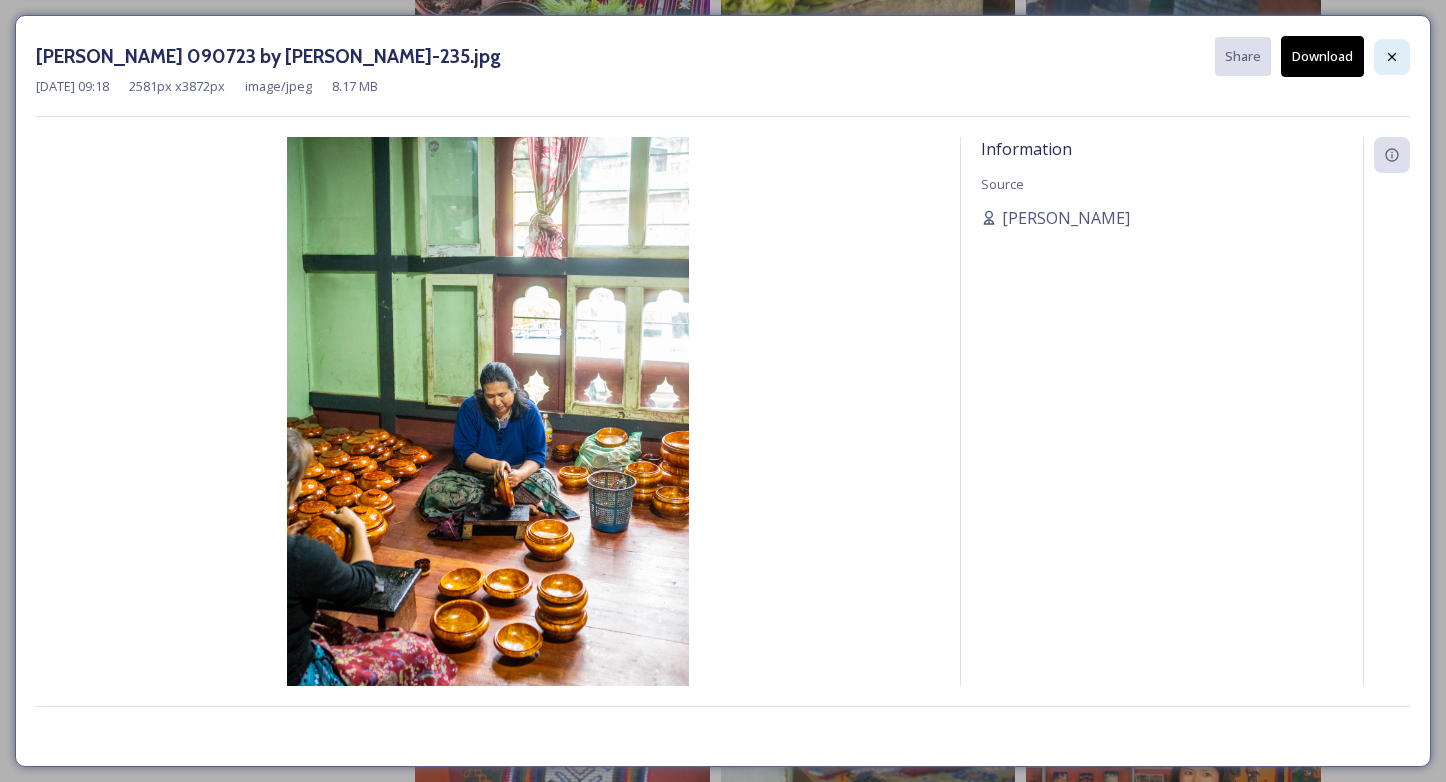 click 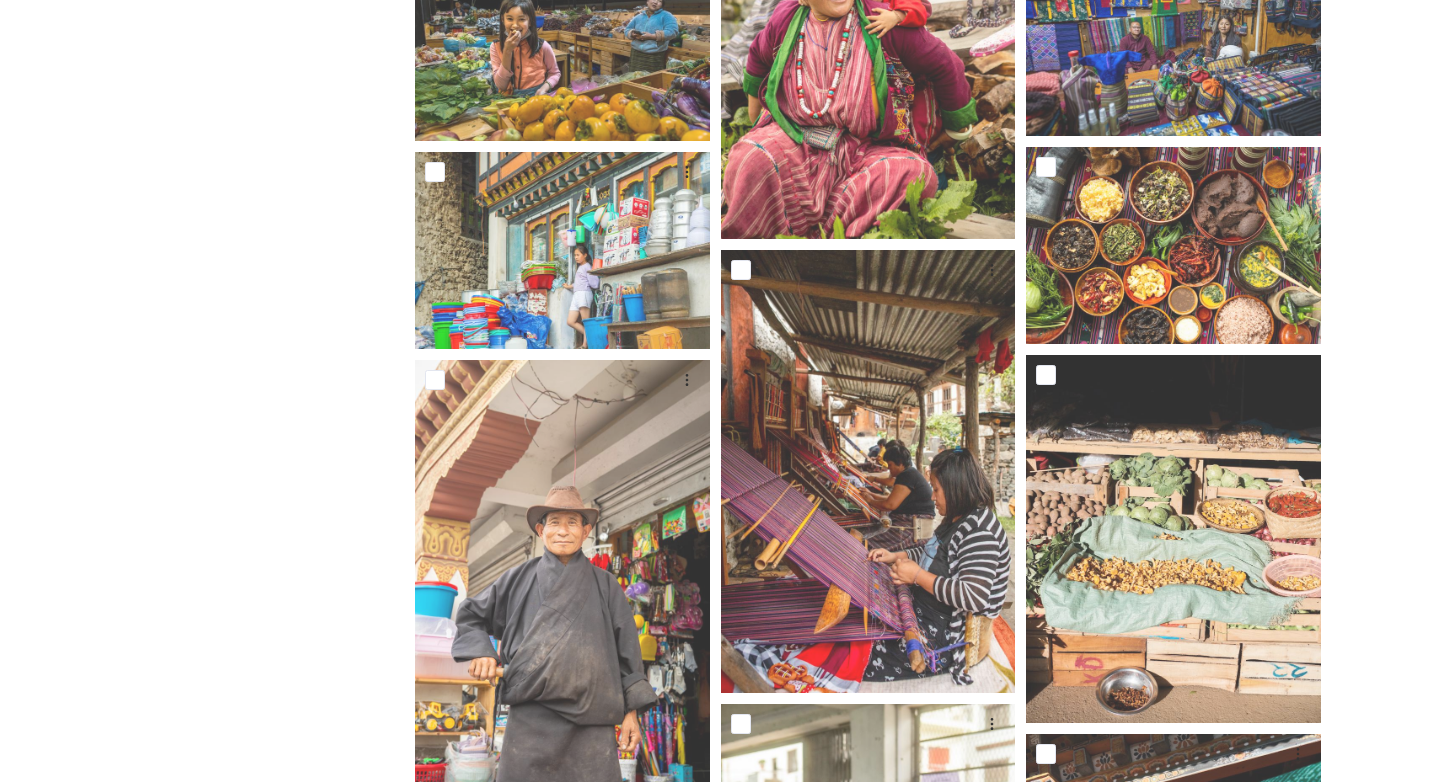 scroll, scrollTop: 1032, scrollLeft: 0, axis: vertical 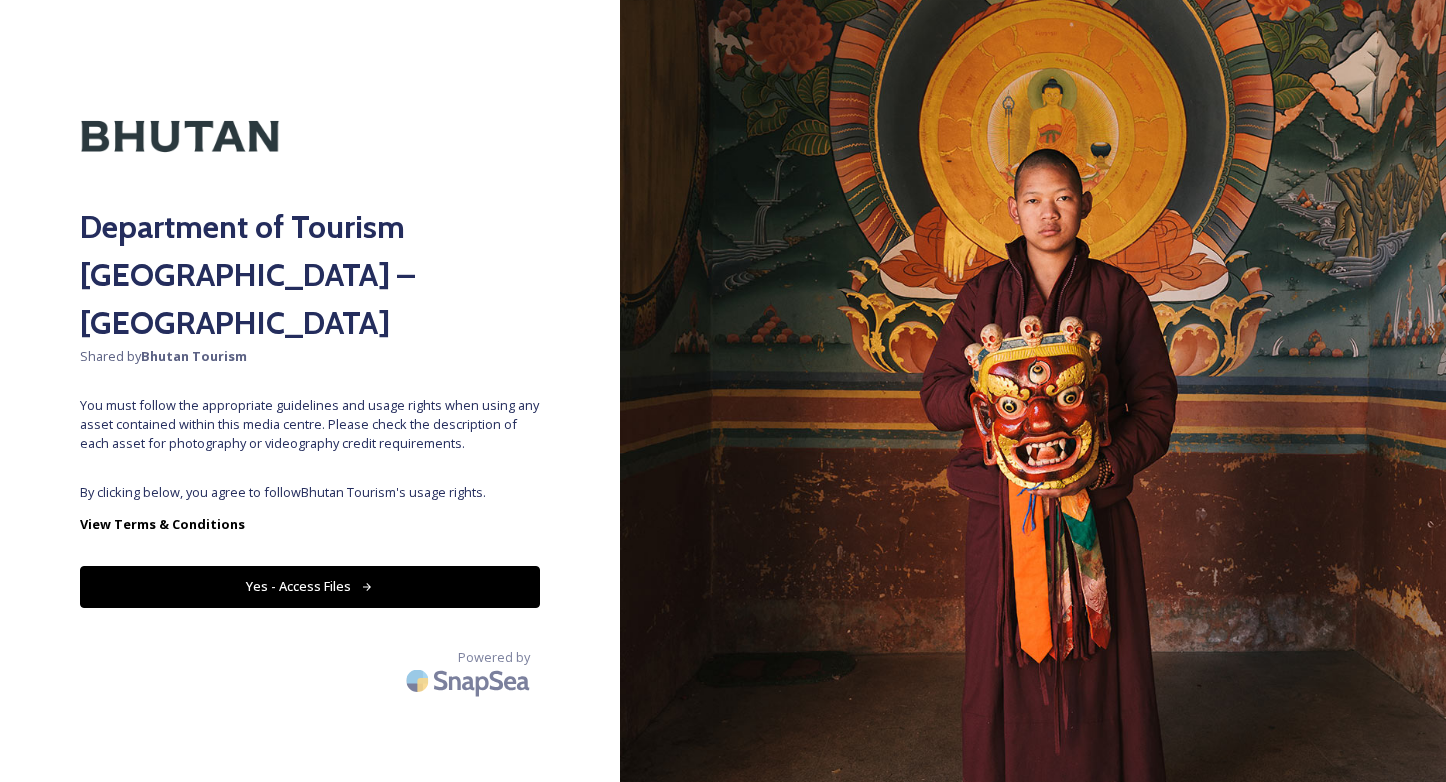 click on "Yes - Access Files" at bounding box center [310, 586] 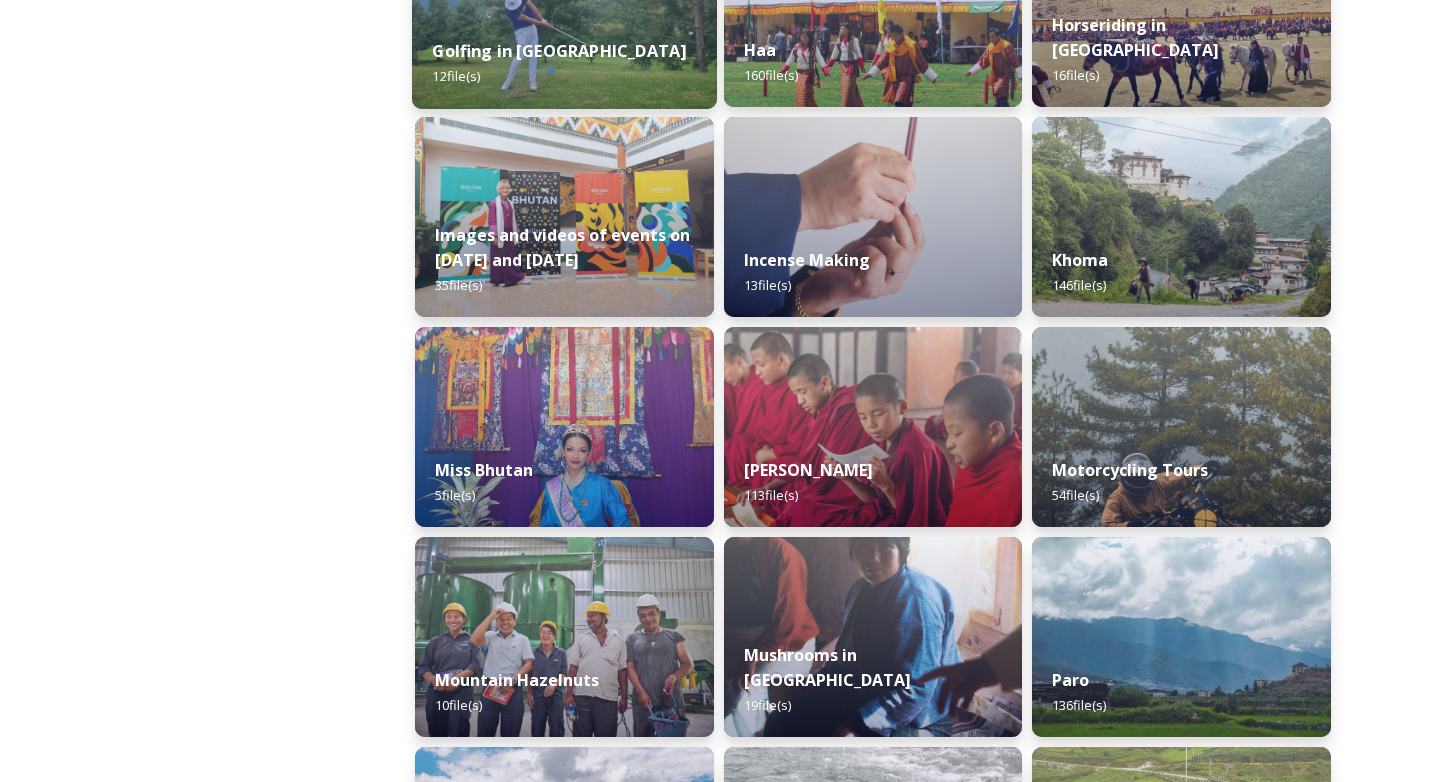 scroll, scrollTop: 1251, scrollLeft: 0, axis: vertical 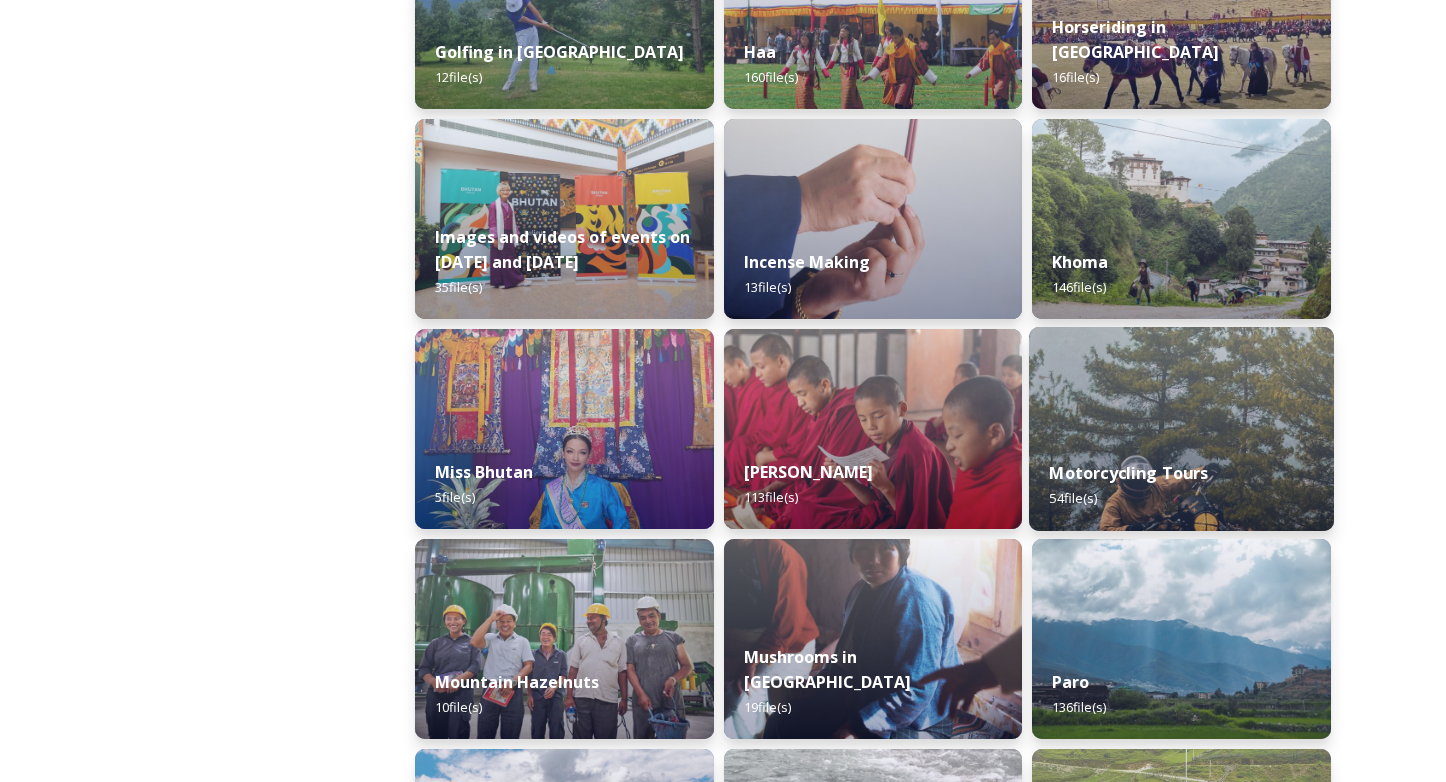 click on "Motorcycling Tours 54  file(s)" at bounding box center [1181, 485] 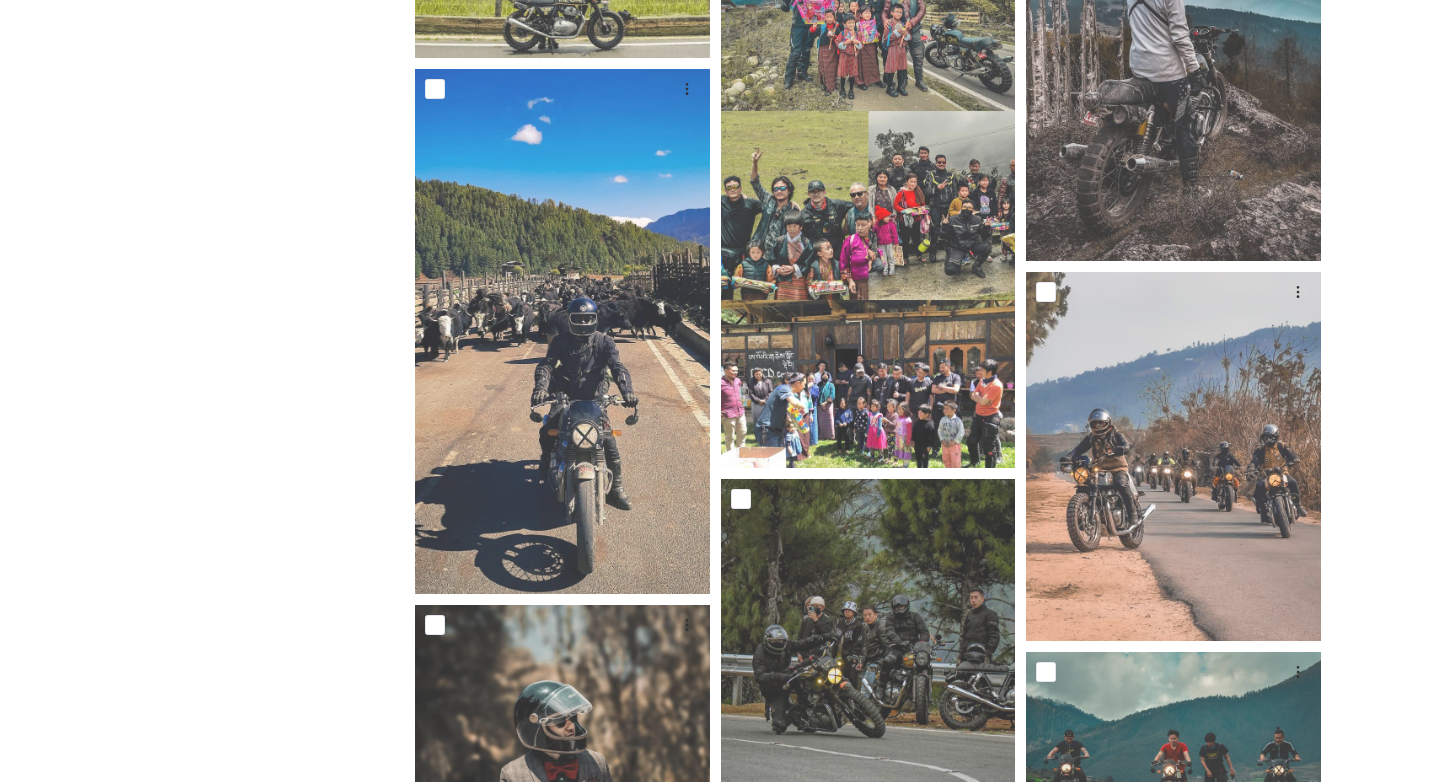scroll, scrollTop: 0, scrollLeft: 0, axis: both 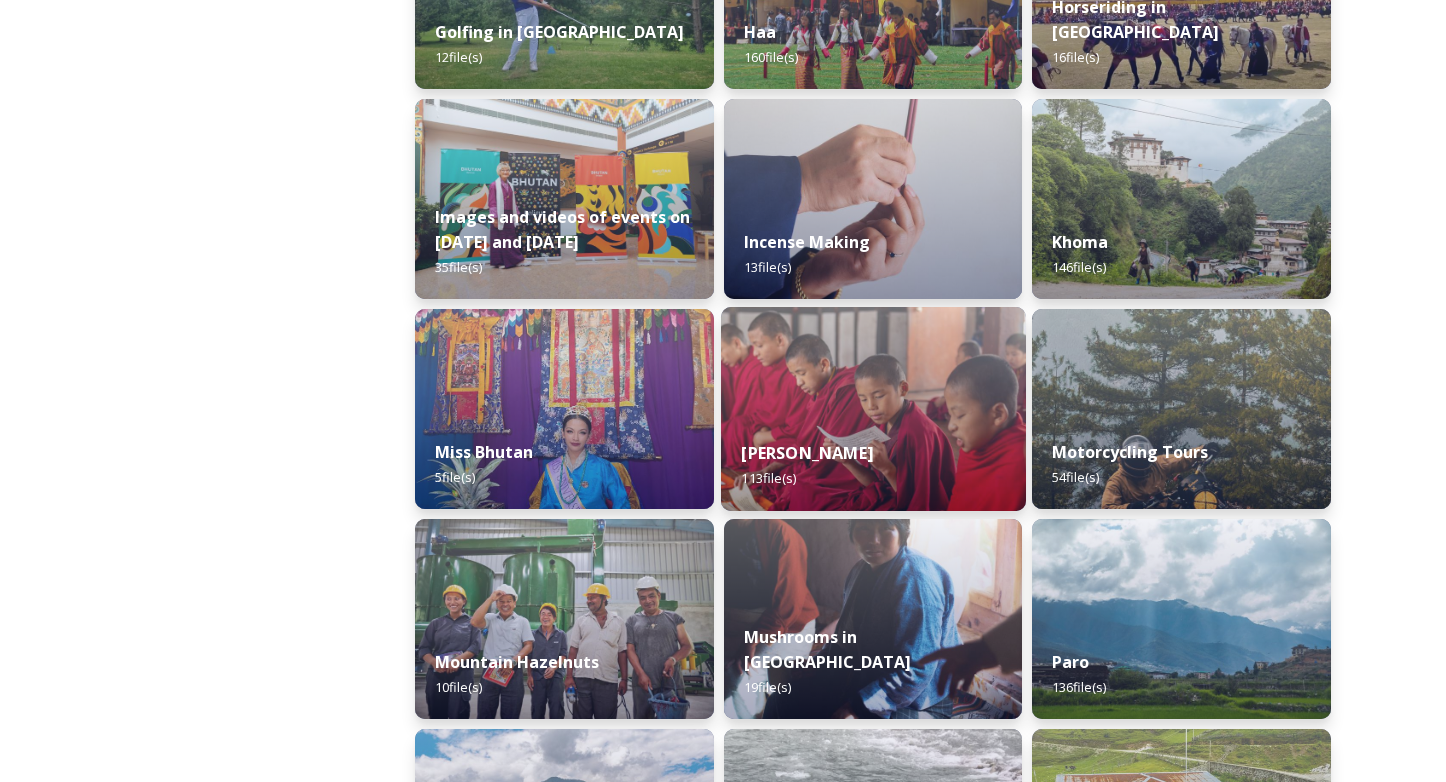 click on "Mongar 113  file(s)" at bounding box center [873, 465] 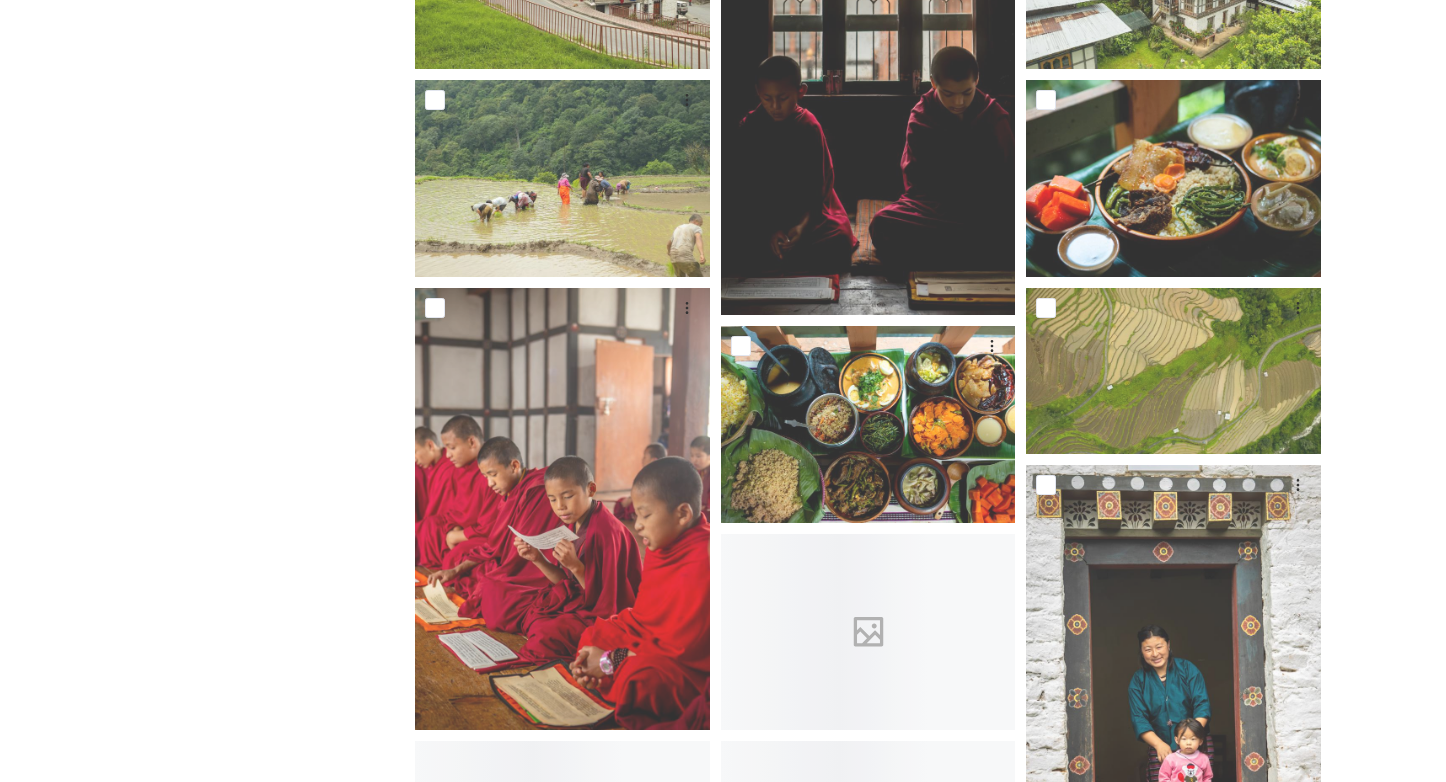 scroll, scrollTop: 2211, scrollLeft: 0, axis: vertical 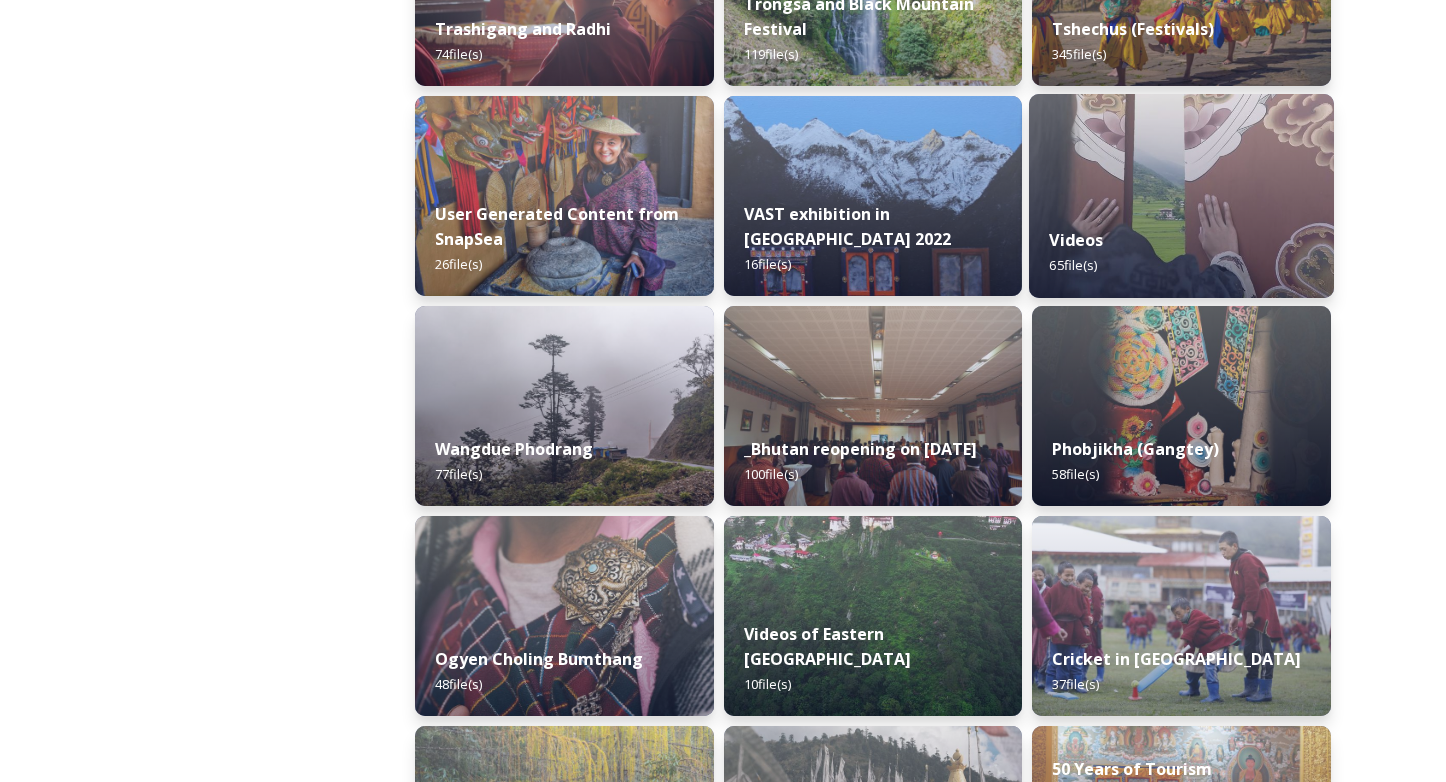 click on "Videos 65  file(s)" at bounding box center [1181, 252] 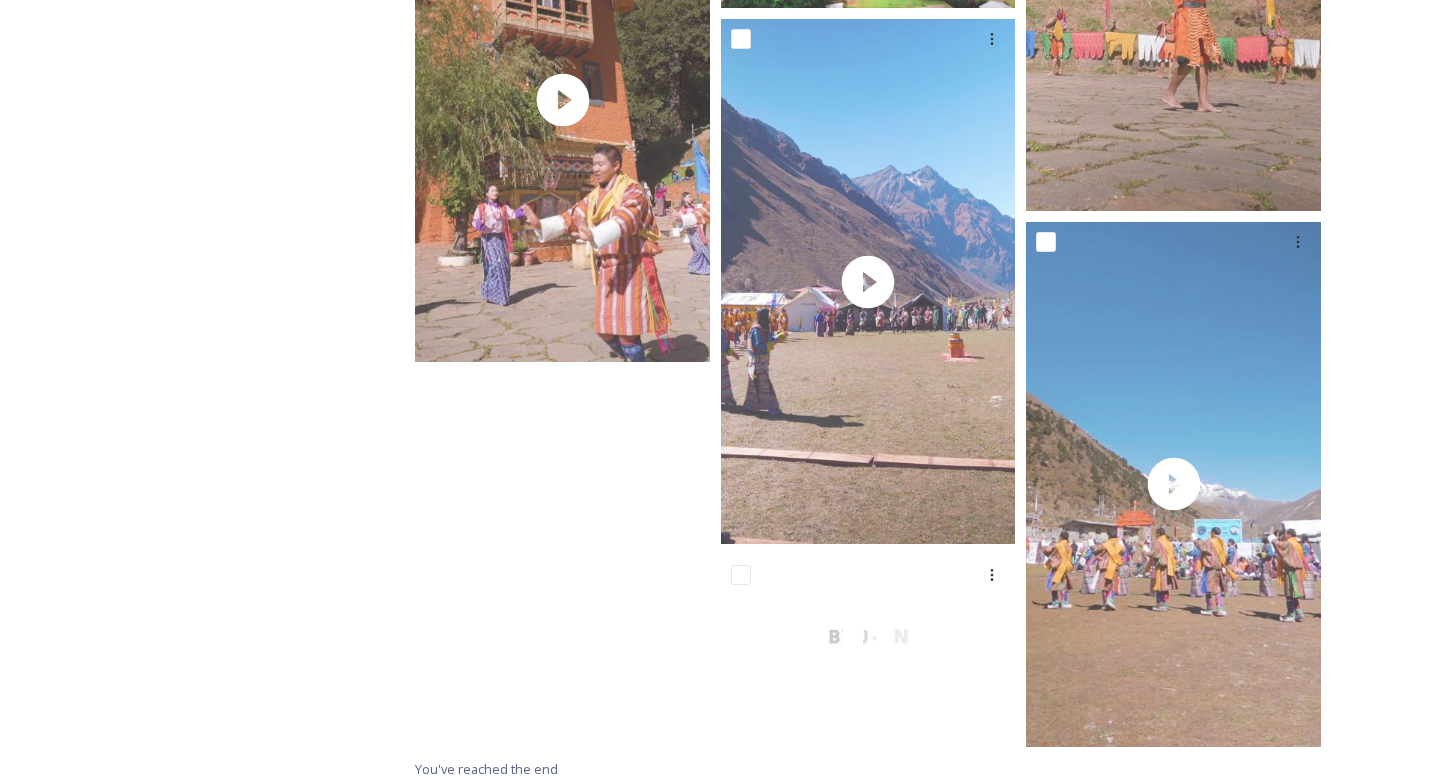 scroll, scrollTop: 8567, scrollLeft: 0, axis: vertical 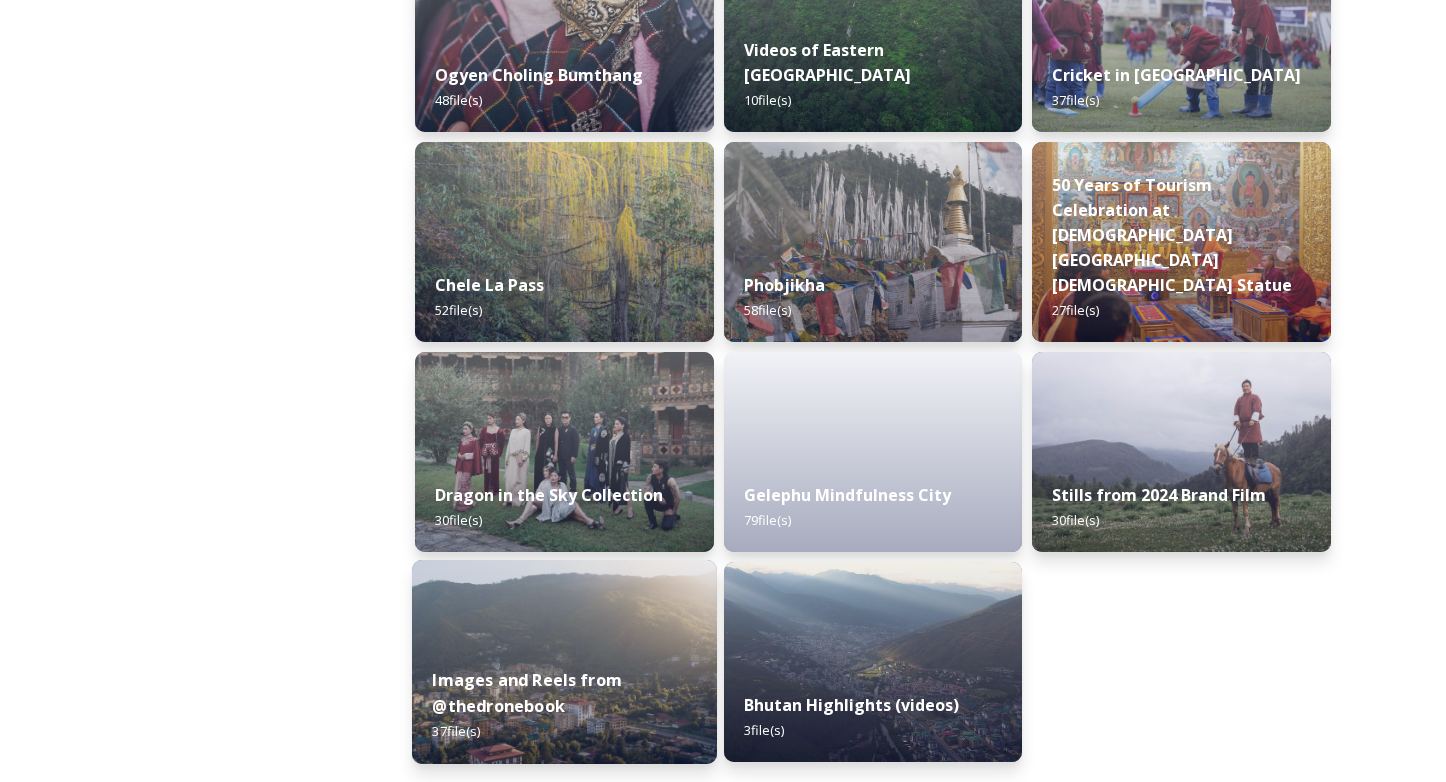 click on "Images and Reels from @thedronebook" at bounding box center (527, 693) 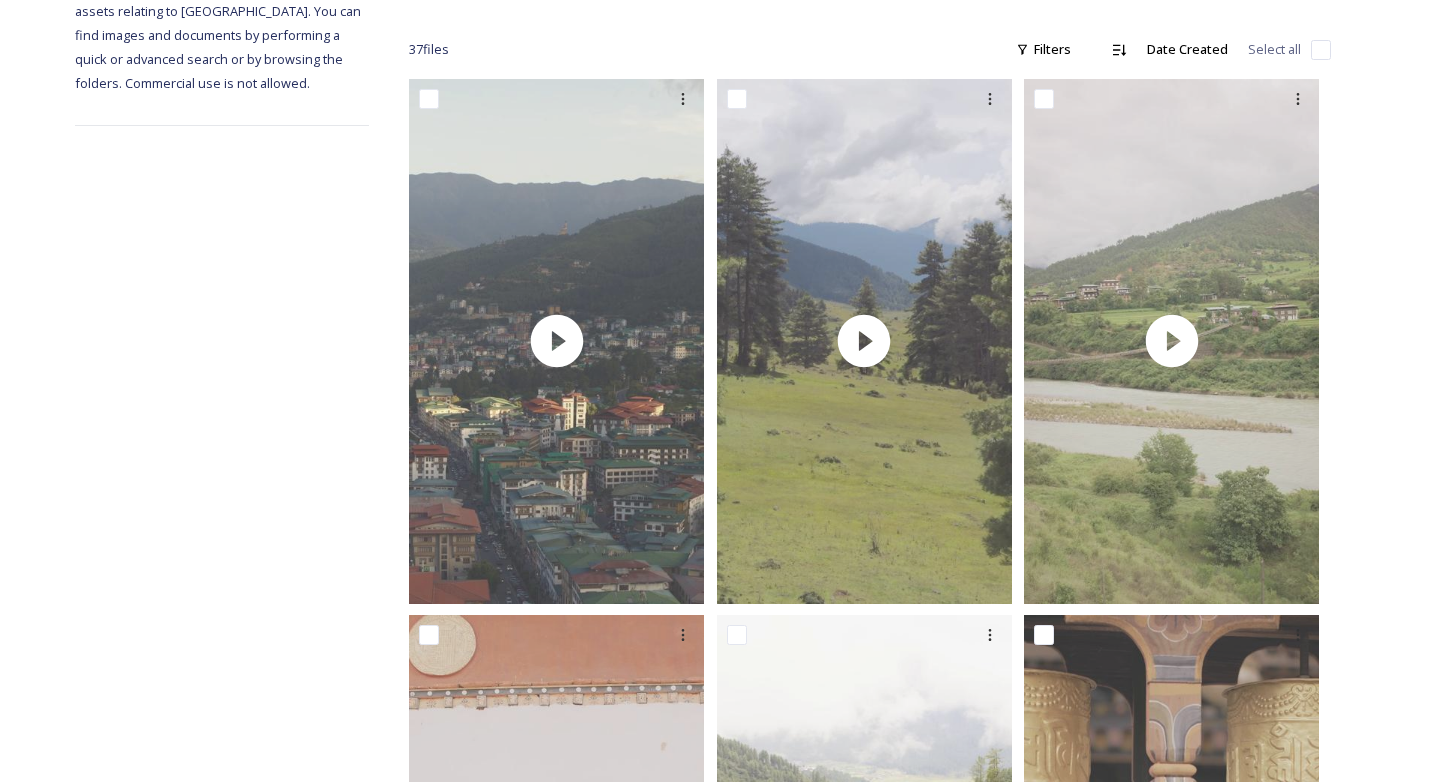 scroll, scrollTop: 332, scrollLeft: 0, axis: vertical 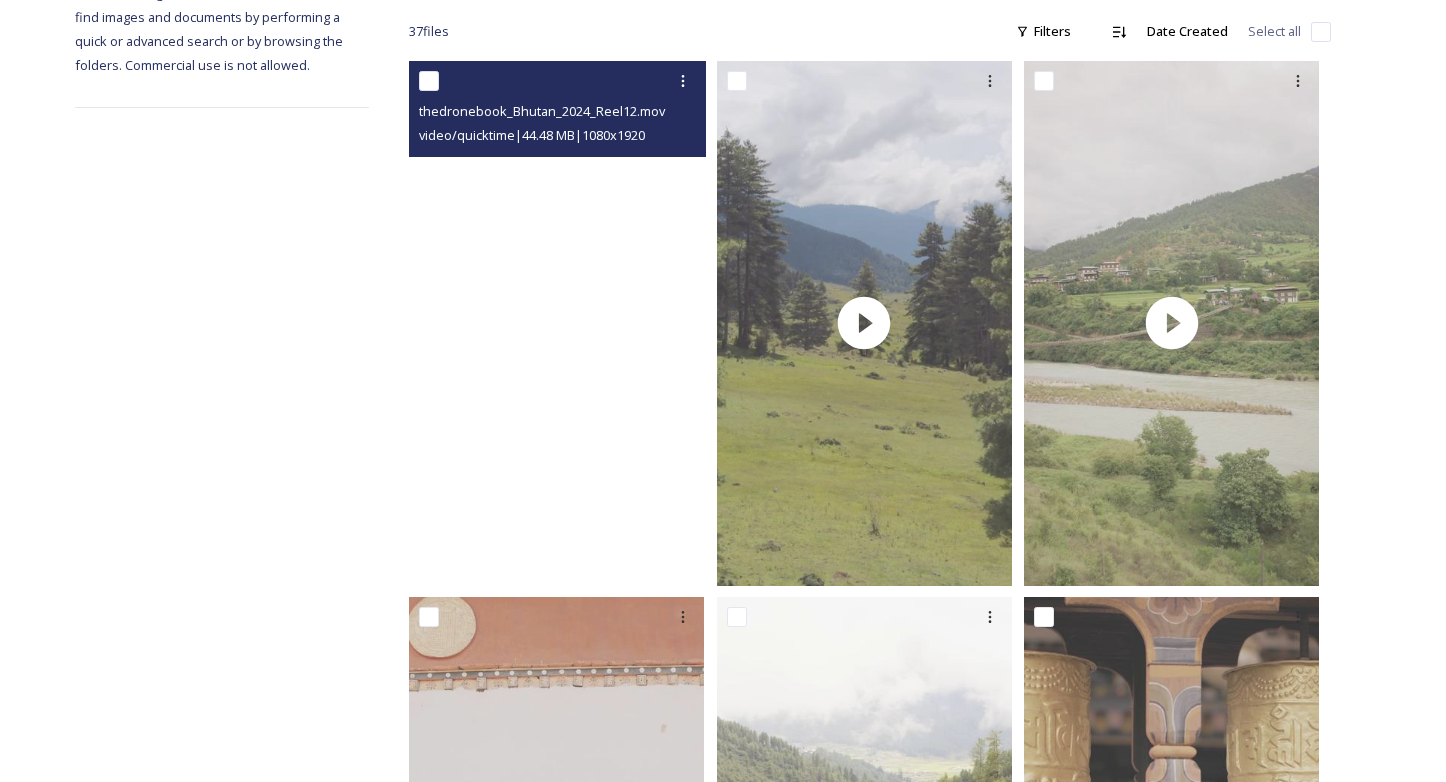 click at bounding box center (556, 323) 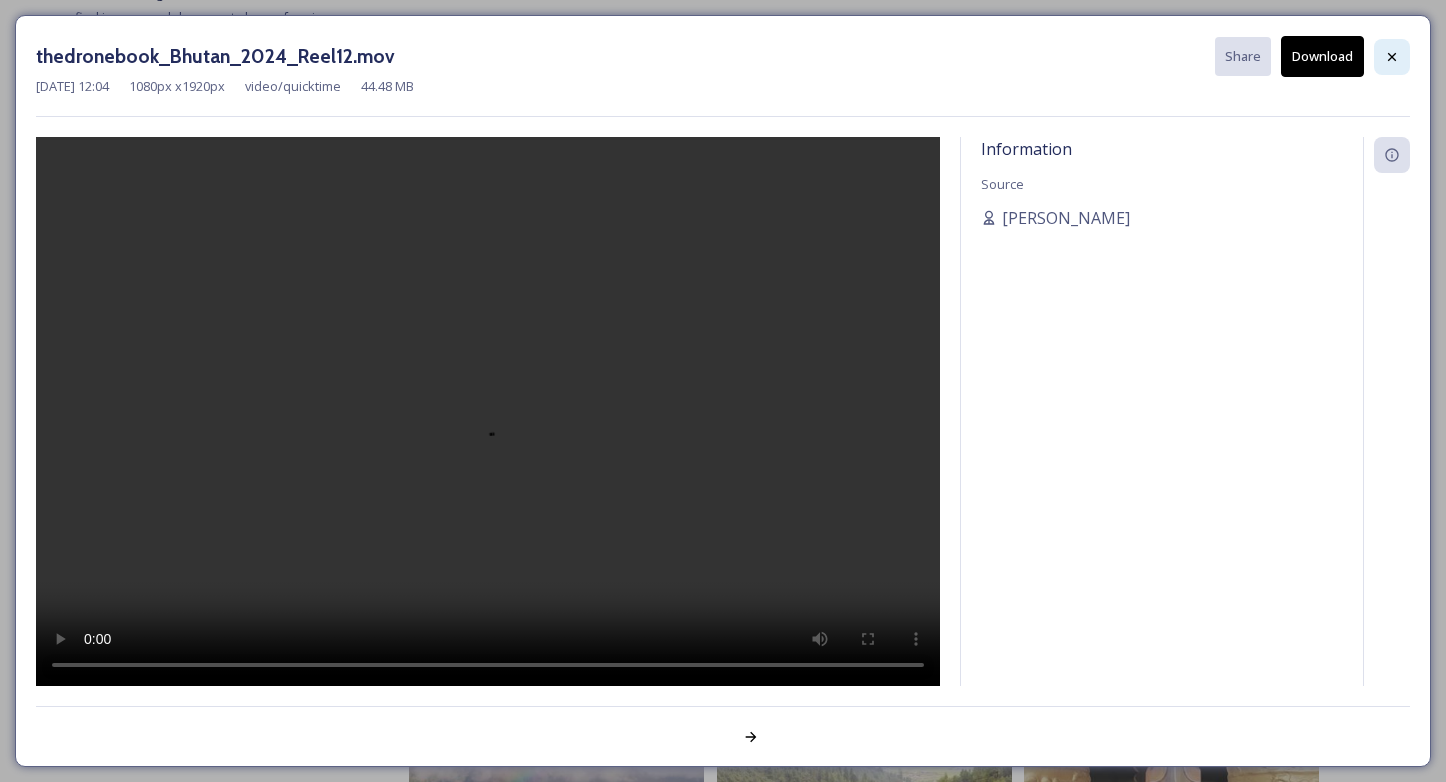 click at bounding box center [1392, 57] 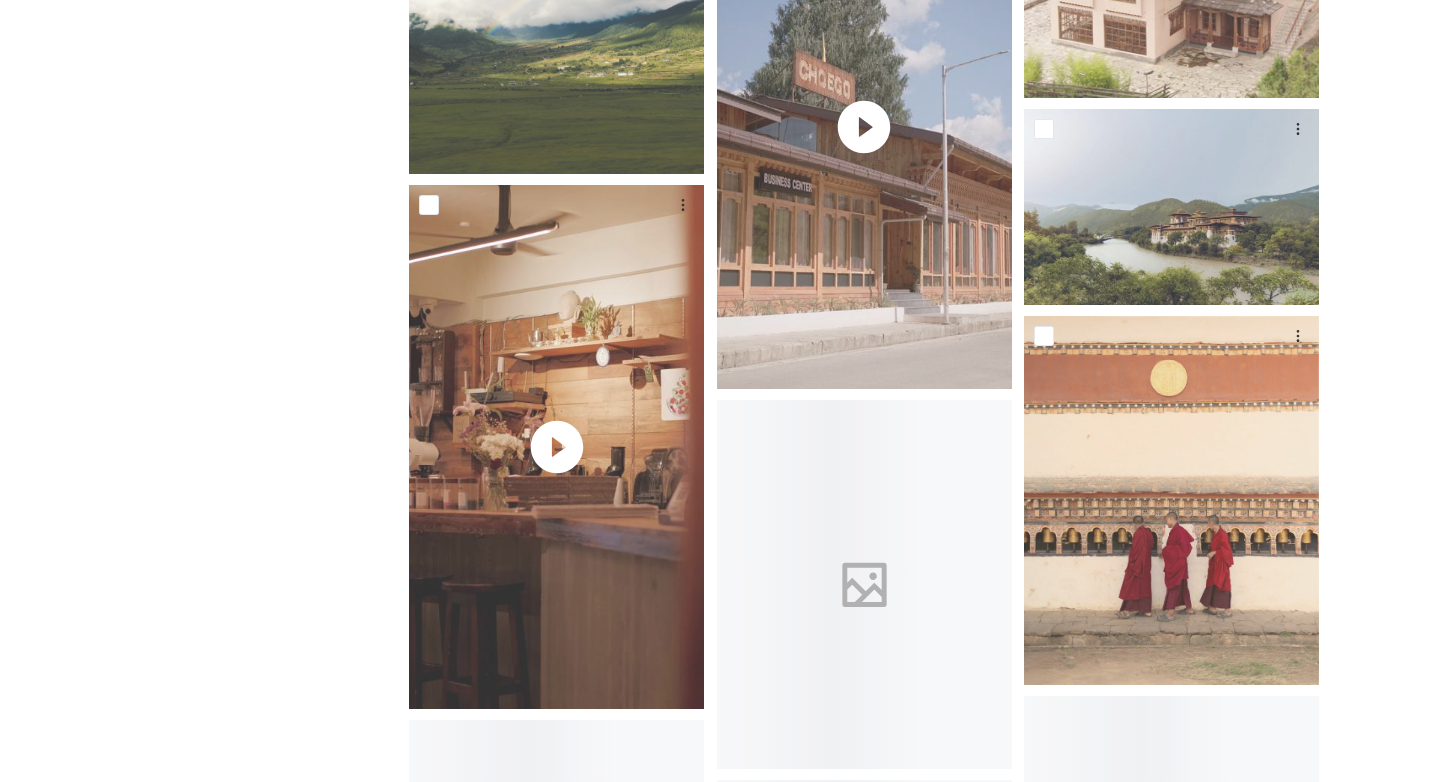scroll, scrollTop: 4258, scrollLeft: 0, axis: vertical 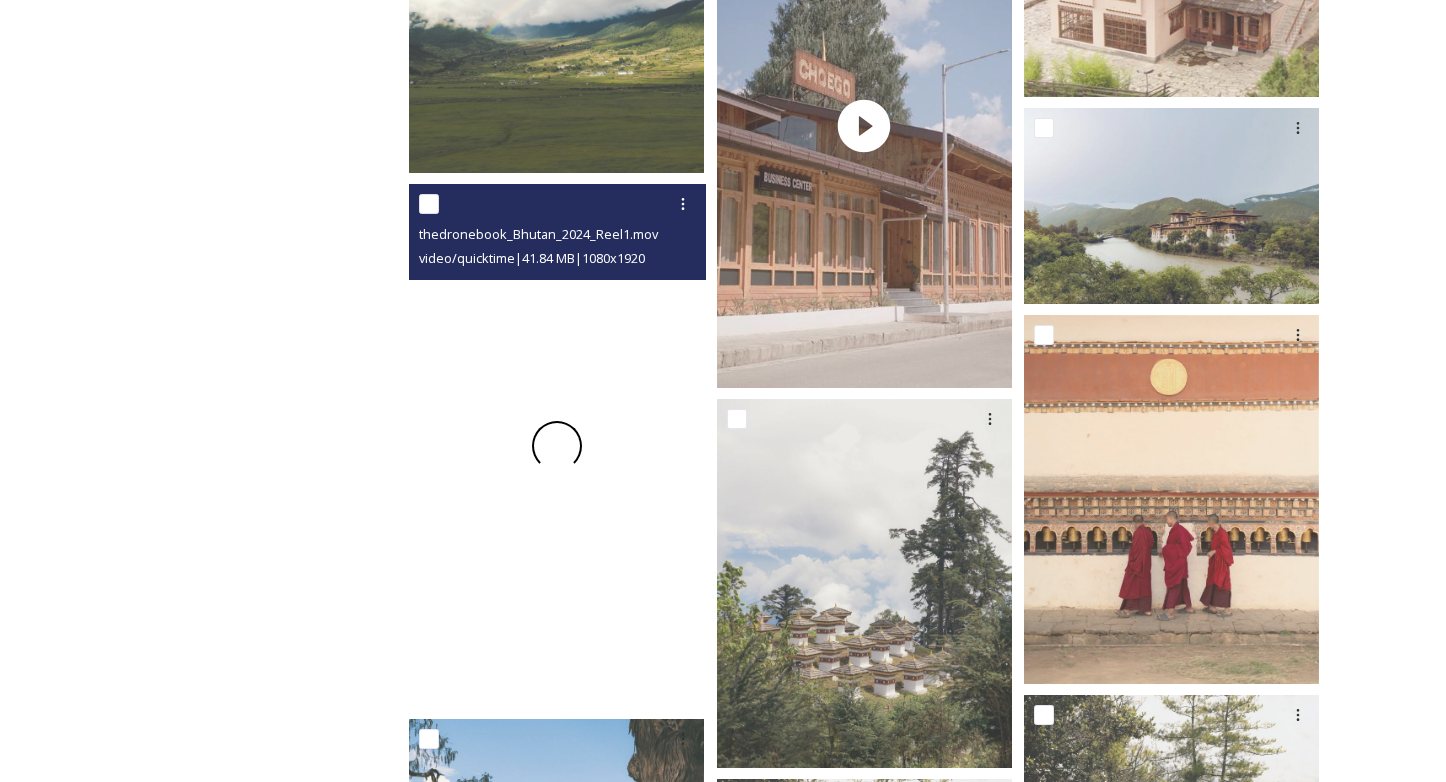 click at bounding box center [556, 446] 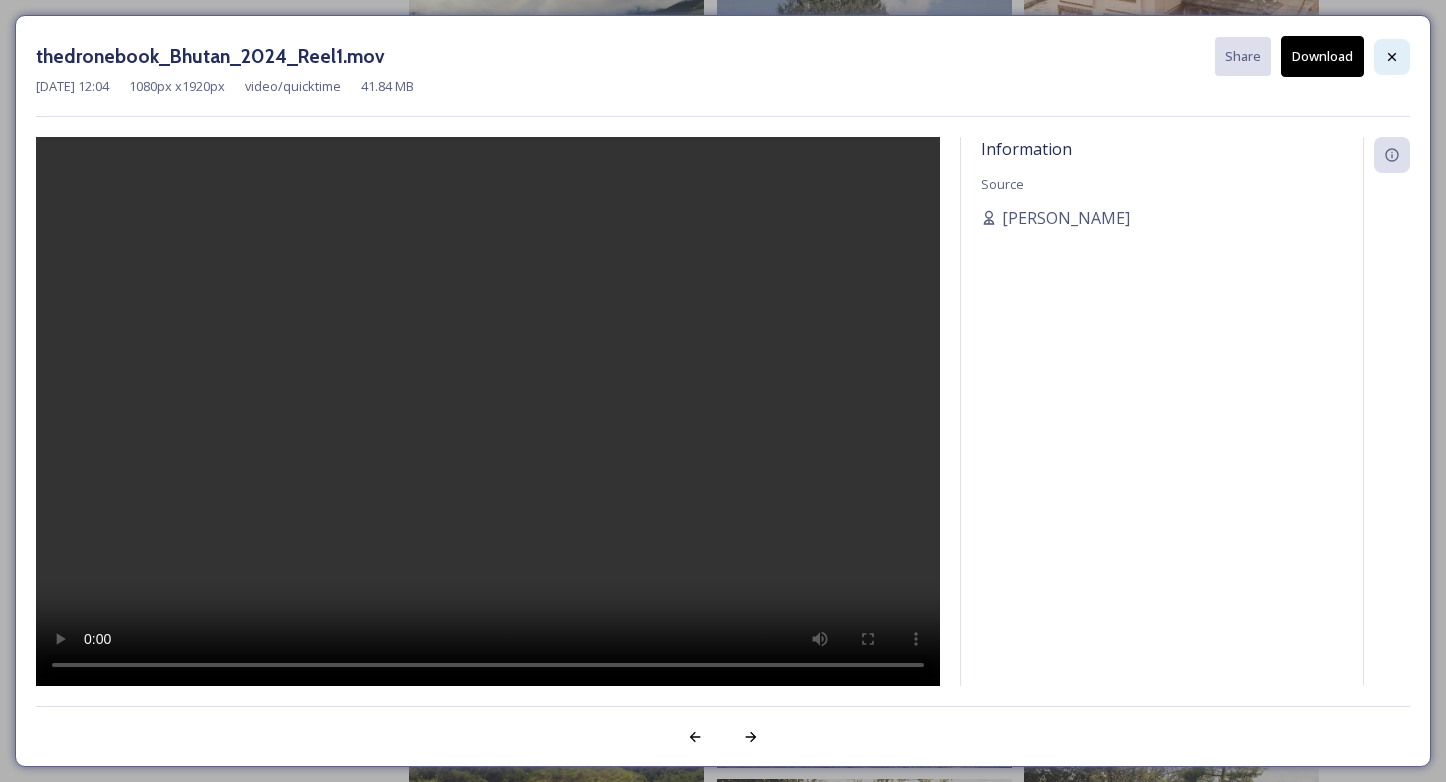 click 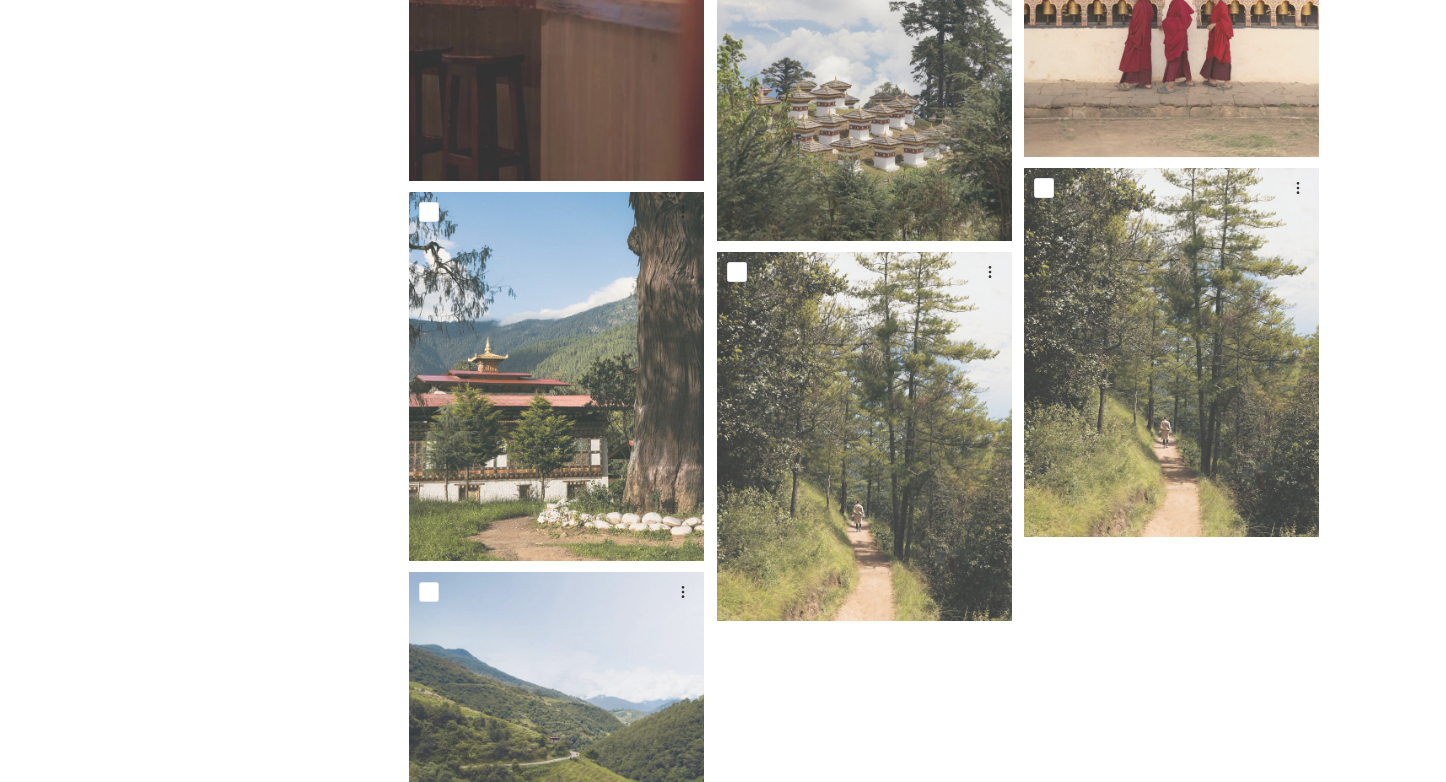 scroll, scrollTop: 4963, scrollLeft: 0, axis: vertical 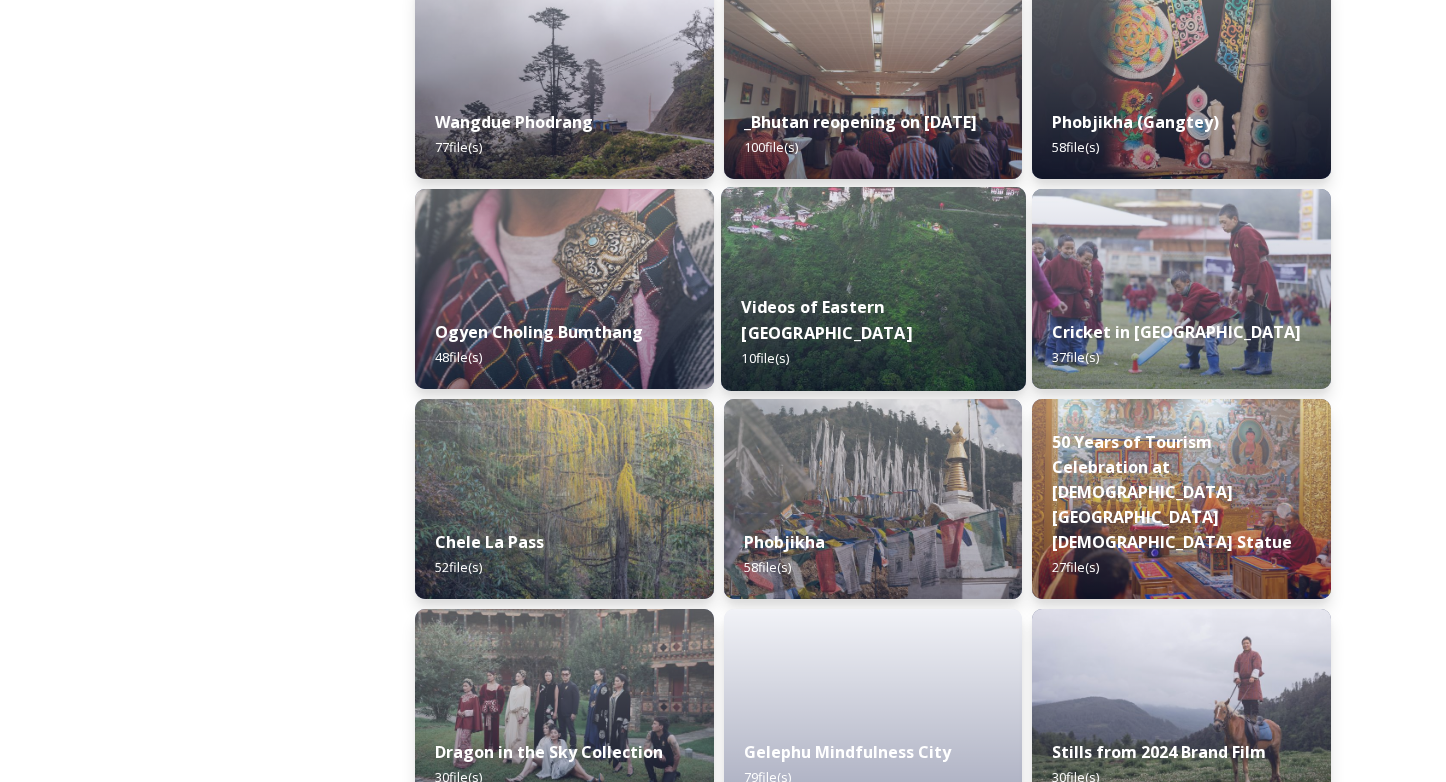click on "Videos of Eastern Bhutan 10  file(s)" at bounding box center (873, 333) 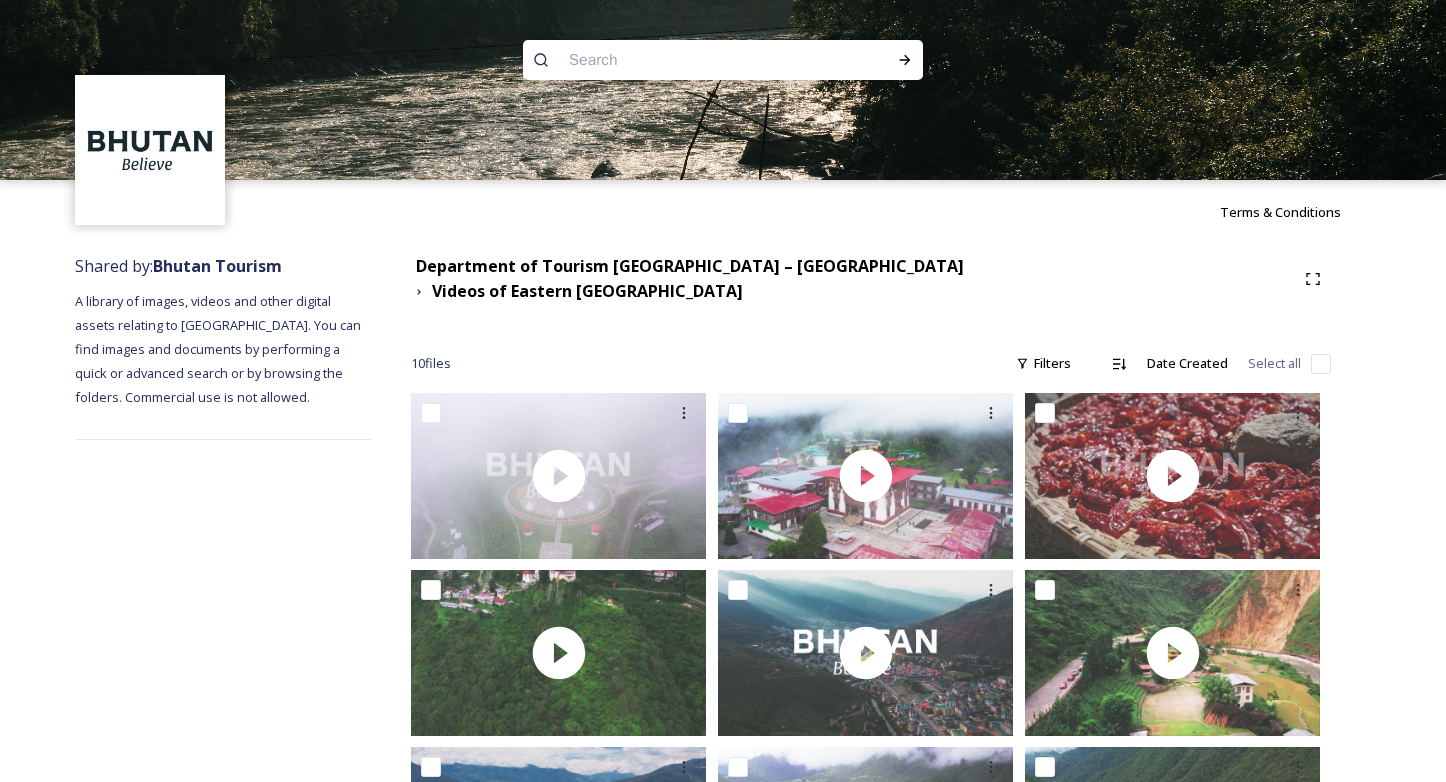 scroll, scrollTop: 338, scrollLeft: 0, axis: vertical 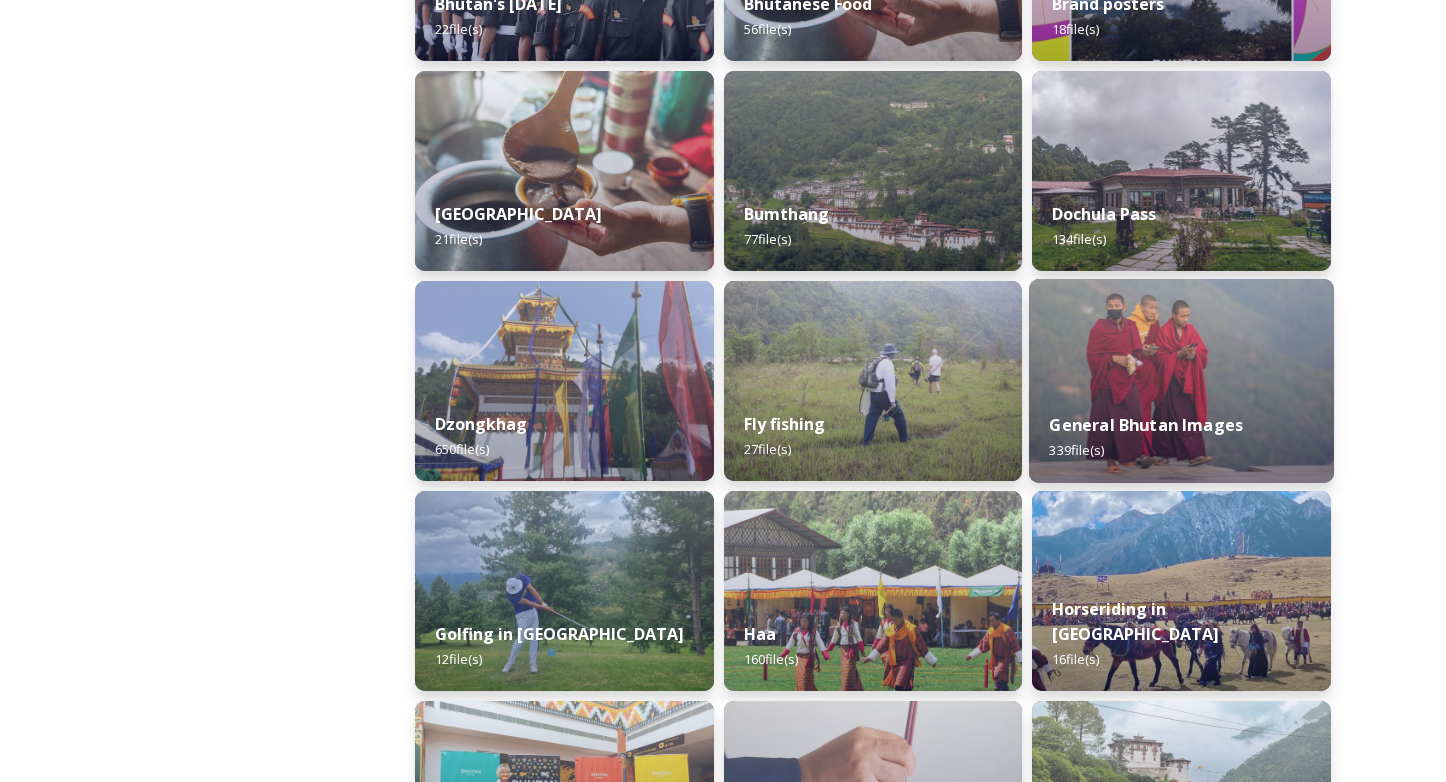 click on "General Bhutan Images" at bounding box center [1147, 425] 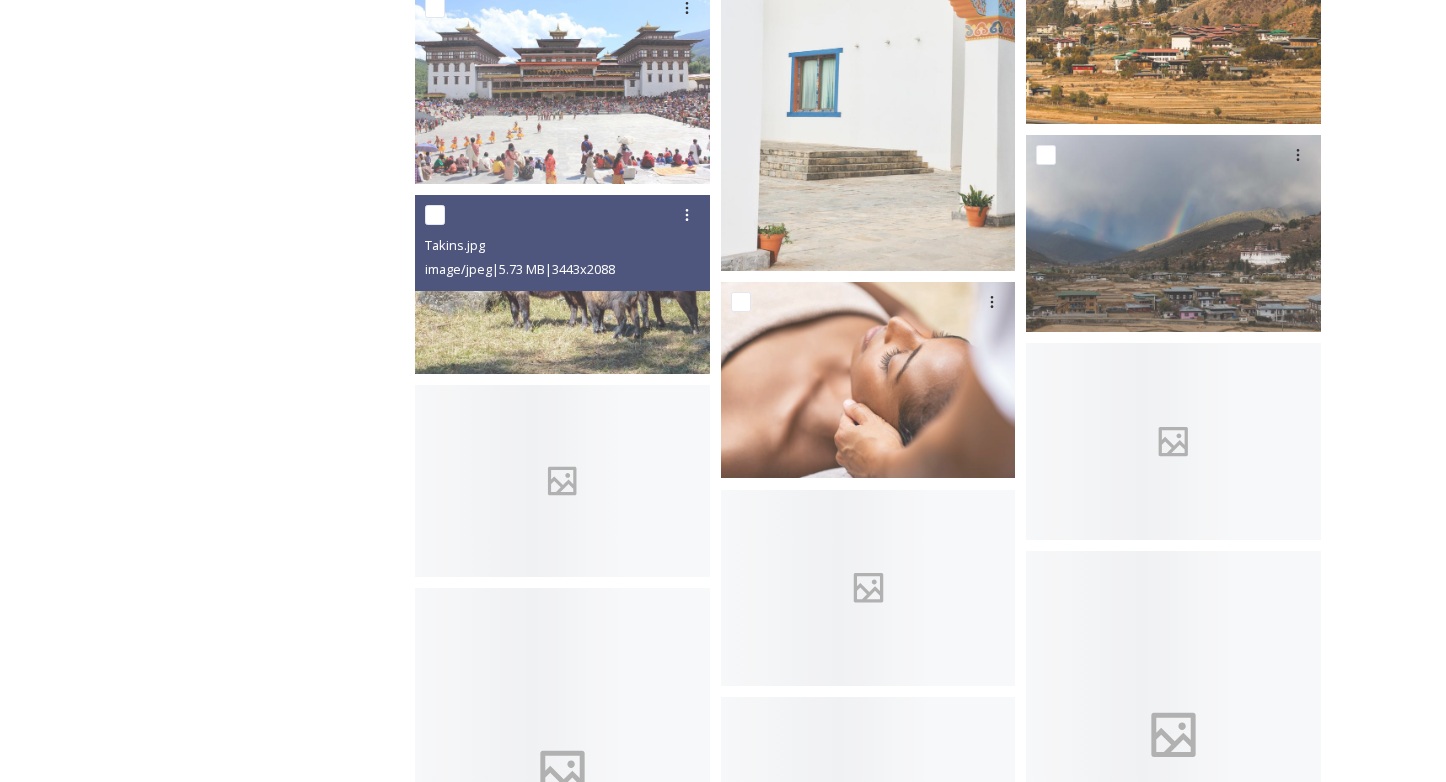 scroll, scrollTop: 2768, scrollLeft: 0, axis: vertical 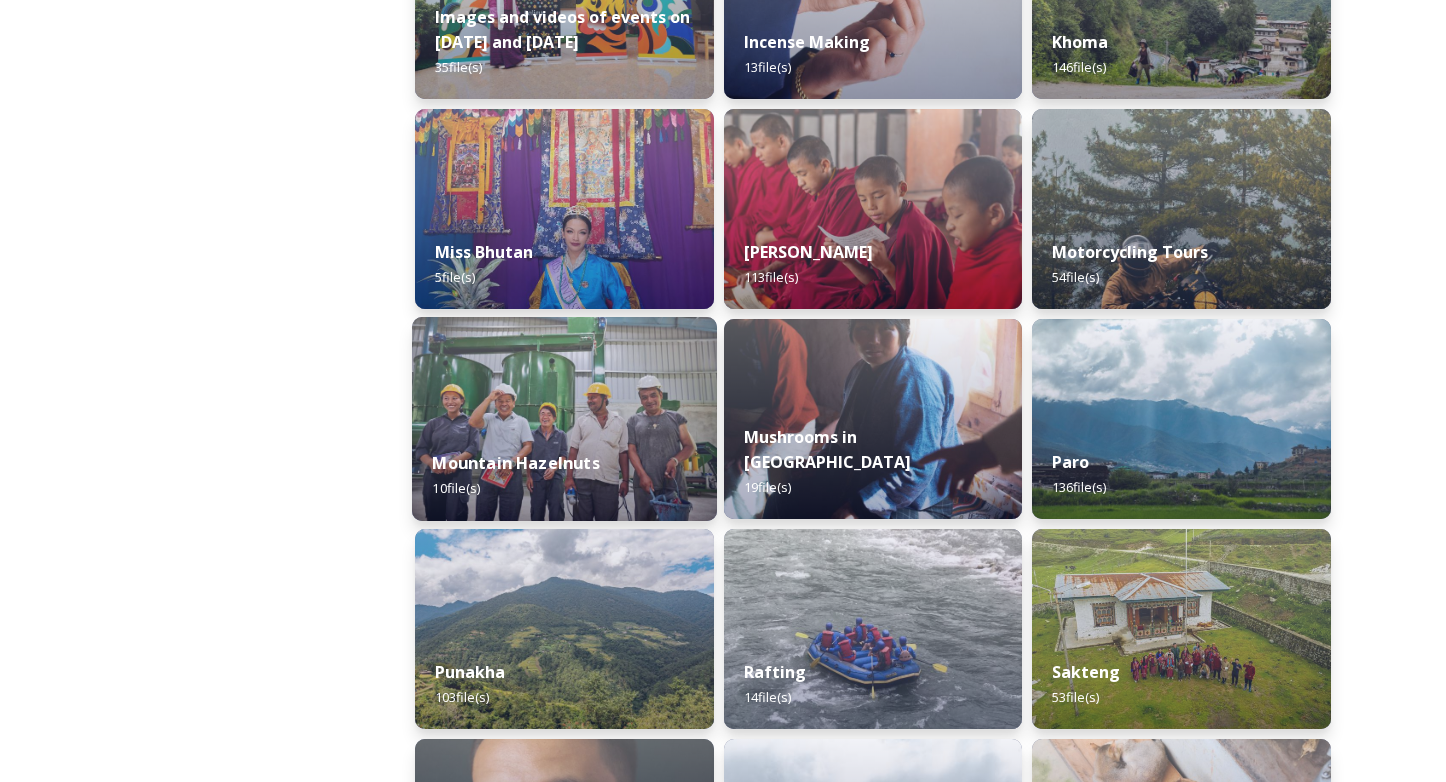 click at bounding box center (564, 419) 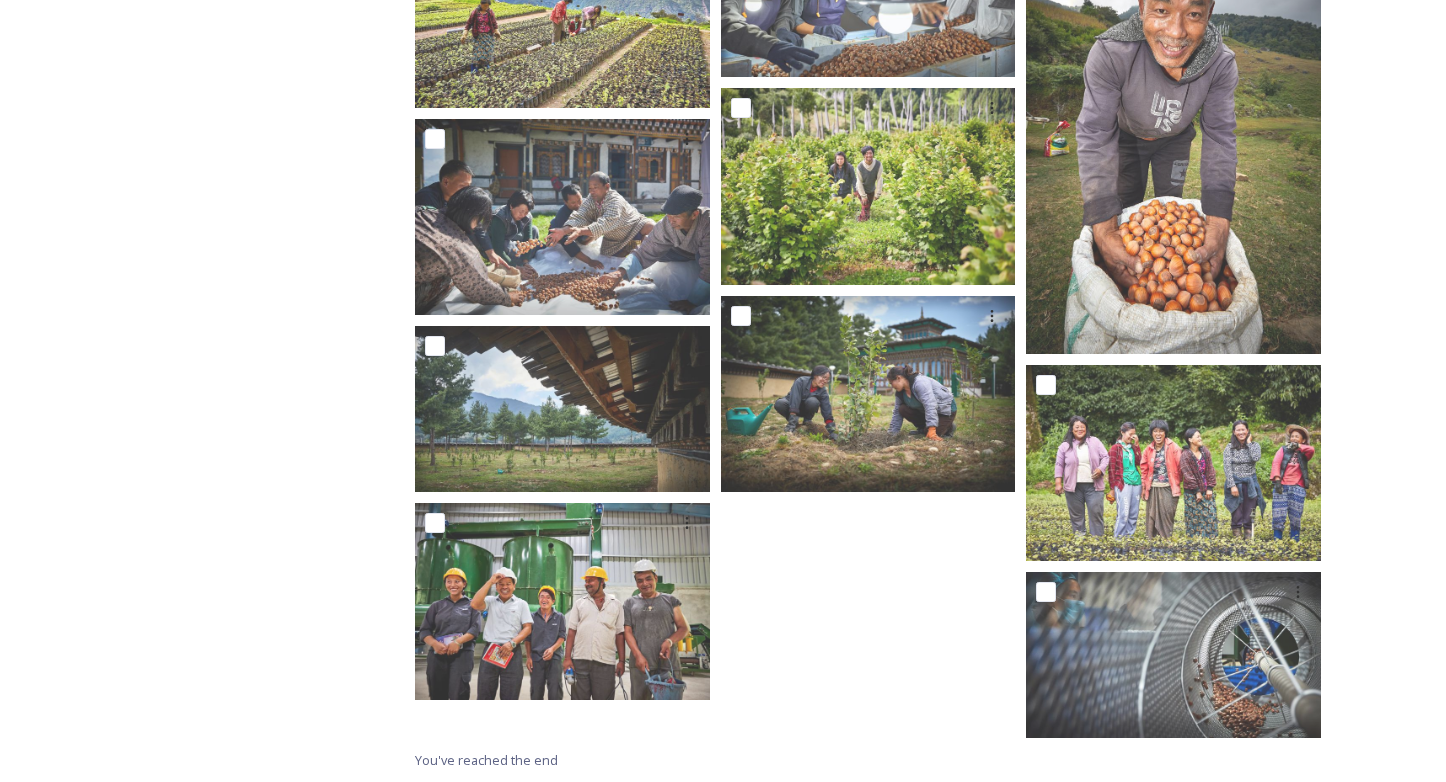 scroll, scrollTop: 0, scrollLeft: 0, axis: both 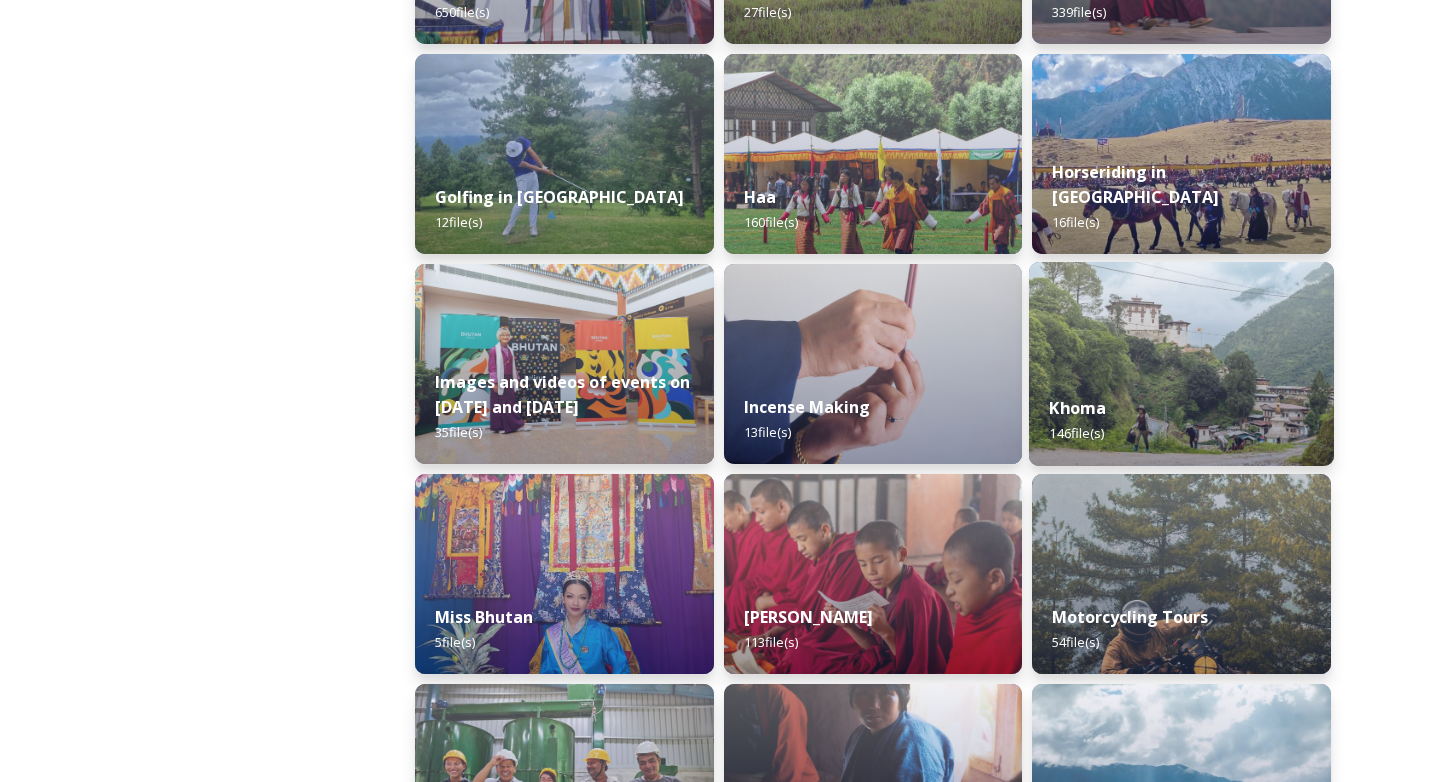 click on "Khoma 146  file(s)" at bounding box center [1181, 420] 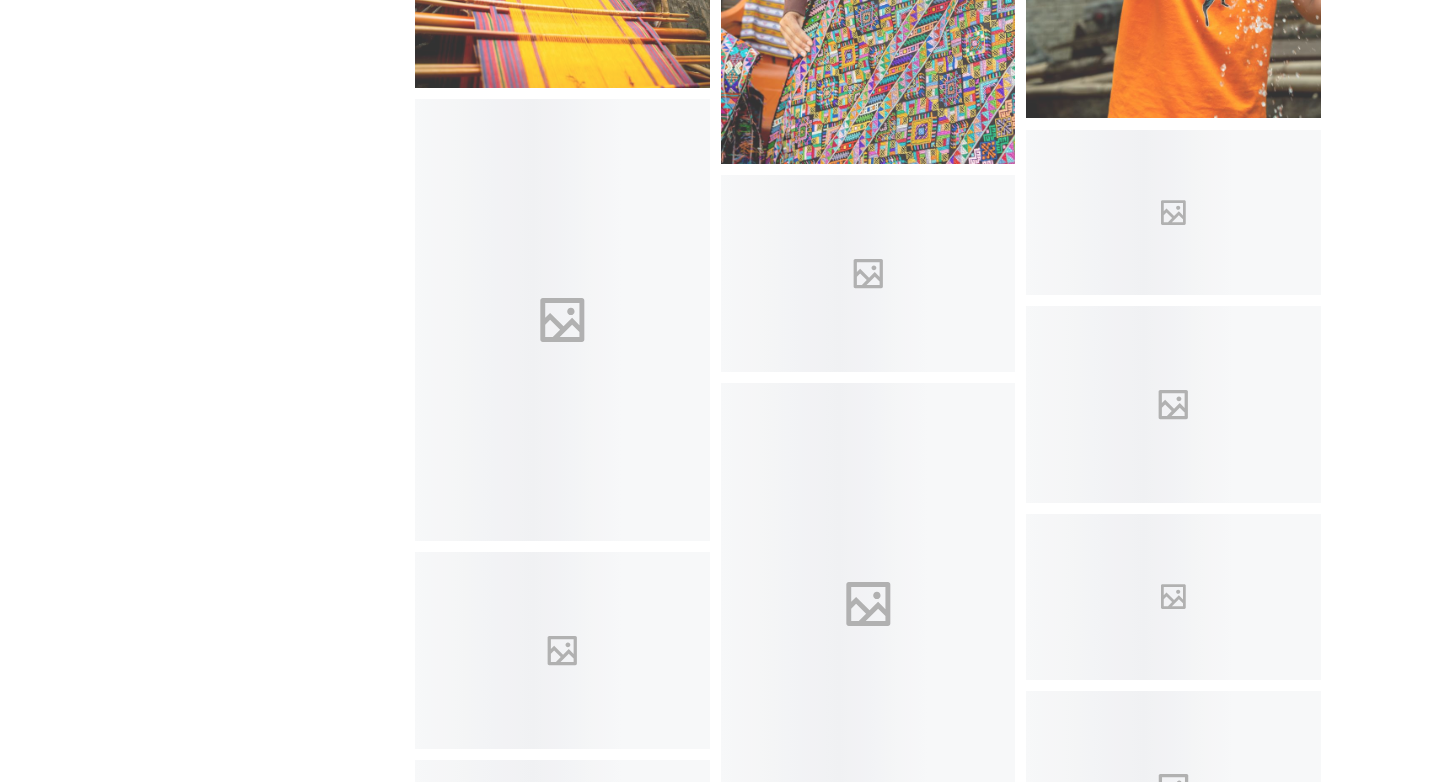 scroll, scrollTop: 4352, scrollLeft: 0, axis: vertical 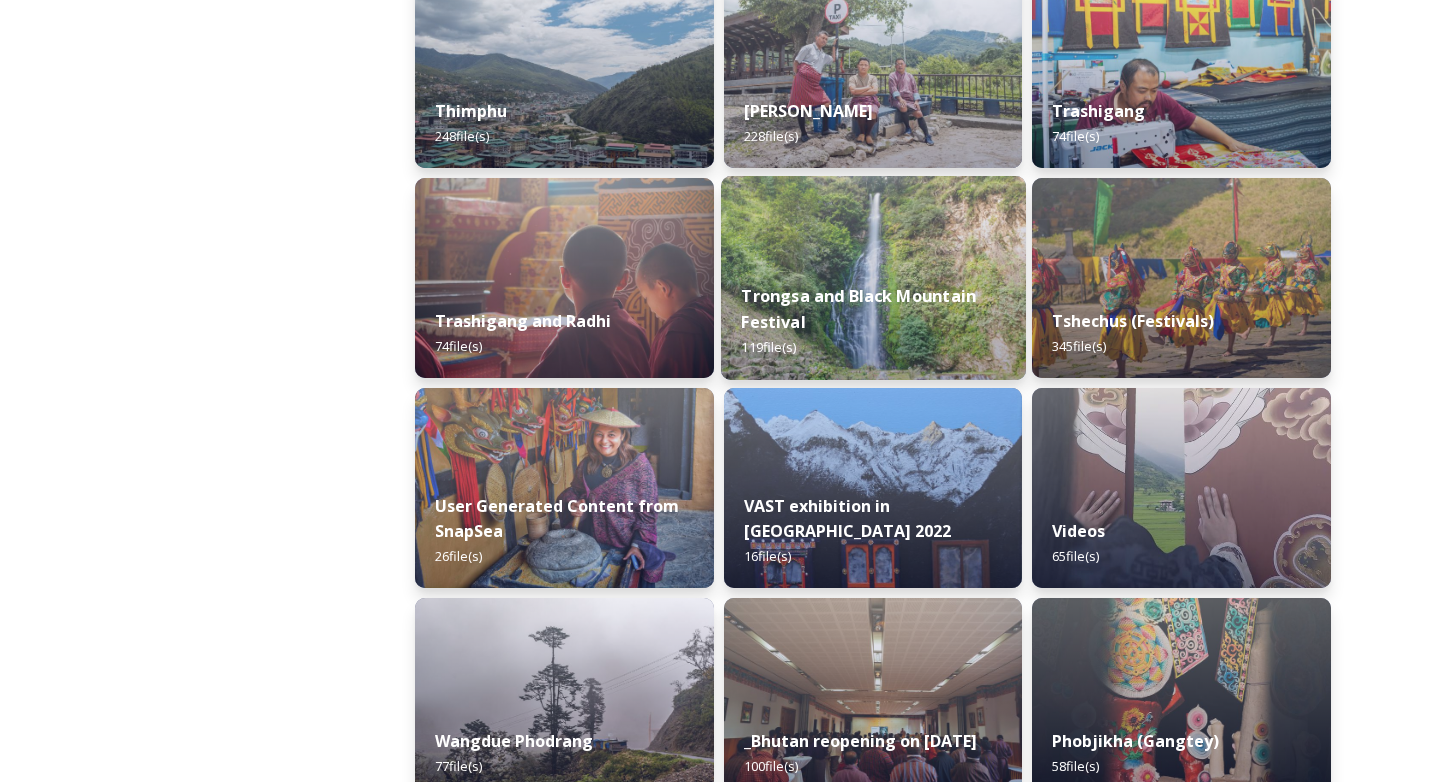 click on "Trongsa and Black Mountain Festival" at bounding box center [858, 309] 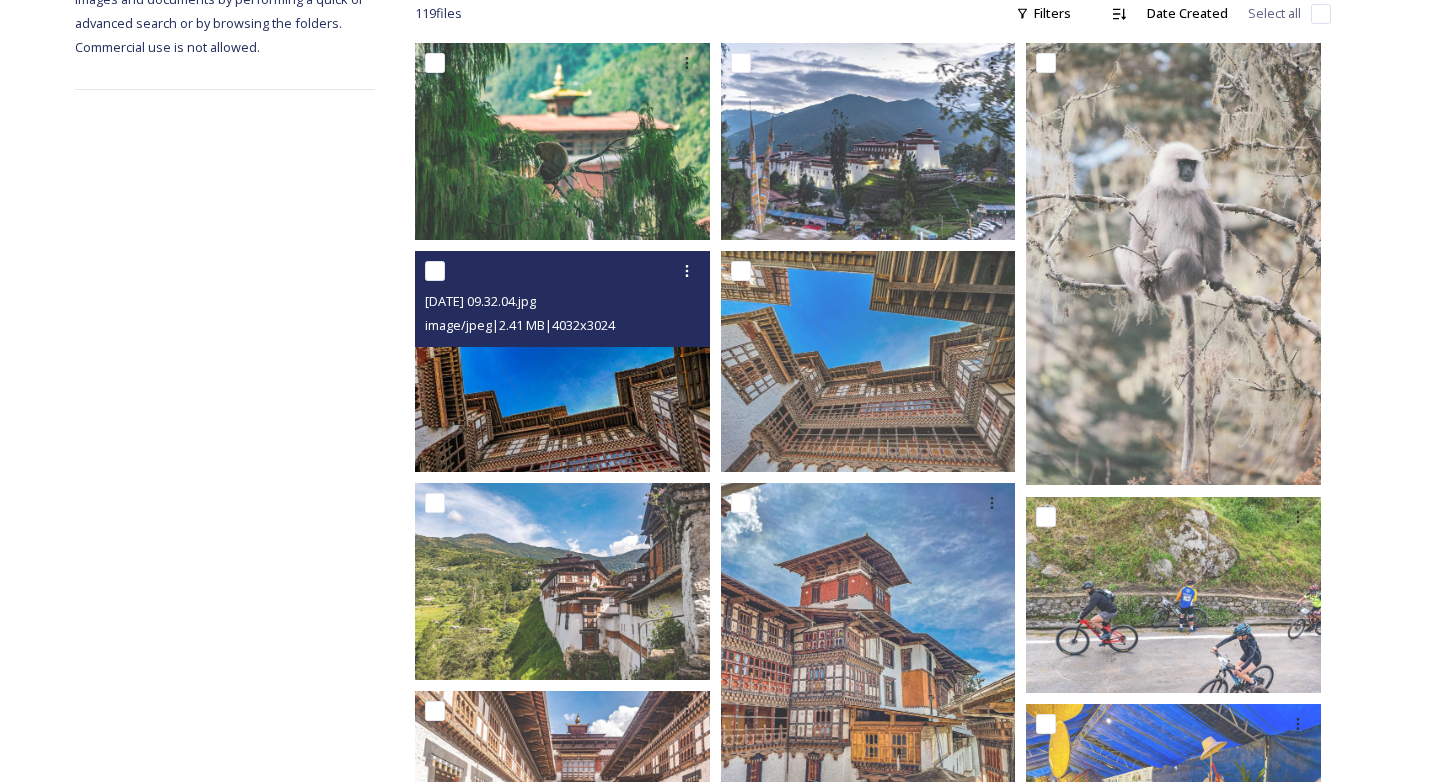 scroll, scrollTop: 0, scrollLeft: 0, axis: both 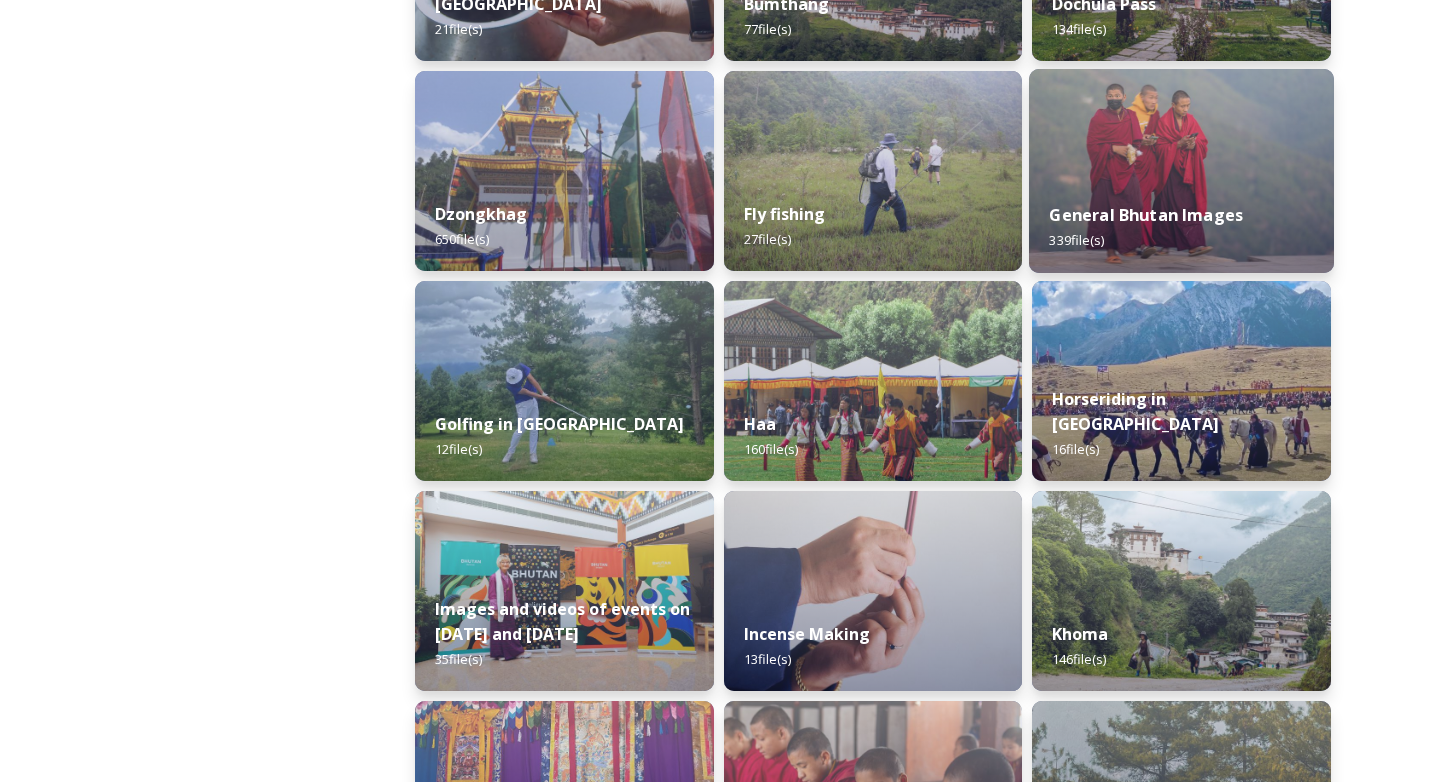 click on "General Bhutan Images 339  file(s)" at bounding box center [1181, 227] 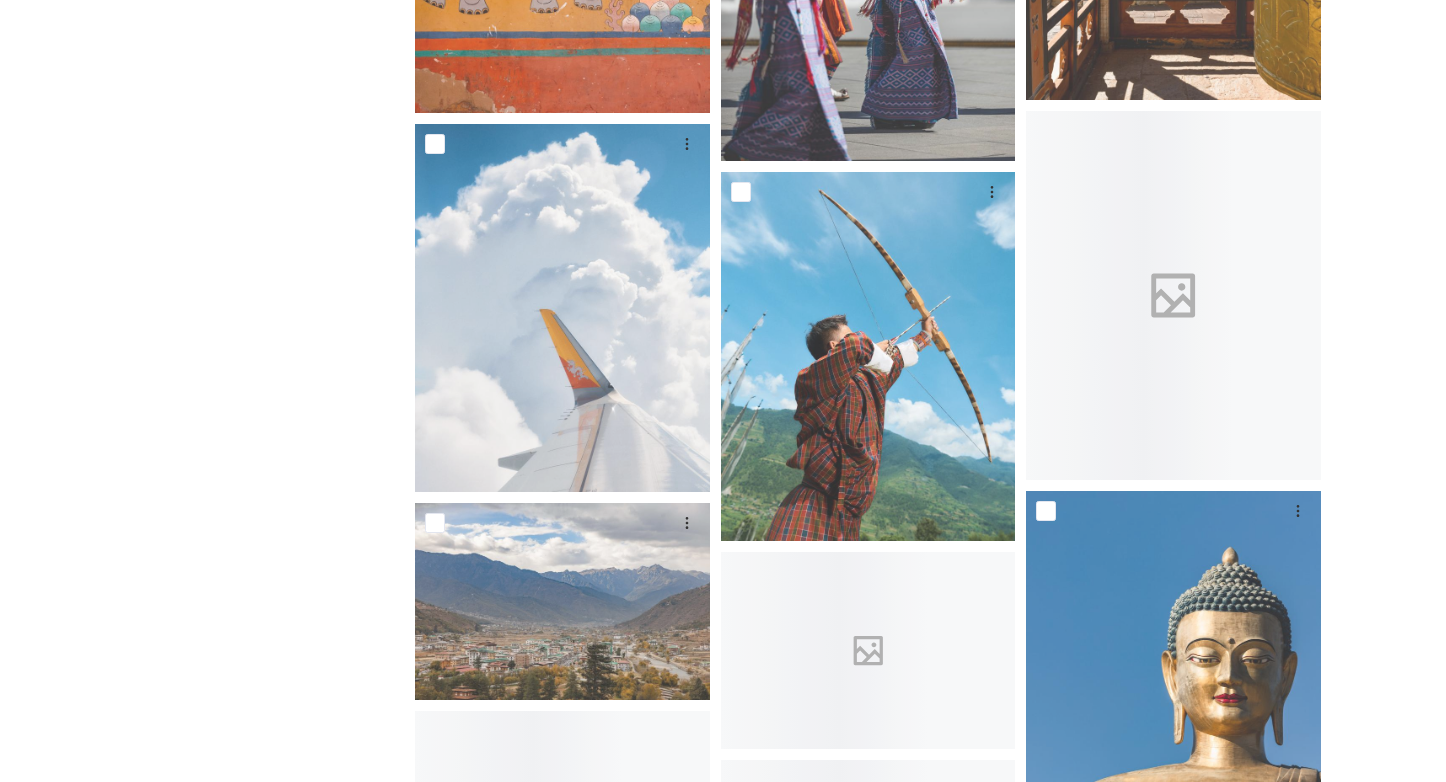 scroll, scrollTop: 5482, scrollLeft: 0, axis: vertical 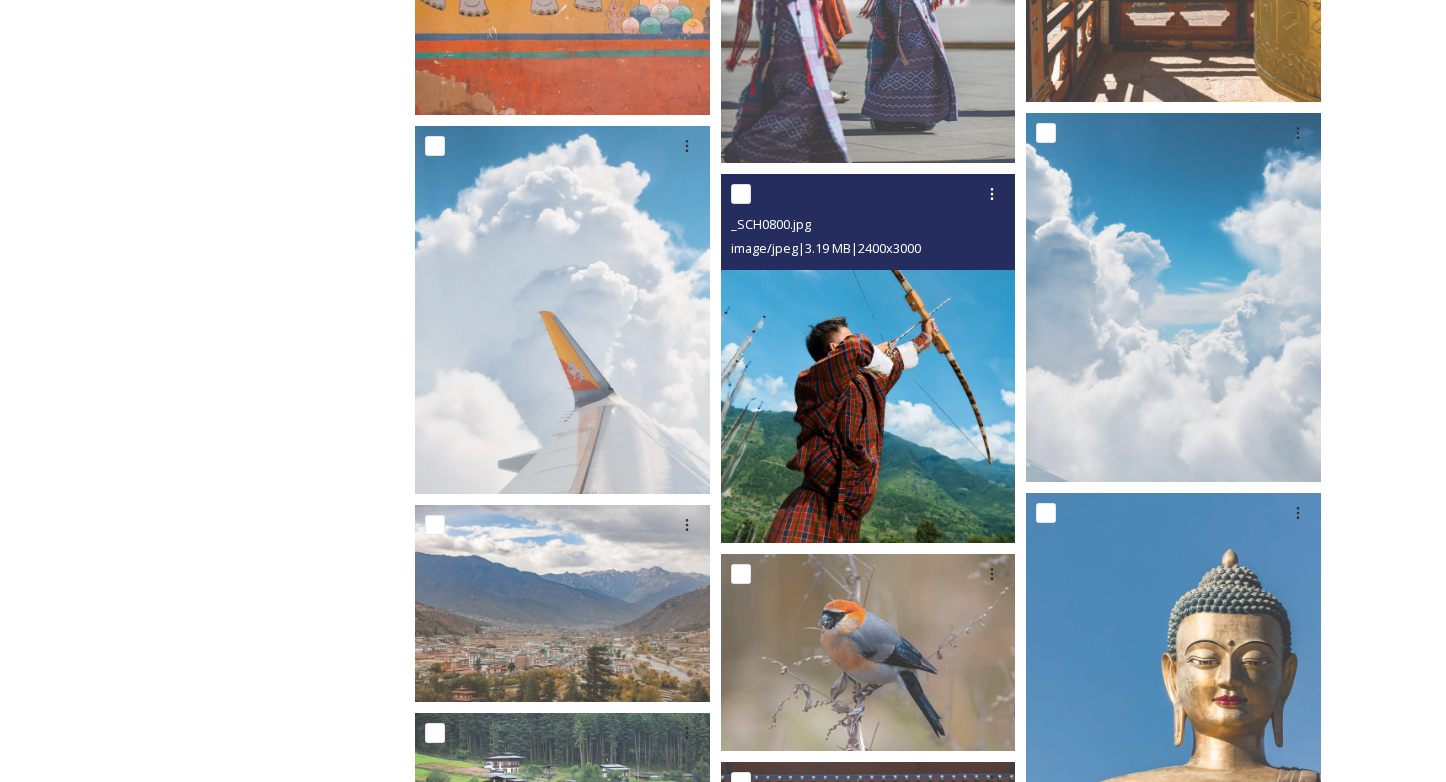 click at bounding box center (868, 358) 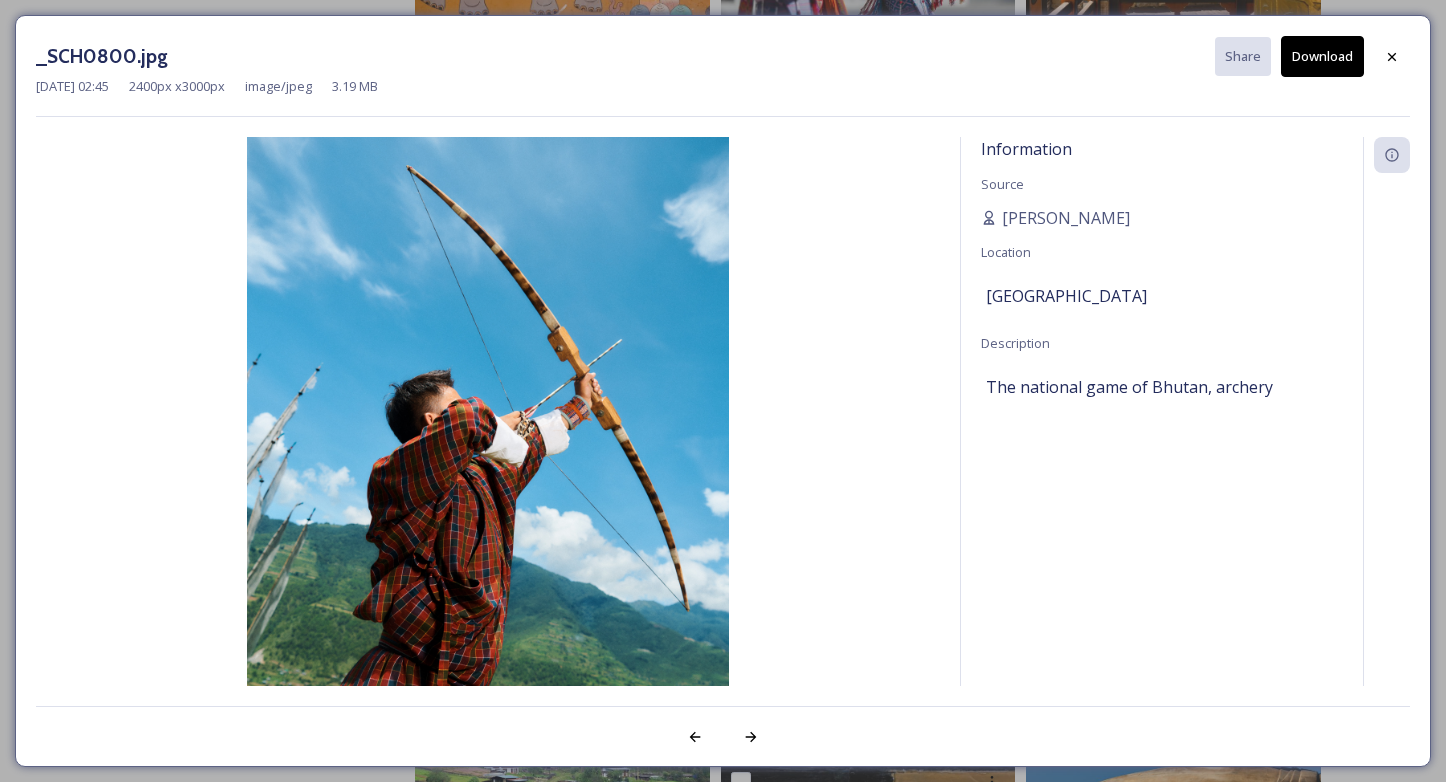 click on "Download" at bounding box center (1322, 56) 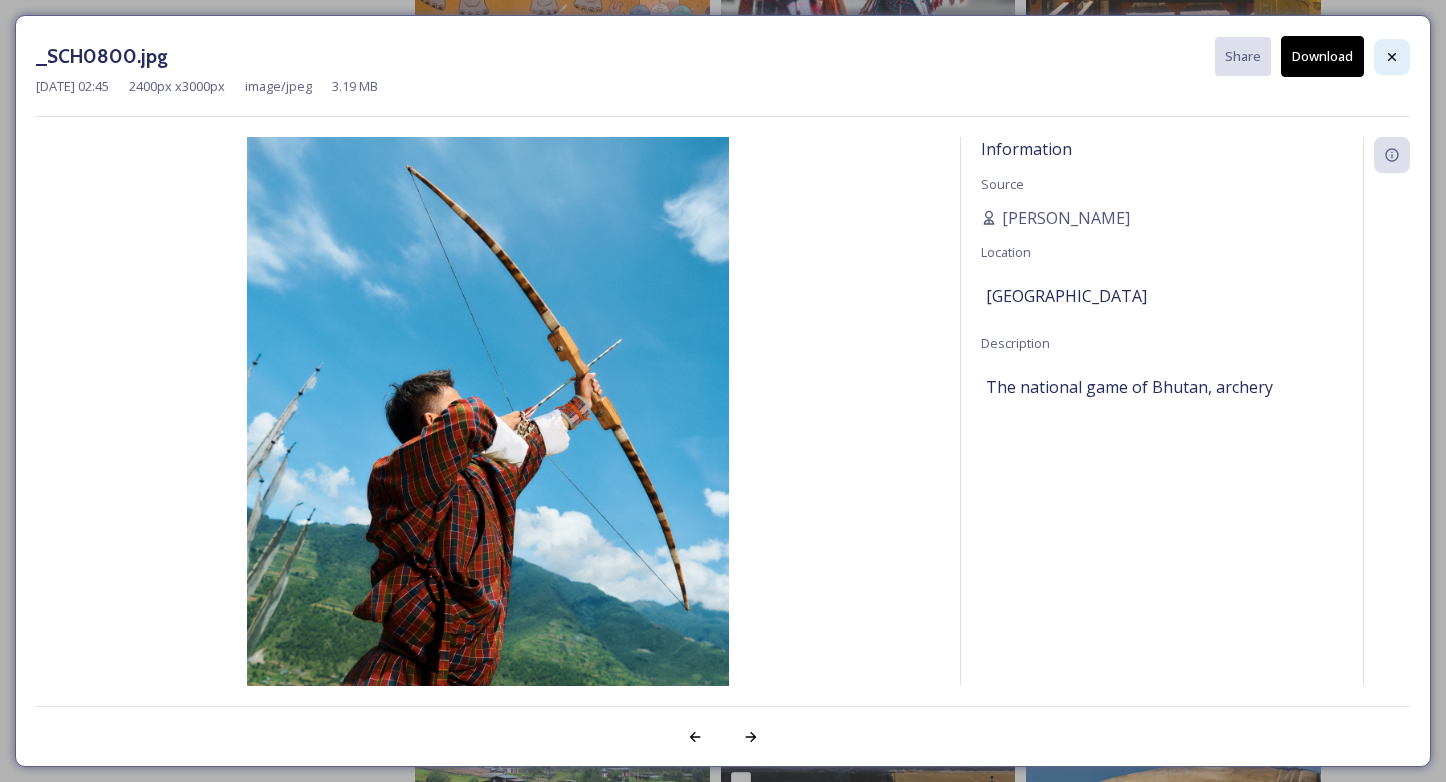 click 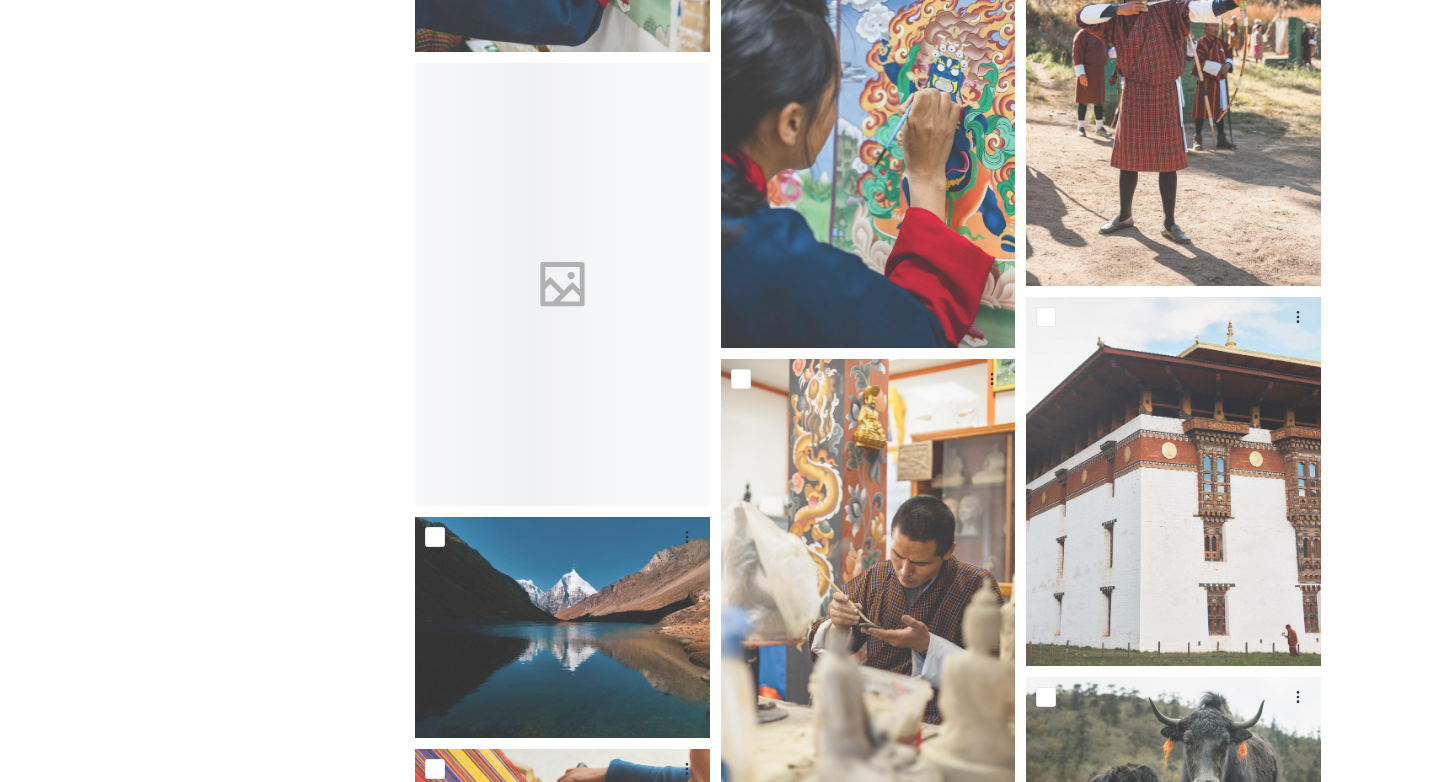 scroll, scrollTop: 7947, scrollLeft: 0, axis: vertical 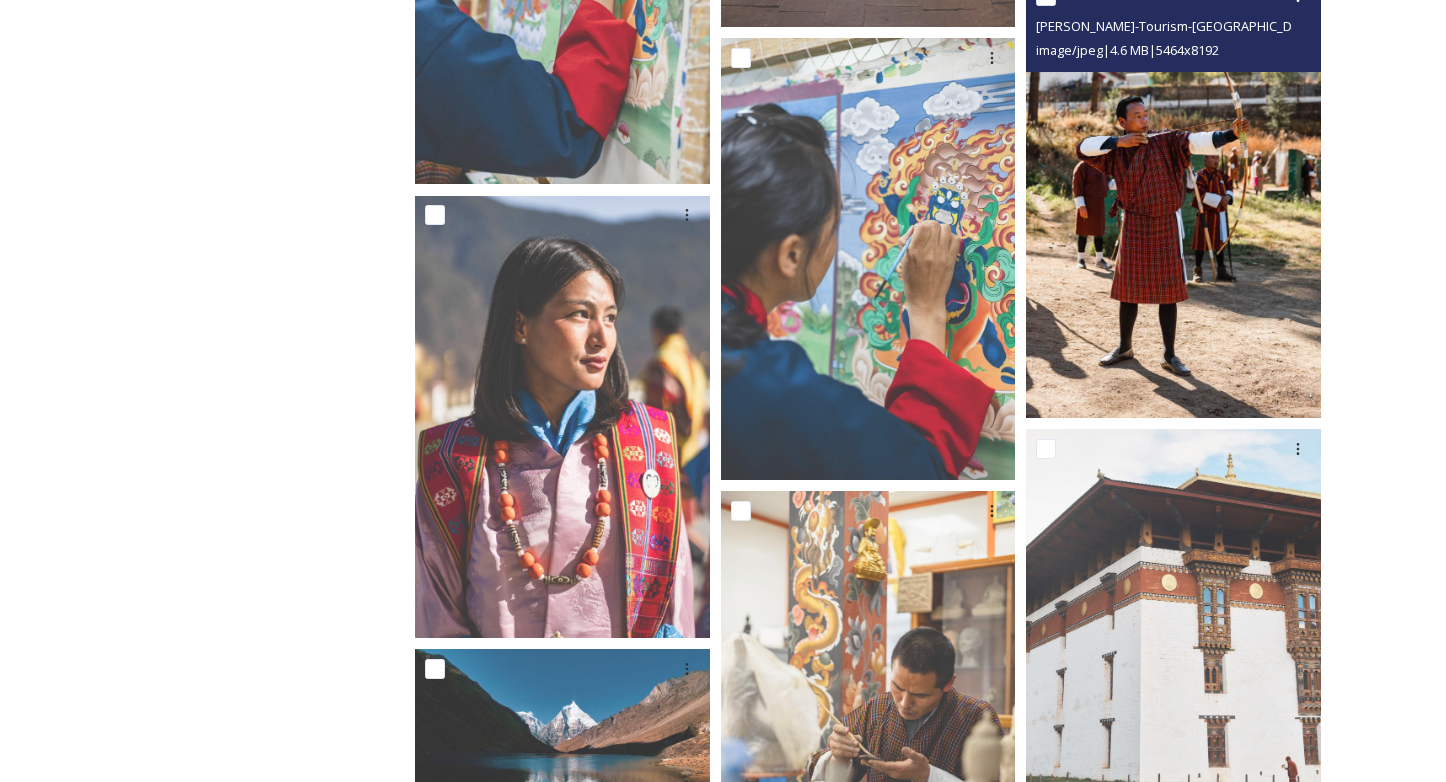 click at bounding box center (1173, 197) 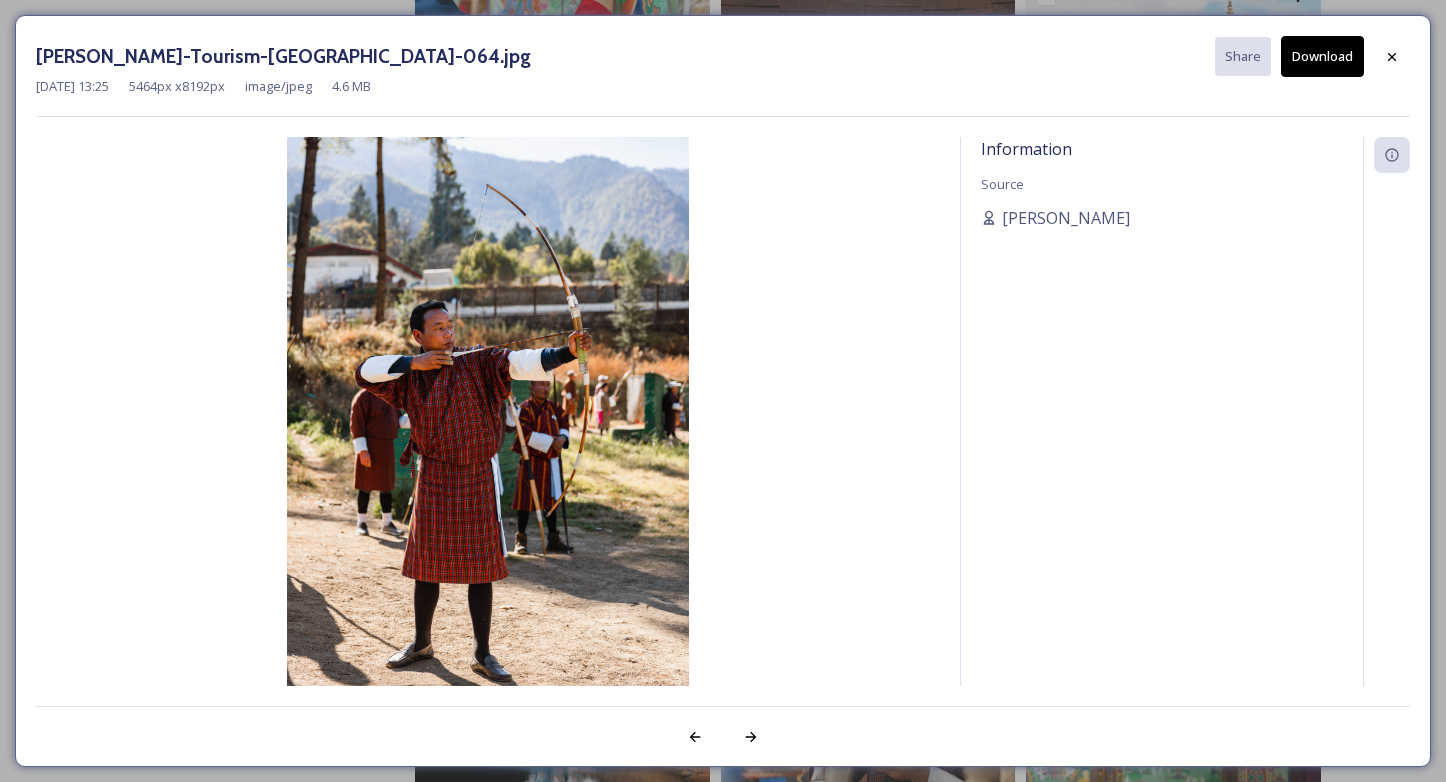 click on "Download" at bounding box center [1322, 56] 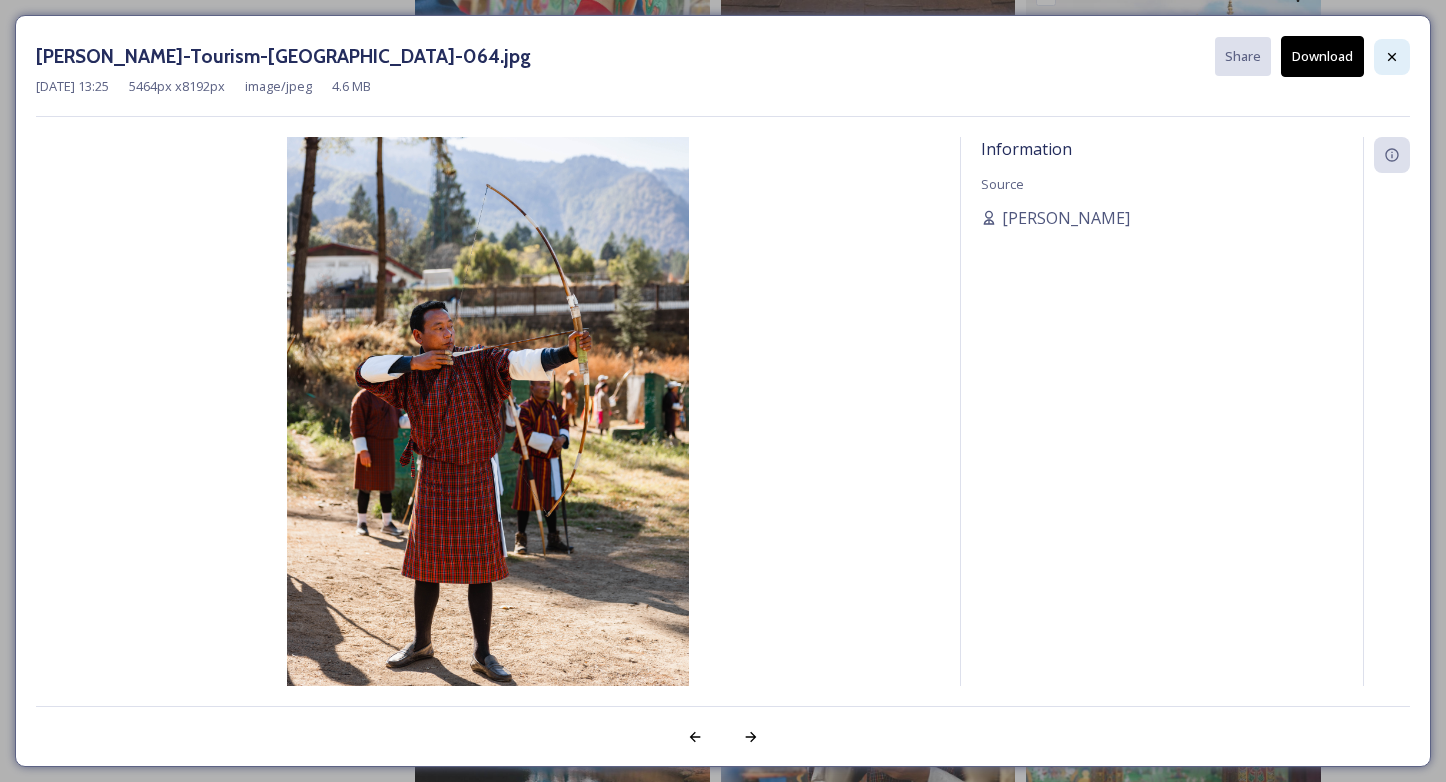click 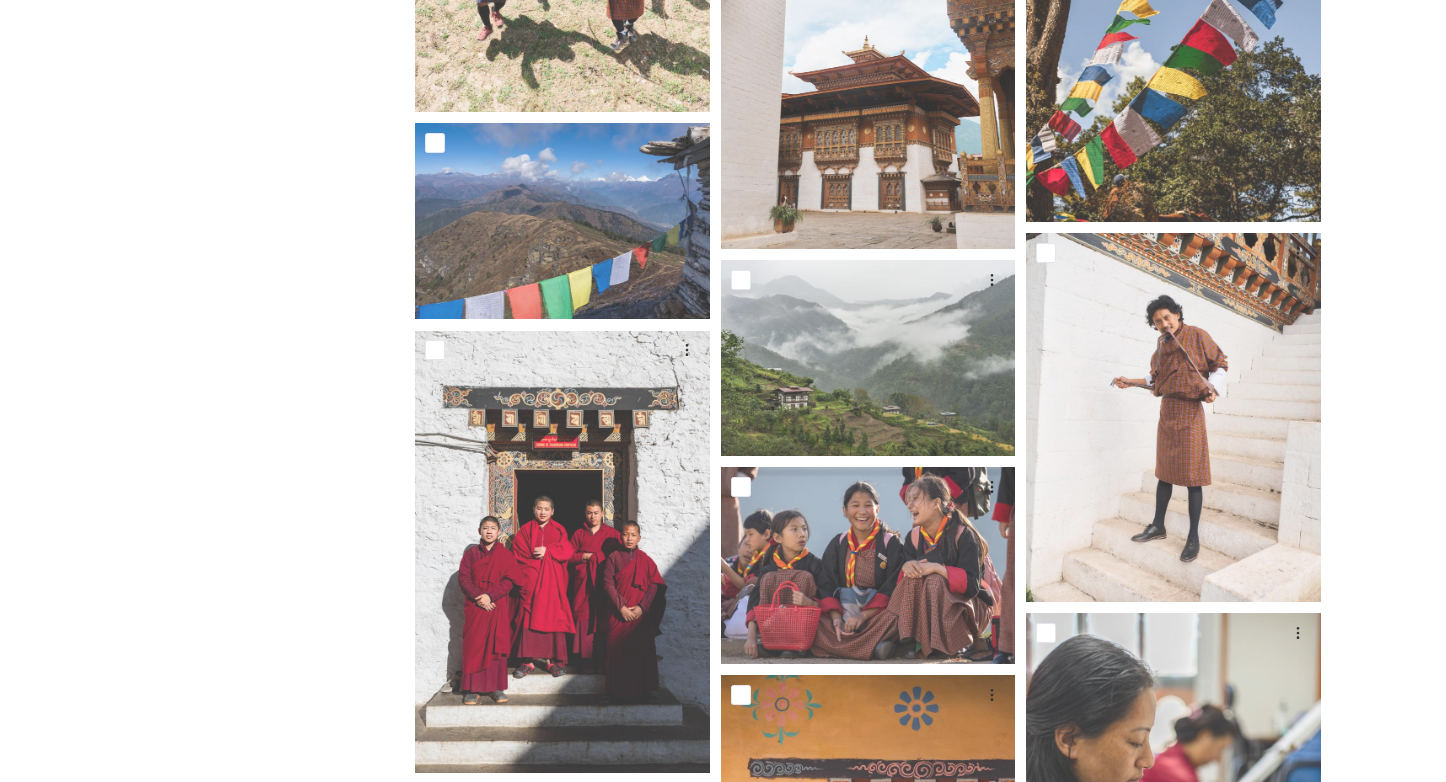 scroll, scrollTop: 10546, scrollLeft: 0, axis: vertical 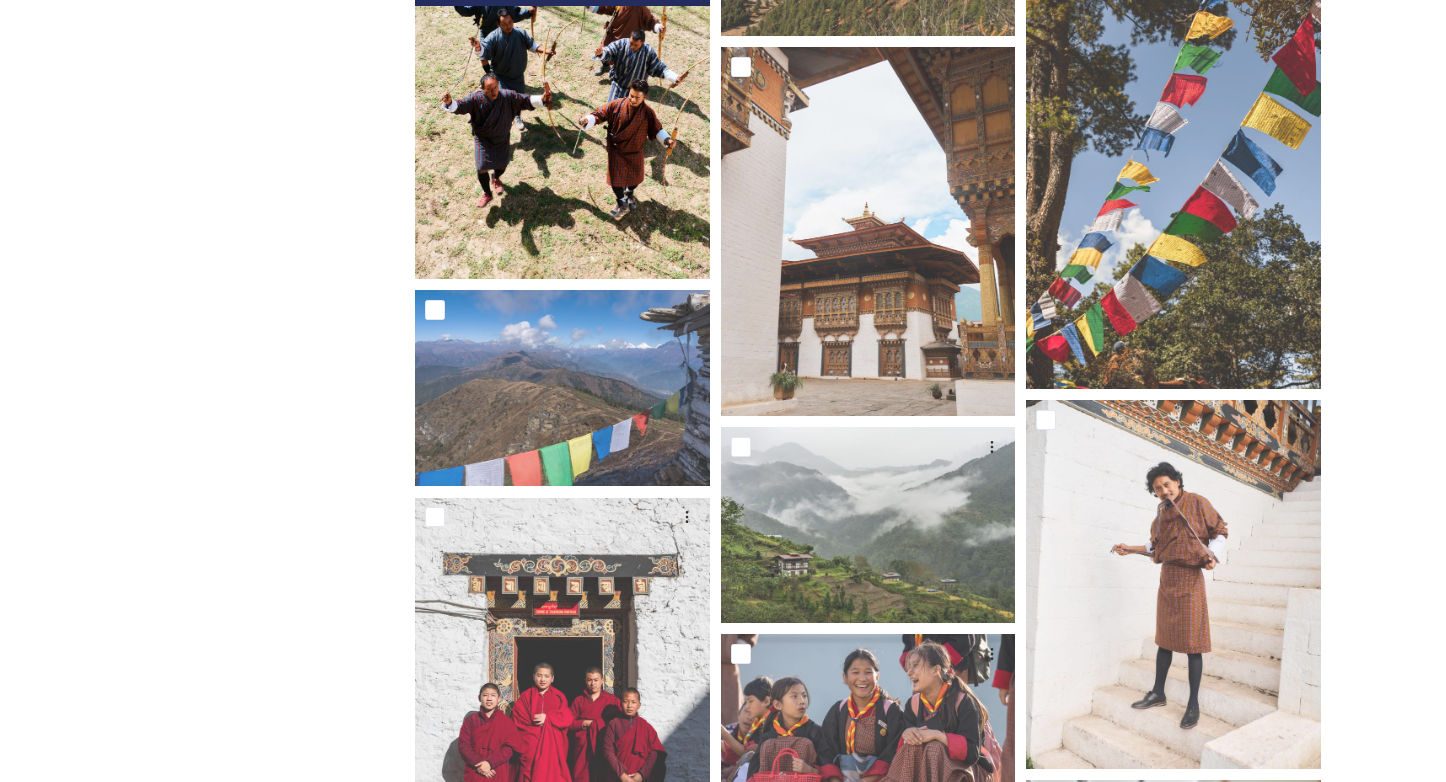 click at bounding box center [562, 94] 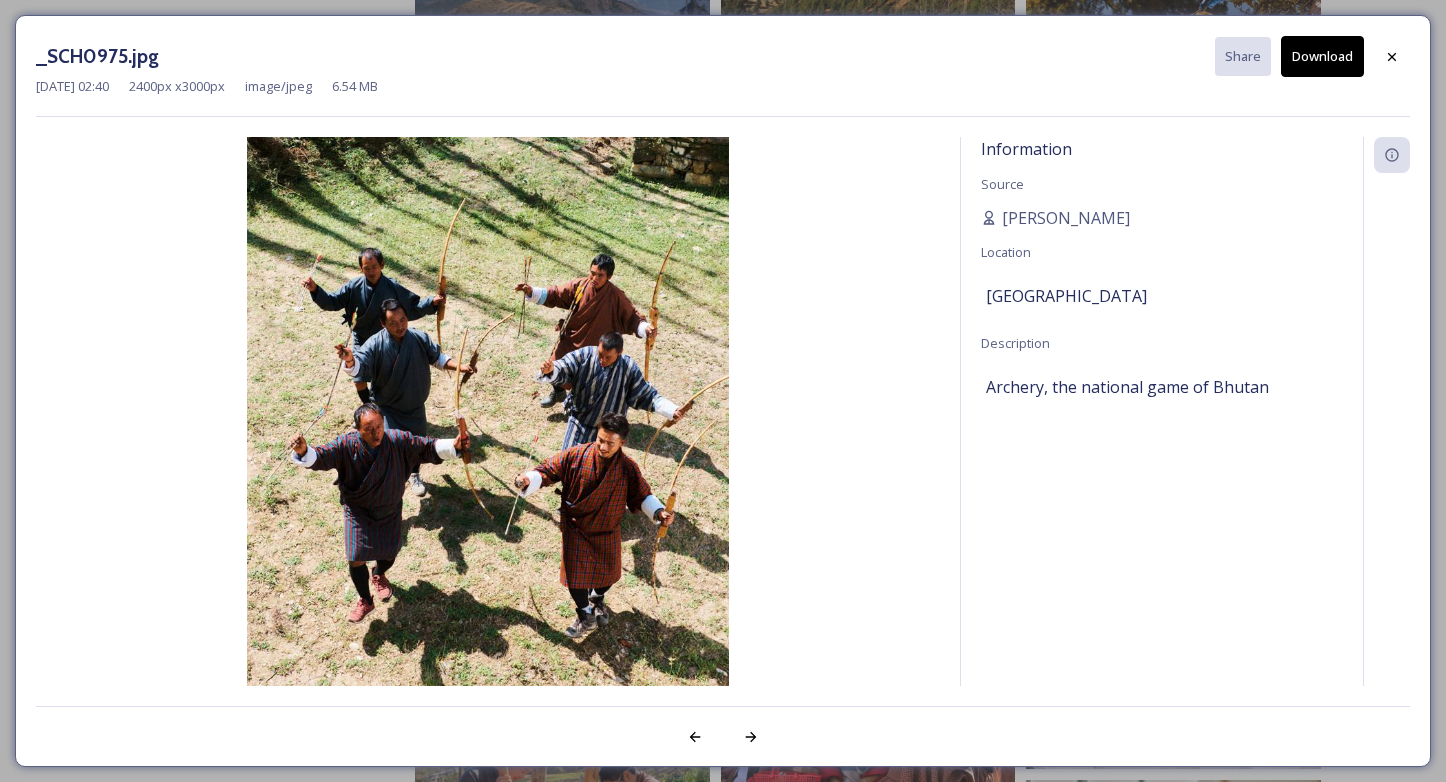 click on "Download" at bounding box center [1322, 56] 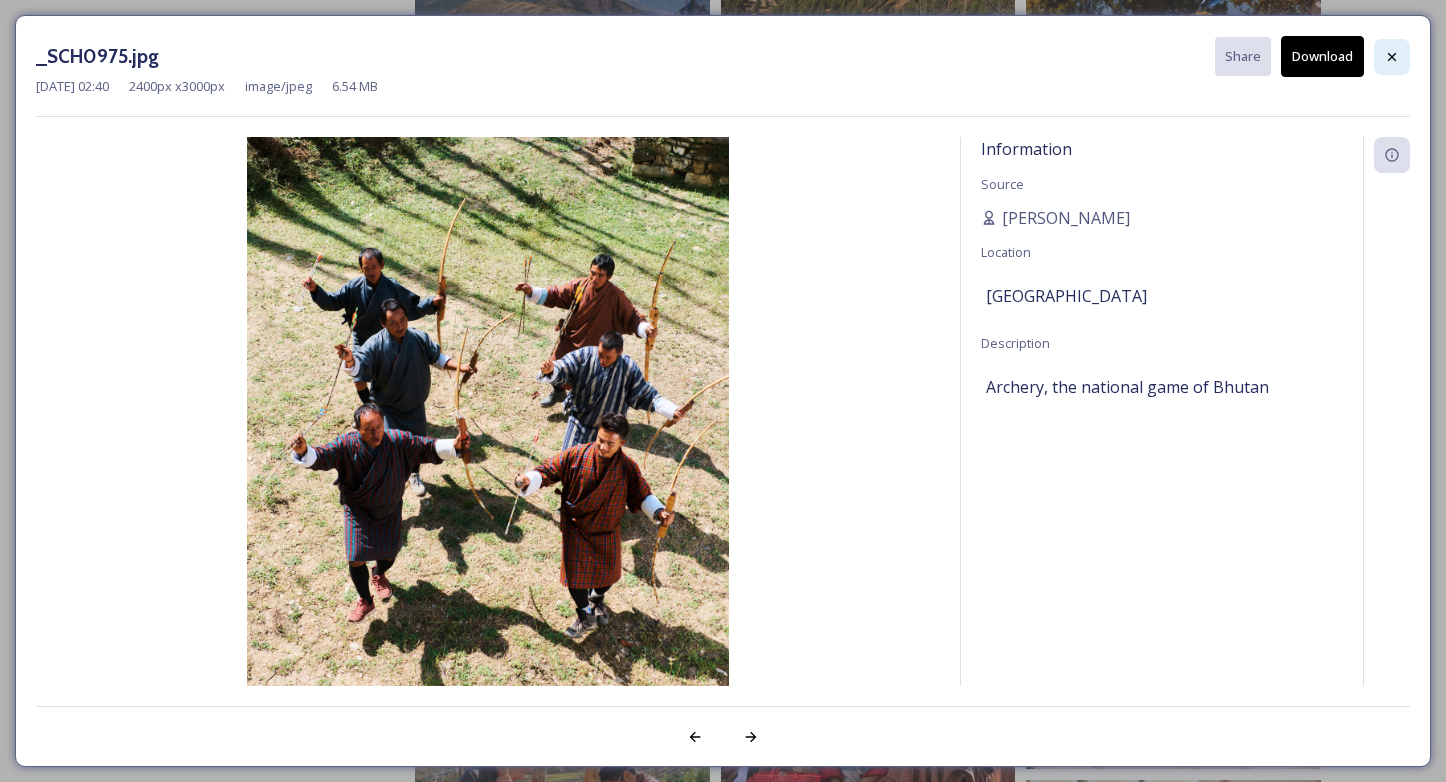 click 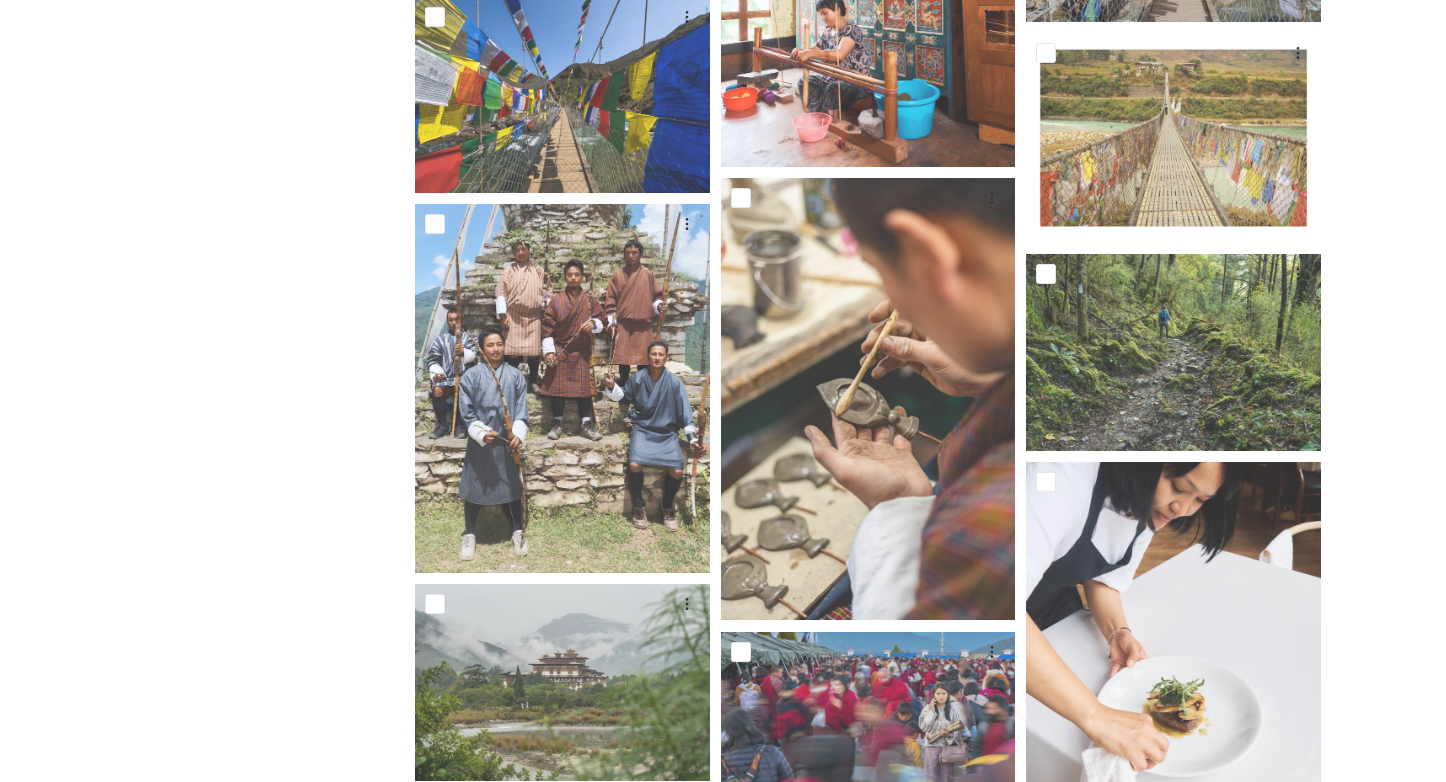 scroll, scrollTop: 13608, scrollLeft: 0, axis: vertical 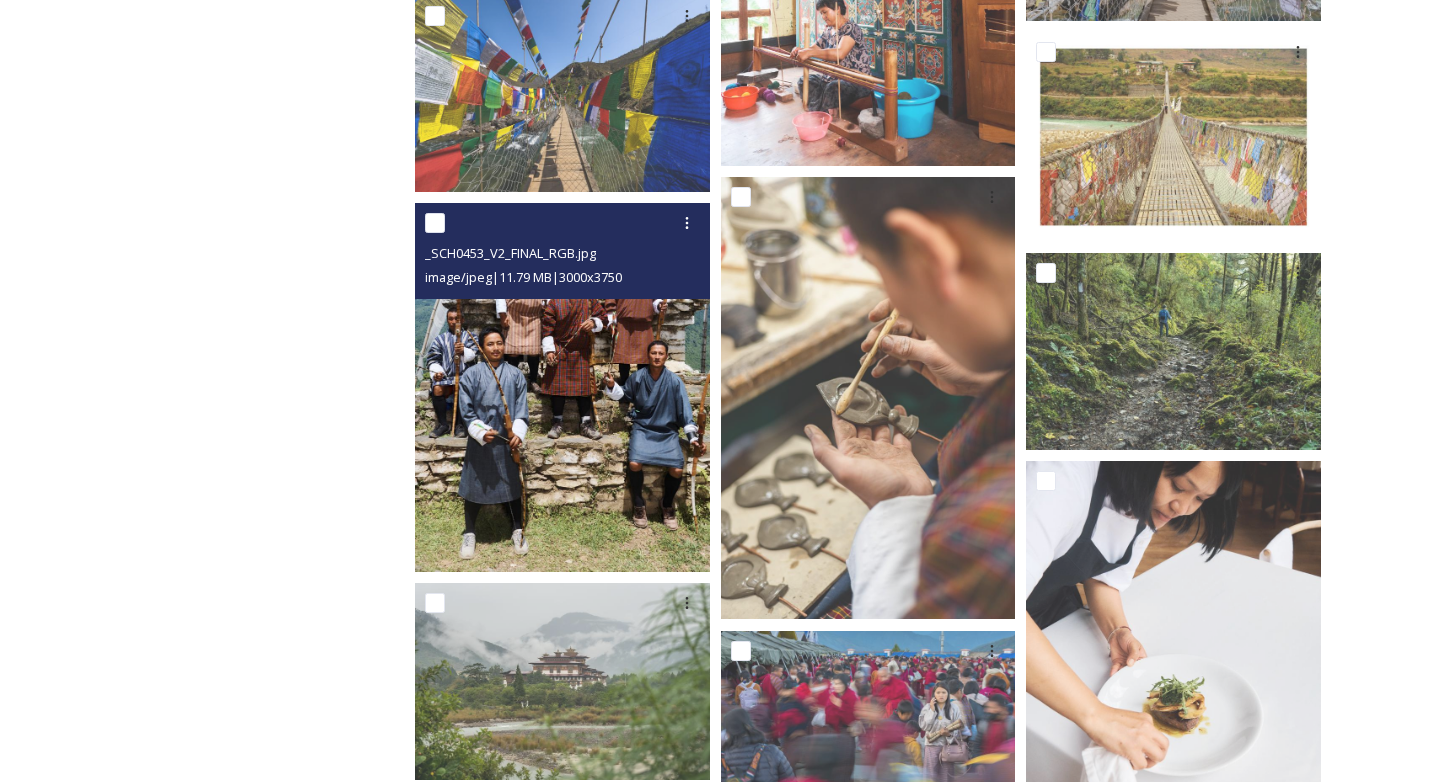 click at bounding box center (562, 387) 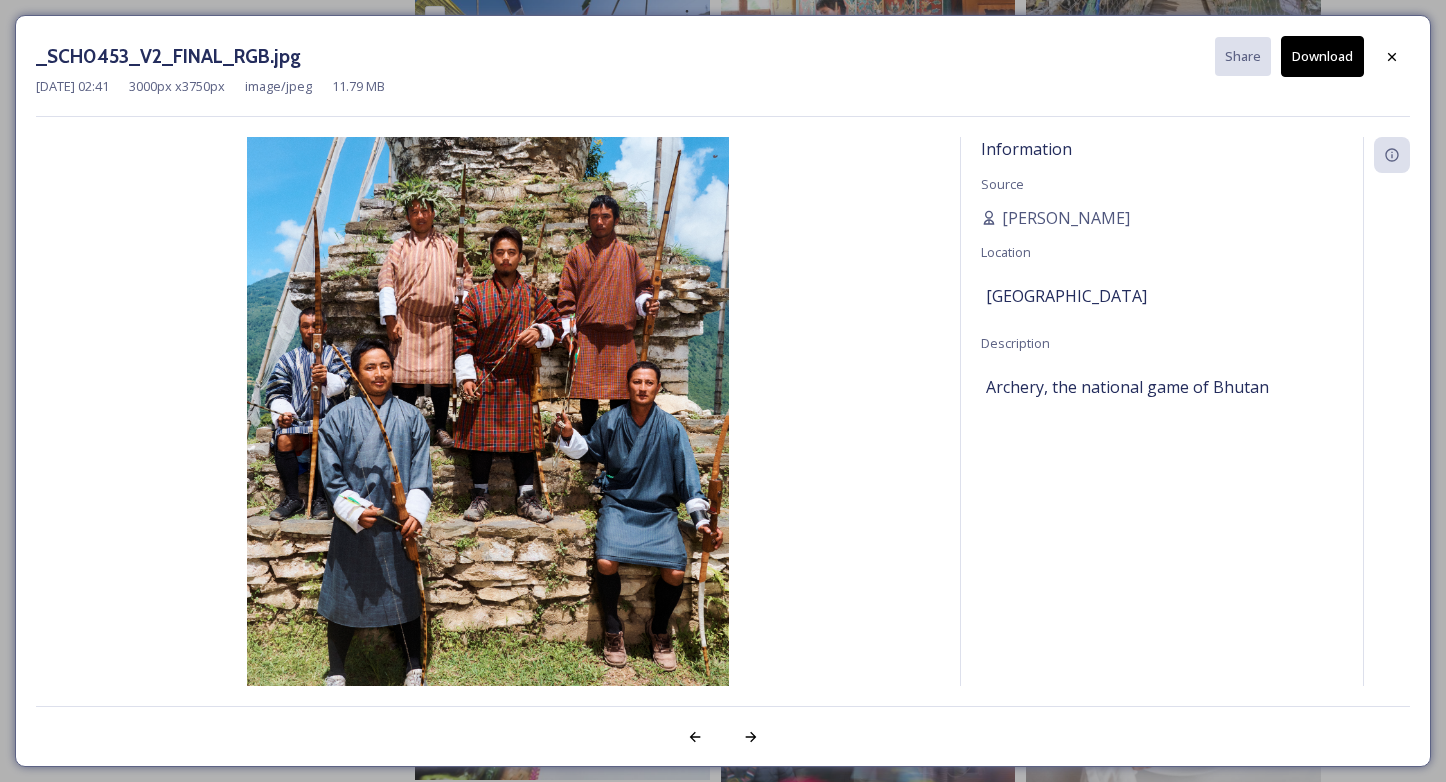 click on "Download" at bounding box center (1322, 56) 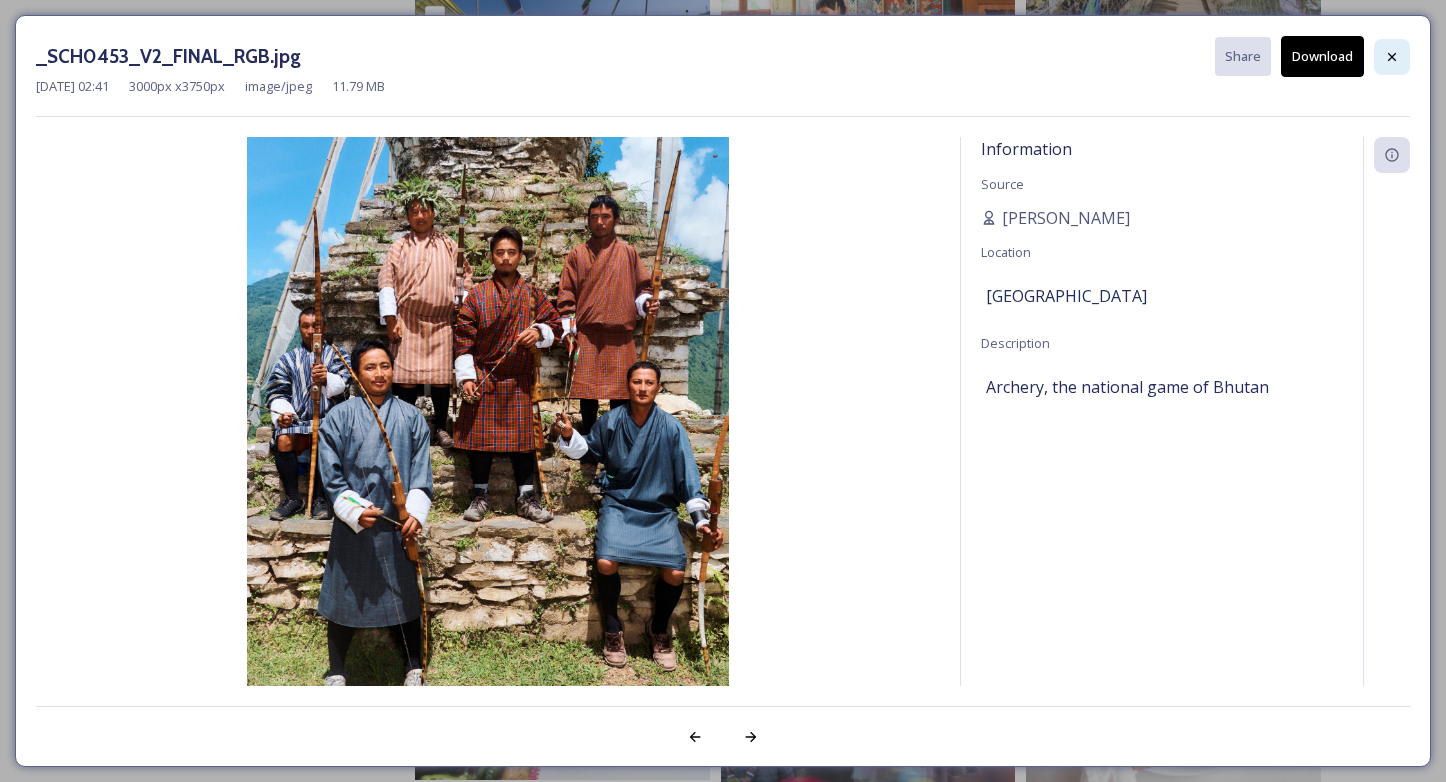 click 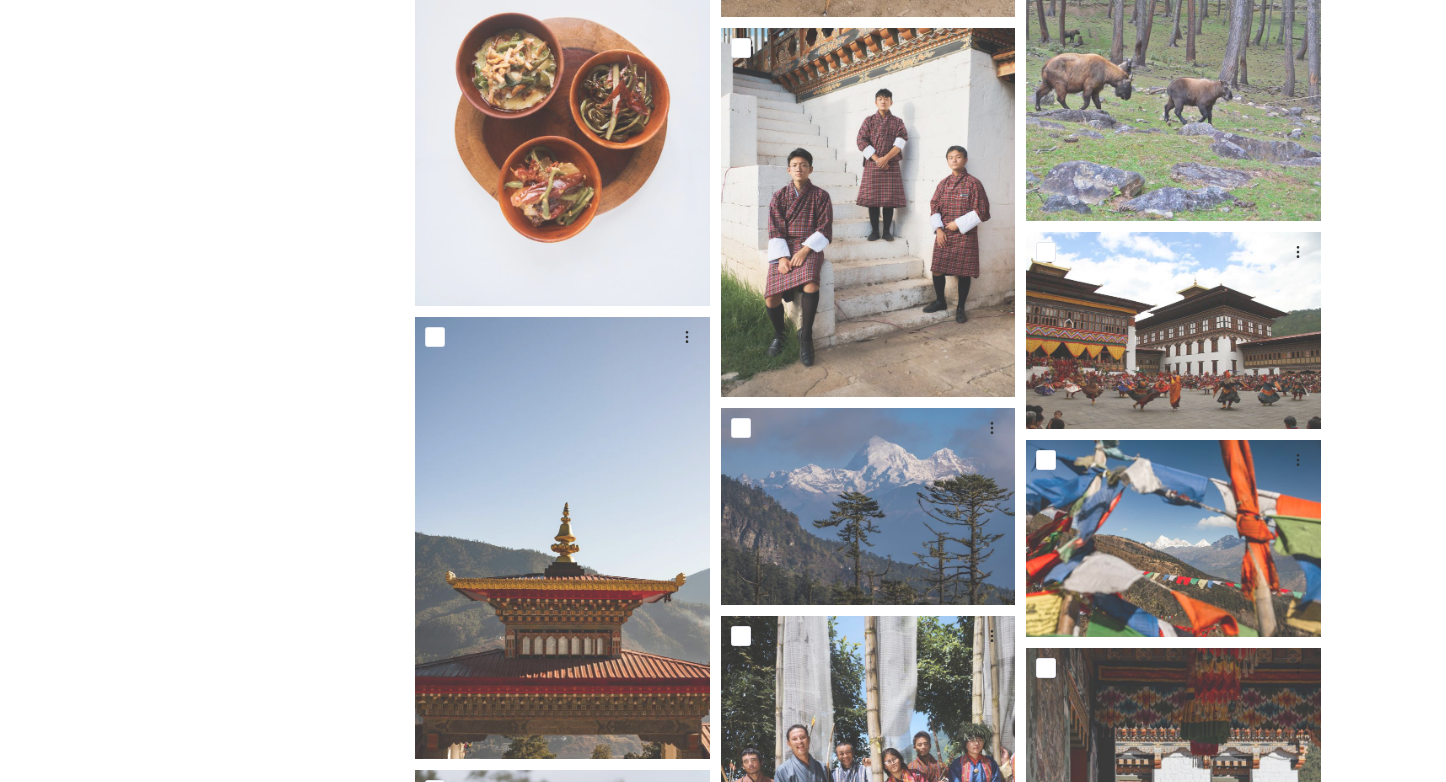 scroll, scrollTop: 19055, scrollLeft: 0, axis: vertical 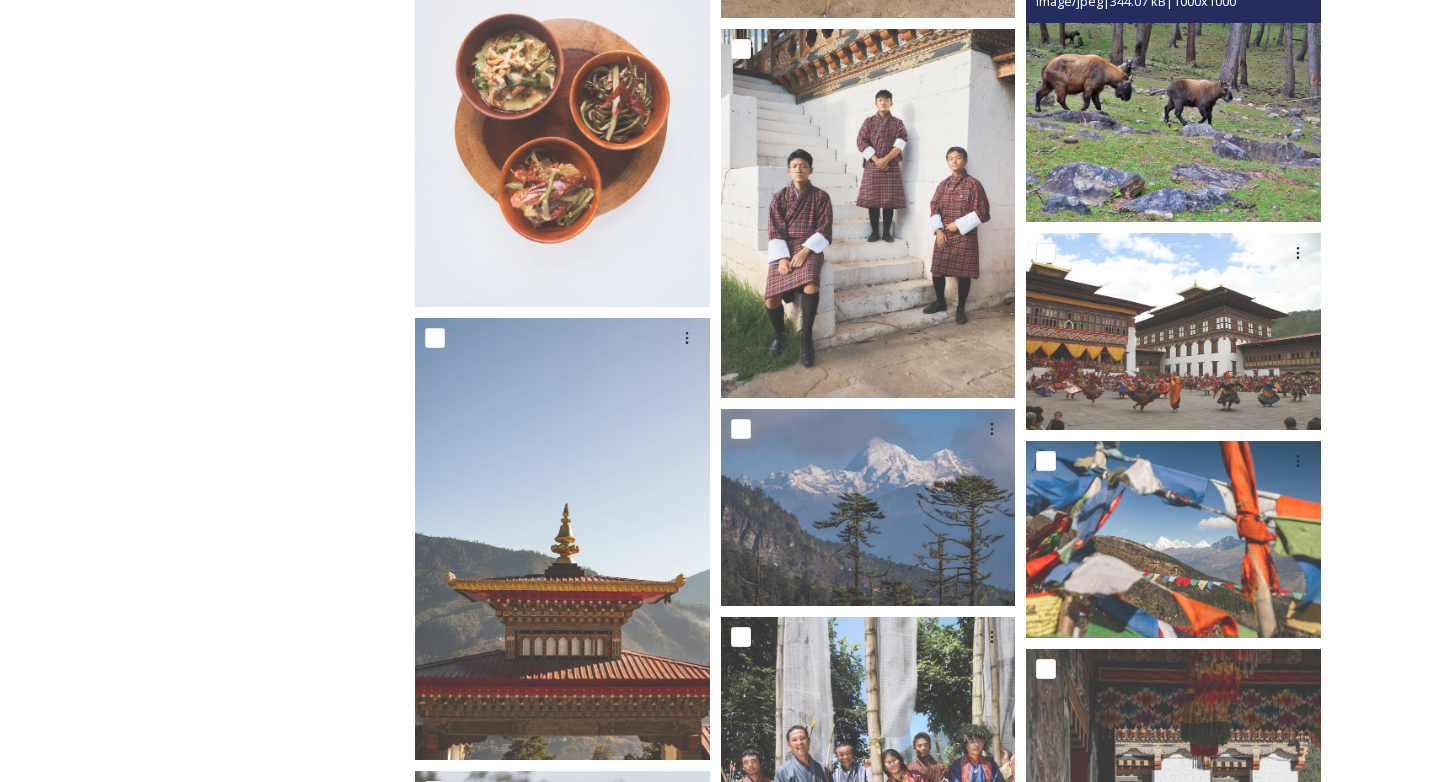 click at bounding box center (1173, 74) 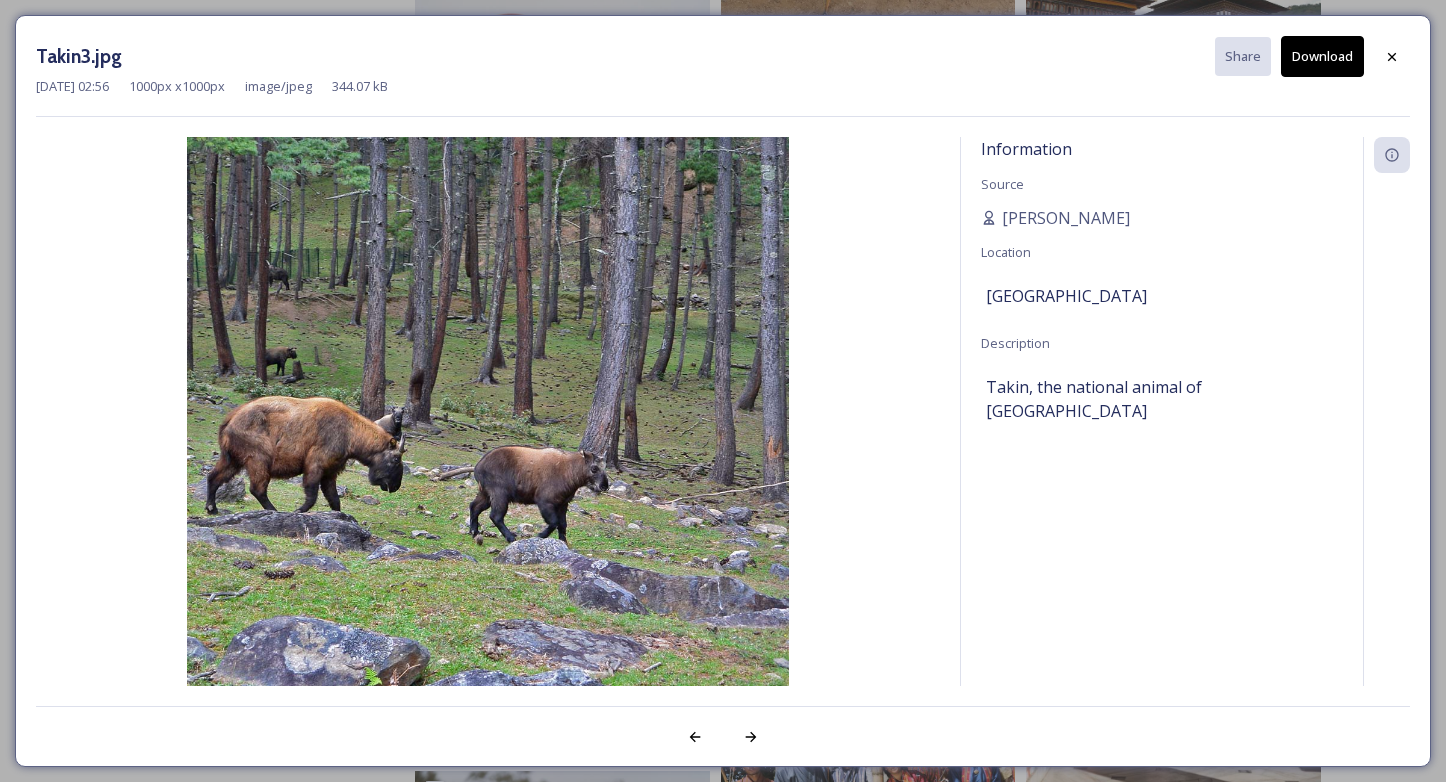 click on "Download" at bounding box center [1322, 56] 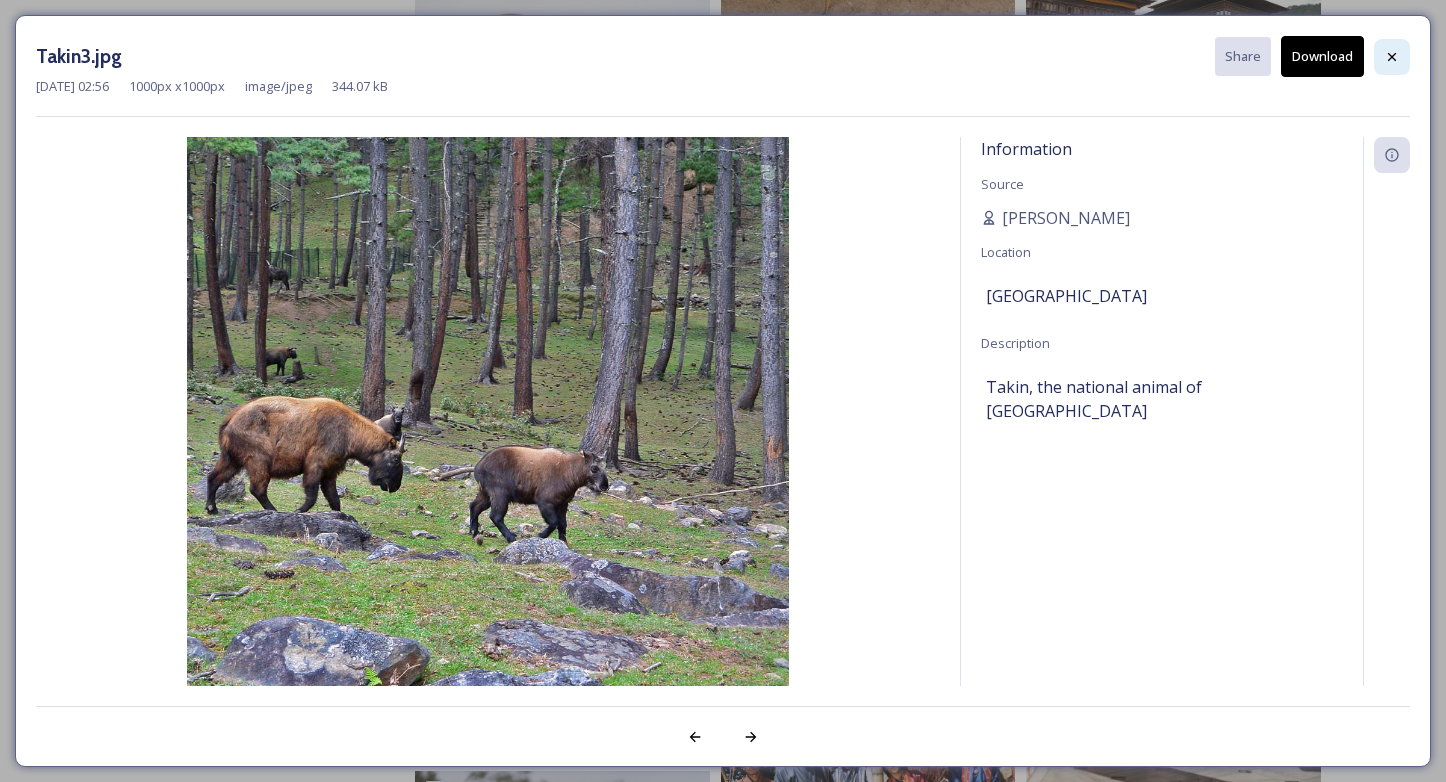 click 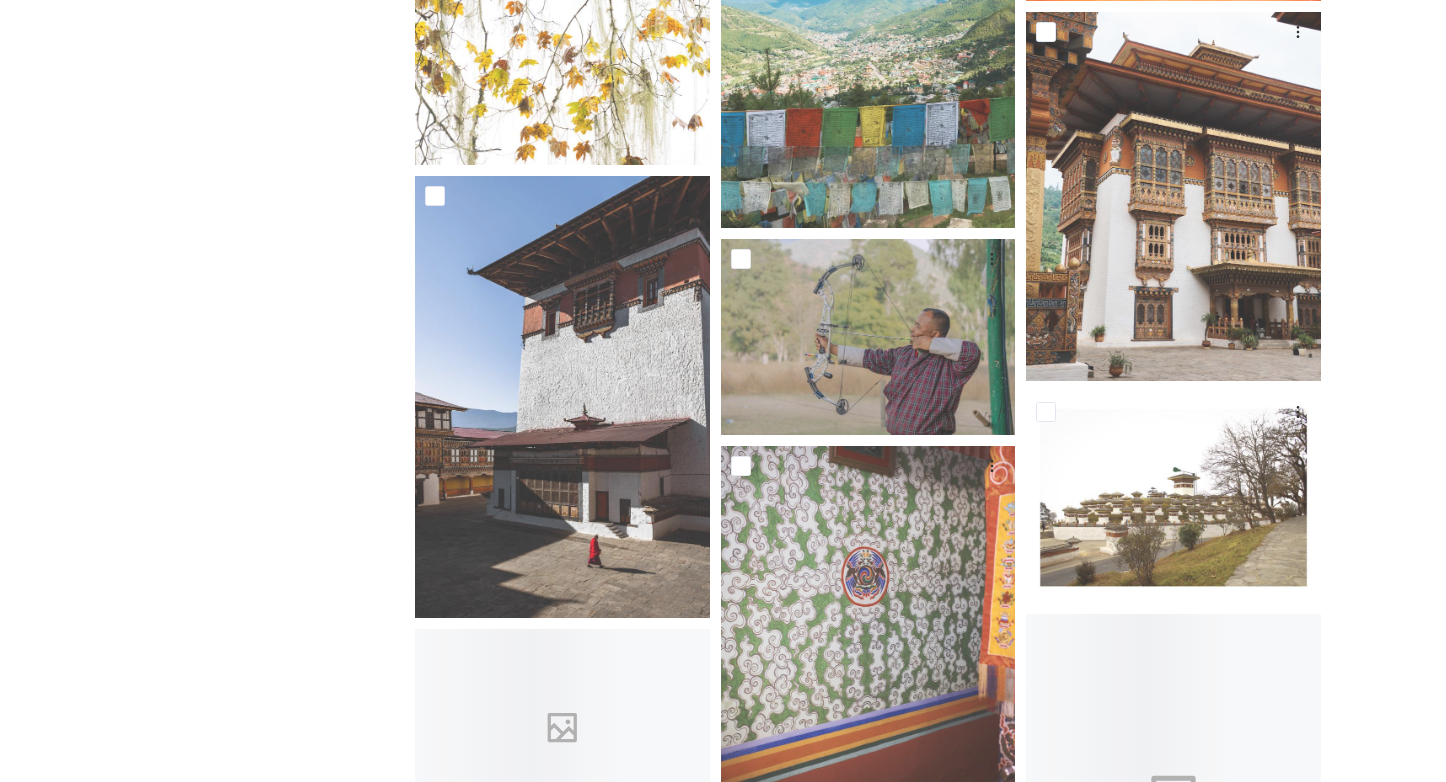 scroll, scrollTop: 20906, scrollLeft: 0, axis: vertical 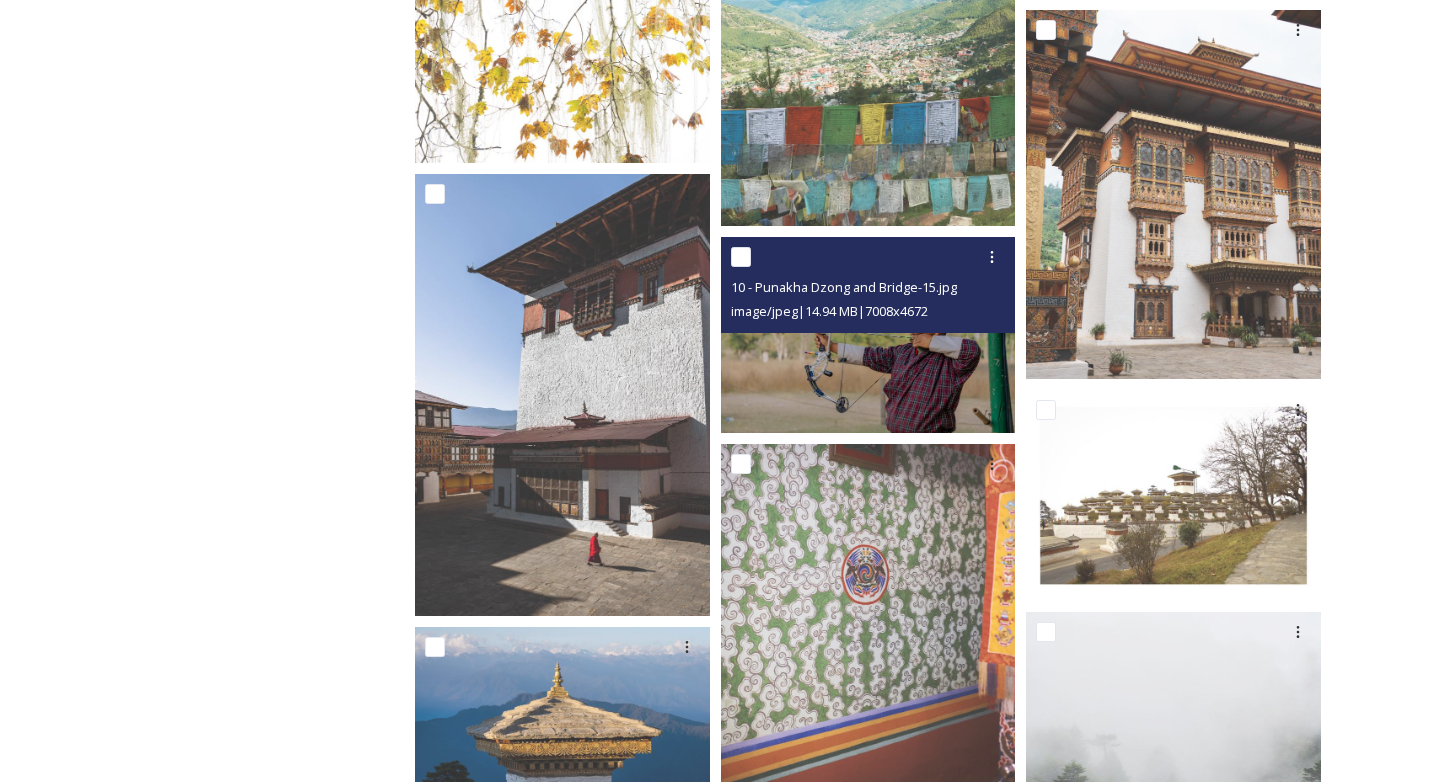 click at bounding box center [868, 335] 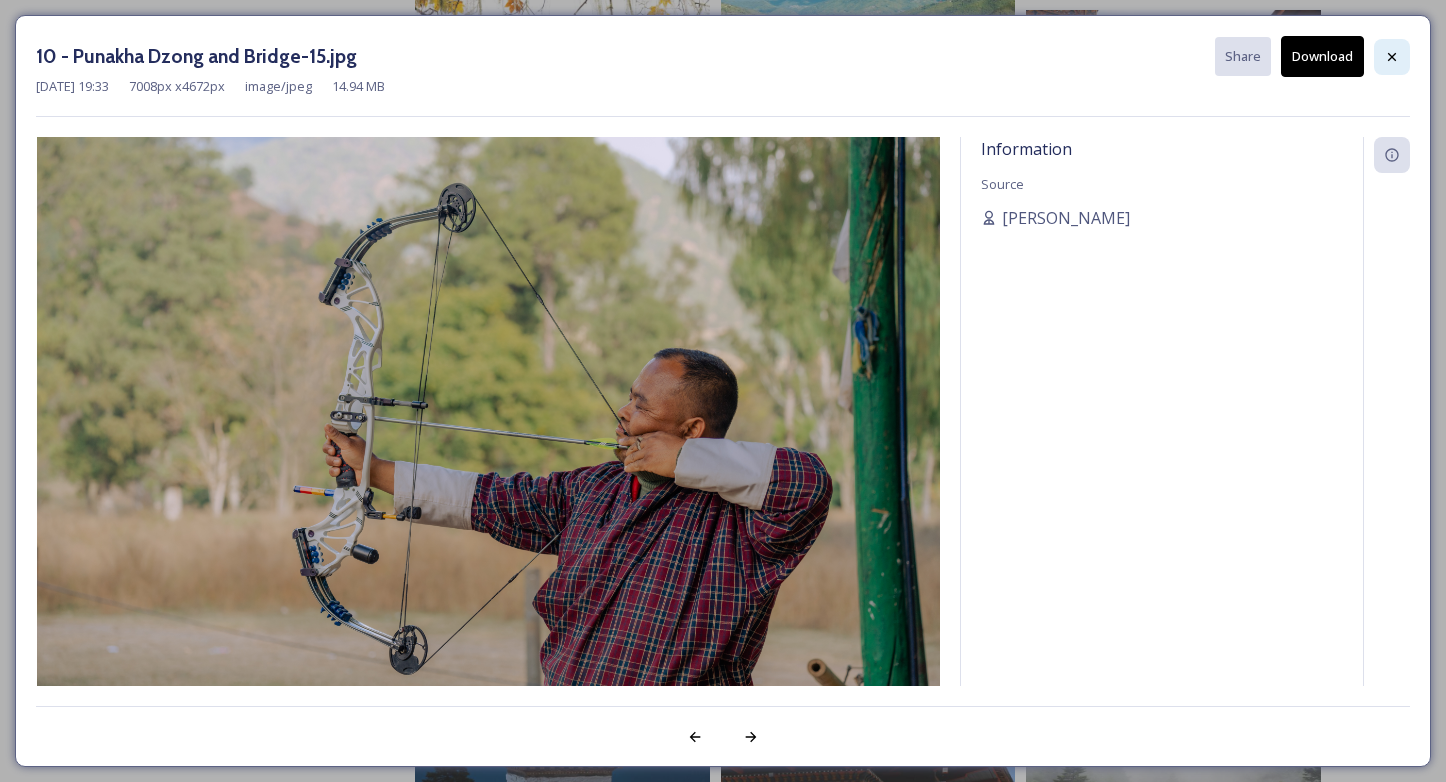 click 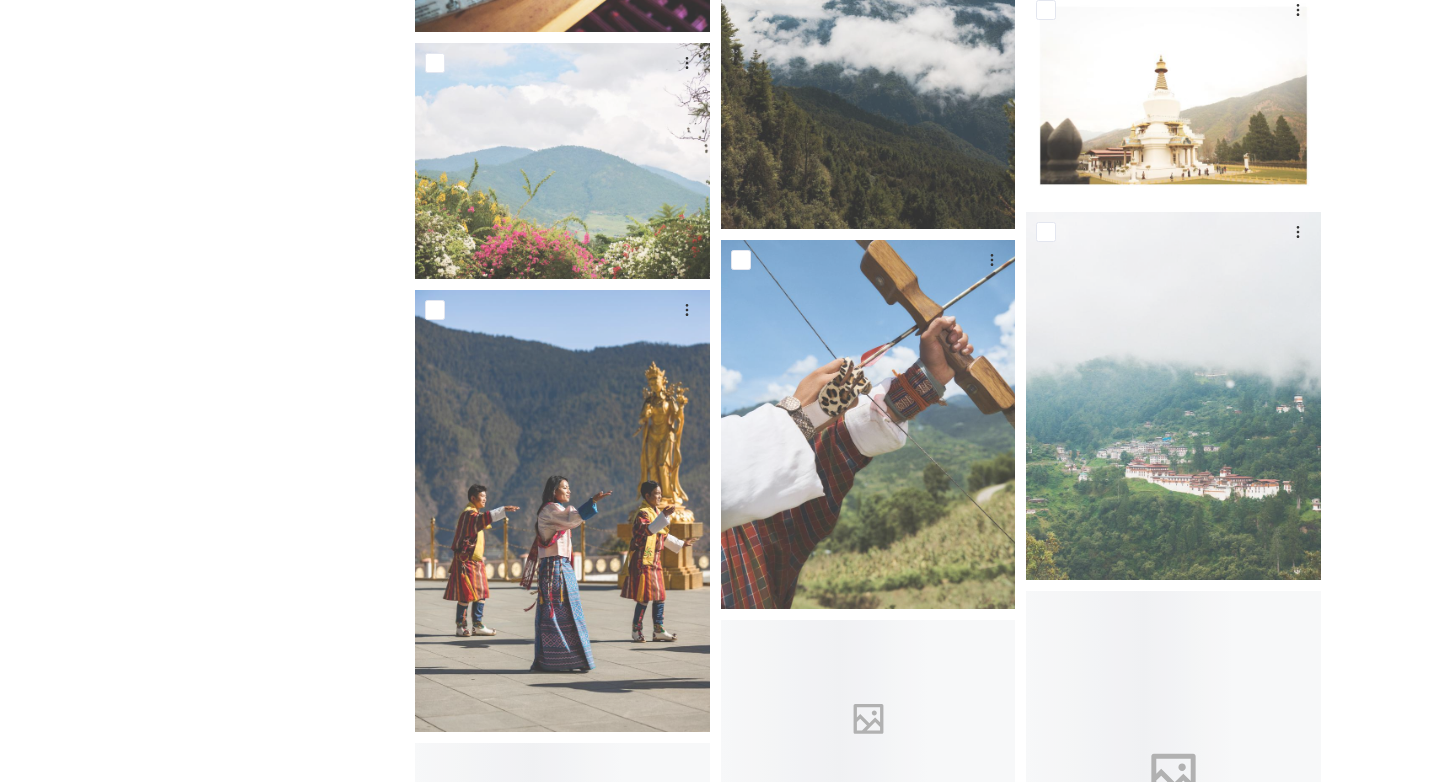 scroll, scrollTop: 22534, scrollLeft: 0, axis: vertical 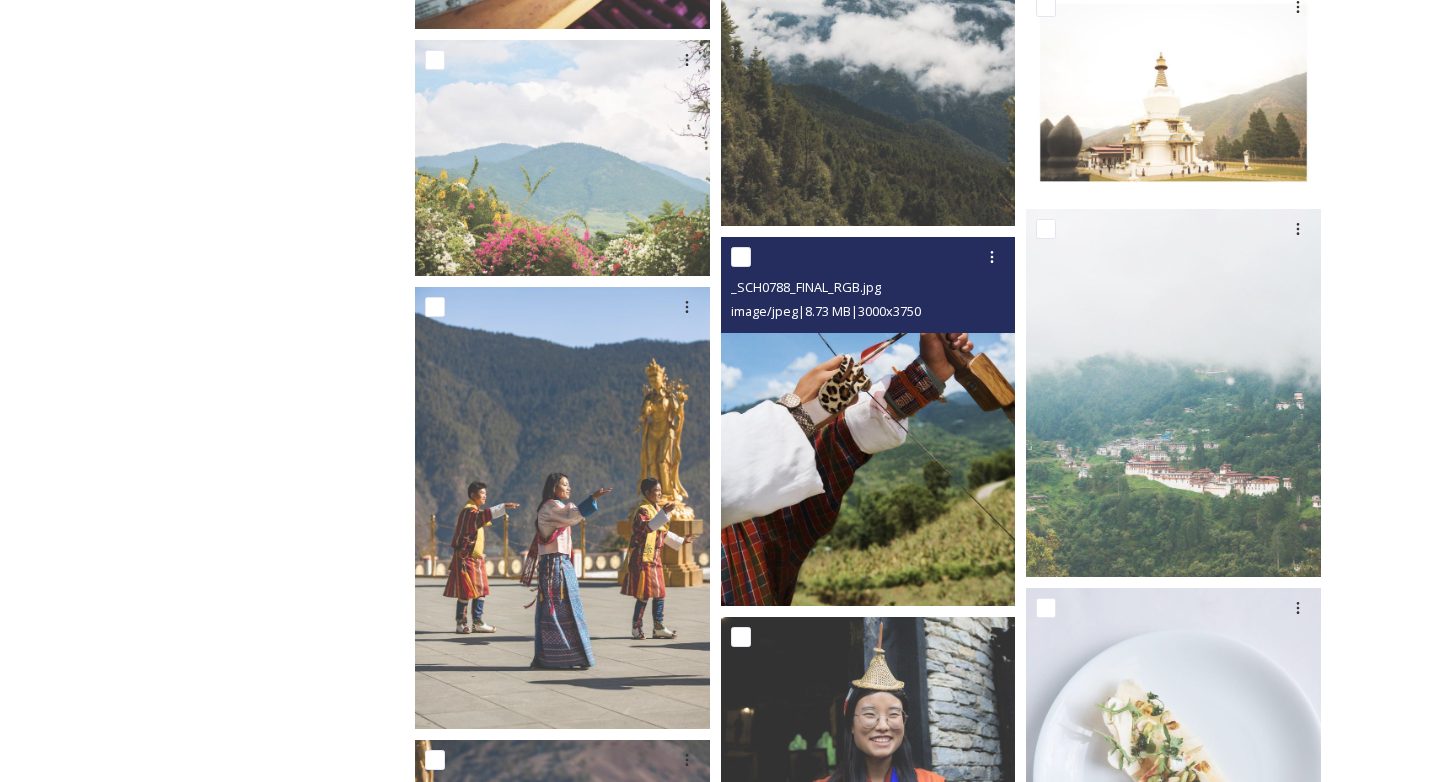 click at bounding box center (868, 421) 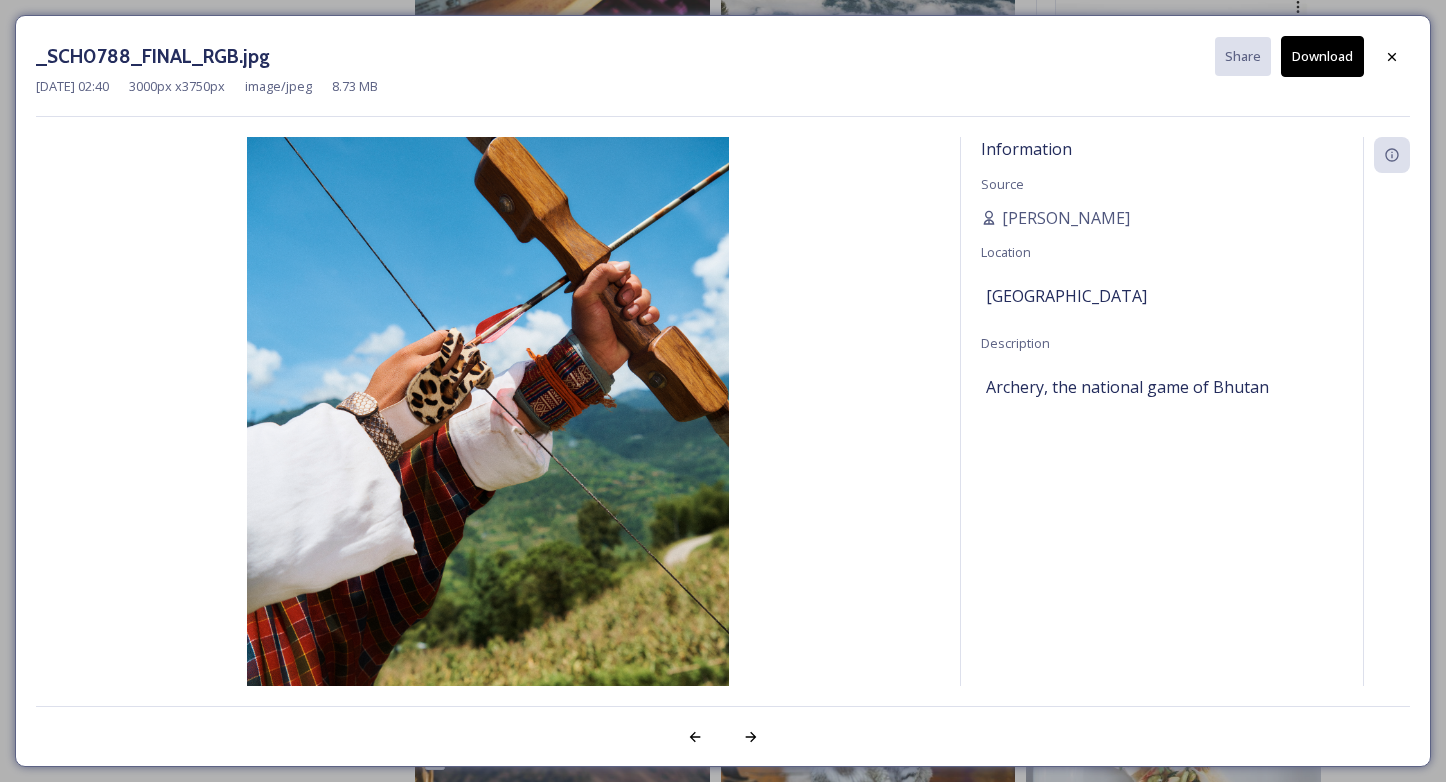 click on "Download" at bounding box center [1322, 56] 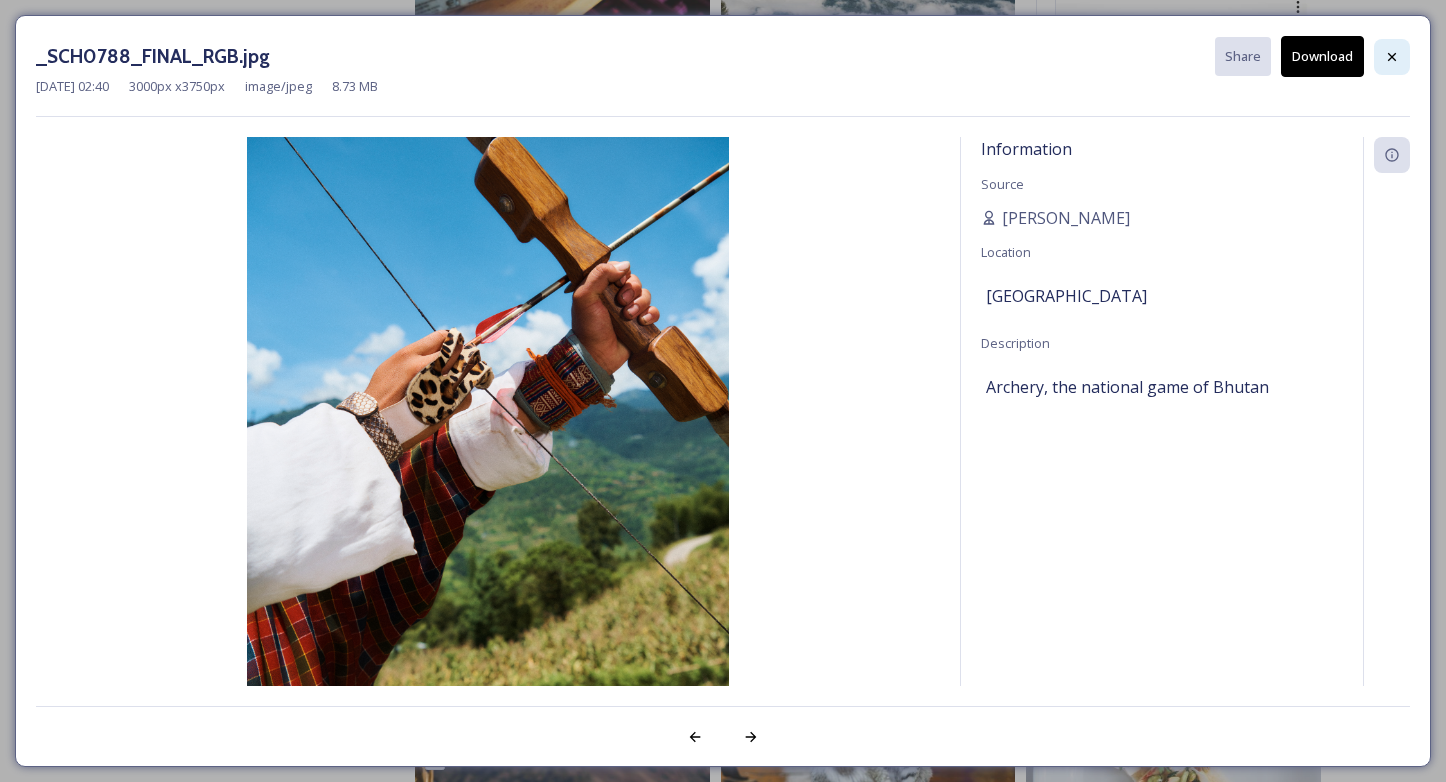 click 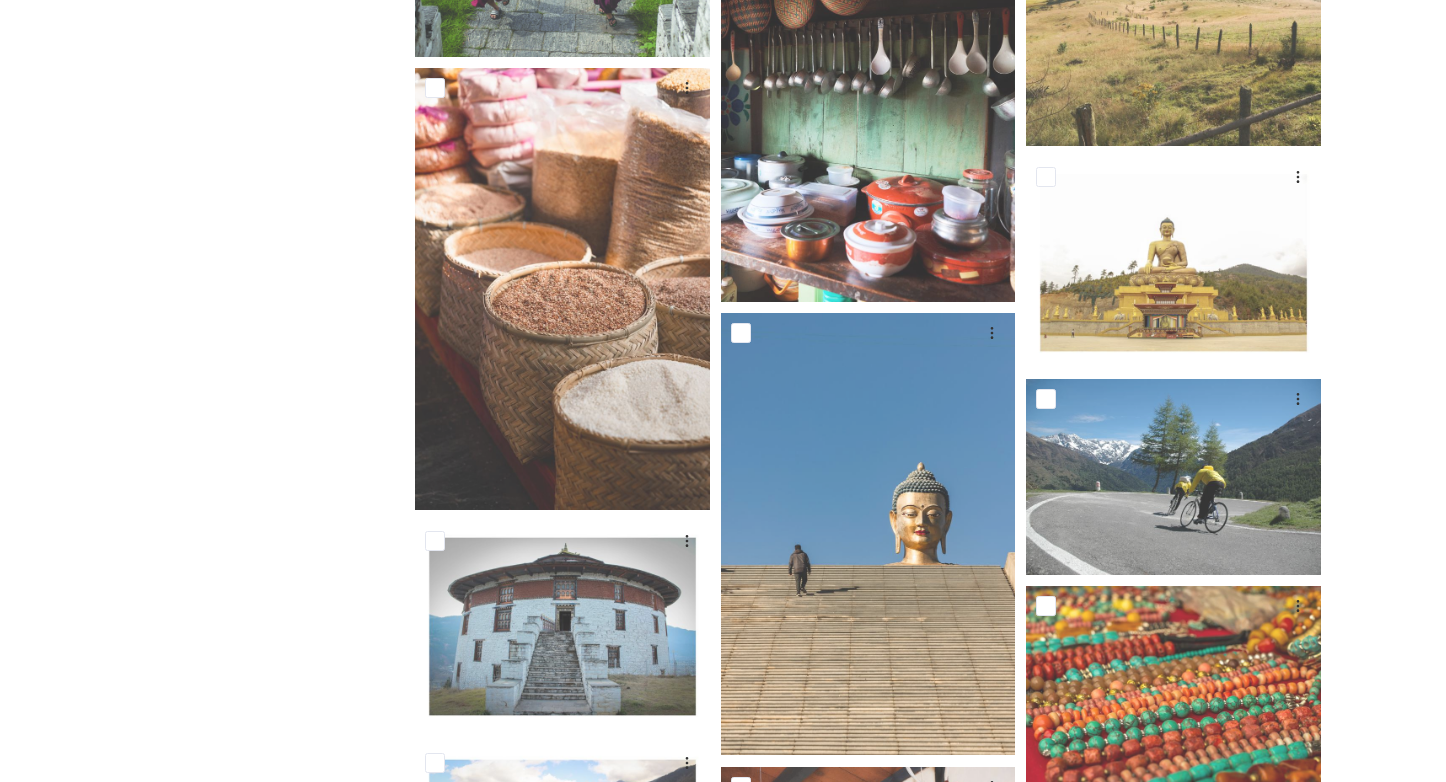 scroll, scrollTop: 11769, scrollLeft: 0, axis: vertical 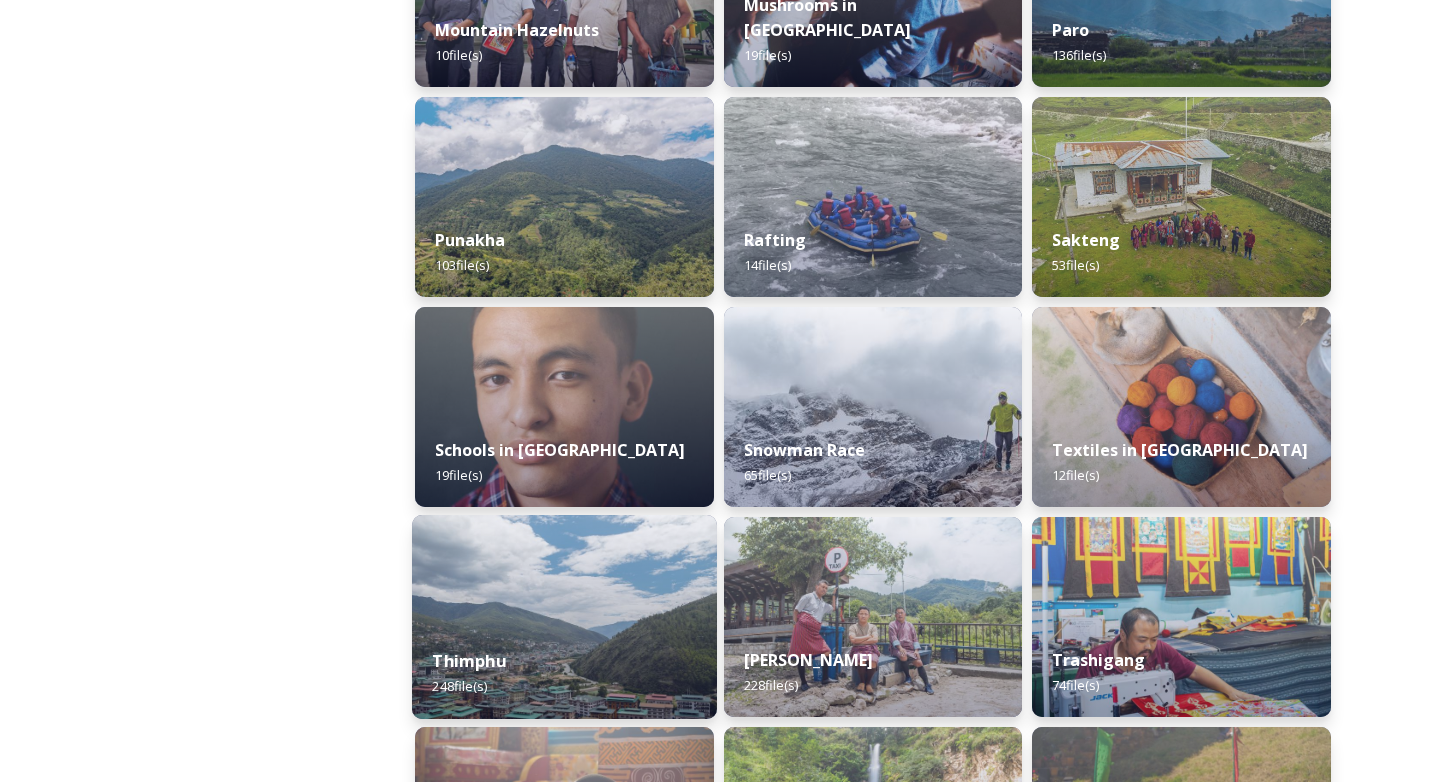 click at bounding box center (564, 617) 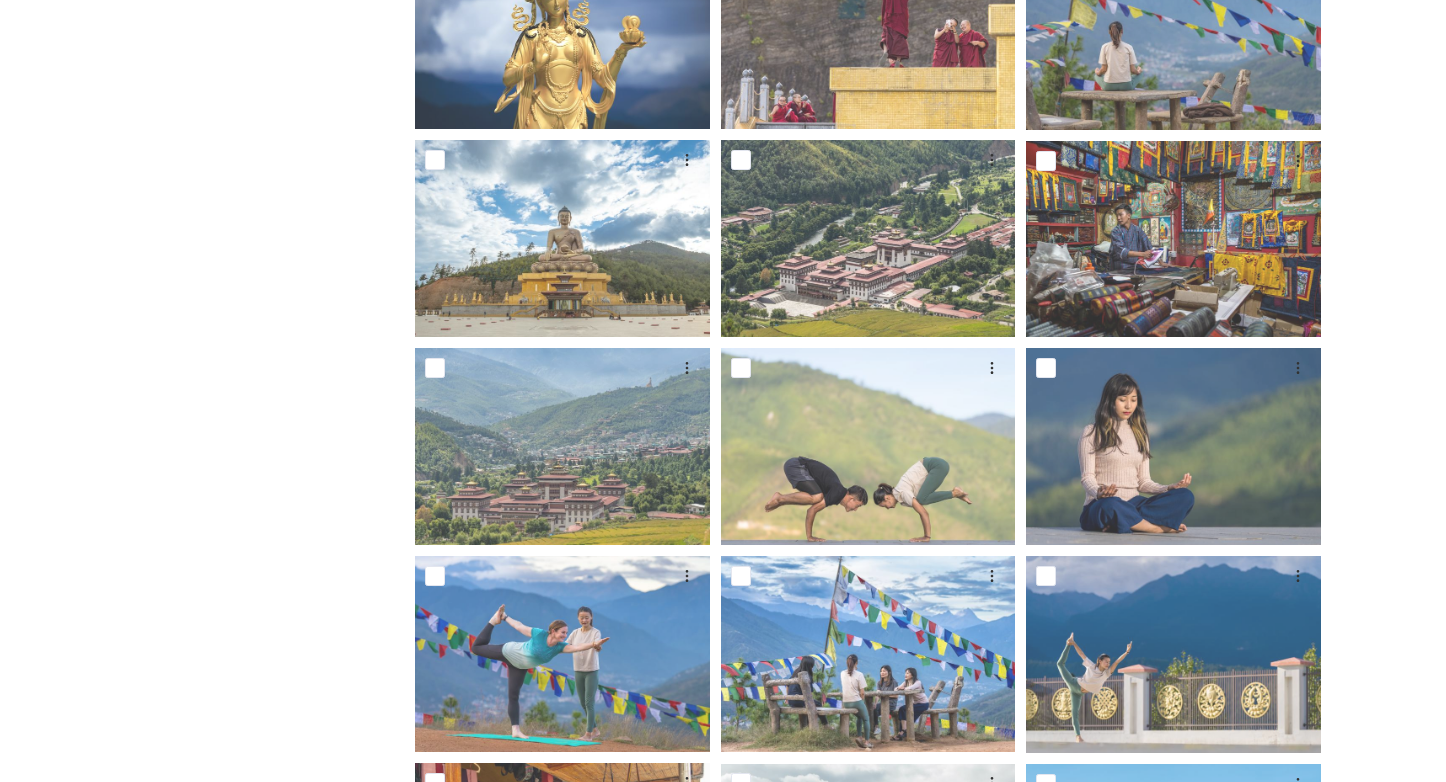 scroll, scrollTop: 652, scrollLeft: 0, axis: vertical 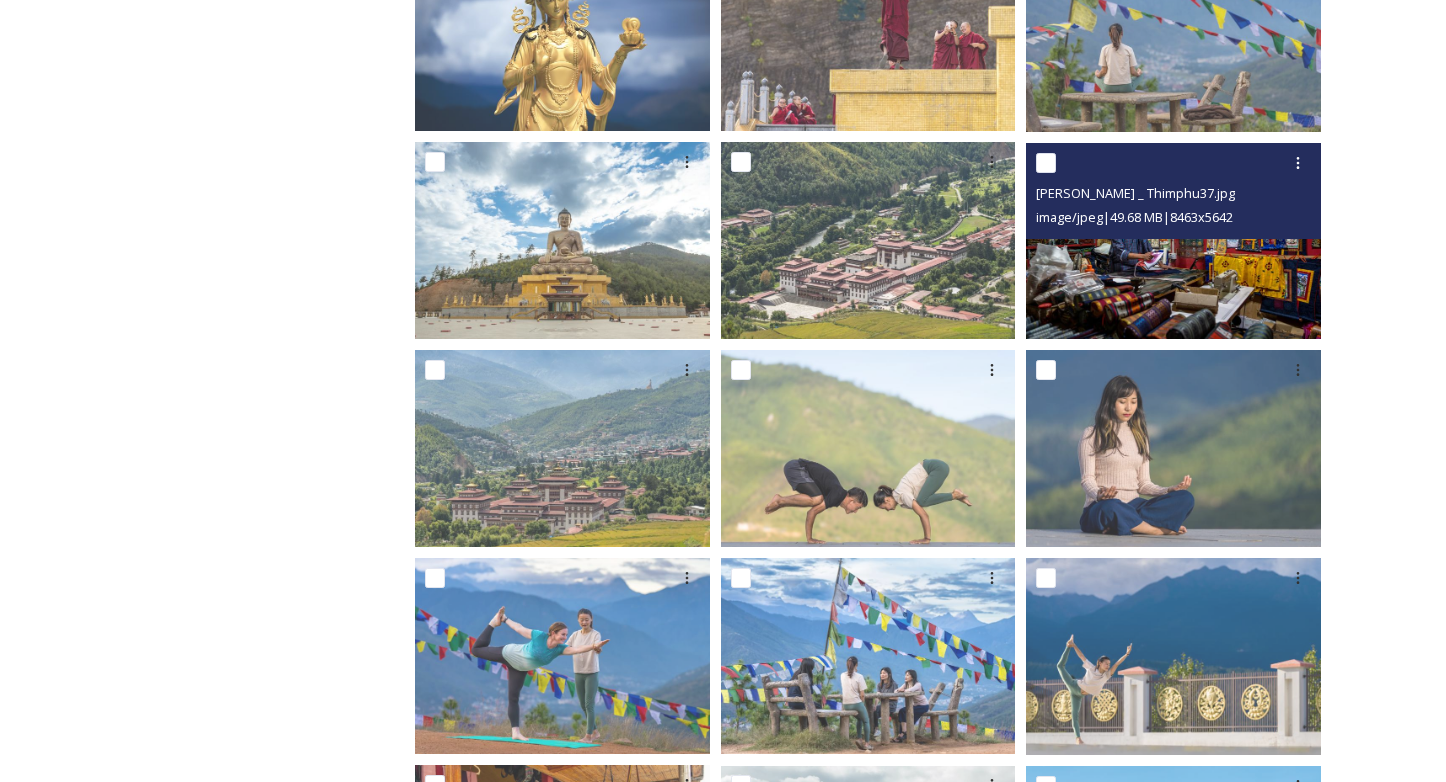 click at bounding box center (1173, 240) 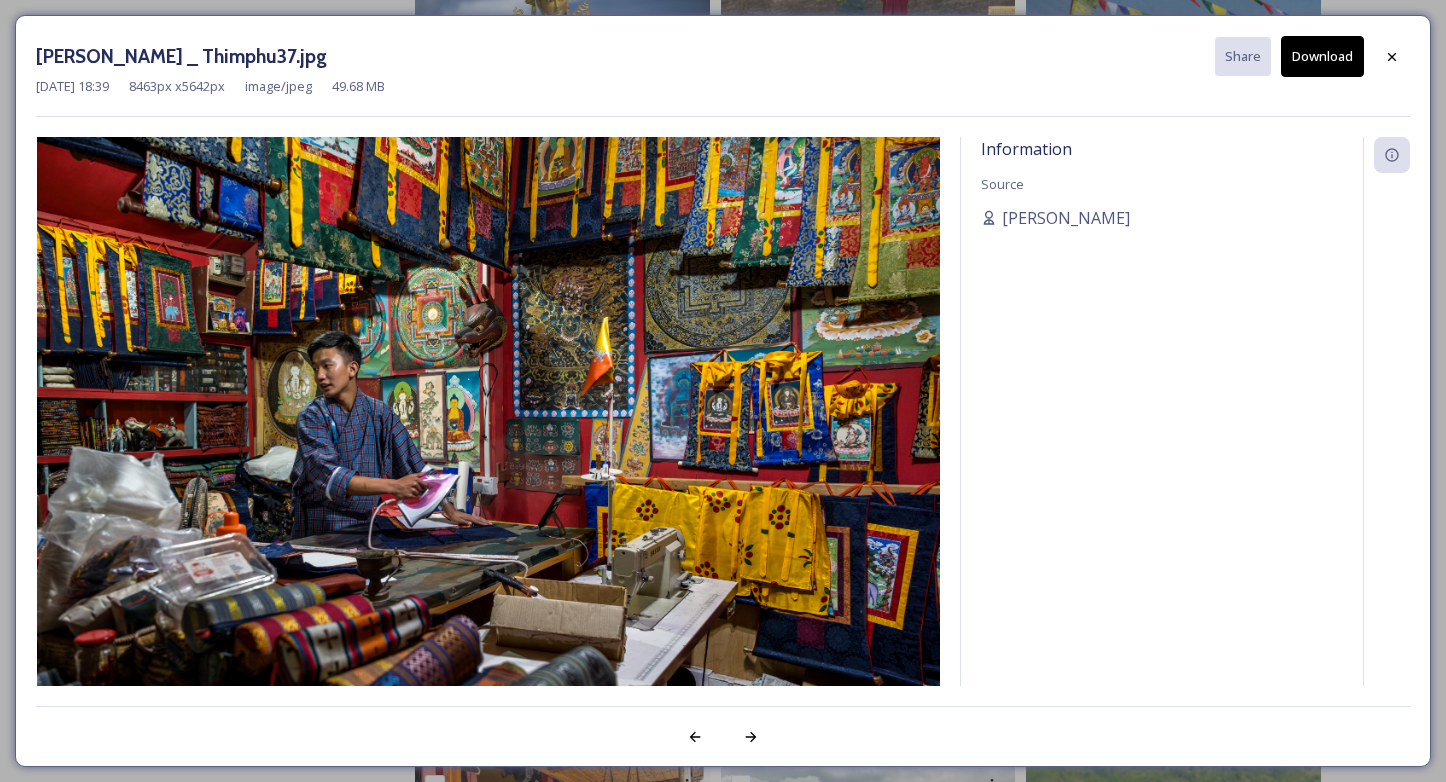 click on "Download" at bounding box center [1322, 56] 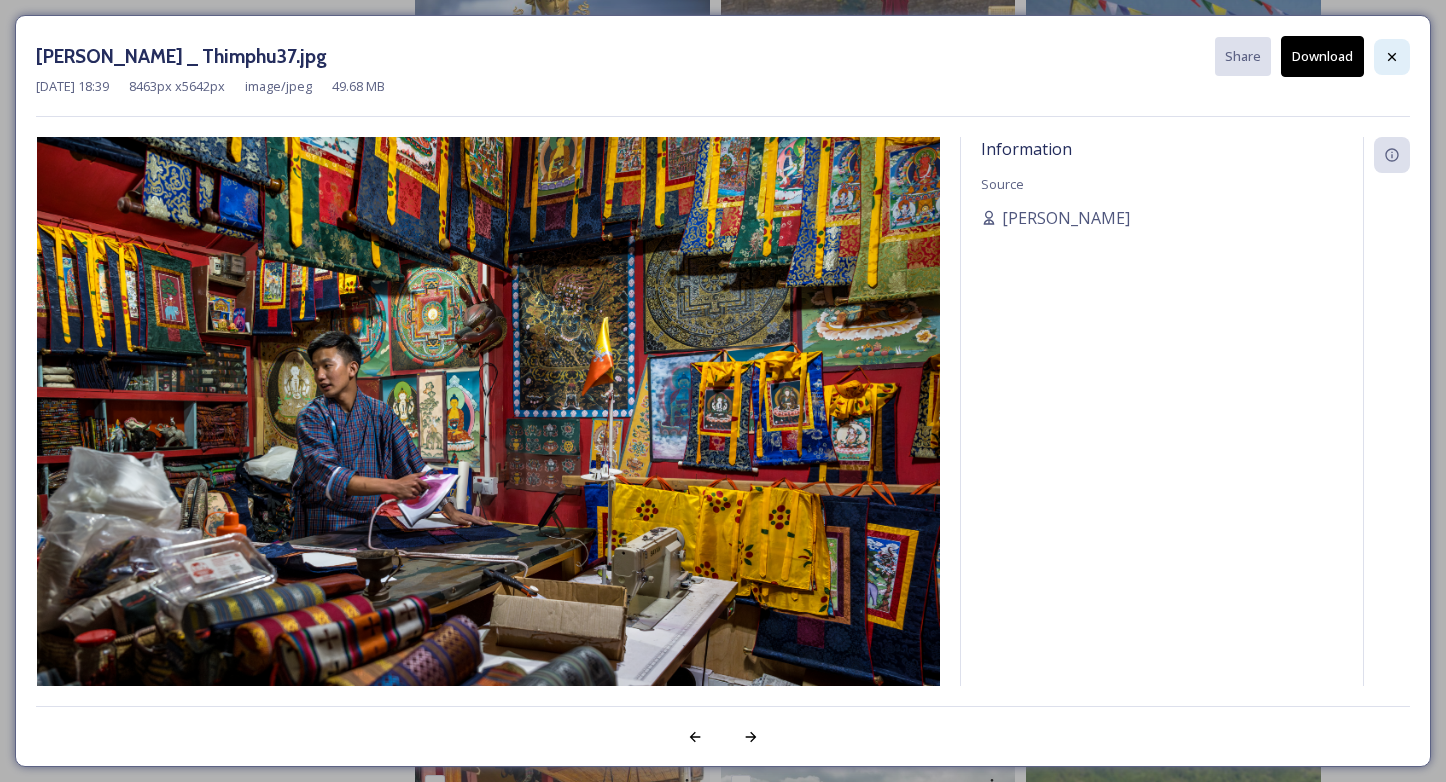 click 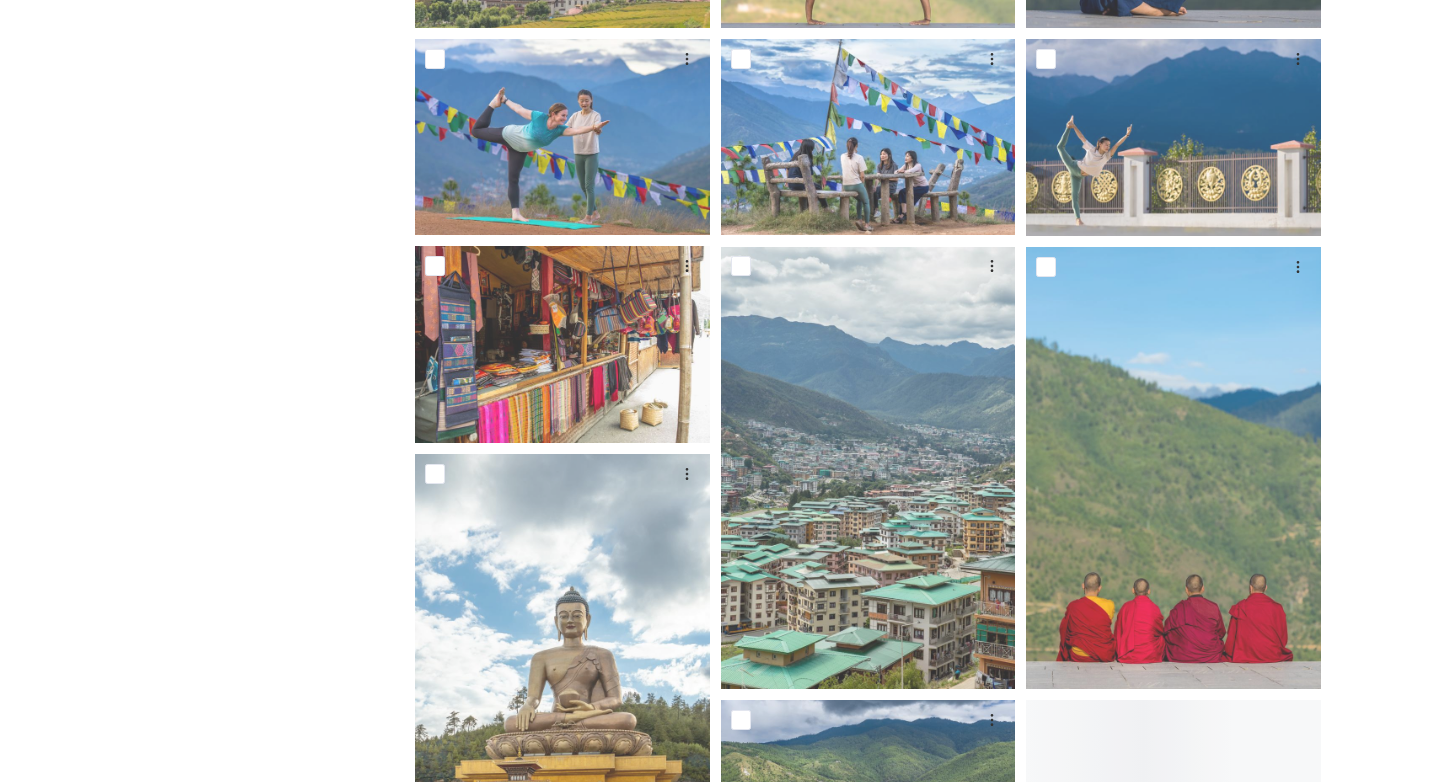 scroll, scrollTop: 1170, scrollLeft: 0, axis: vertical 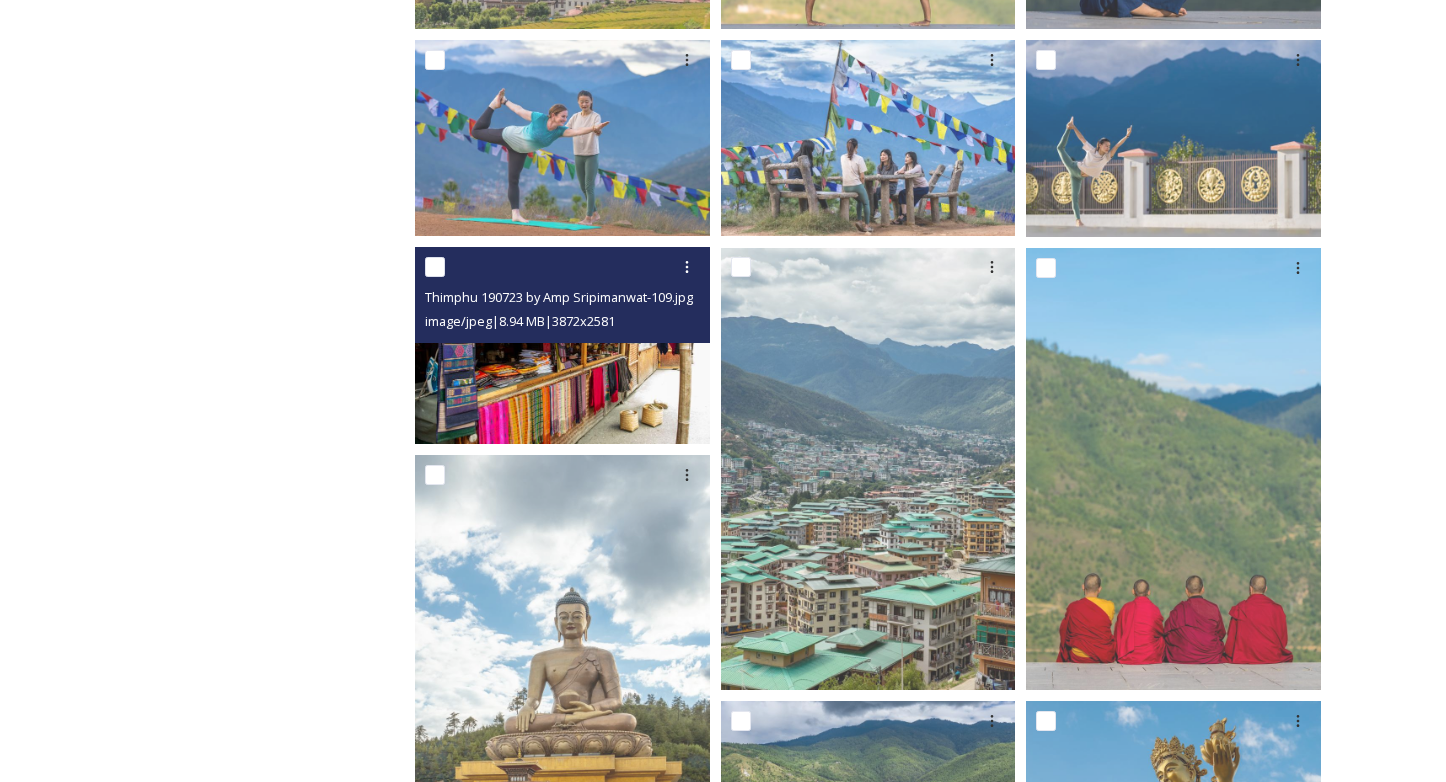 click at bounding box center (562, 345) 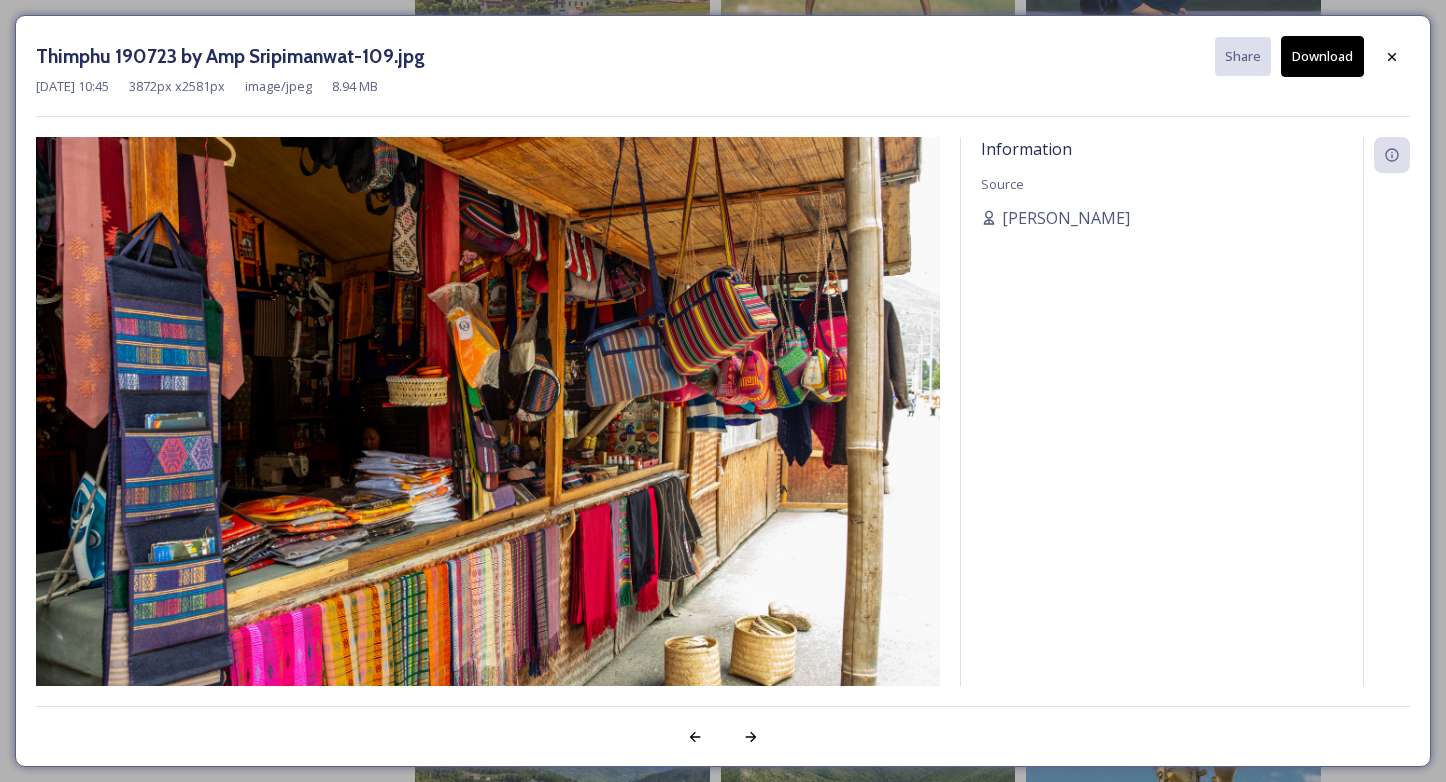 click on "Download" at bounding box center (1322, 56) 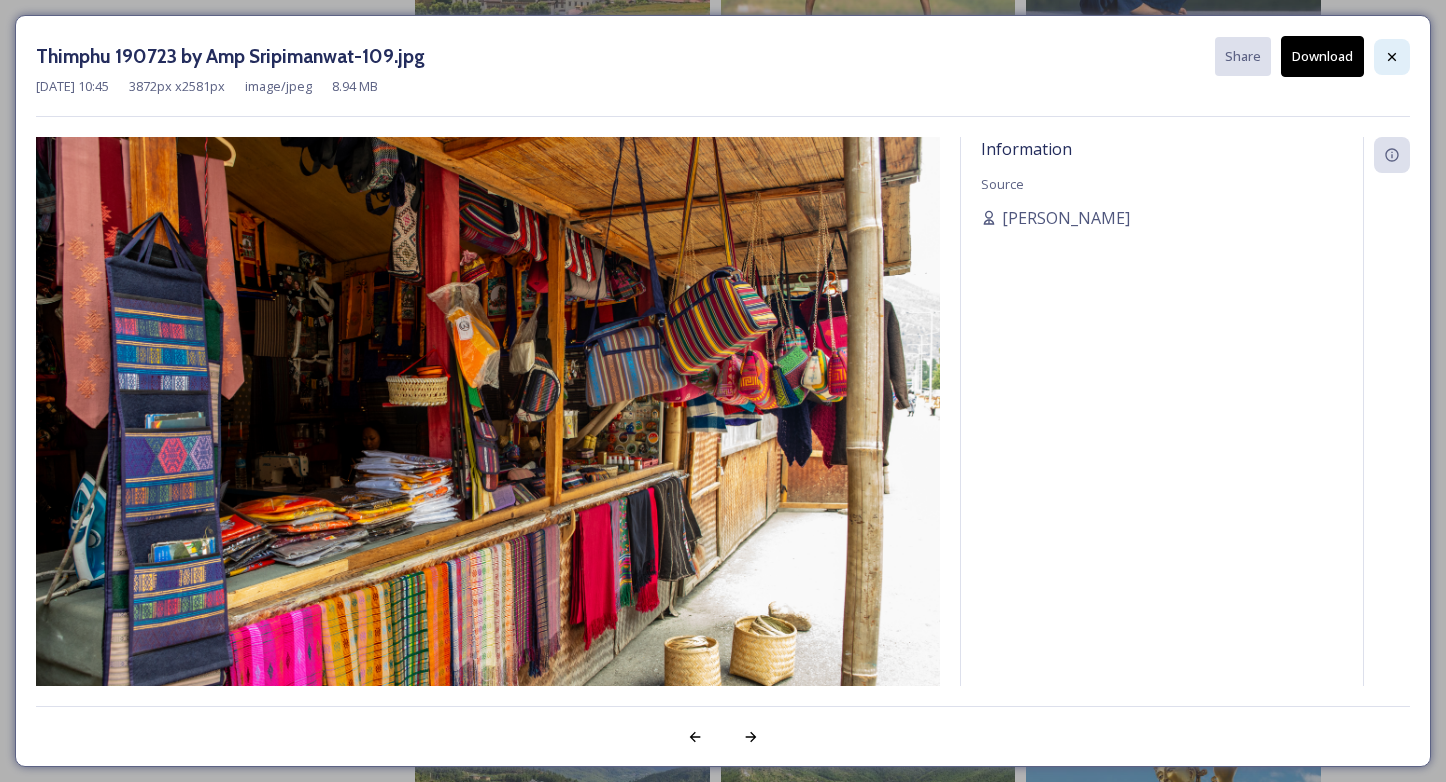 click at bounding box center (1392, 57) 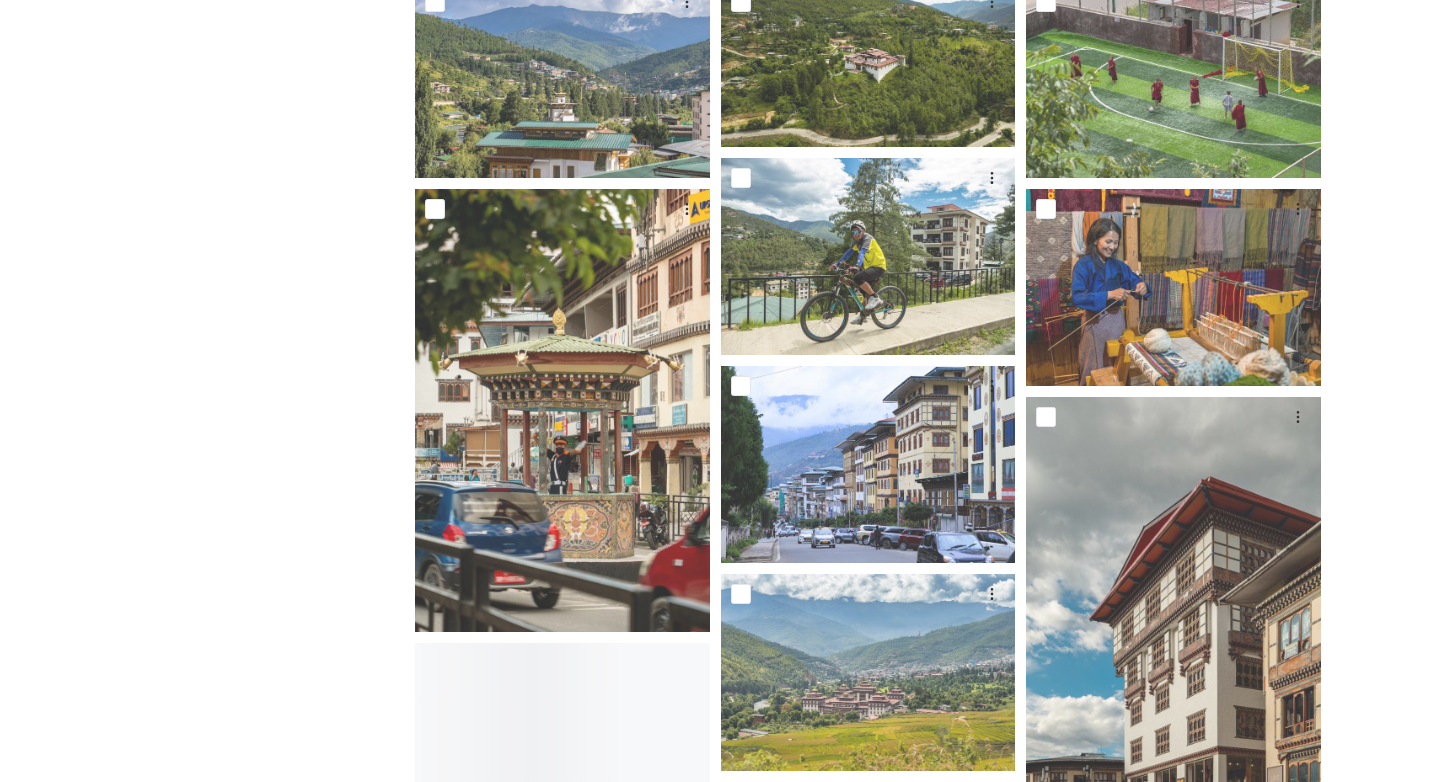 scroll, scrollTop: 2096, scrollLeft: 0, axis: vertical 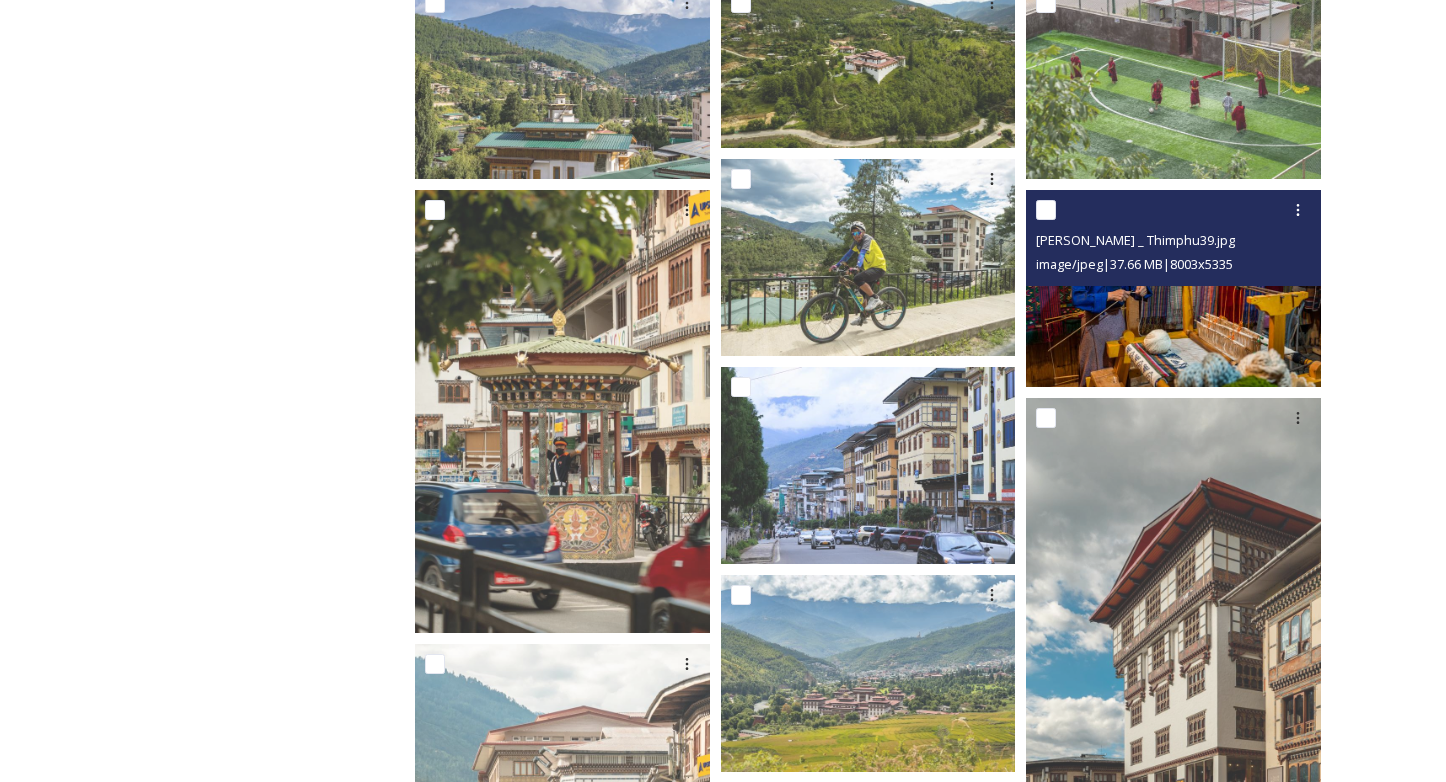 click at bounding box center (1173, 288) 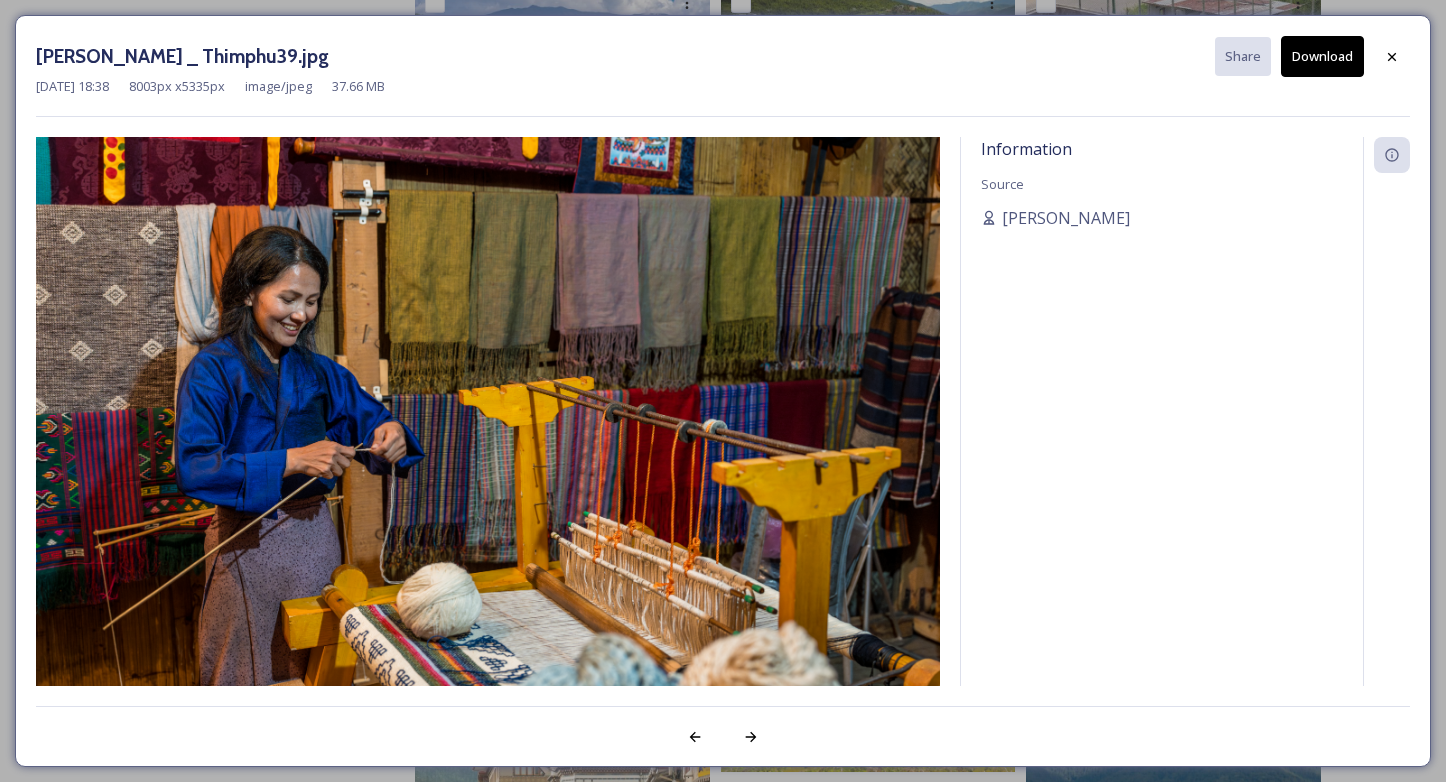 click on "Download" at bounding box center [1322, 56] 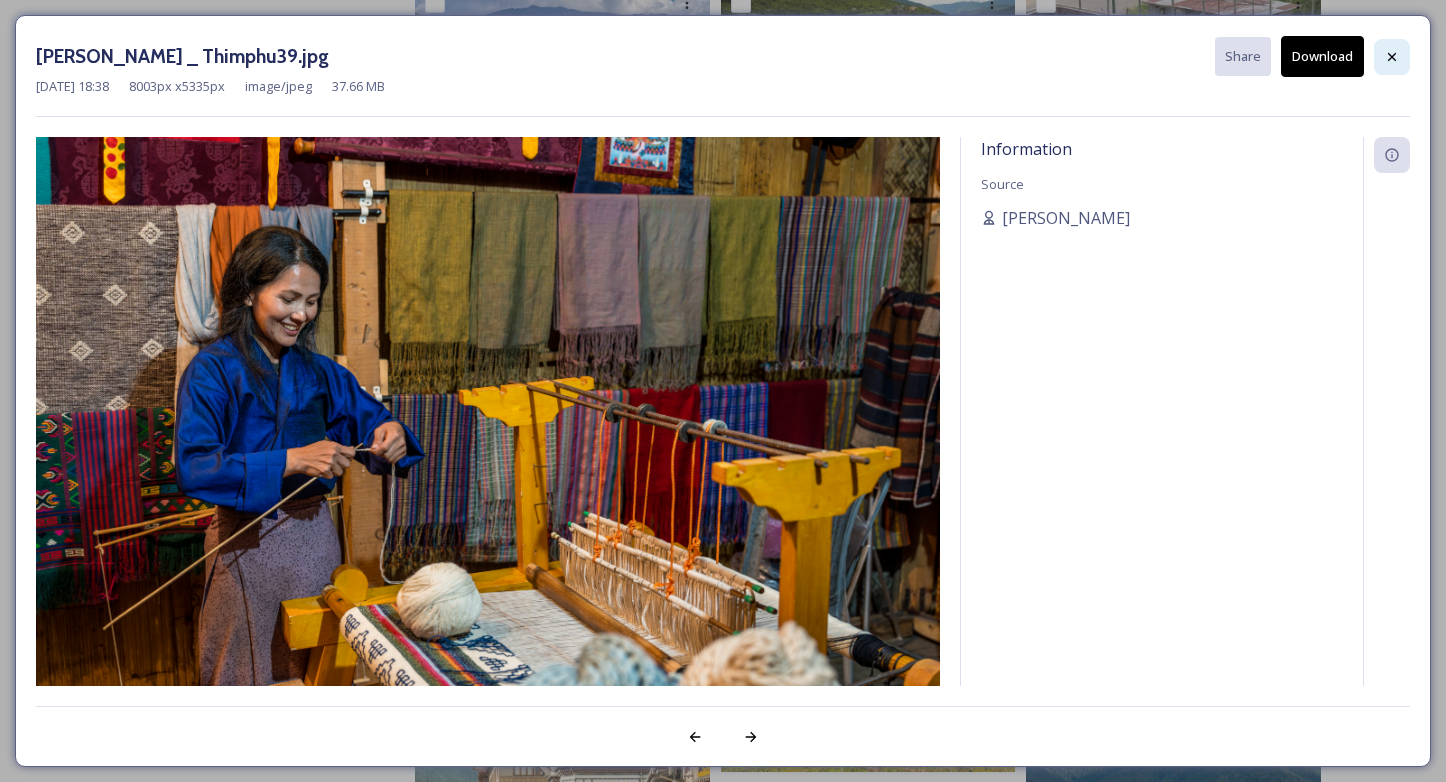 click 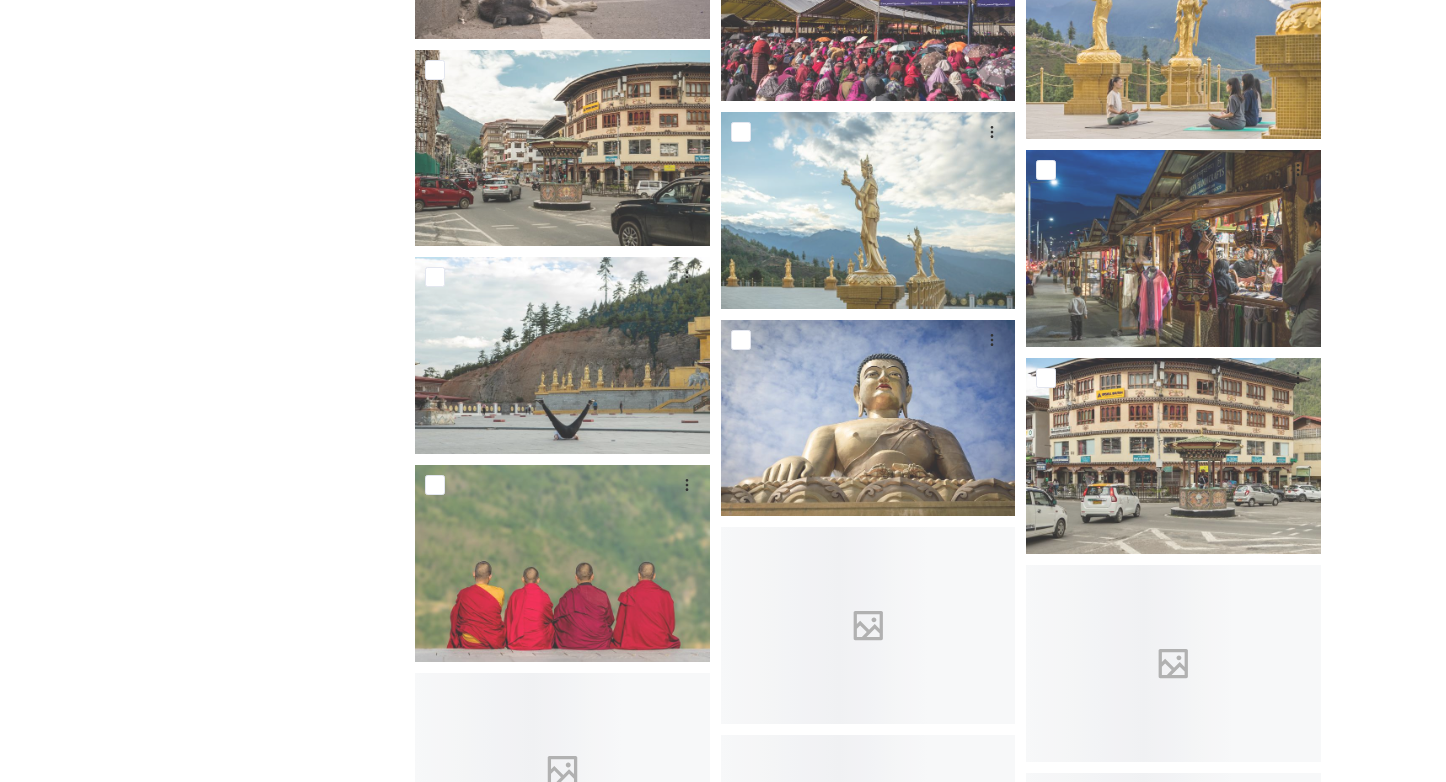scroll, scrollTop: 5057, scrollLeft: 0, axis: vertical 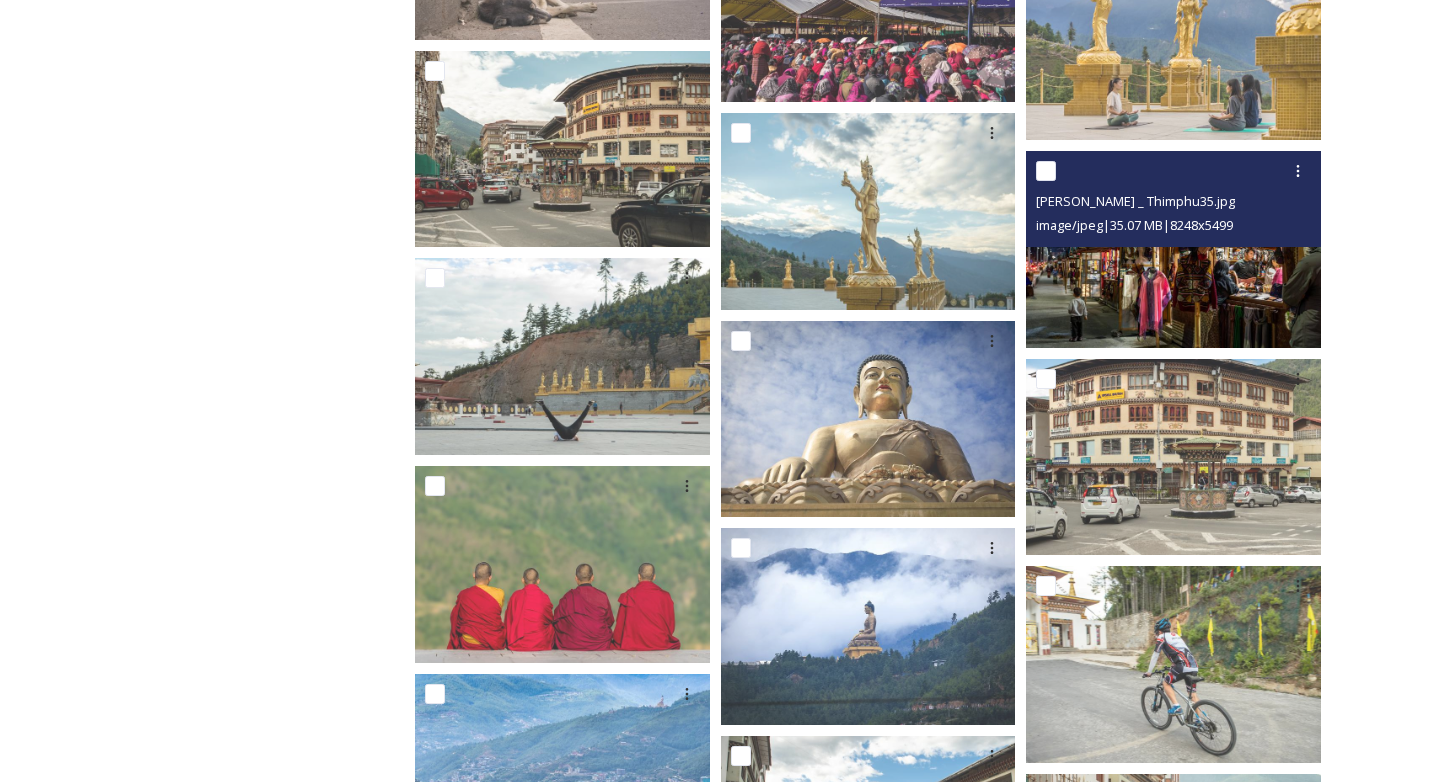 click at bounding box center (1173, 249) 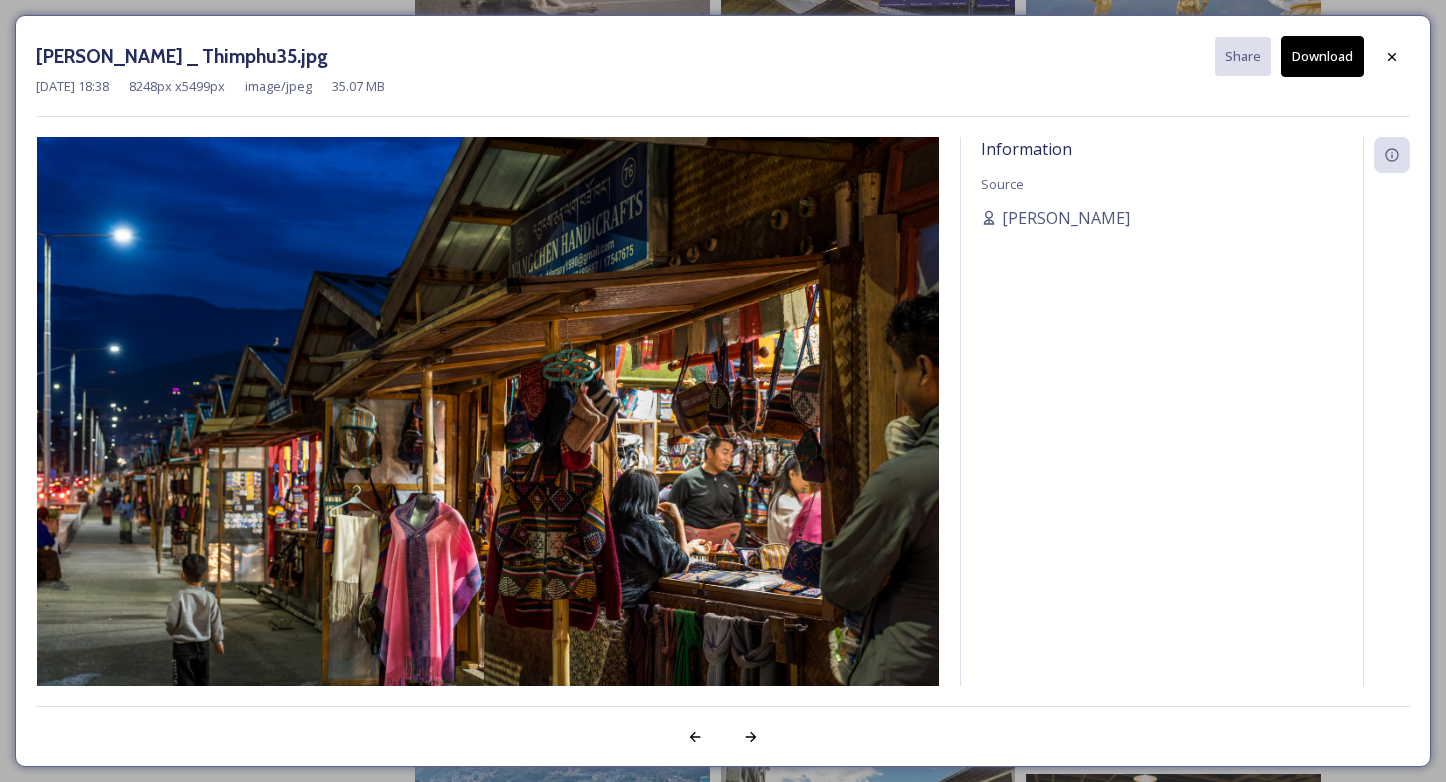 click on "Download" at bounding box center [1322, 56] 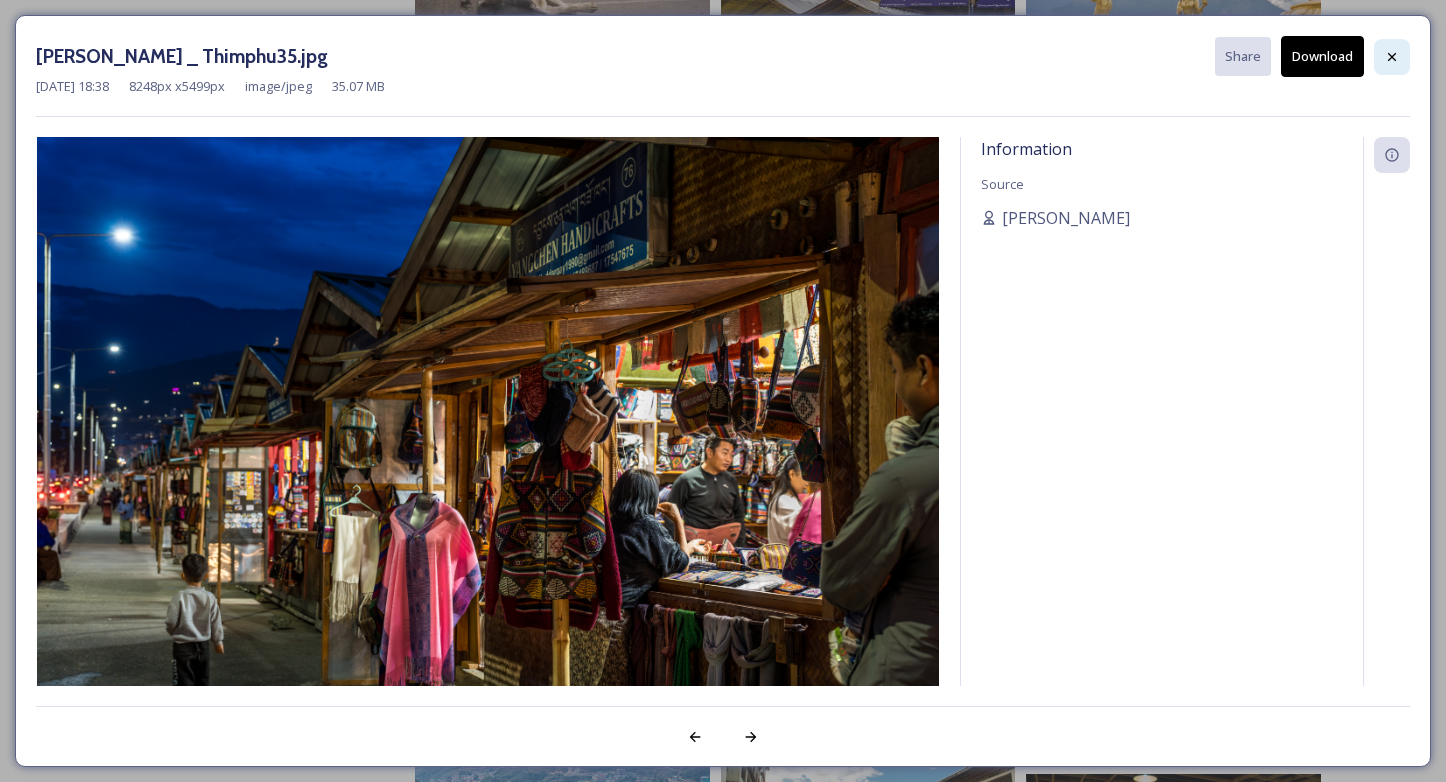 click at bounding box center [1392, 57] 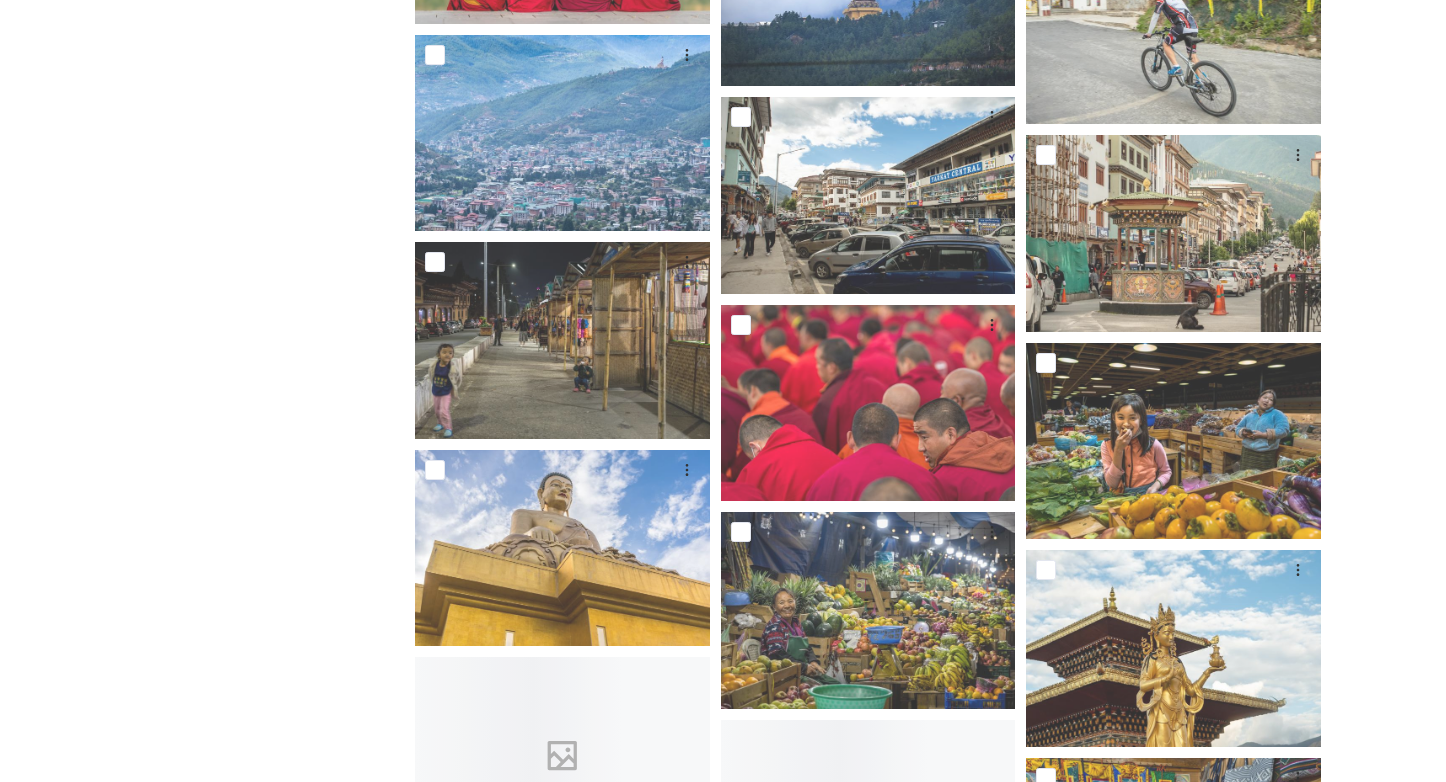 scroll, scrollTop: 6007, scrollLeft: 0, axis: vertical 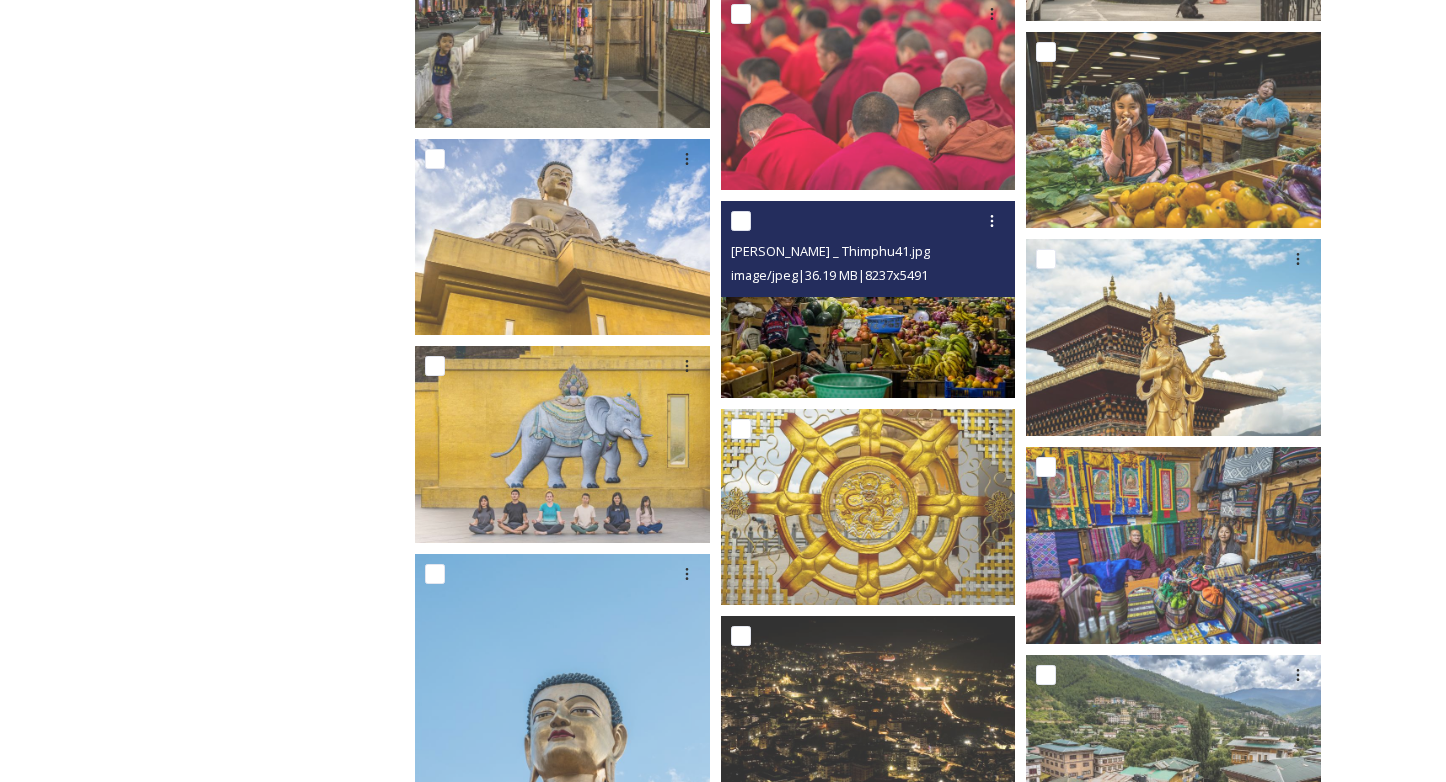 click at bounding box center (868, 299) 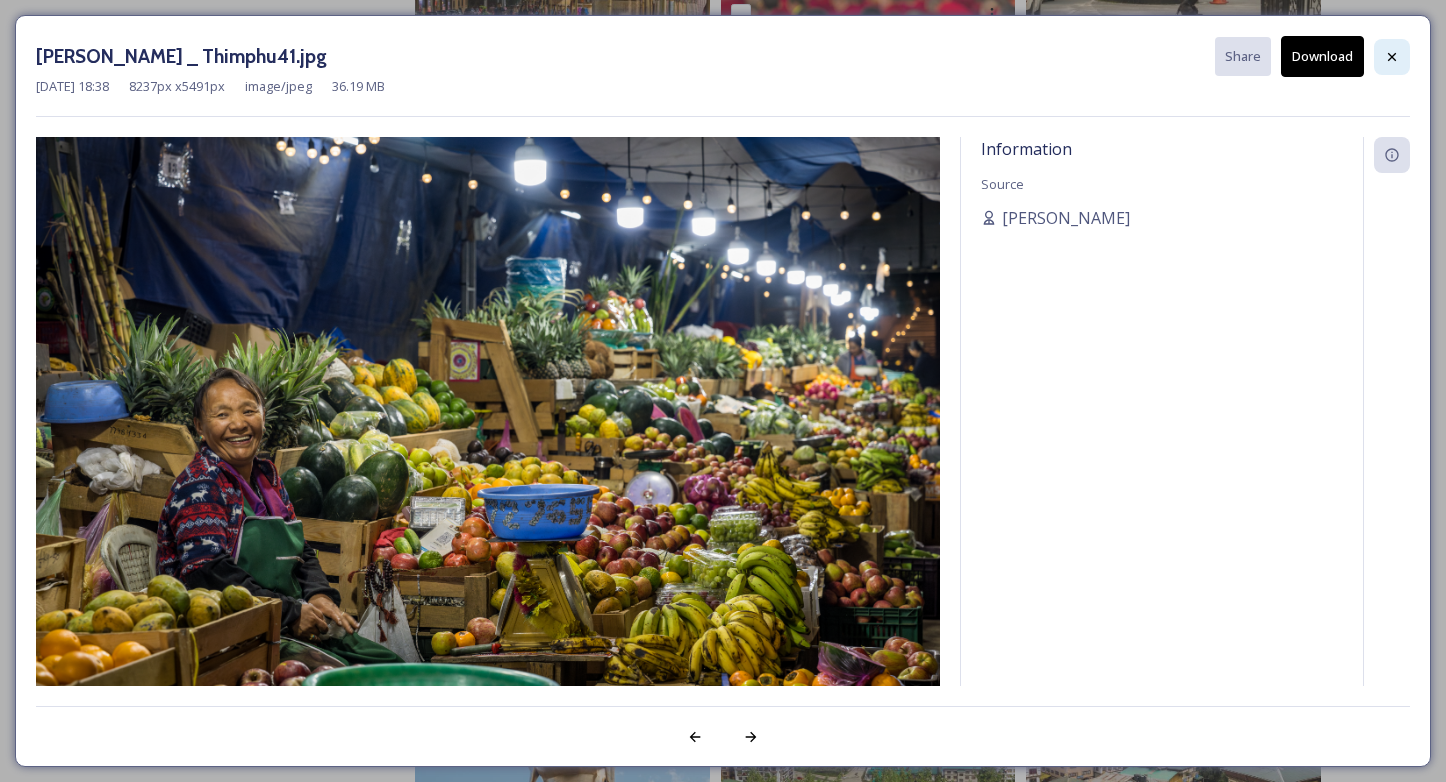 click 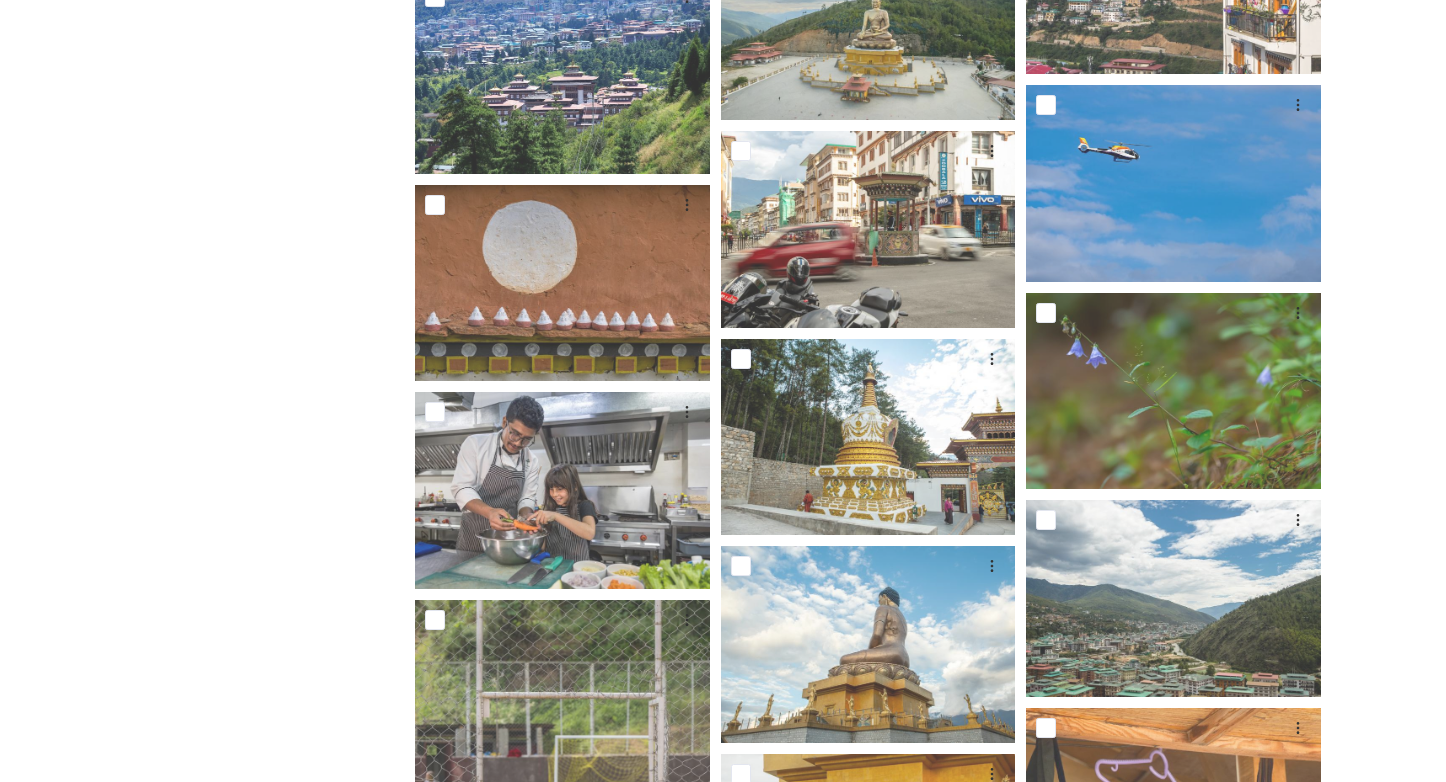 scroll, scrollTop: 14849, scrollLeft: 0, axis: vertical 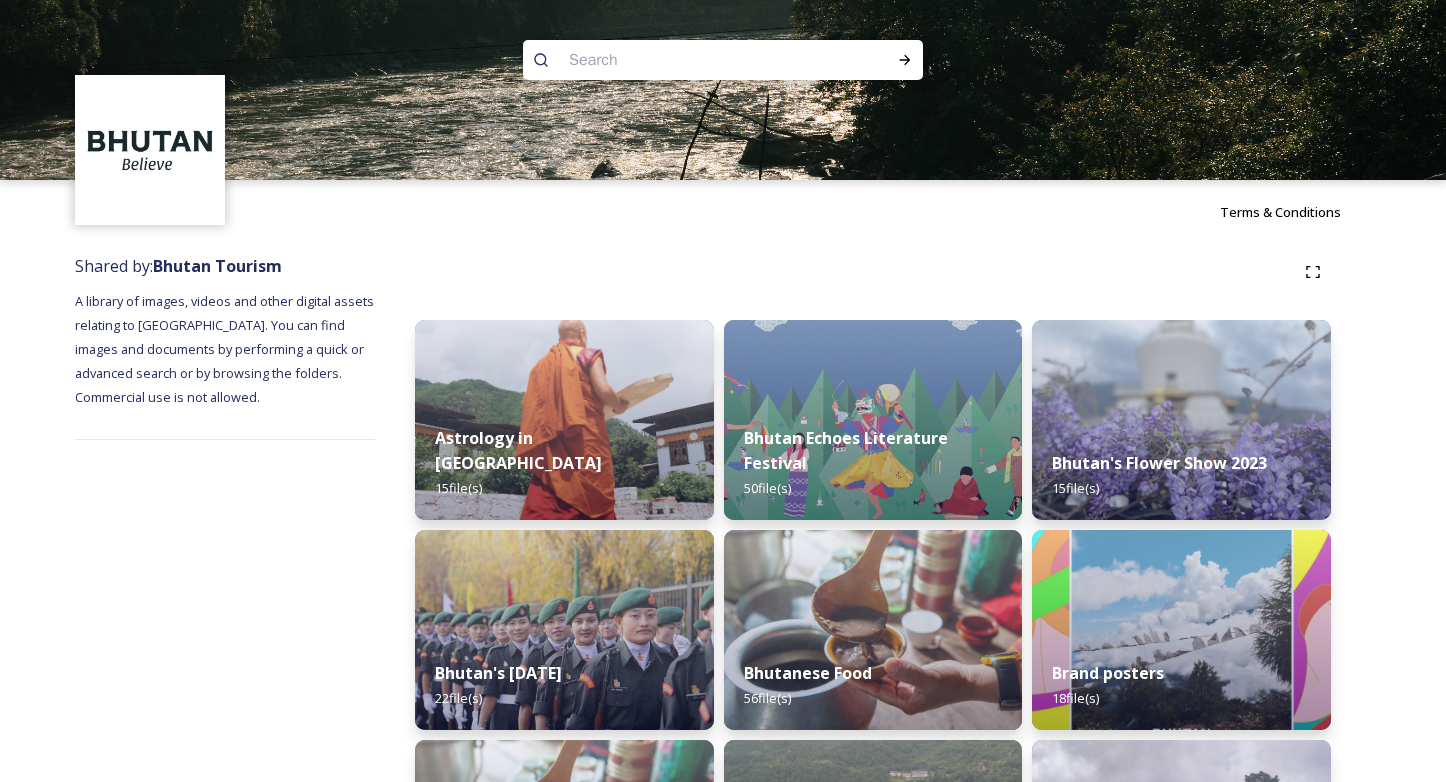 click at bounding box center [684, 60] 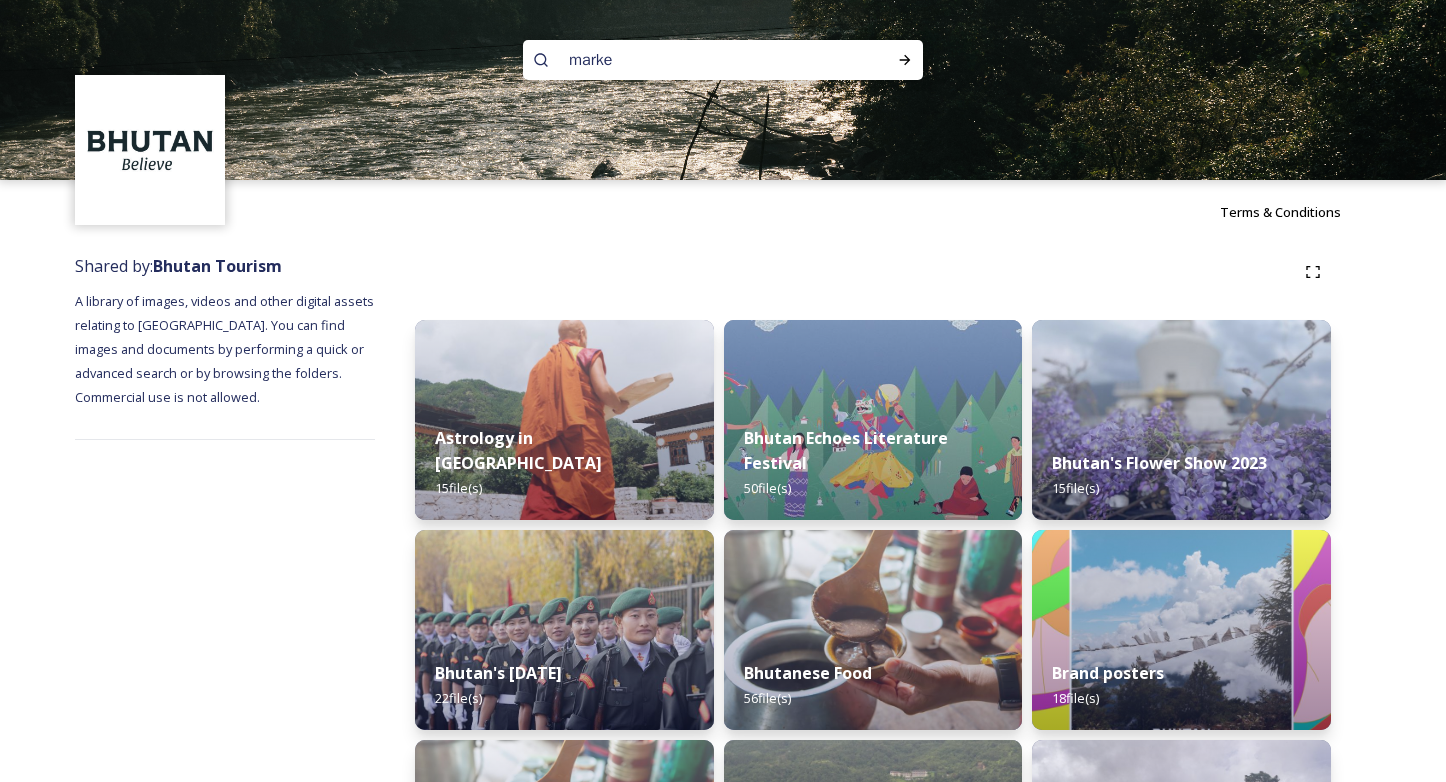 type on "market" 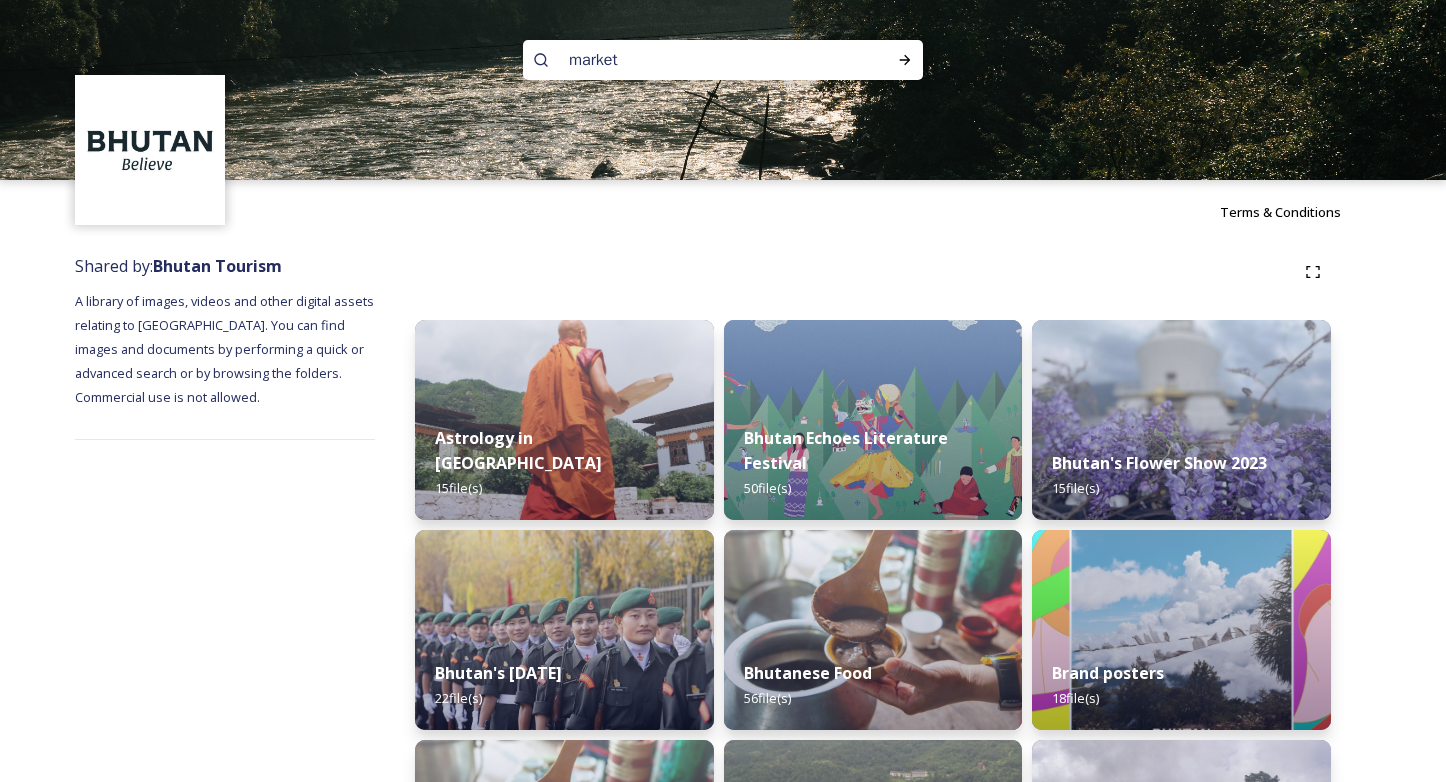 type 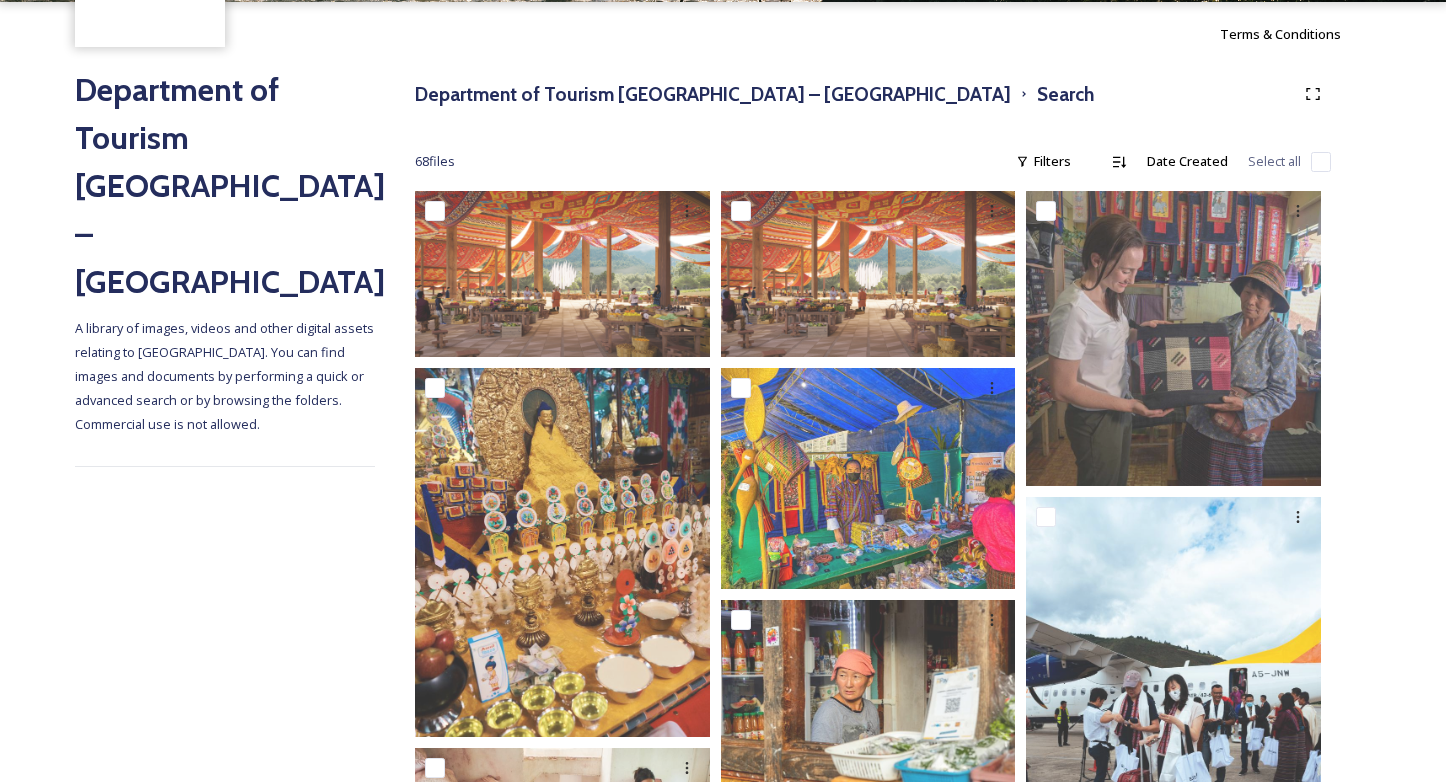 scroll, scrollTop: 223, scrollLeft: 0, axis: vertical 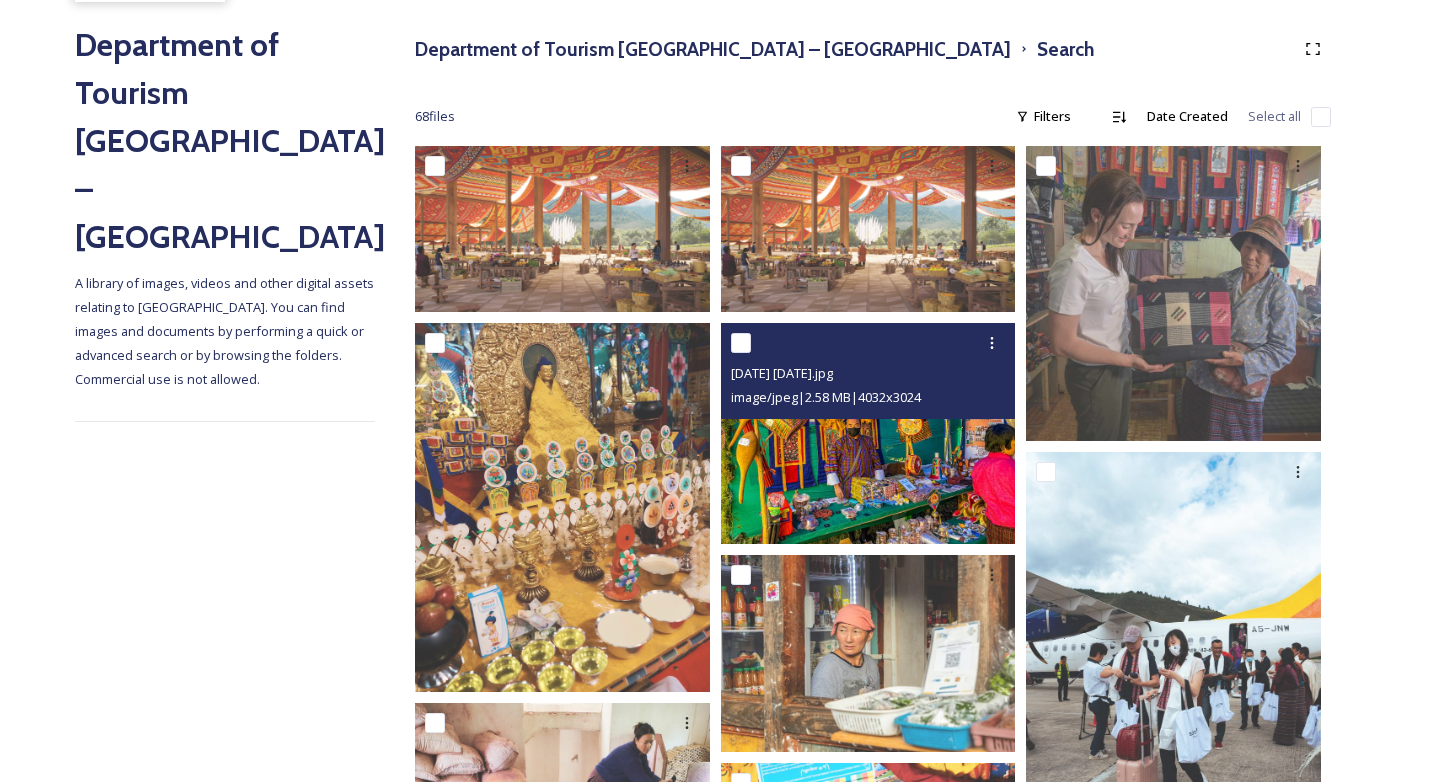 click at bounding box center [868, 433] 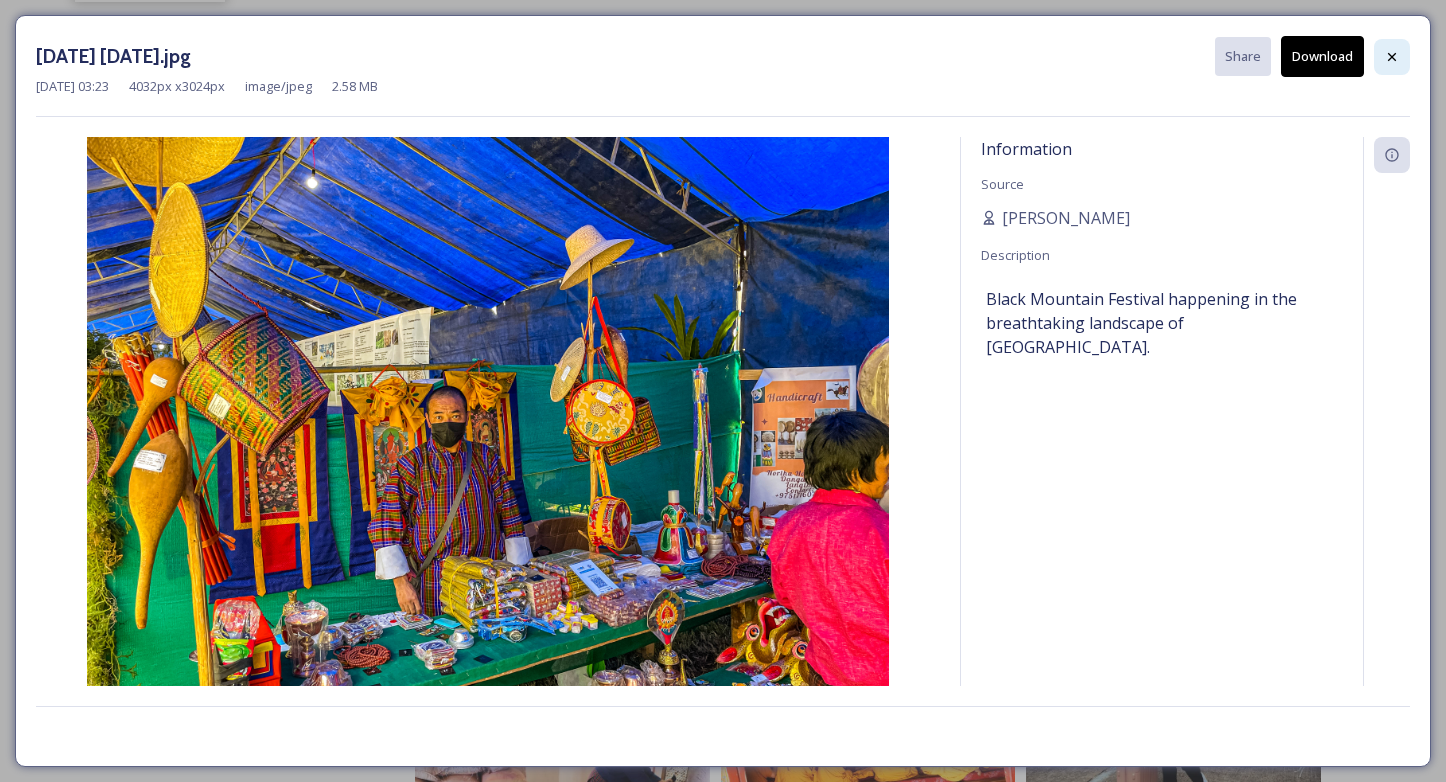 click 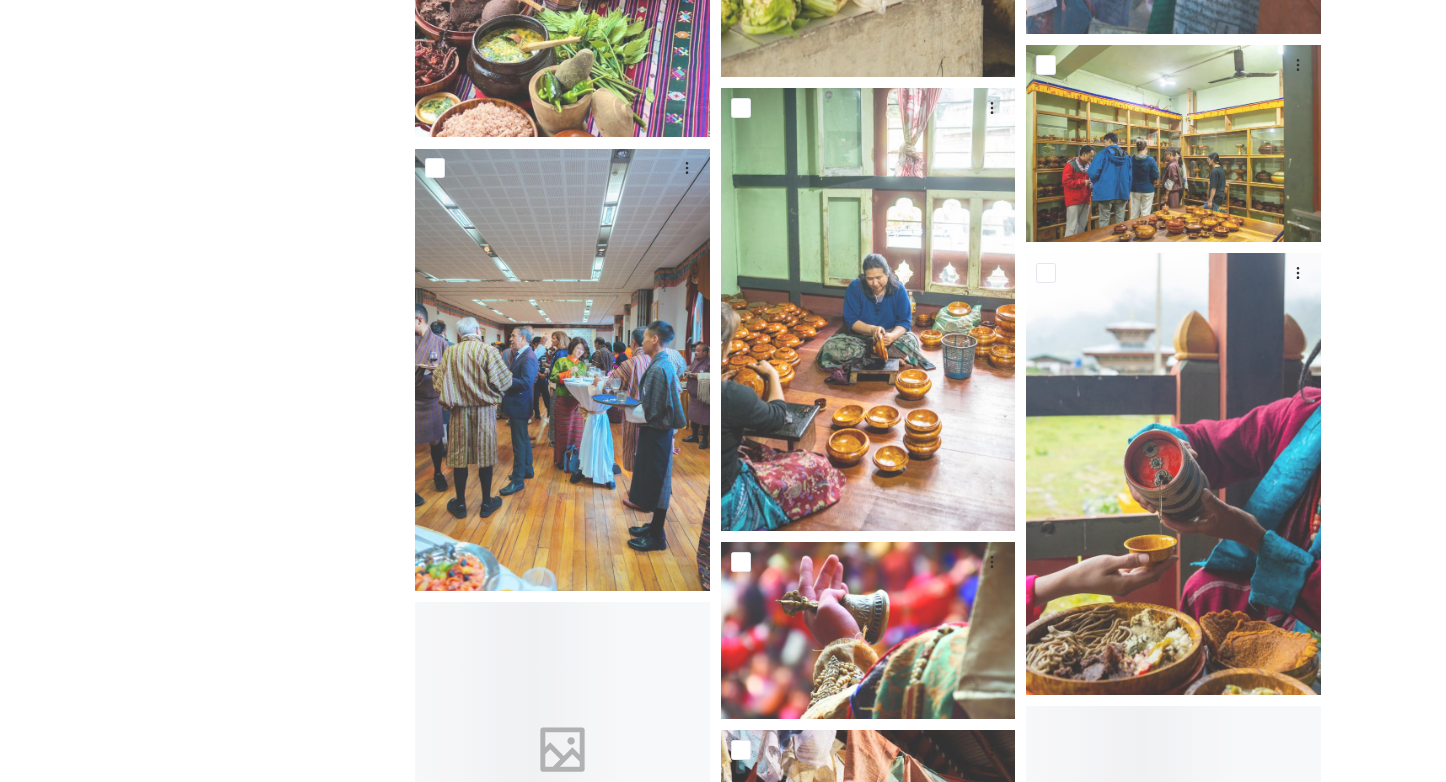 scroll, scrollTop: 2639, scrollLeft: 0, axis: vertical 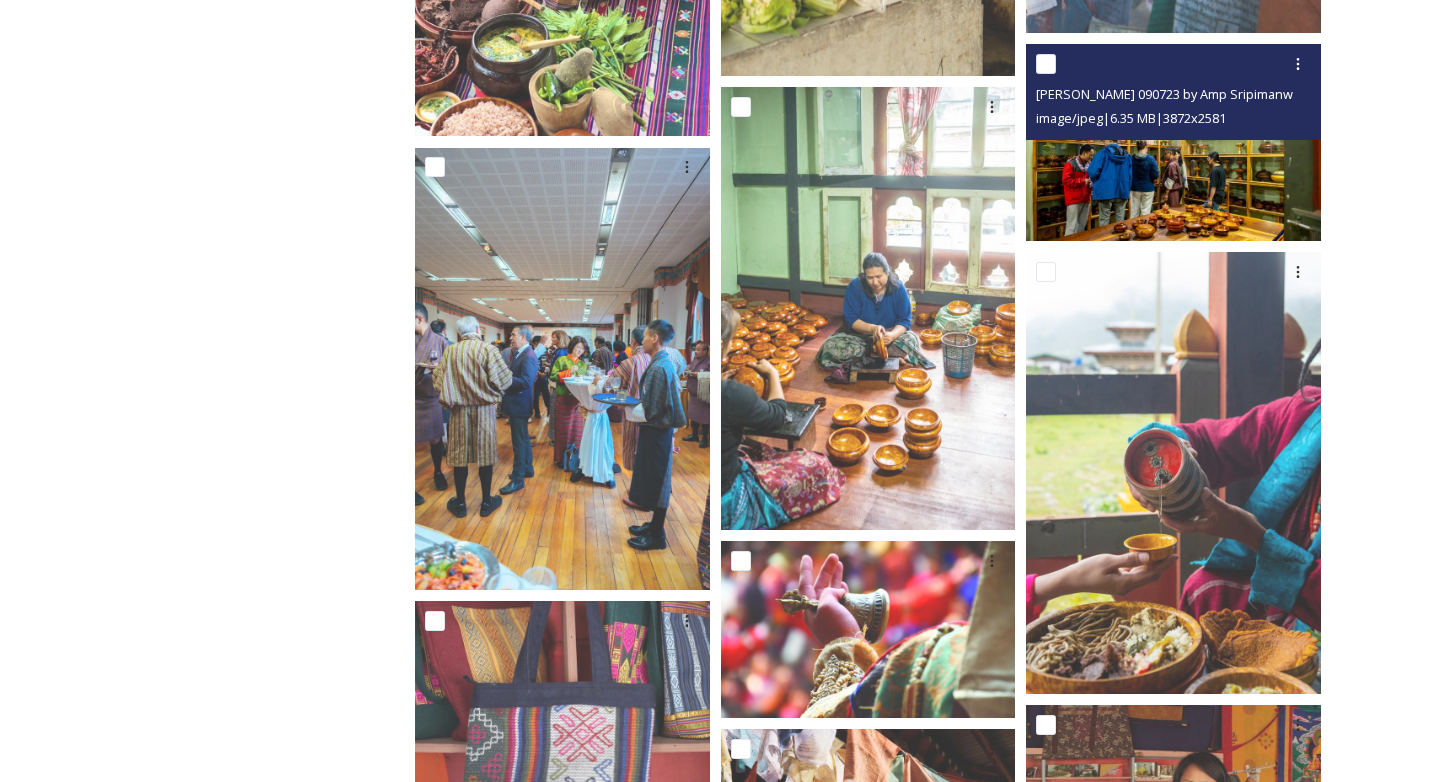 click at bounding box center [1173, 142] 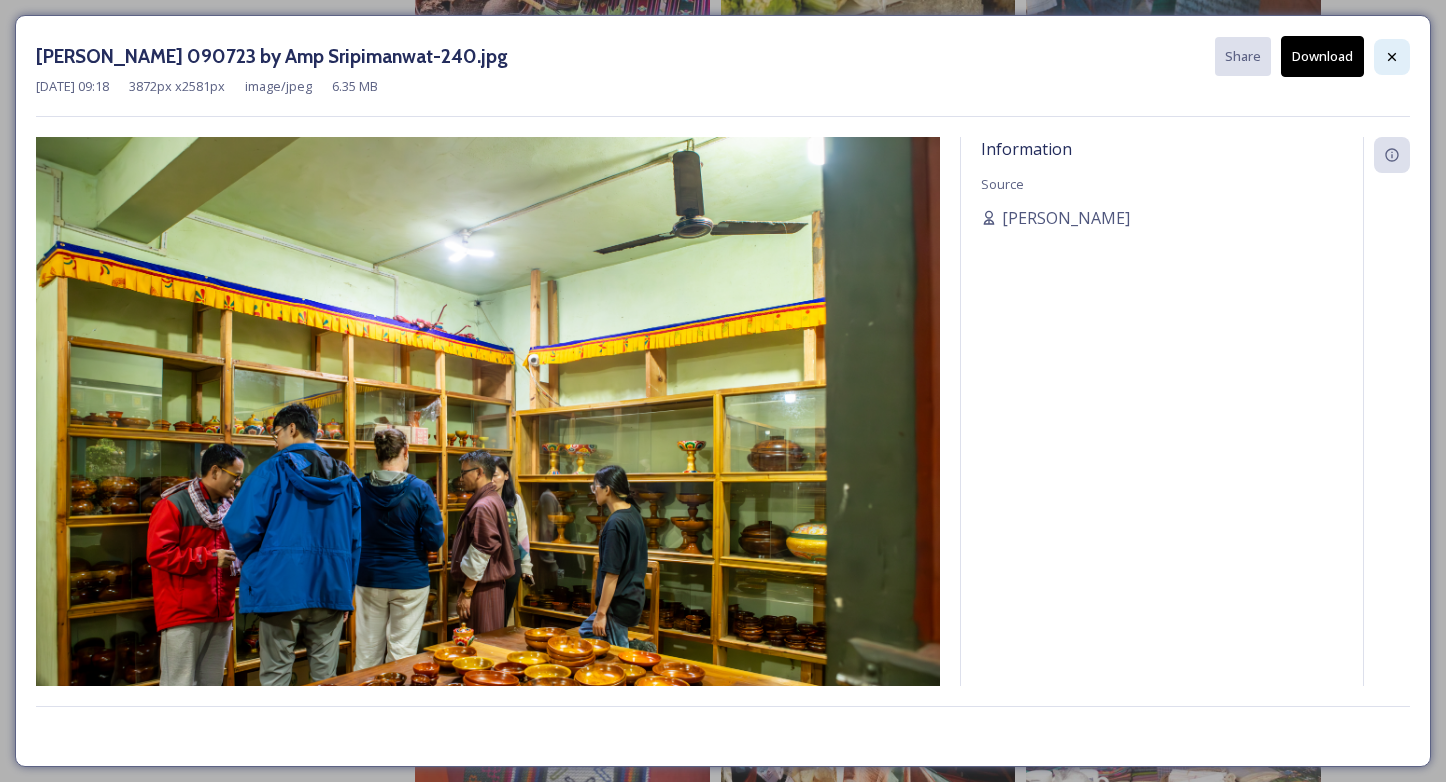 click 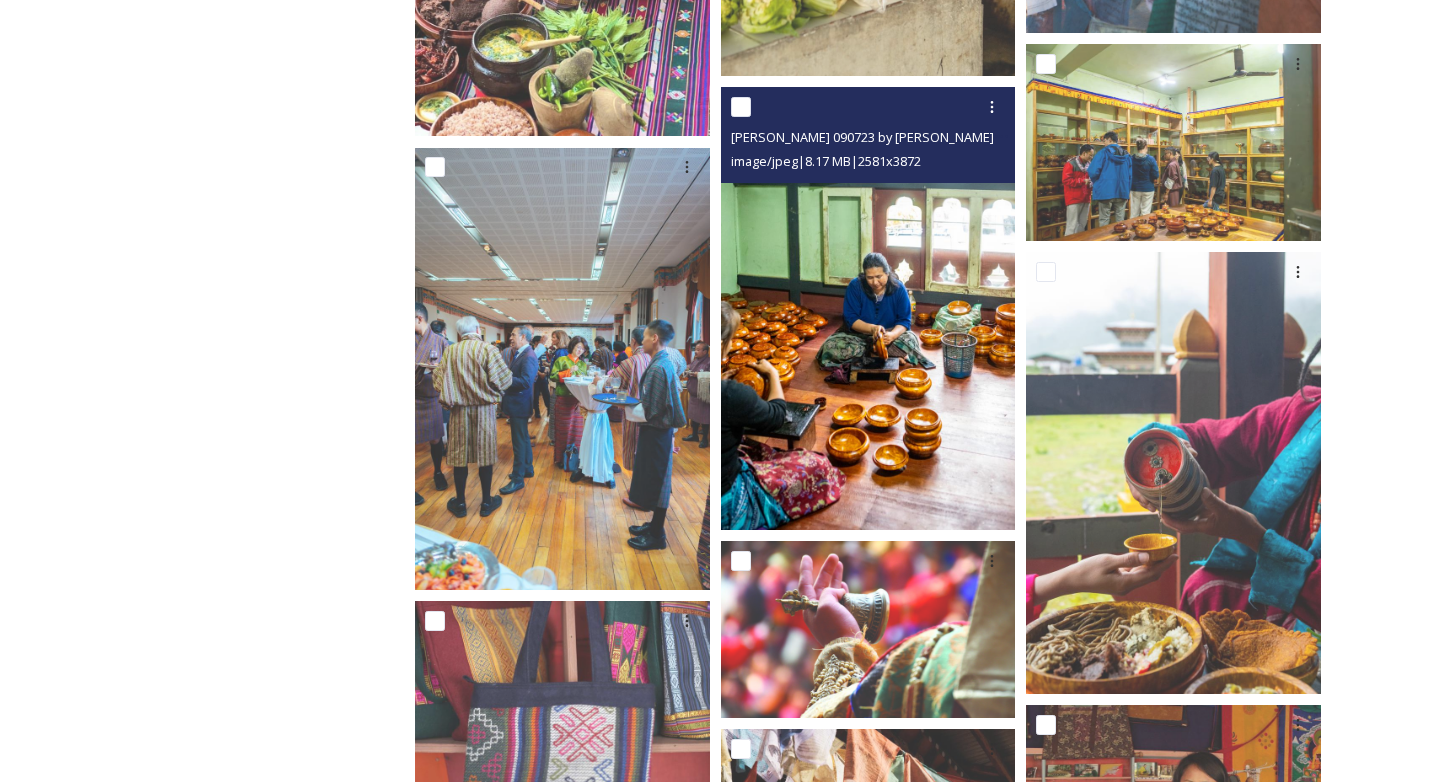 click at bounding box center [868, 308] 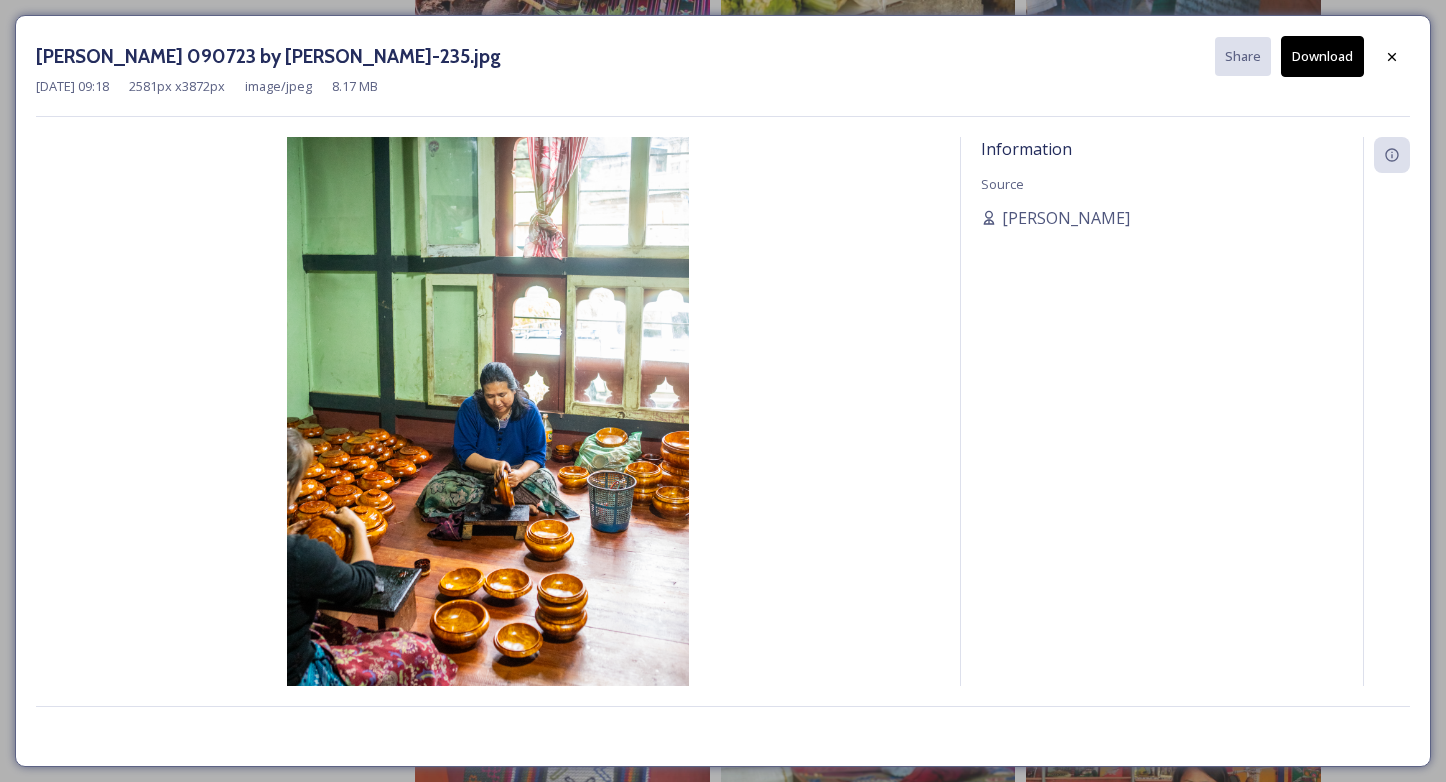 click on "Download" at bounding box center [1322, 56] 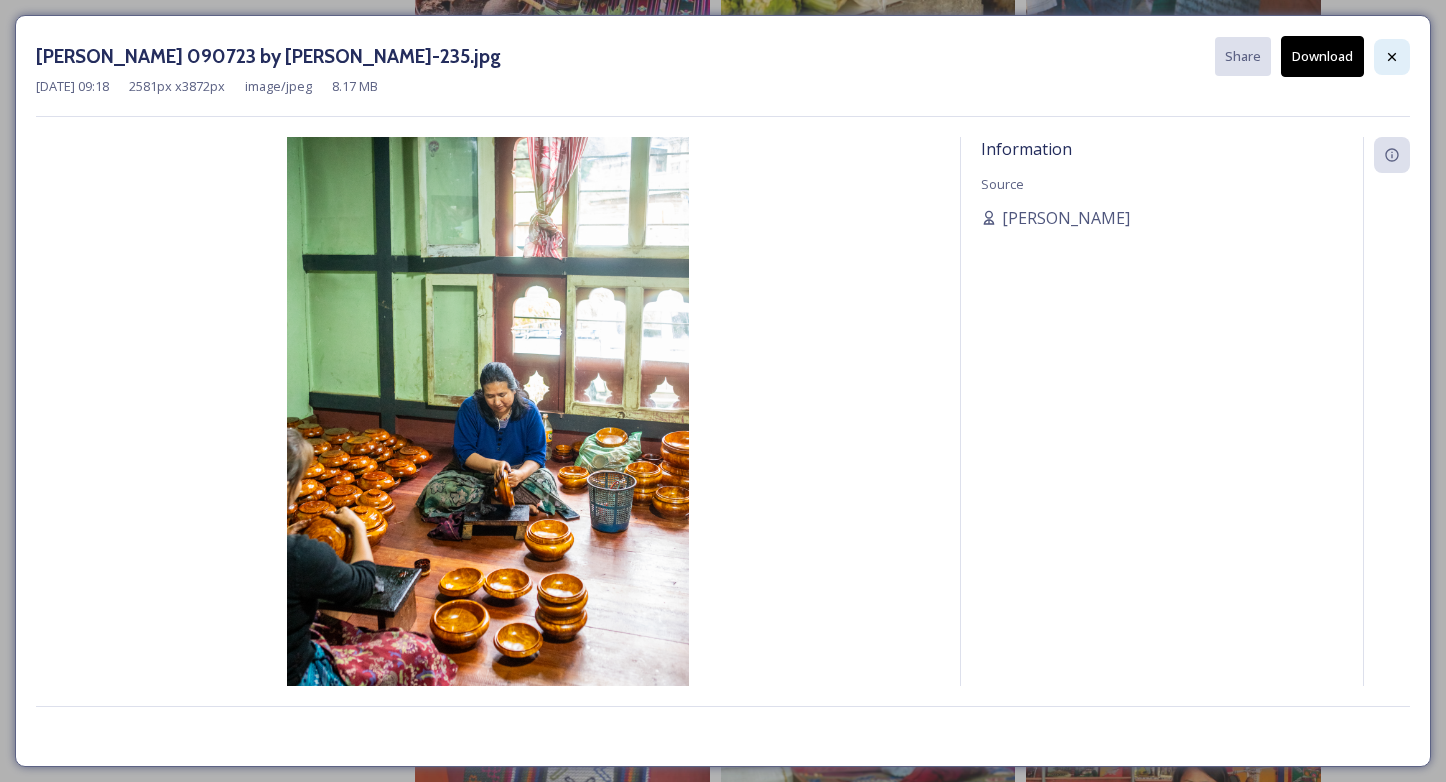 click 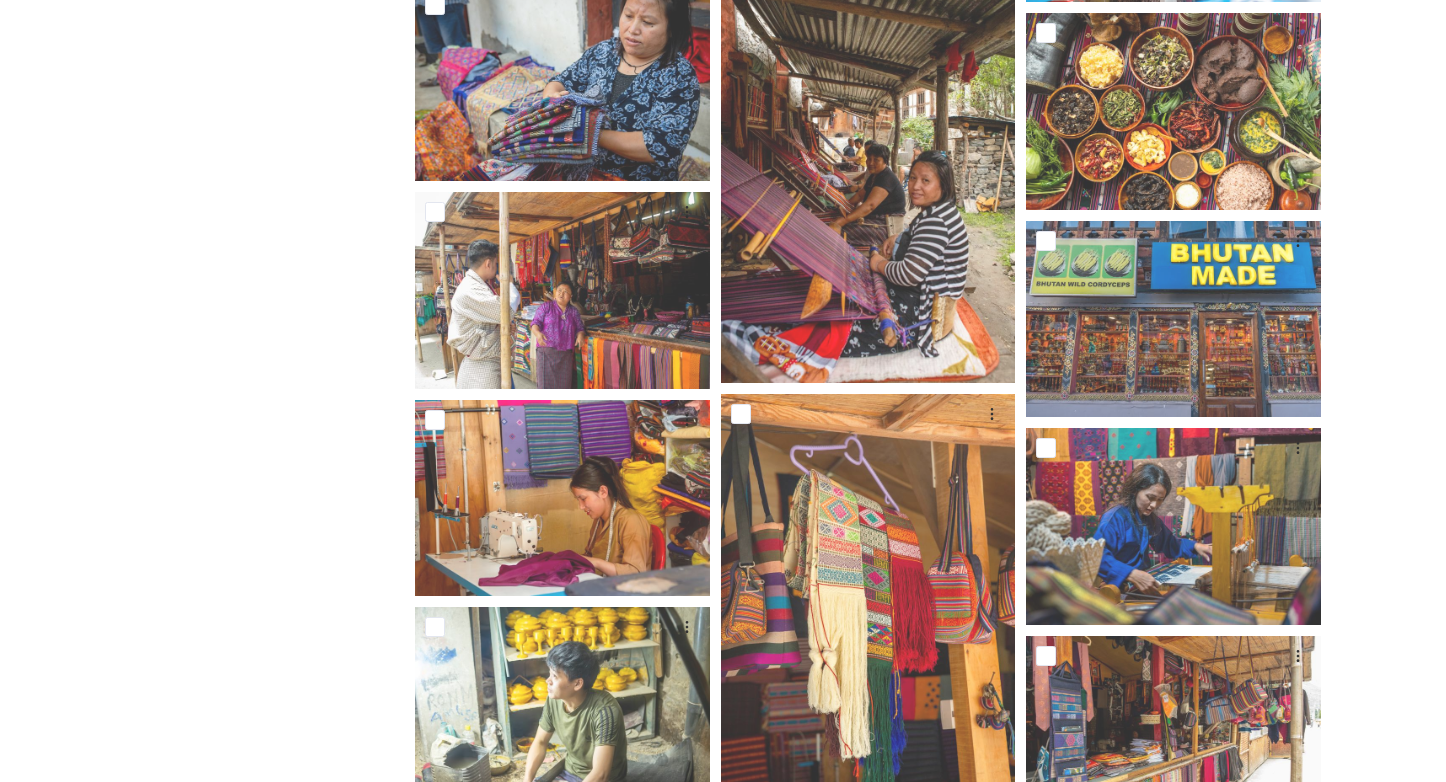 scroll, scrollTop: 4848, scrollLeft: 0, axis: vertical 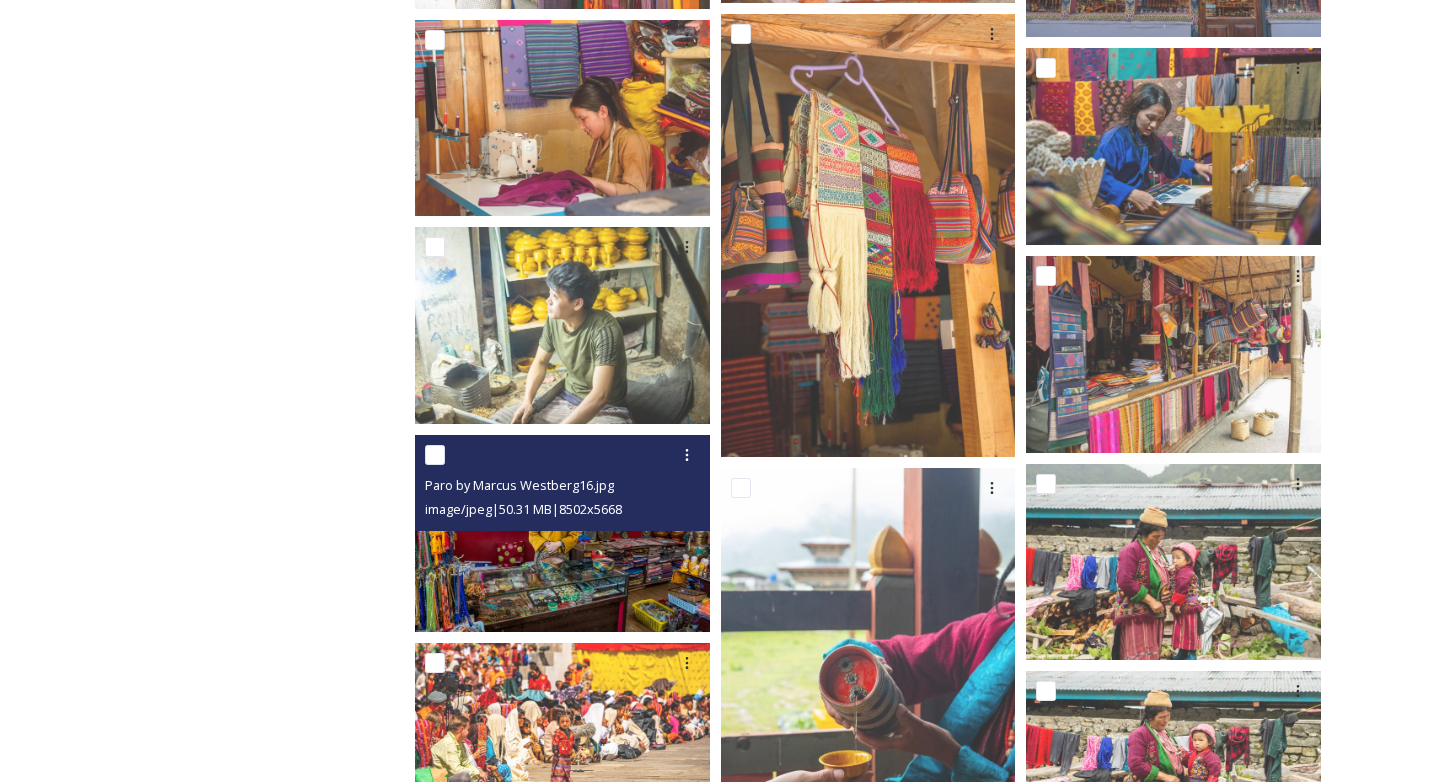 click at bounding box center [562, 533] 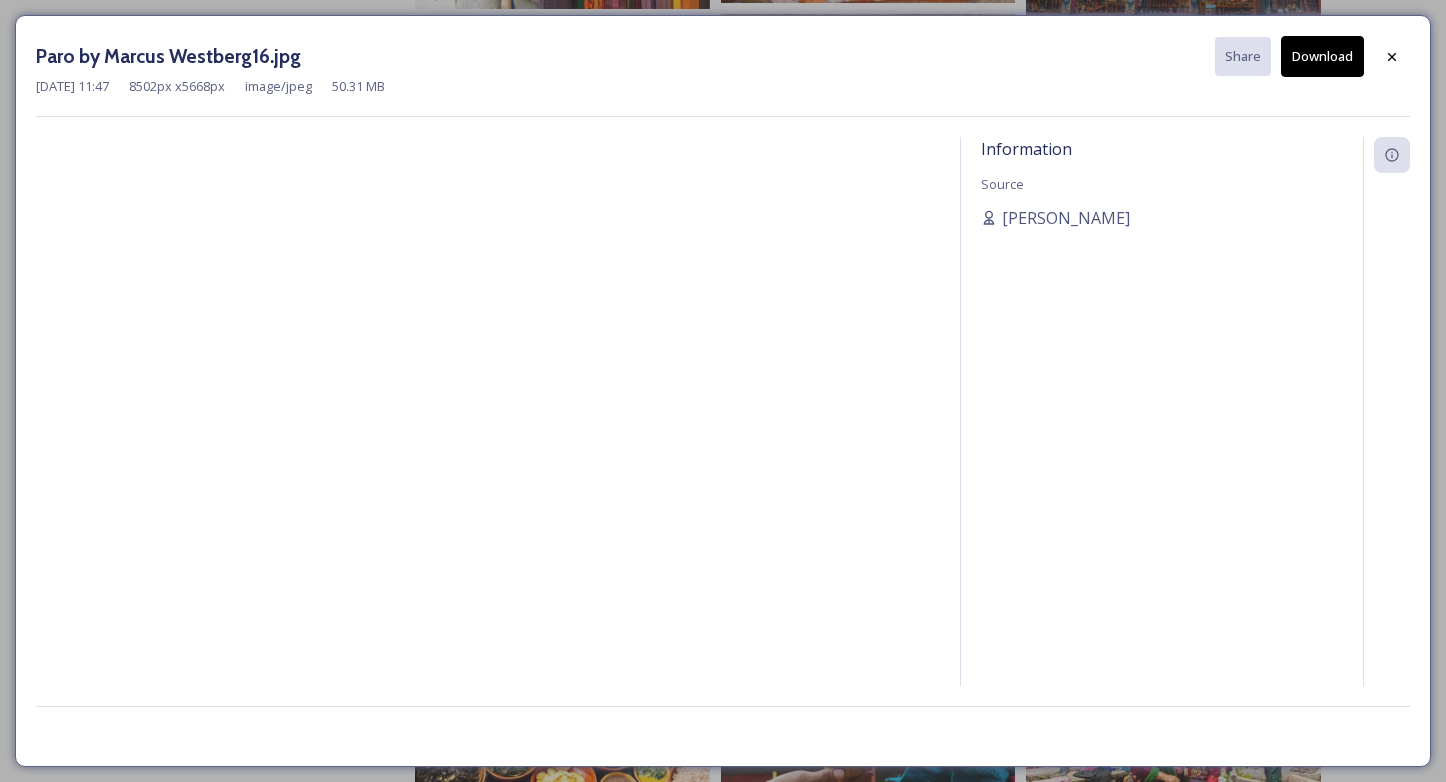 click on "Download" at bounding box center [1322, 56] 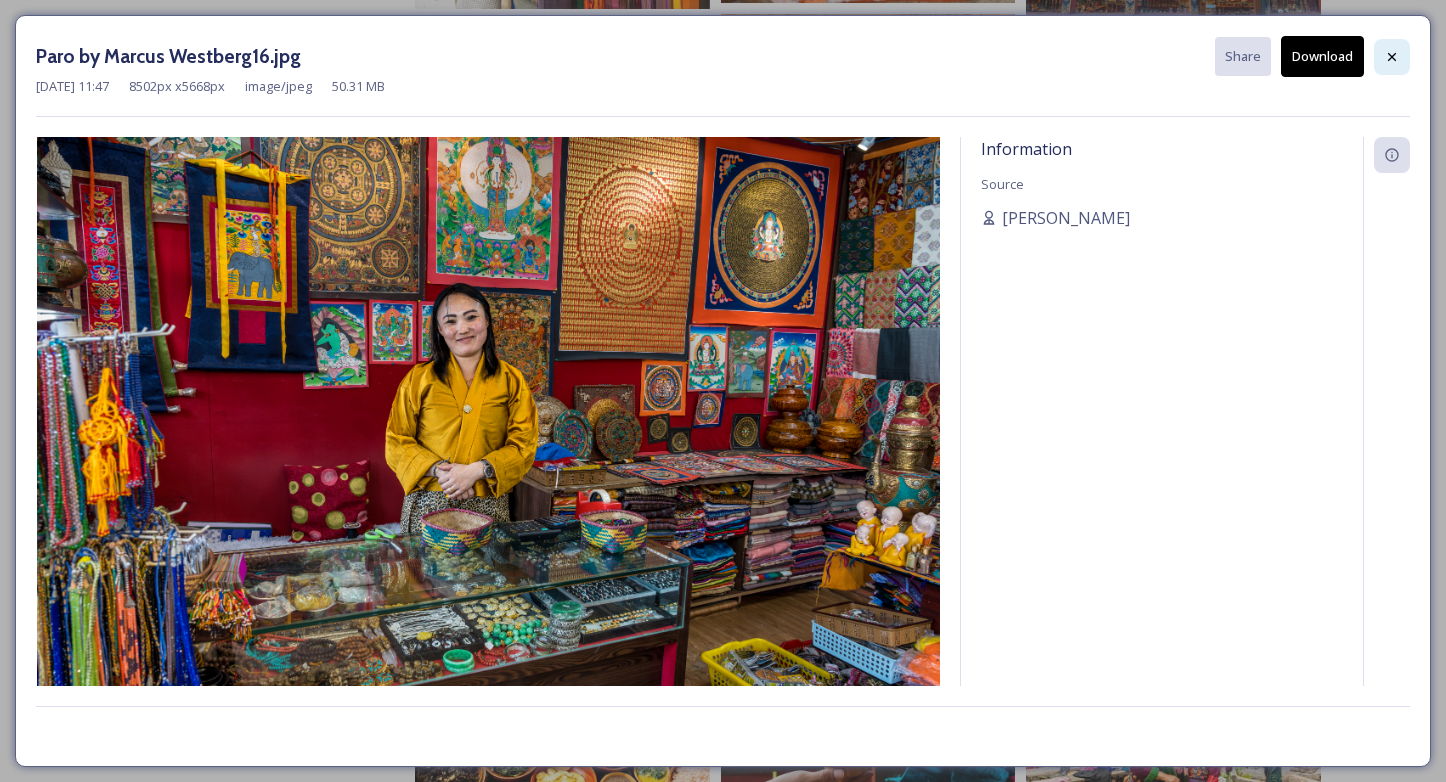 click 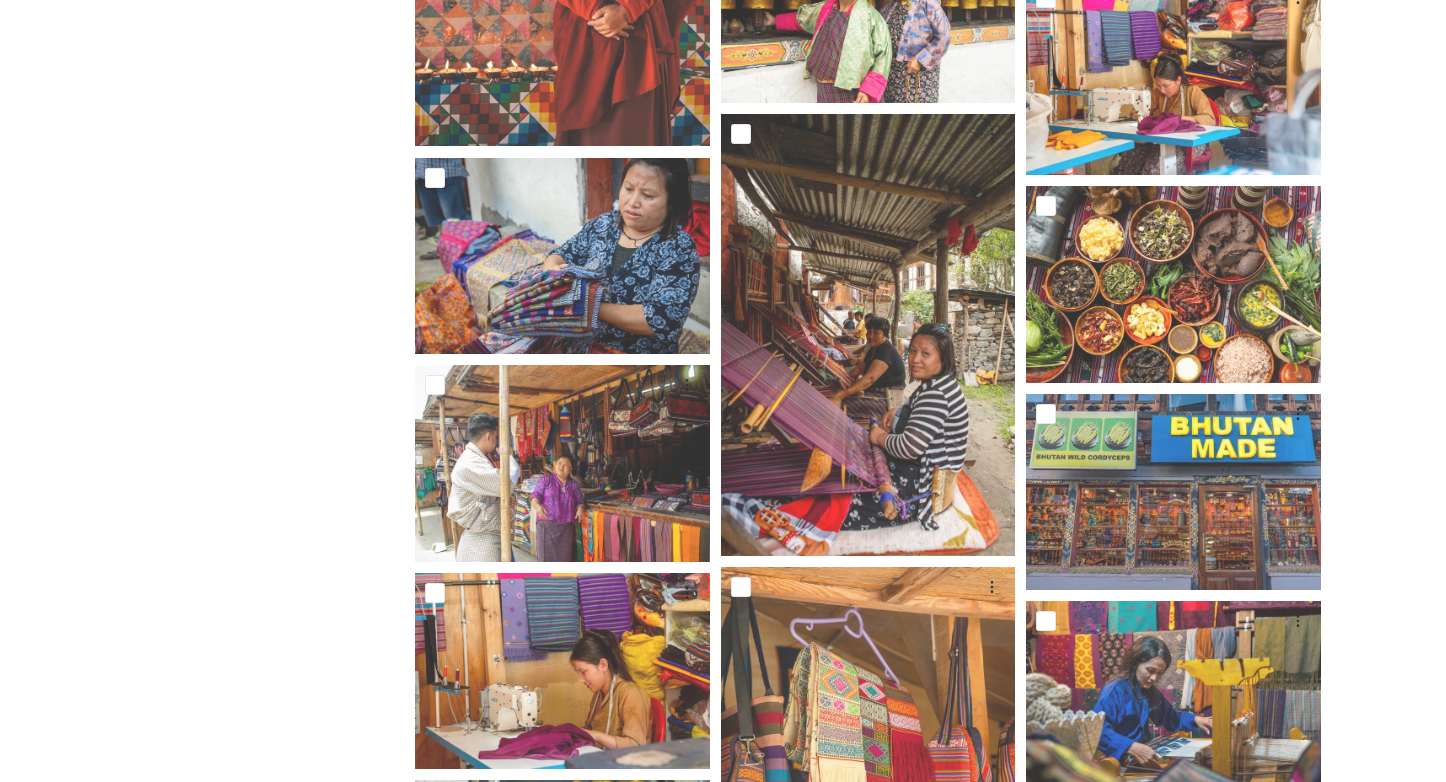 scroll, scrollTop: 3076, scrollLeft: 0, axis: vertical 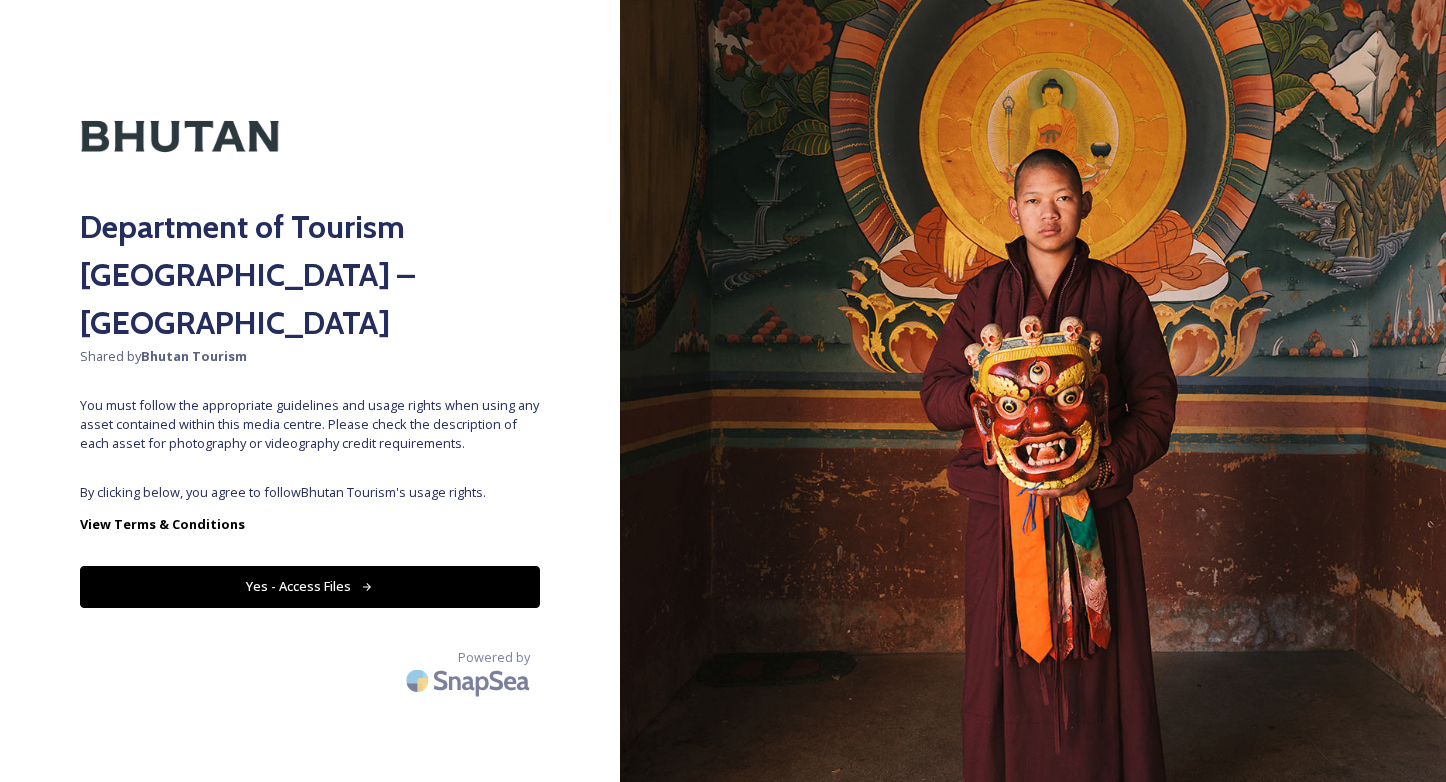 click on "Yes - Access Files" at bounding box center (310, 586) 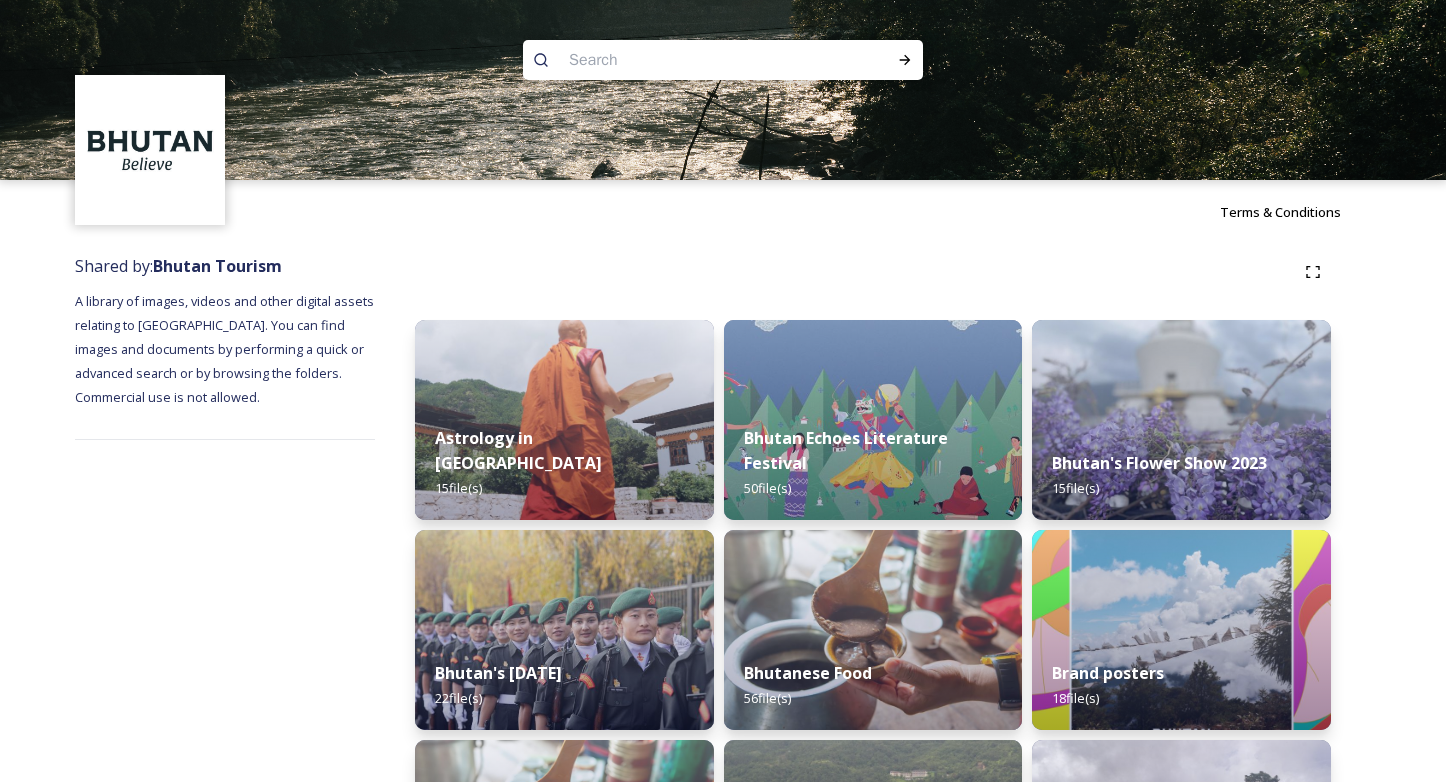 click at bounding box center (684, 60) 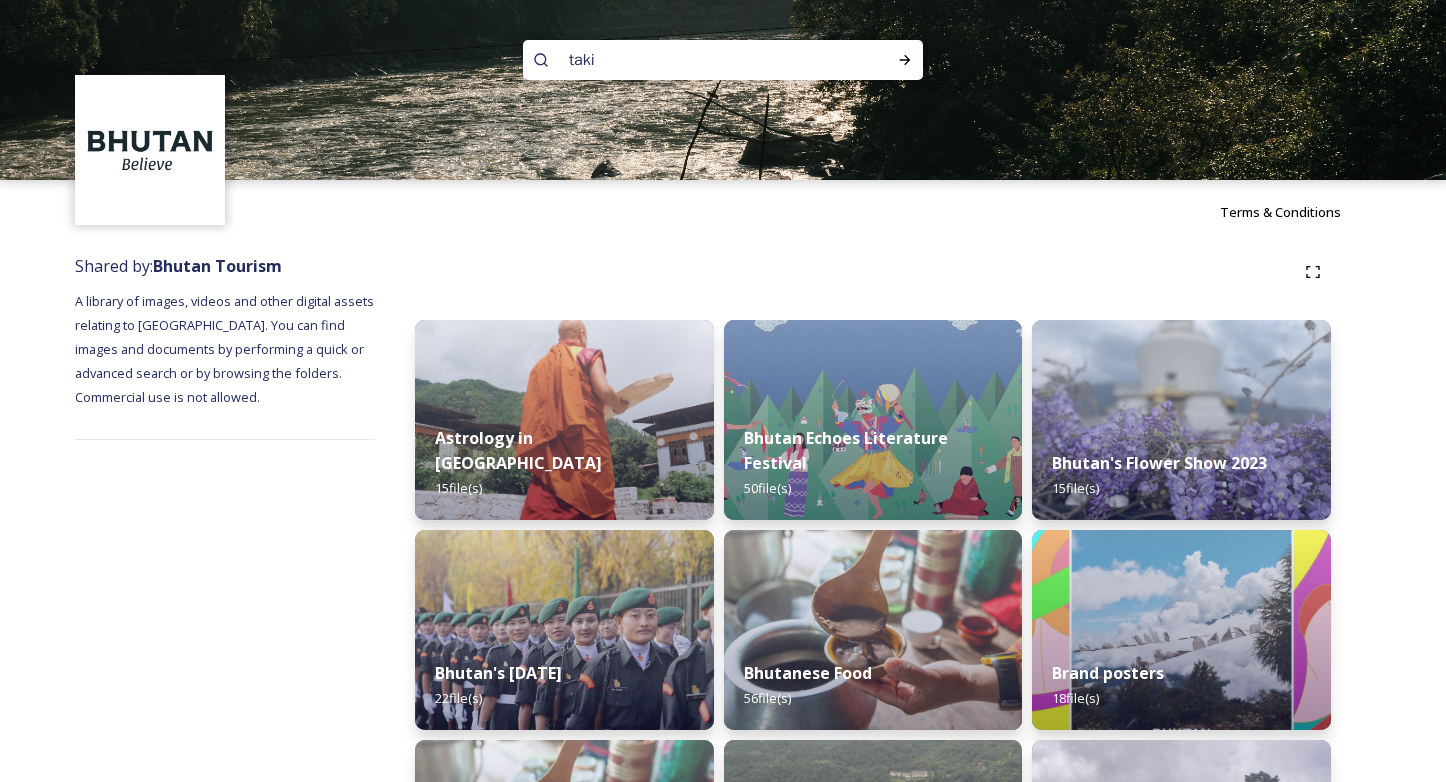 type on "takin" 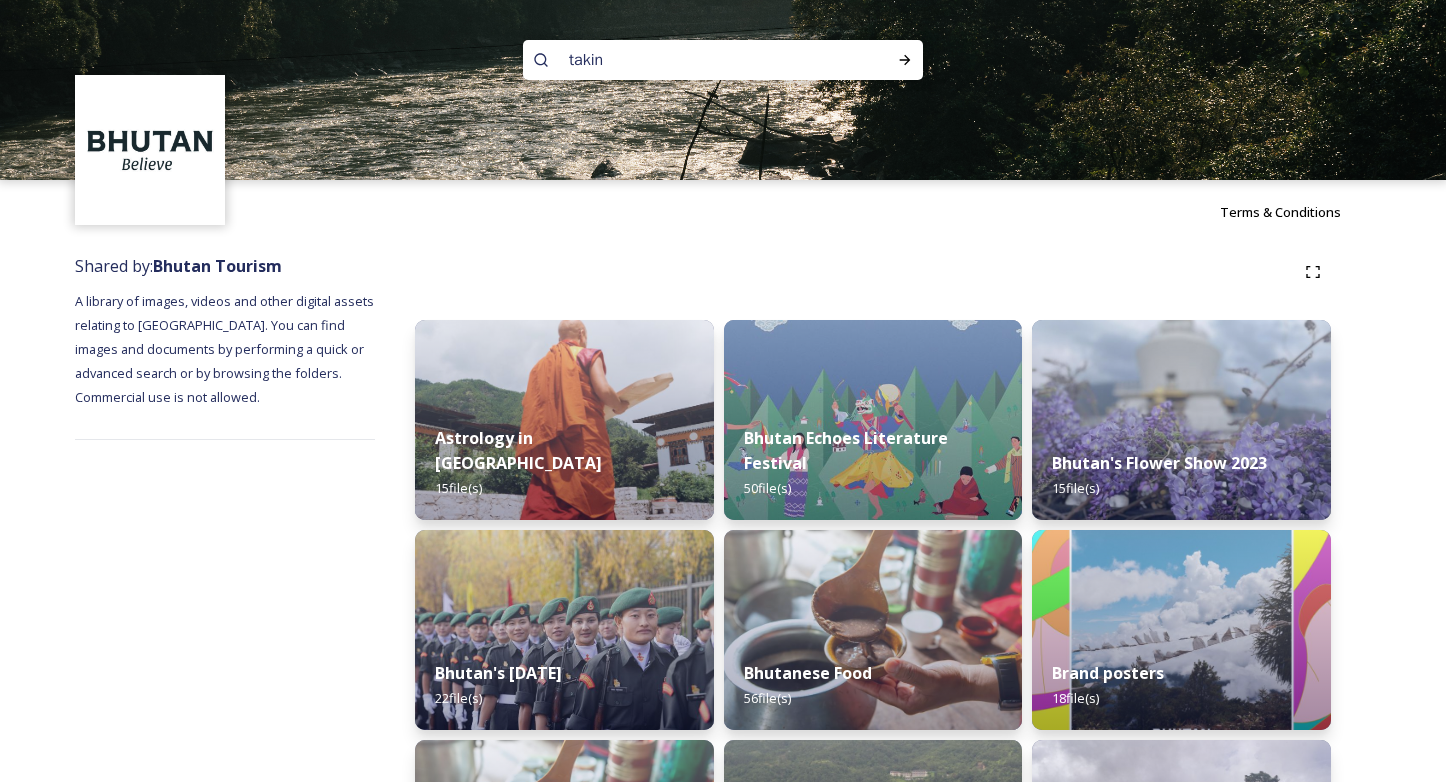 type 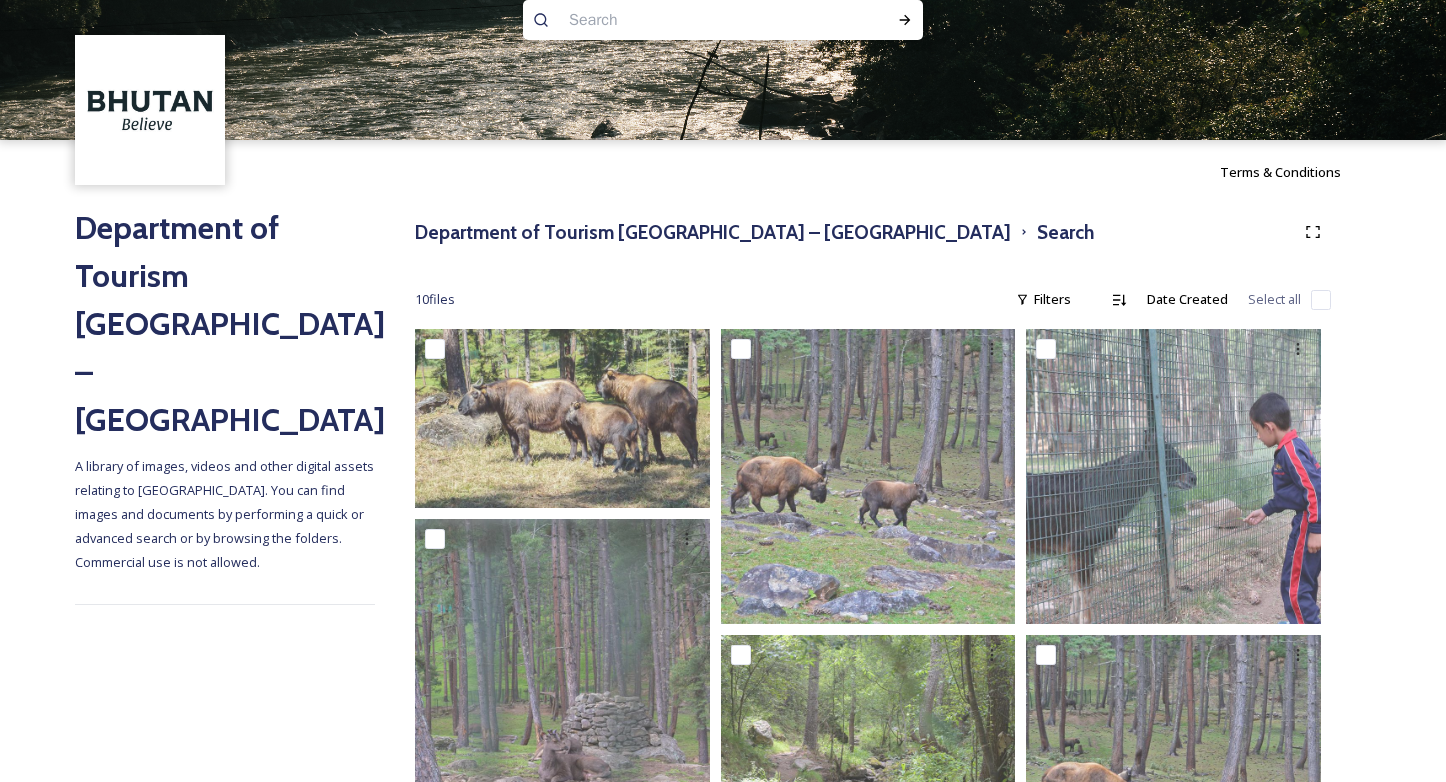 scroll, scrollTop: 0, scrollLeft: 0, axis: both 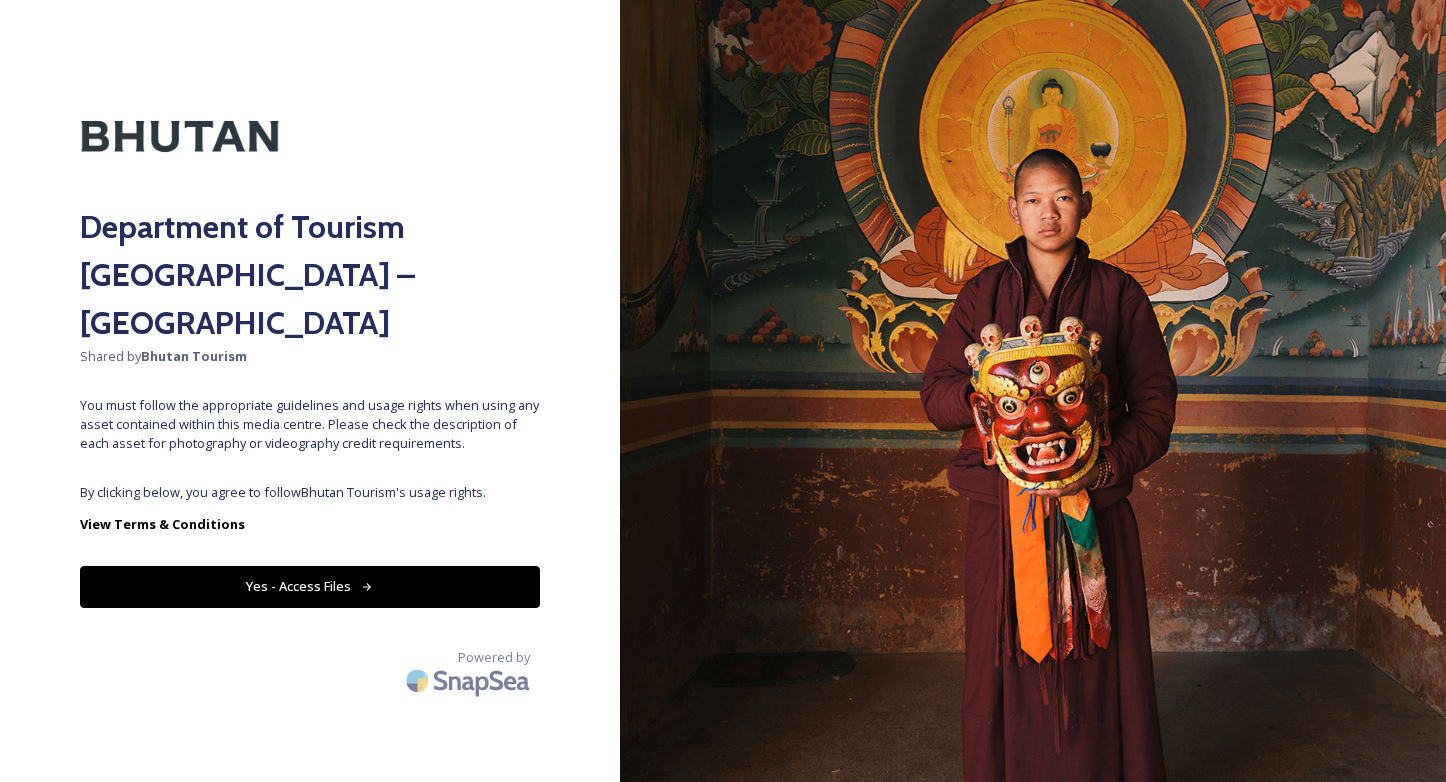 click on "Yes - Access Files" at bounding box center (310, 586) 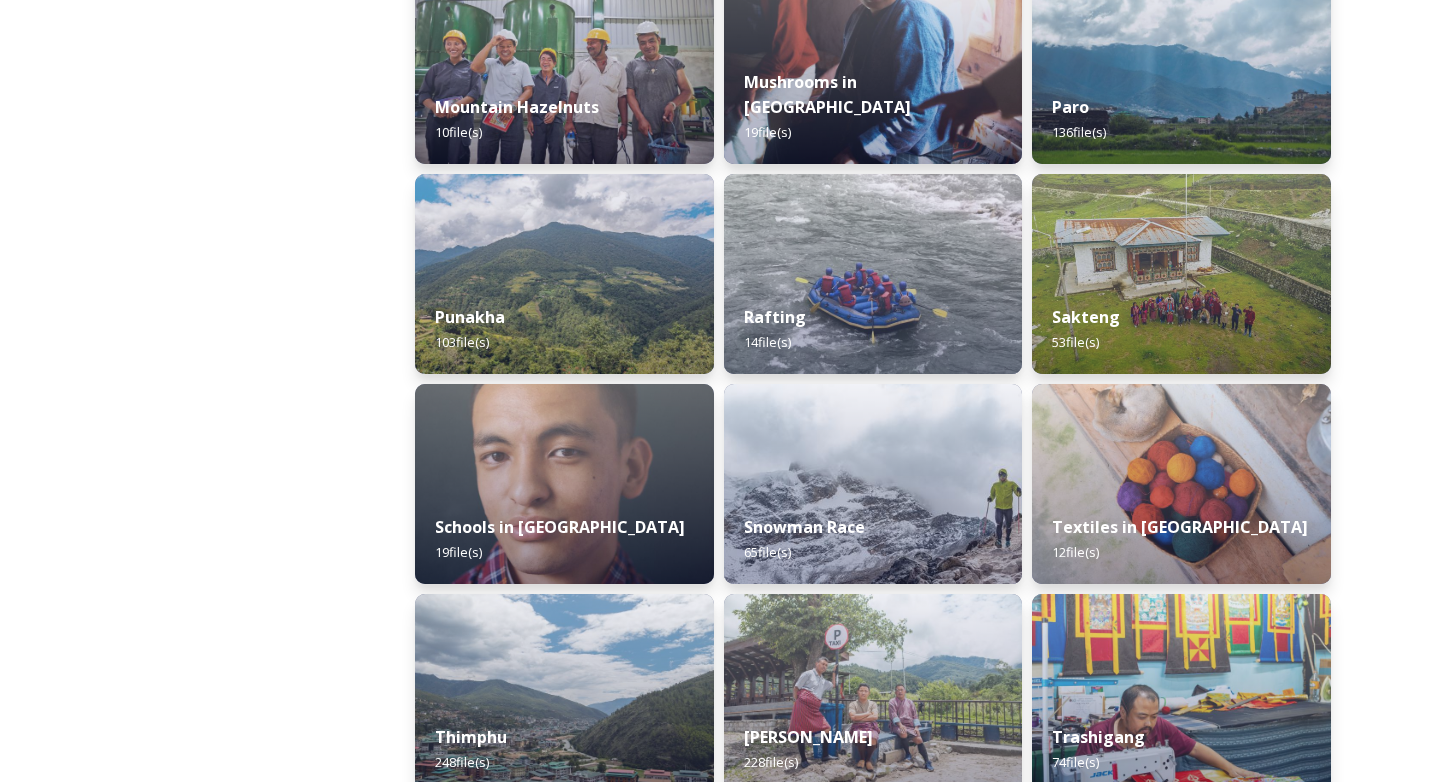 scroll, scrollTop: 1828, scrollLeft: 0, axis: vertical 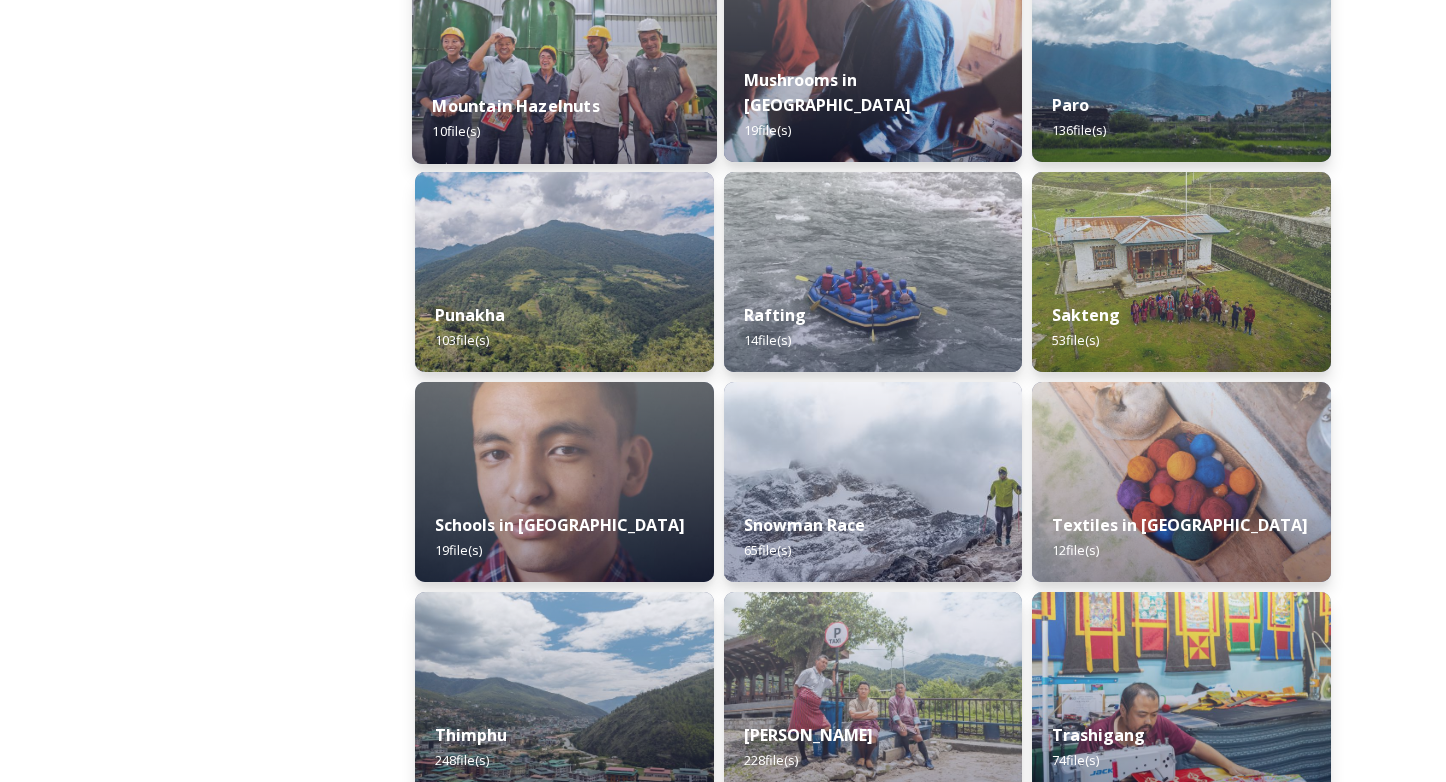 click on "Mountain Hazelnuts 10  file(s)" at bounding box center [564, 118] 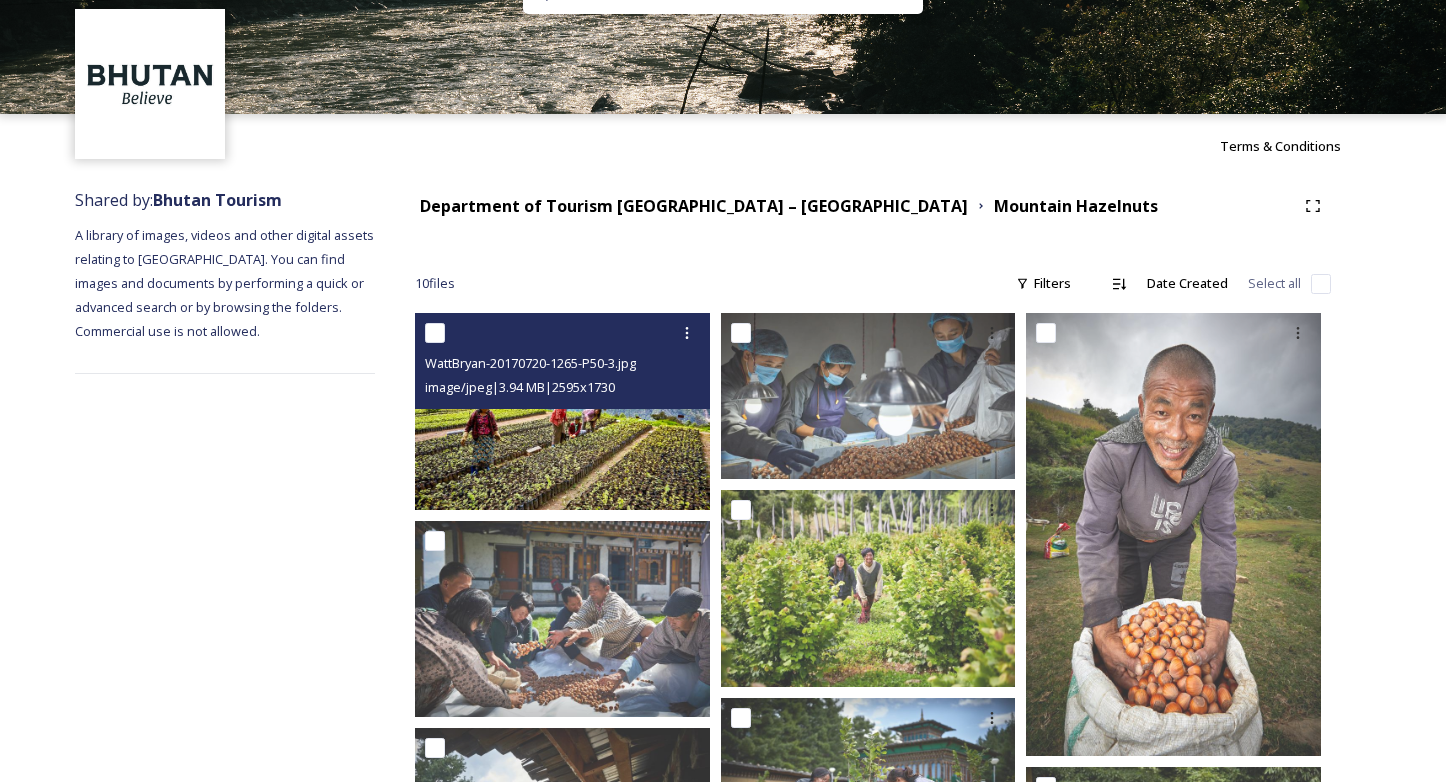 scroll, scrollTop: 80, scrollLeft: 0, axis: vertical 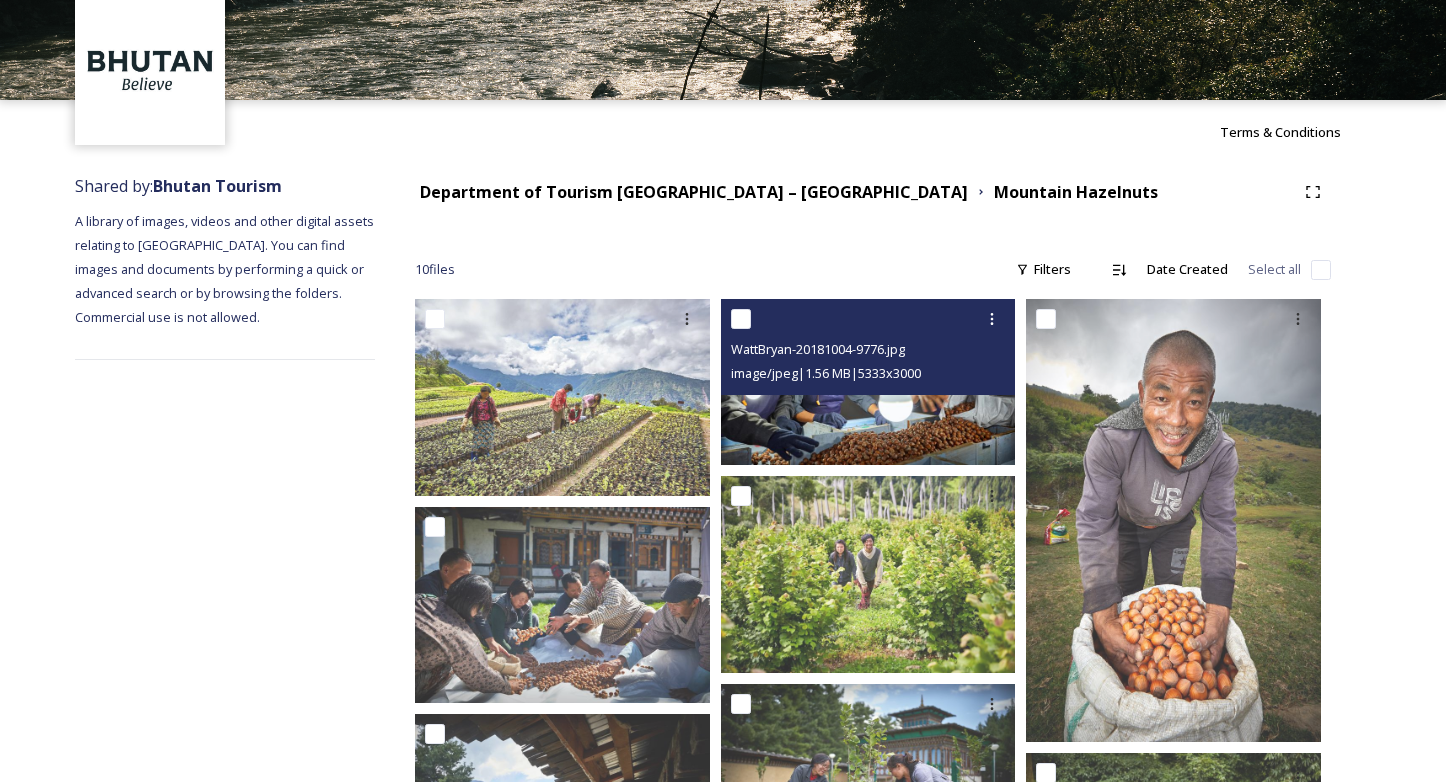 click at bounding box center (868, 382) 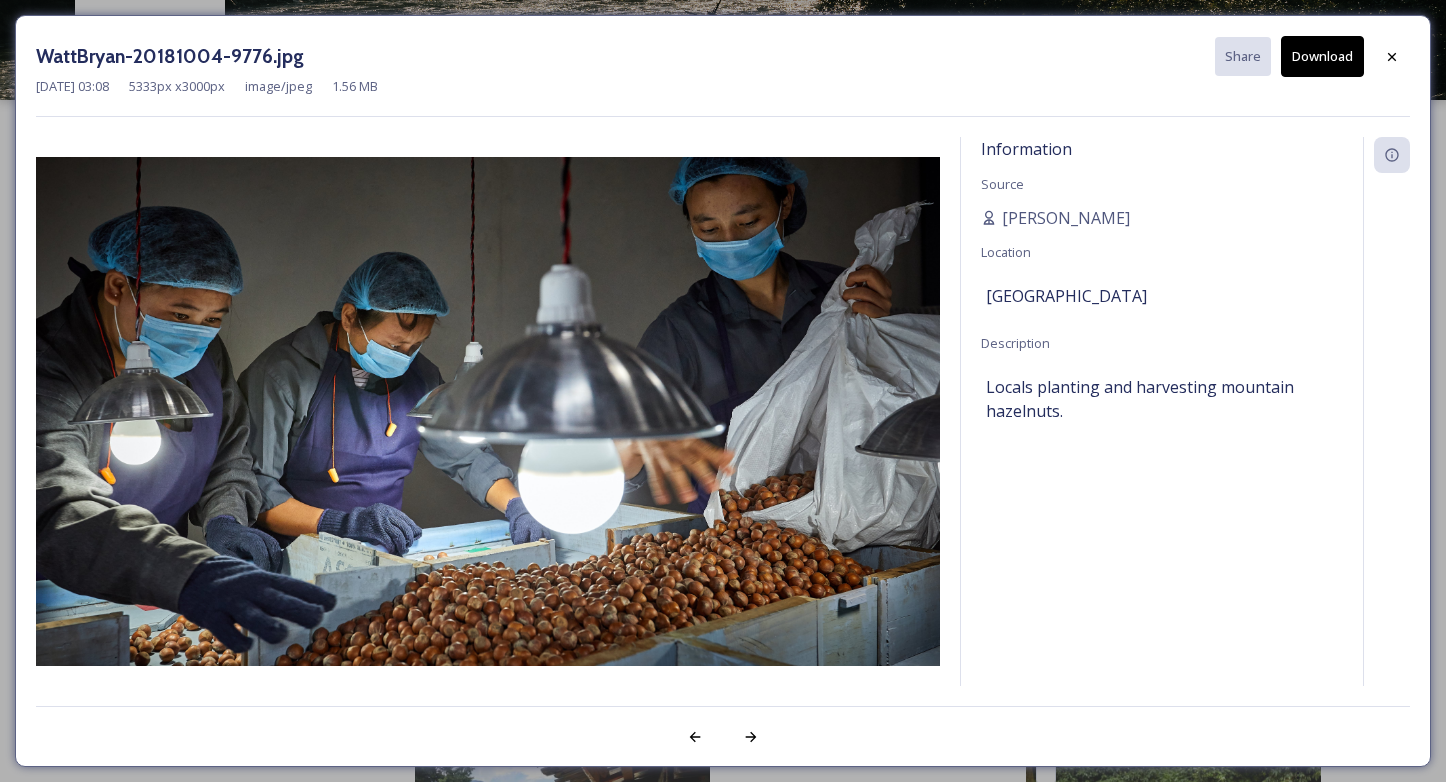 click on "Download" at bounding box center [1322, 56] 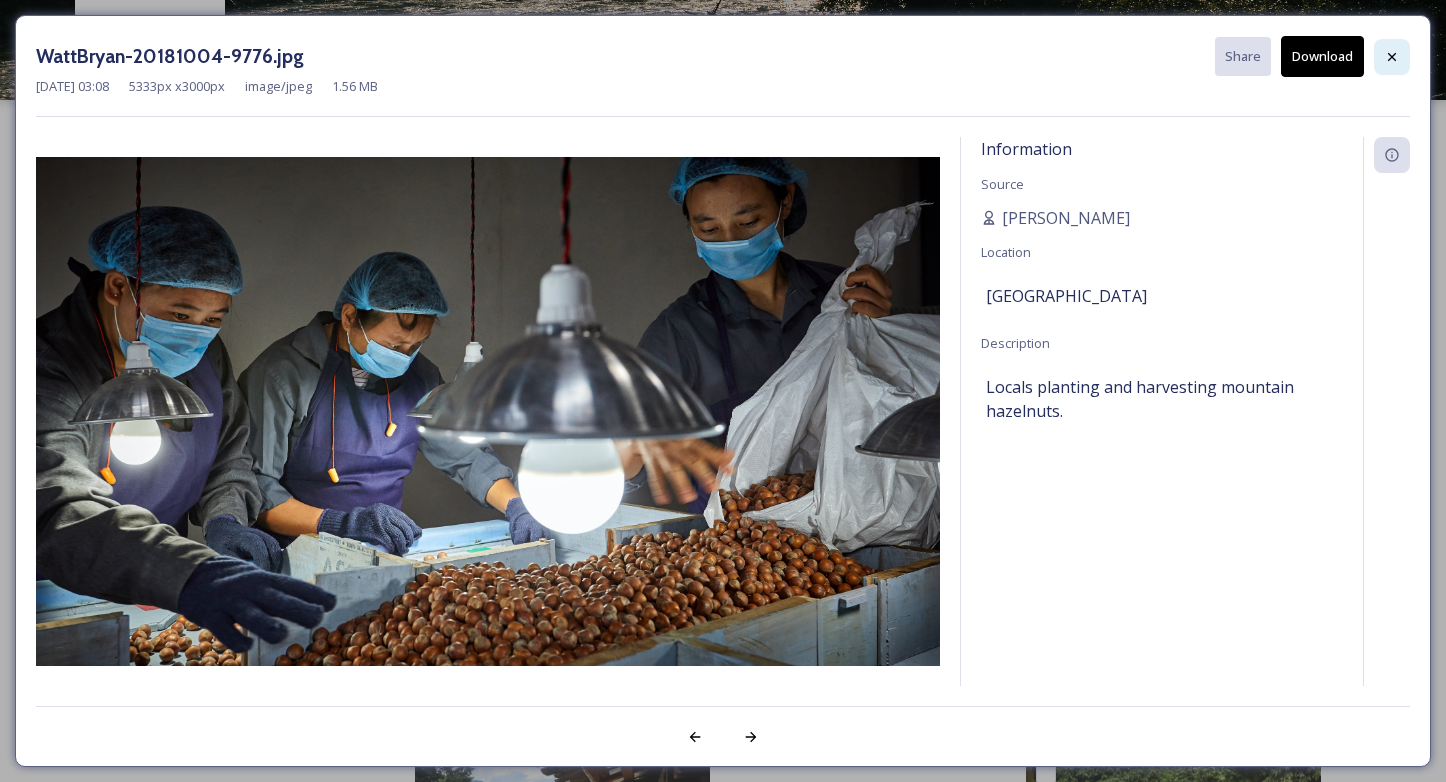 click at bounding box center [1392, 57] 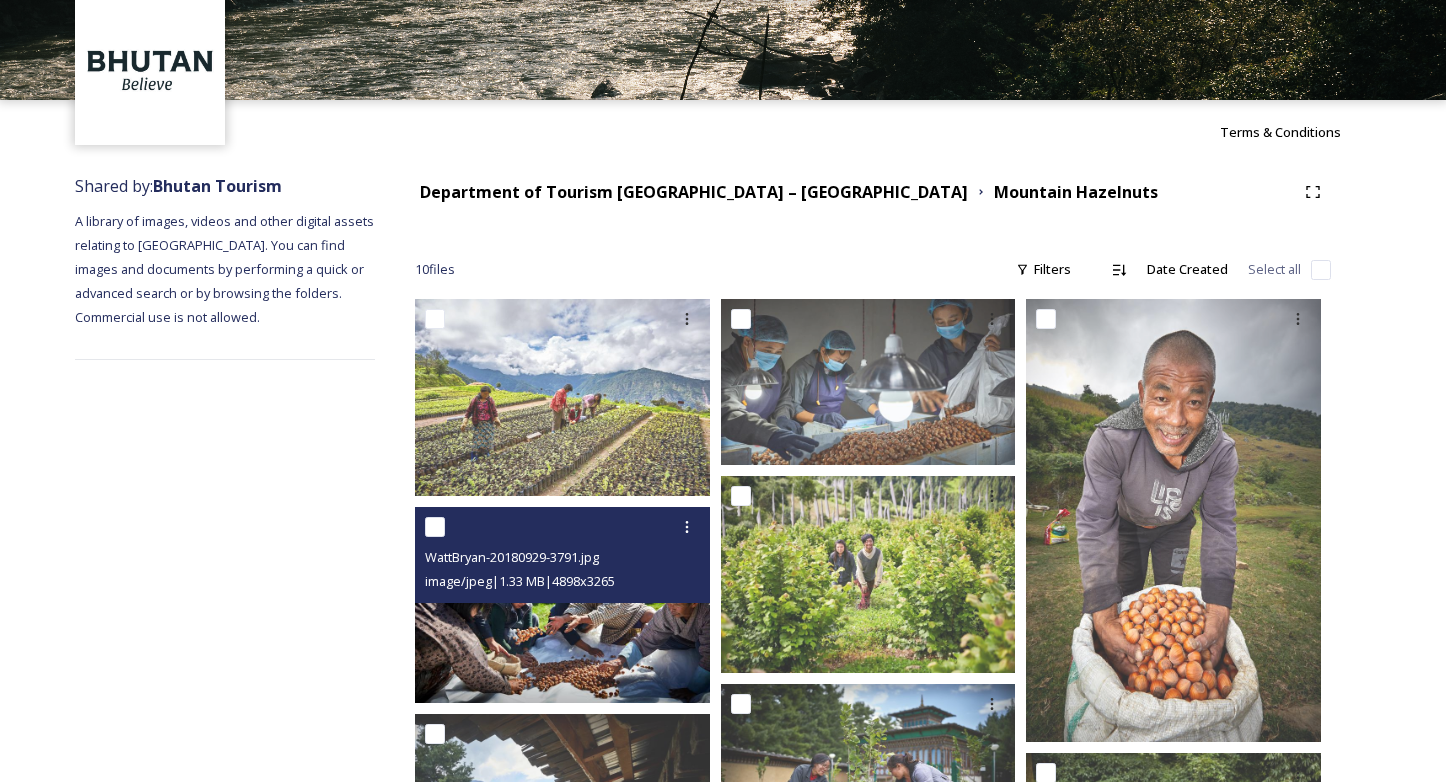 click at bounding box center [562, 605] 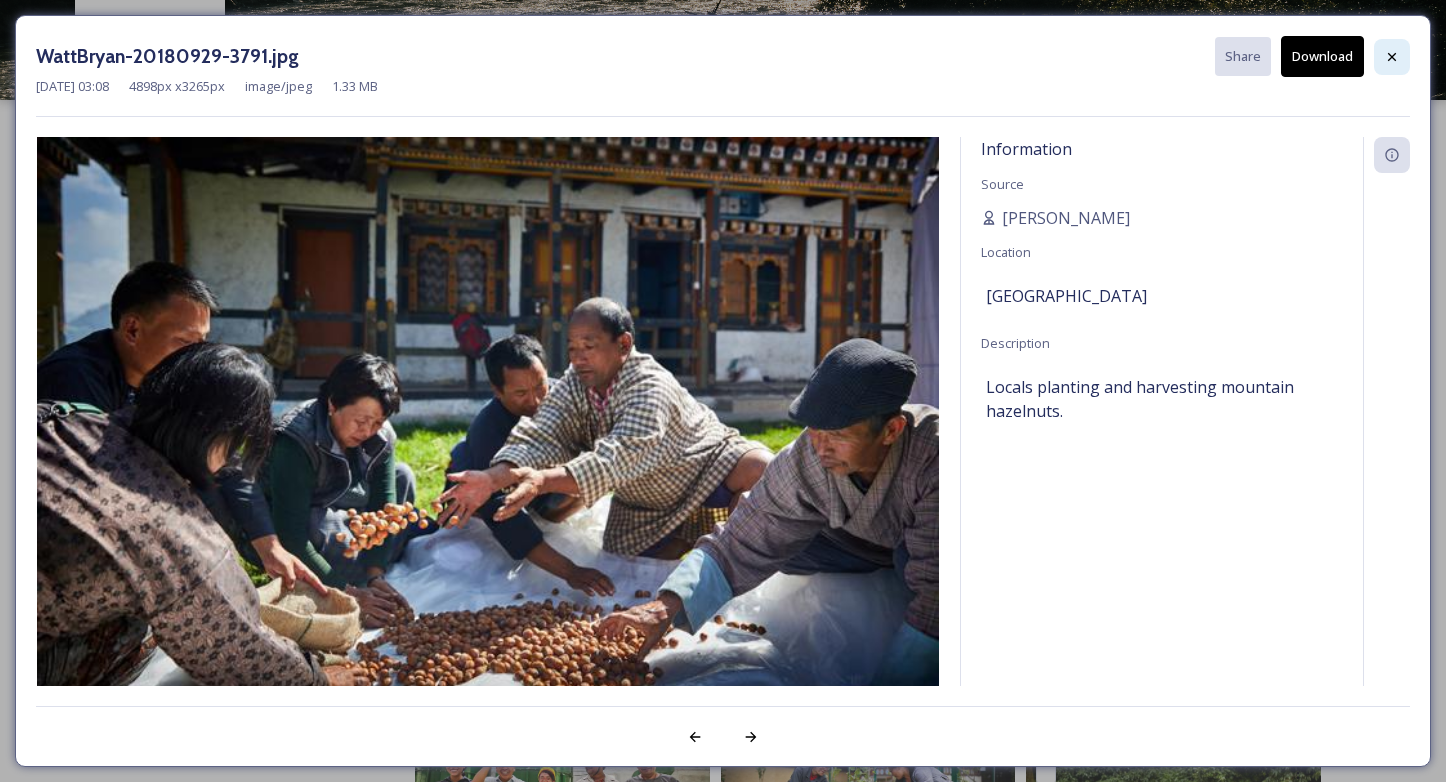 click 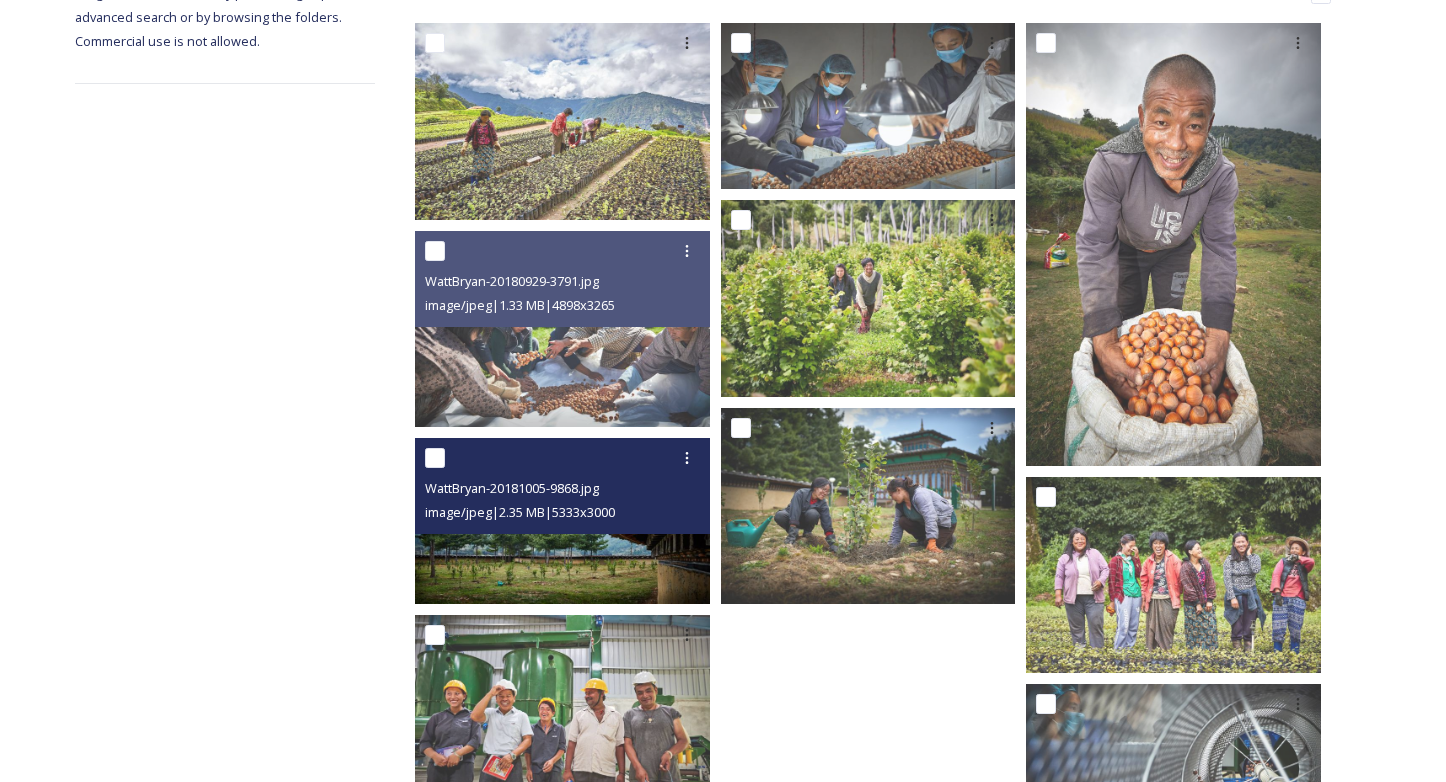 scroll, scrollTop: 468, scrollLeft: 0, axis: vertical 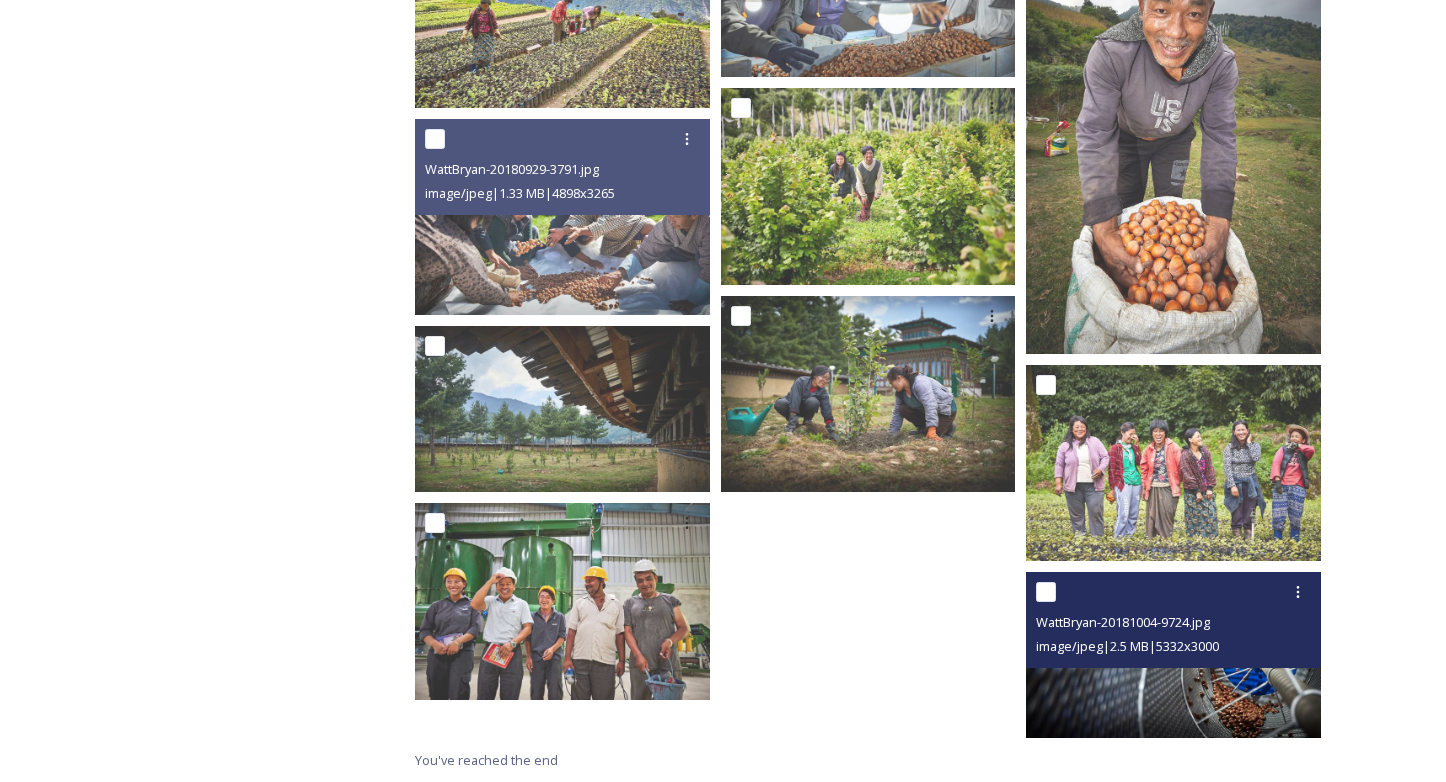 click at bounding box center (1173, 655) 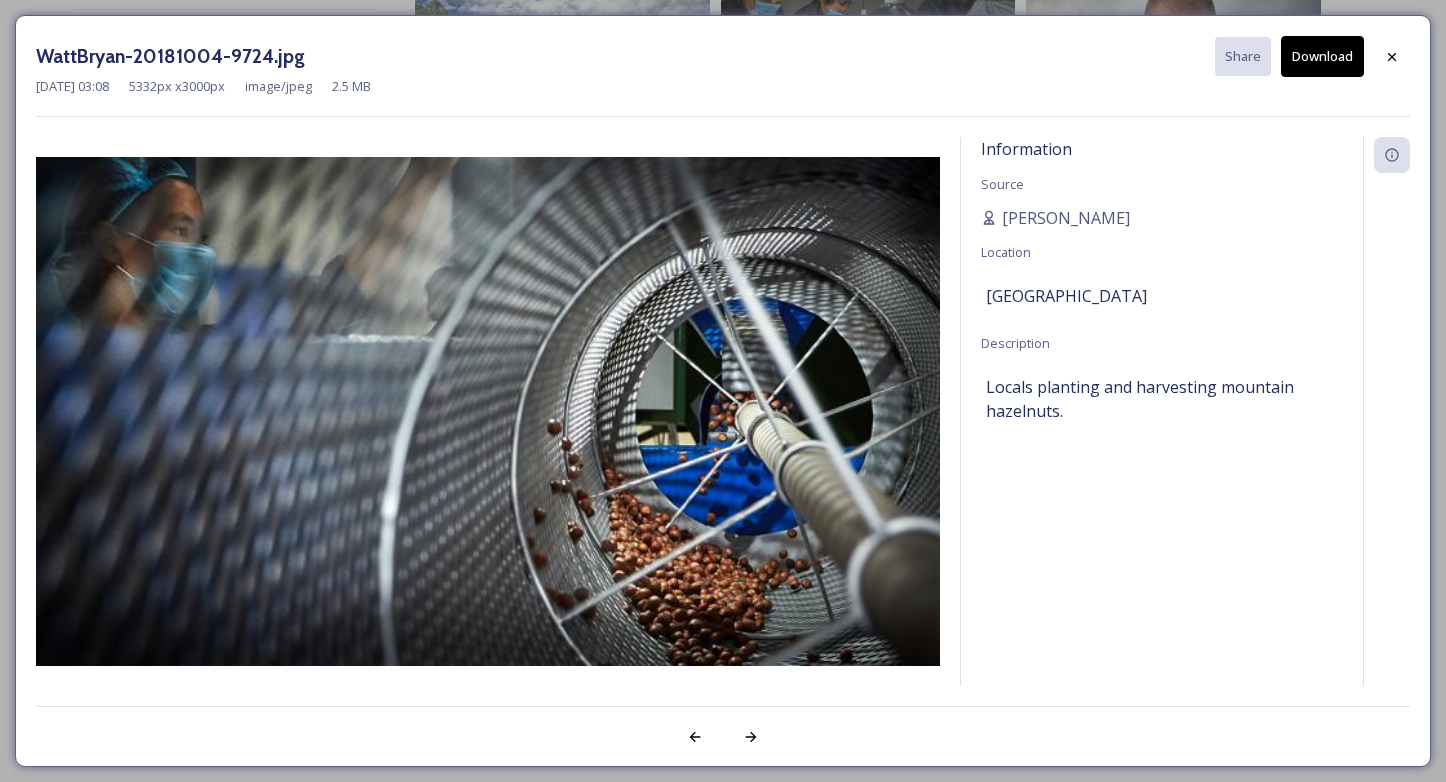 click on "Download" at bounding box center (1322, 56) 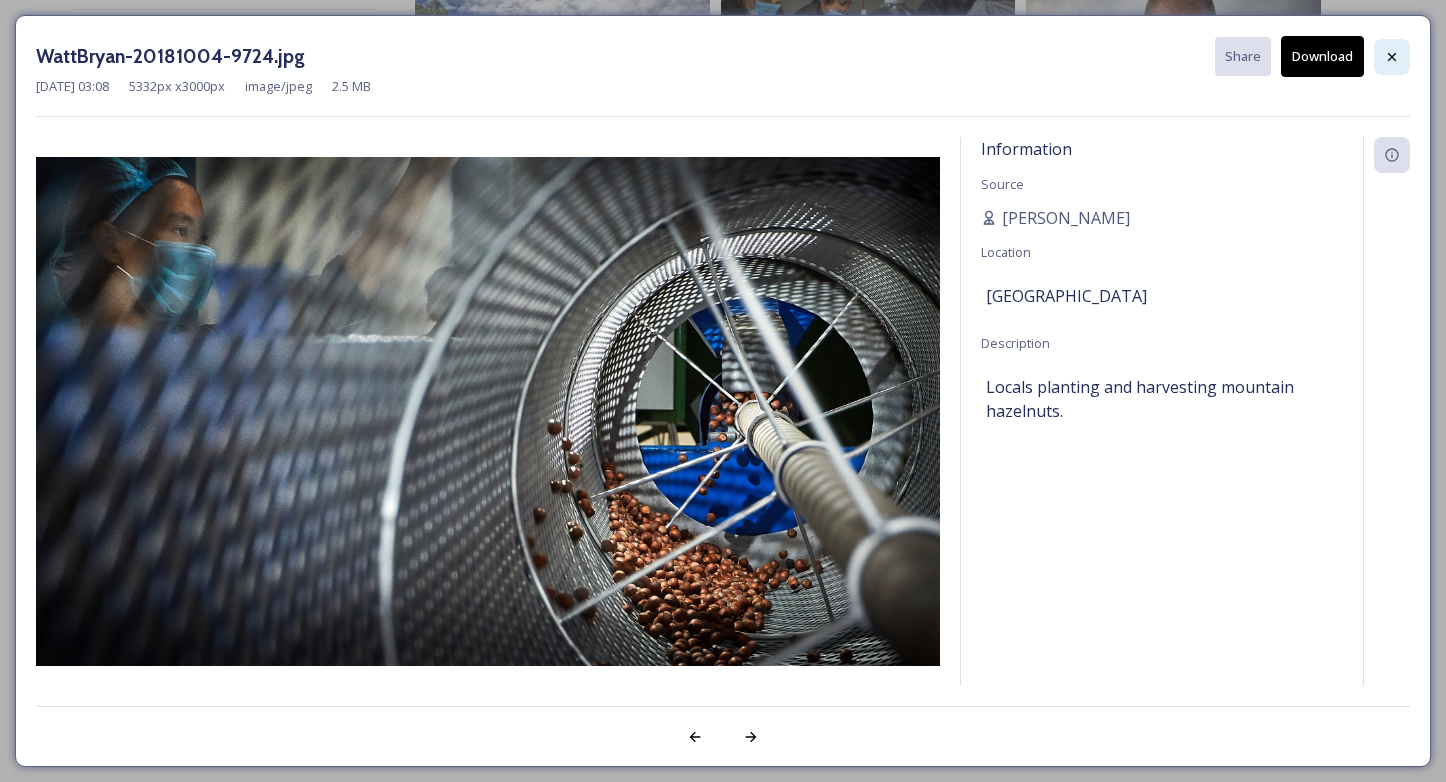 click at bounding box center (1392, 57) 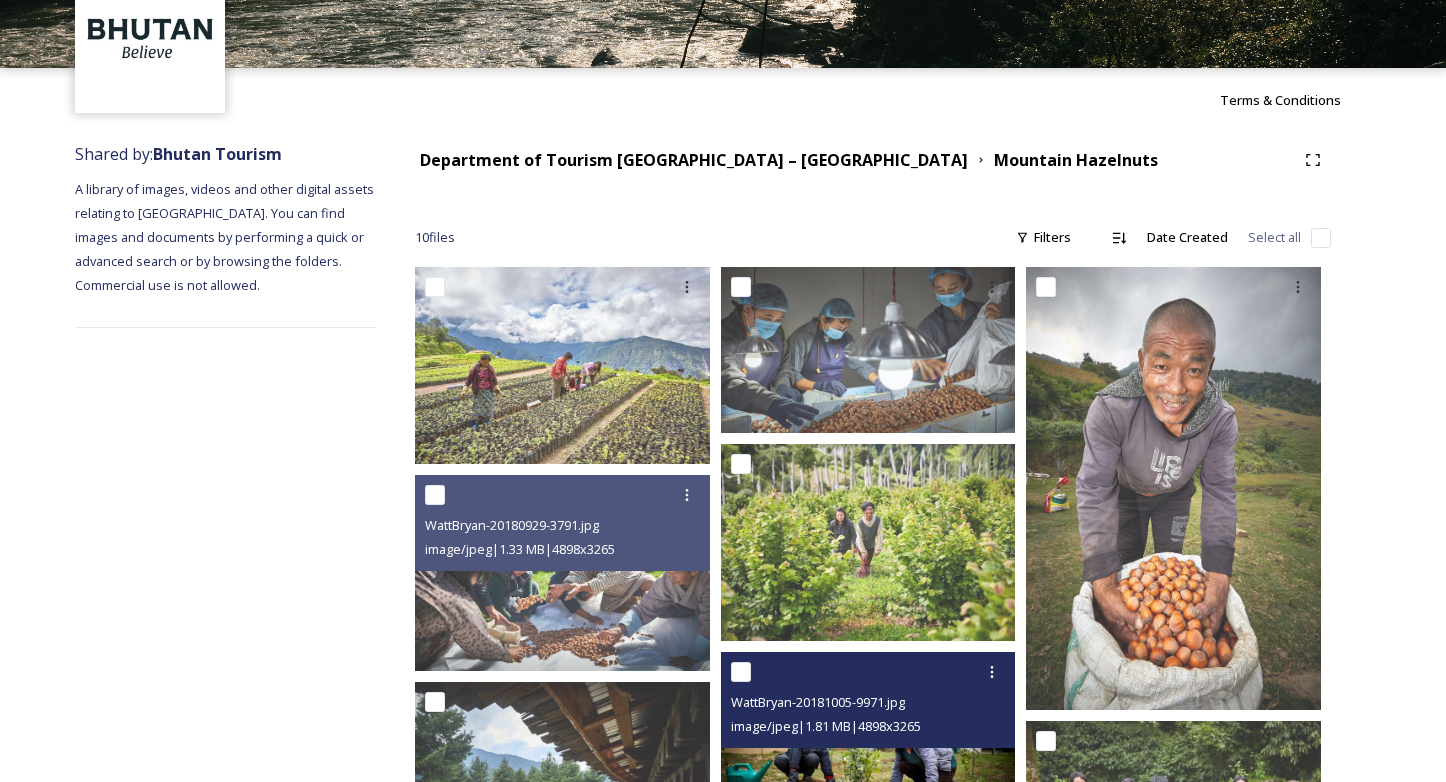 scroll, scrollTop: 0, scrollLeft: 0, axis: both 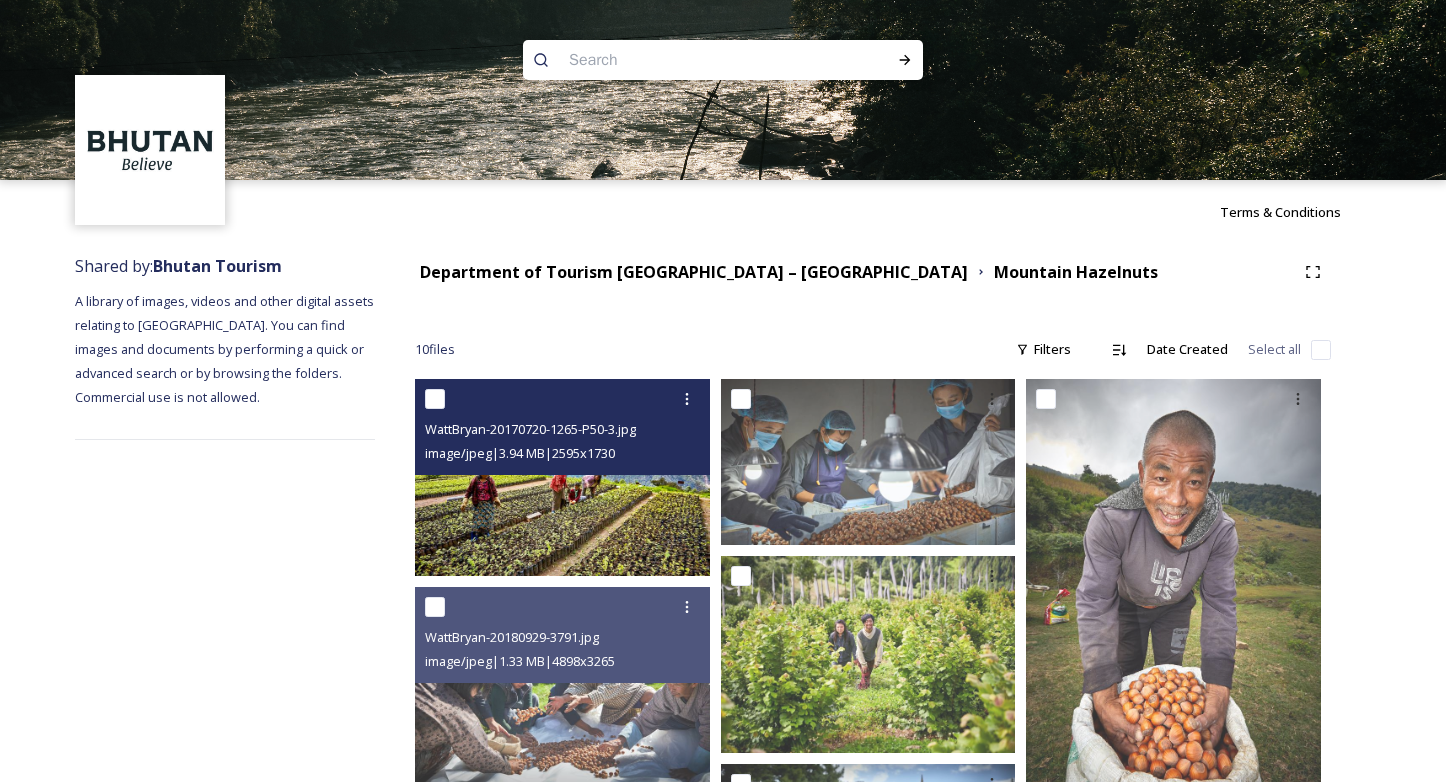 click at bounding box center [562, 477] 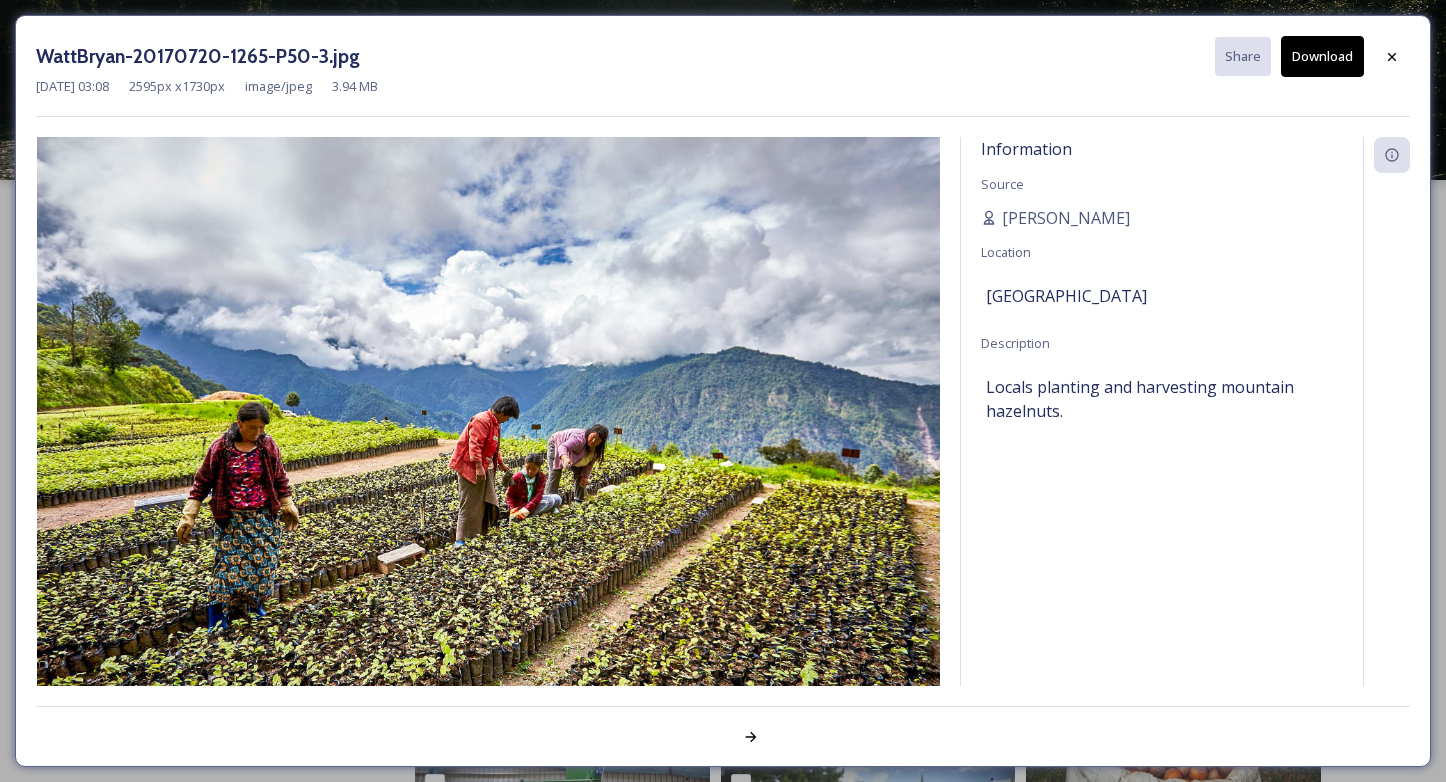 click on "Download" at bounding box center (1322, 56) 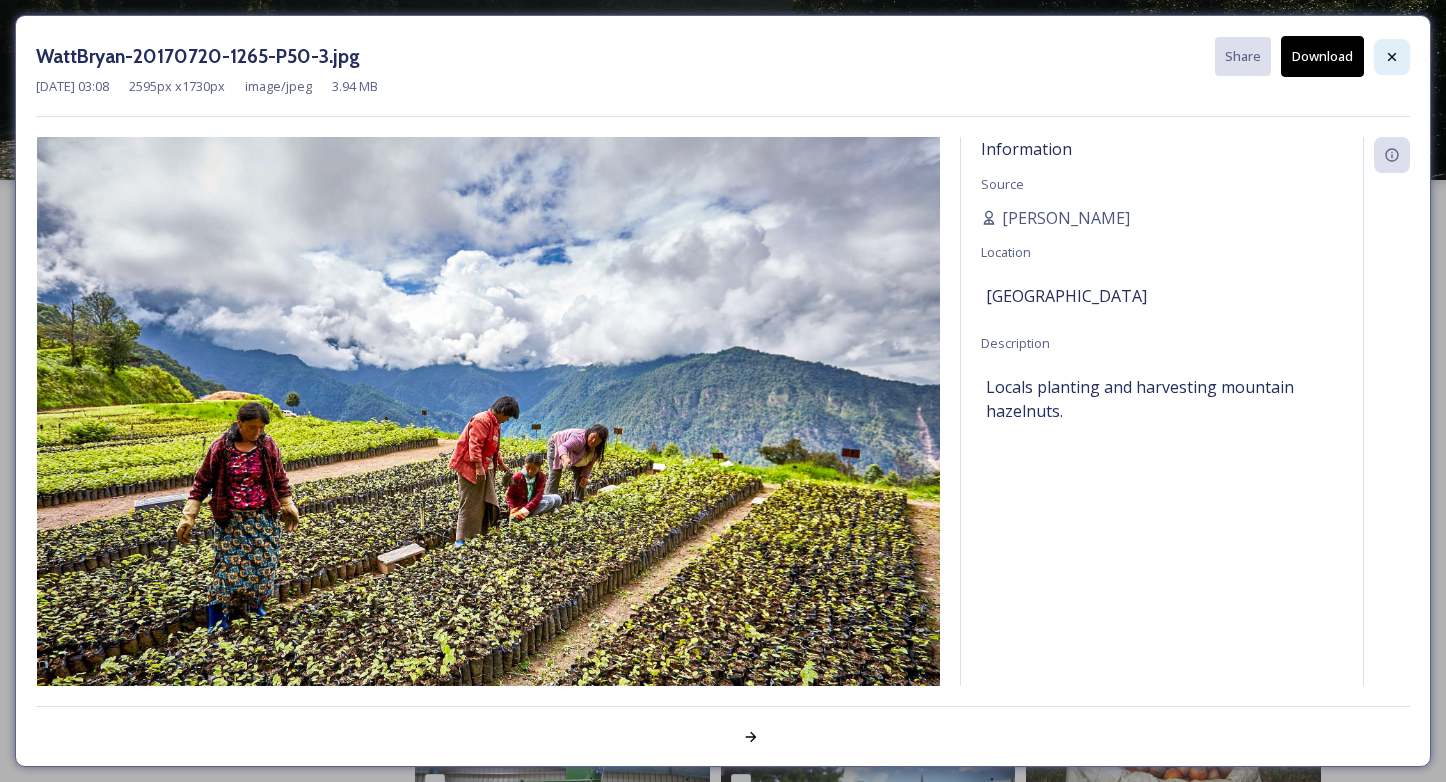 click 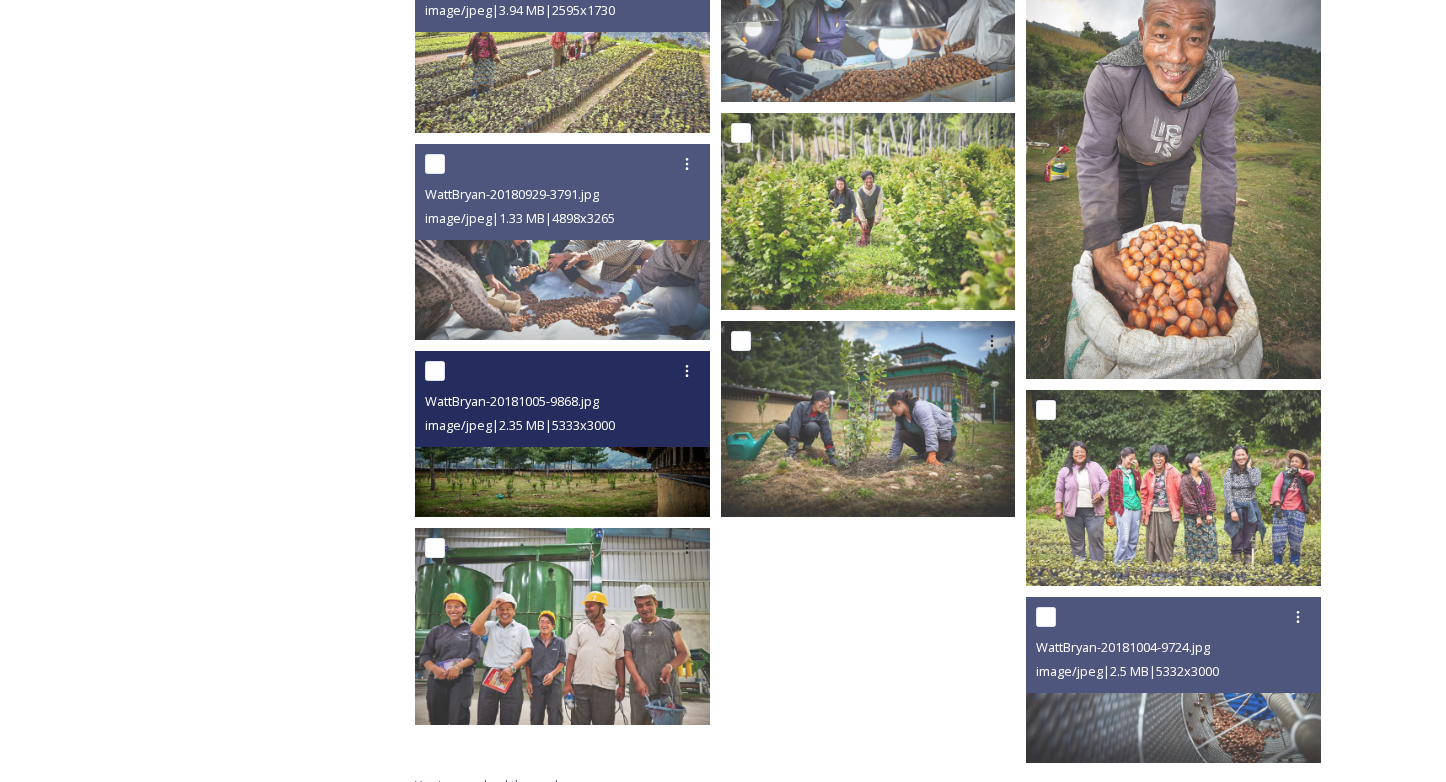 scroll, scrollTop: 468, scrollLeft: 0, axis: vertical 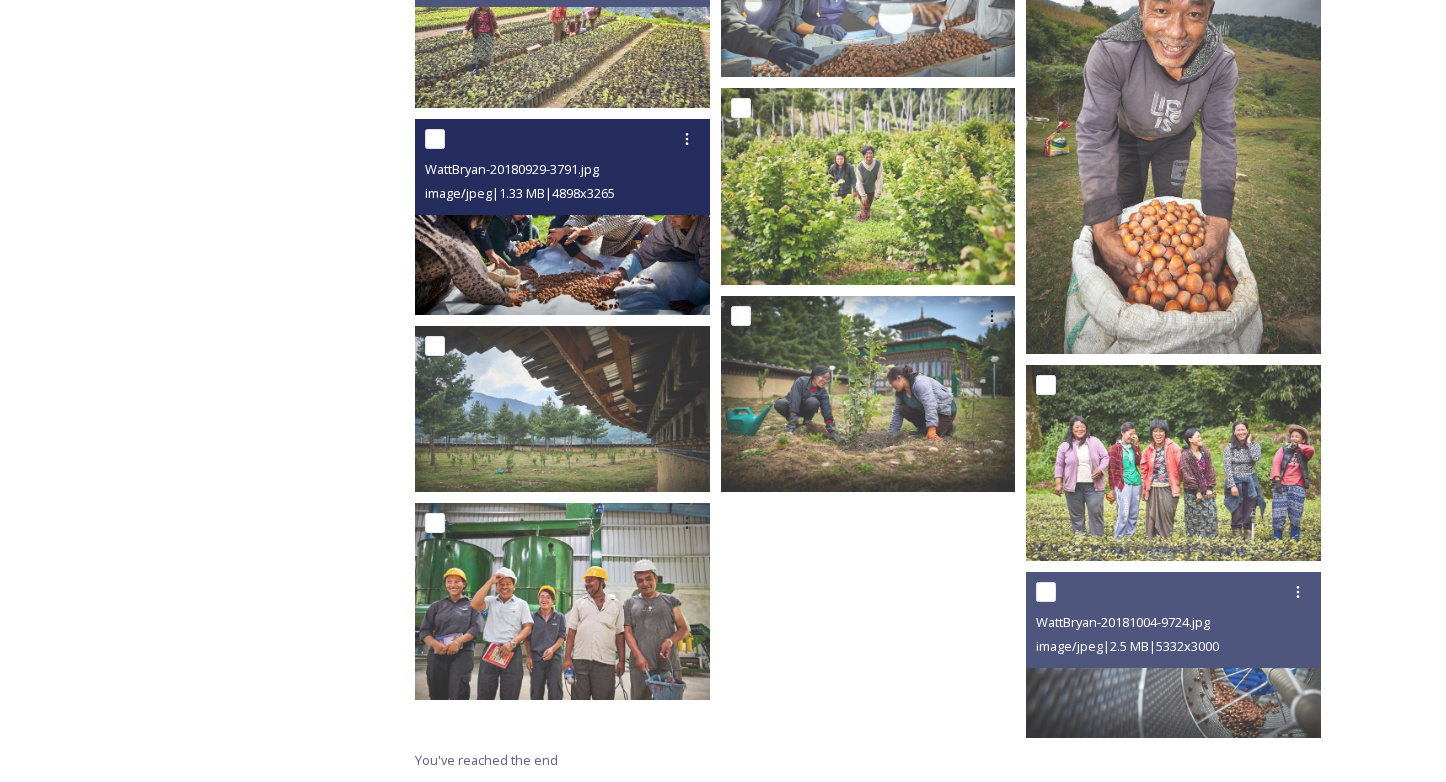click at bounding box center (562, 217) 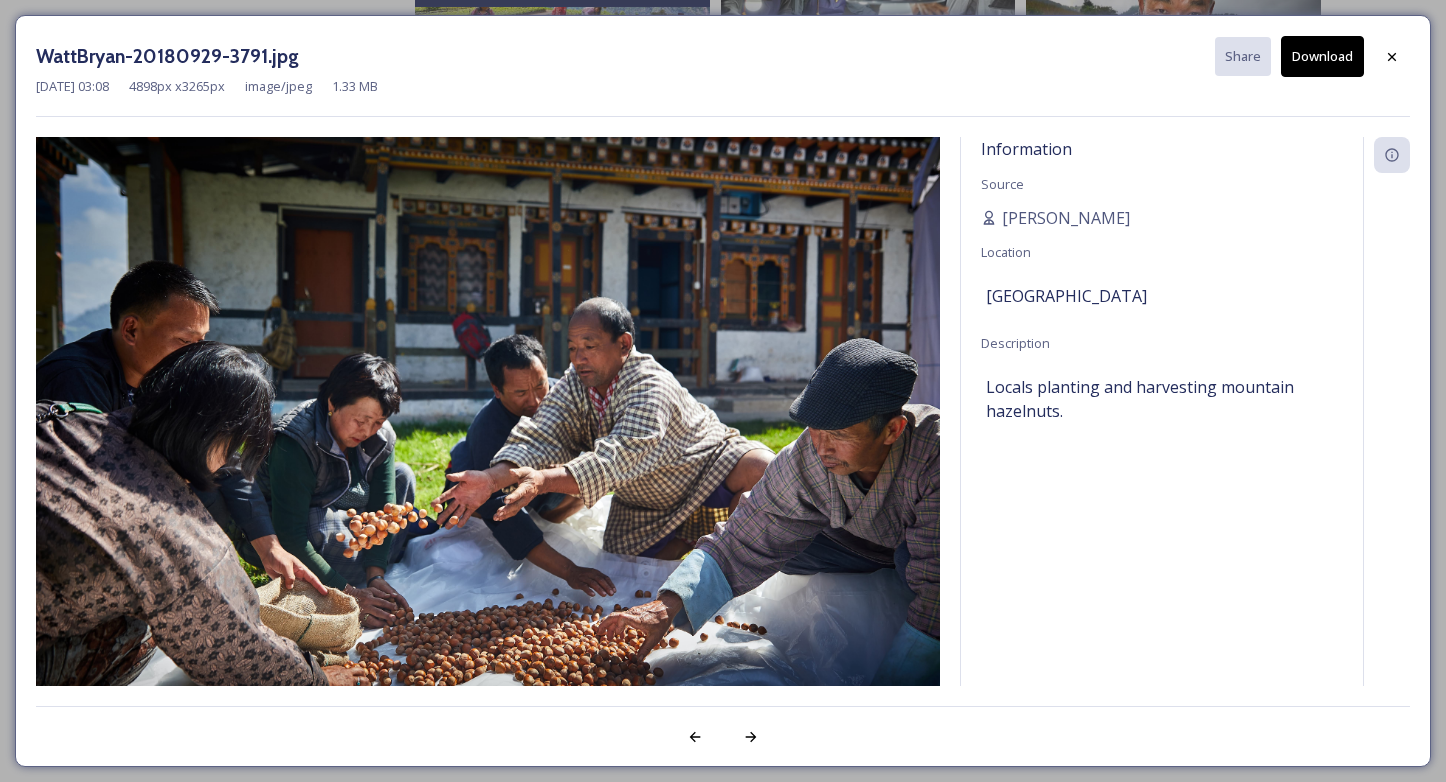 click on "Download" at bounding box center [1322, 56] 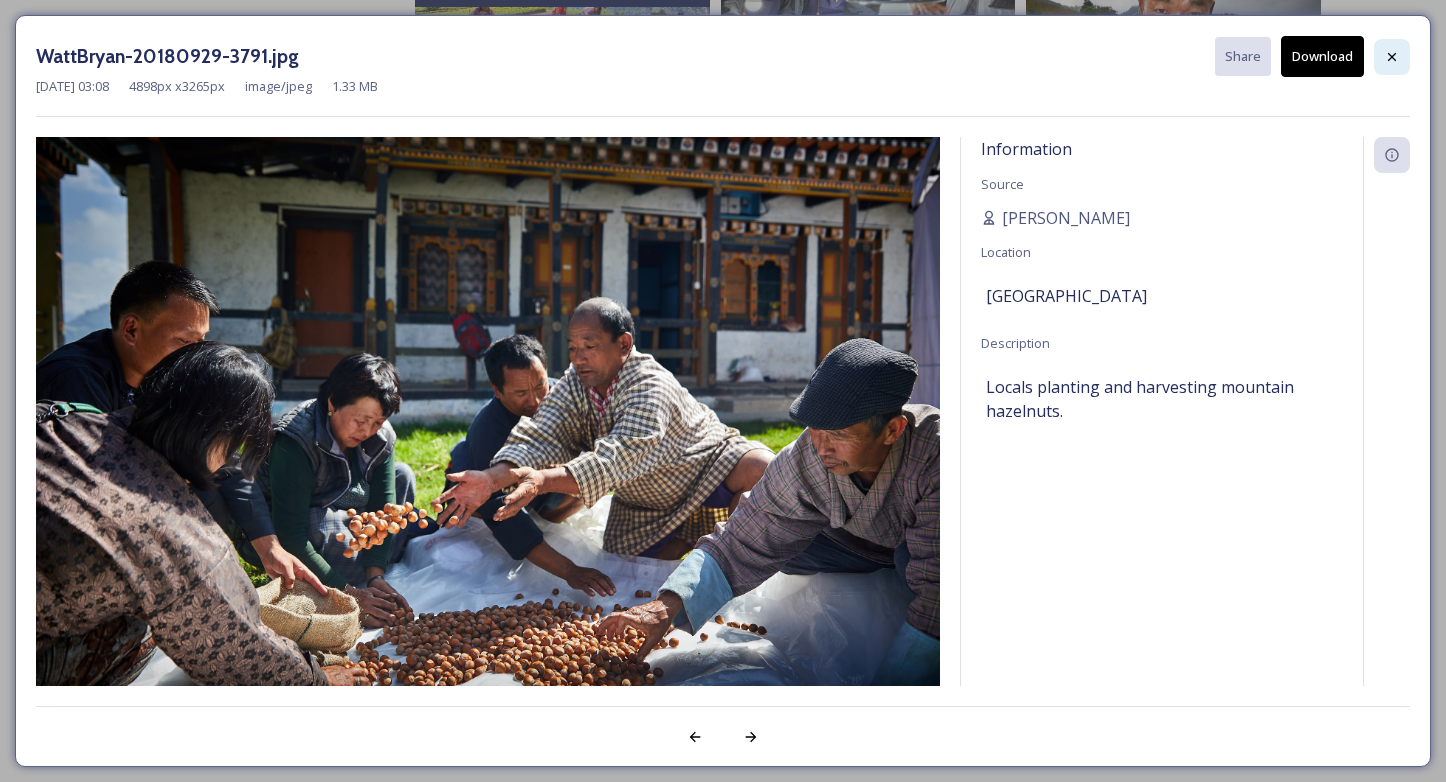 click at bounding box center [1392, 57] 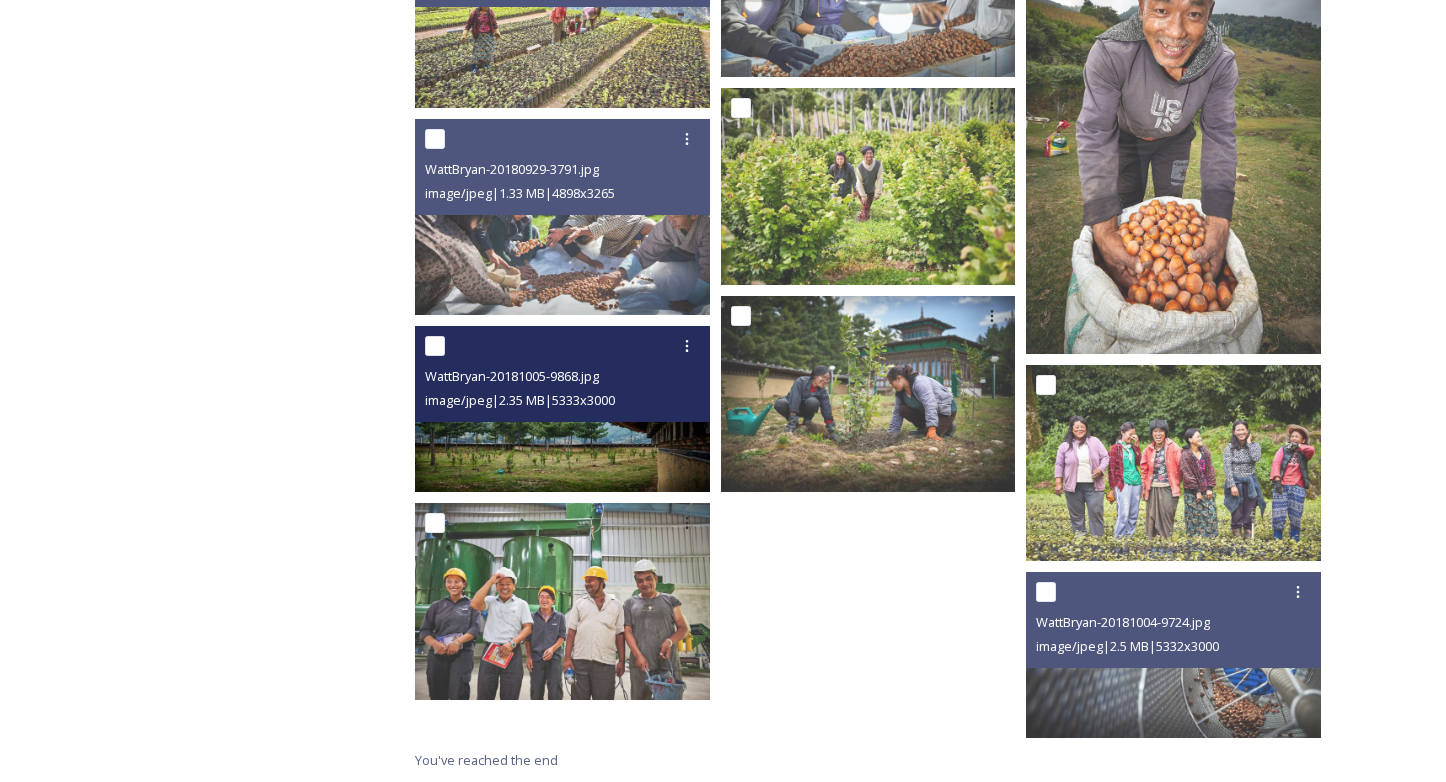 scroll, scrollTop: 0, scrollLeft: 0, axis: both 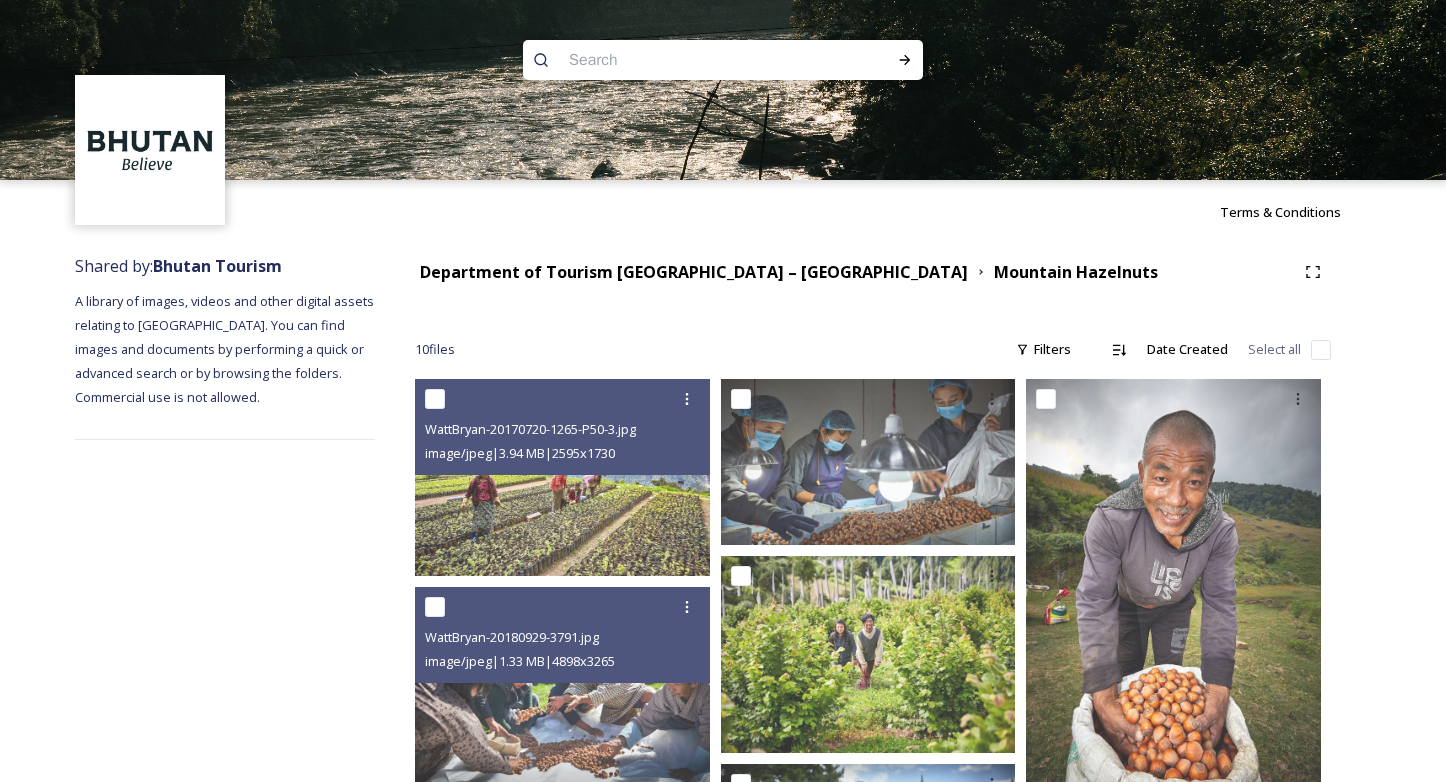 click at bounding box center [684, 60] 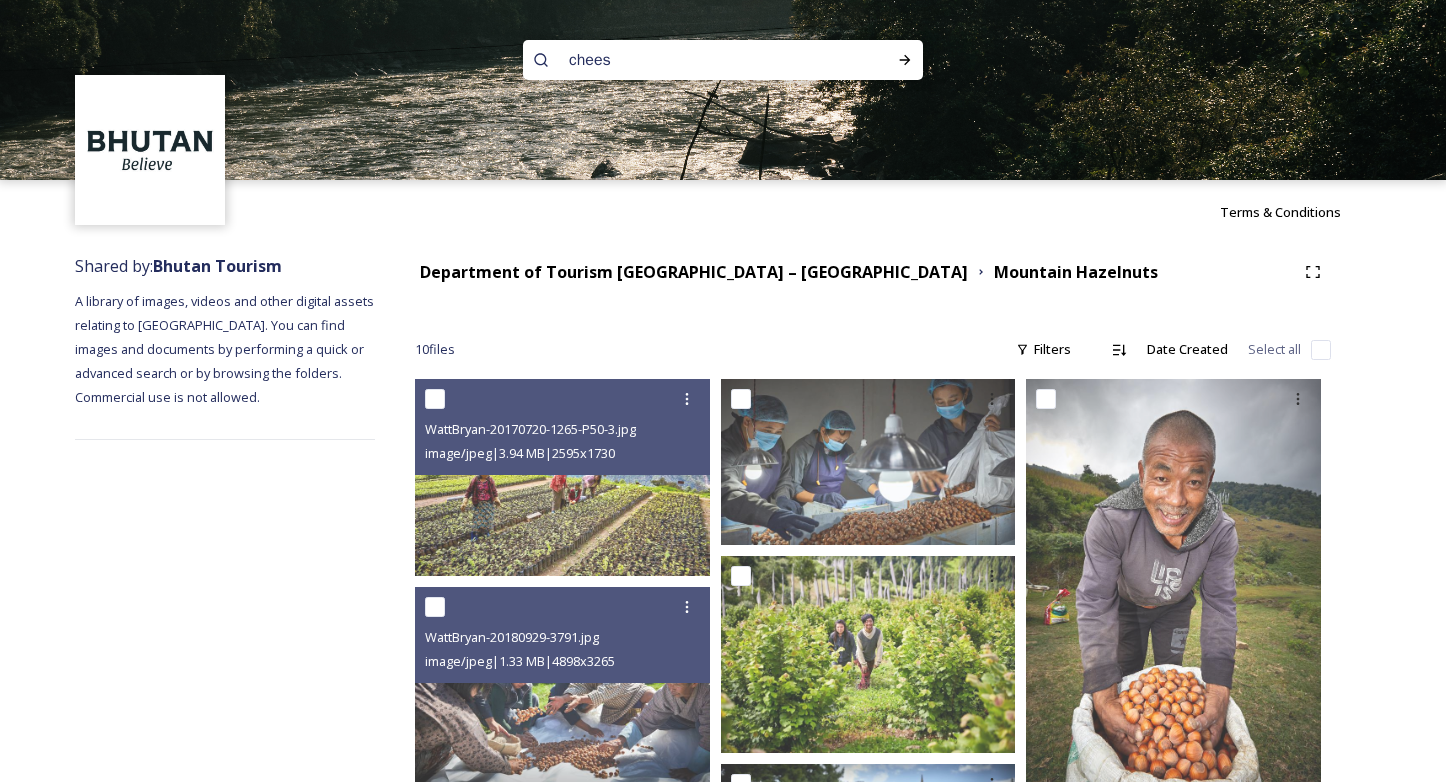 type on "cheese" 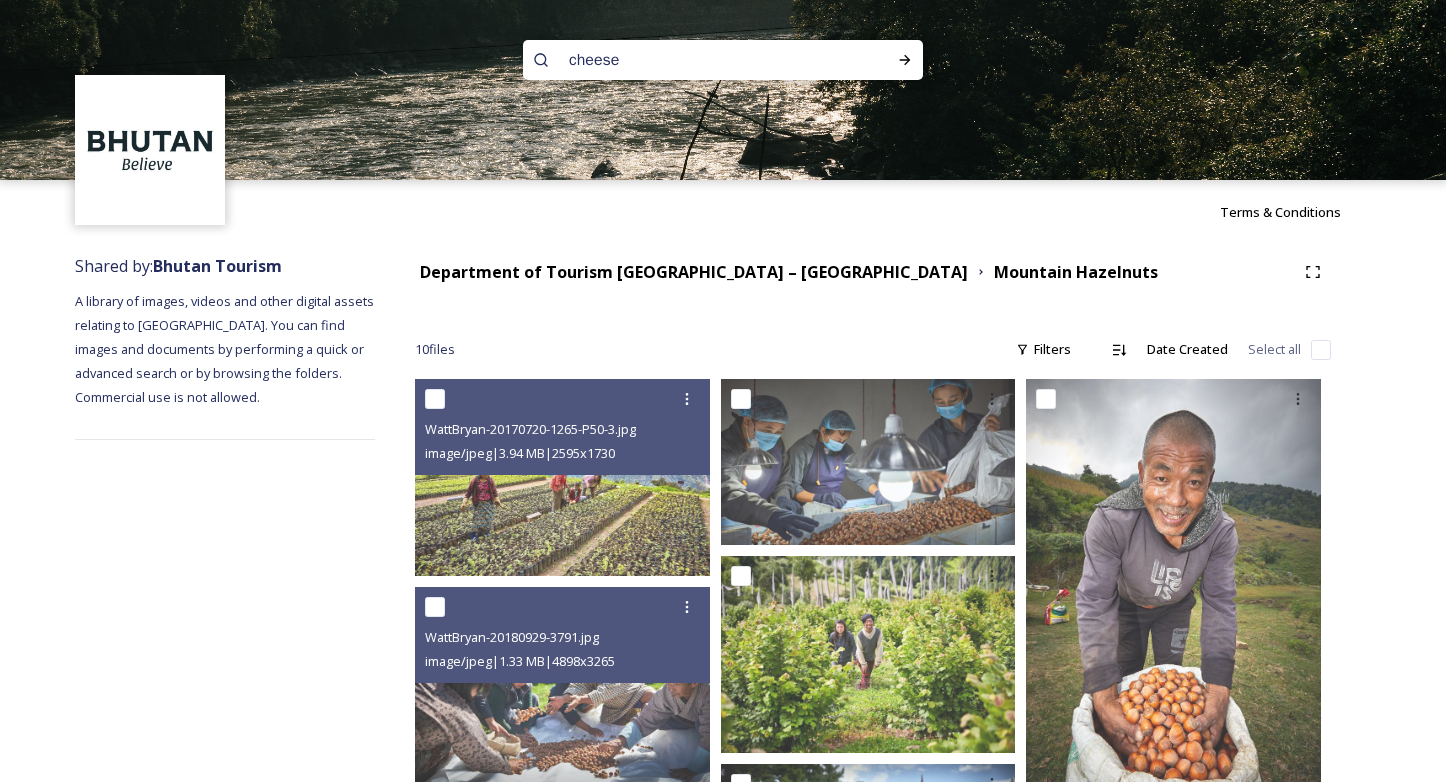 type 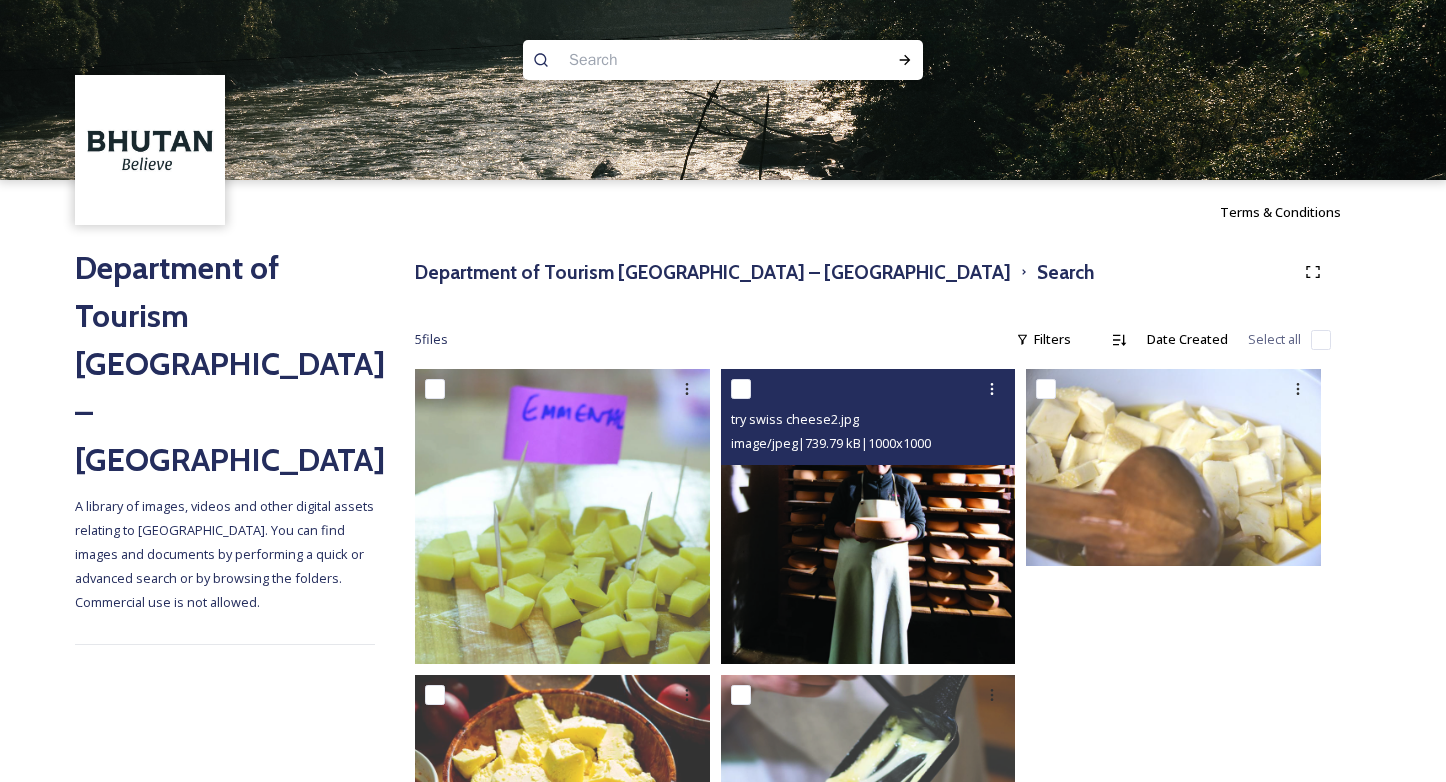 click at bounding box center (868, 516) 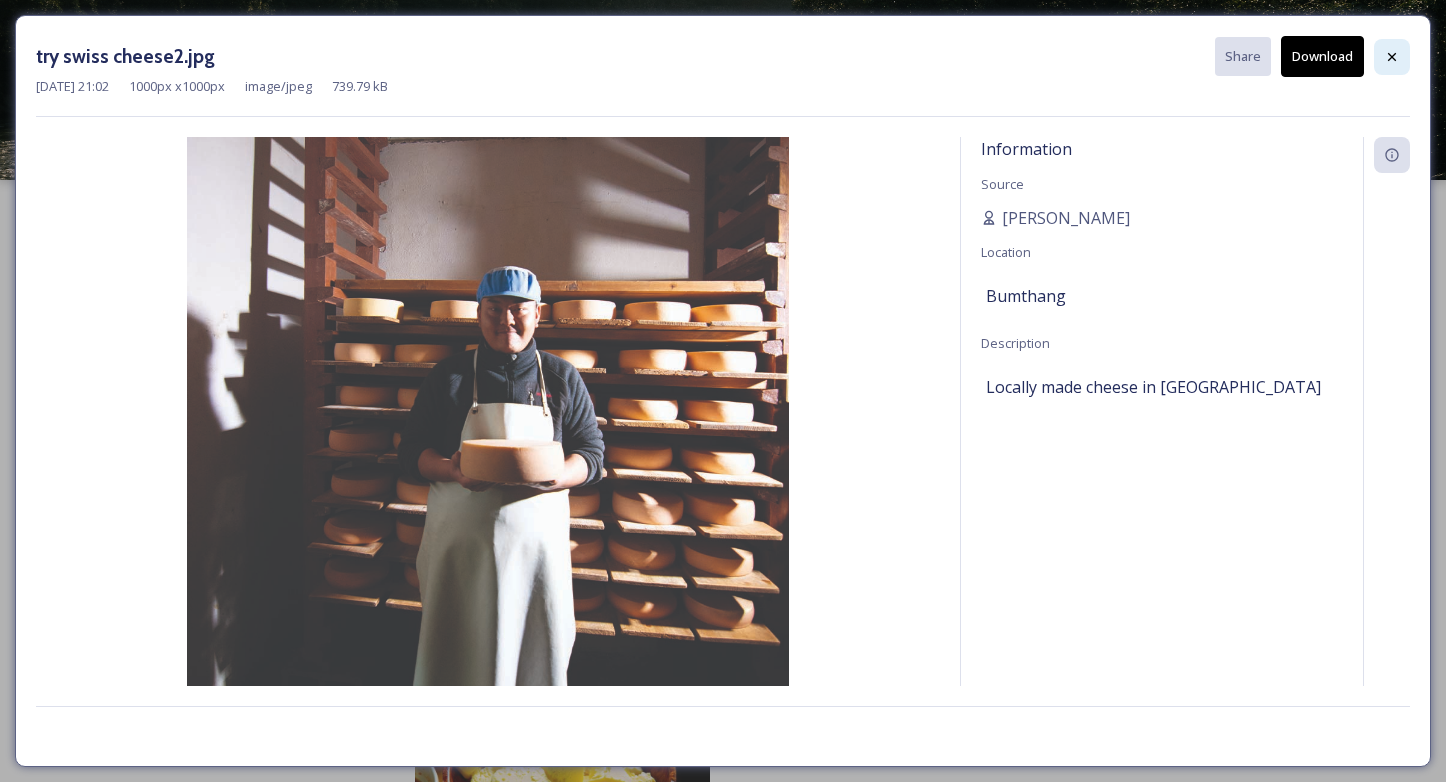 click 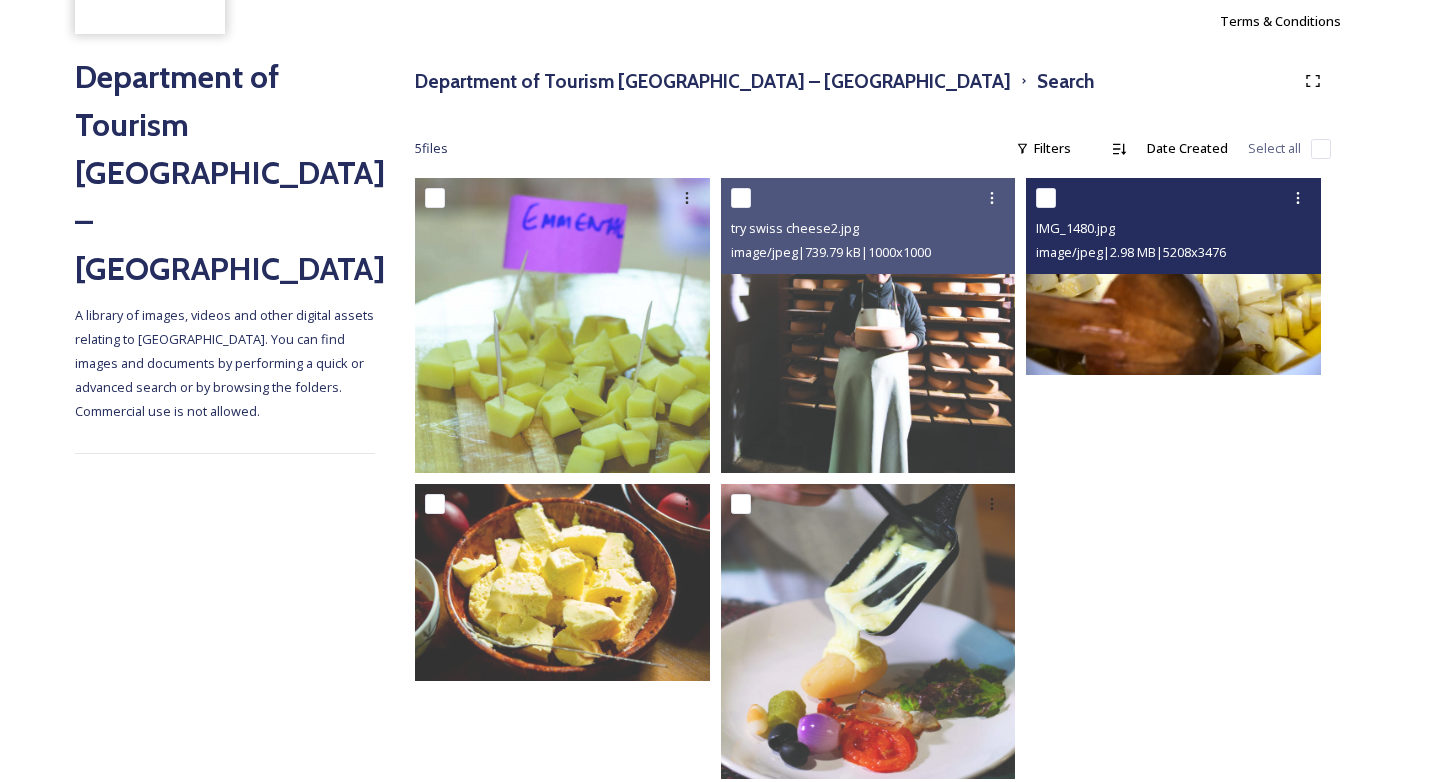 scroll, scrollTop: 232, scrollLeft: 0, axis: vertical 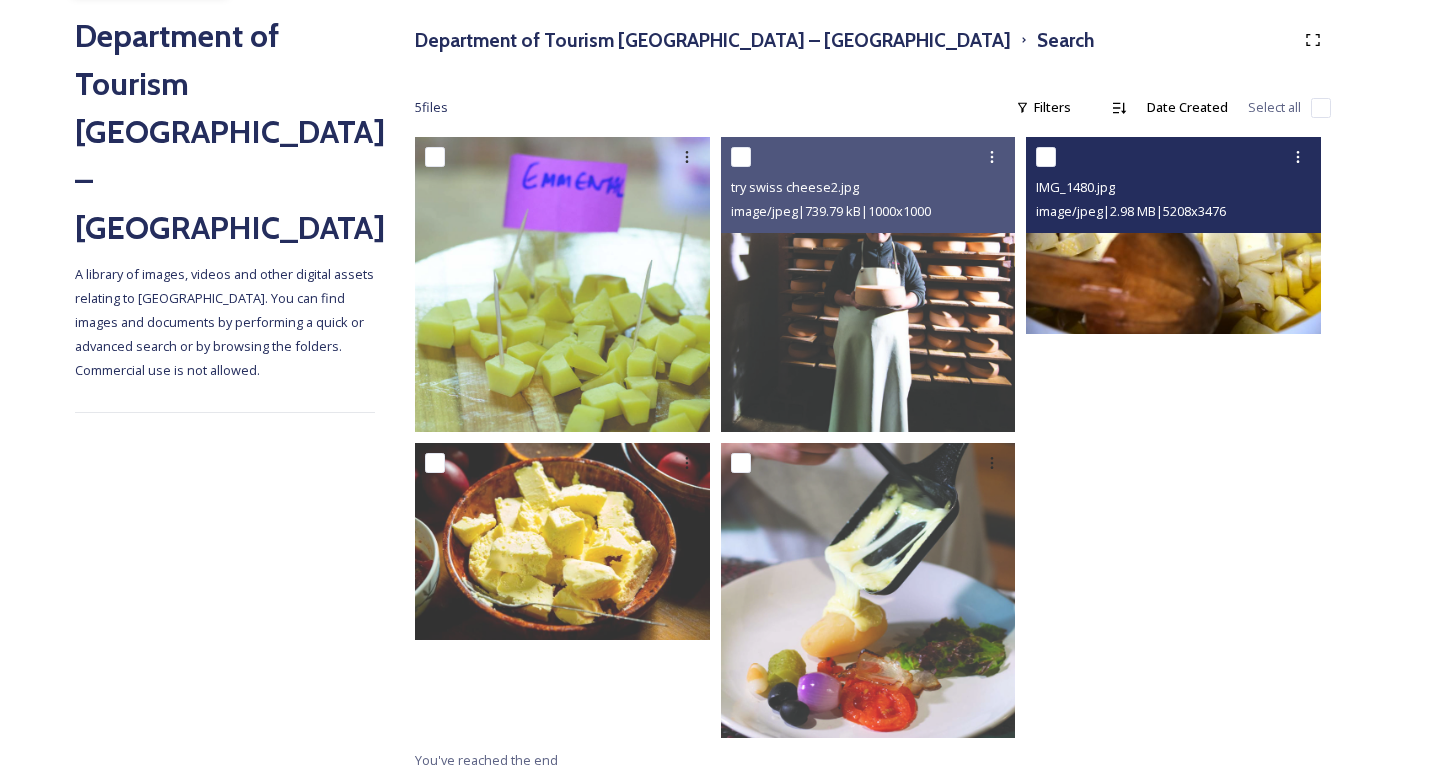 click at bounding box center (1173, 235) 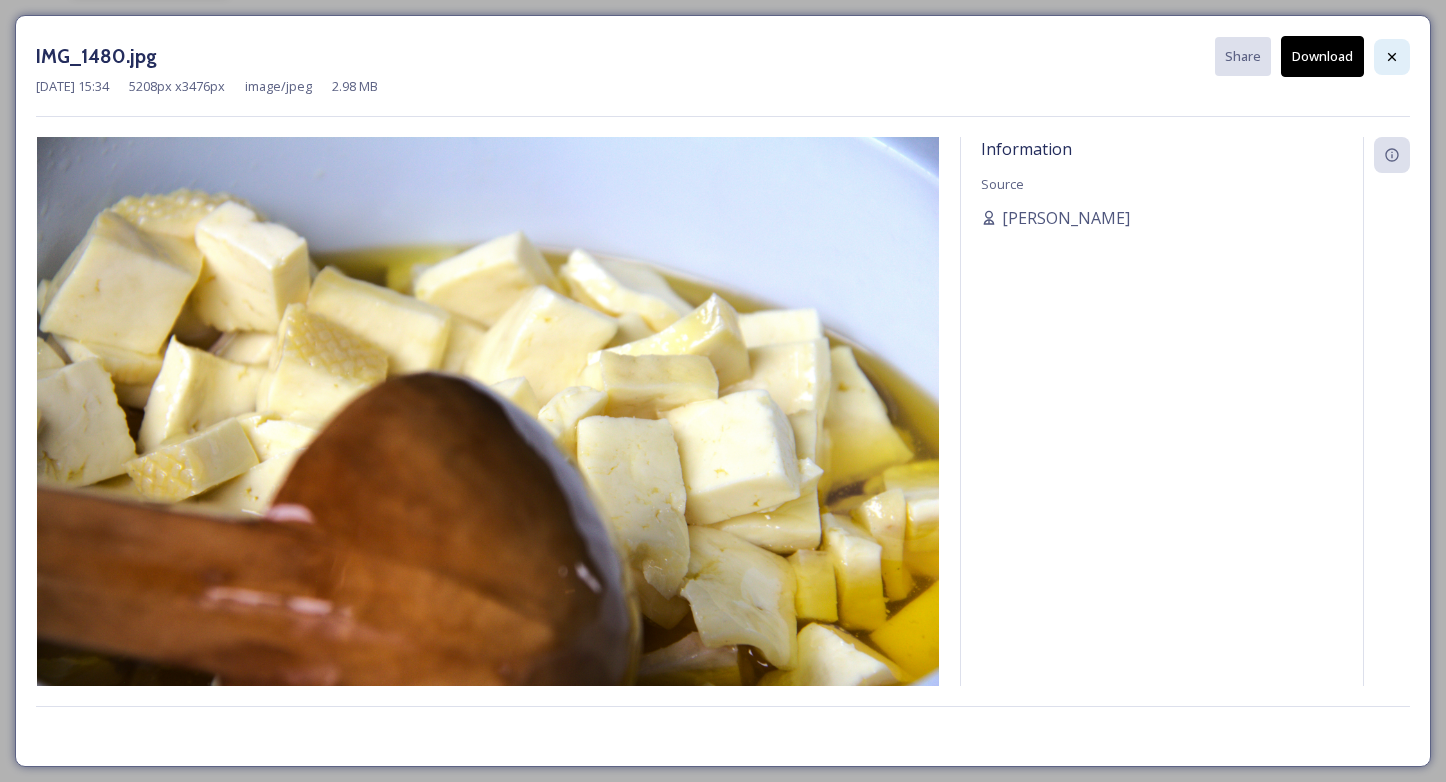 click at bounding box center (1392, 57) 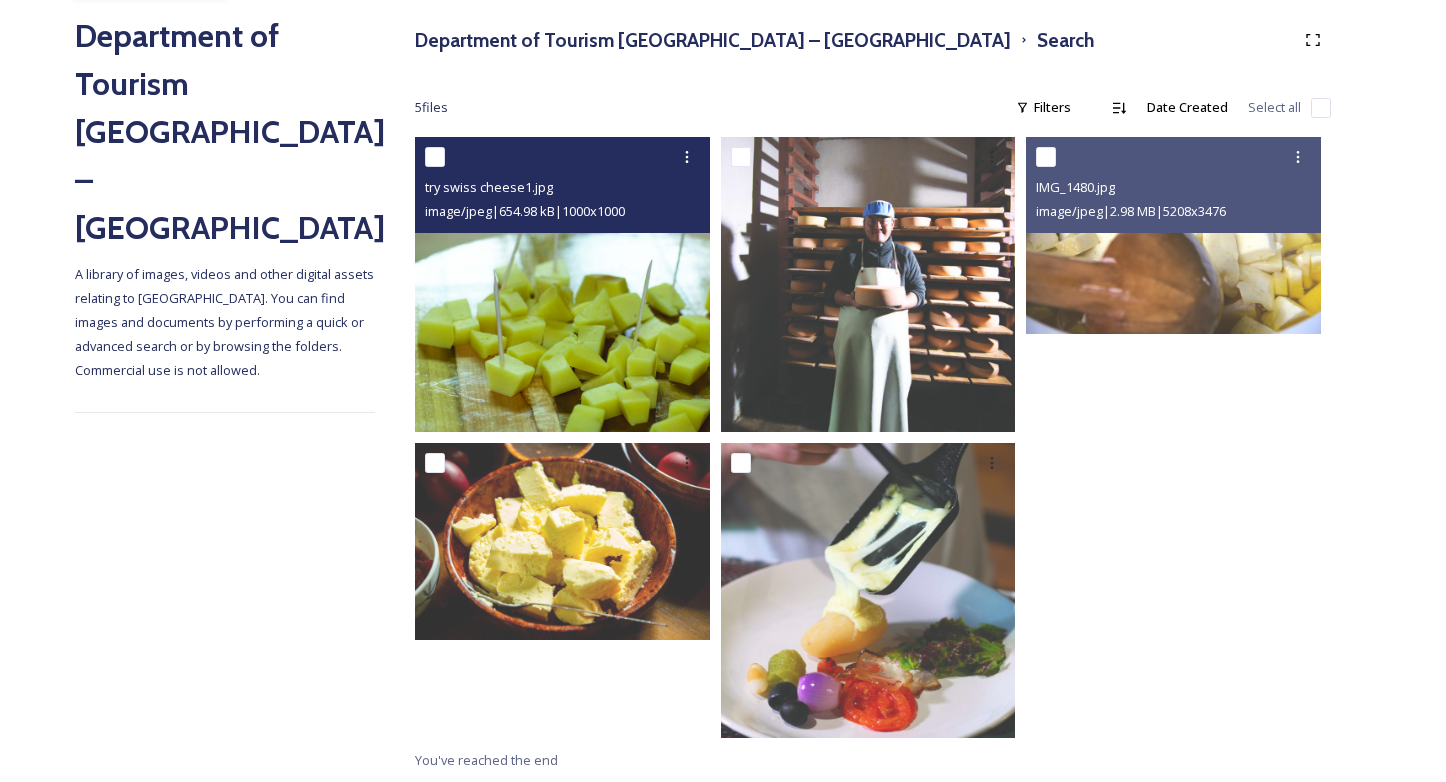 click at bounding box center [562, 284] 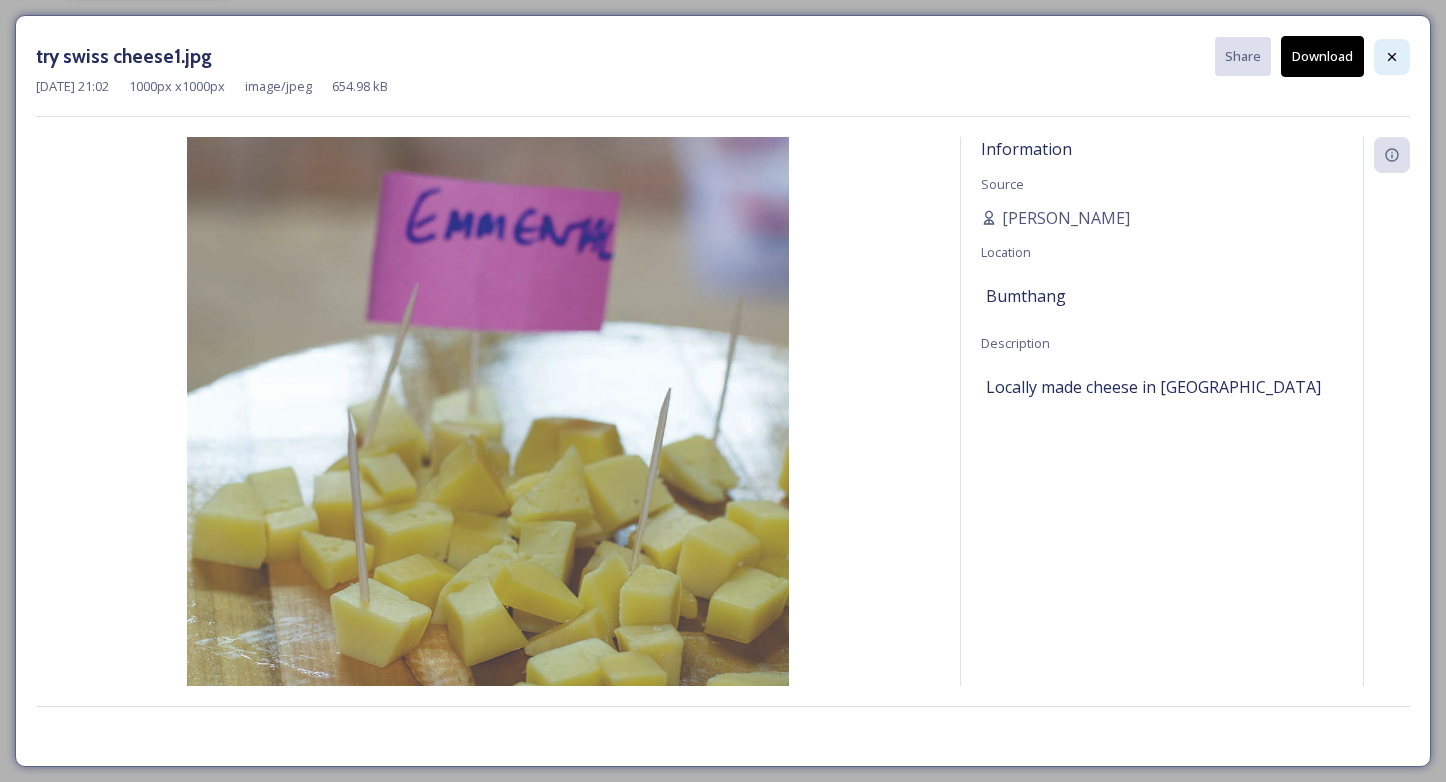 click 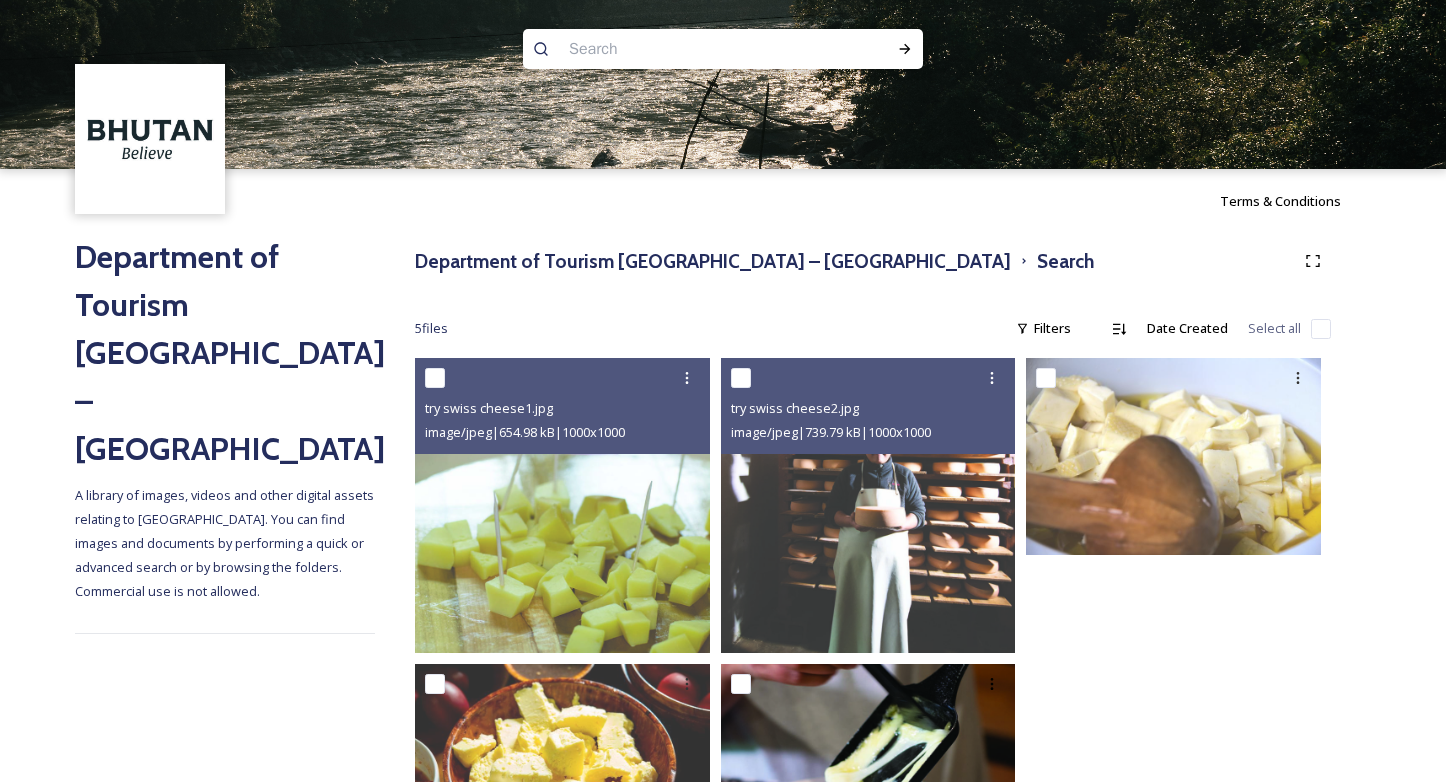scroll, scrollTop: 0, scrollLeft: 0, axis: both 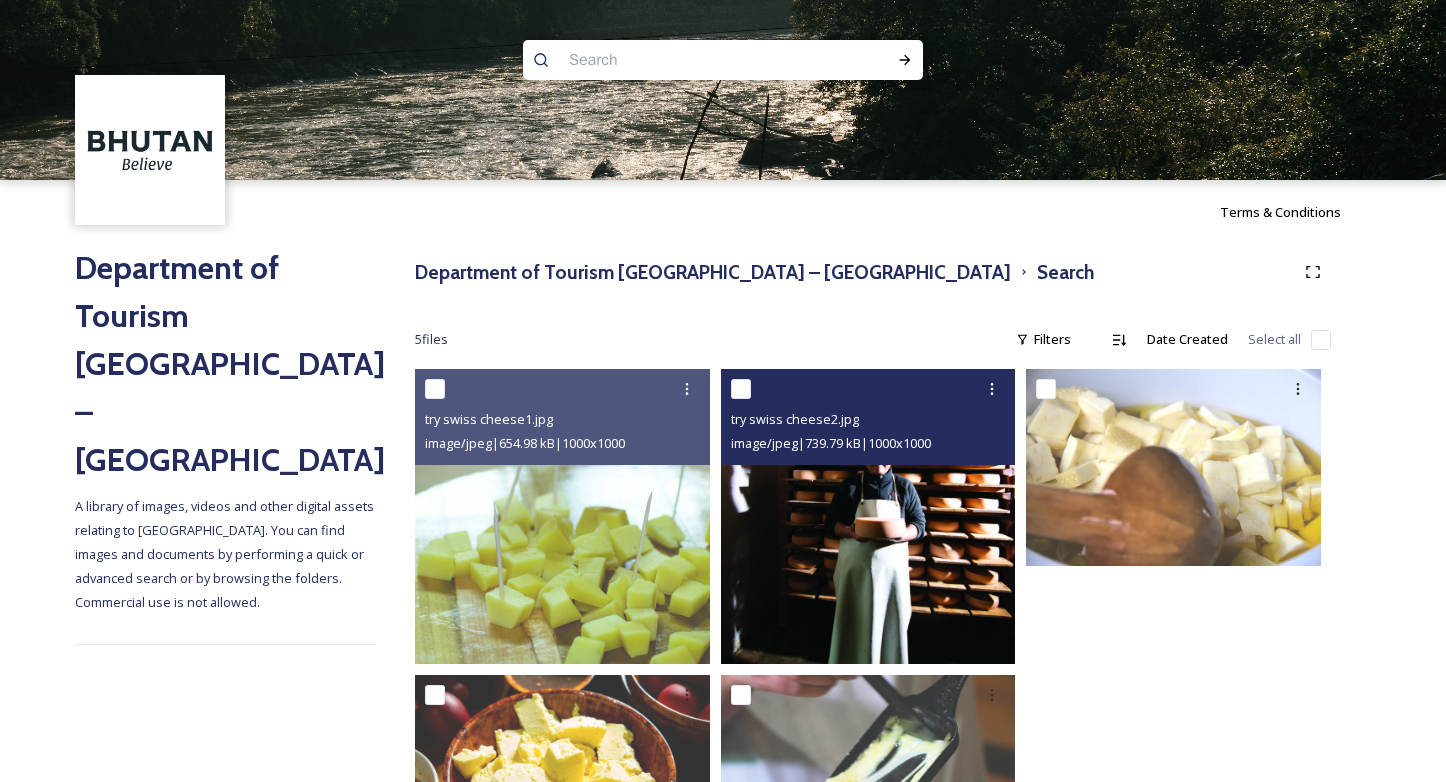 click at bounding box center [868, 516] 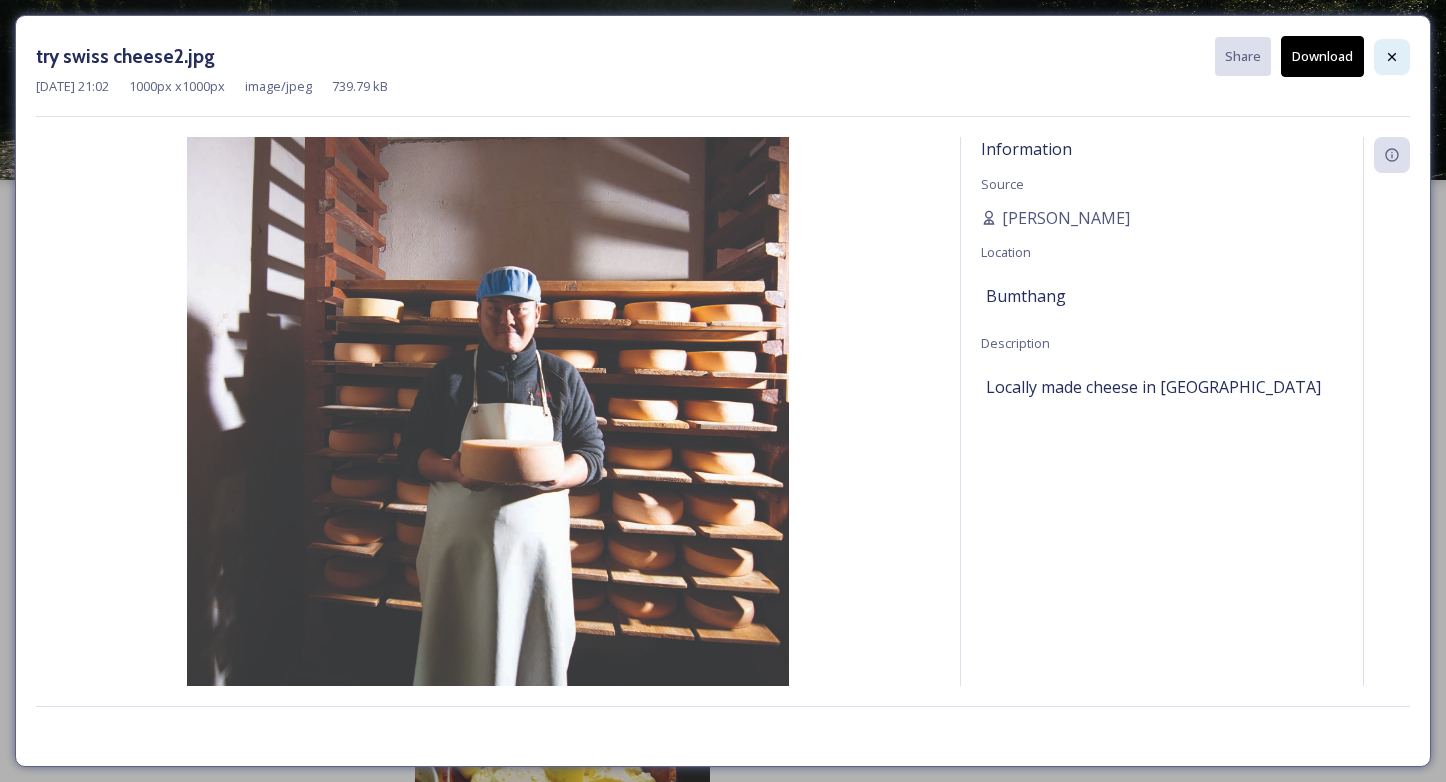 click 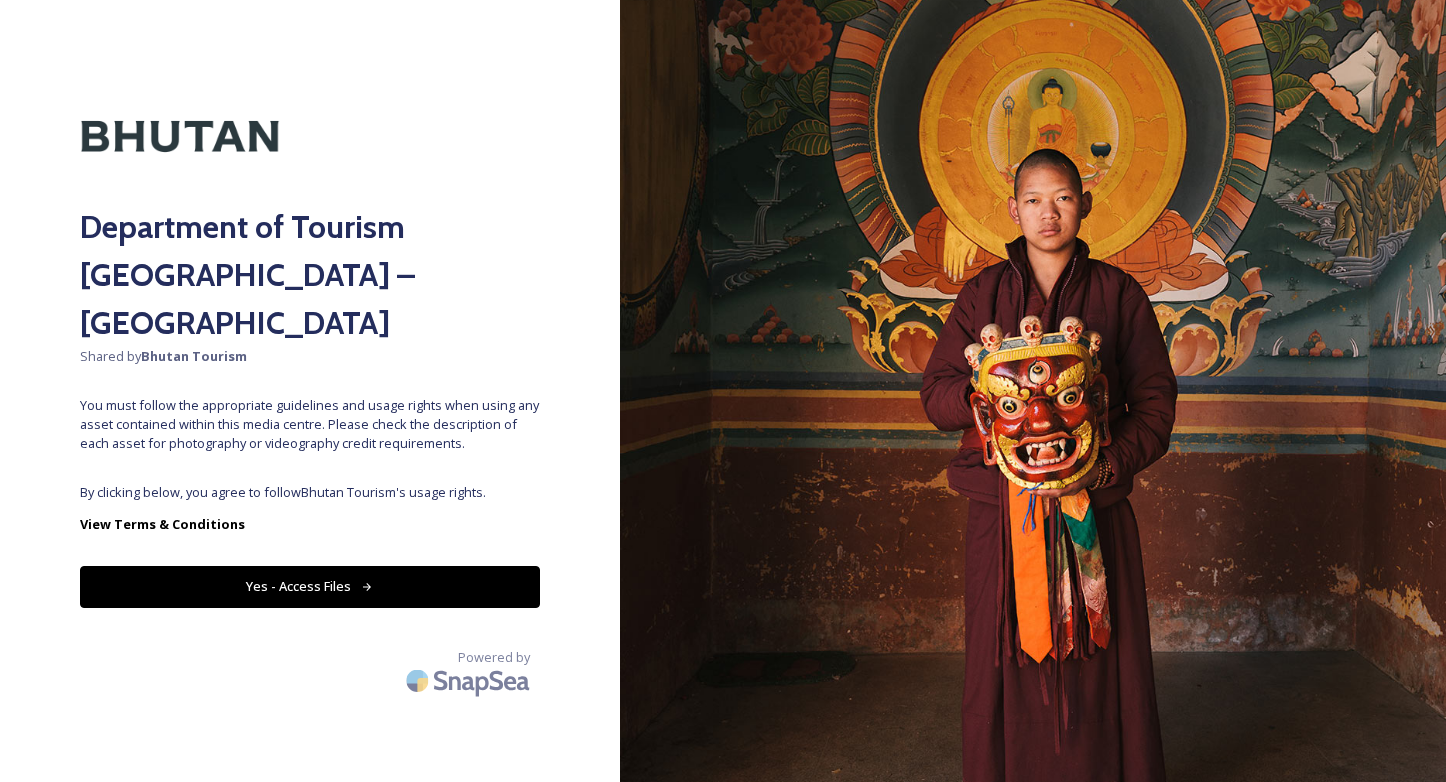 click on "Yes - Access Files" at bounding box center [310, 586] 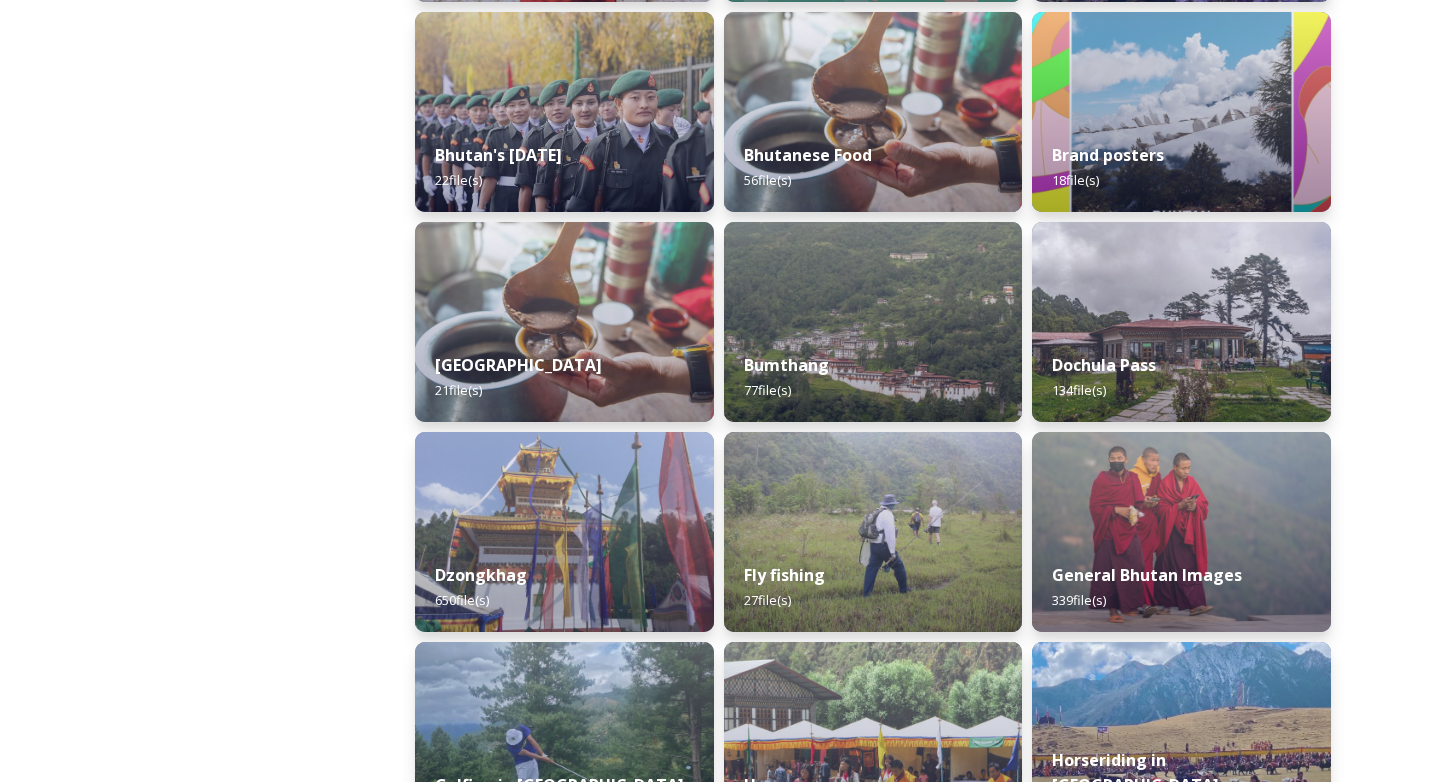 scroll, scrollTop: 517, scrollLeft: 0, axis: vertical 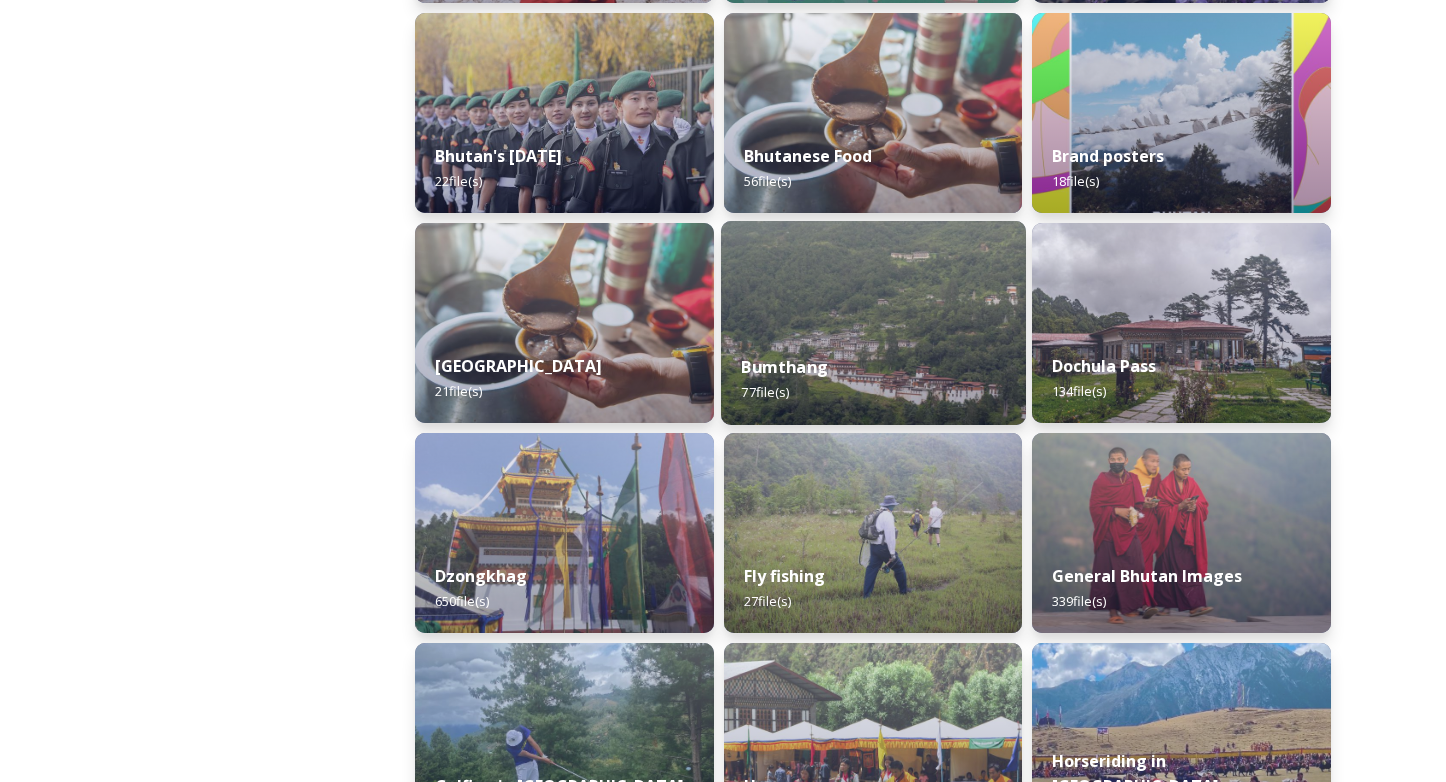 click on "Bumthang 77  file(s)" at bounding box center (873, 379) 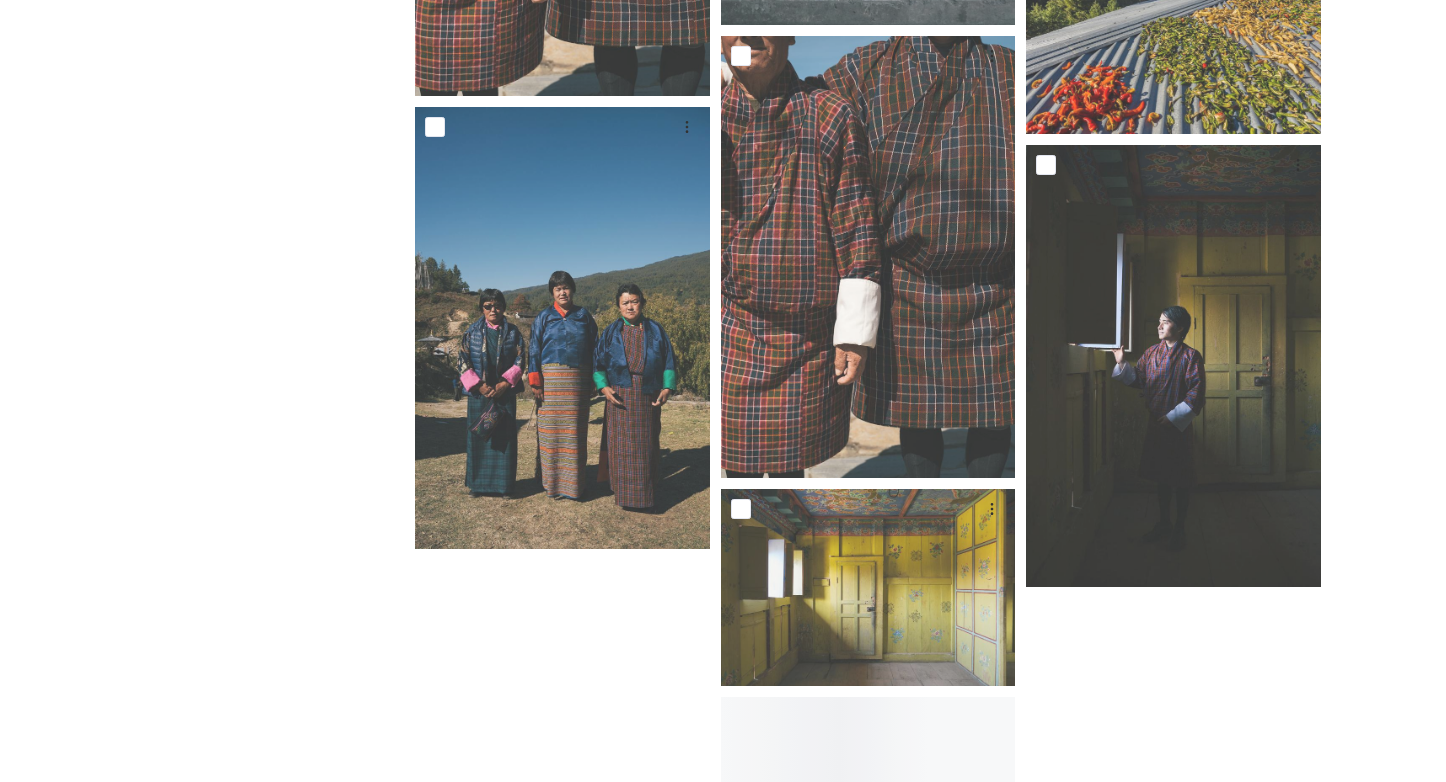 scroll, scrollTop: 8986, scrollLeft: 0, axis: vertical 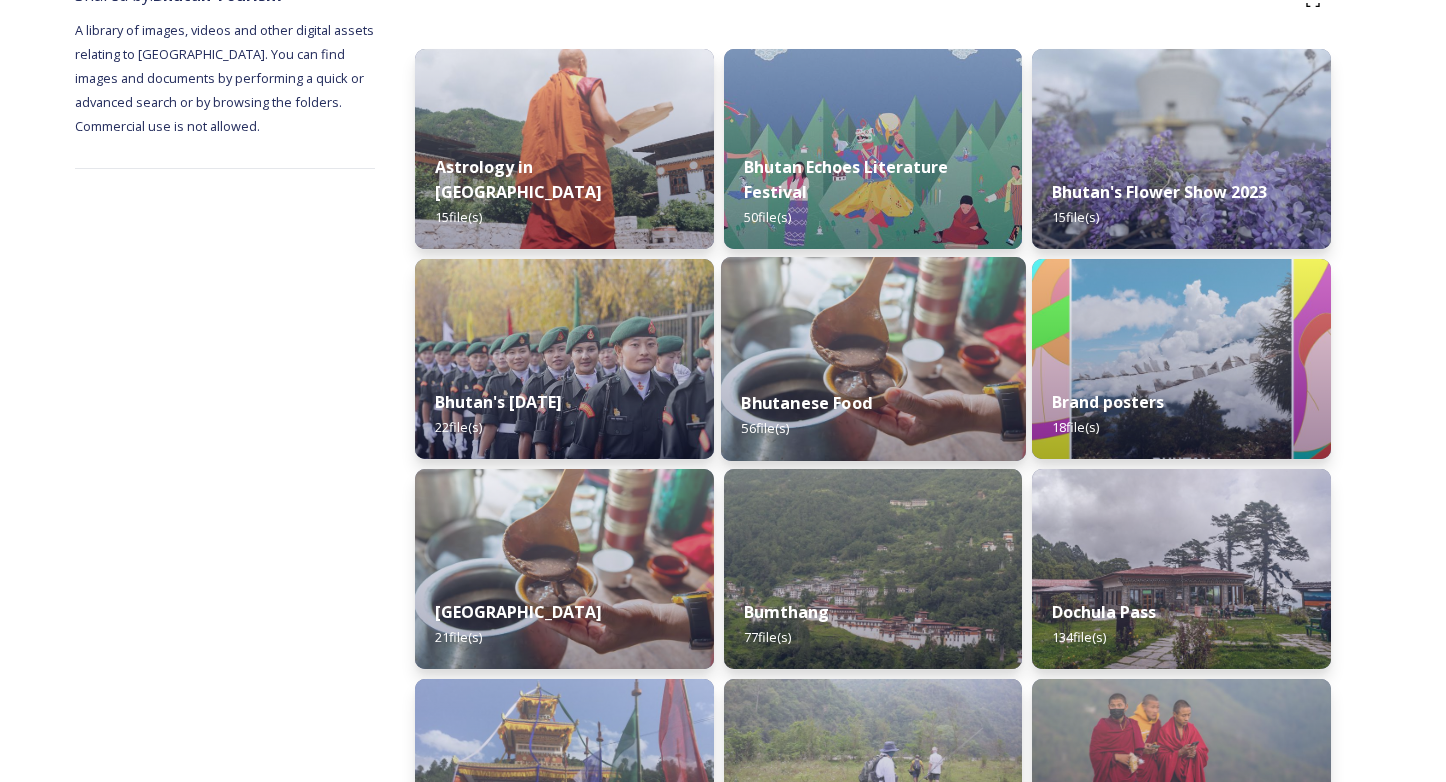 click on "Bhutanese Food 56  file(s)" at bounding box center [873, 415] 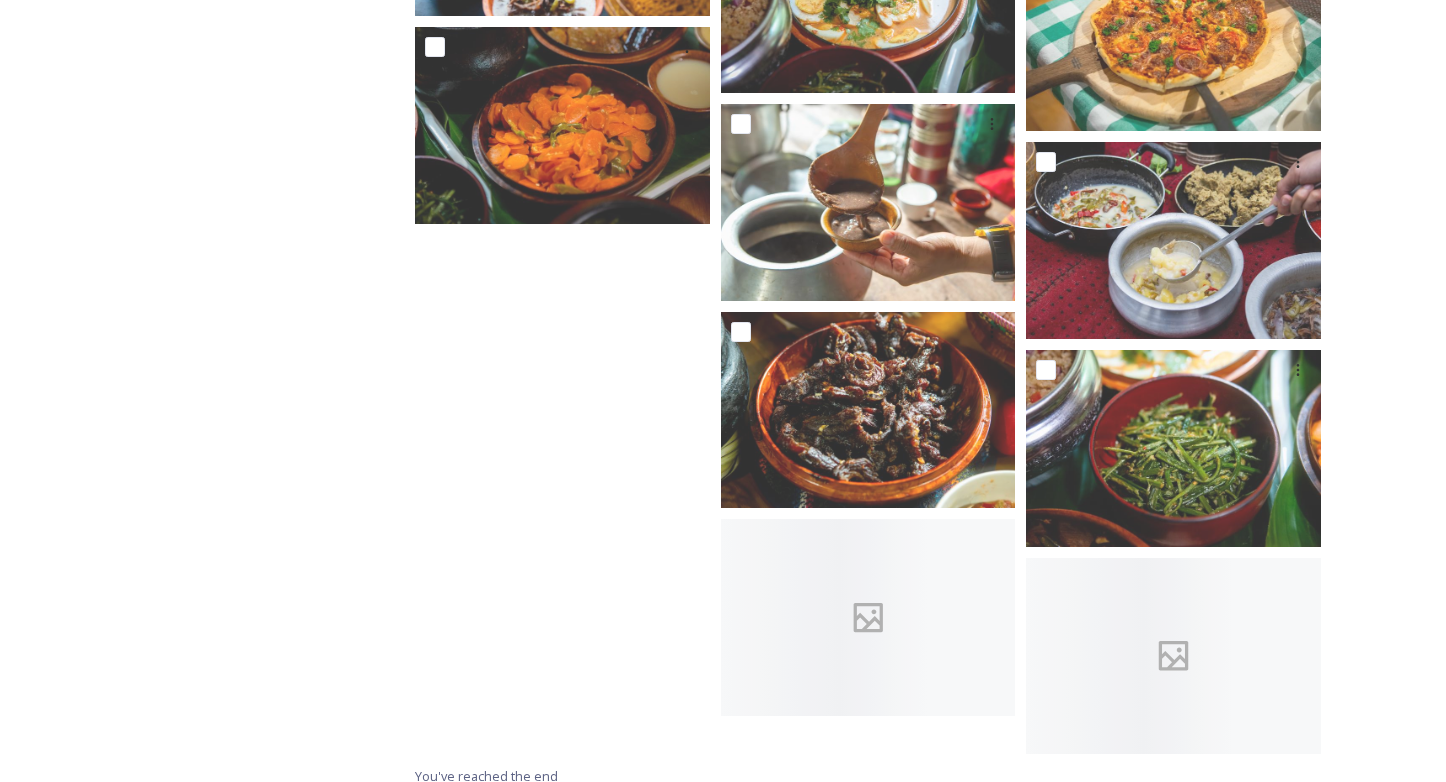 scroll, scrollTop: 4843, scrollLeft: 0, axis: vertical 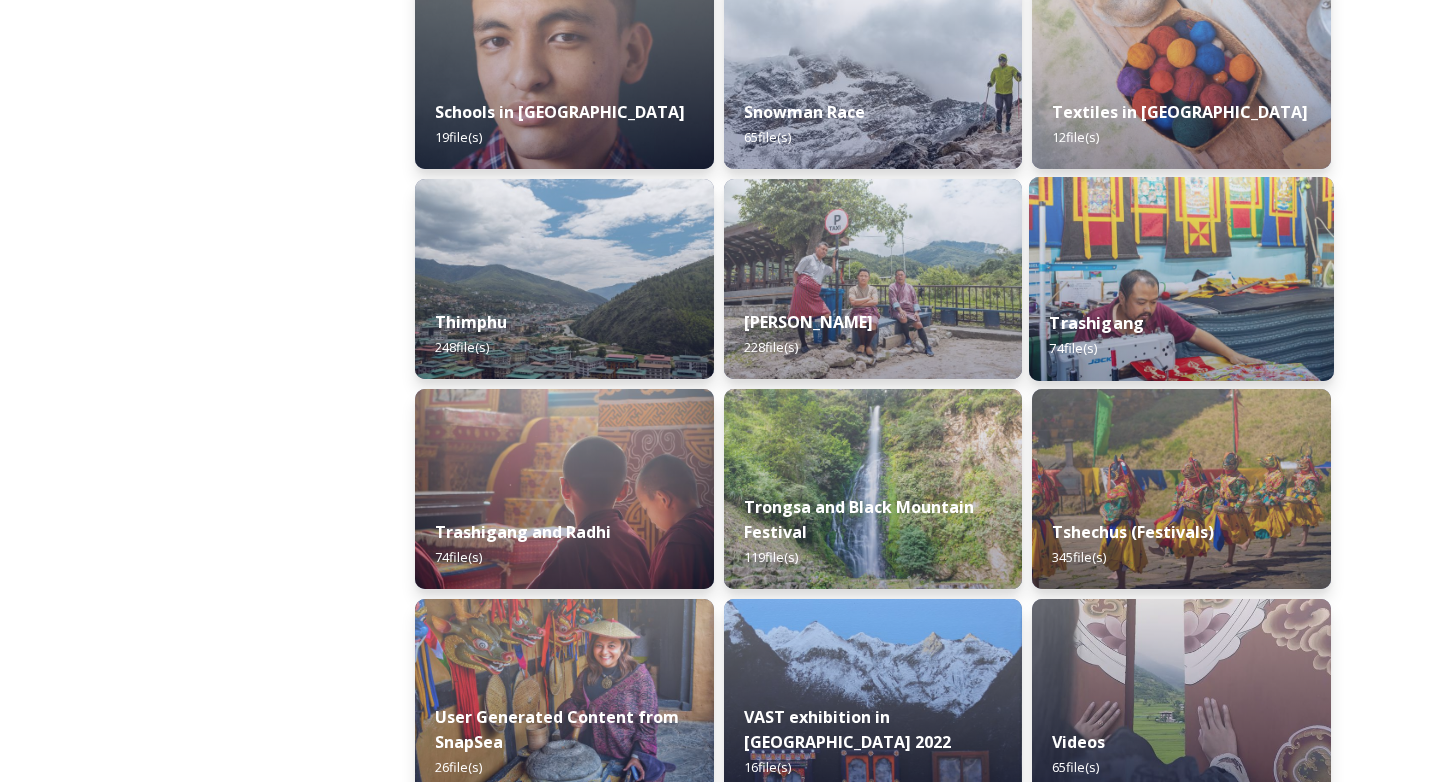 click on "Trashigang  74  file(s)" at bounding box center (1181, 335) 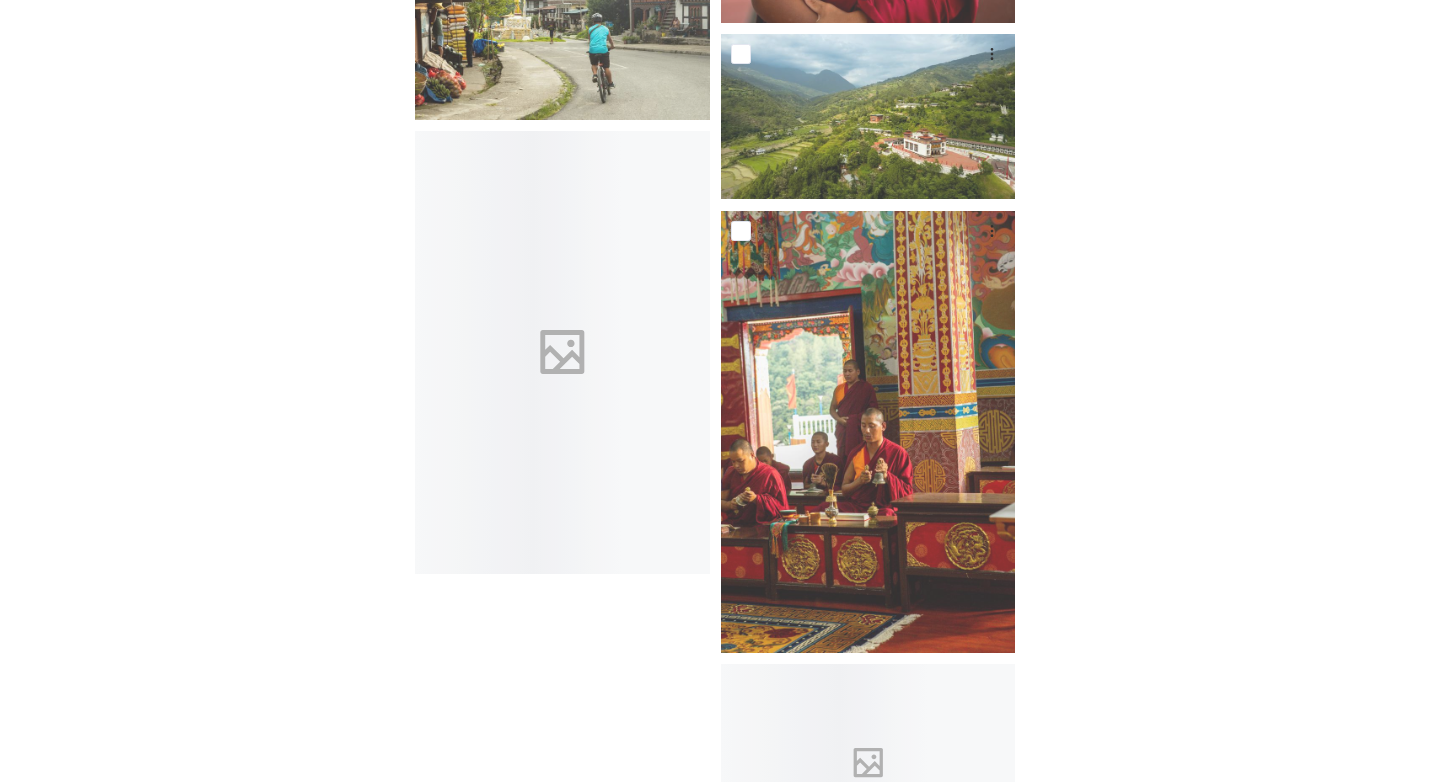 scroll, scrollTop: 7249, scrollLeft: 0, axis: vertical 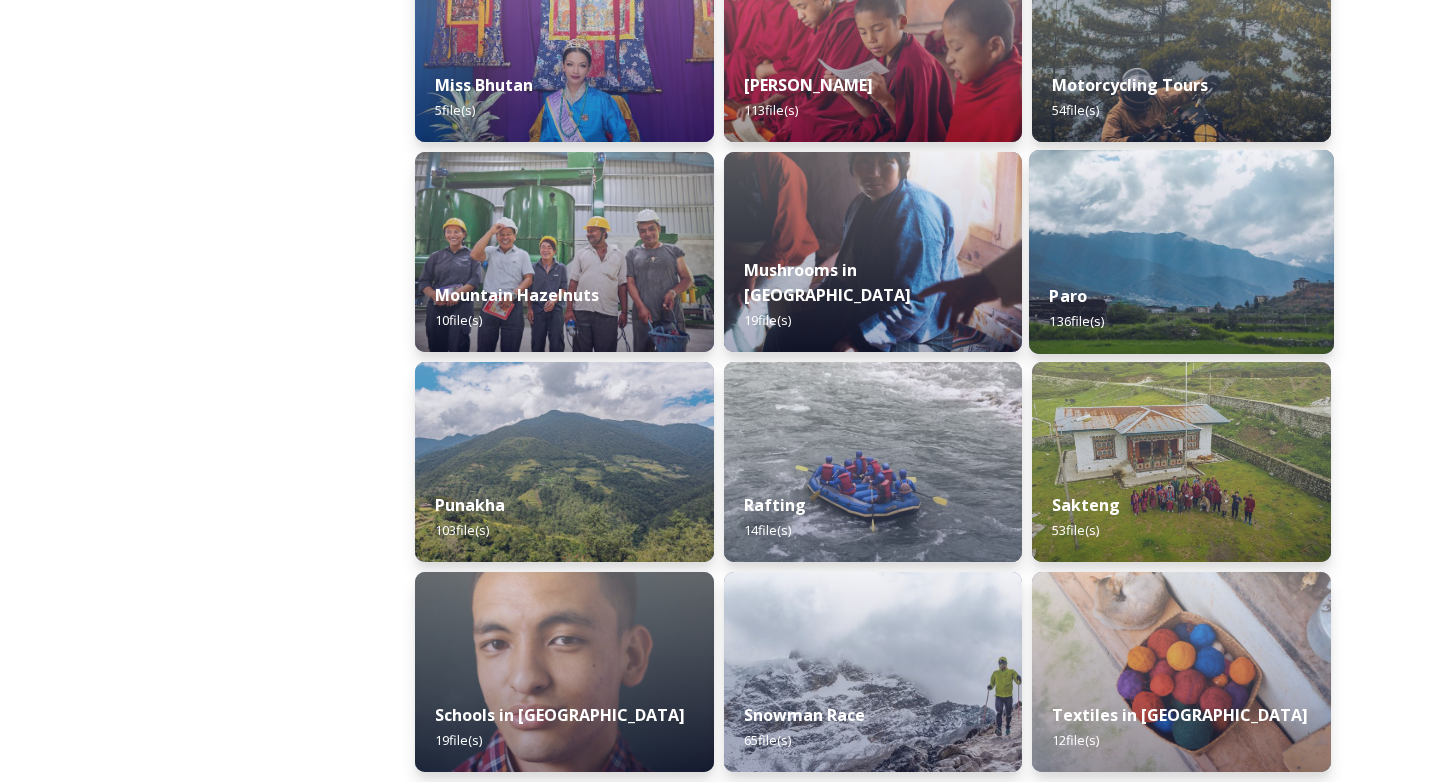 click on "Paro 136  file(s)" at bounding box center [1181, 308] 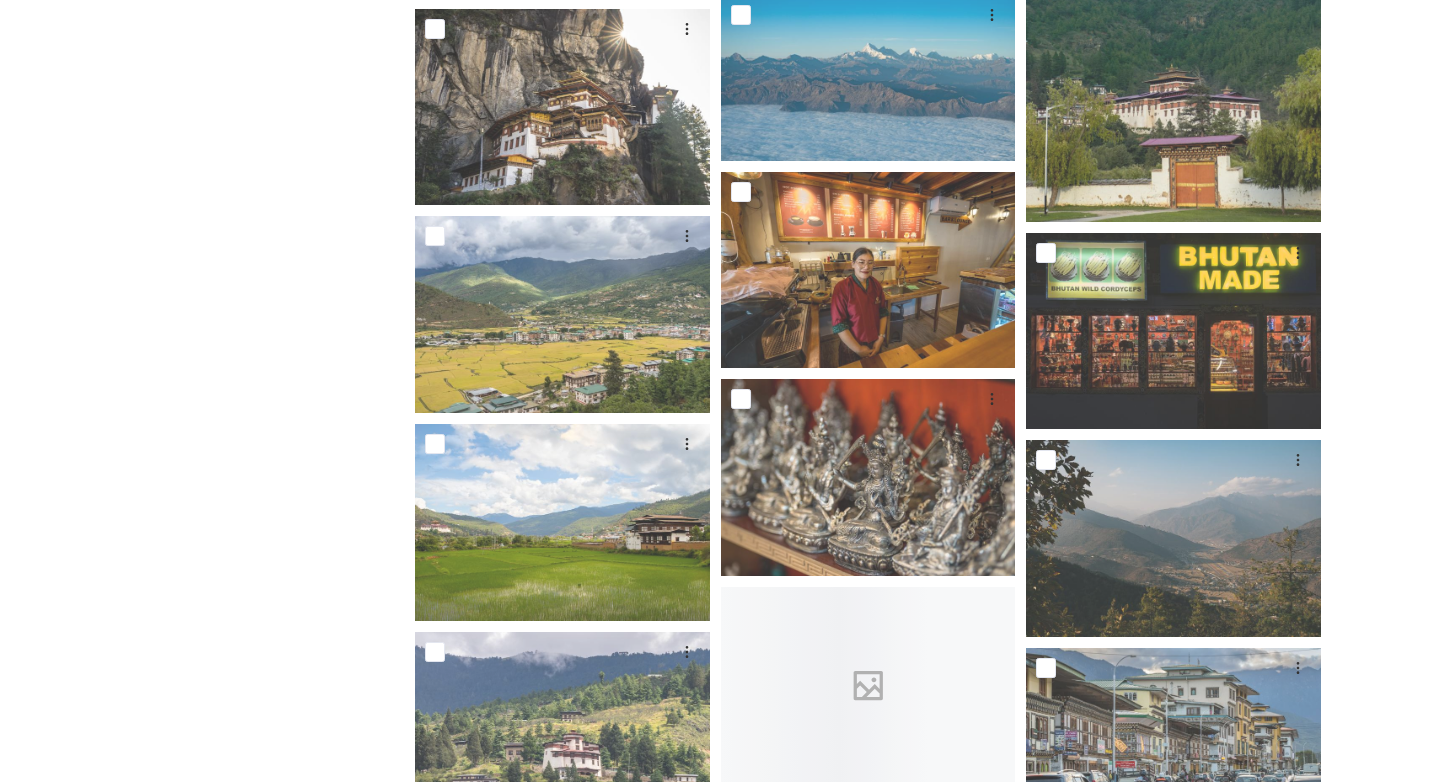 scroll, scrollTop: 7396, scrollLeft: 0, axis: vertical 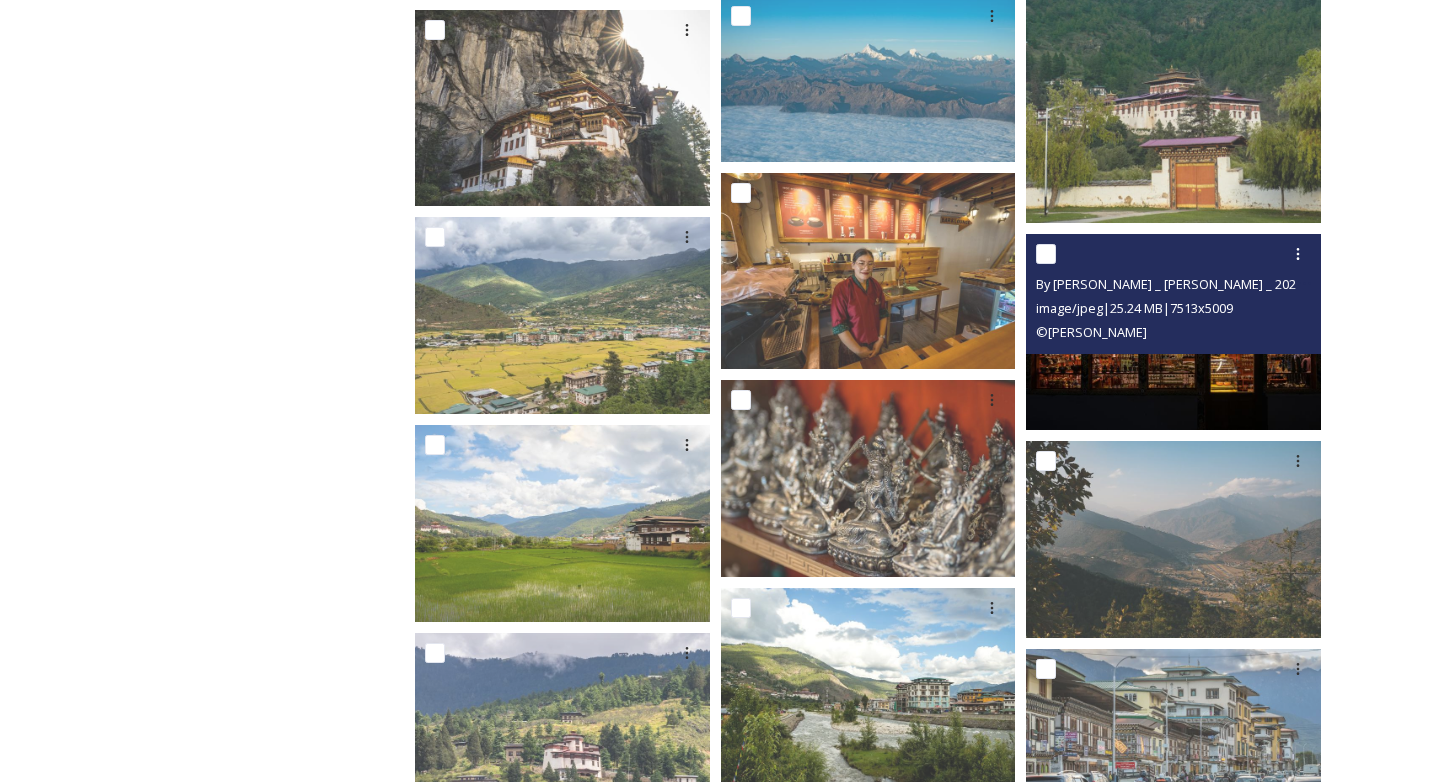 click at bounding box center (1173, 332) 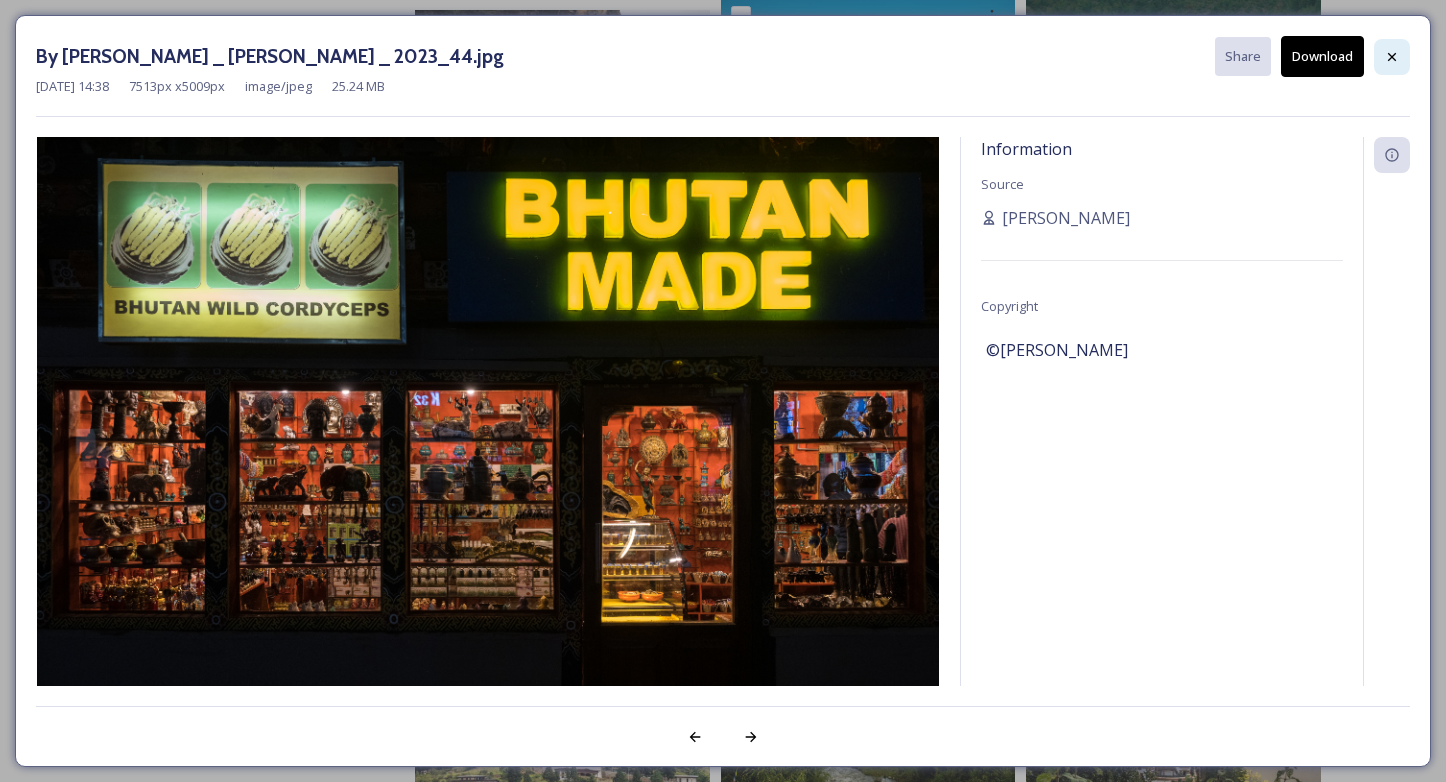click 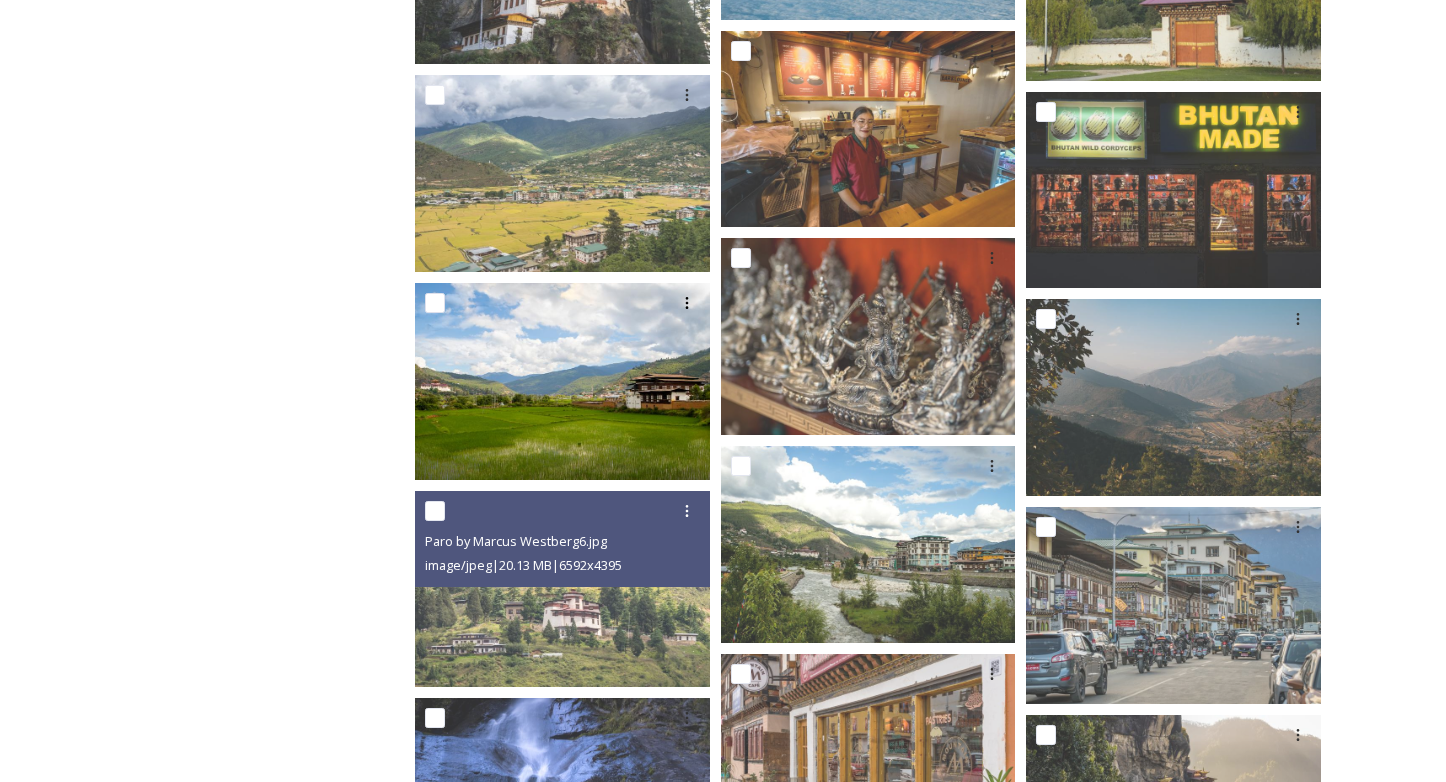 scroll, scrollTop: 7570, scrollLeft: 0, axis: vertical 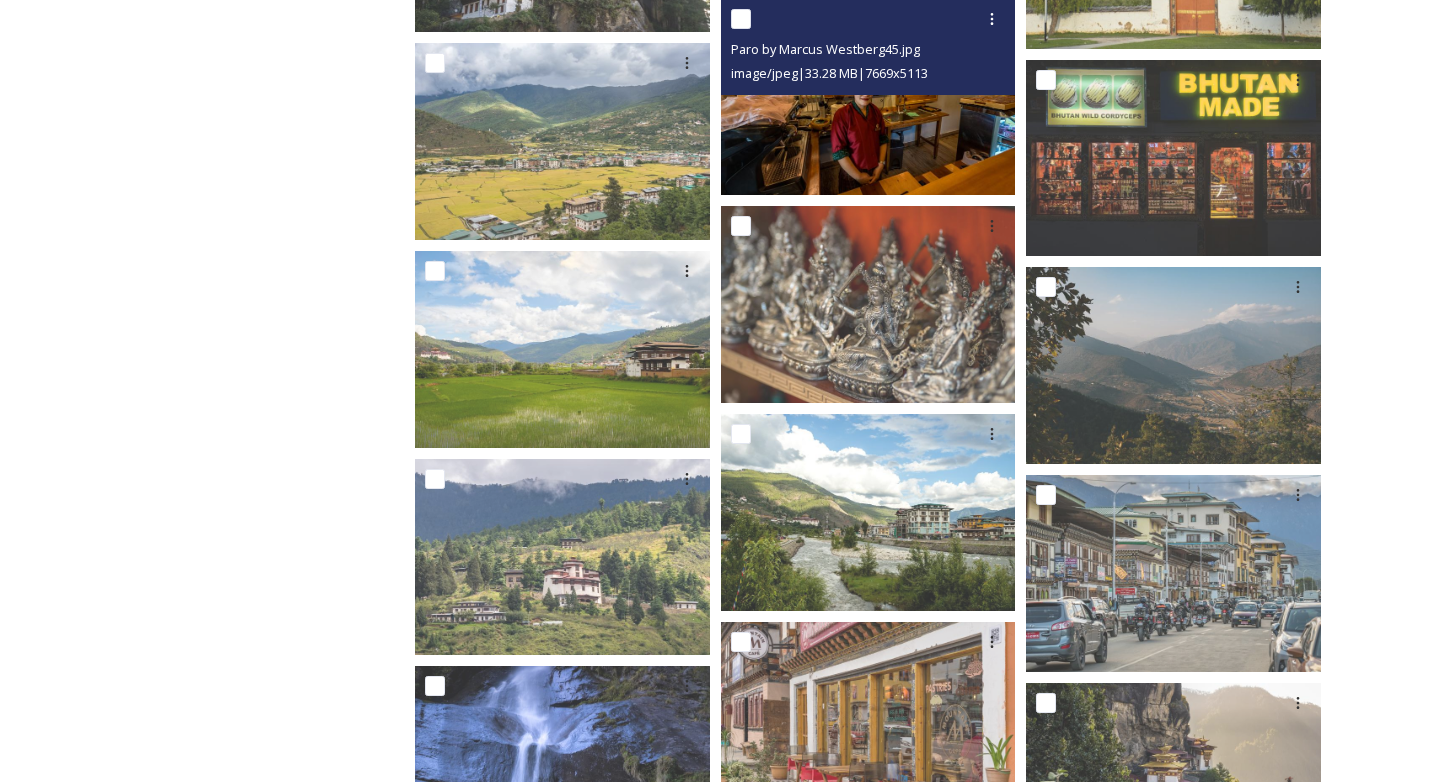 click at bounding box center (868, 96) 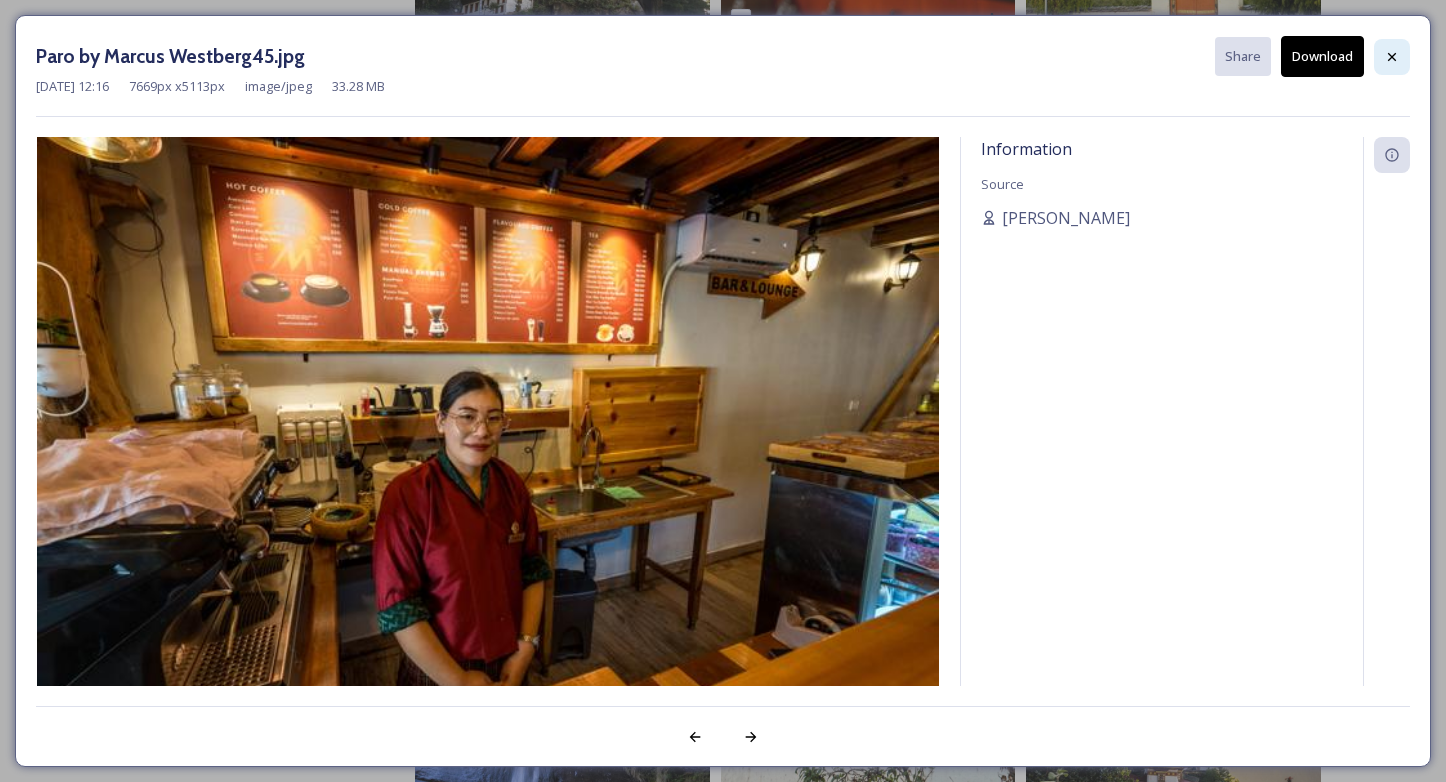 click at bounding box center [1392, 57] 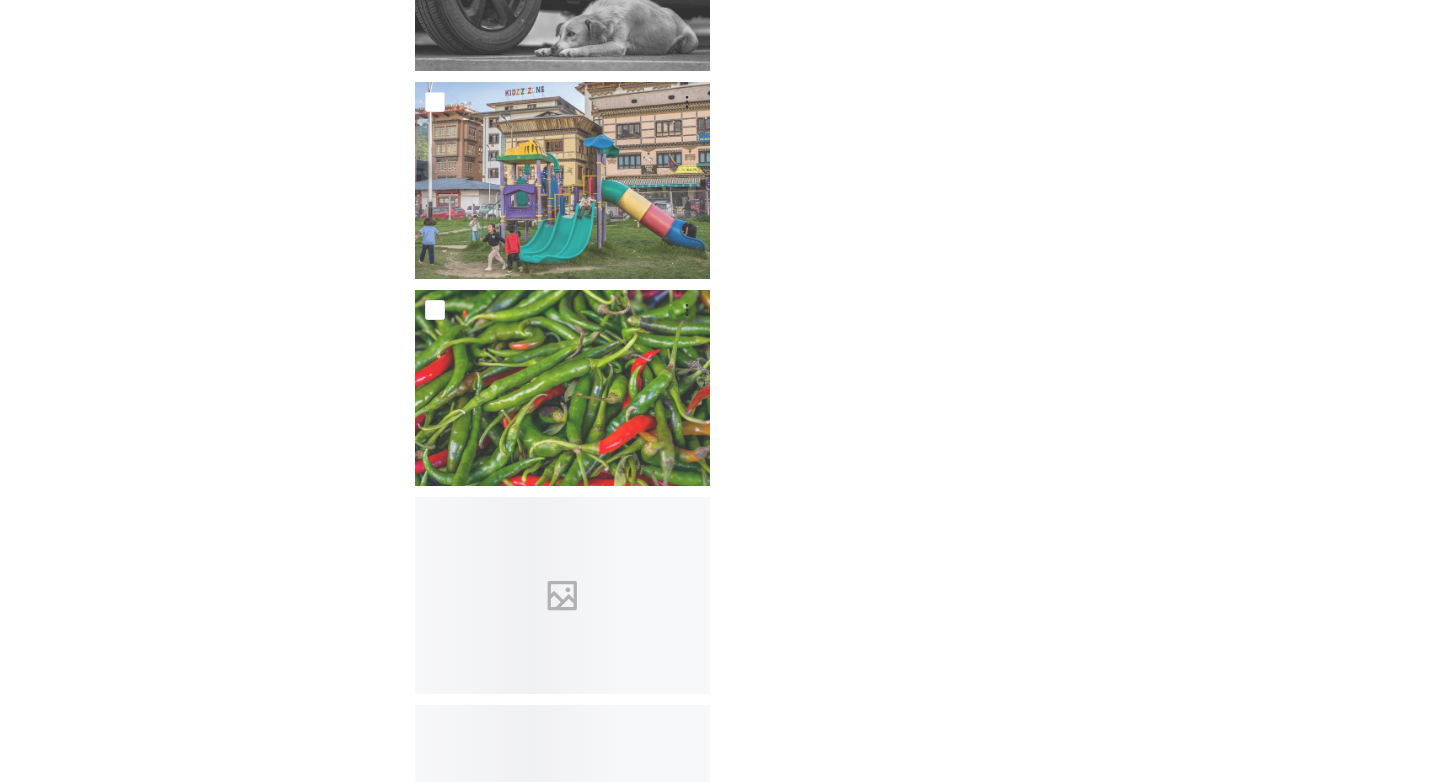 scroll, scrollTop: 12624, scrollLeft: 0, axis: vertical 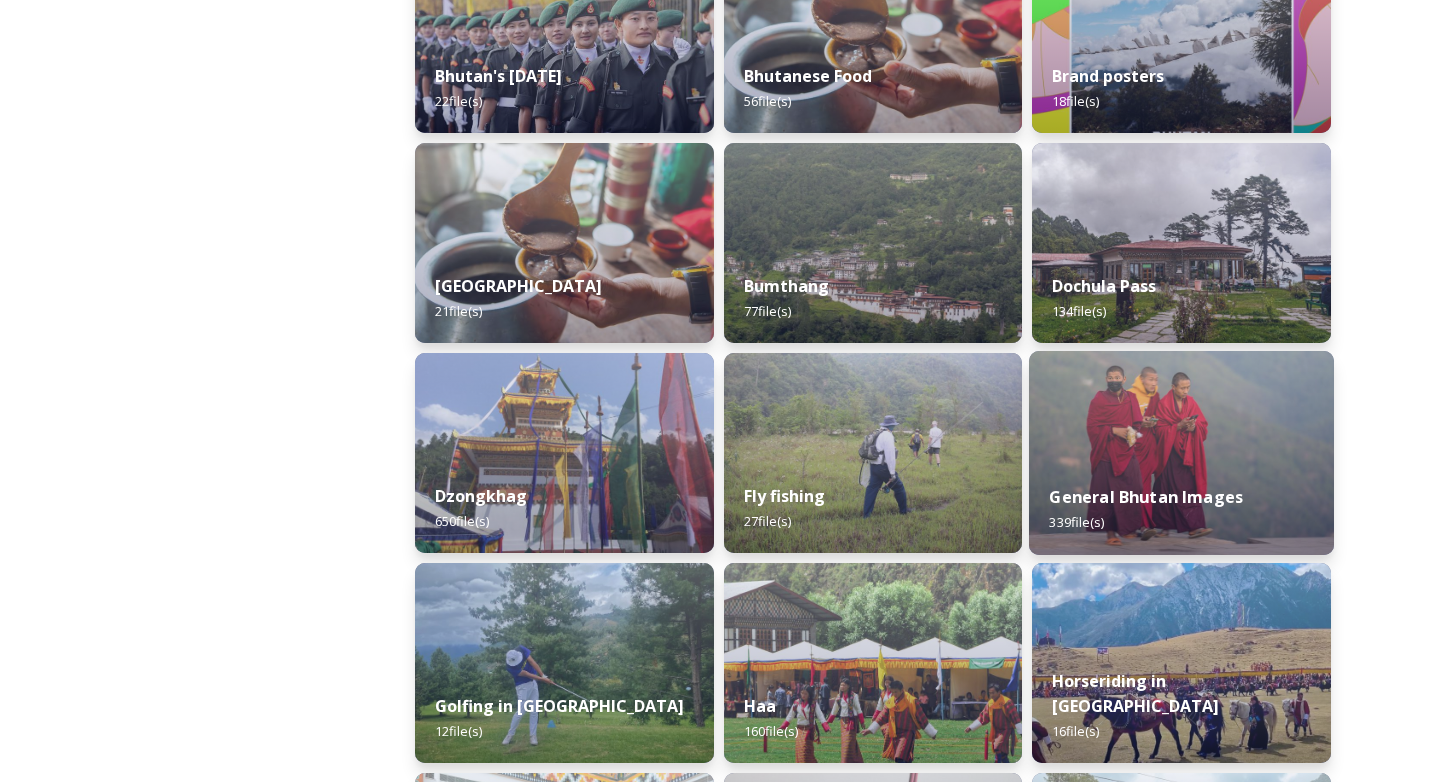 click on "General Bhutan Images" at bounding box center [1147, 497] 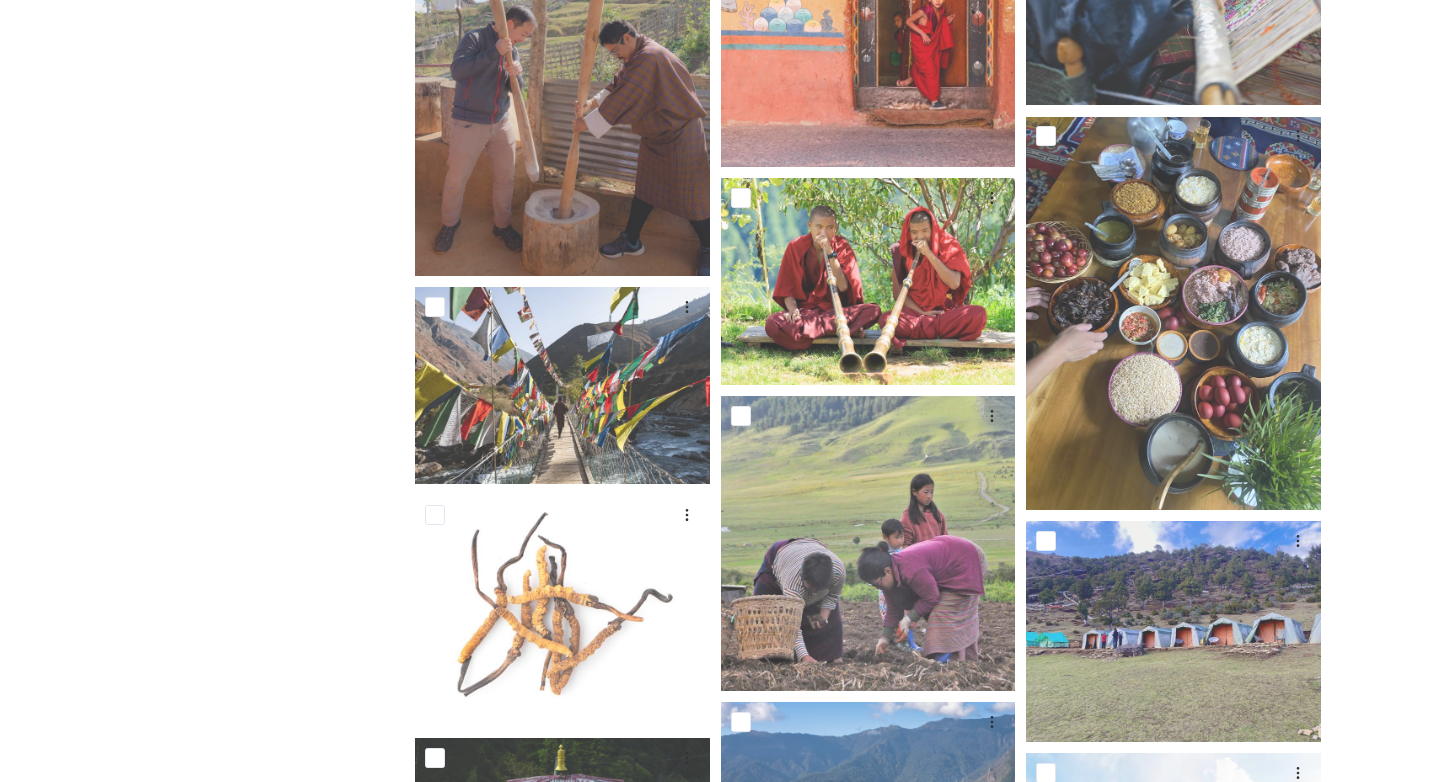 scroll, scrollTop: 11519, scrollLeft: 0, axis: vertical 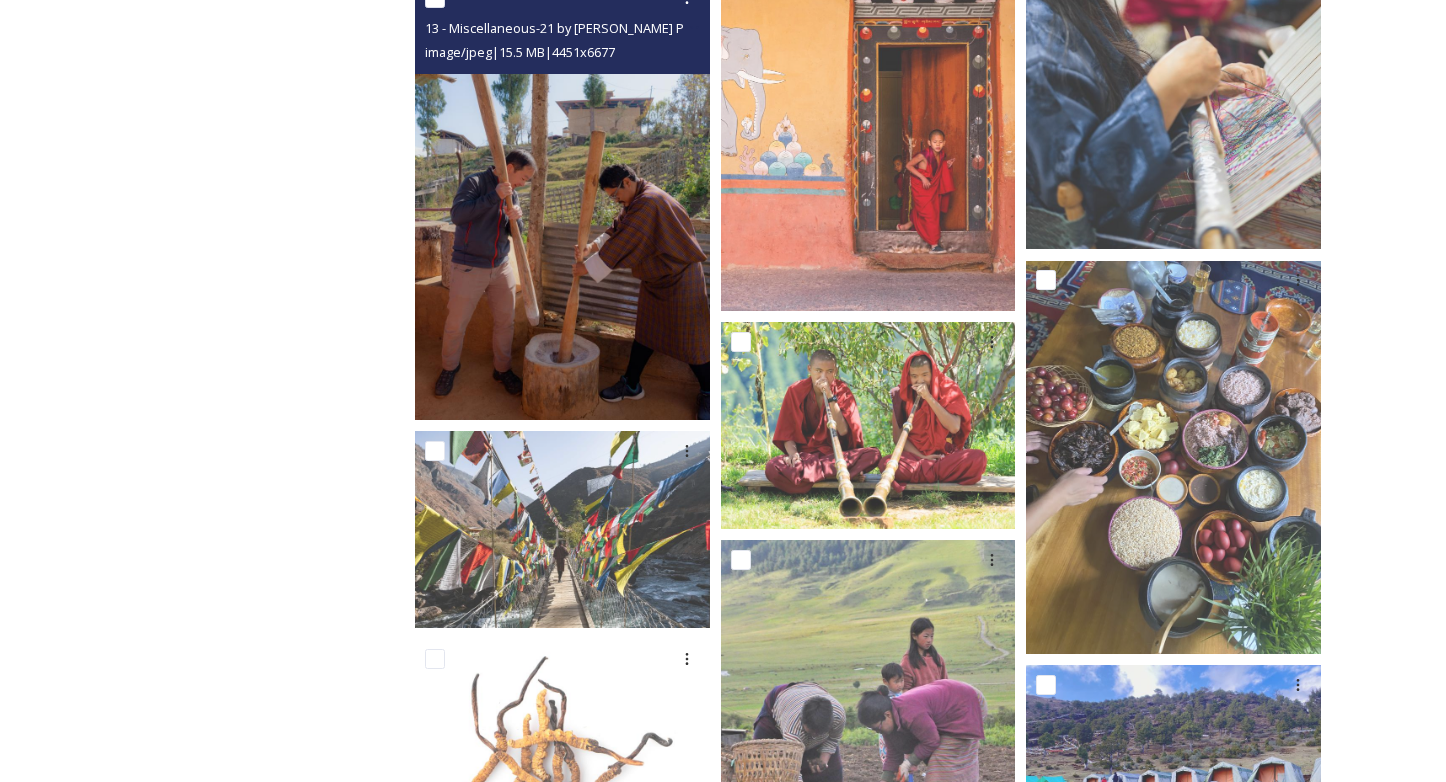 click at bounding box center (562, 199) 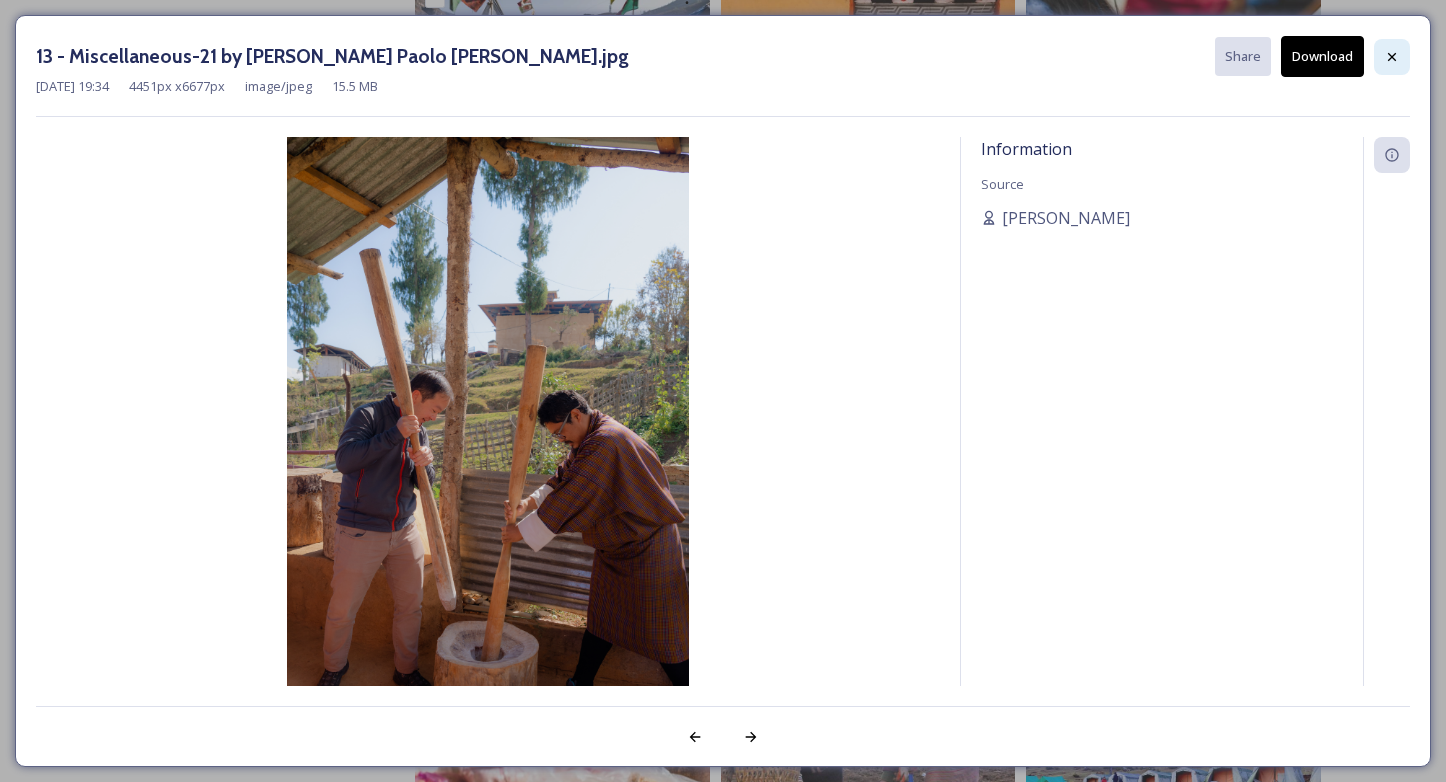 click at bounding box center (1392, 57) 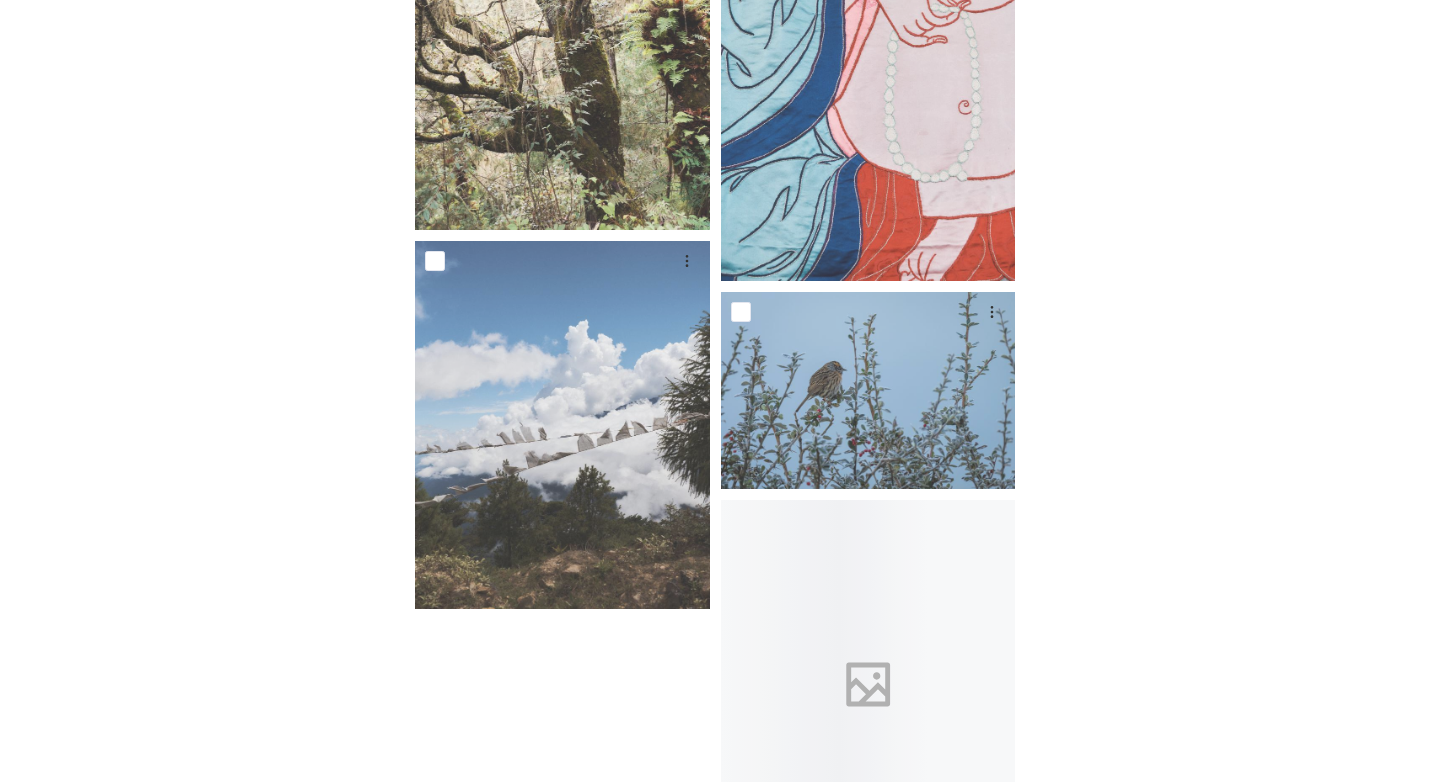scroll, scrollTop: 36723, scrollLeft: 0, axis: vertical 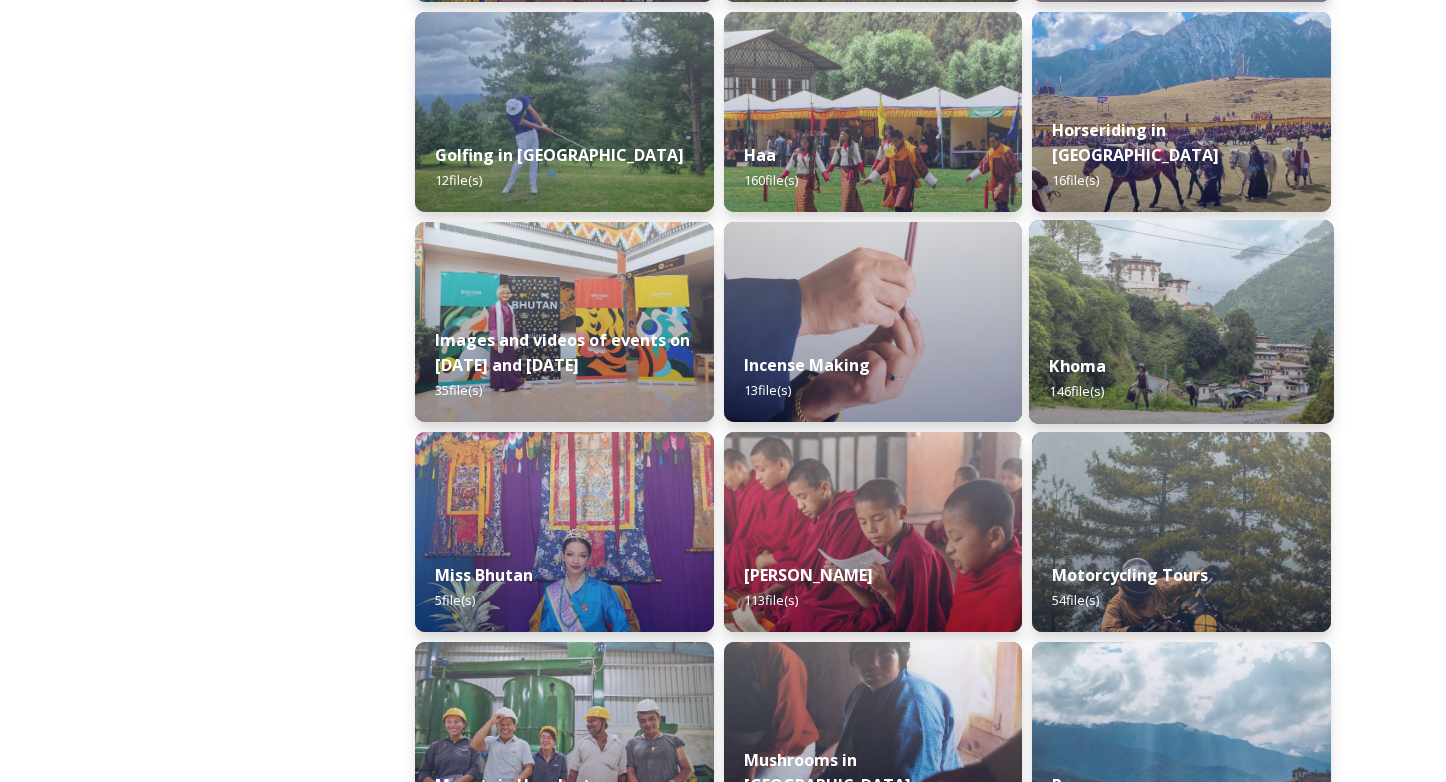 click on "Khoma 146  file(s)" at bounding box center (1181, 378) 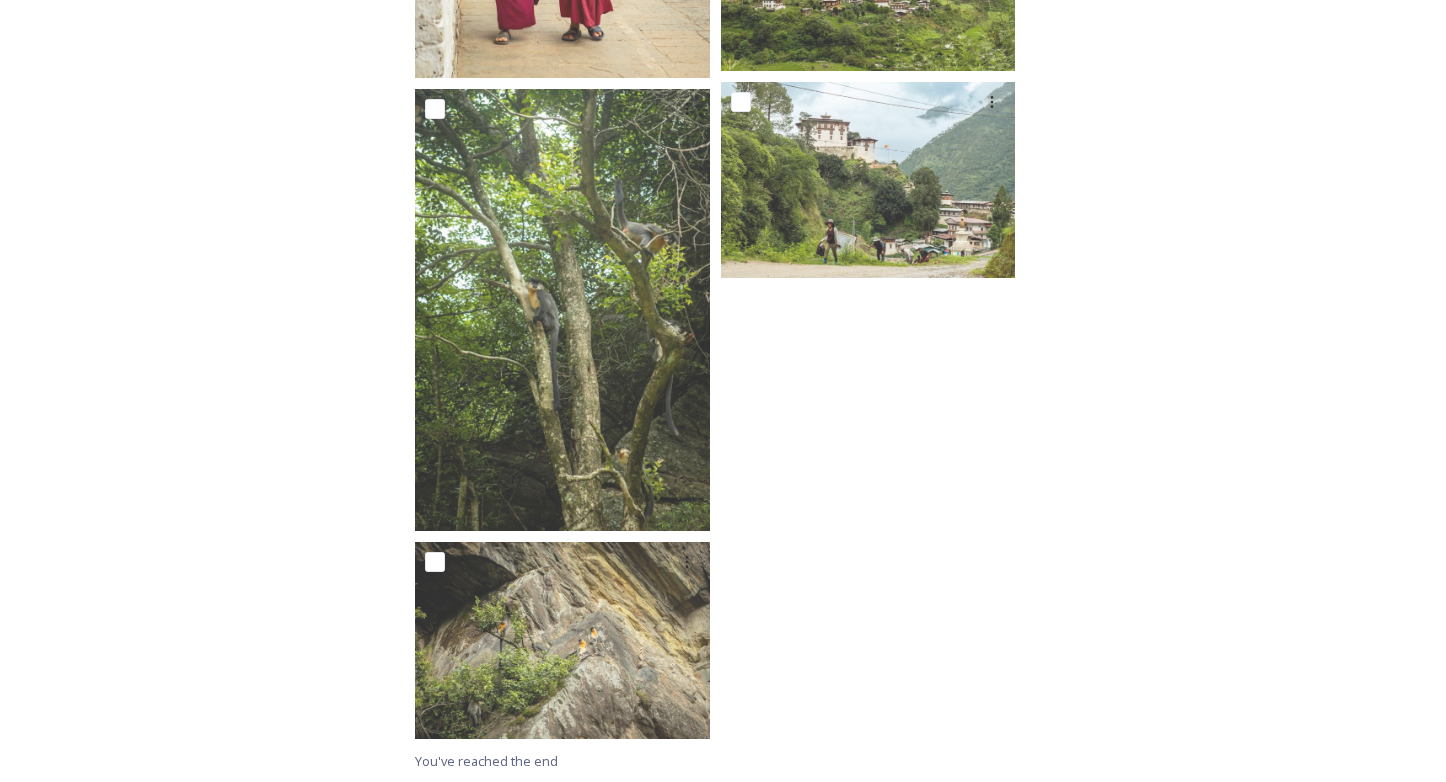 scroll, scrollTop: 14967, scrollLeft: 0, axis: vertical 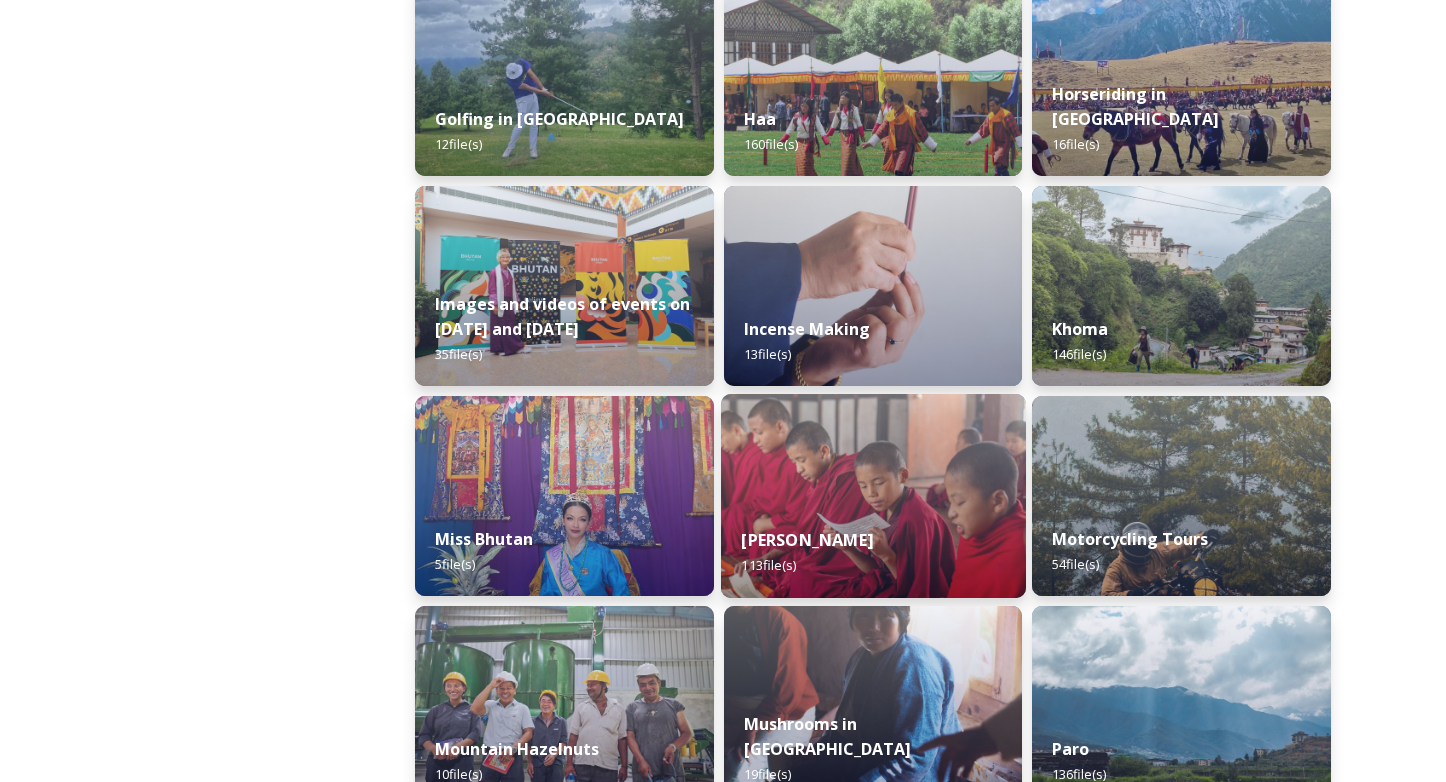 click at bounding box center (873, 496) 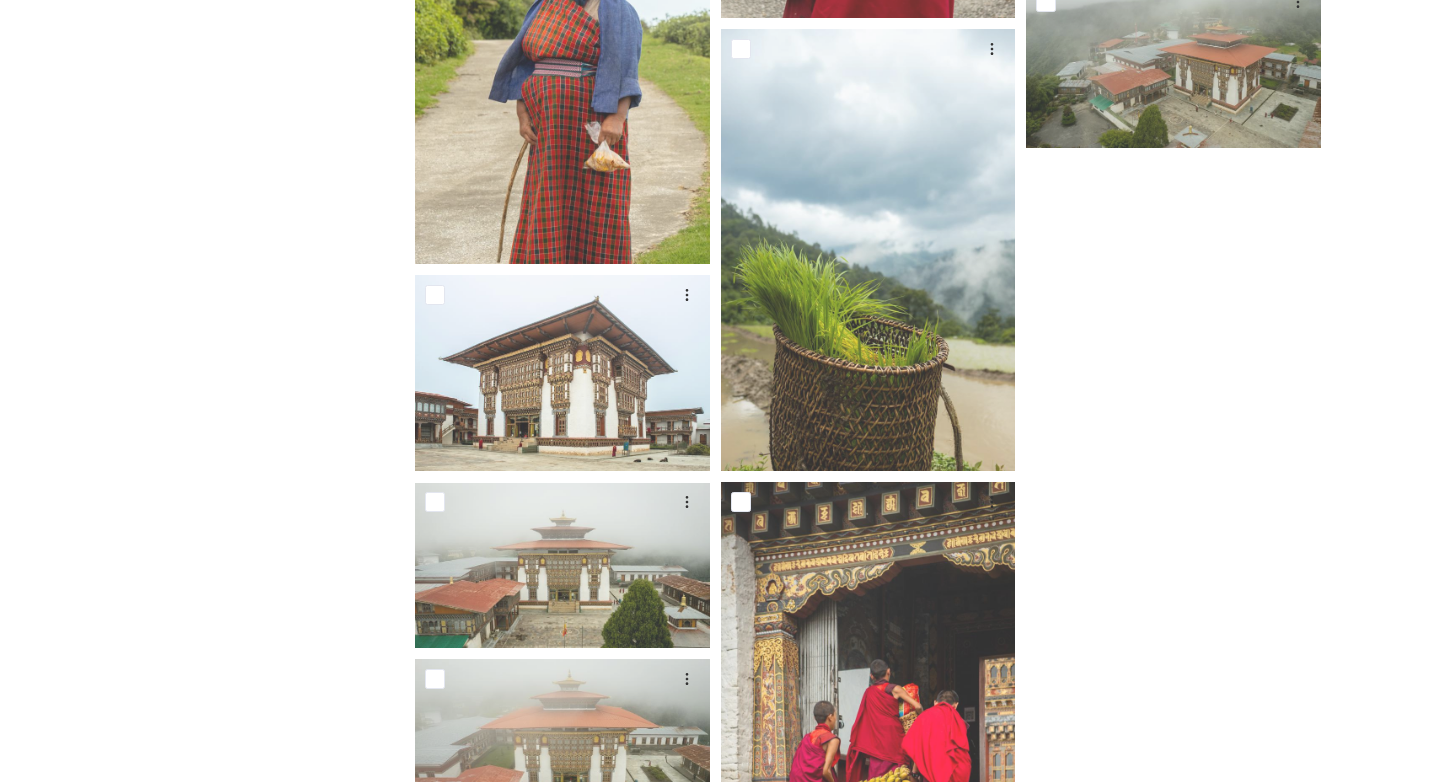 scroll, scrollTop: 10348, scrollLeft: 0, axis: vertical 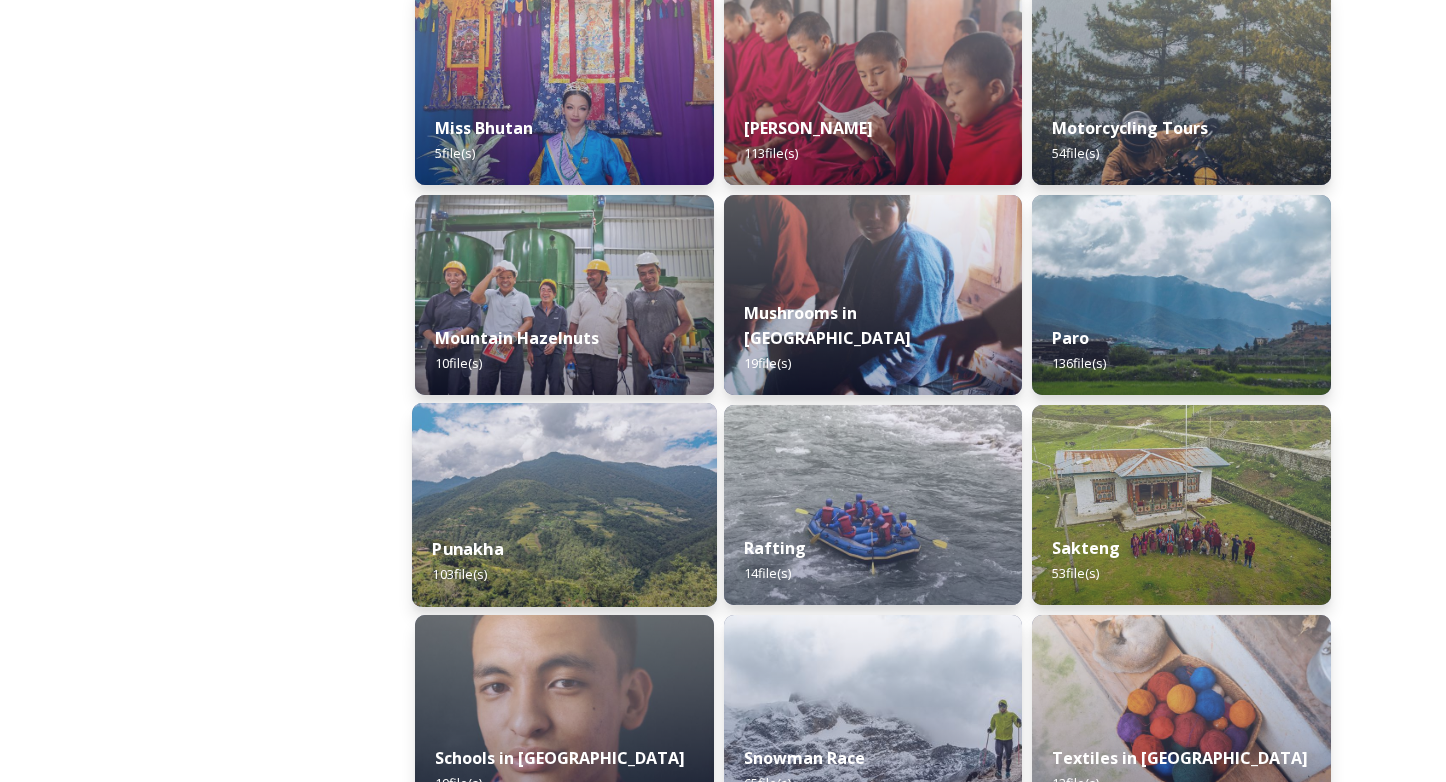 click on "Punakha 103  file(s)" at bounding box center [564, 561] 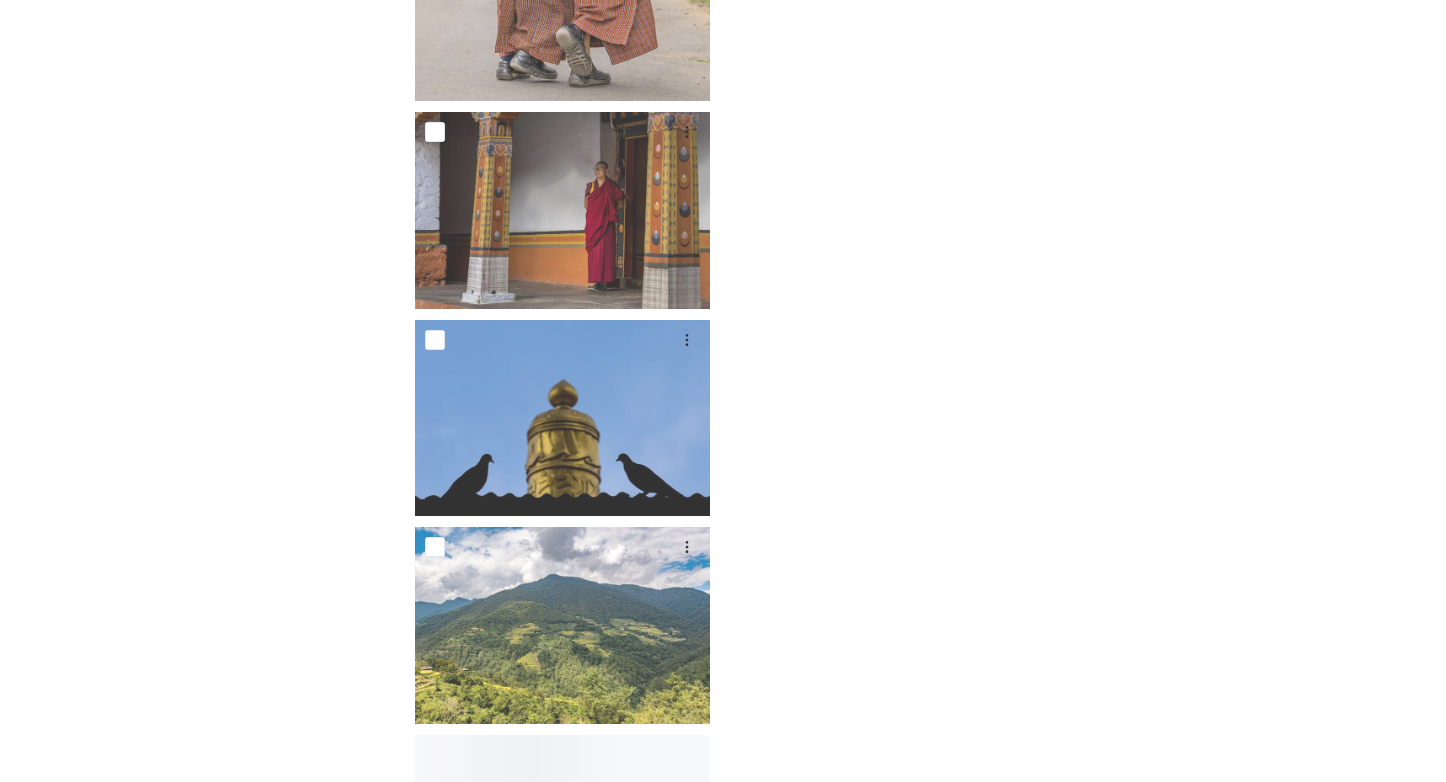 scroll, scrollTop: 9356, scrollLeft: 0, axis: vertical 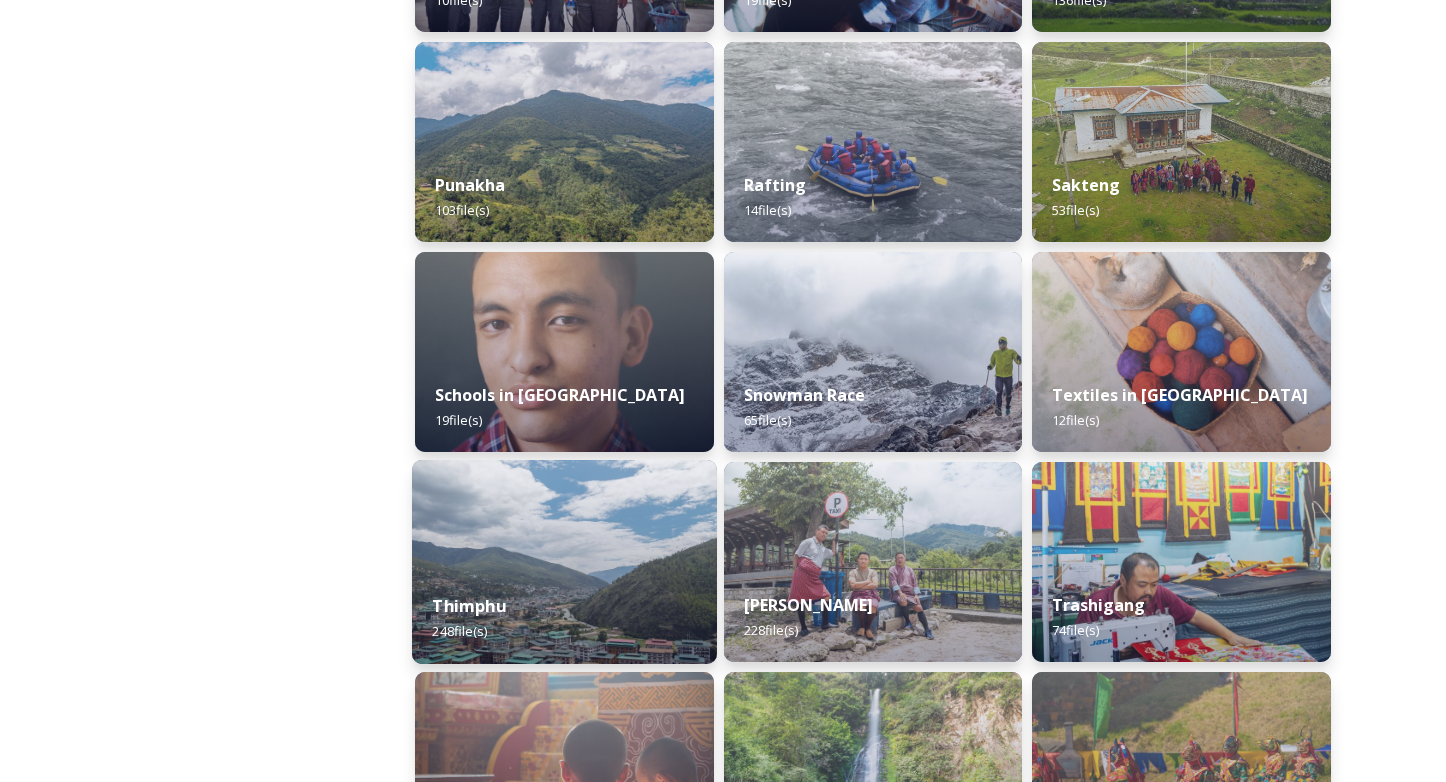 click on "Thimphu 248  file(s)" at bounding box center (564, 618) 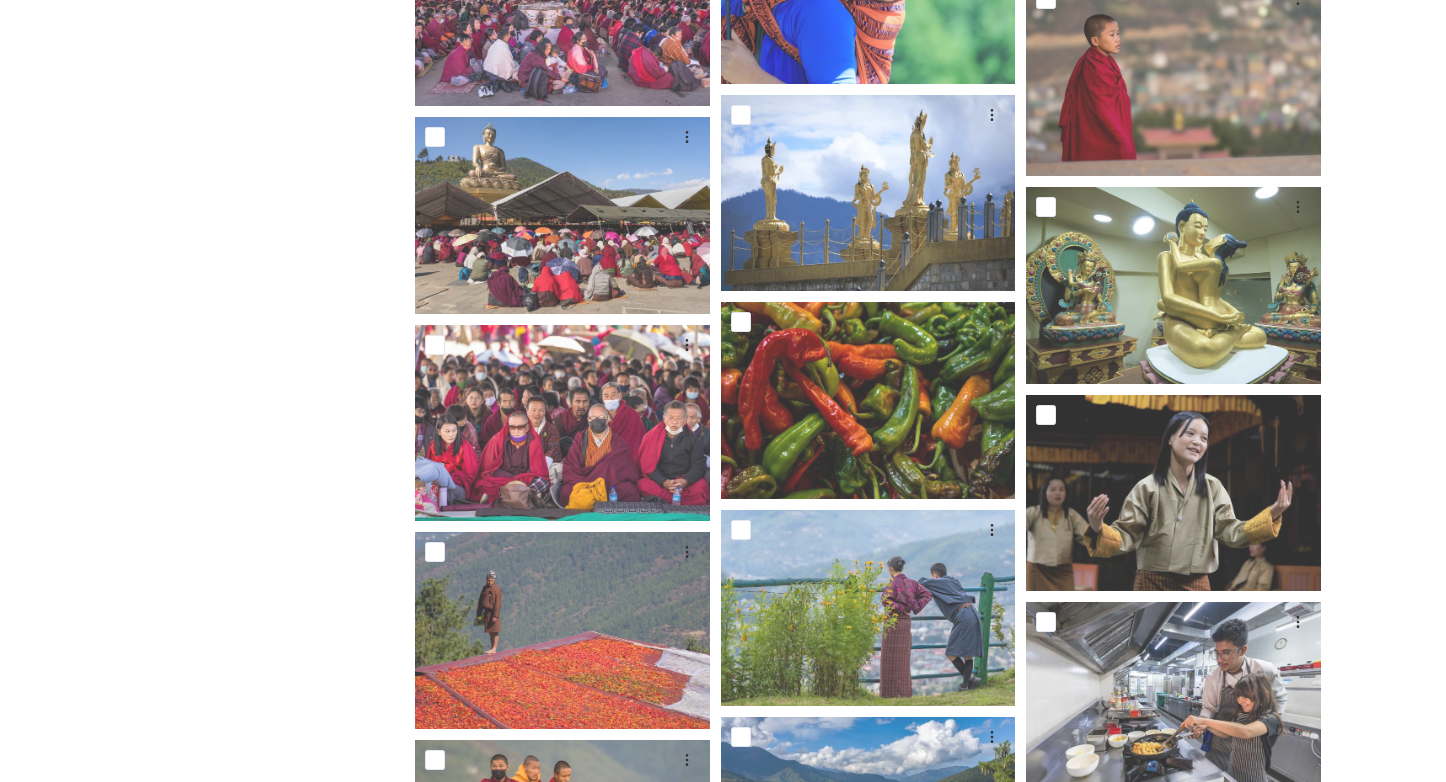 scroll, scrollTop: 11606, scrollLeft: 0, axis: vertical 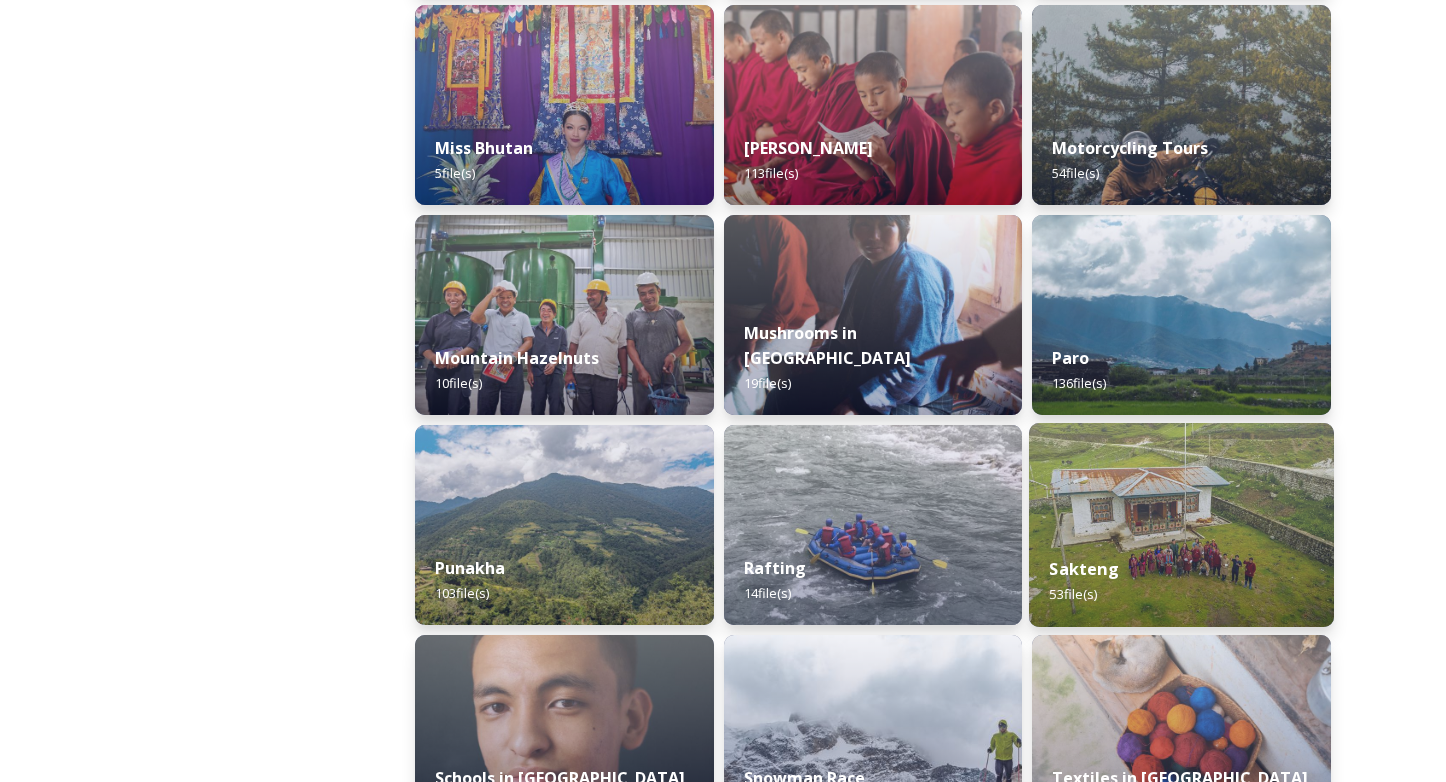 click on "Sakteng 53  file(s)" at bounding box center [1181, 581] 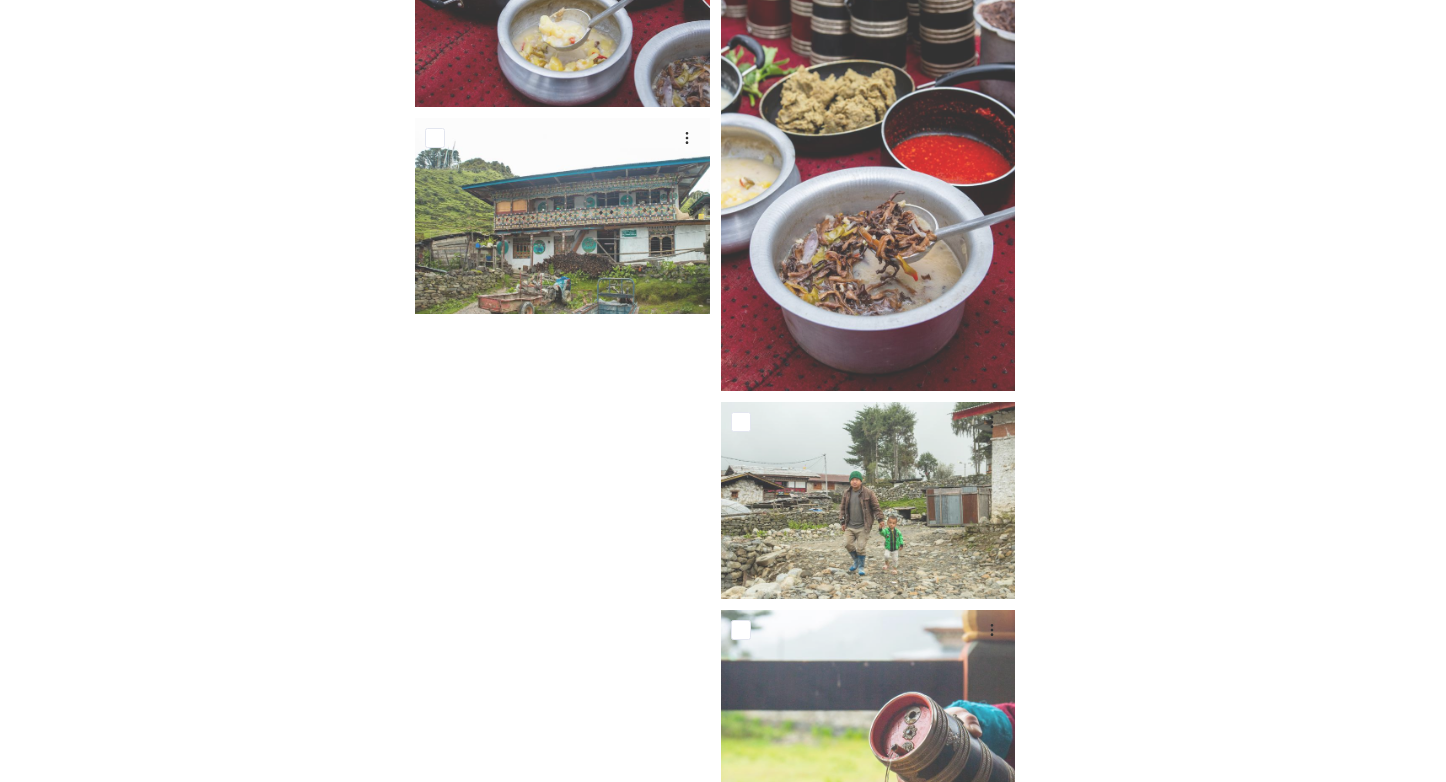 scroll, scrollTop: 5273, scrollLeft: 0, axis: vertical 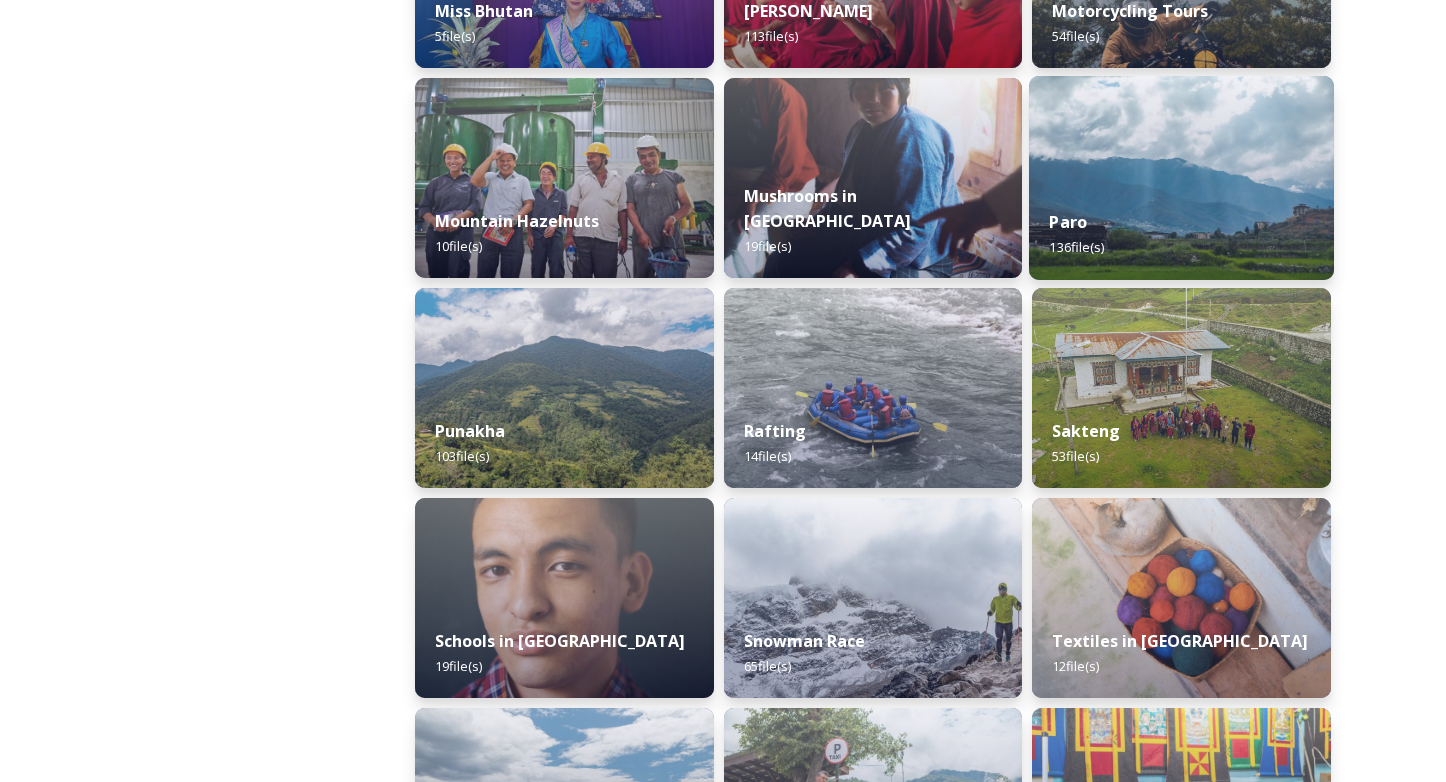click at bounding box center (1181, 178) 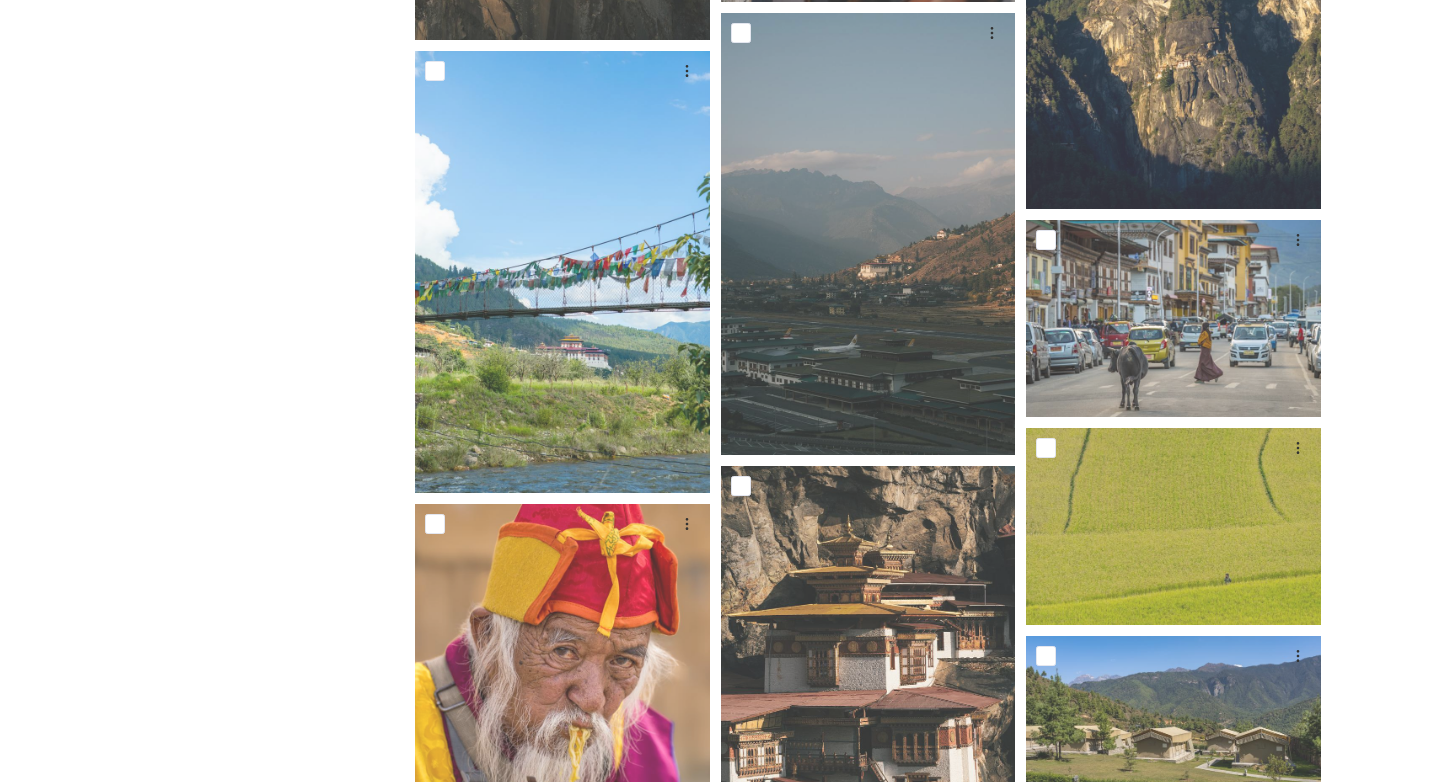 scroll, scrollTop: 1668, scrollLeft: 0, axis: vertical 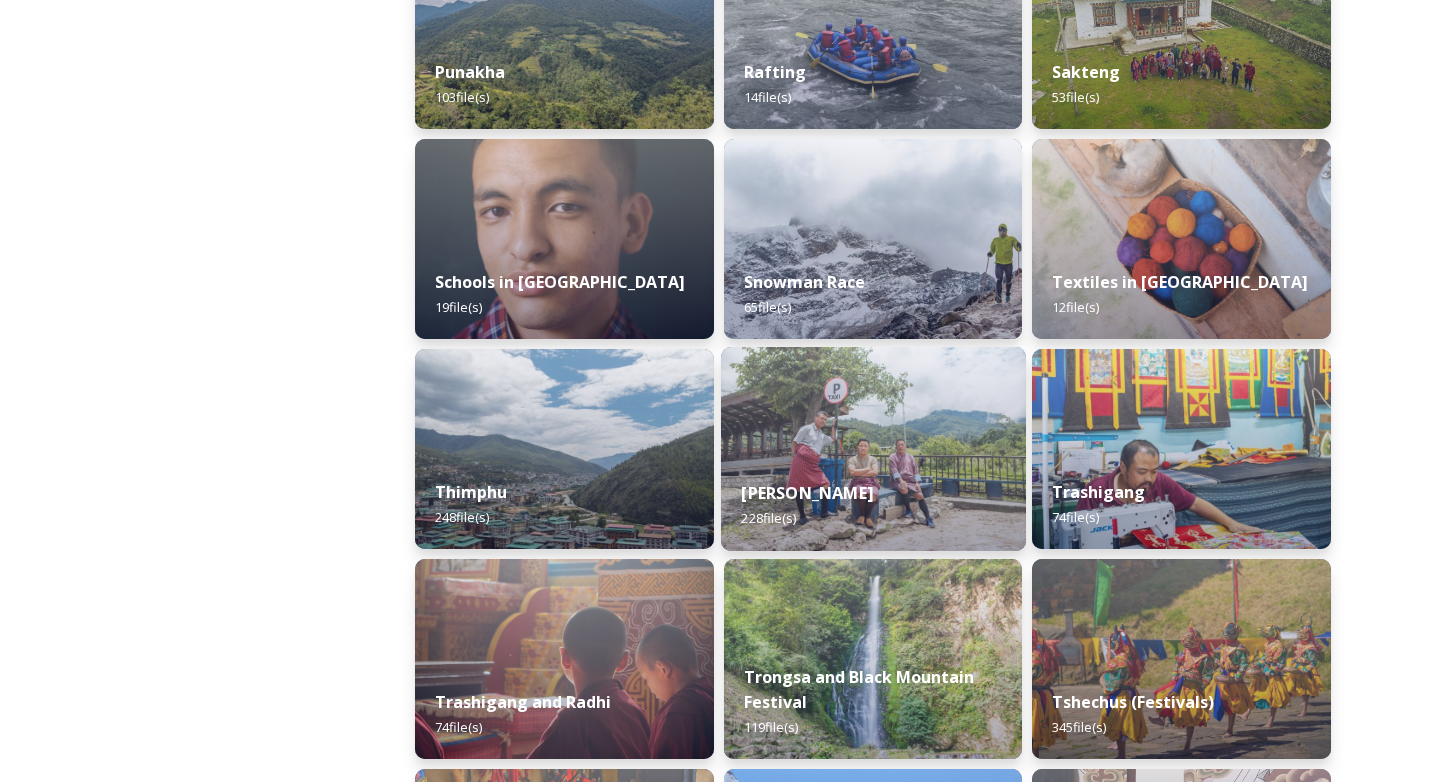 click on "Trashi Yangtse" at bounding box center (807, 493) 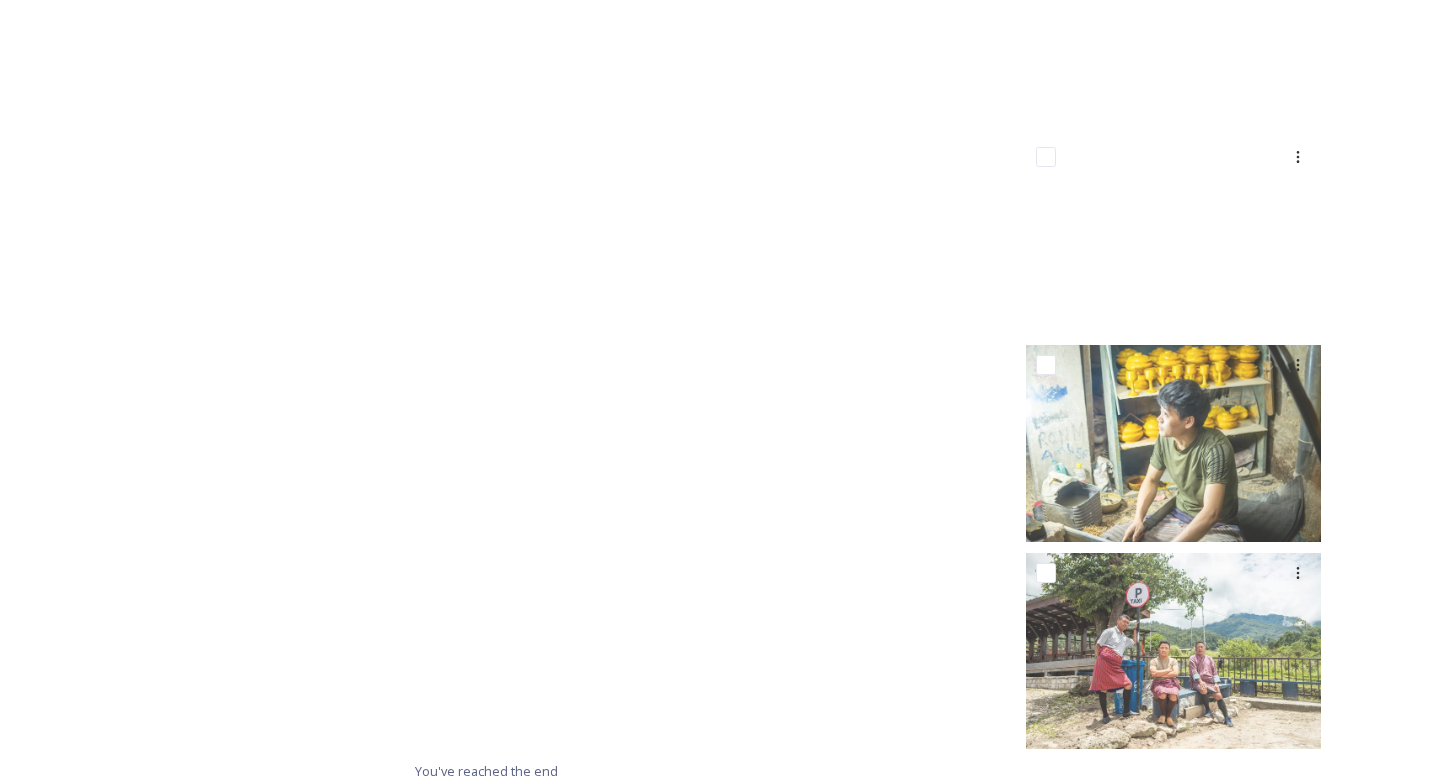 scroll, scrollTop: 20886, scrollLeft: 0, axis: vertical 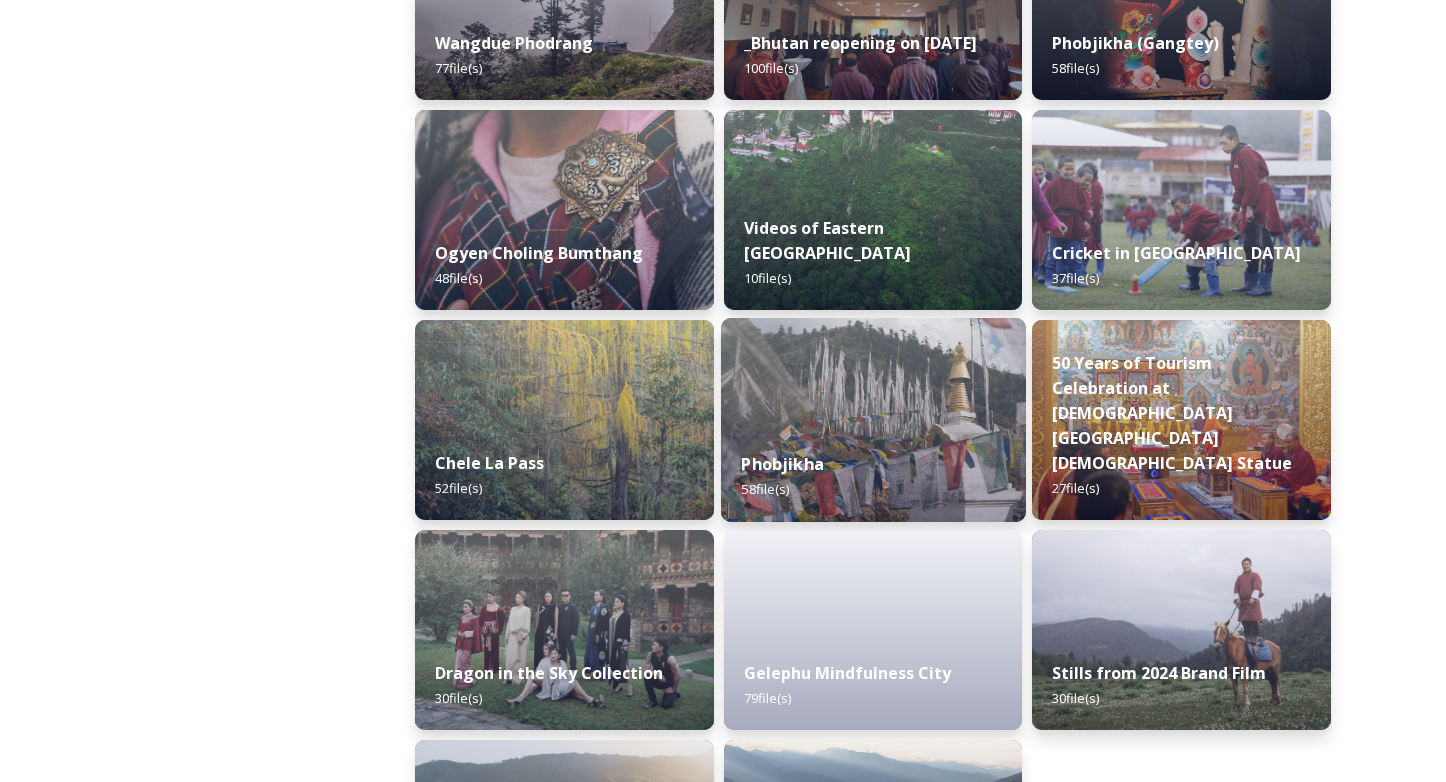 click at bounding box center (873, 420) 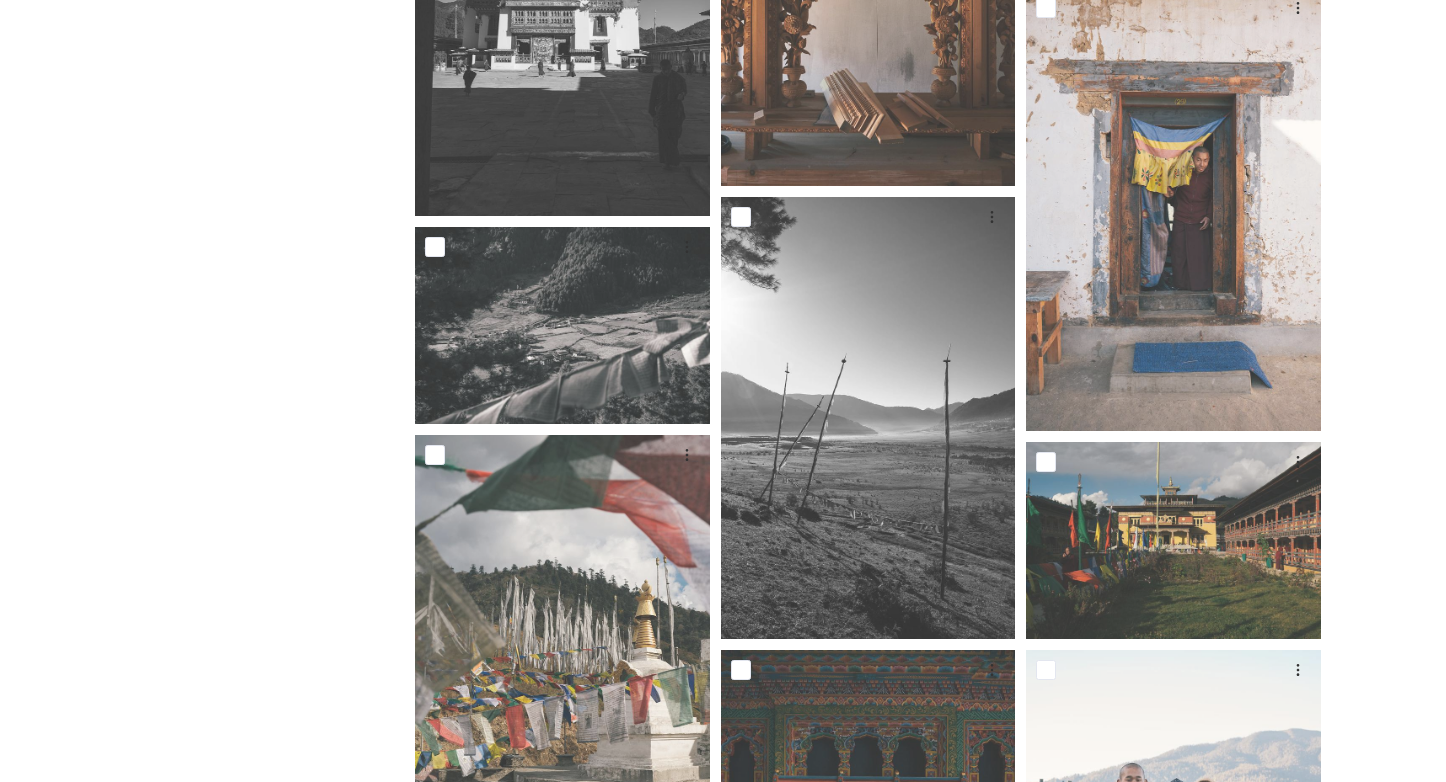 scroll, scrollTop: 5599, scrollLeft: 0, axis: vertical 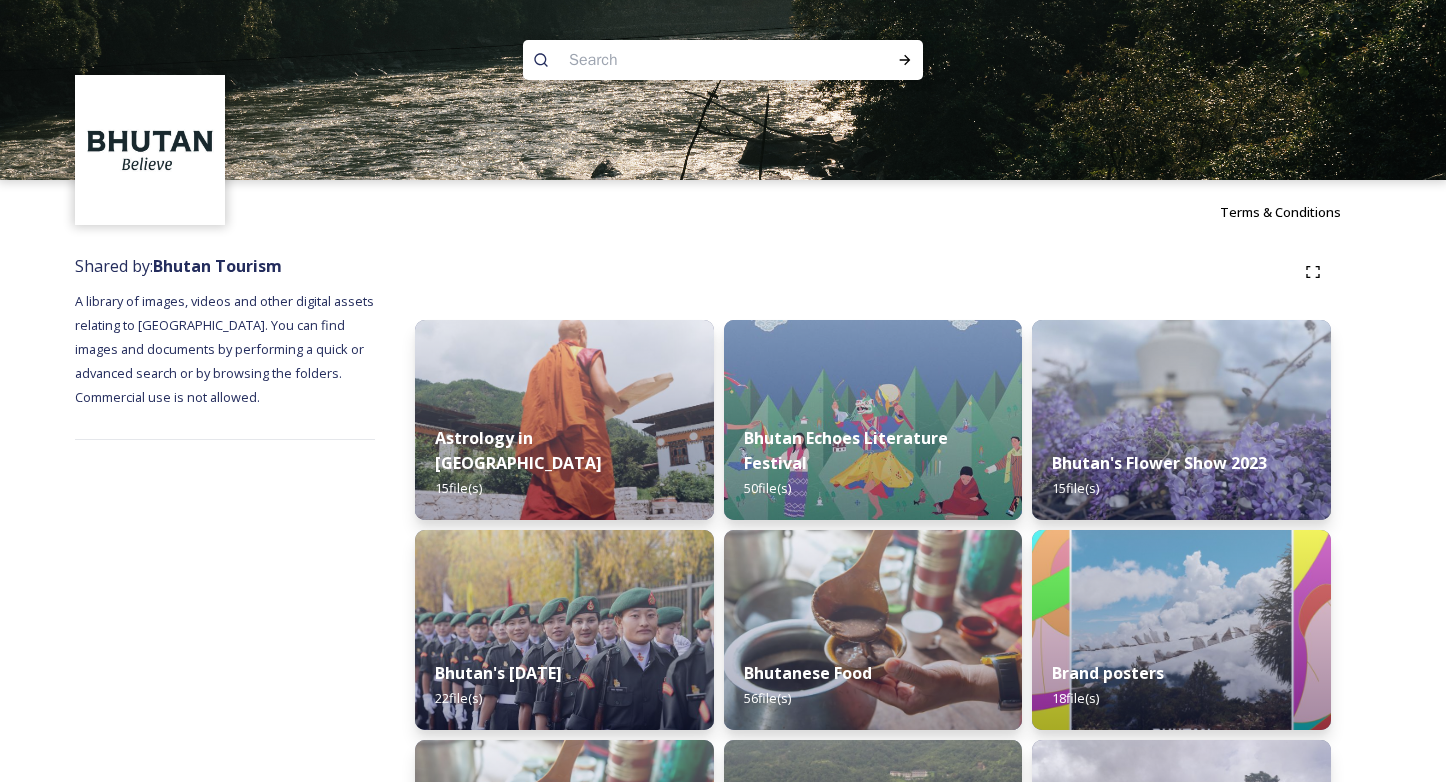 click at bounding box center [684, 60] 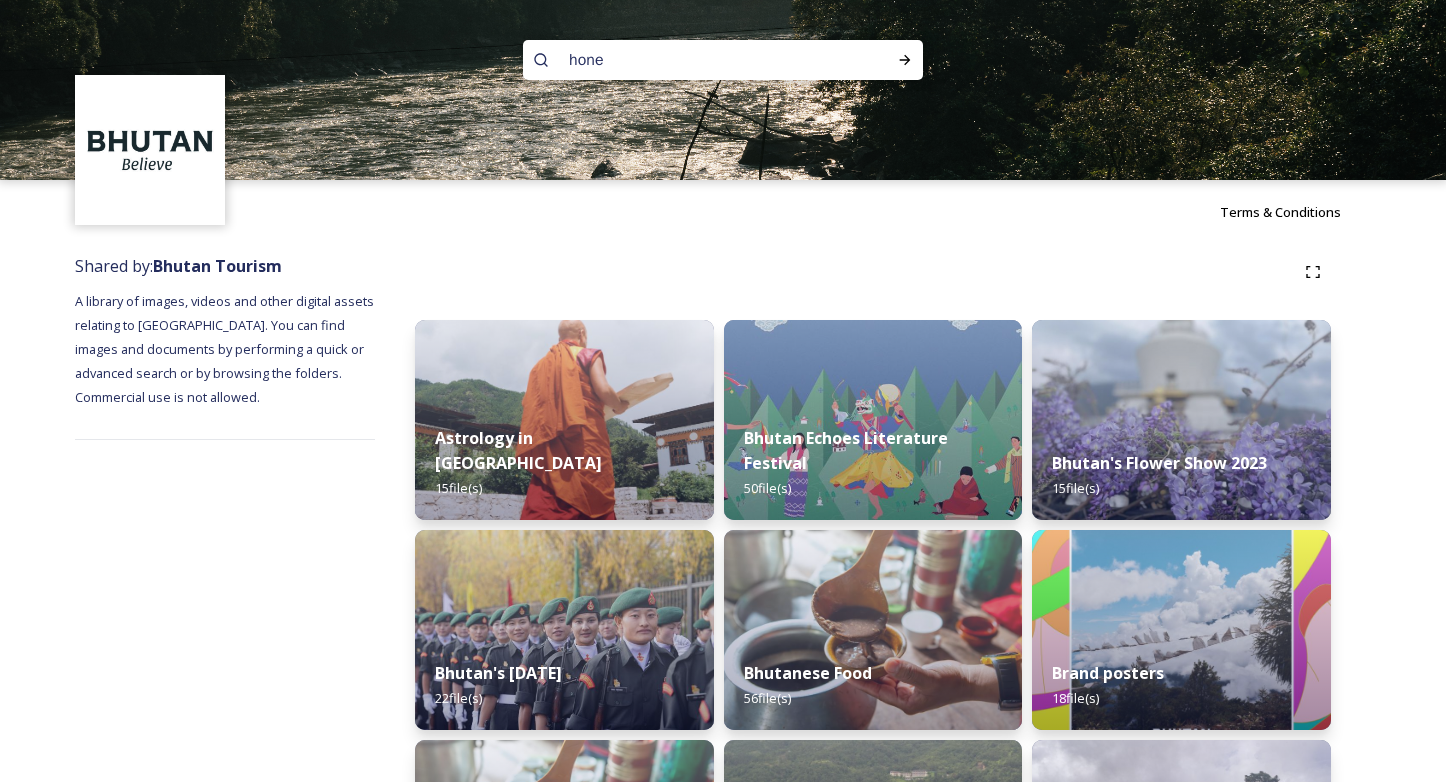 type on "honey" 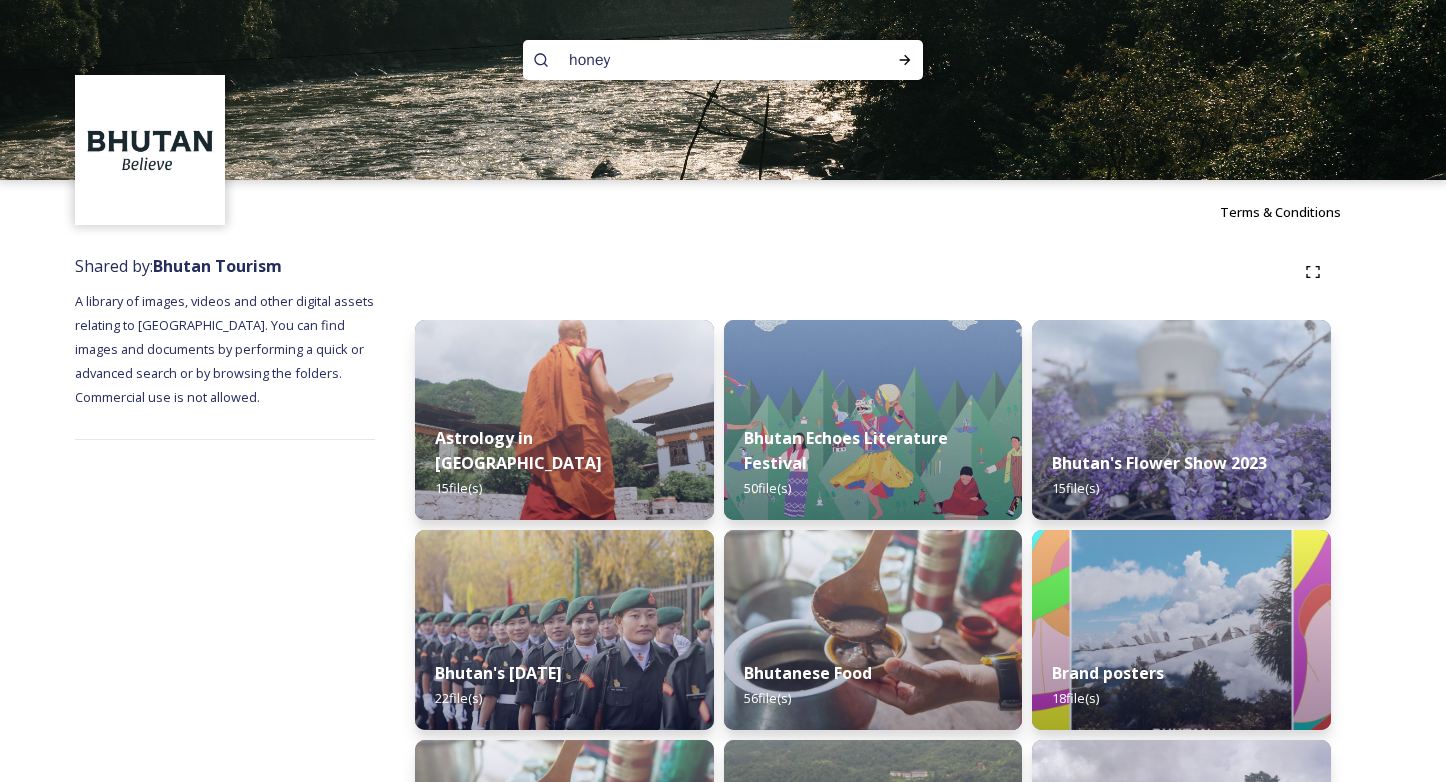 type 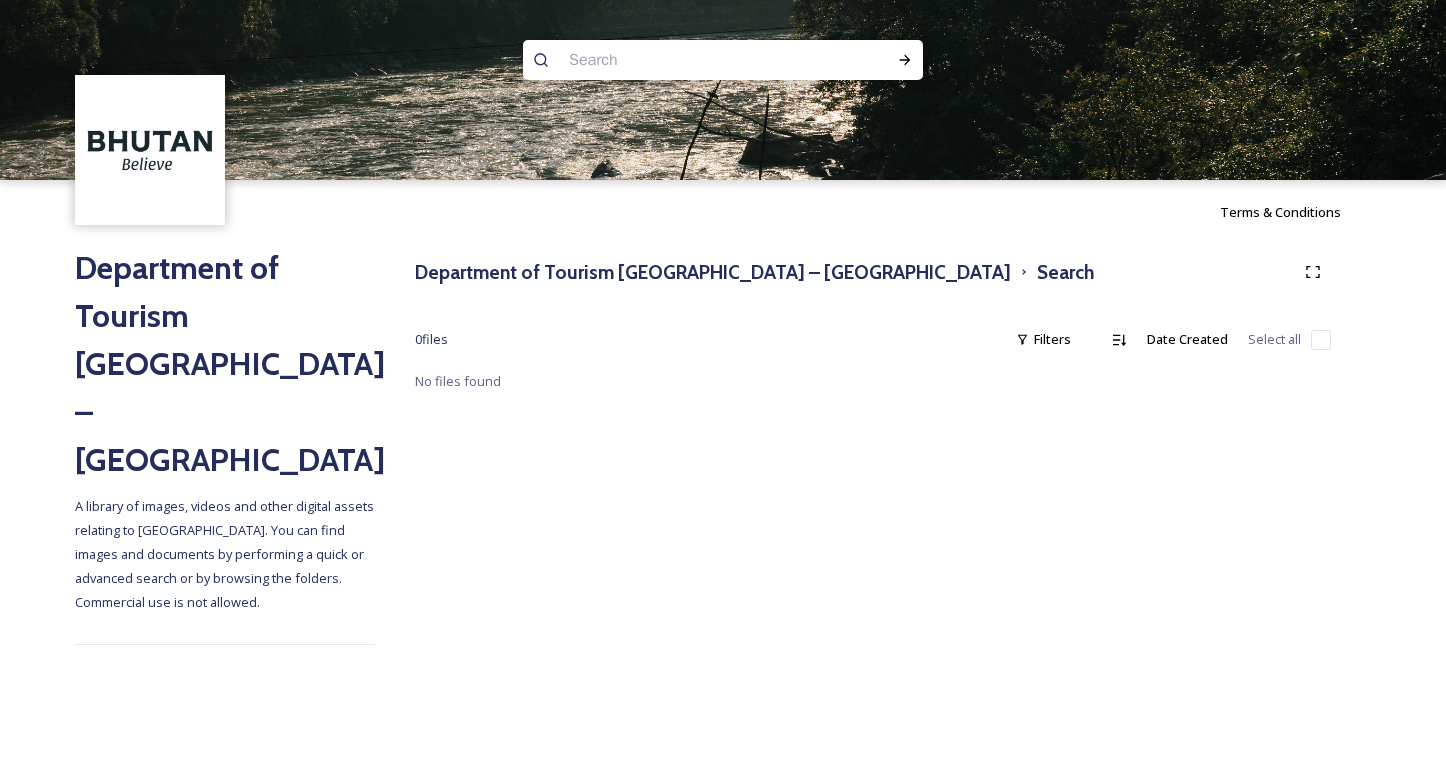 click at bounding box center [684, 60] 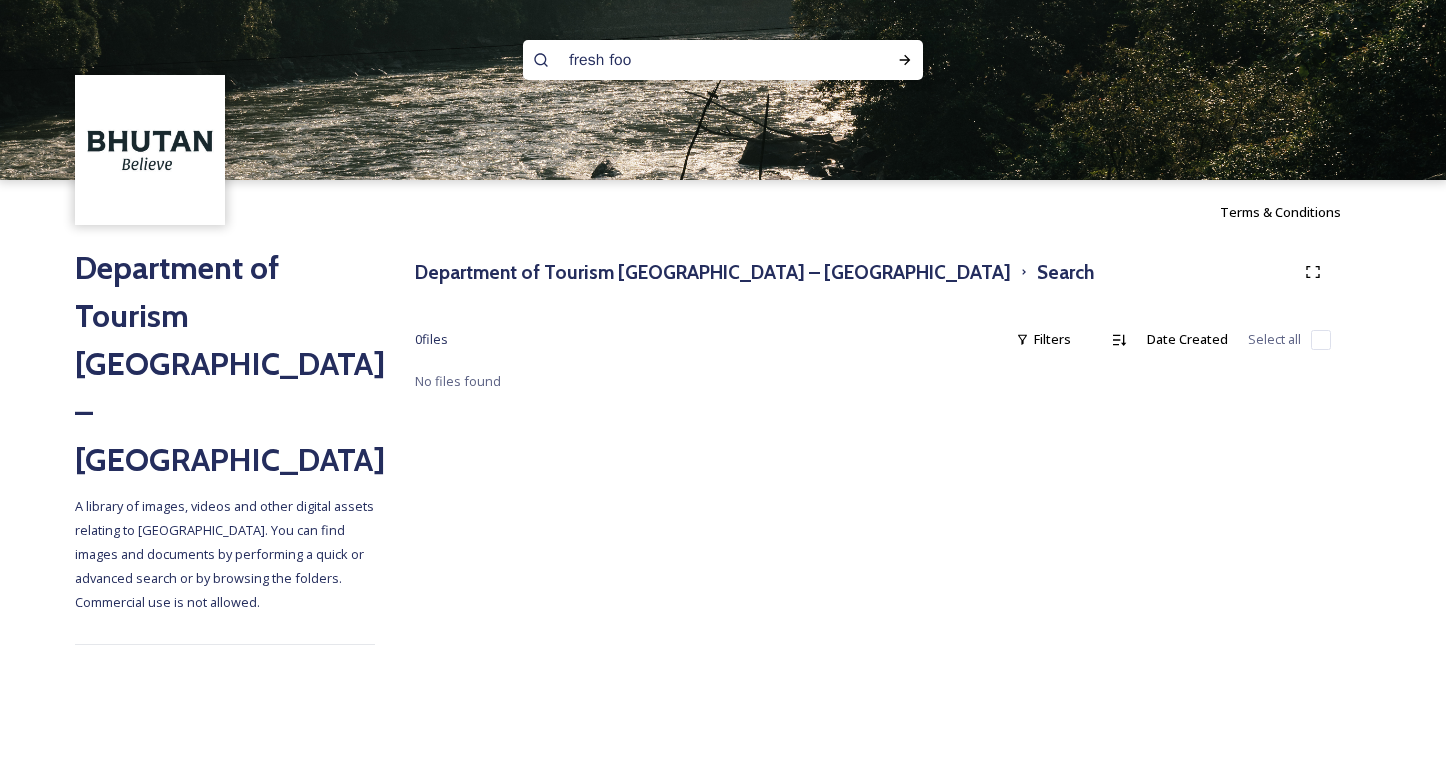 type on "fresh food" 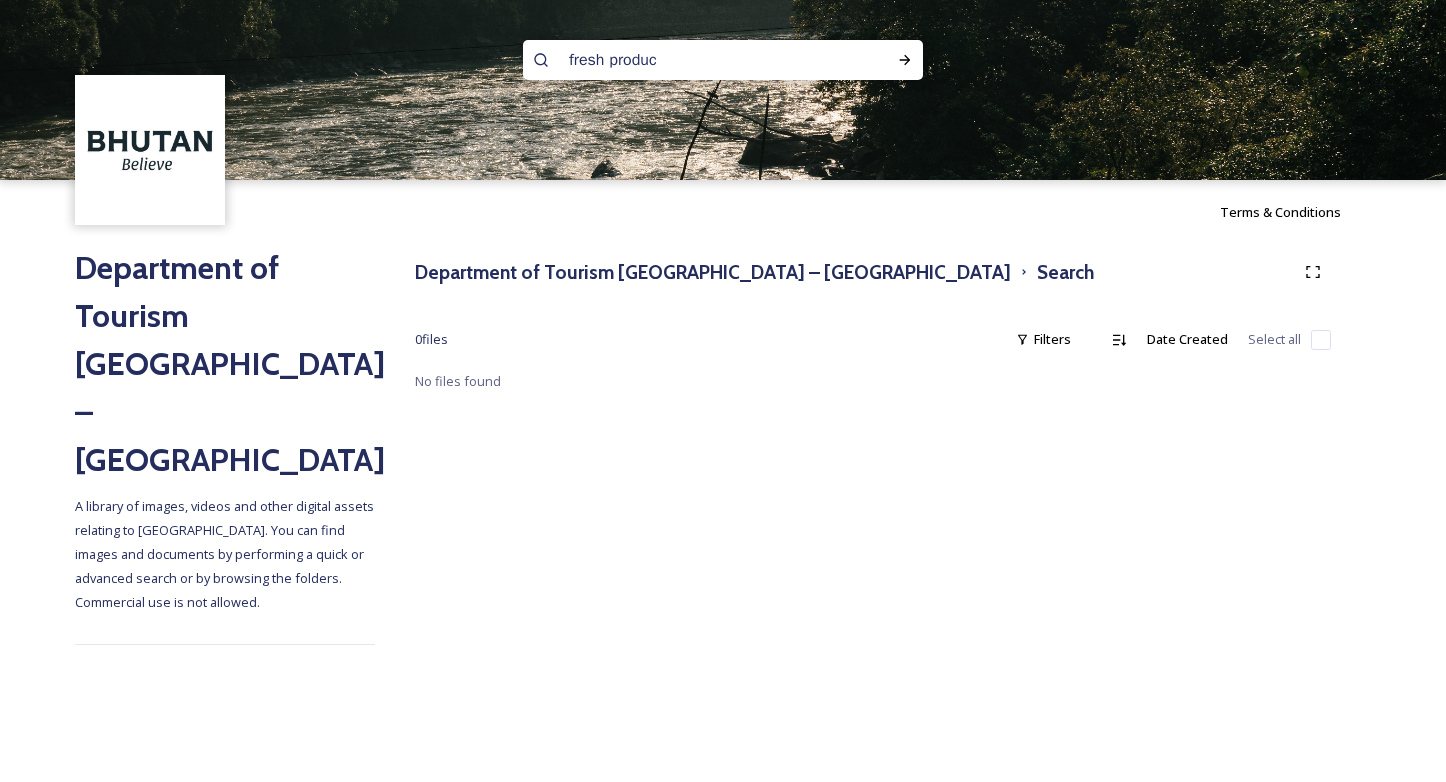 type on "fresh produce" 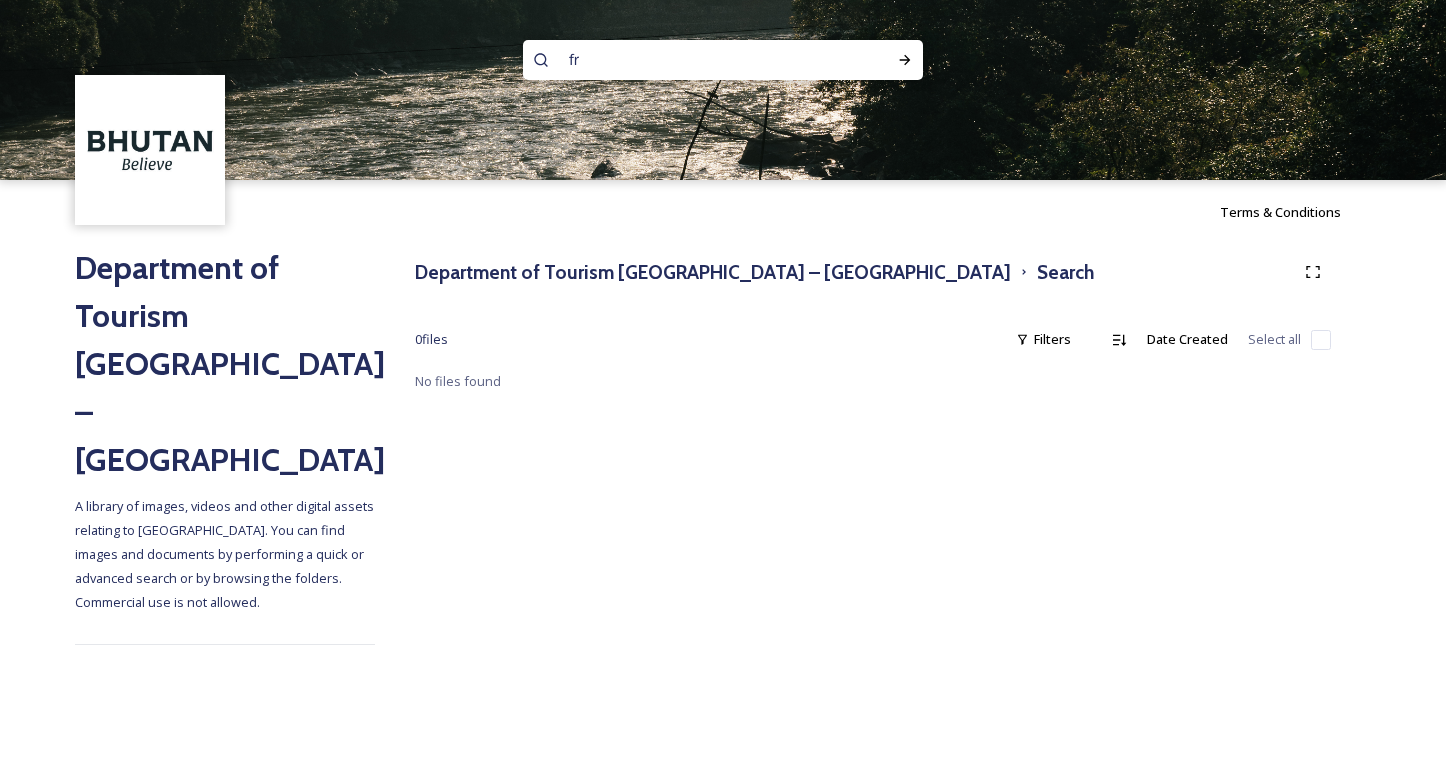type on "f" 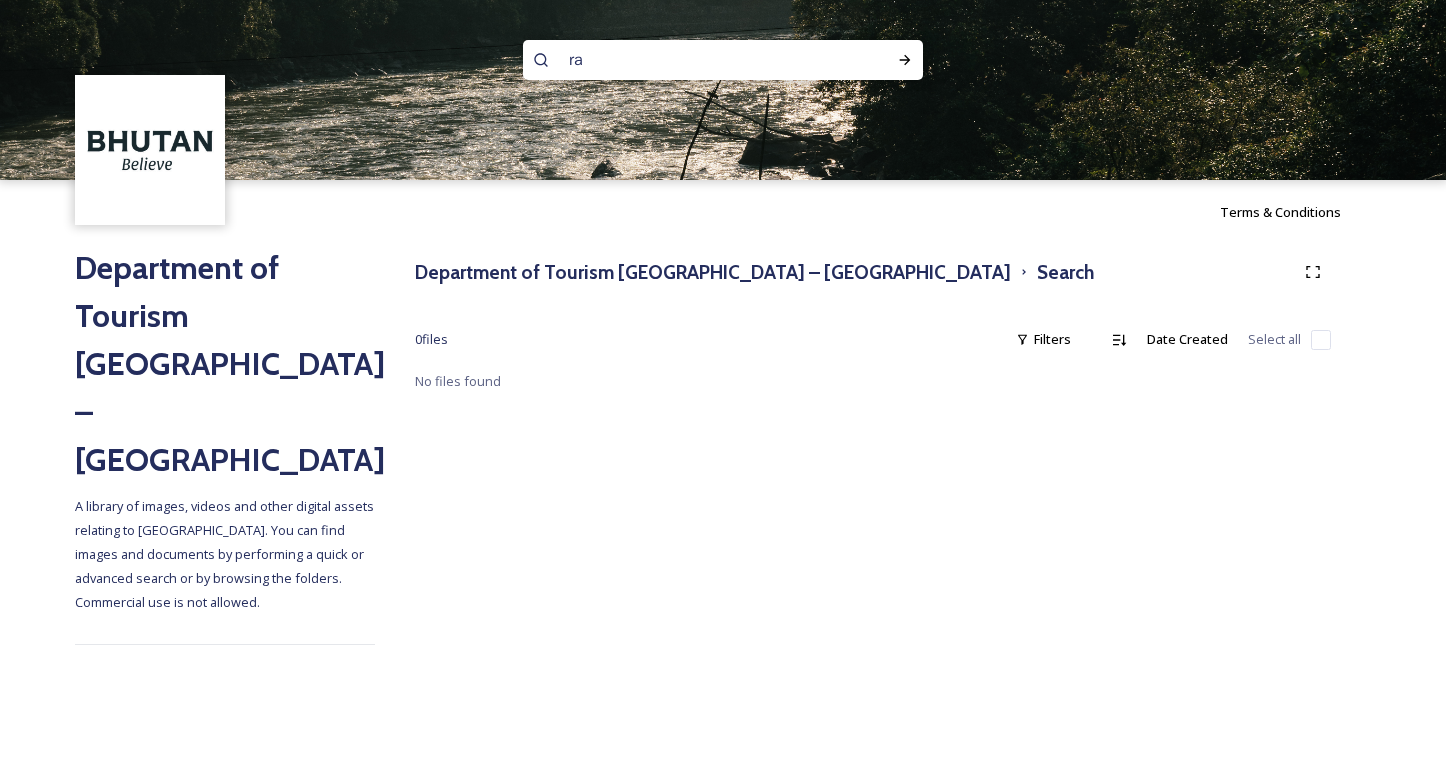 type on "r" 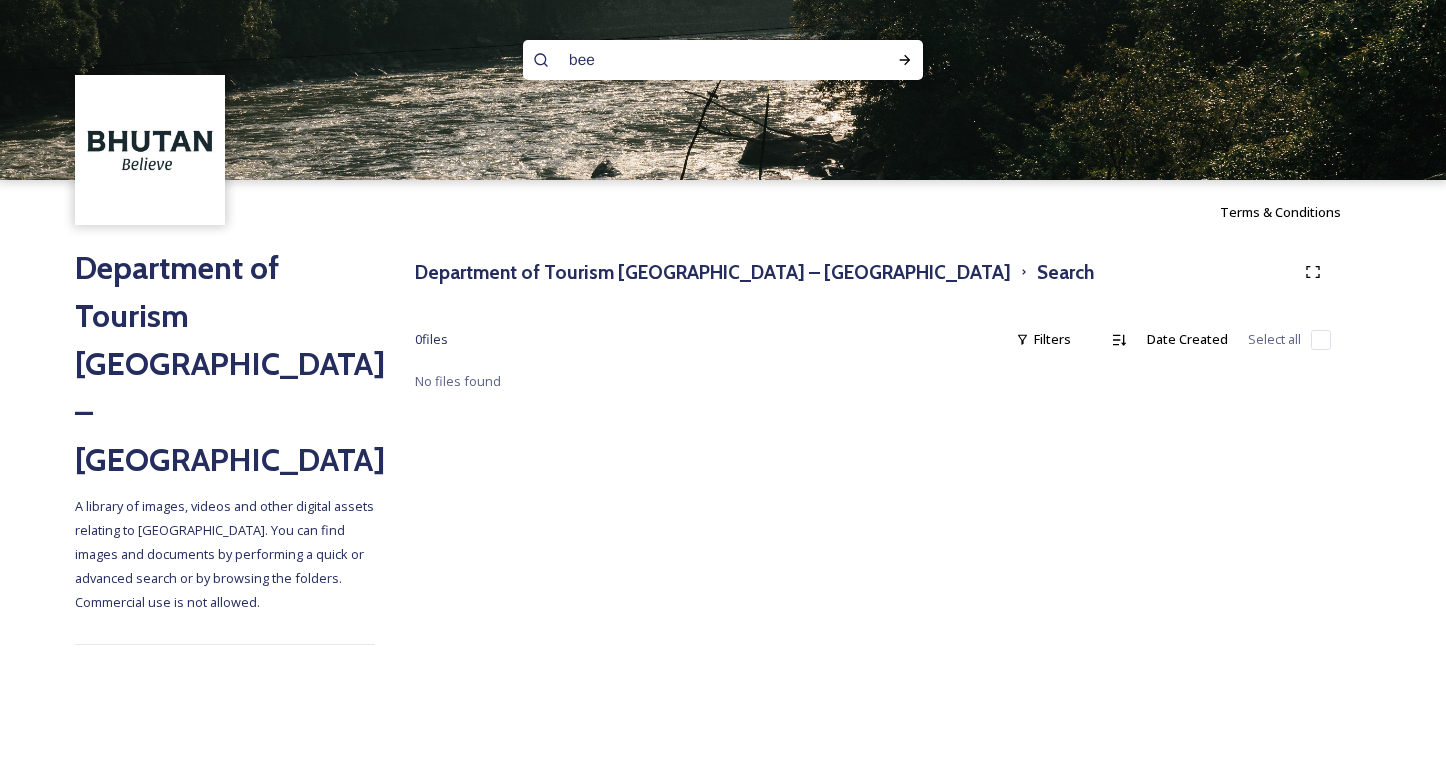 type on "bees" 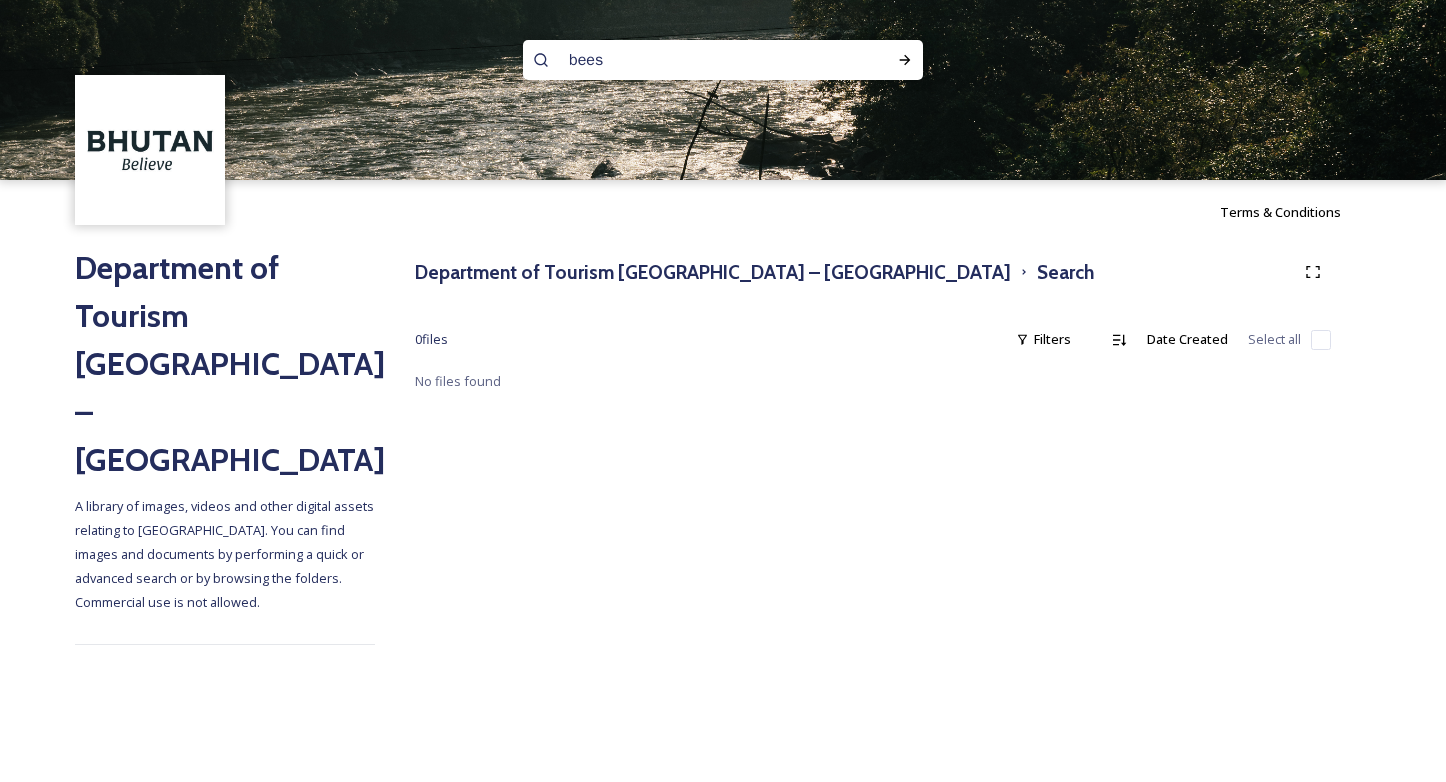 type 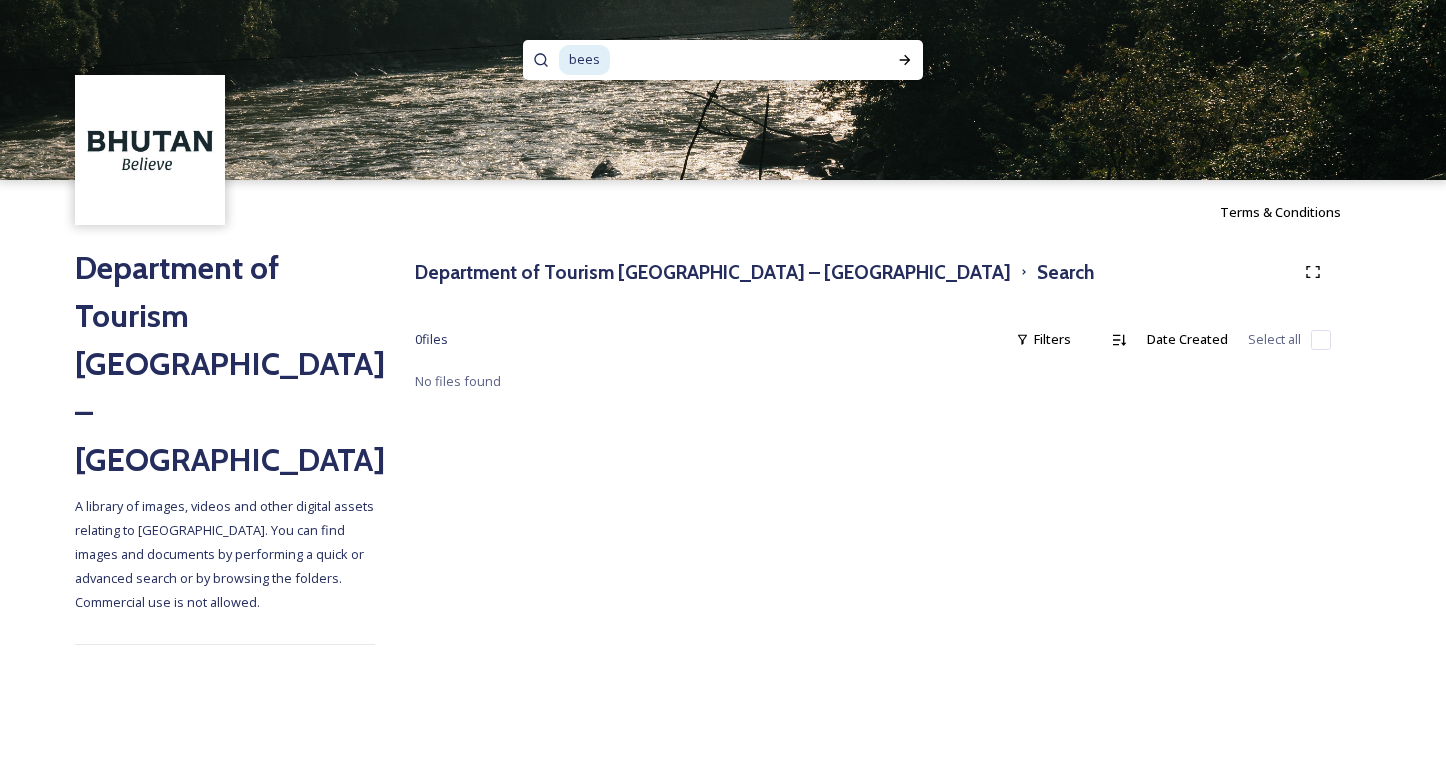 click on "Department of Tourism Bhutan – Brand Centre A library of images, videos and other digital assets relating to Bhutan. You can find images and documents by performing a quick or advanced search or by browsing the folders. Commercial use is not allowed. Department of Tourism Bhutan – Brand Centre Search 0  file s Filters Date Created Select all No files found" at bounding box center (723, 449) 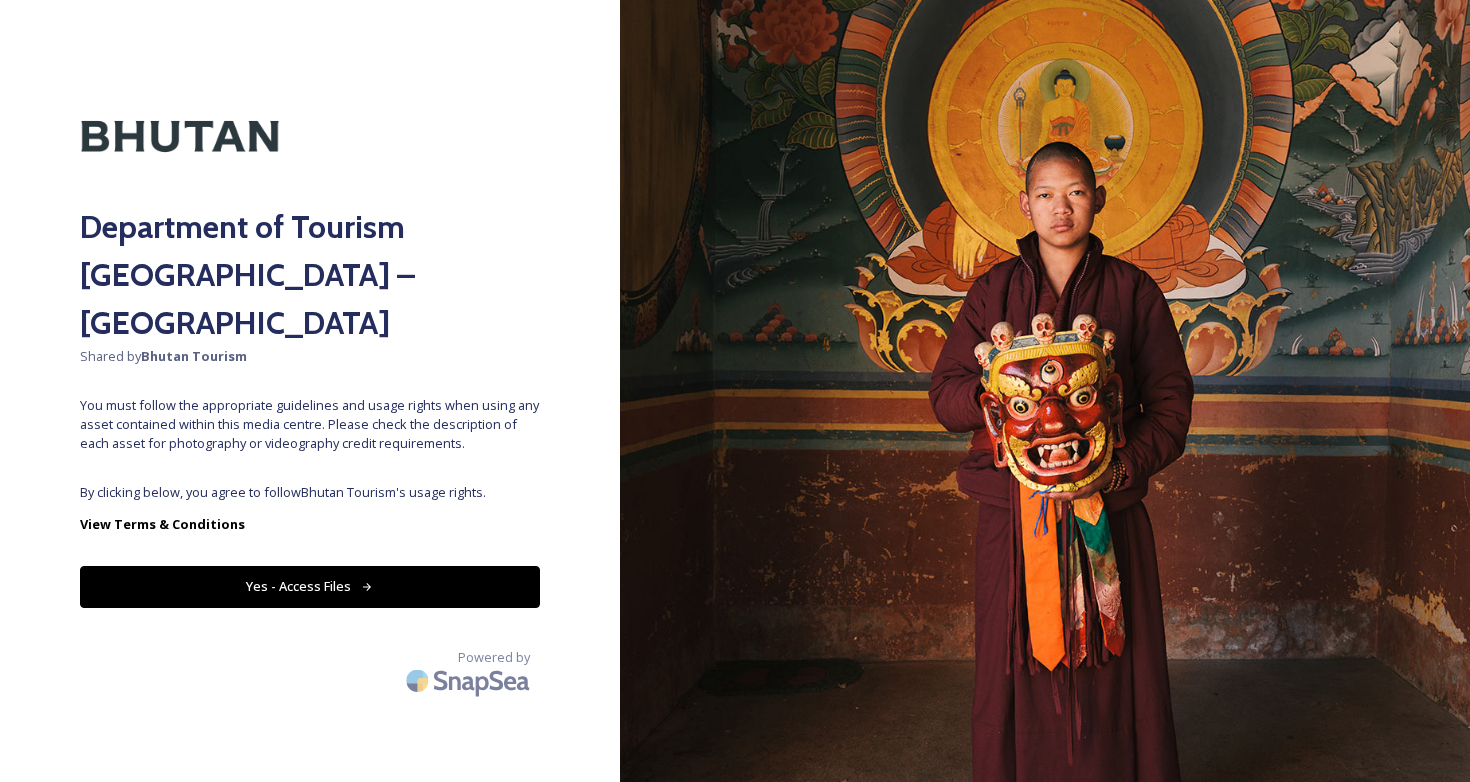 click on "Yes - Access Files" at bounding box center [310, 586] 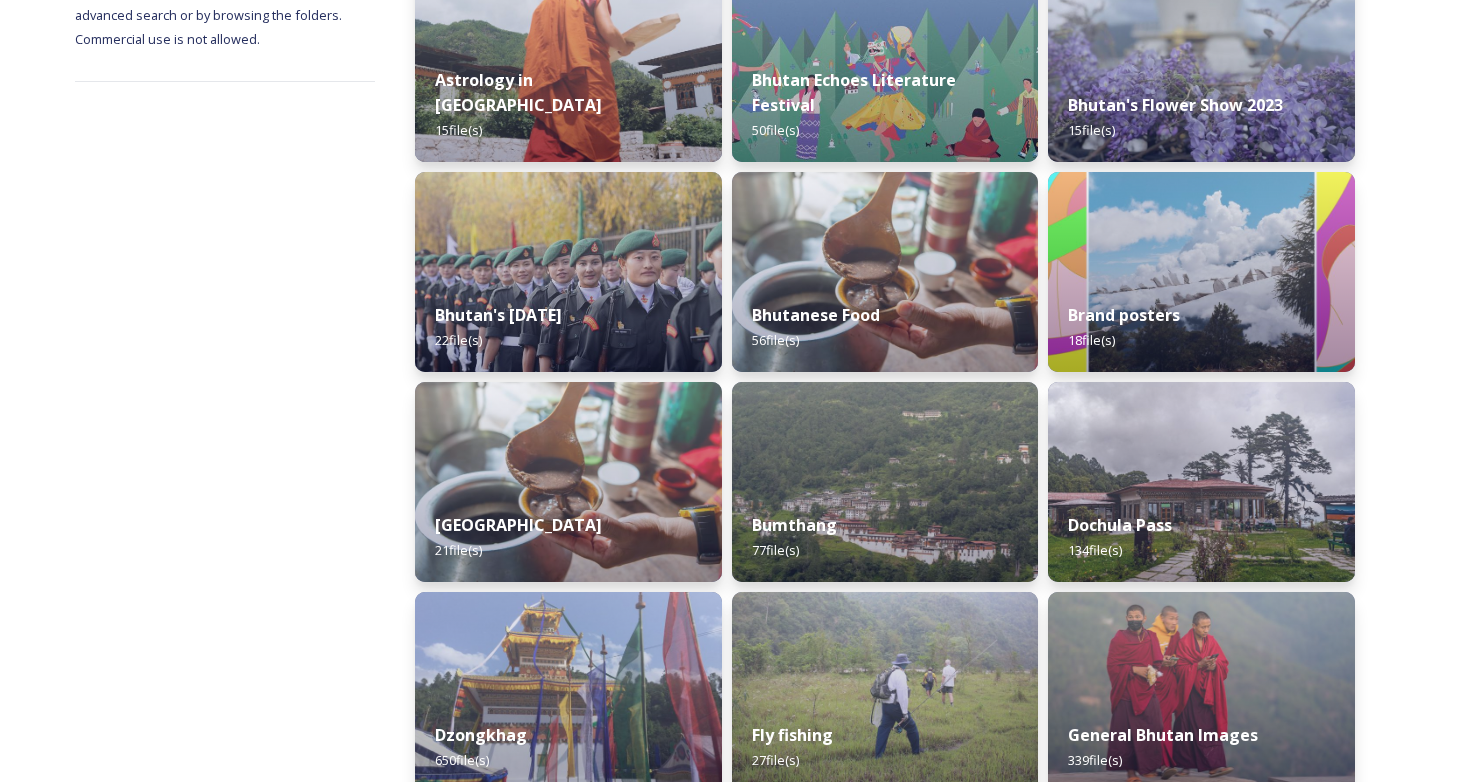 scroll, scrollTop: 444, scrollLeft: 0, axis: vertical 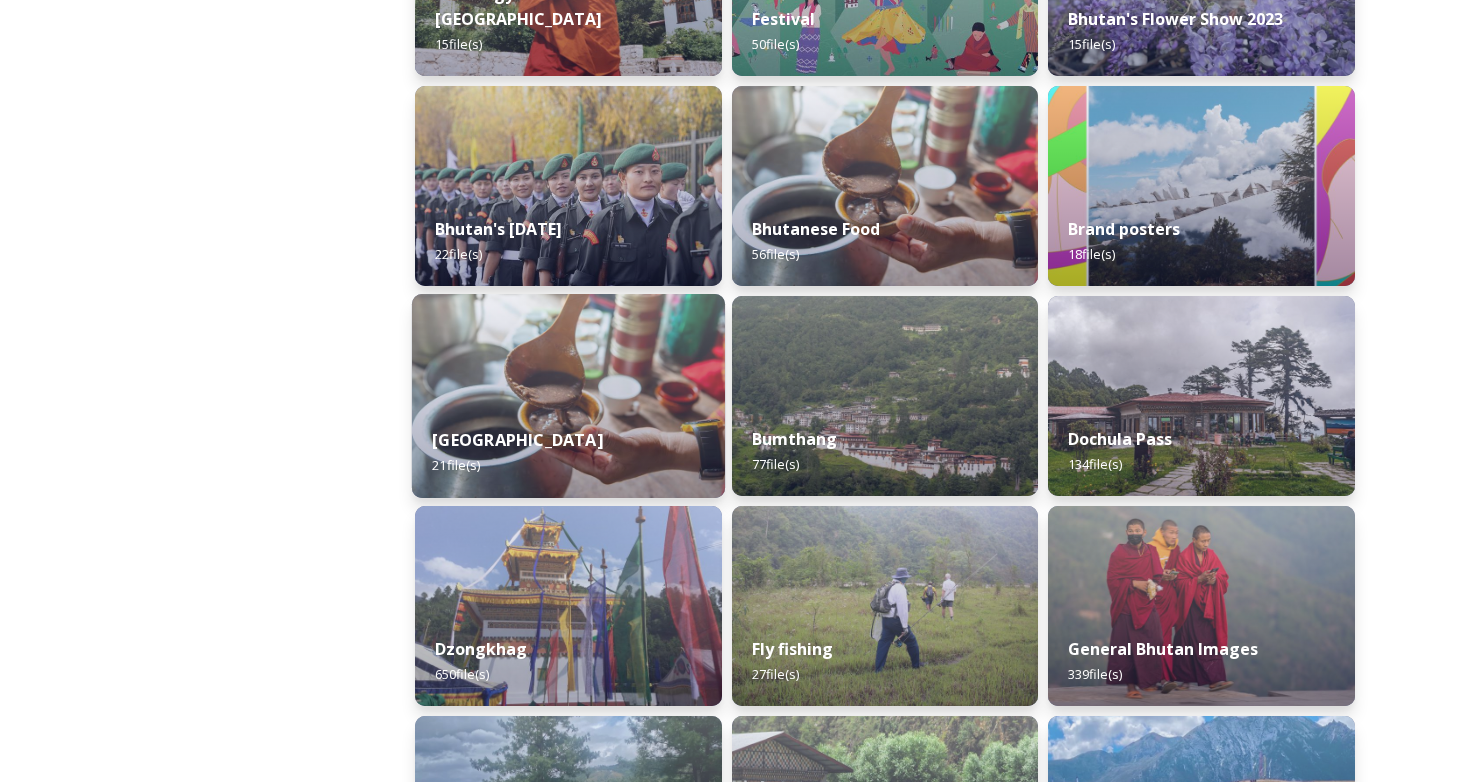 click at bounding box center (568, 396) 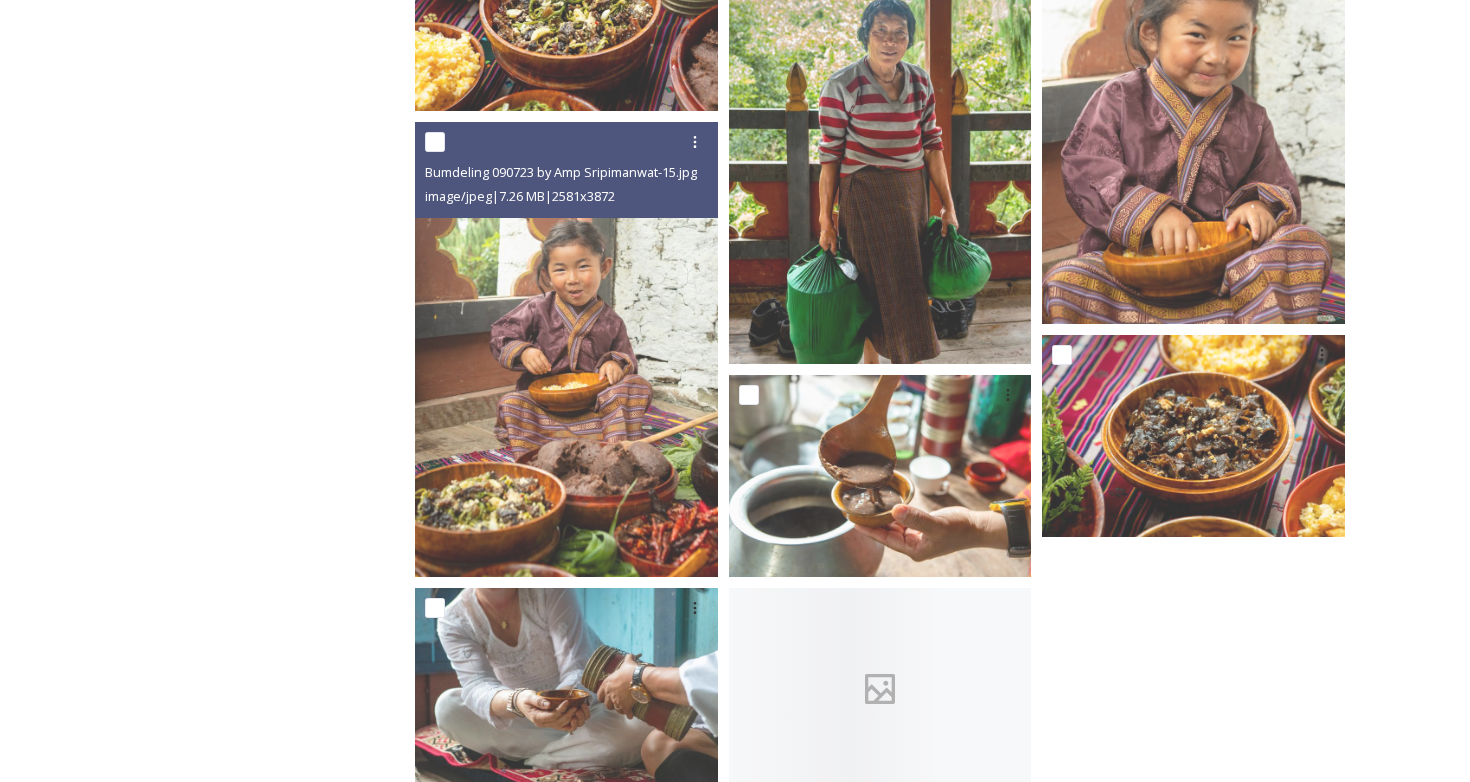 scroll, scrollTop: 1878, scrollLeft: 0, axis: vertical 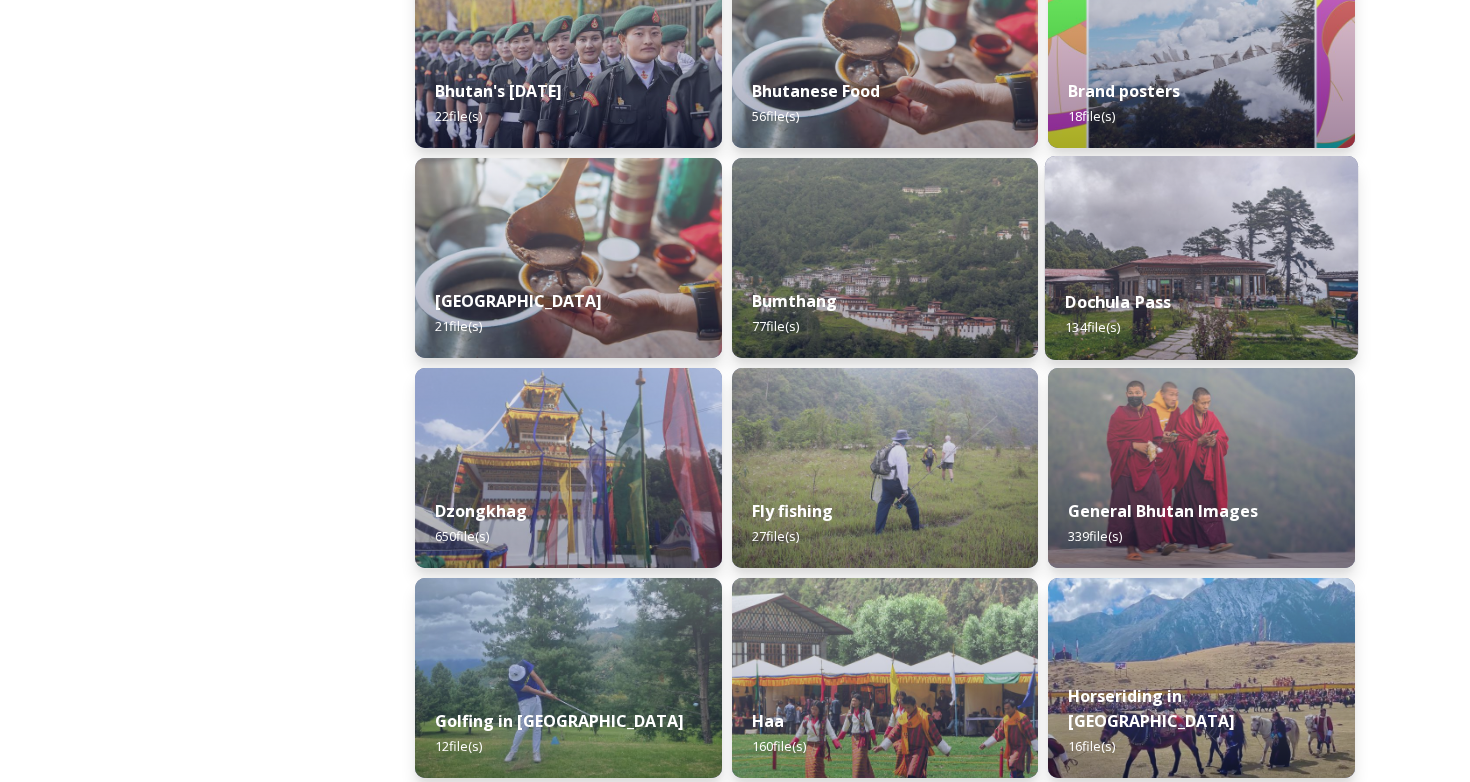 click on "Dochula Pass 134  file(s)" at bounding box center [1201, 314] 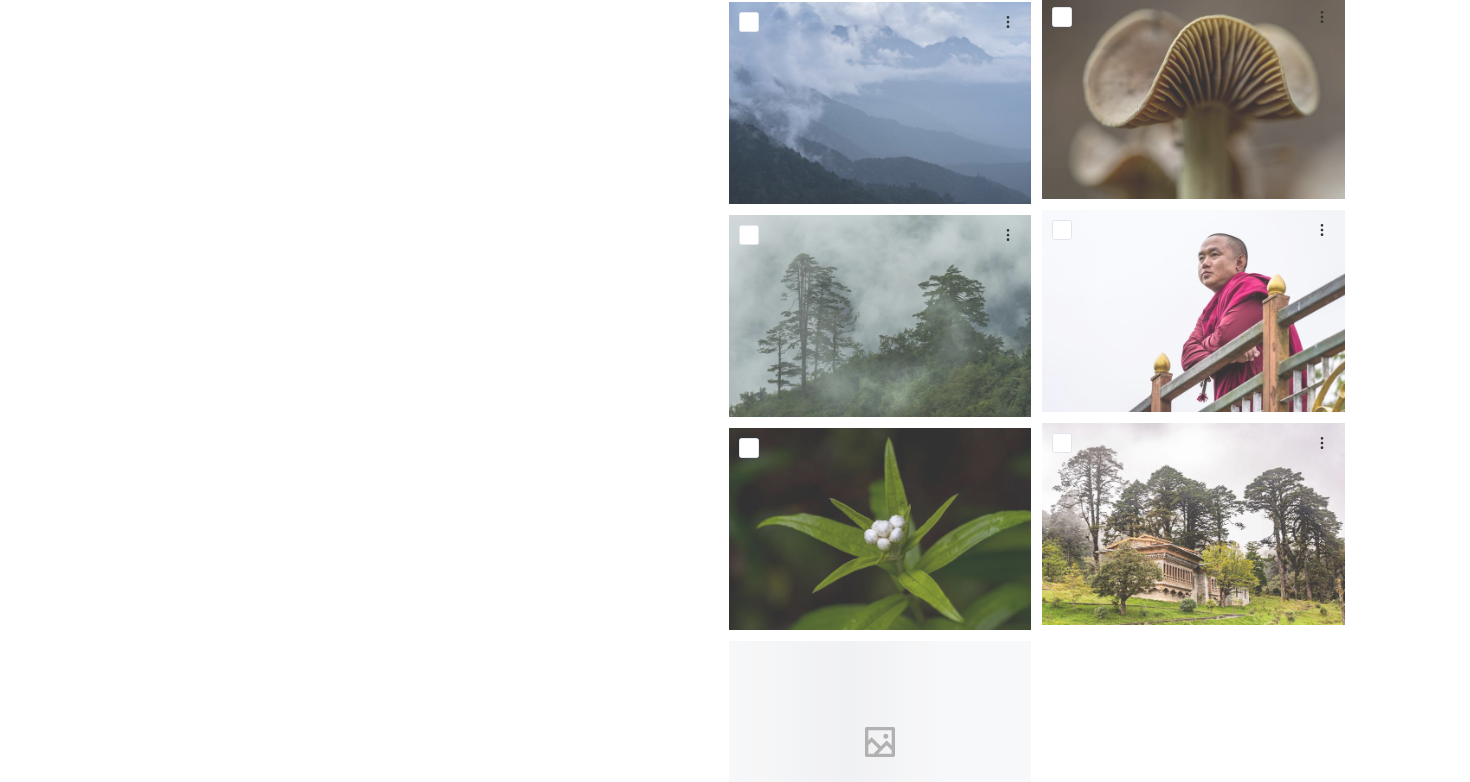 scroll, scrollTop: 10684, scrollLeft: 0, axis: vertical 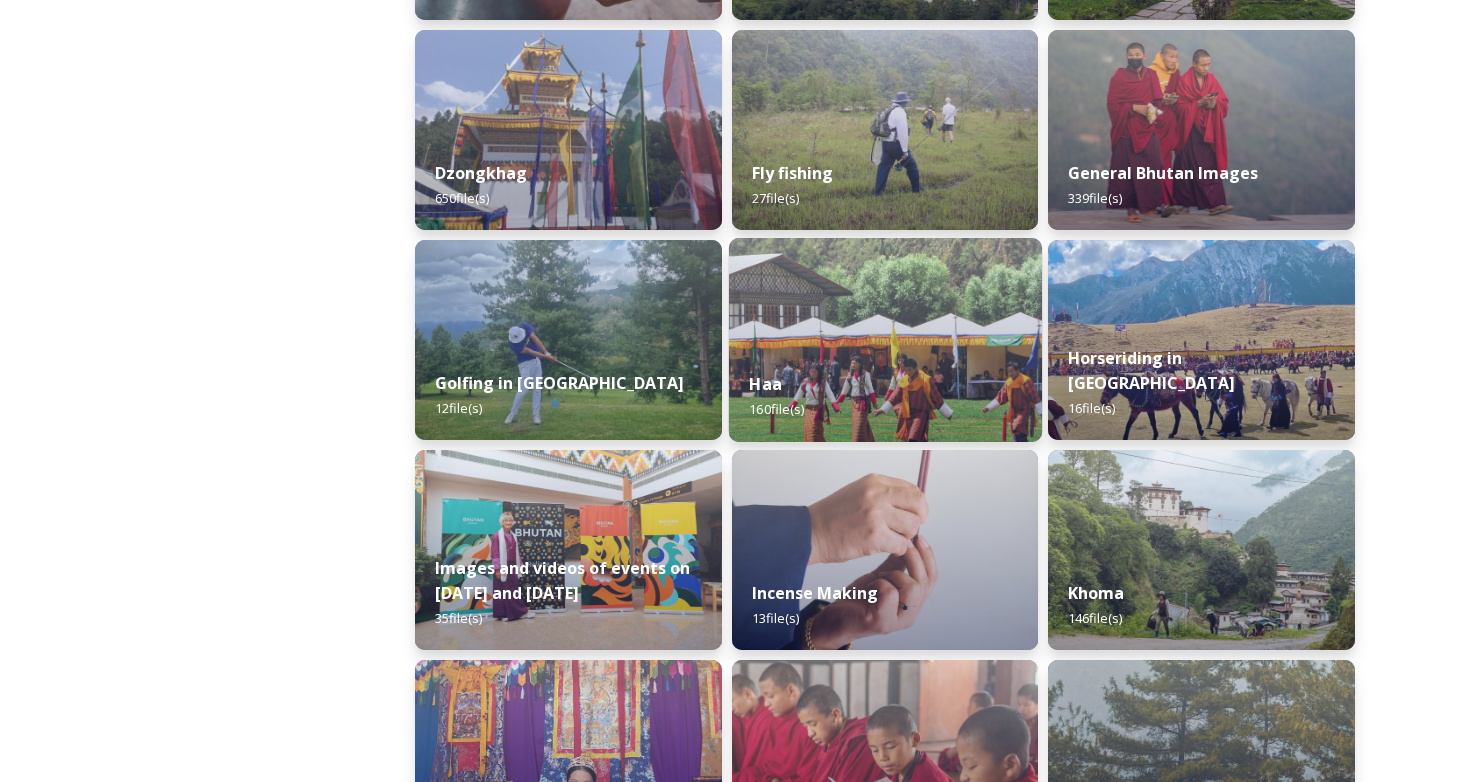 click on "Haa  160  file(s)" at bounding box center (885, 396) 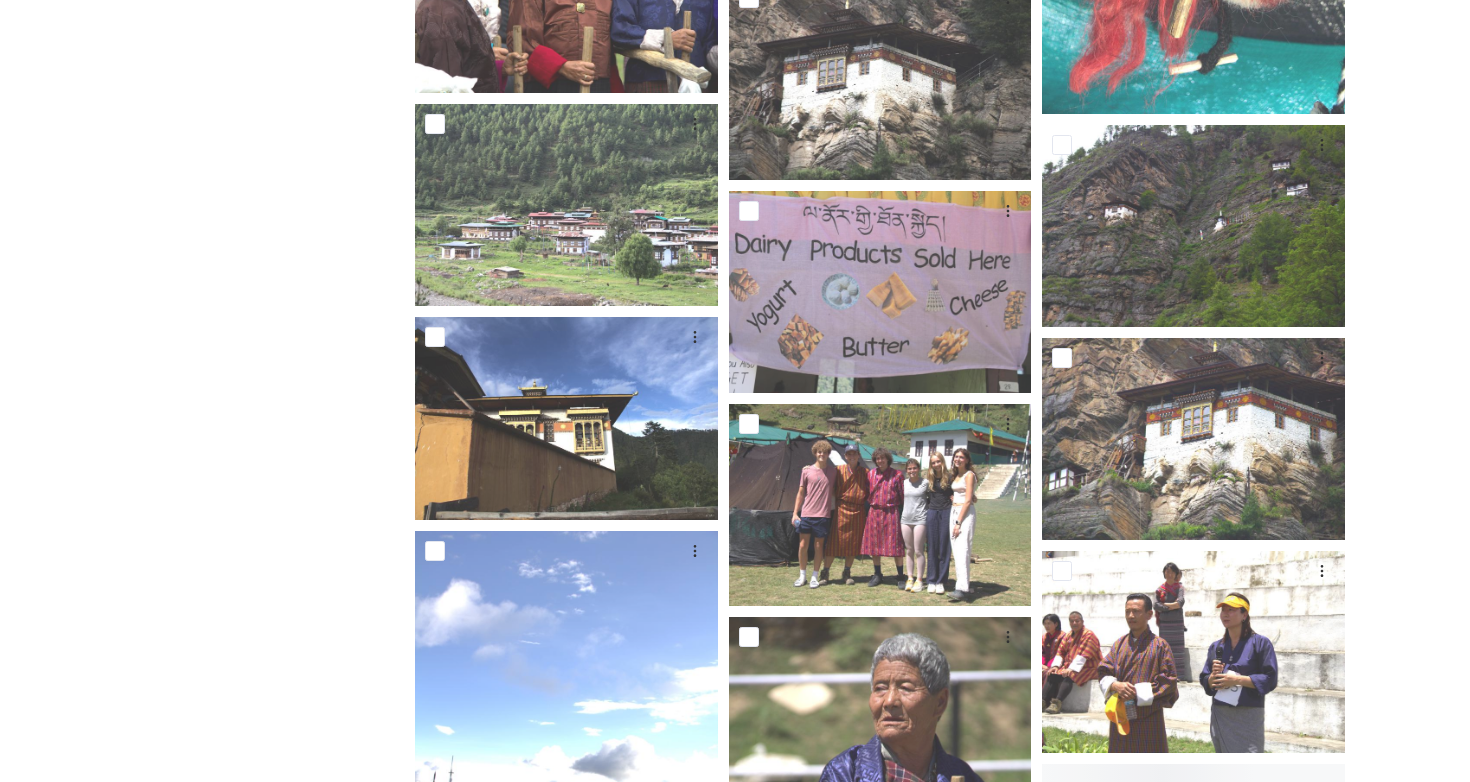 scroll, scrollTop: 12820, scrollLeft: 0, axis: vertical 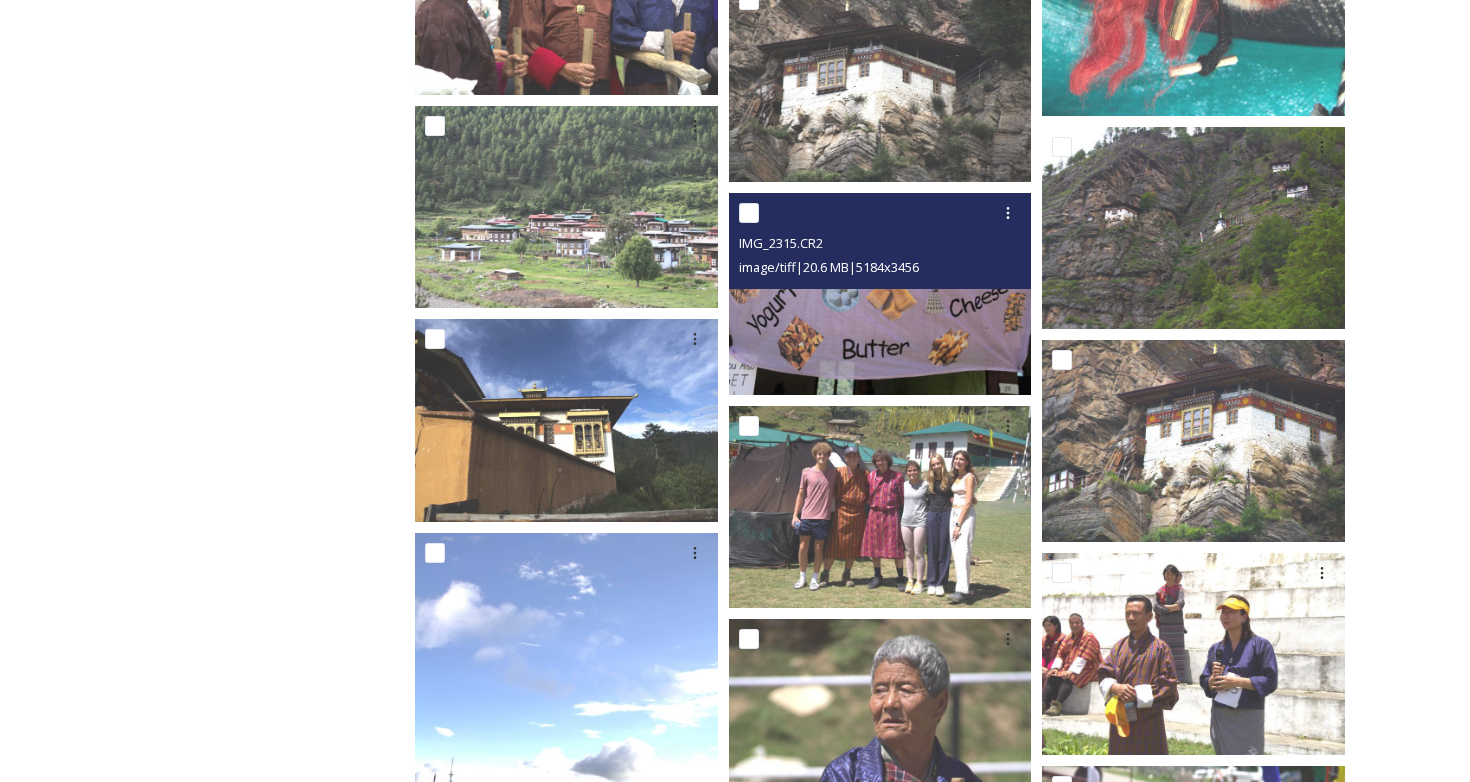 click at bounding box center (880, 294) 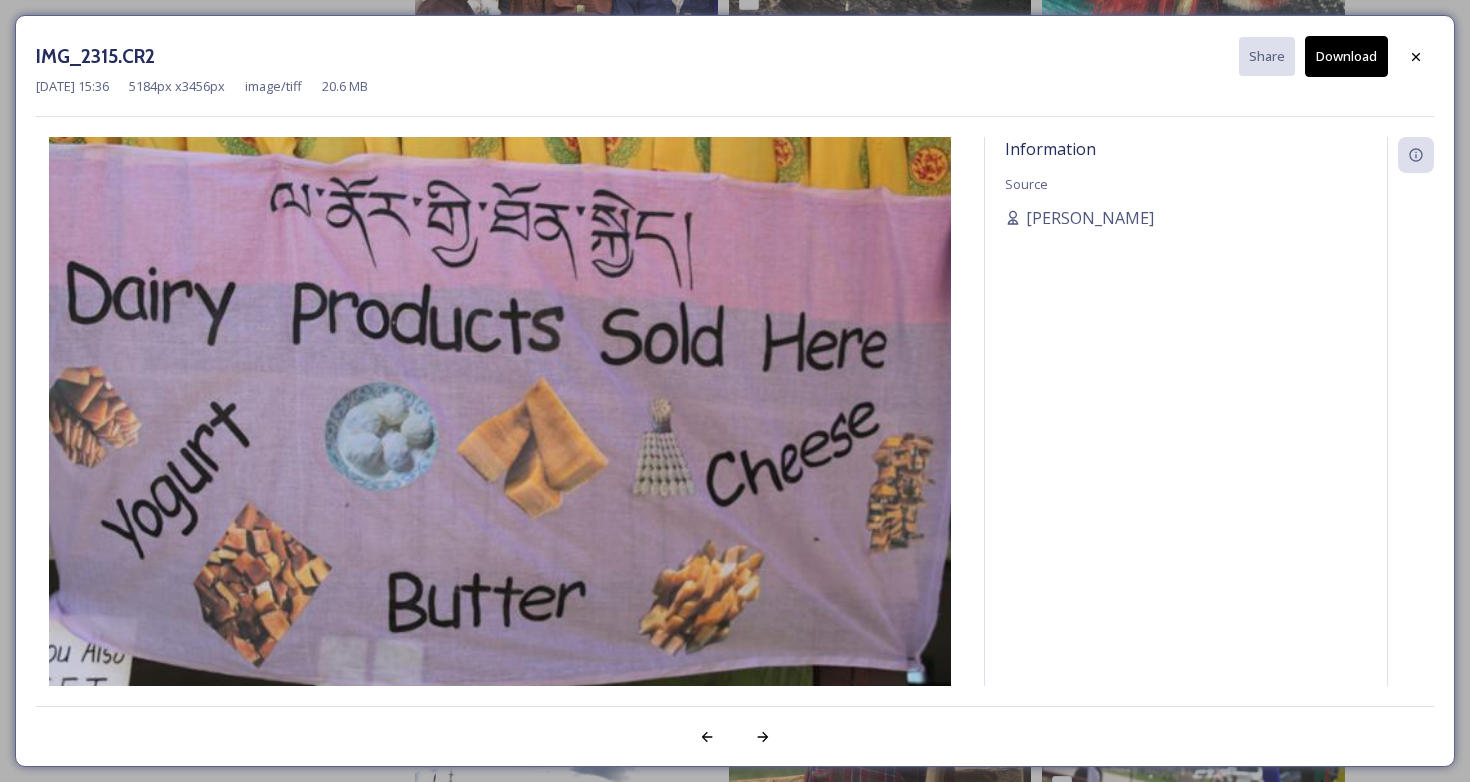 click on "Download" at bounding box center (1346, 56) 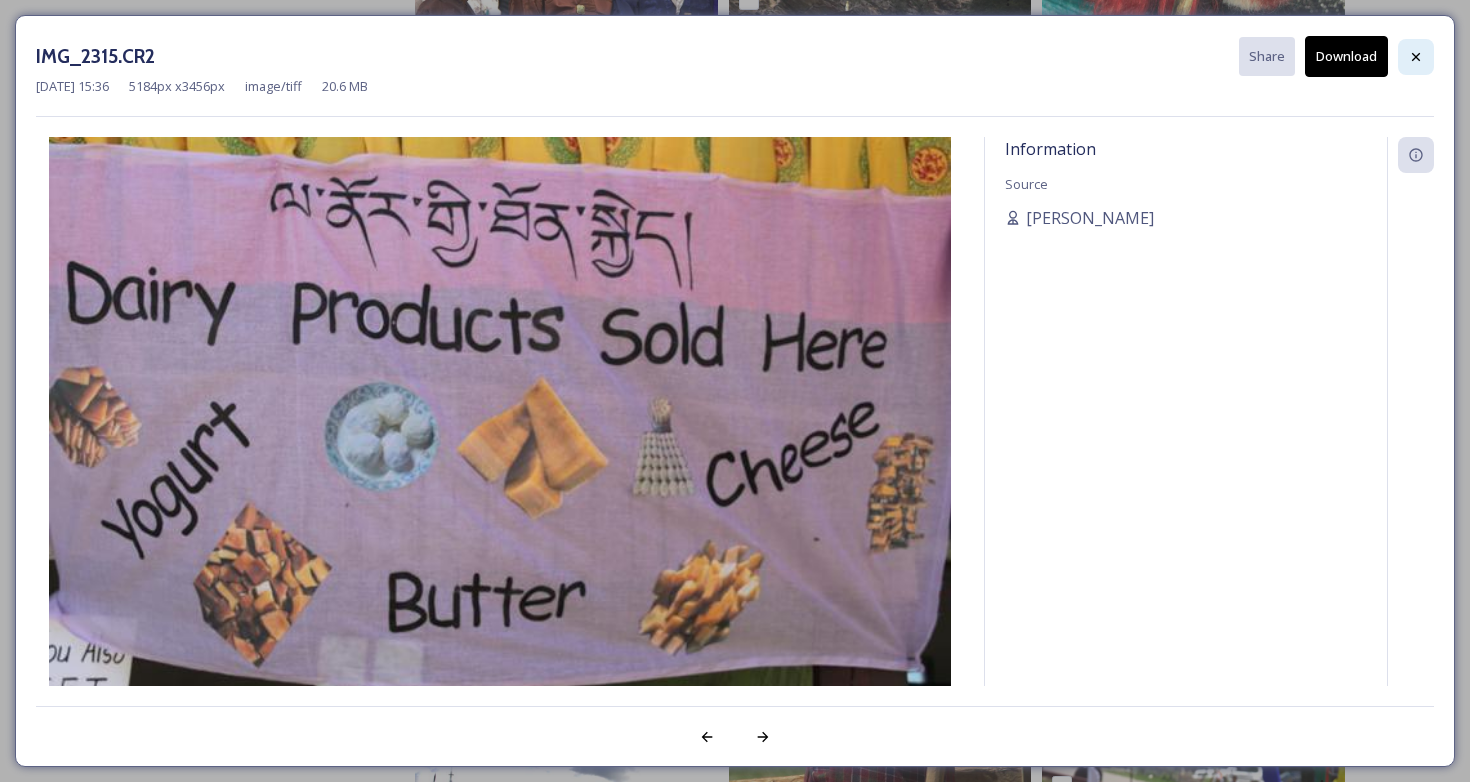click 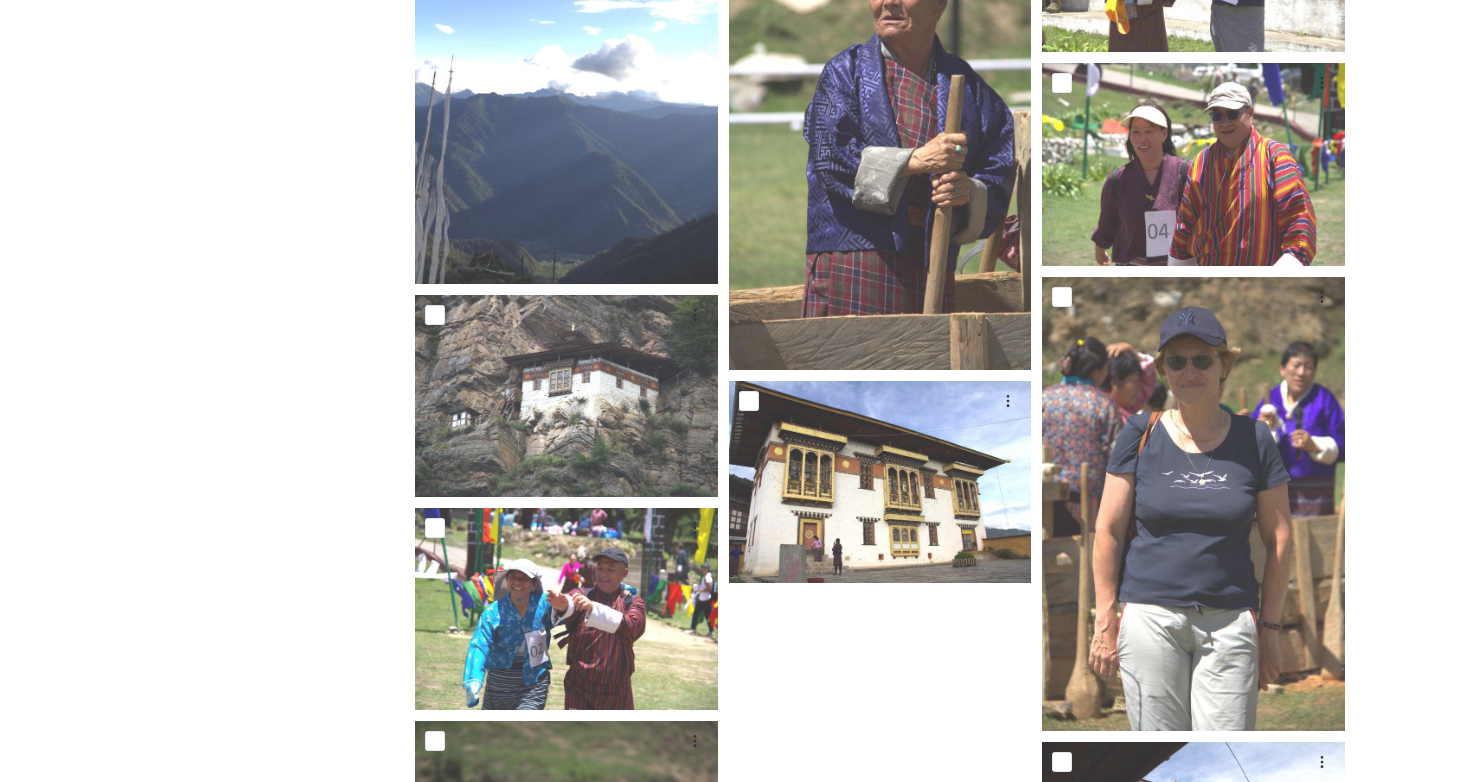 scroll, scrollTop: 13028, scrollLeft: 0, axis: vertical 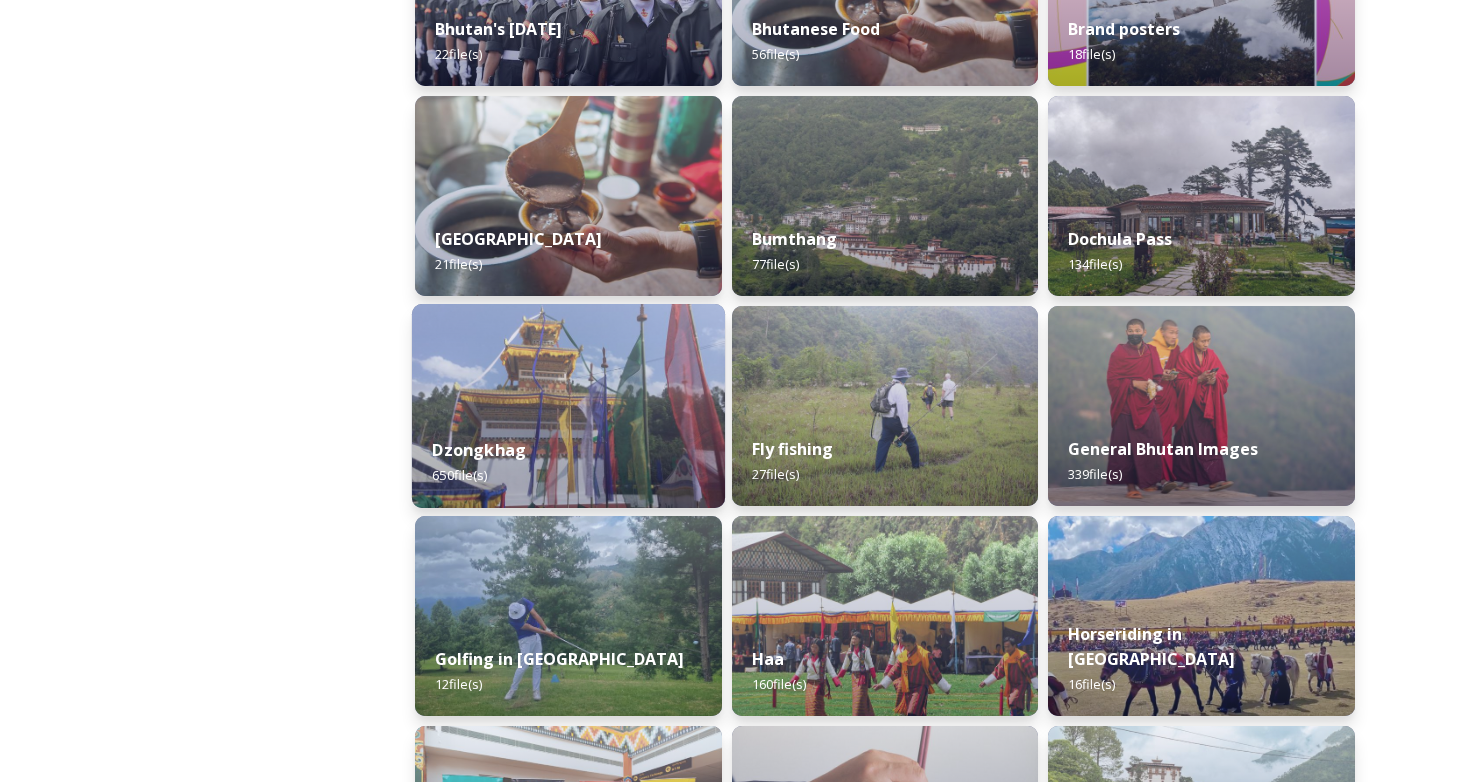 click on "Dzongkhag 650  file(s)" at bounding box center [568, 462] 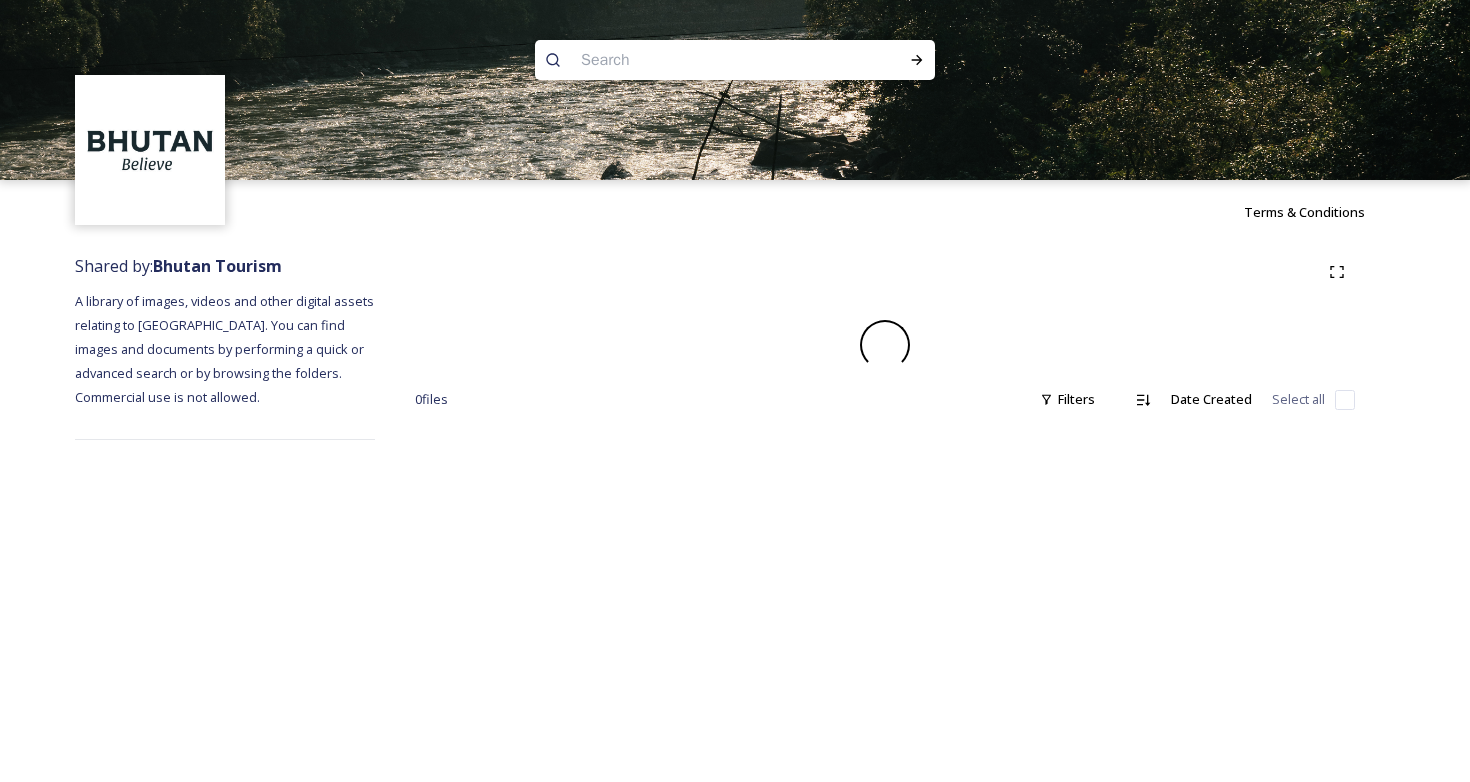 scroll, scrollTop: 0, scrollLeft: 0, axis: both 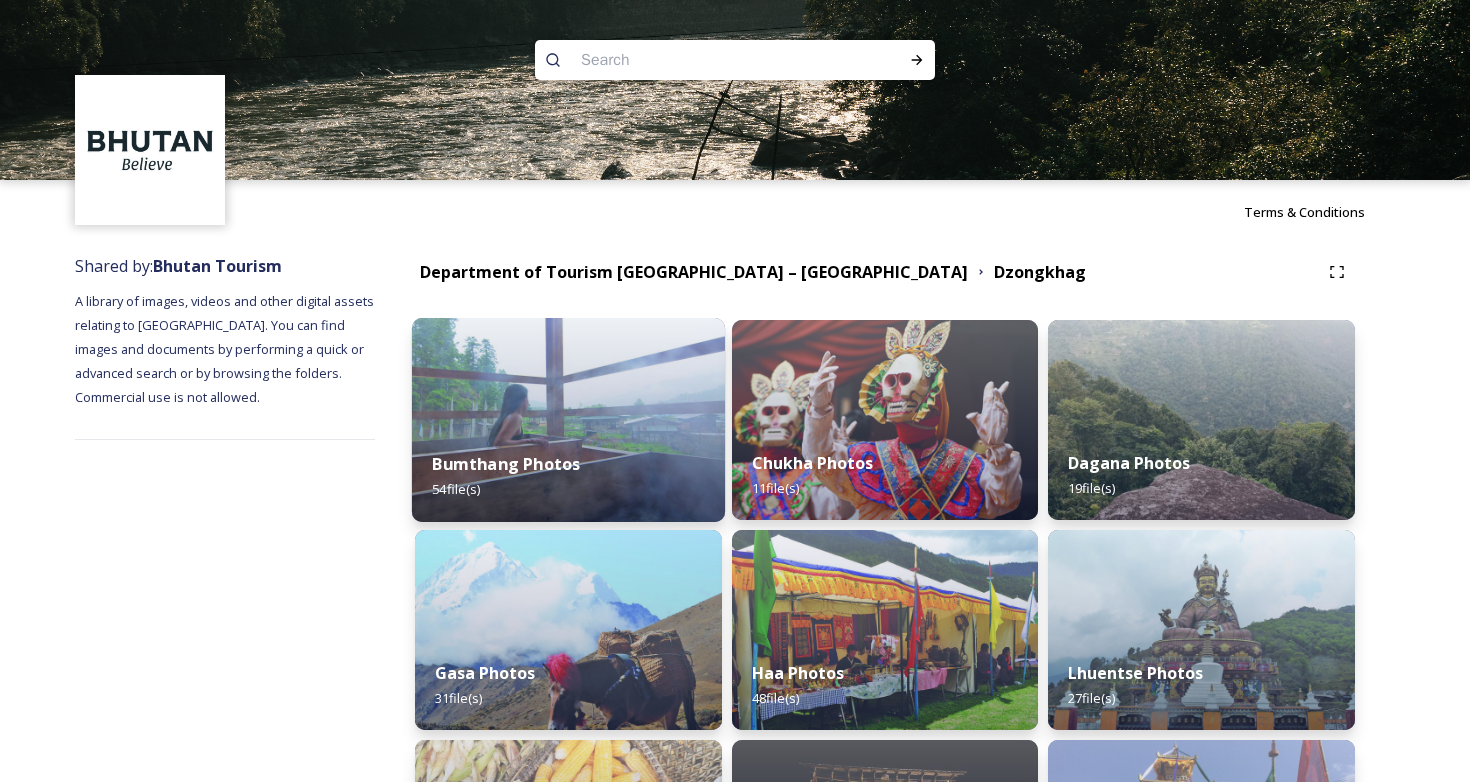 click on "Bumthang Photos 54  file(s)" at bounding box center [568, 476] 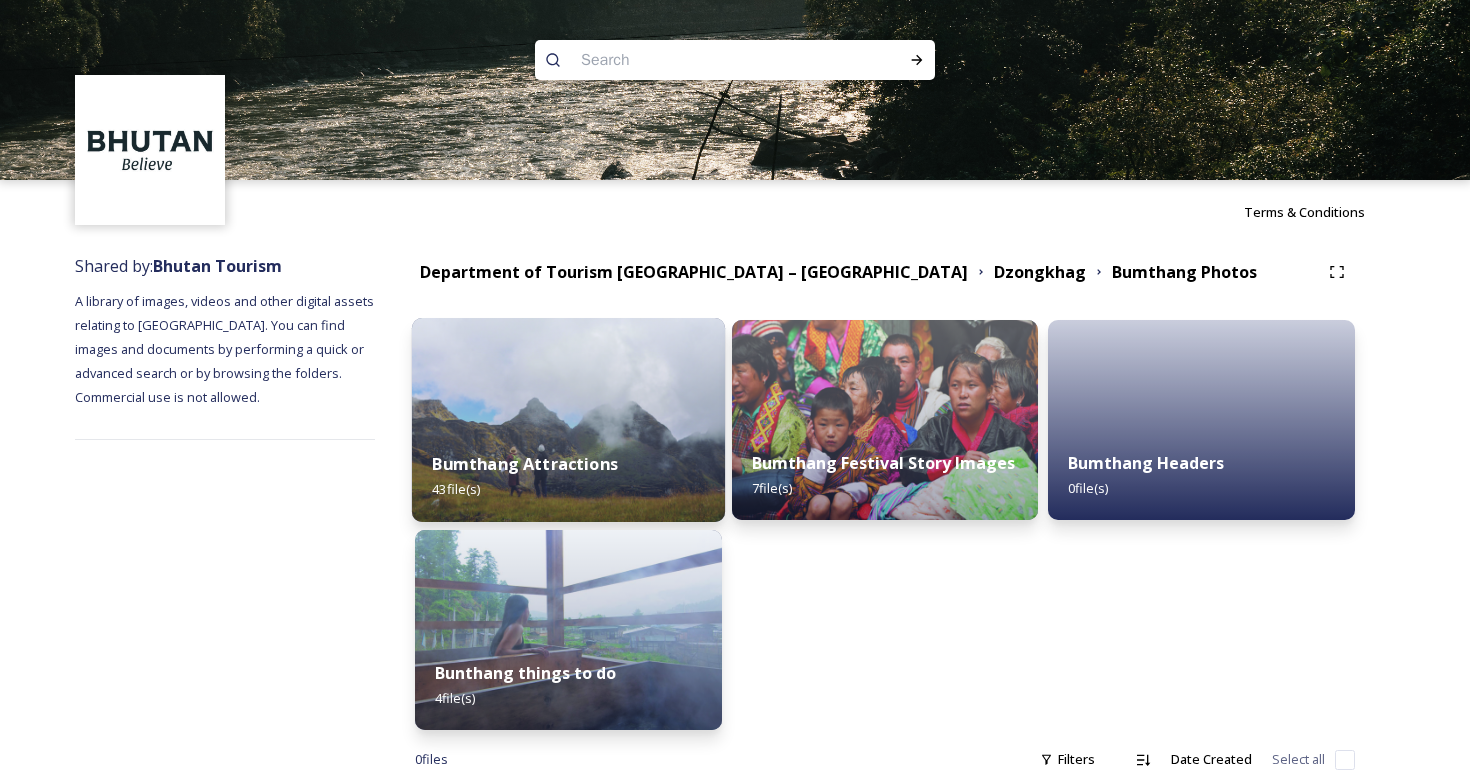 click on "Bumthang Attractions 43  file(s)" at bounding box center [568, 476] 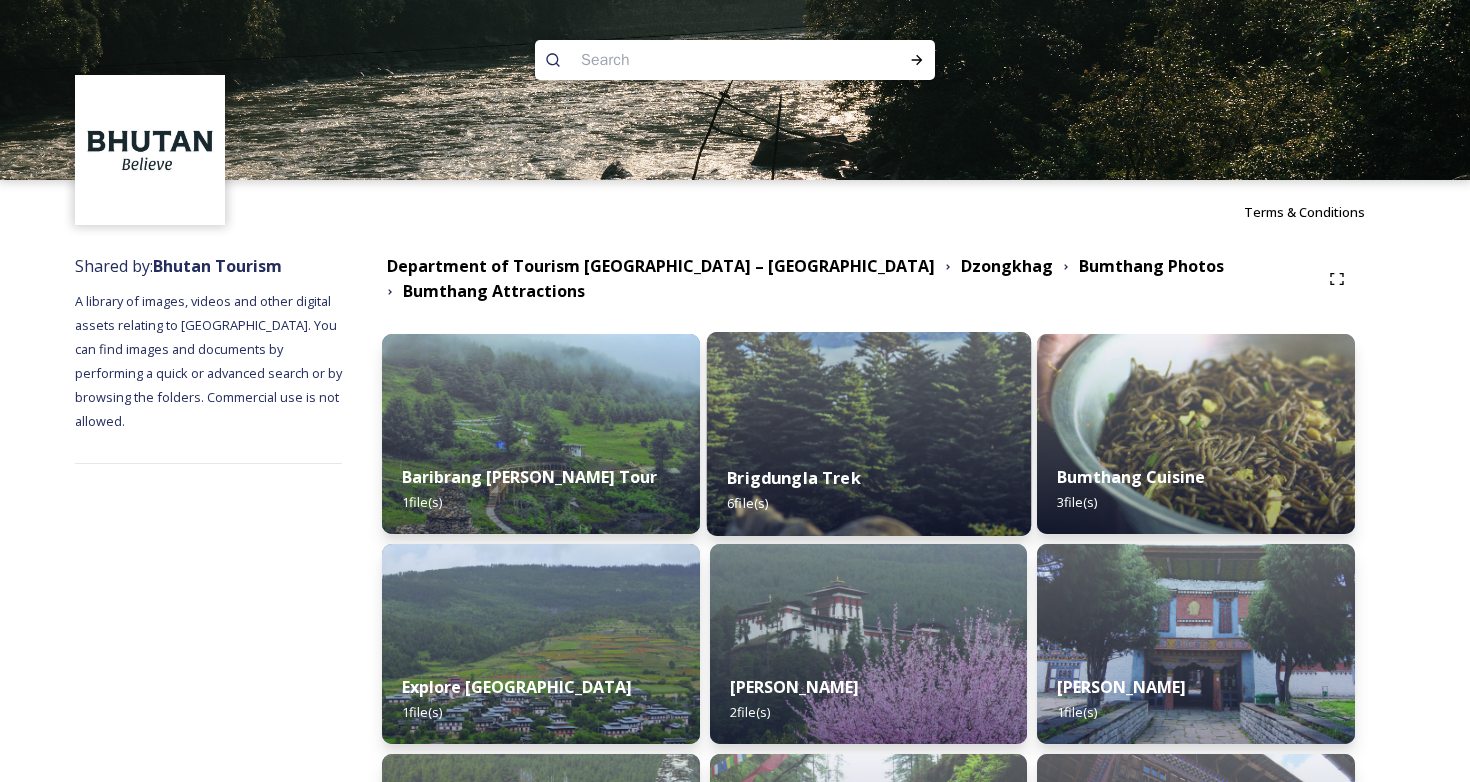 click on "Brigdungla Trek" at bounding box center (794, 478) 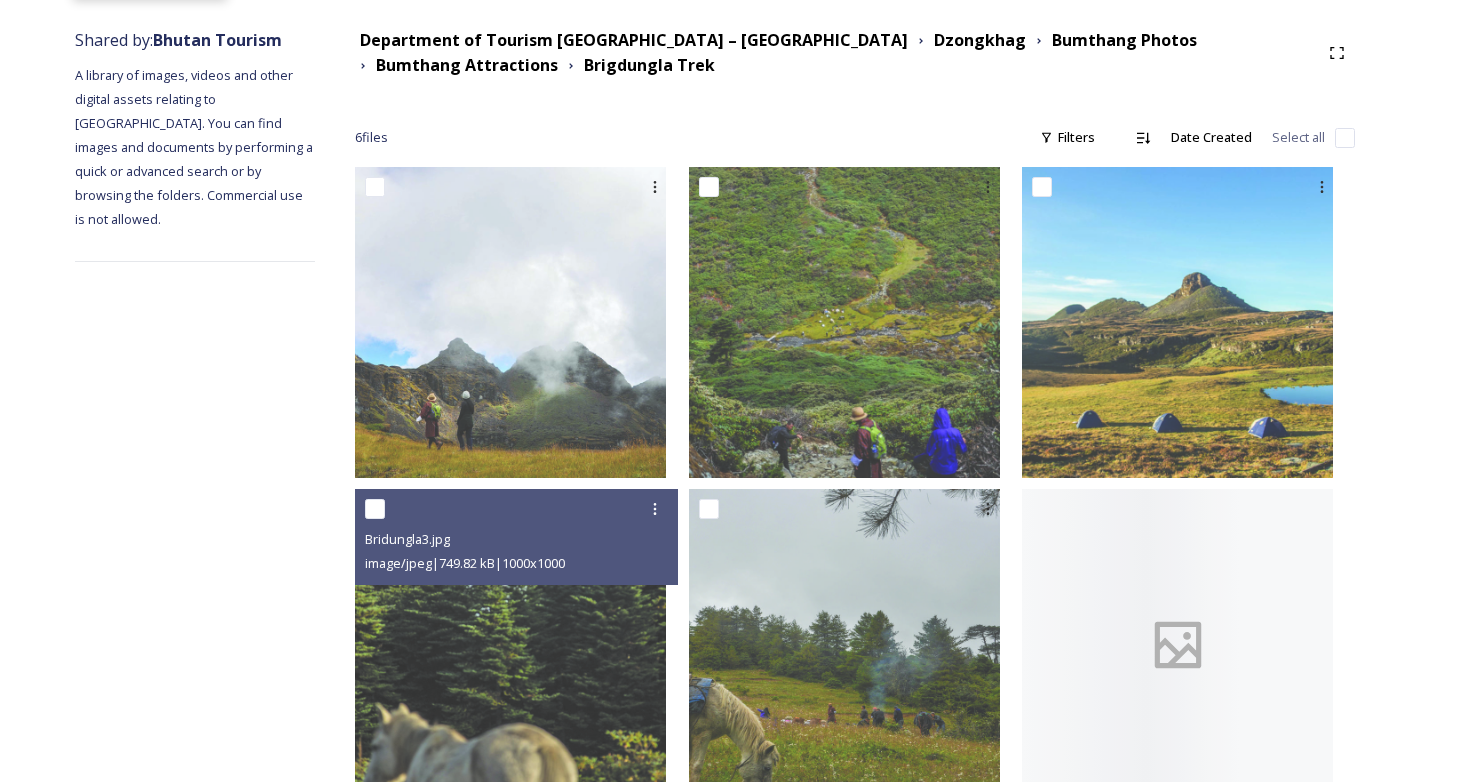 scroll, scrollTop: 286, scrollLeft: 0, axis: vertical 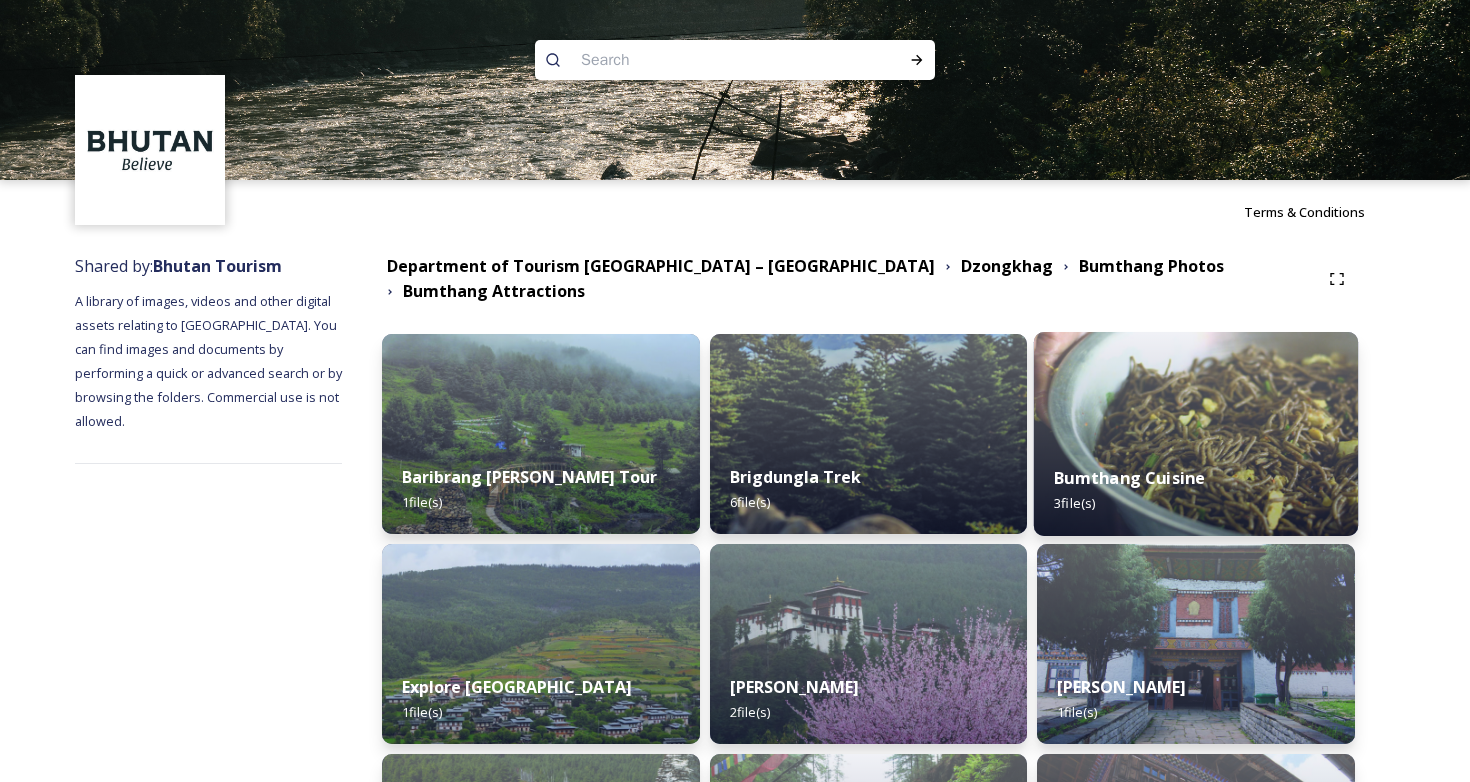 click on "Bumthang Cuisine" at bounding box center (1130, 478) 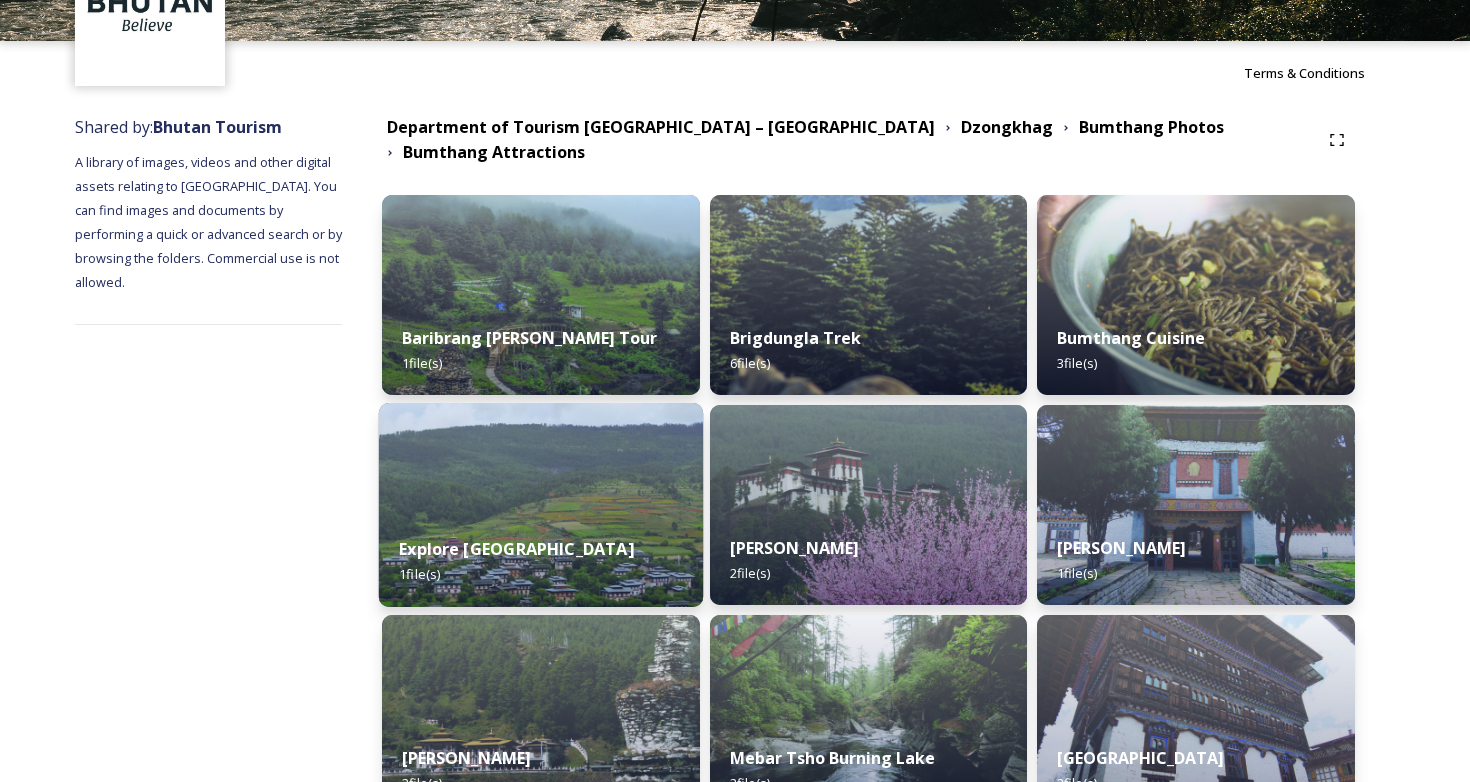 scroll, scrollTop: 144, scrollLeft: 0, axis: vertical 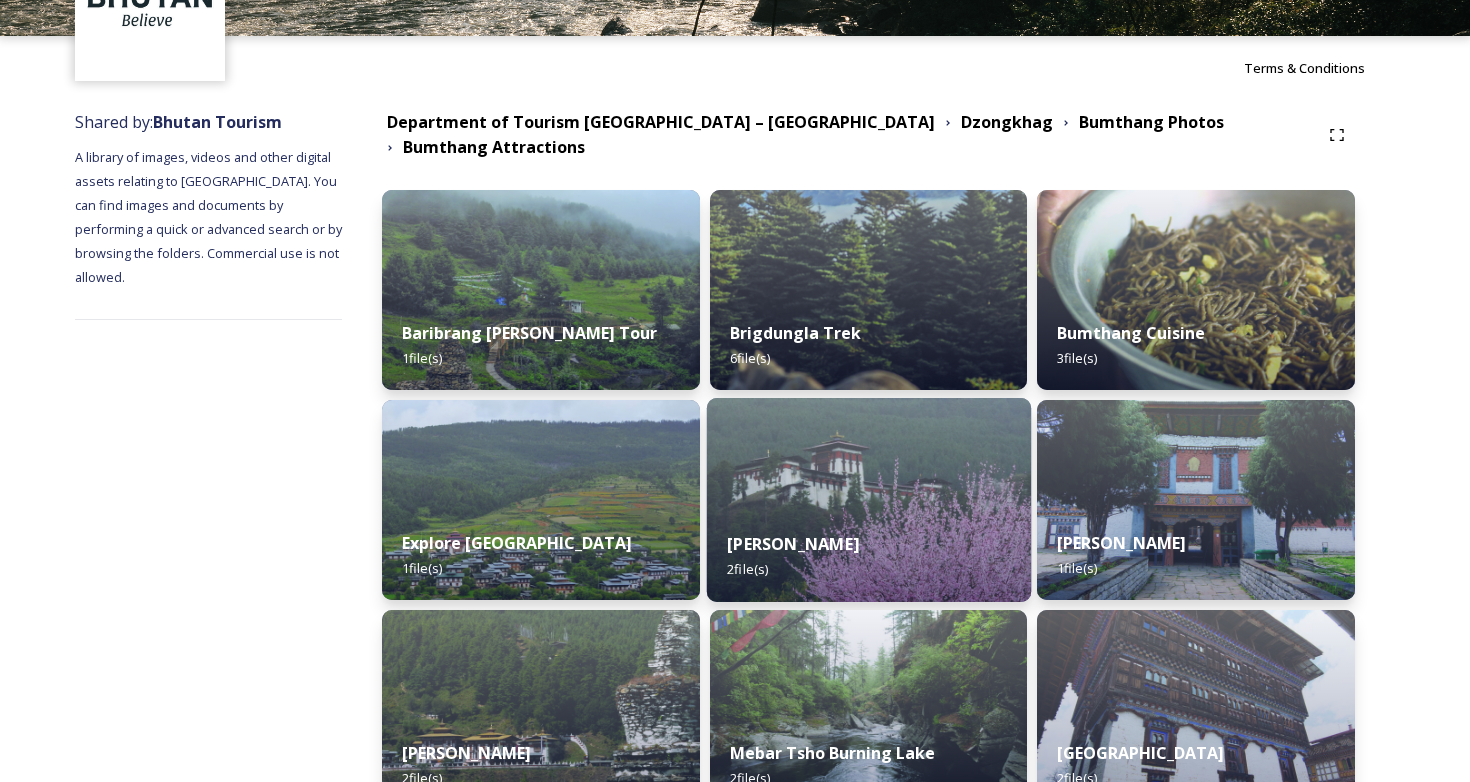 click on "Jakar Dzong" at bounding box center (793, 544) 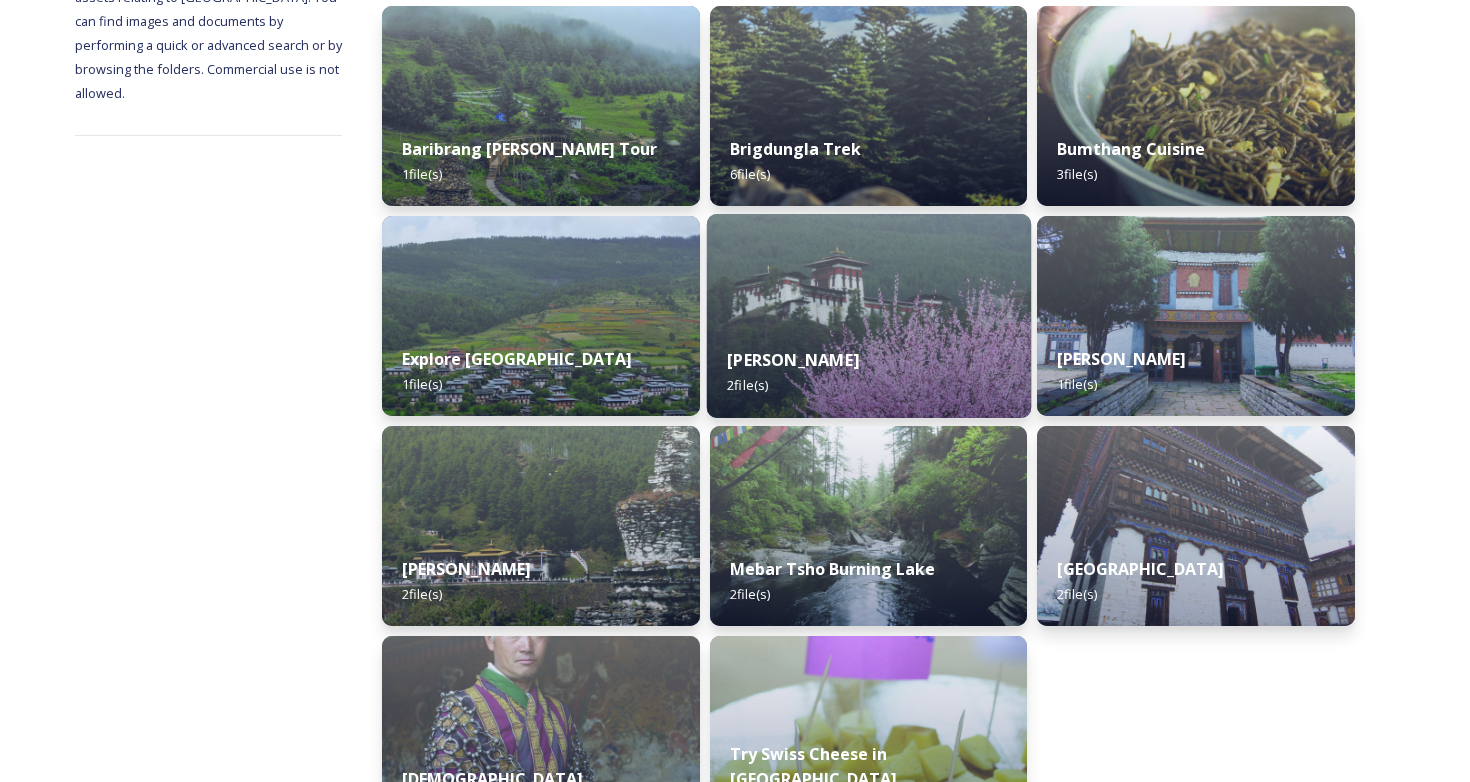 scroll, scrollTop: 487, scrollLeft: 0, axis: vertical 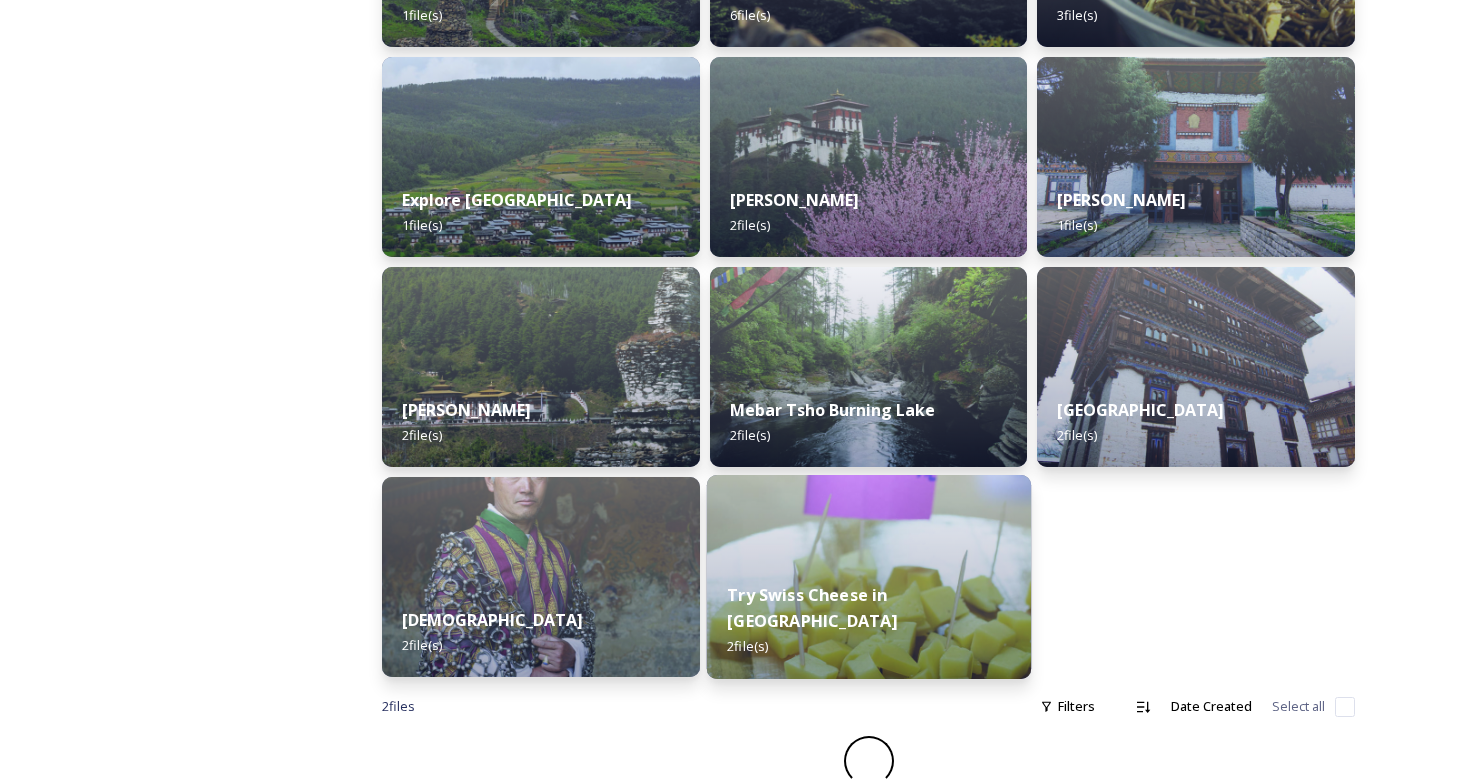 click on "Try Swiss Cheese in Bumthang" at bounding box center [812, 608] 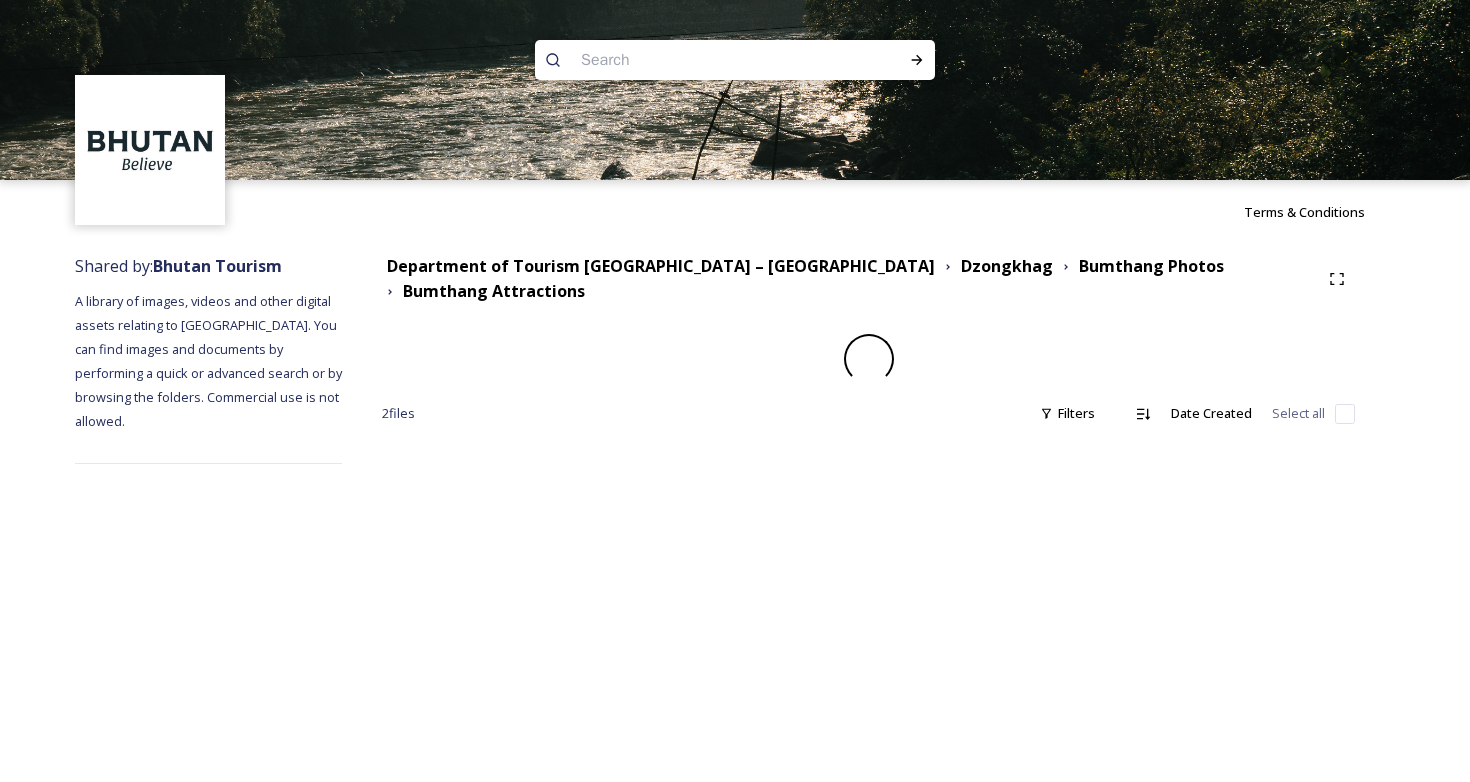 scroll, scrollTop: 0, scrollLeft: 0, axis: both 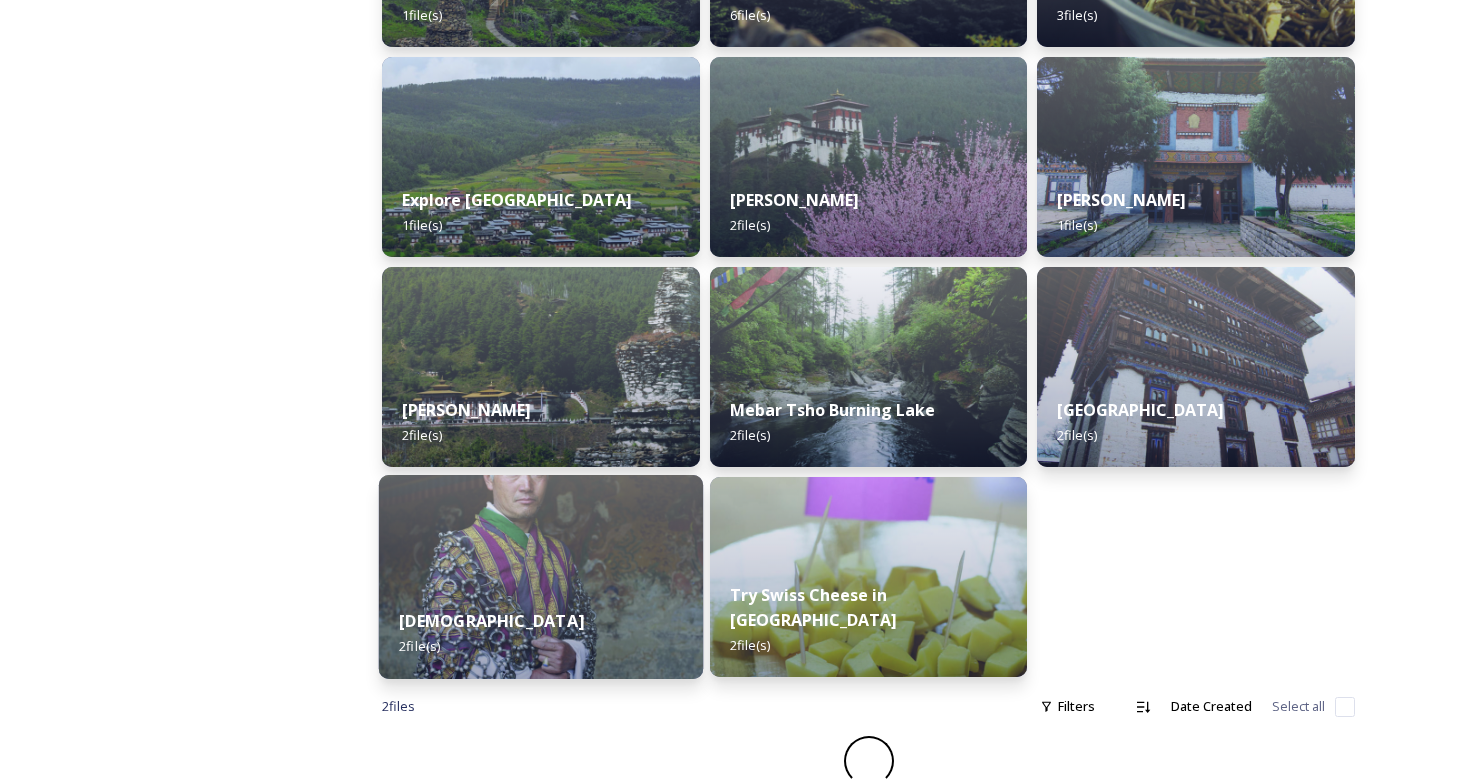 click on "Tamzhing Temple 2  file(s)" at bounding box center (541, 633) 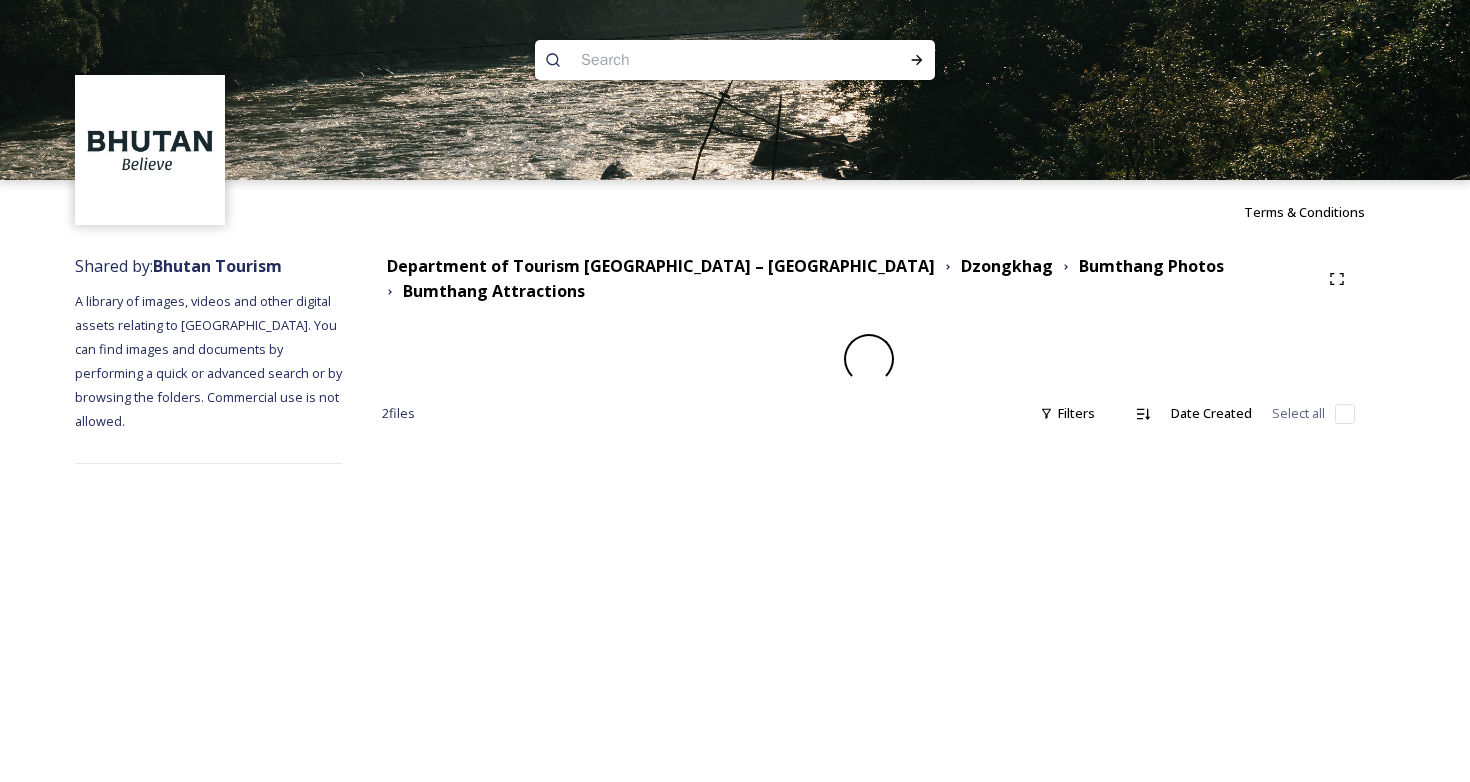 scroll, scrollTop: 0, scrollLeft: 0, axis: both 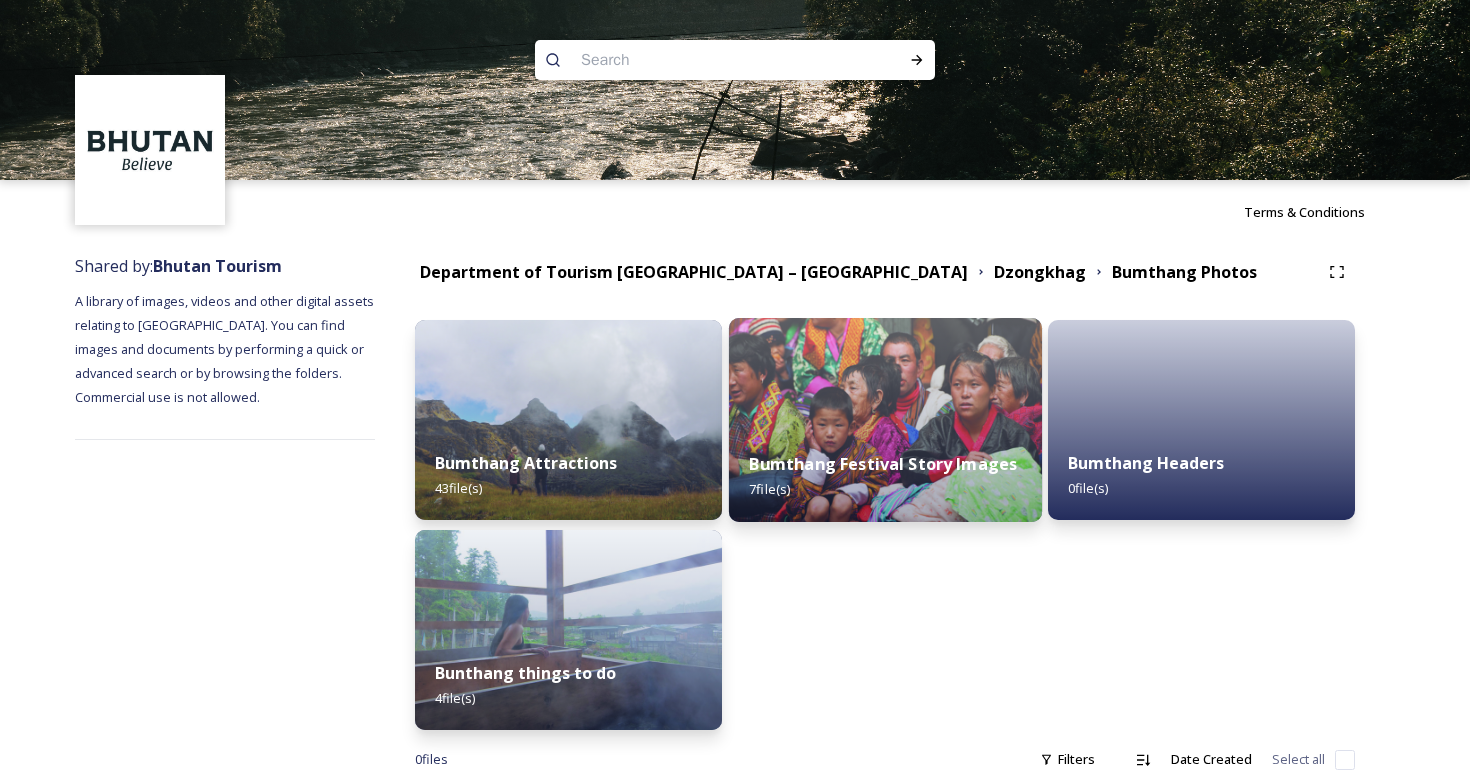 click on "Bumthang Festival Story Images" at bounding box center [883, 464] 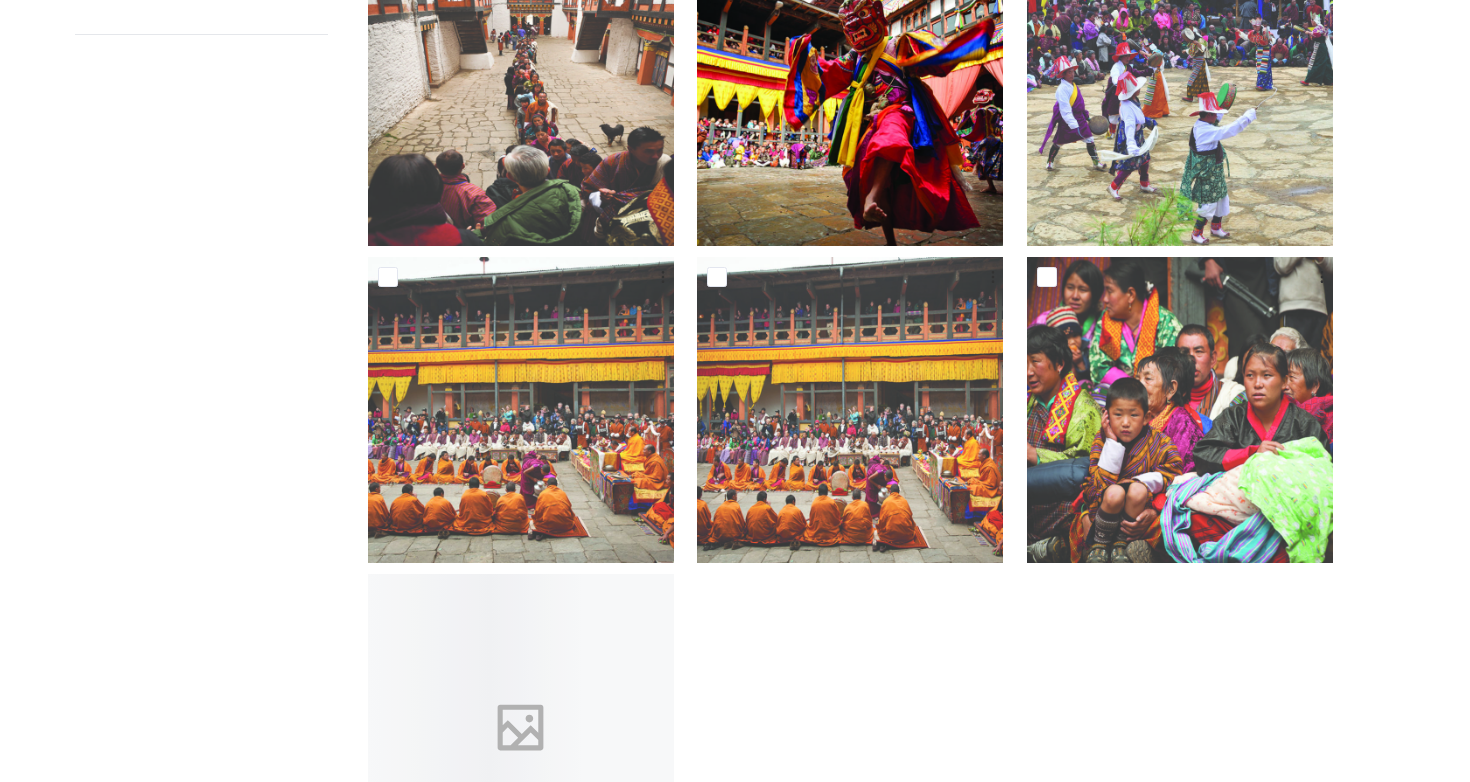 scroll, scrollTop: 593, scrollLeft: 0, axis: vertical 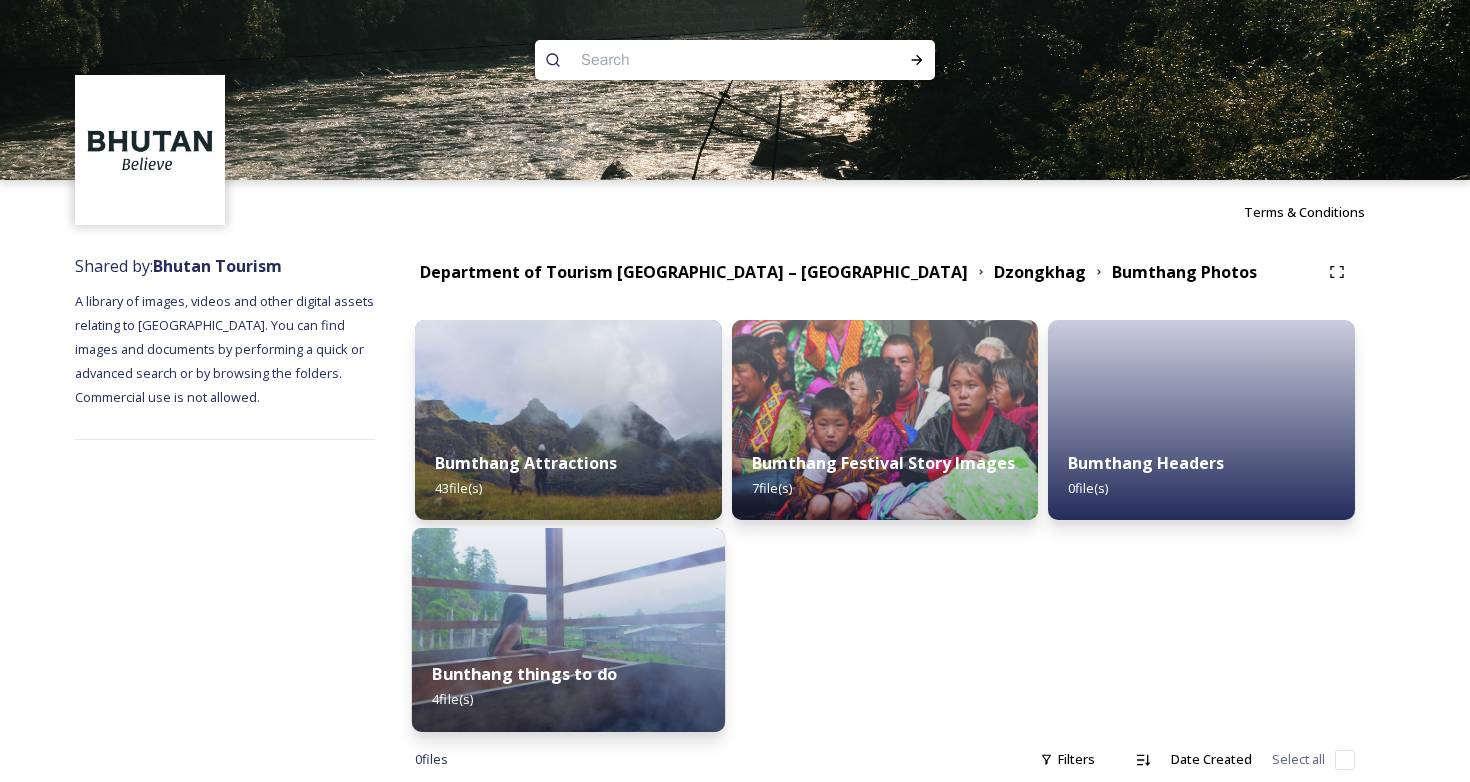 click on "Bunthang things to do 4  file(s)" at bounding box center (568, 686) 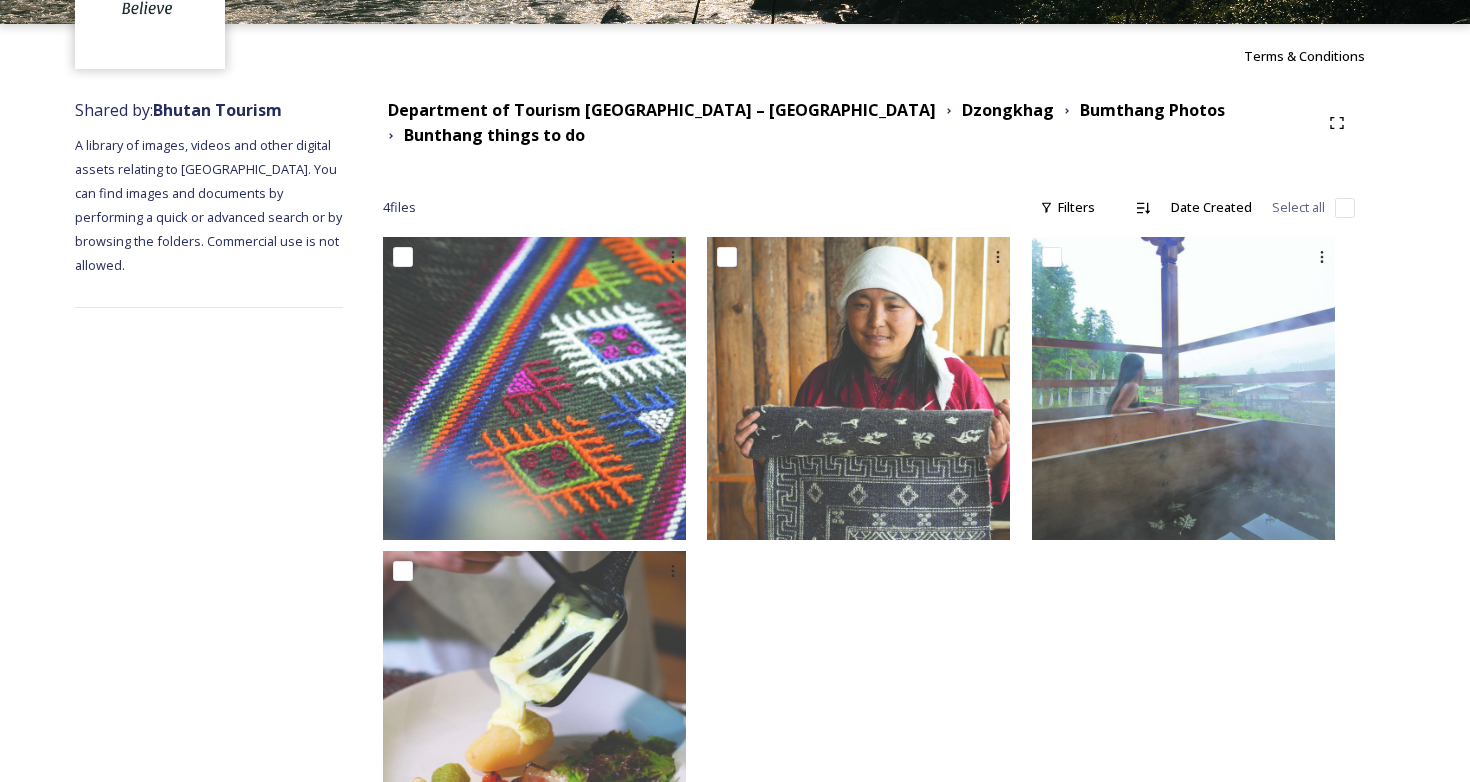 scroll, scrollTop: 258, scrollLeft: 0, axis: vertical 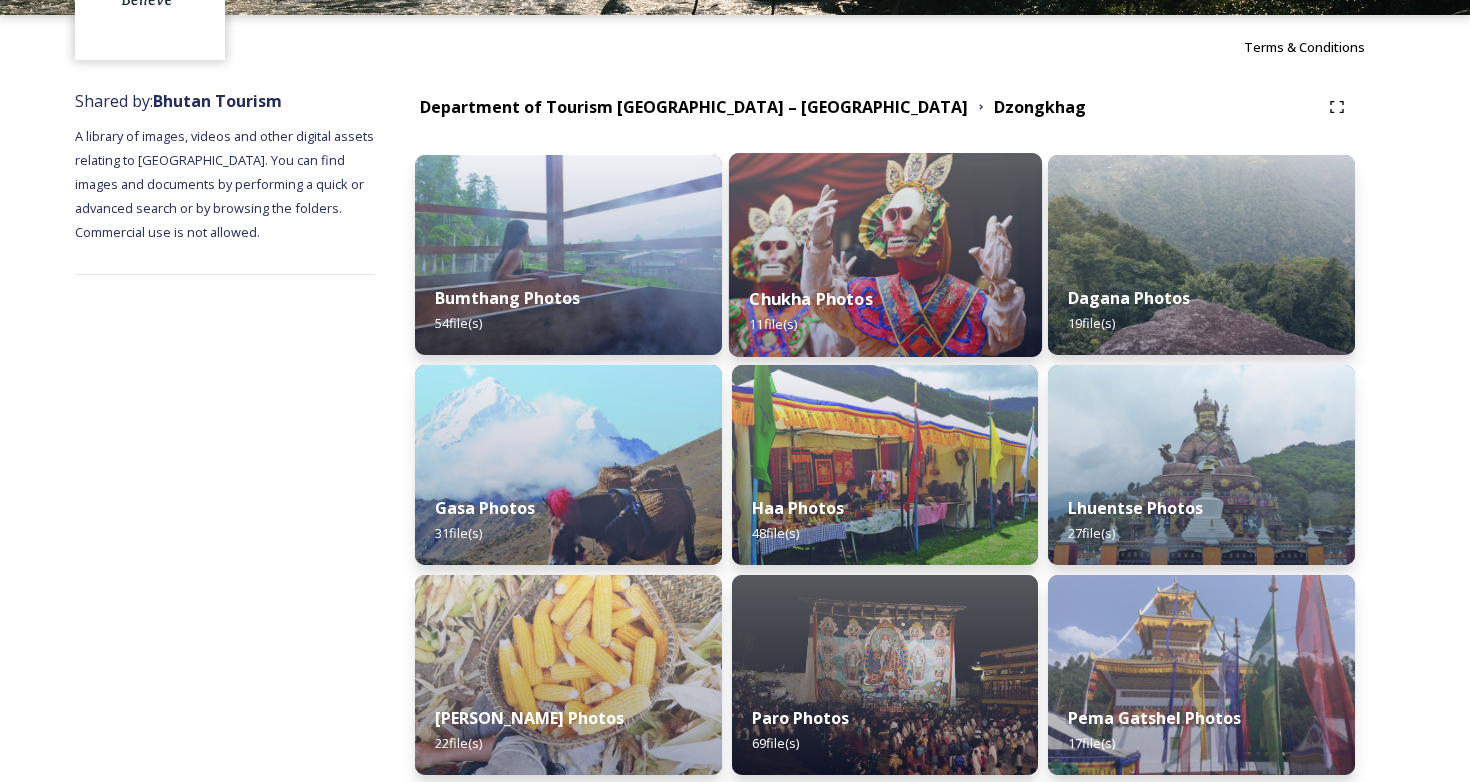 click on "Chukha Photos" at bounding box center (810, 299) 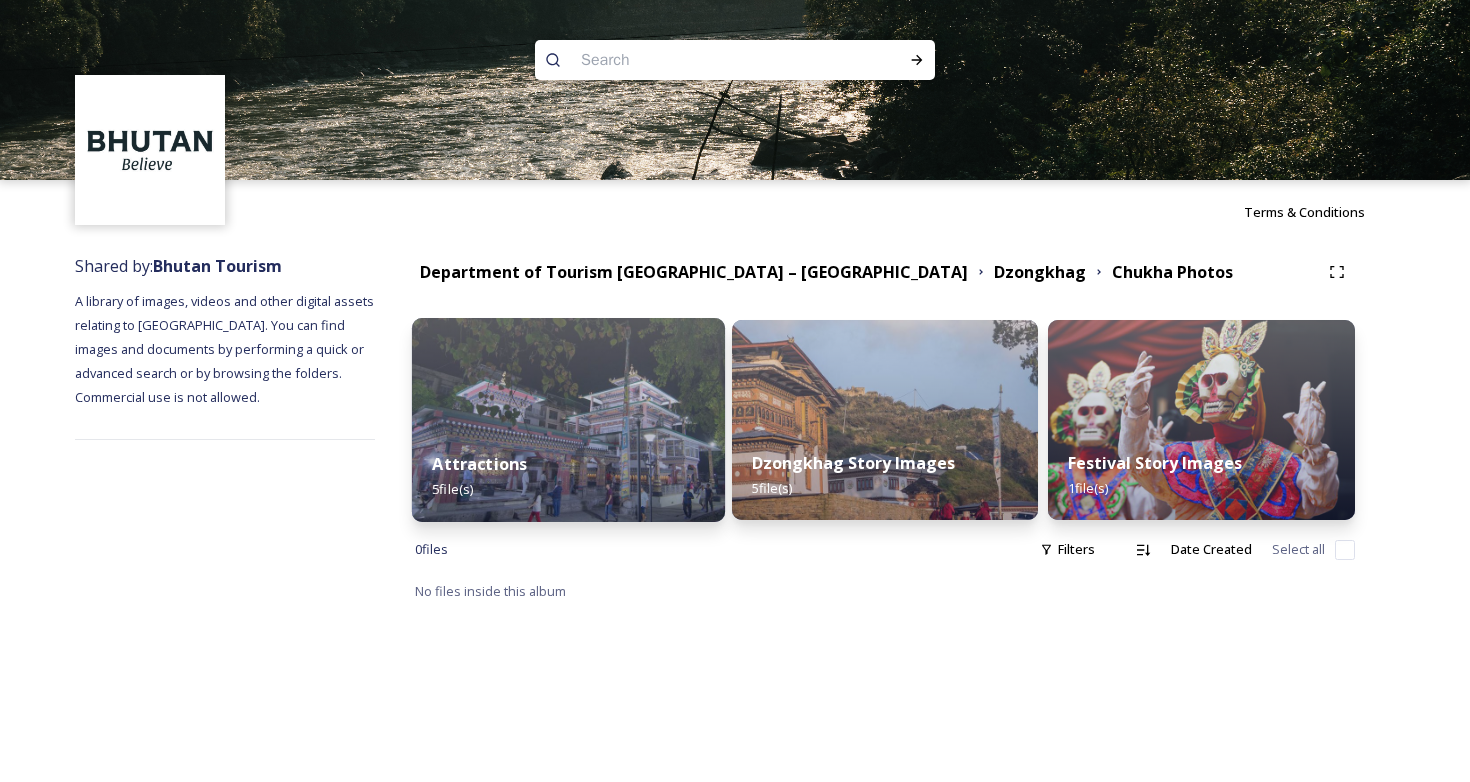 click at bounding box center [568, 420] 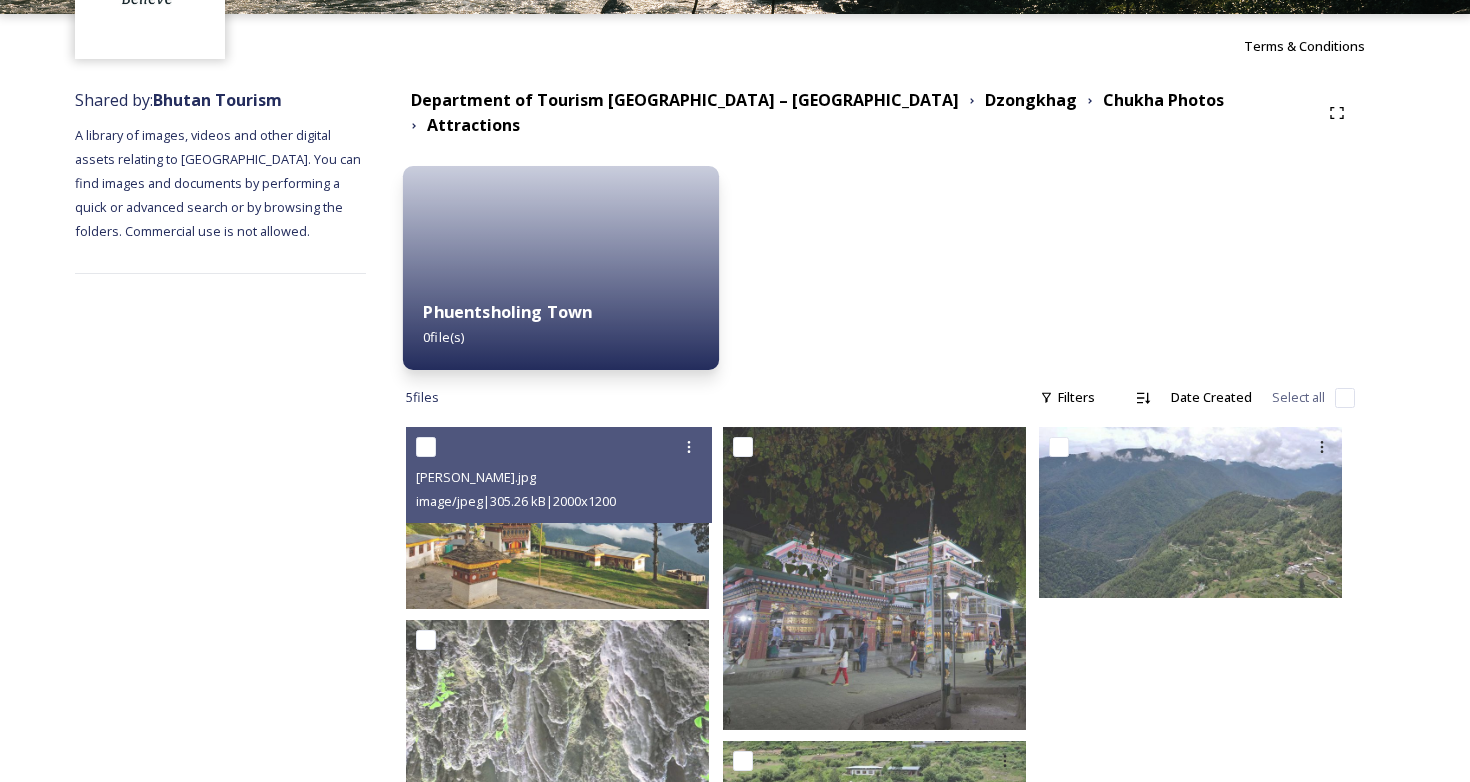 scroll, scrollTop: 337, scrollLeft: 0, axis: vertical 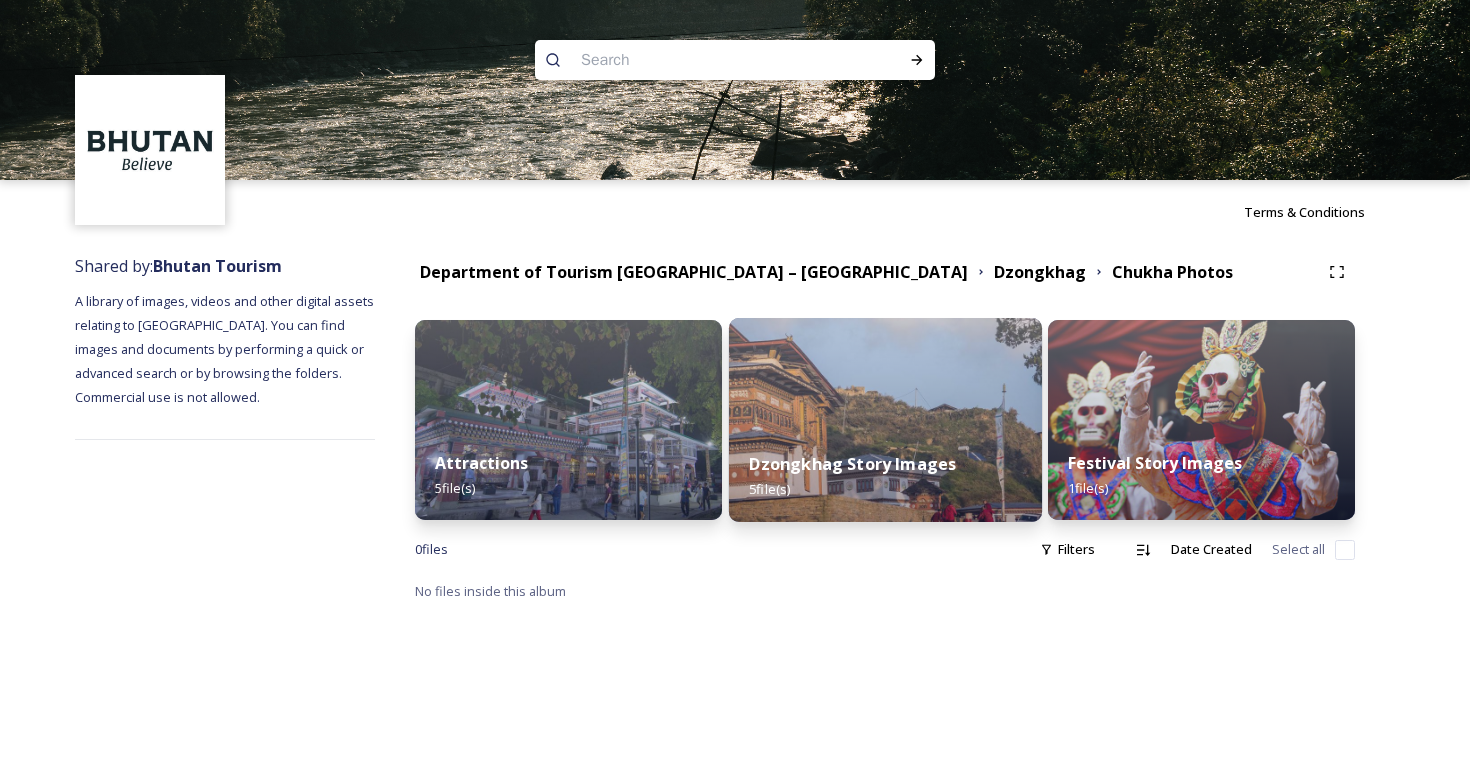 click at bounding box center [885, 420] 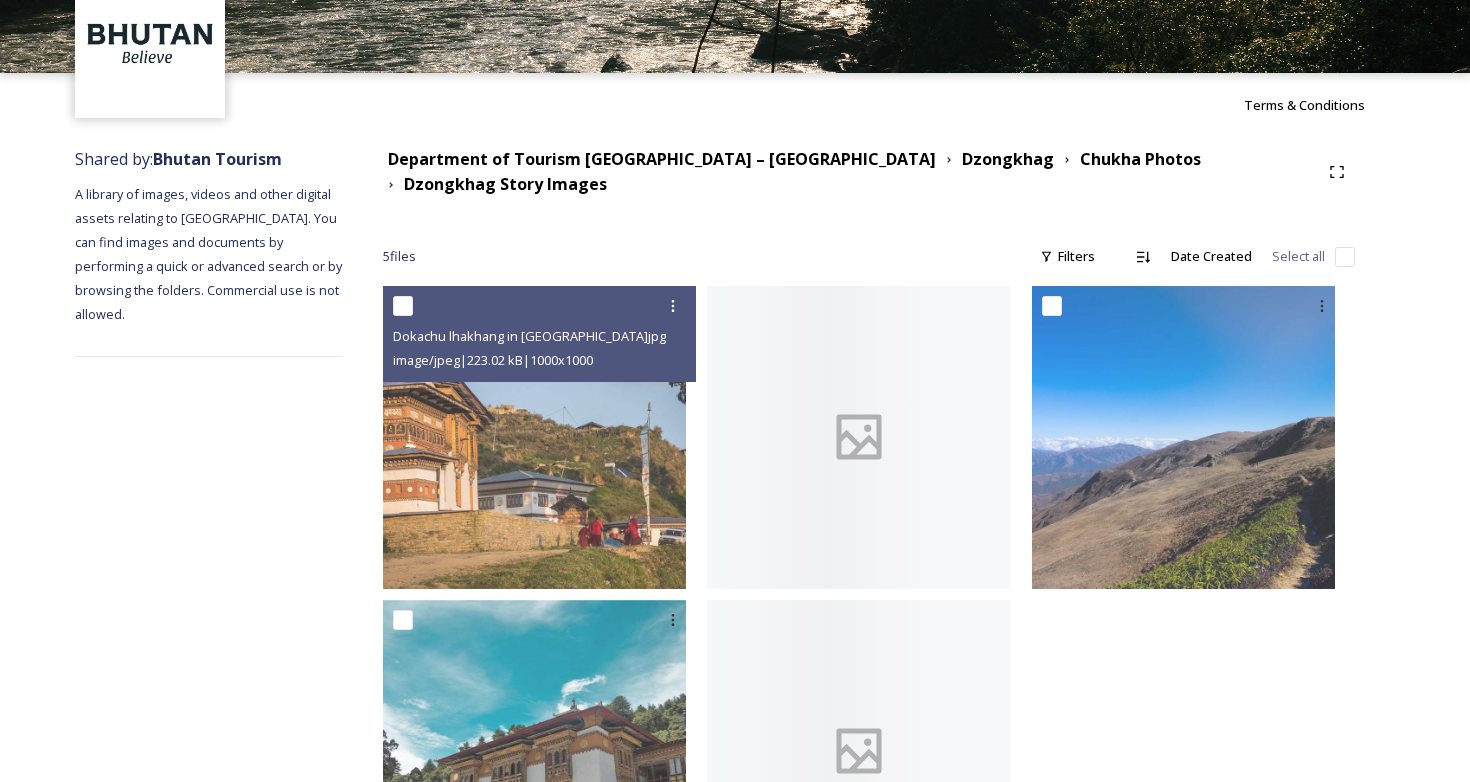 scroll, scrollTop: 258, scrollLeft: 0, axis: vertical 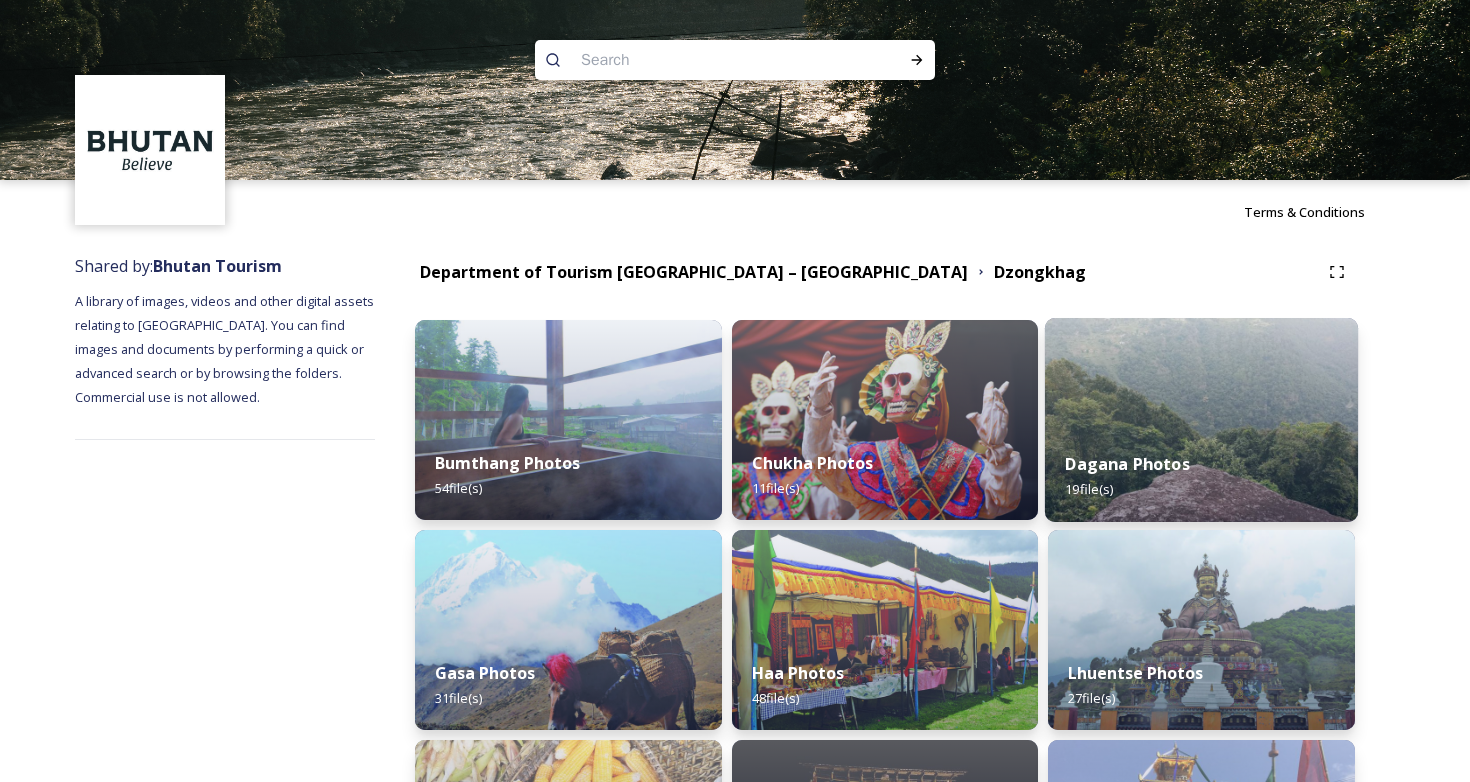click at bounding box center [1201, 420] 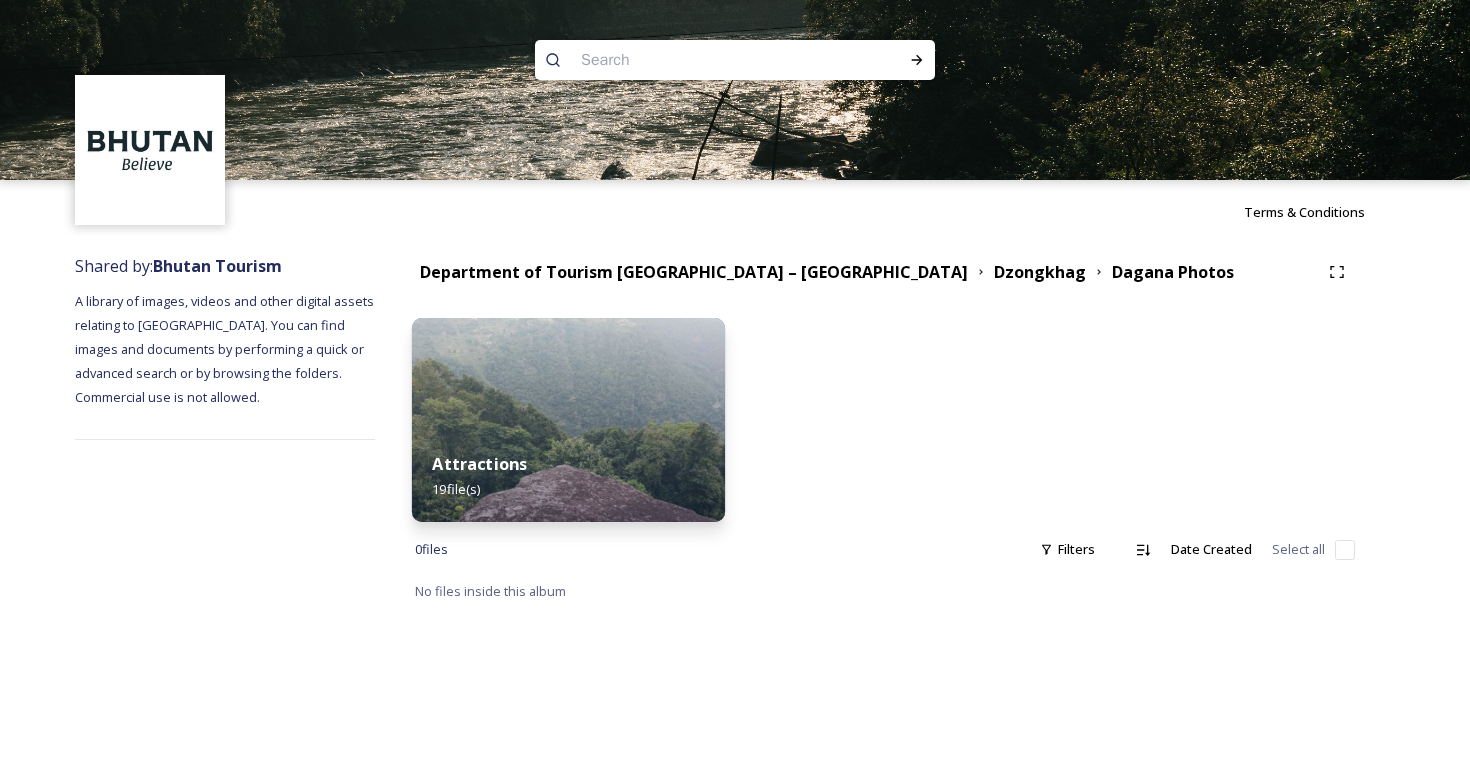 click at bounding box center (568, 420) 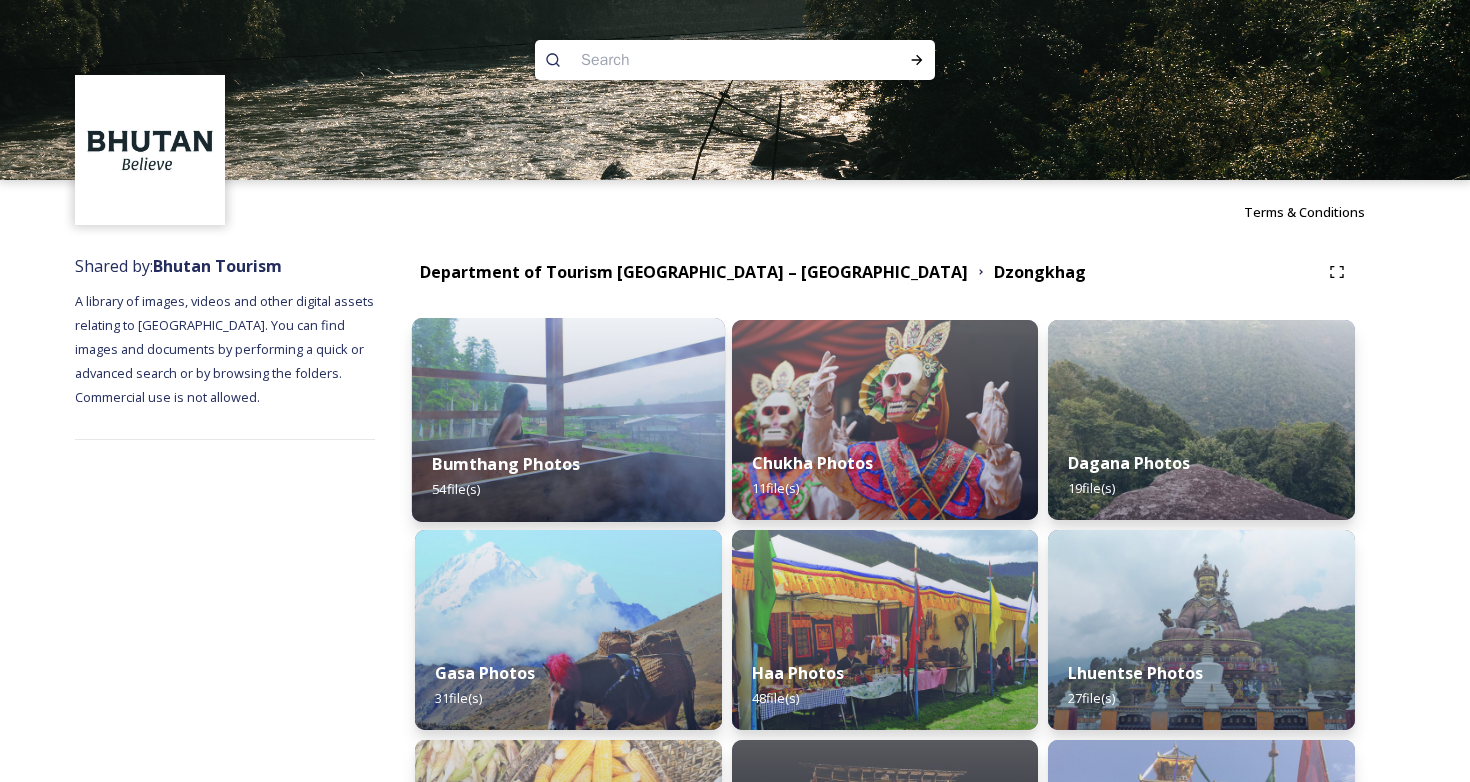 scroll, scrollTop: 881, scrollLeft: 0, axis: vertical 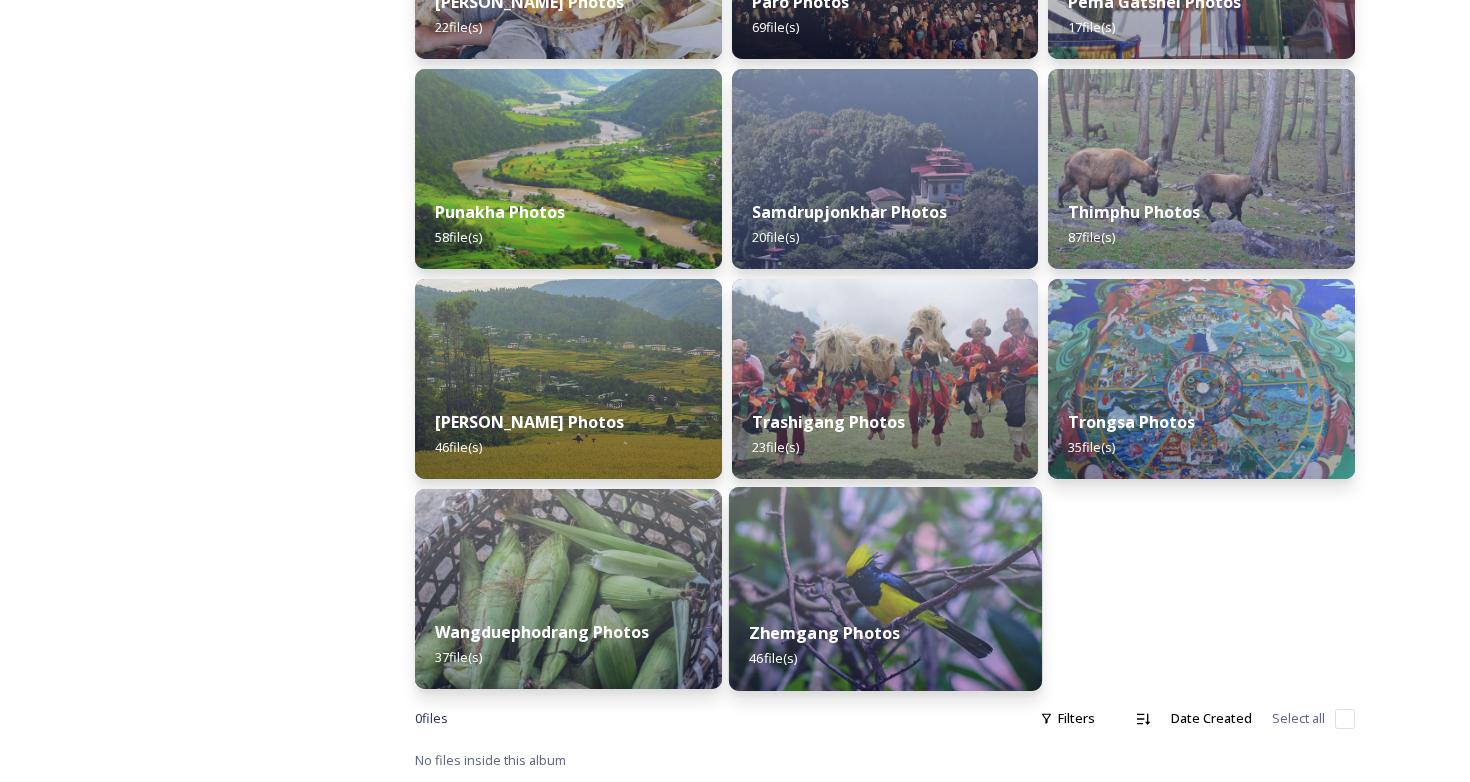 click on "Zhemgang Photos" at bounding box center [824, 633] 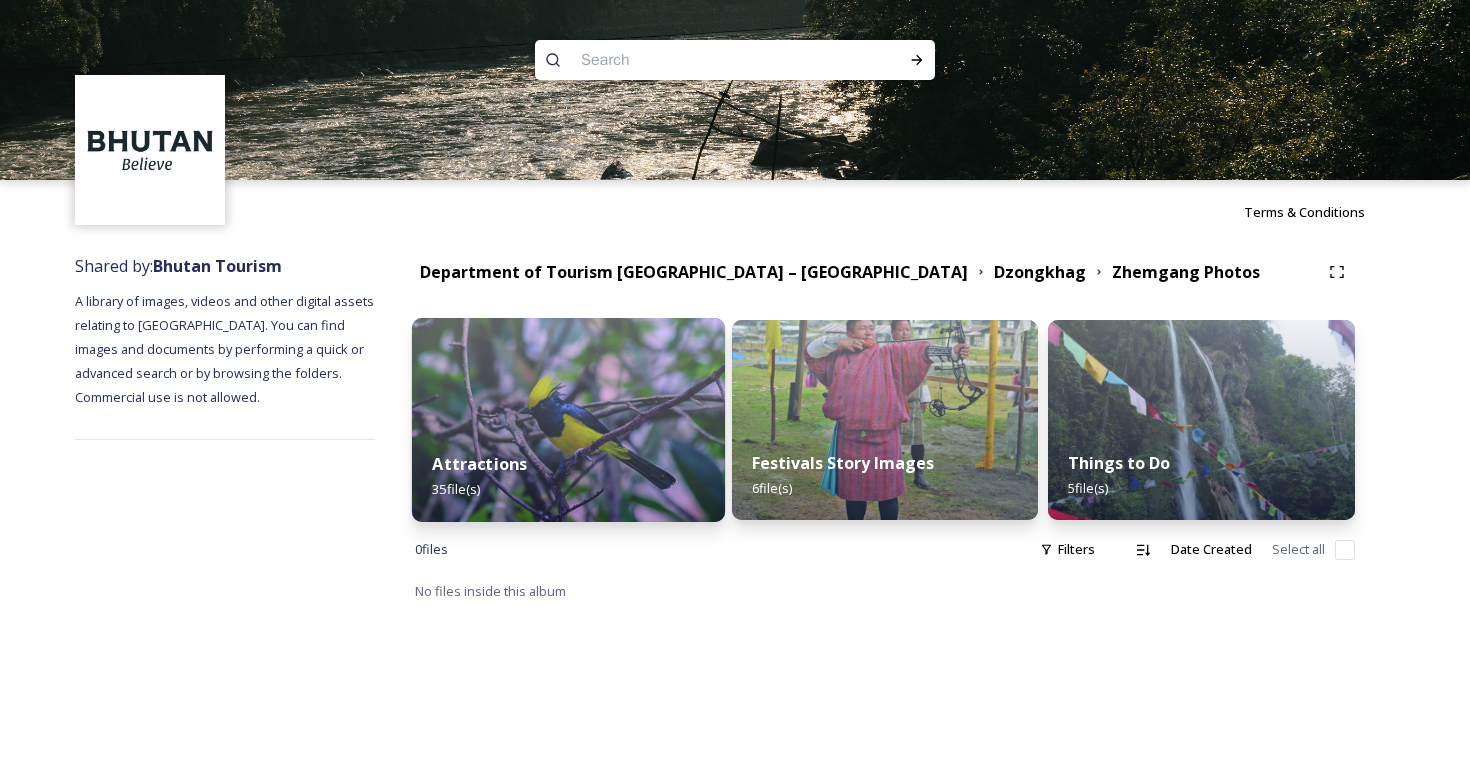 click at bounding box center (568, 420) 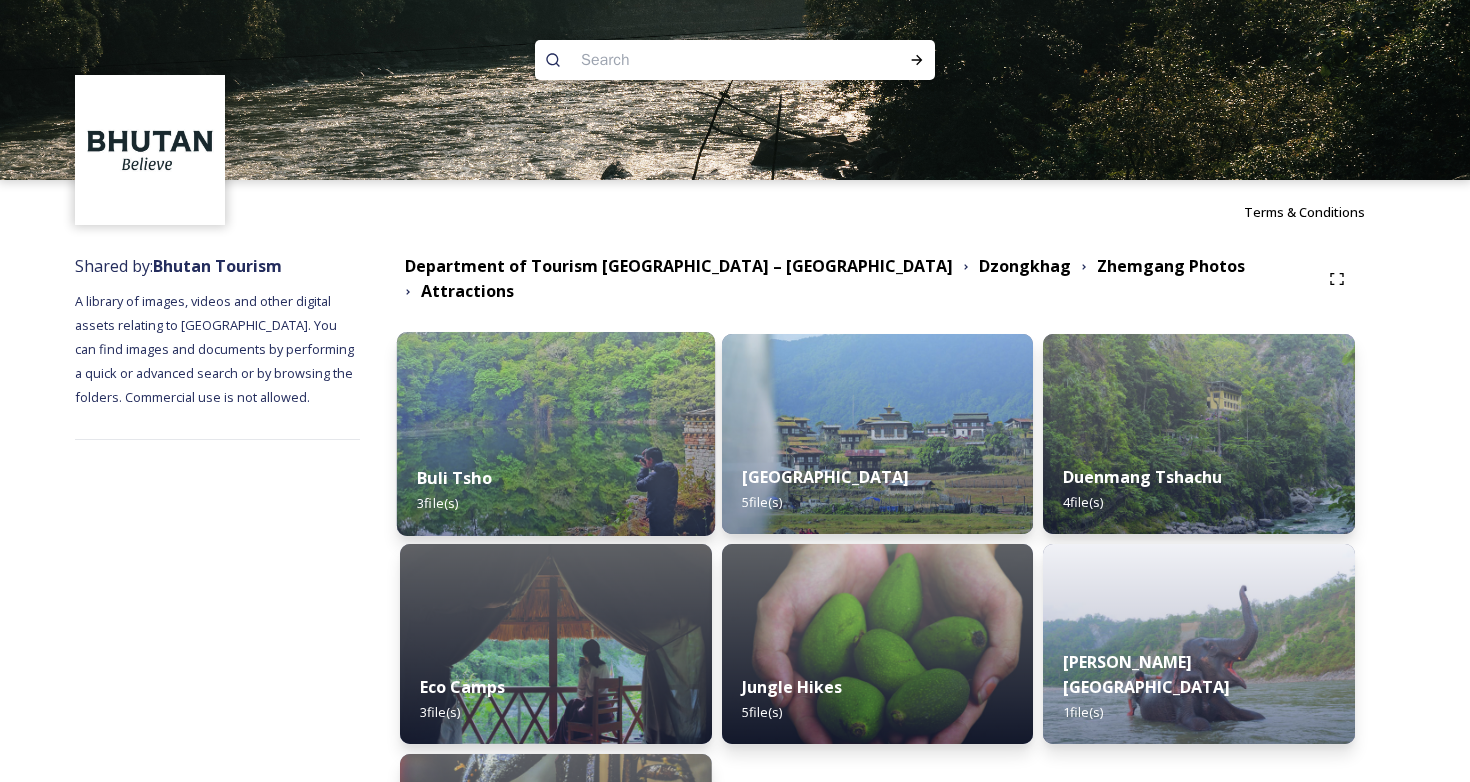 click on "Buli Tsho 3  file(s)" at bounding box center (556, 490) 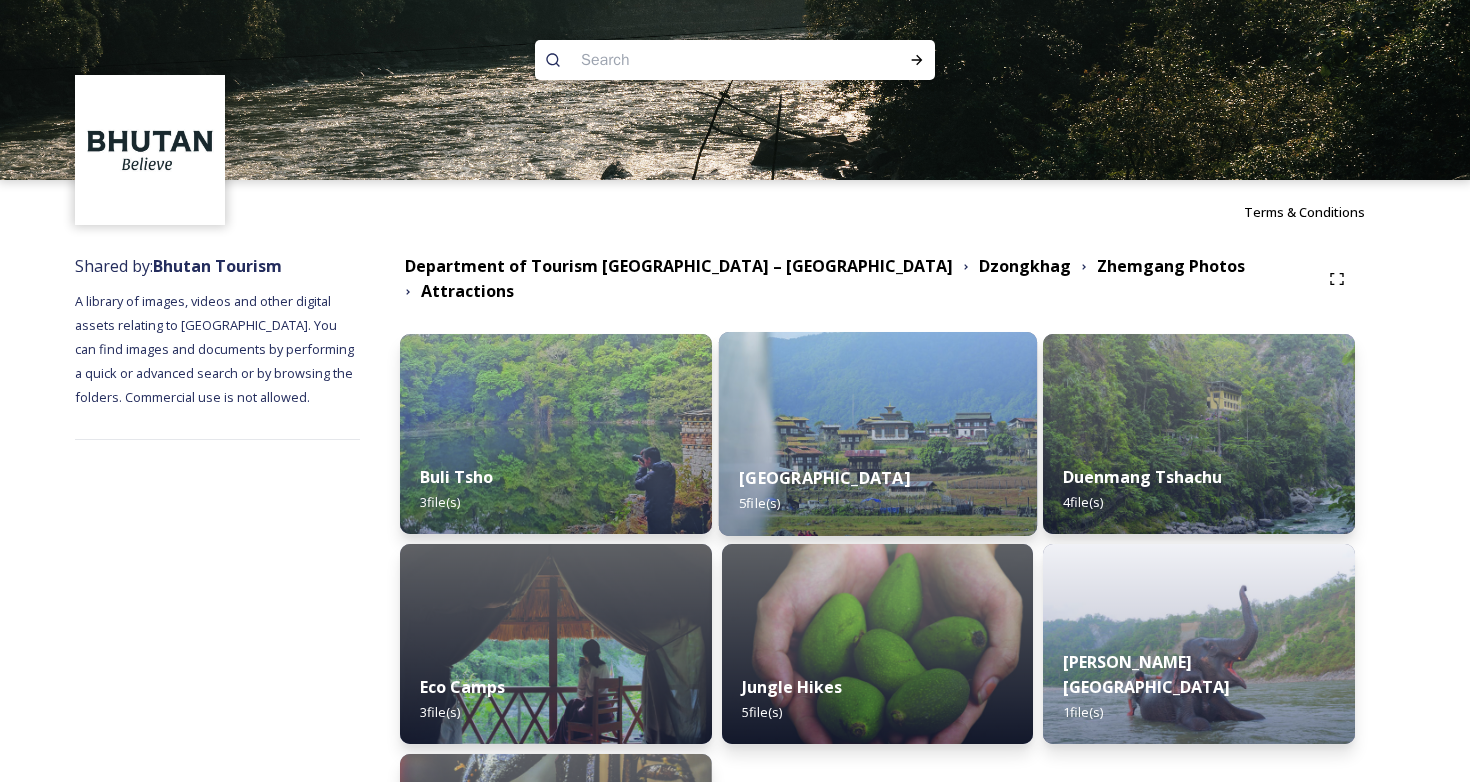 click at bounding box center [878, 434] 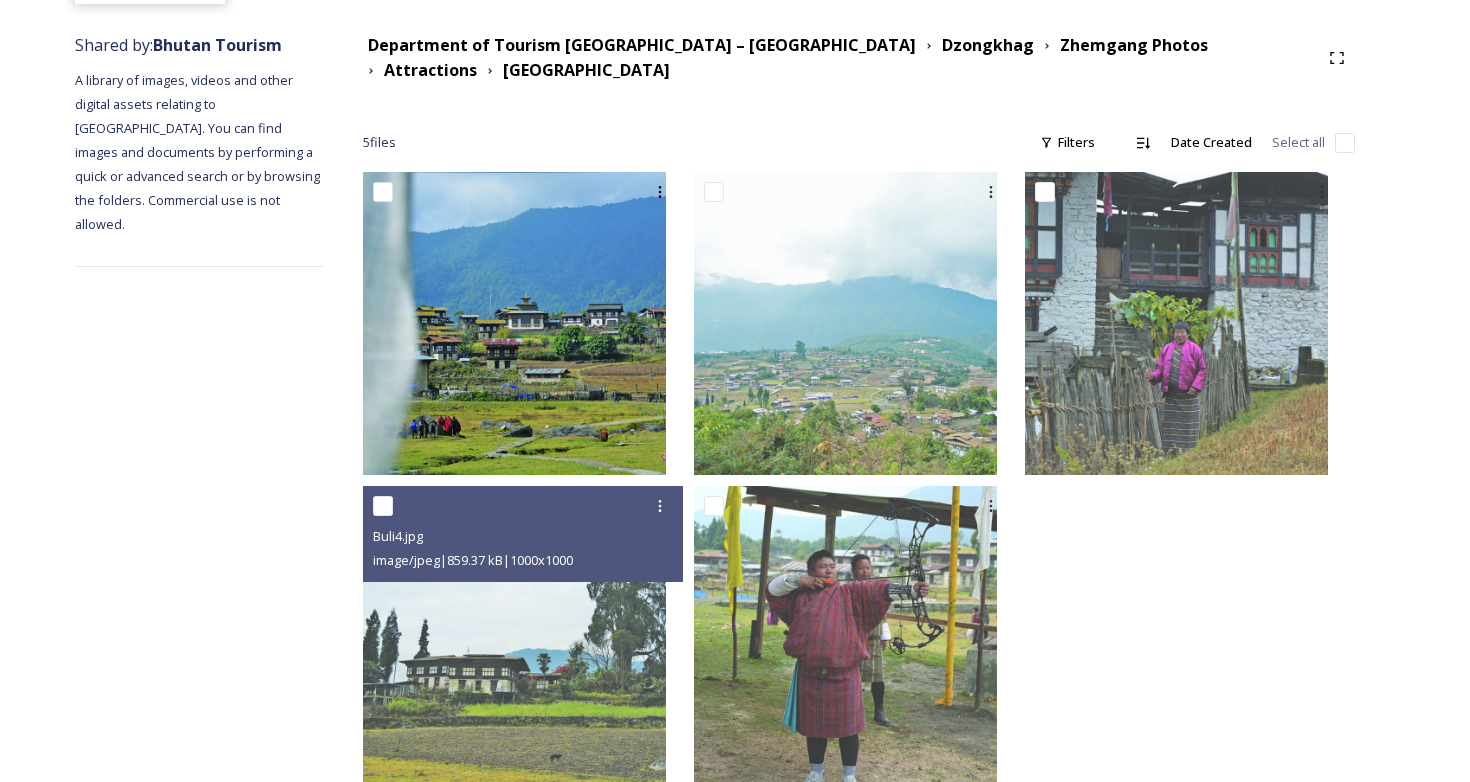 scroll, scrollTop: 258, scrollLeft: 0, axis: vertical 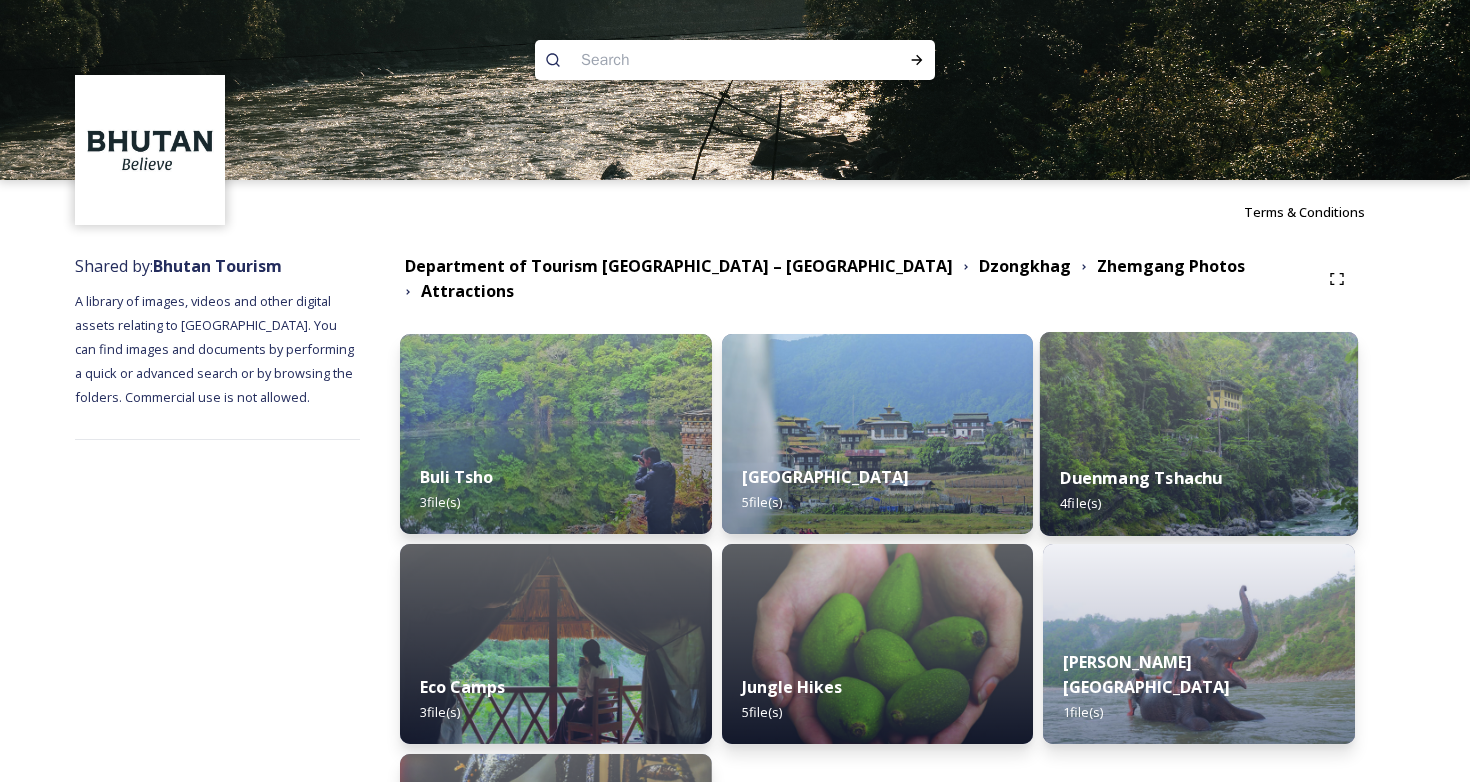 click on "Duenmang Tshachu 4  file(s)" at bounding box center (1199, 490) 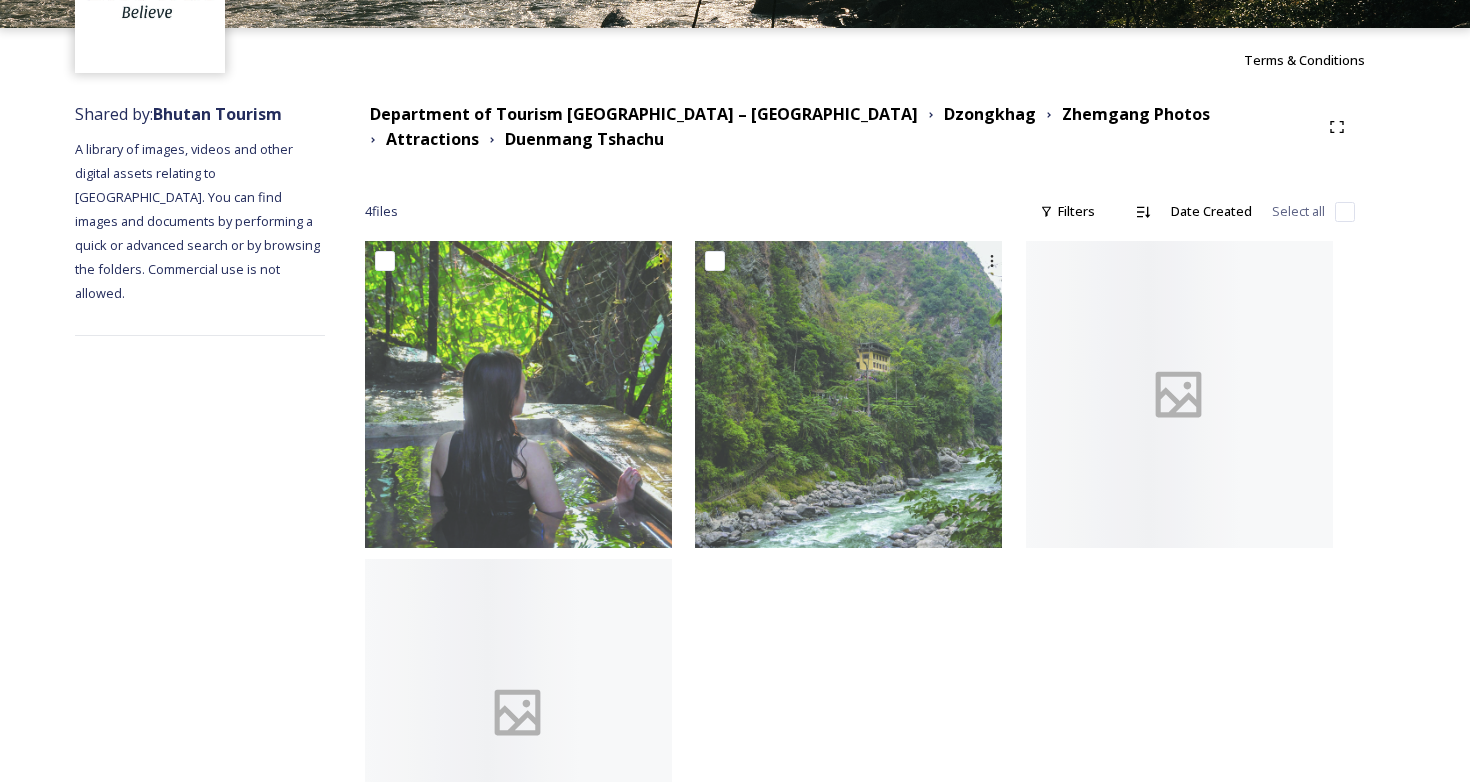 scroll, scrollTop: 202, scrollLeft: 0, axis: vertical 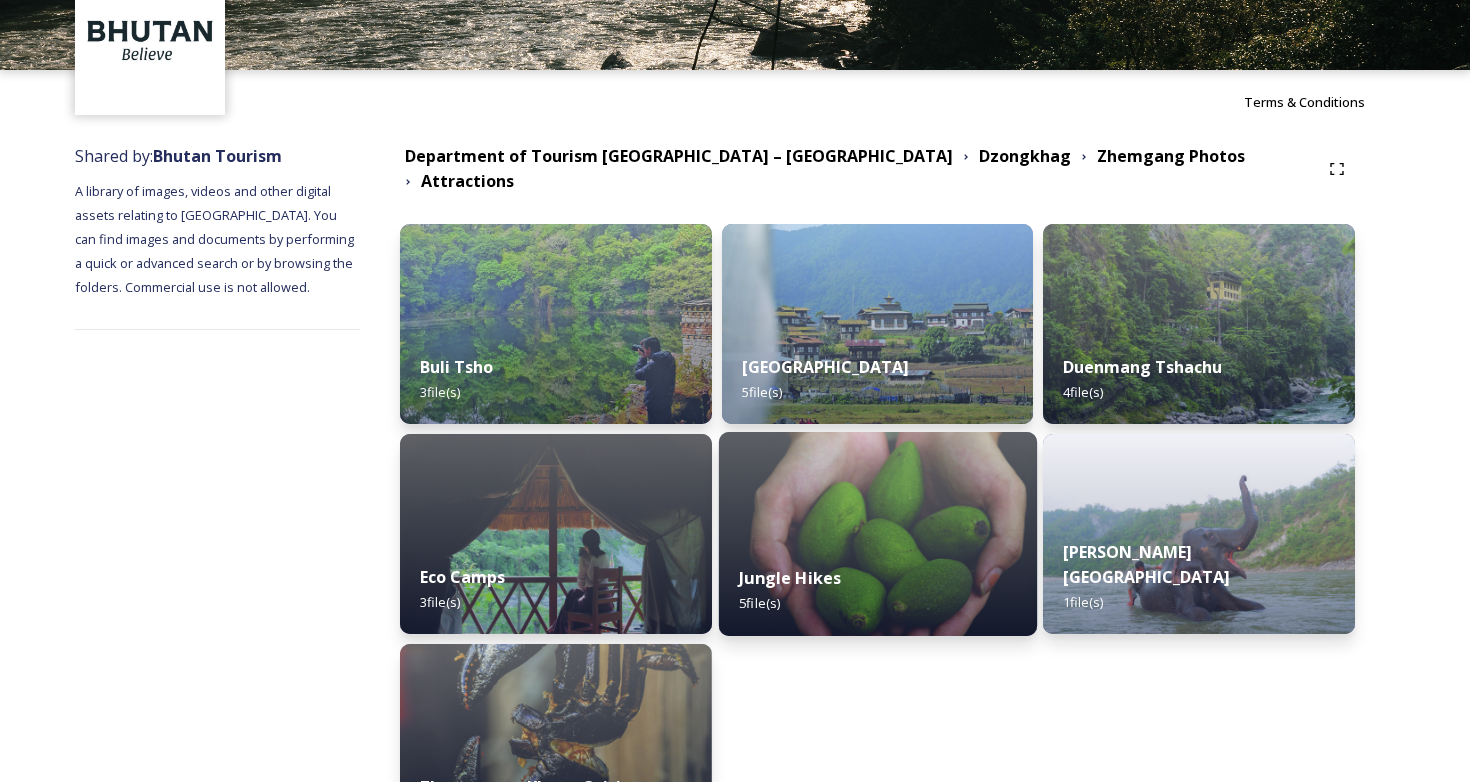click on "Jungle Hikes 5  file(s)" at bounding box center [878, 590] 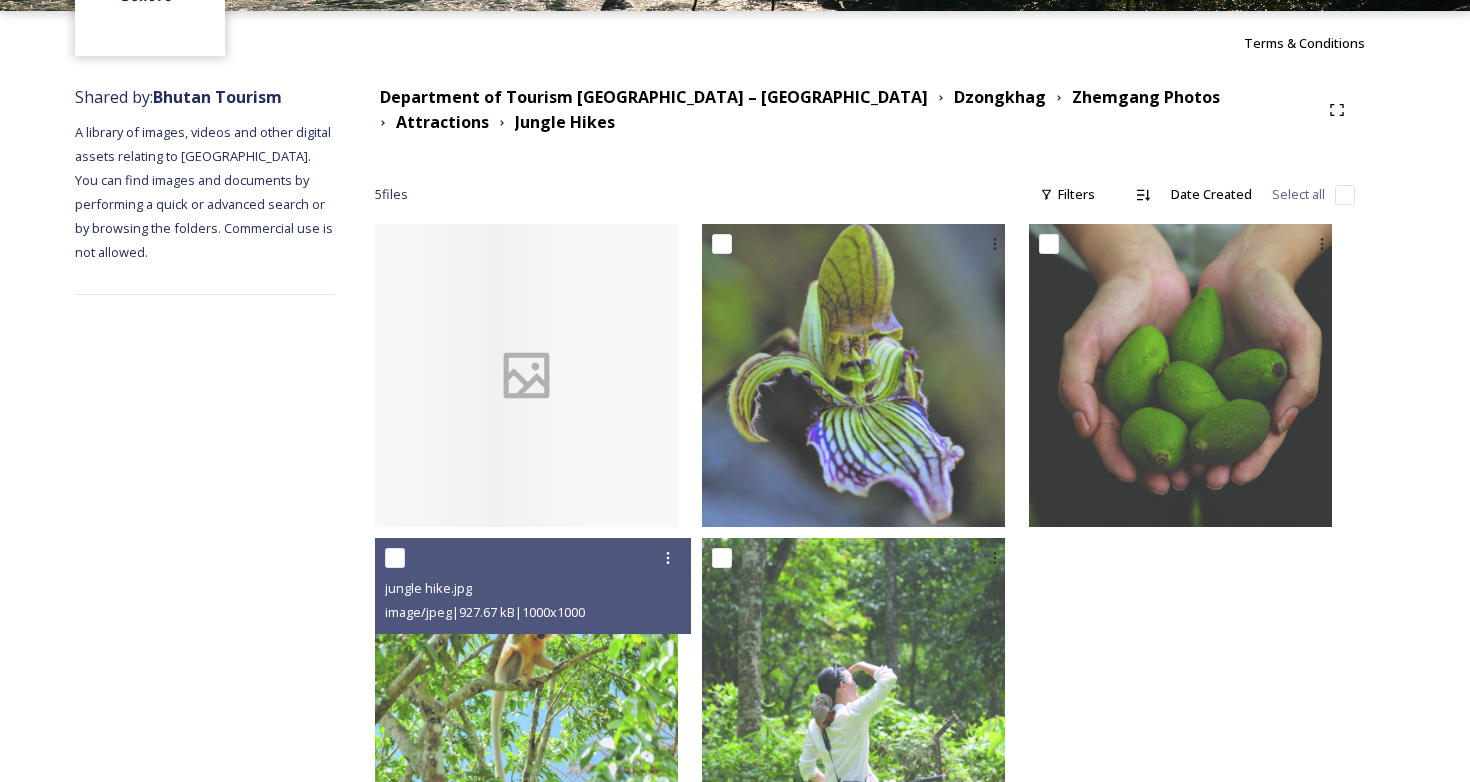 scroll, scrollTop: 270, scrollLeft: 0, axis: vertical 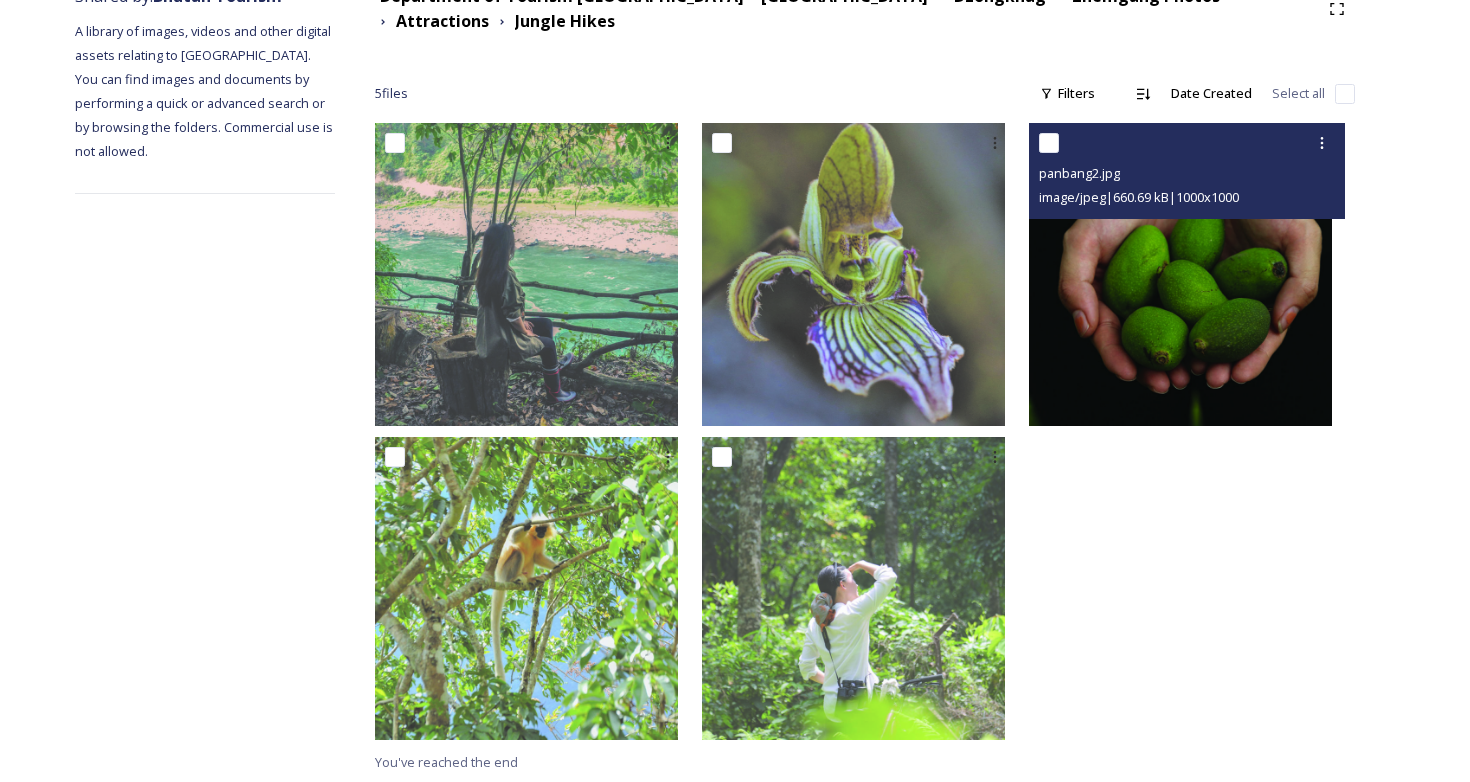 click at bounding box center [1180, 274] 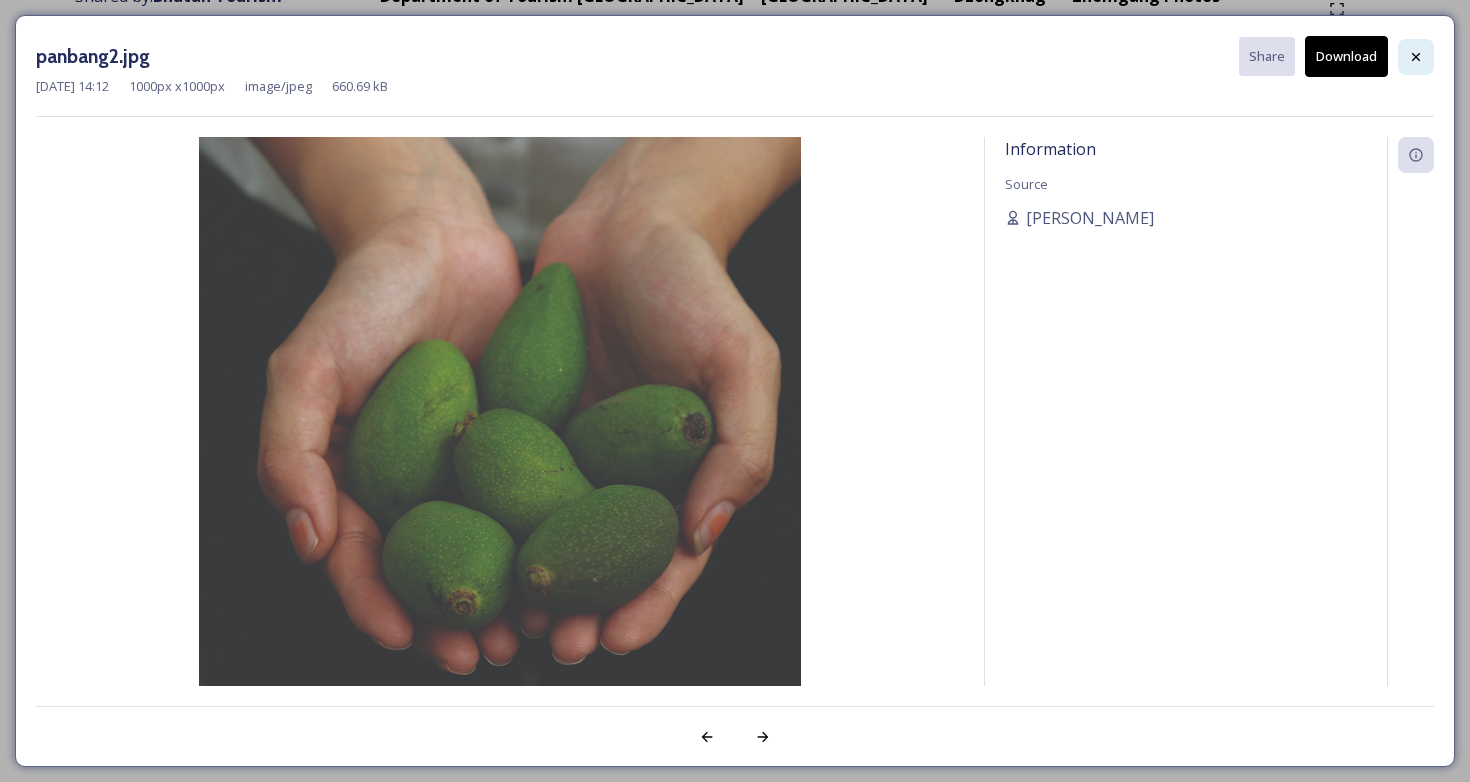 click 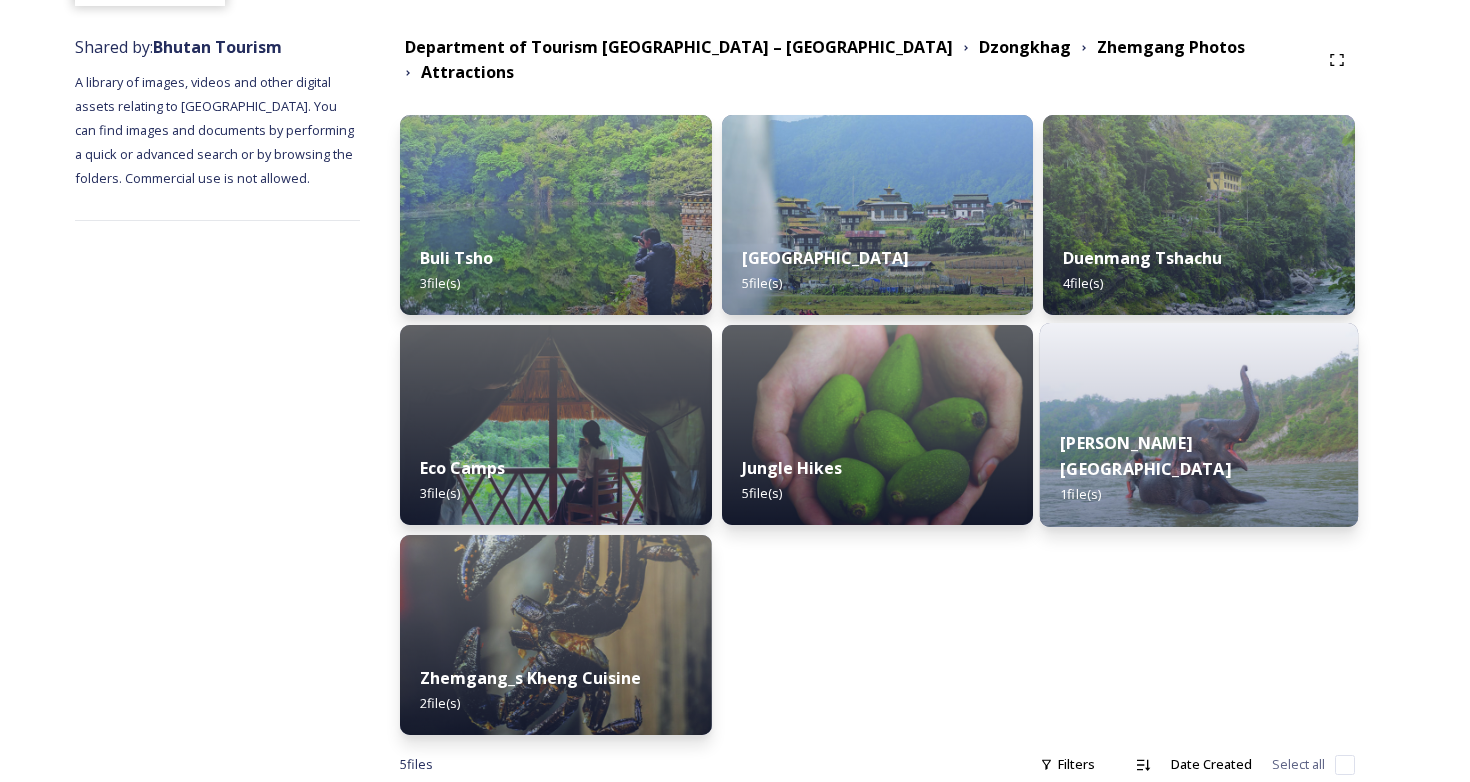 scroll, scrollTop: 223, scrollLeft: 0, axis: vertical 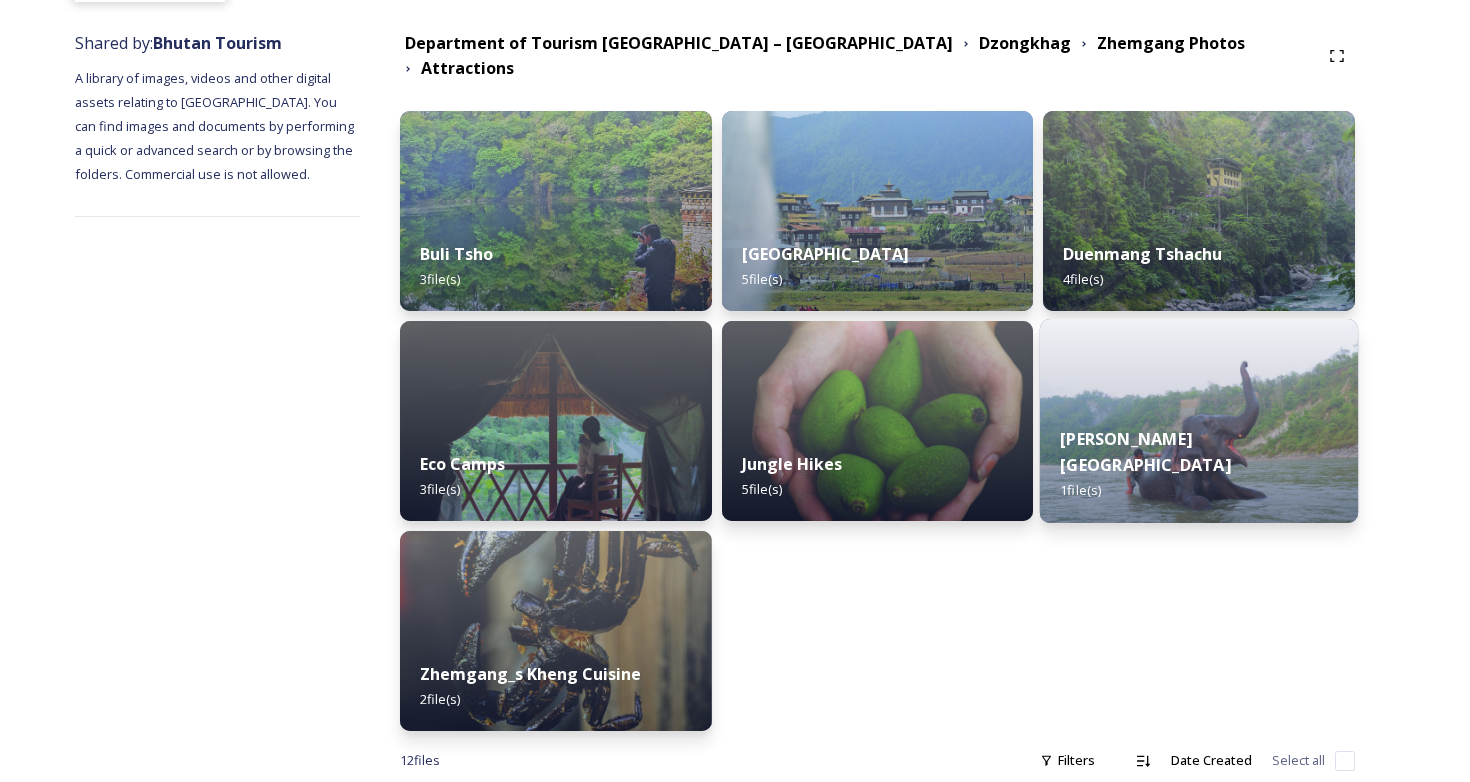click on "Manas National park 1  file(s)" at bounding box center (1199, 465) 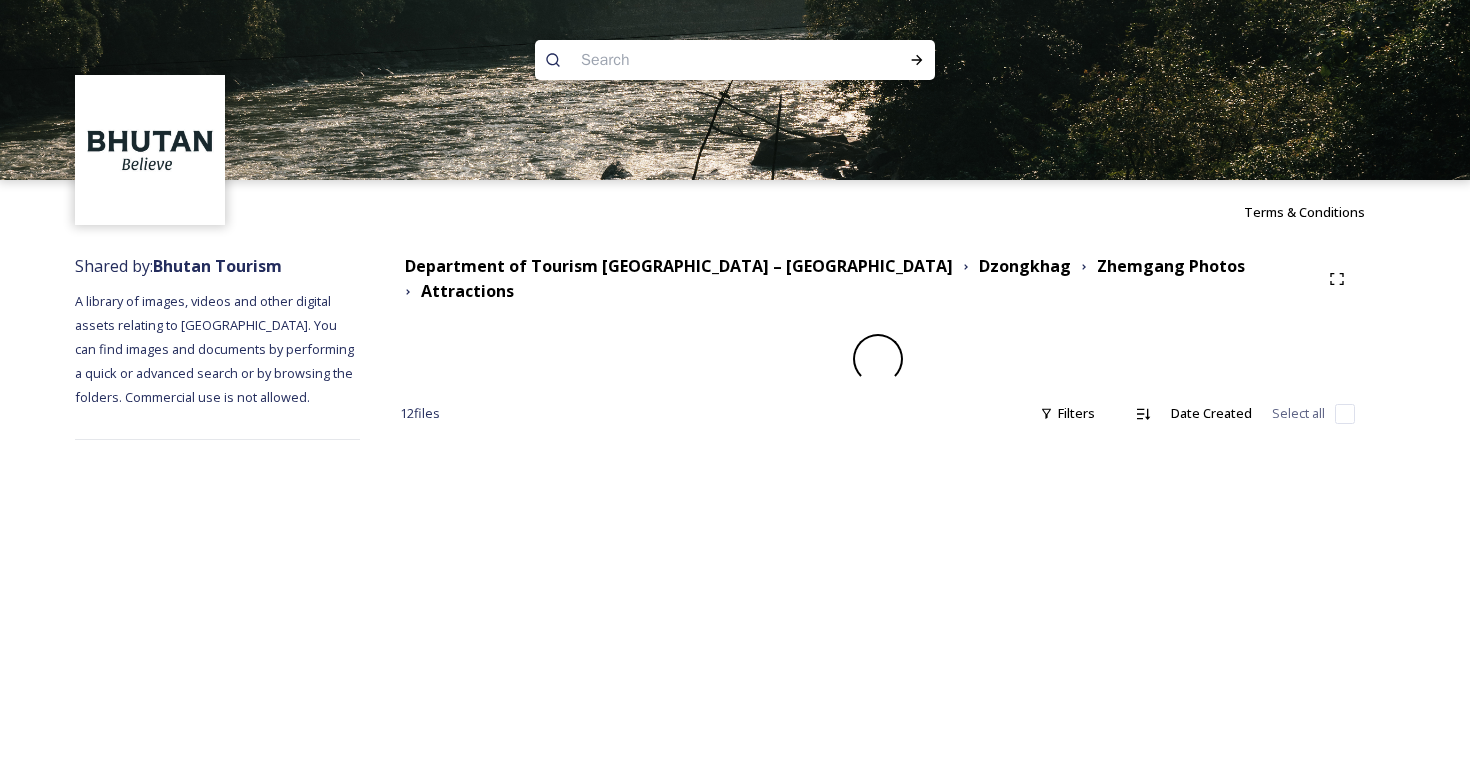 scroll, scrollTop: 0, scrollLeft: 0, axis: both 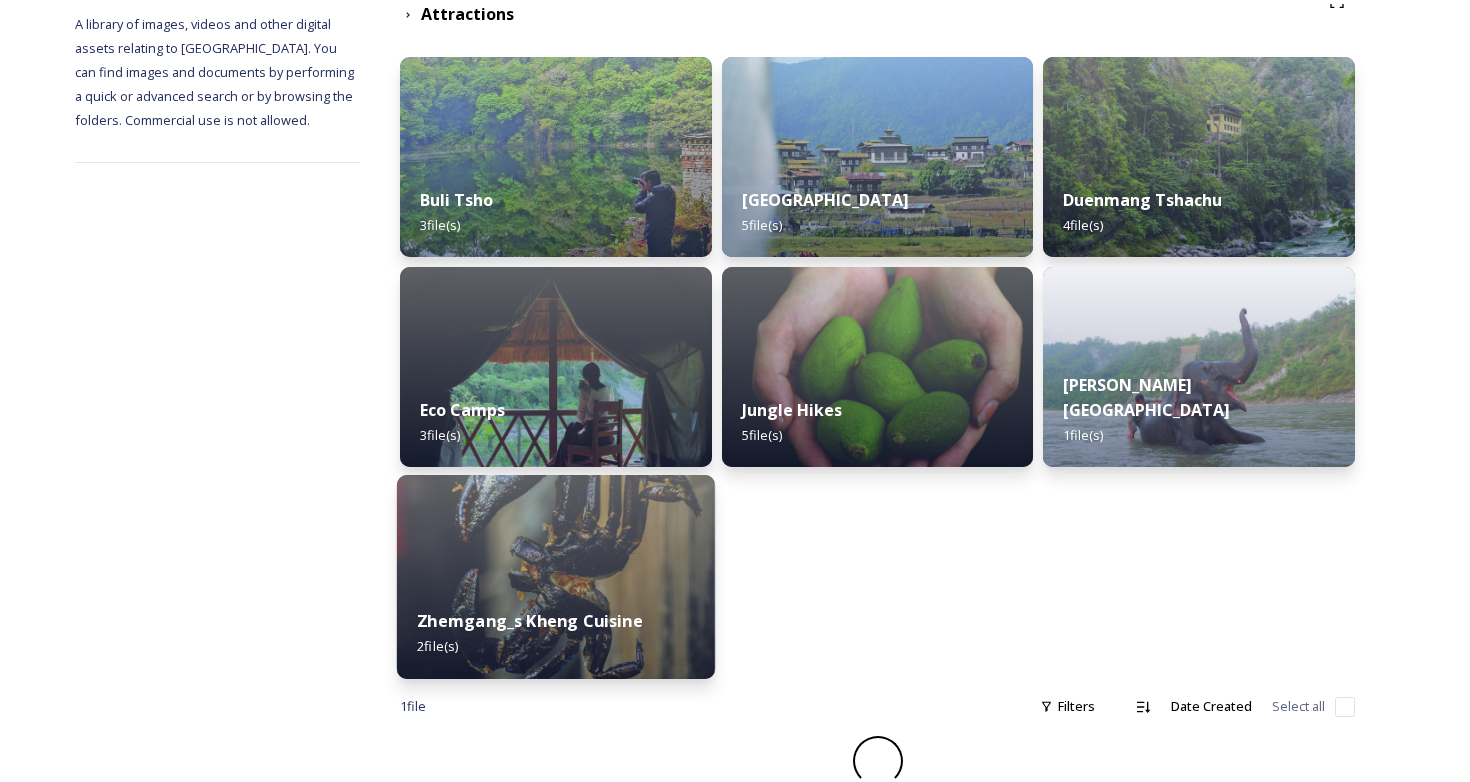 click at bounding box center (556, 577) 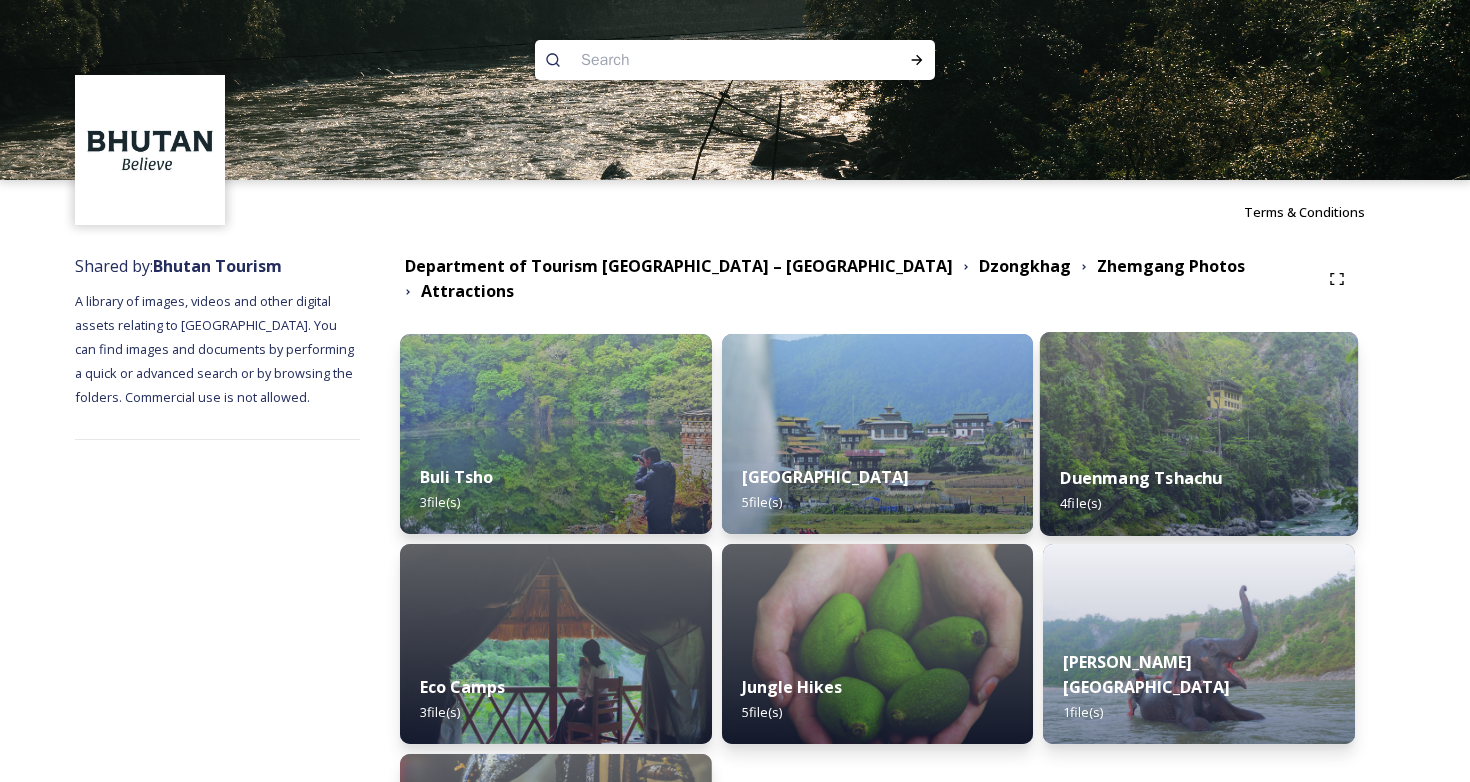 click on "Duenmang Tshachu 4  file(s)" at bounding box center [1199, 490] 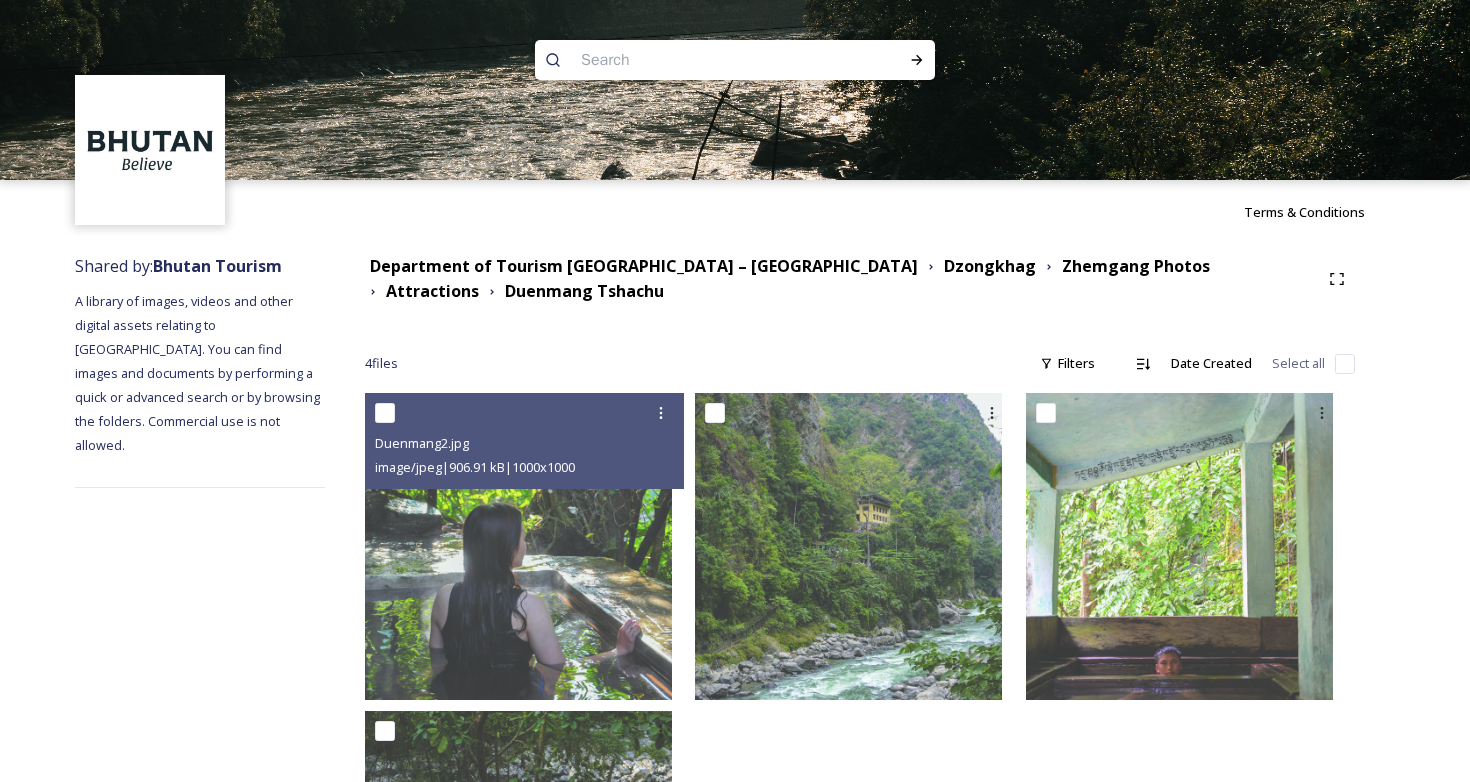 scroll, scrollTop: 278, scrollLeft: 0, axis: vertical 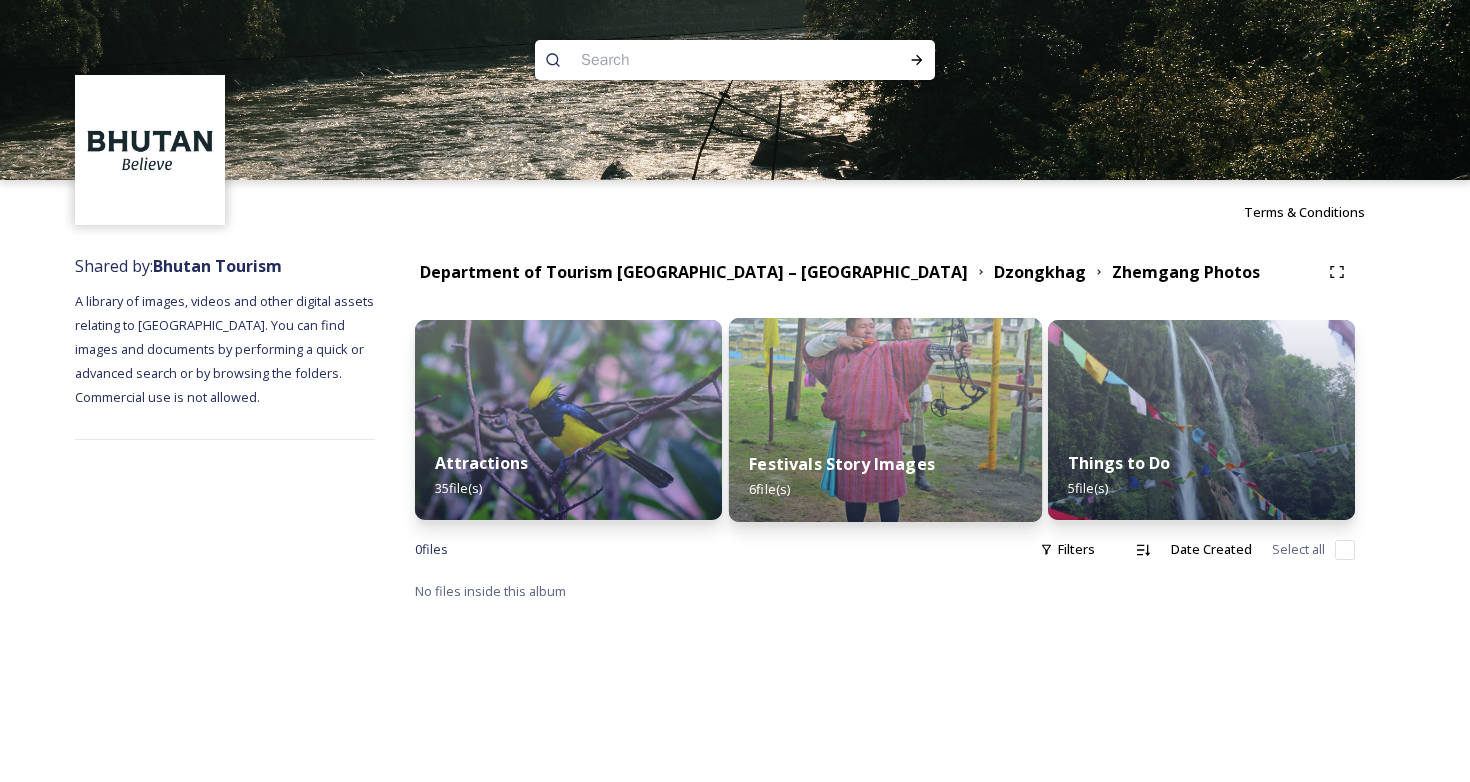 click at bounding box center [885, 420] 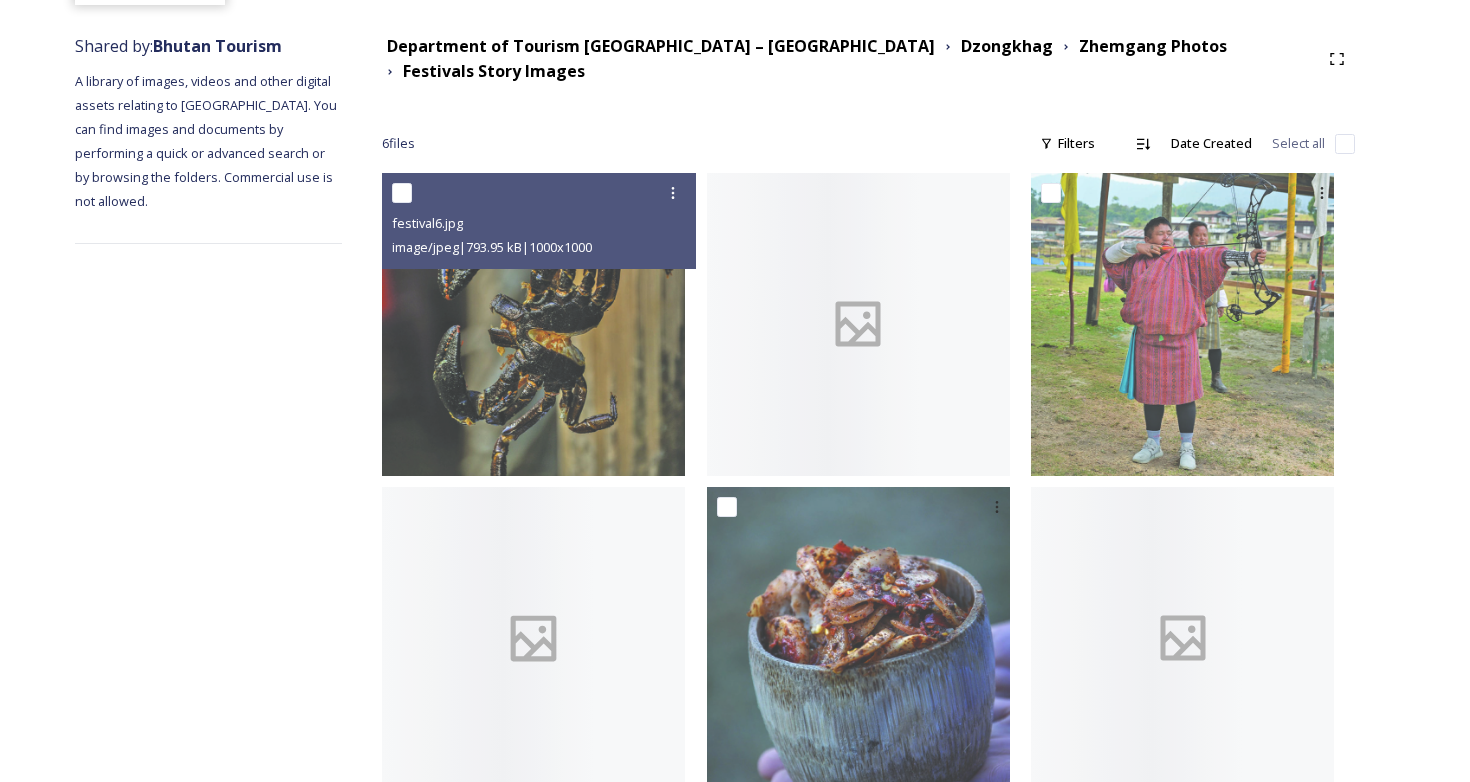 scroll, scrollTop: 258, scrollLeft: 0, axis: vertical 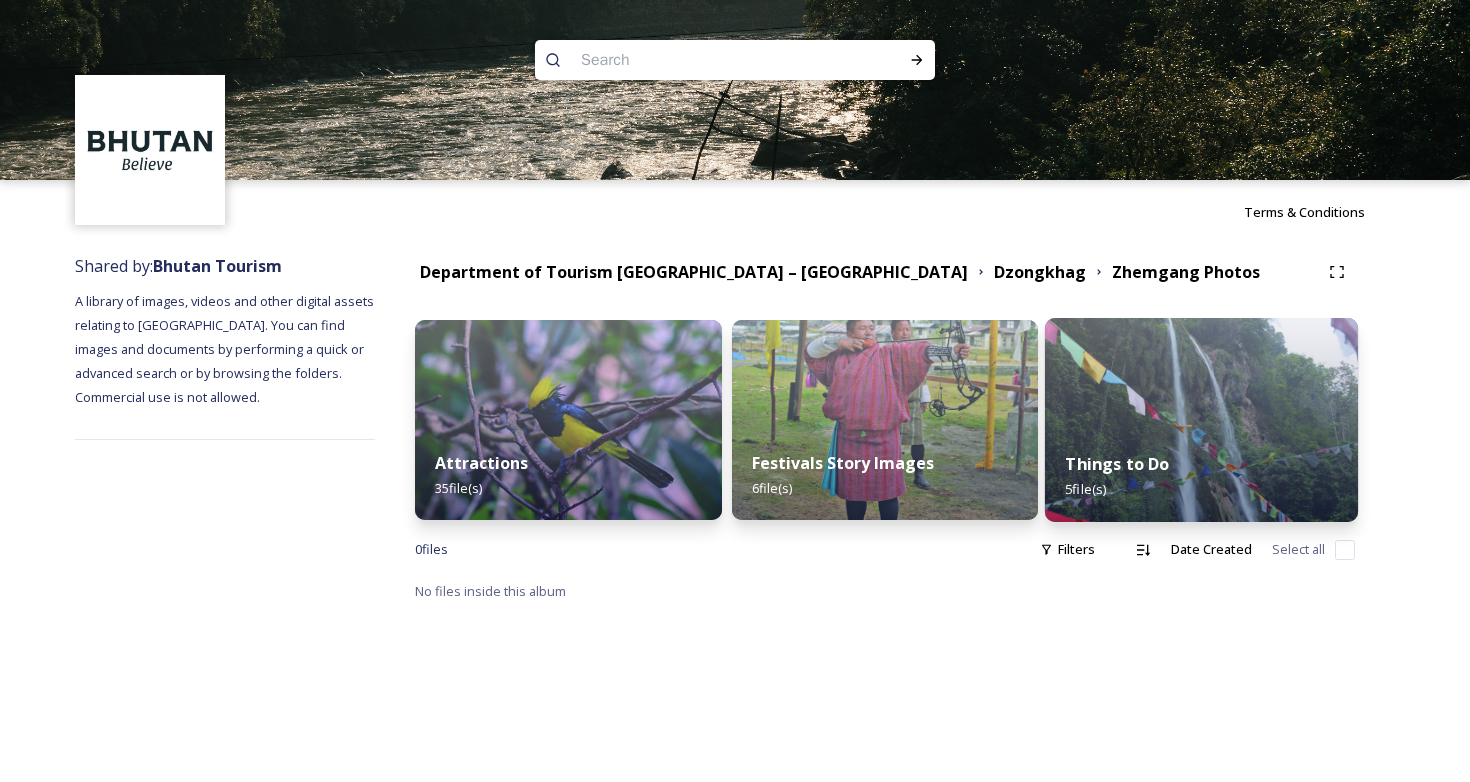 click at bounding box center (1201, 420) 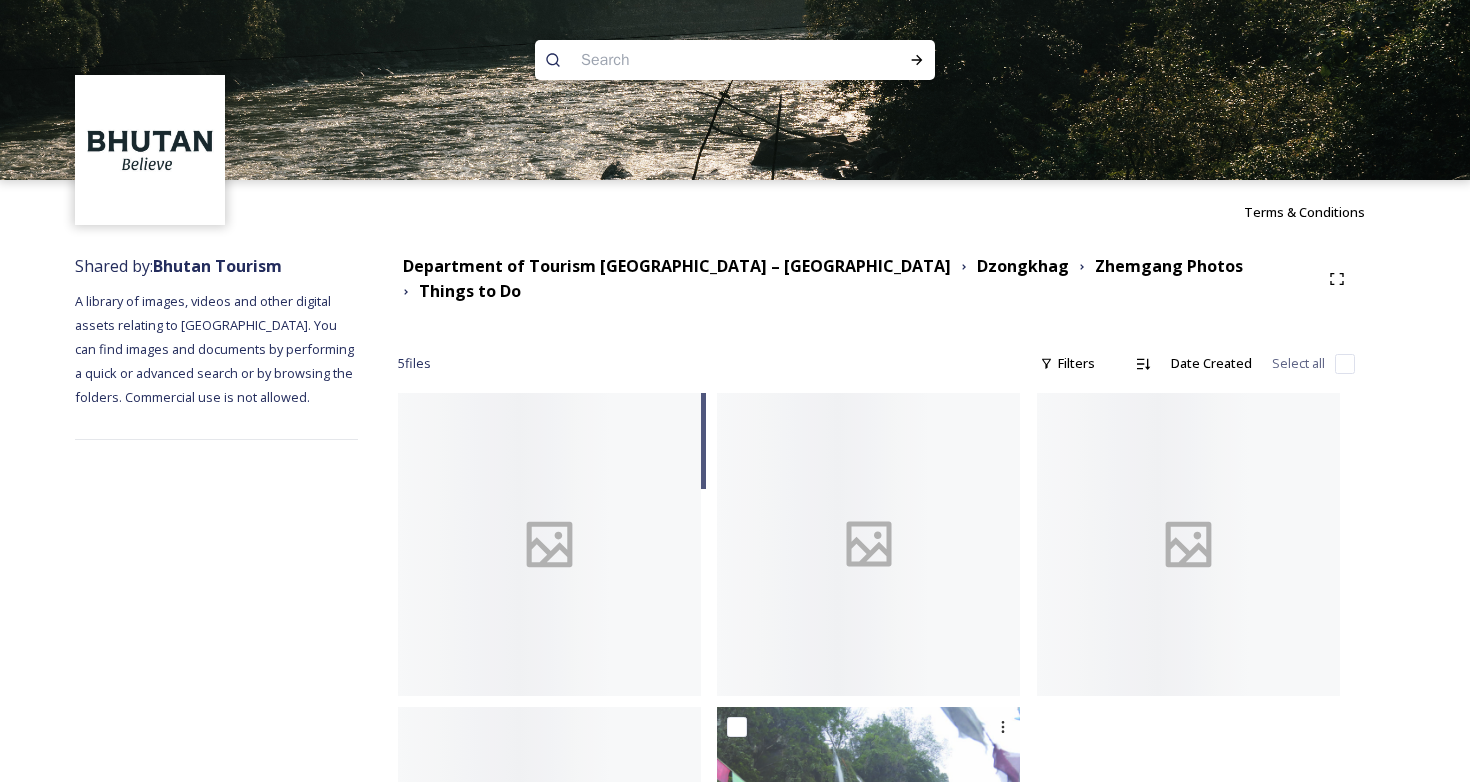 scroll, scrollTop: 258, scrollLeft: 0, axis: vertical 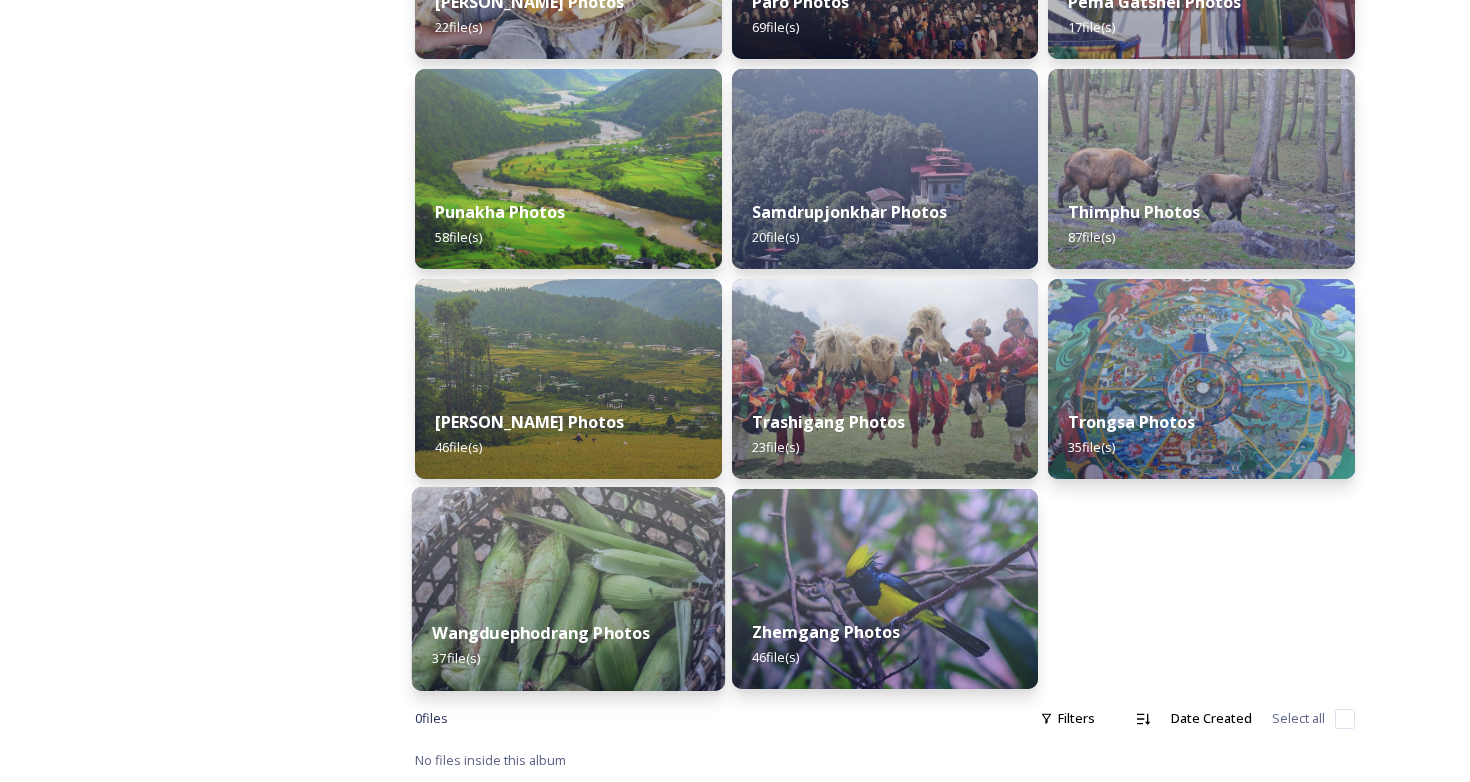 click on "Wangduephodrang Photos 37  file(s)" at bounding box center (568, 645) 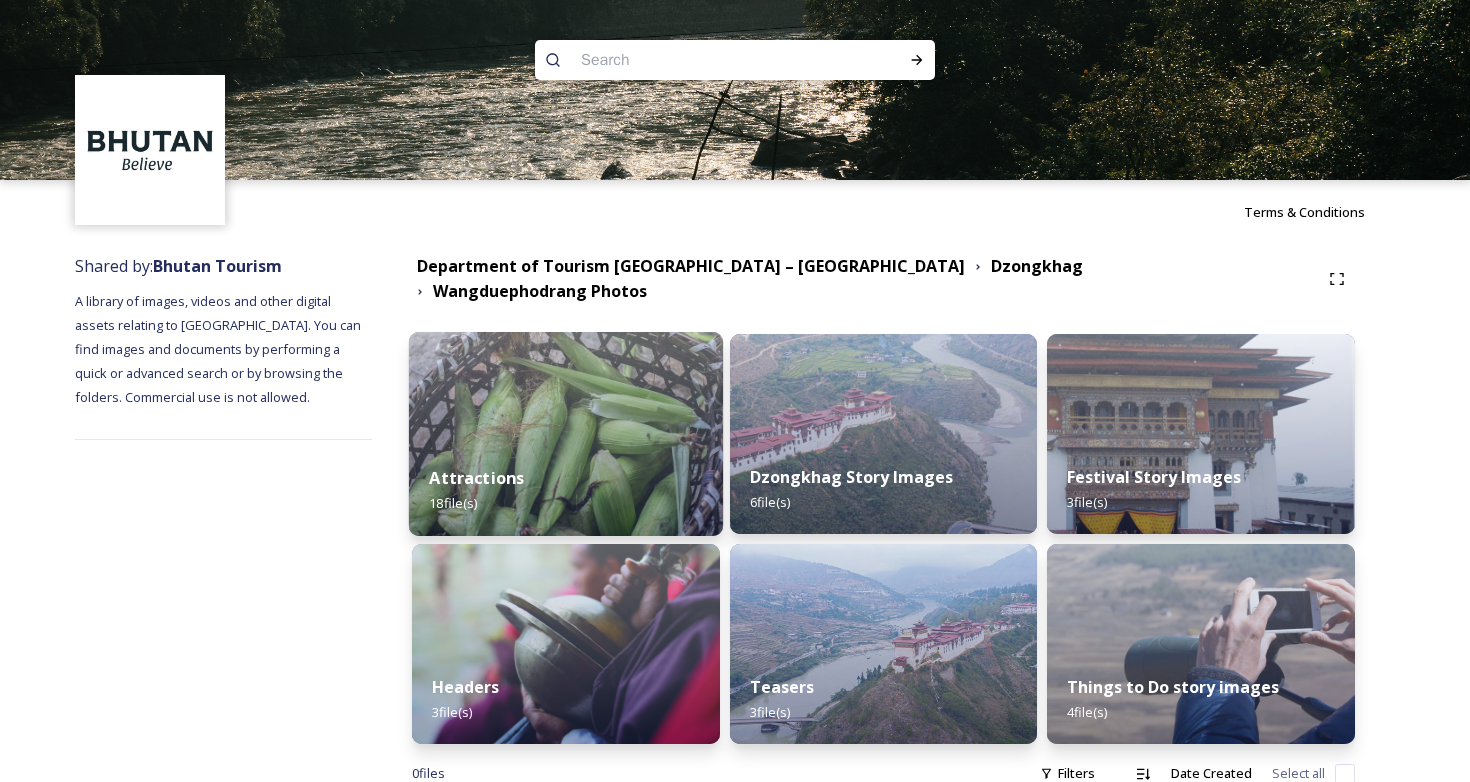 click on "Attractions 18  file(s)" at bounding box center [566, 490] 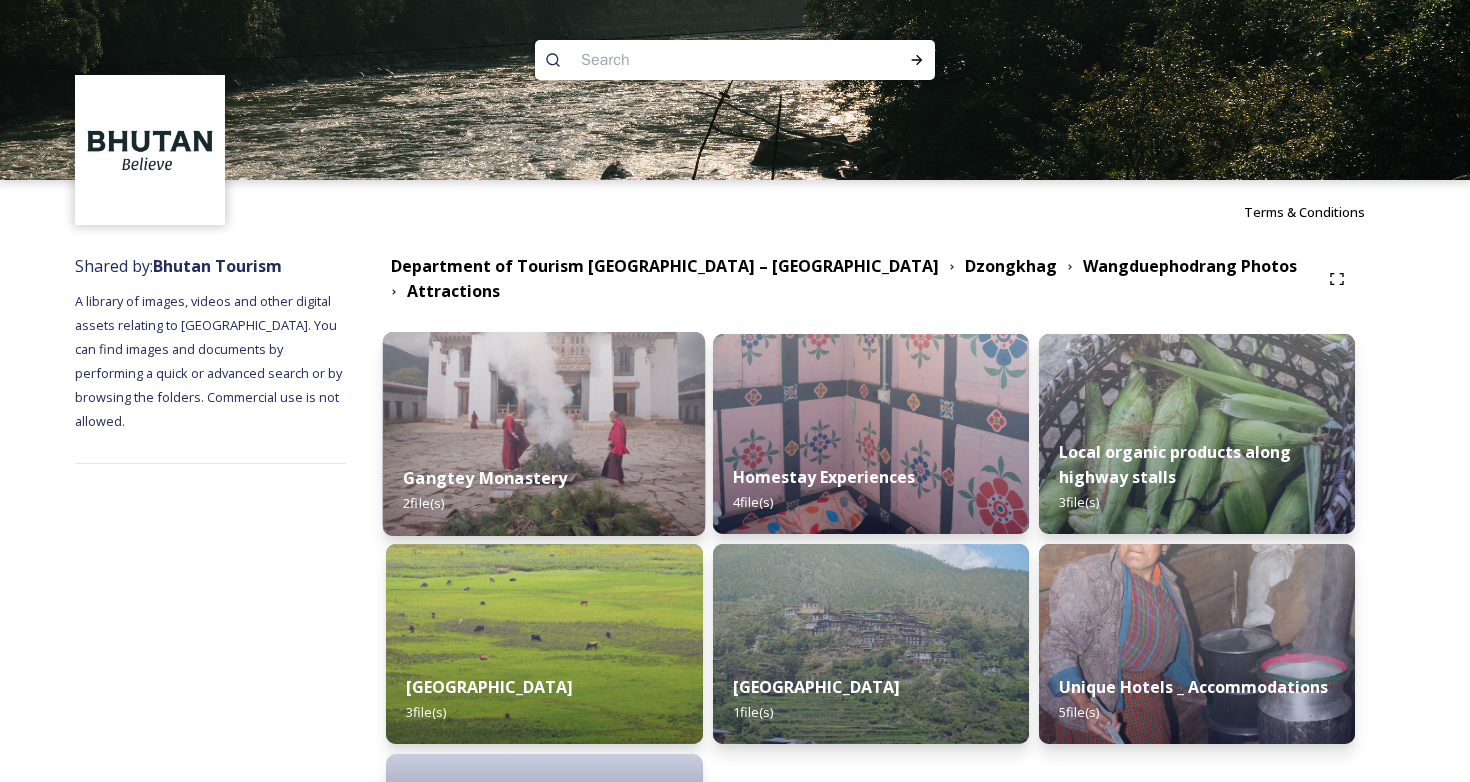 click on "Gangtey Monastery" at bounding box center (486, 478) 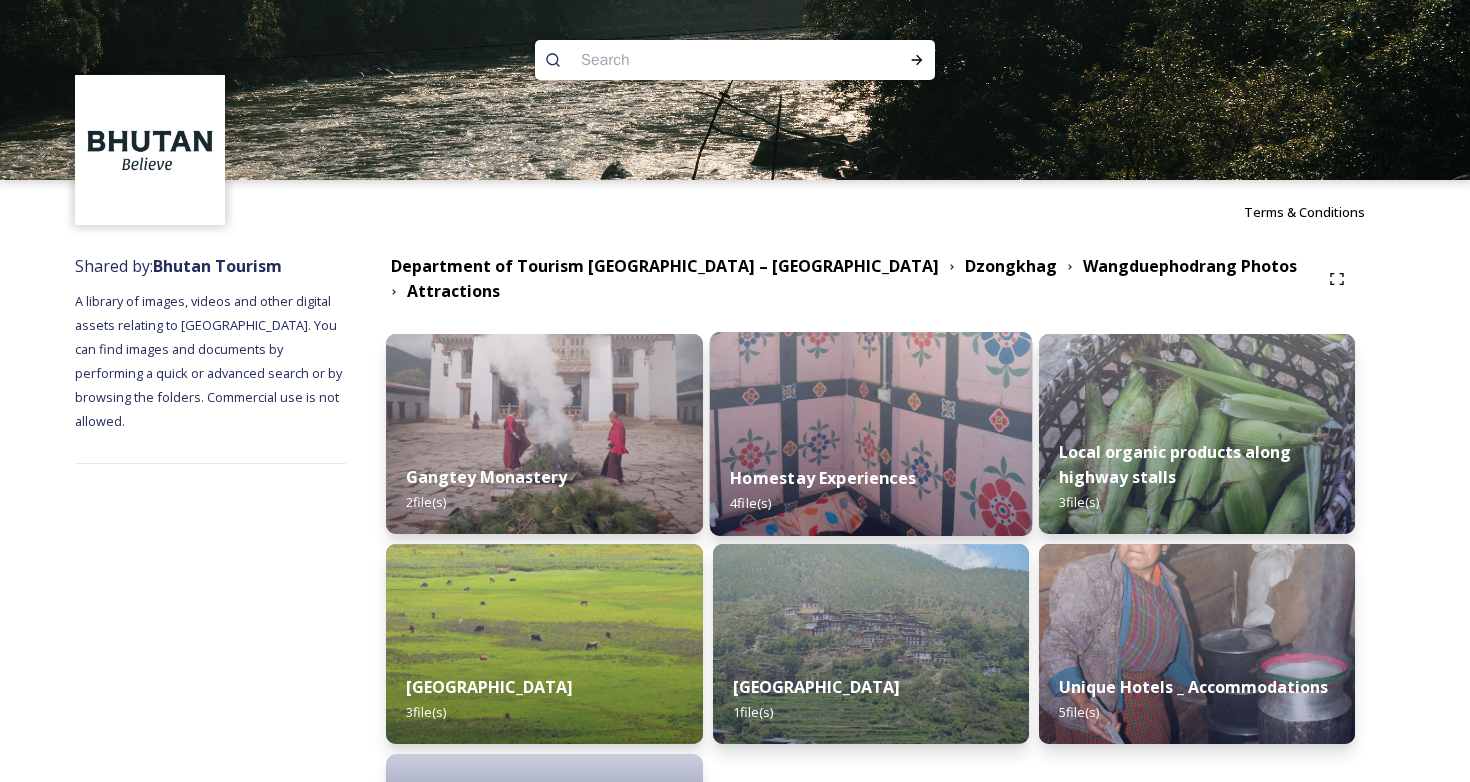 click at bounding box center [870, 434] 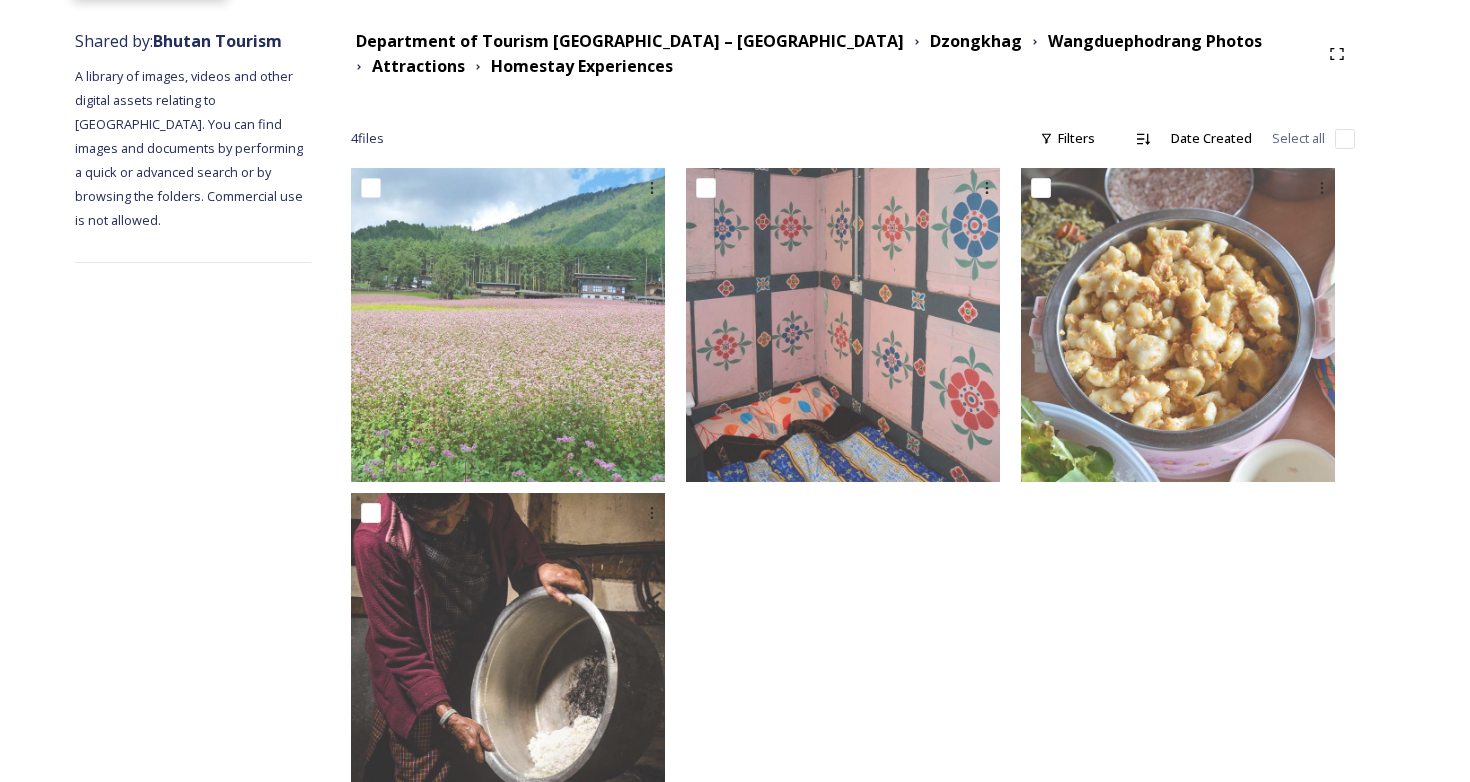 scroll, scrollTop: 292, scrollLeft: 0, axis: vertical 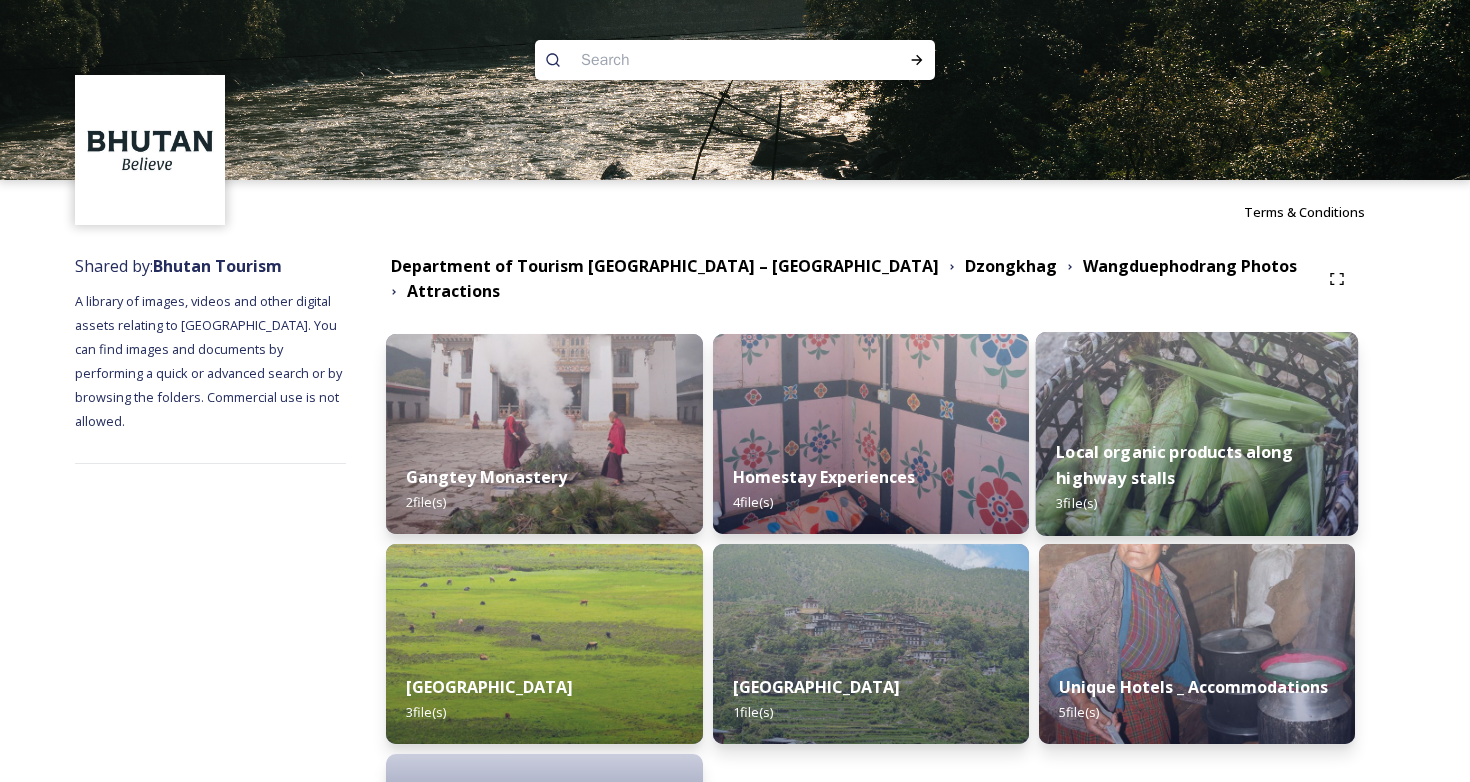 click on "Local organic products along highway stalls 3  file(s)" at bounding box center (1197, 478) 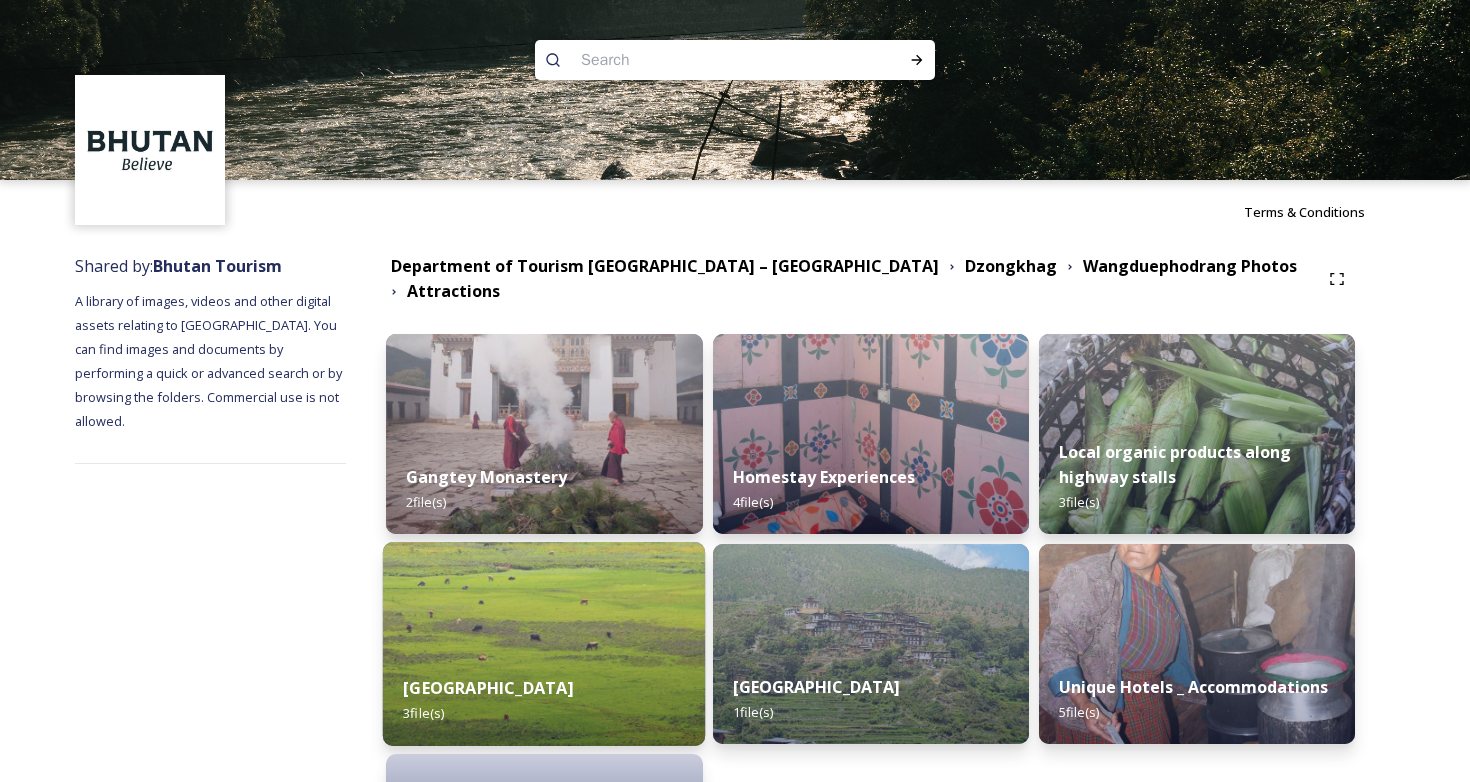 click on "[GEOGRAPHIC_DATA]" at bounding box center (489, 688) 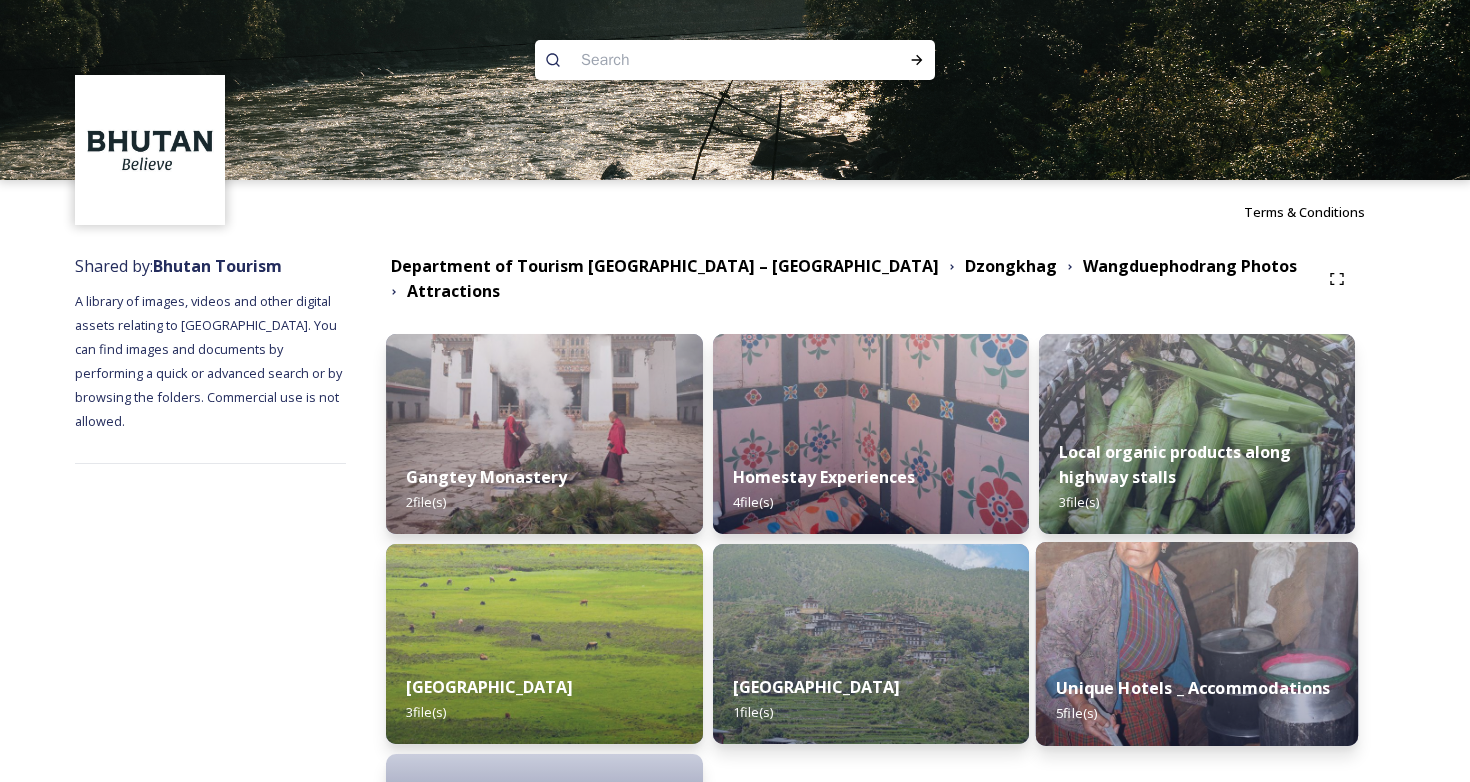 click on "Unique Hotels _ Accommodations 5  file(s)" at bounding box center [1197, 700] 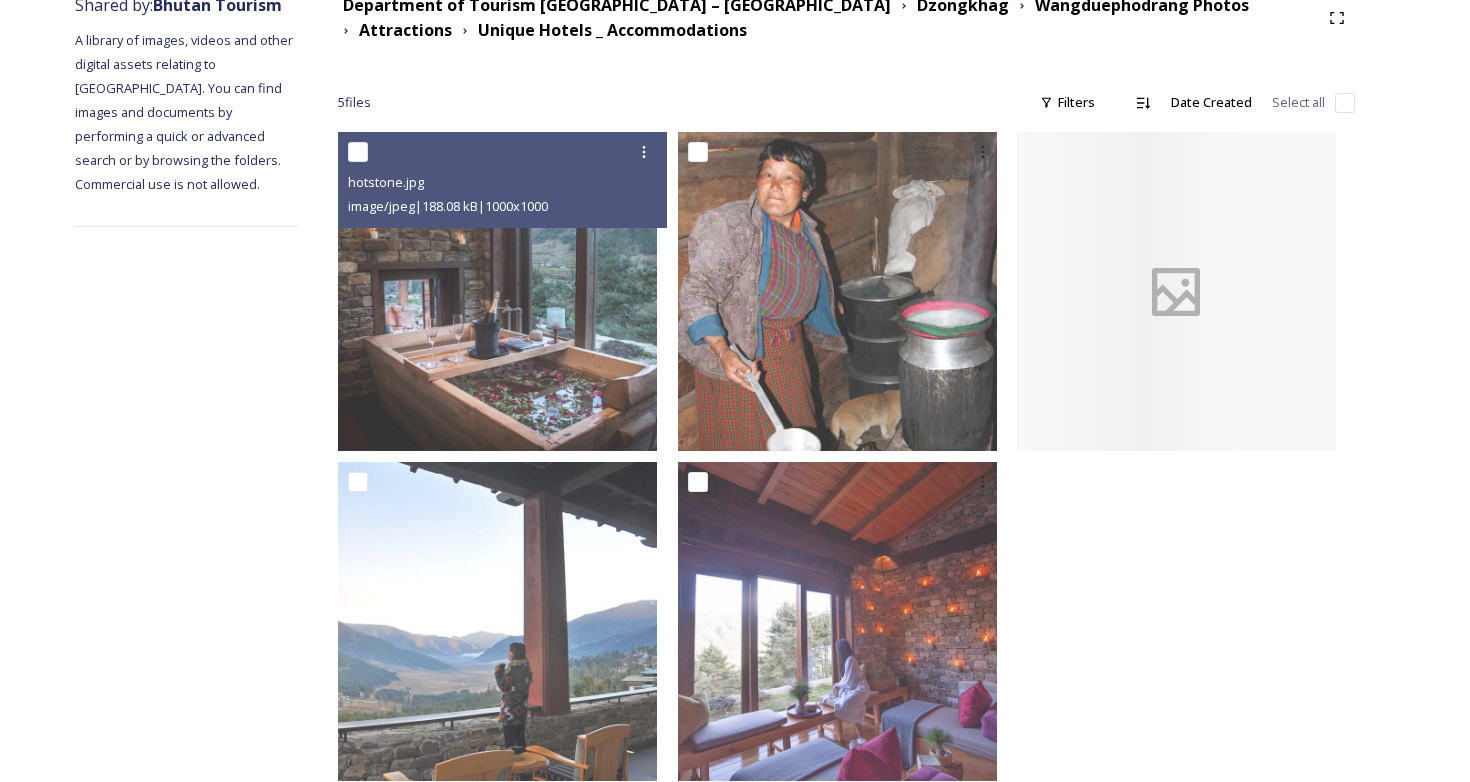 scroll, scrollTop: 302, scrollLeft: 0, axis: vertical 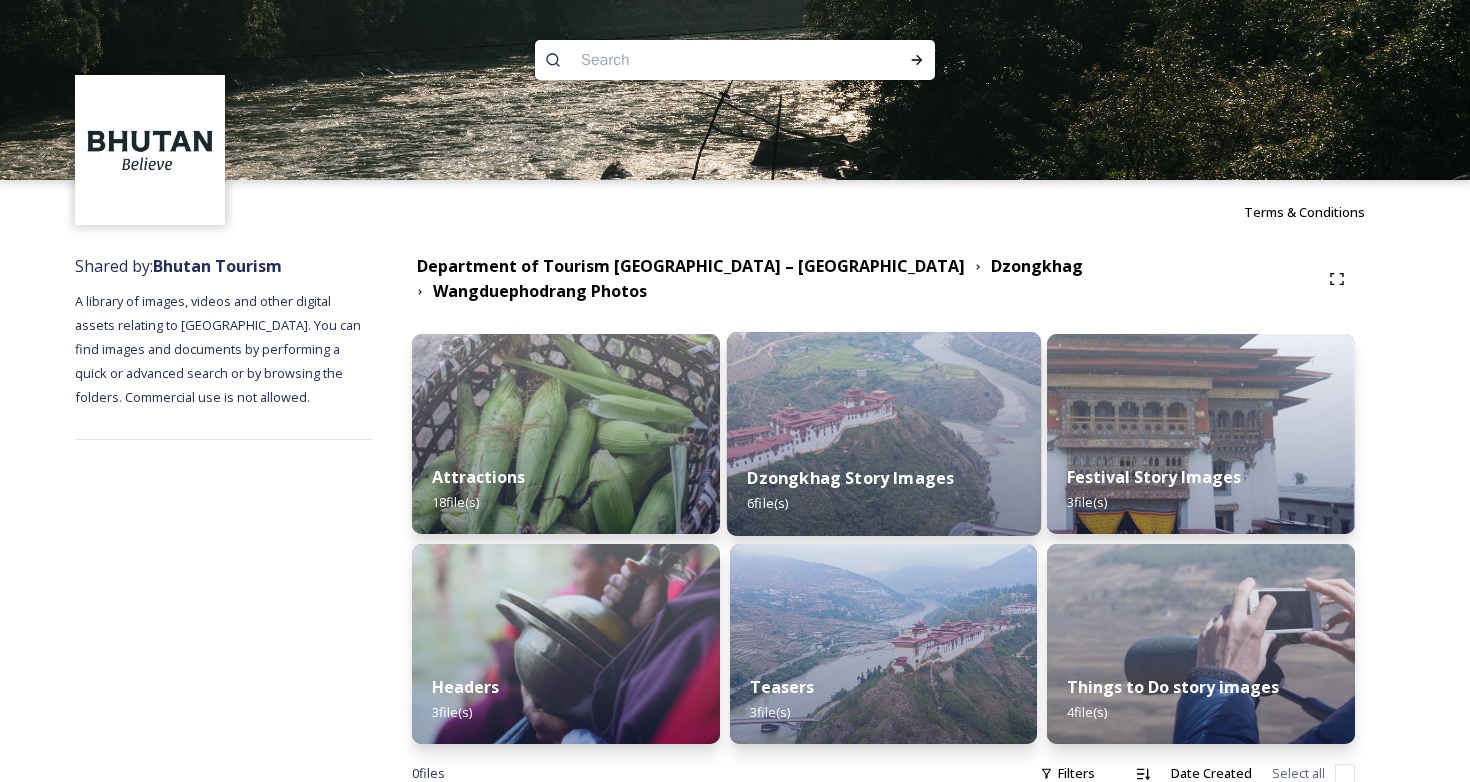 click on "Dzongkhag Story Images 6  file(s)" at bounding box center [884, 490] 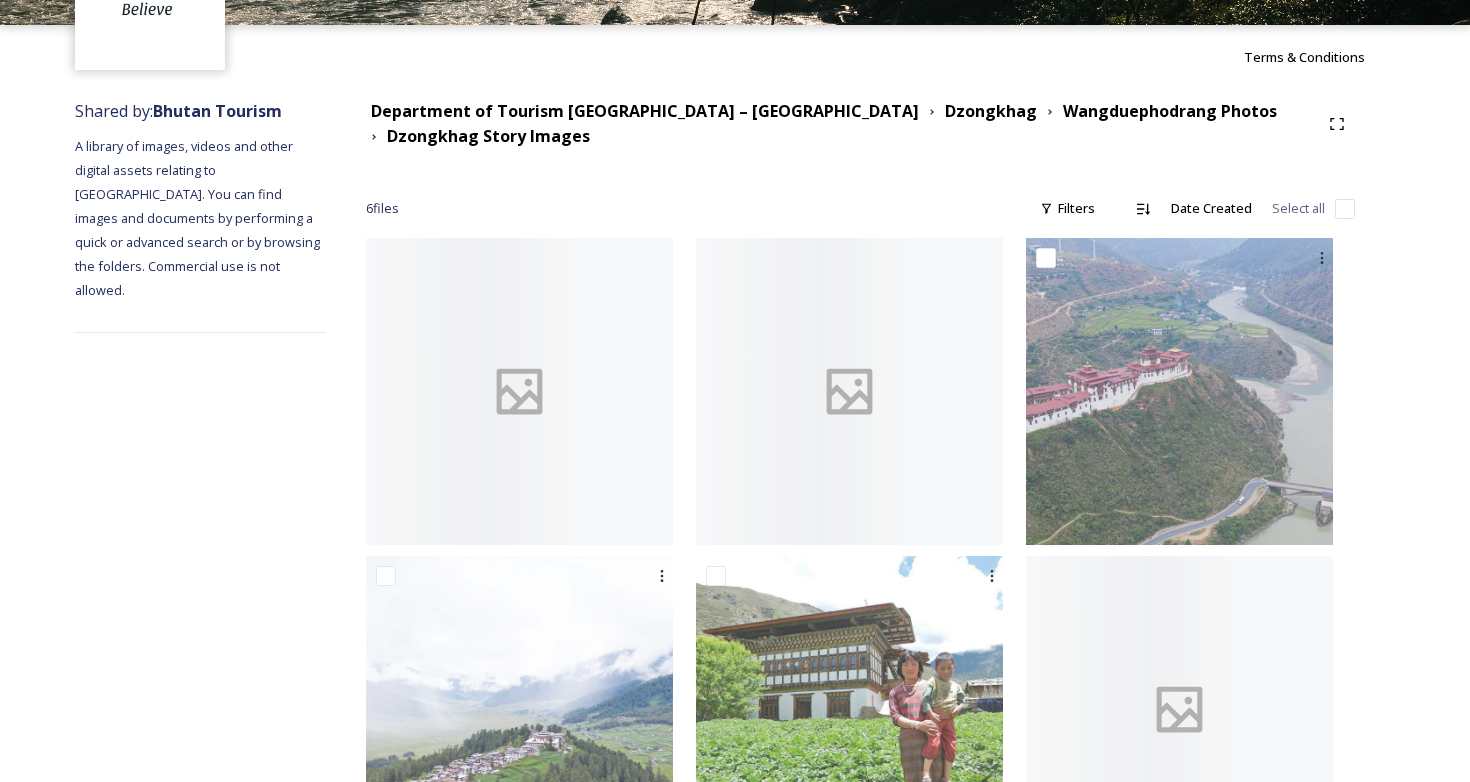 scroll, scrollTop: 278, scrollLeft: 0, axis: vertical 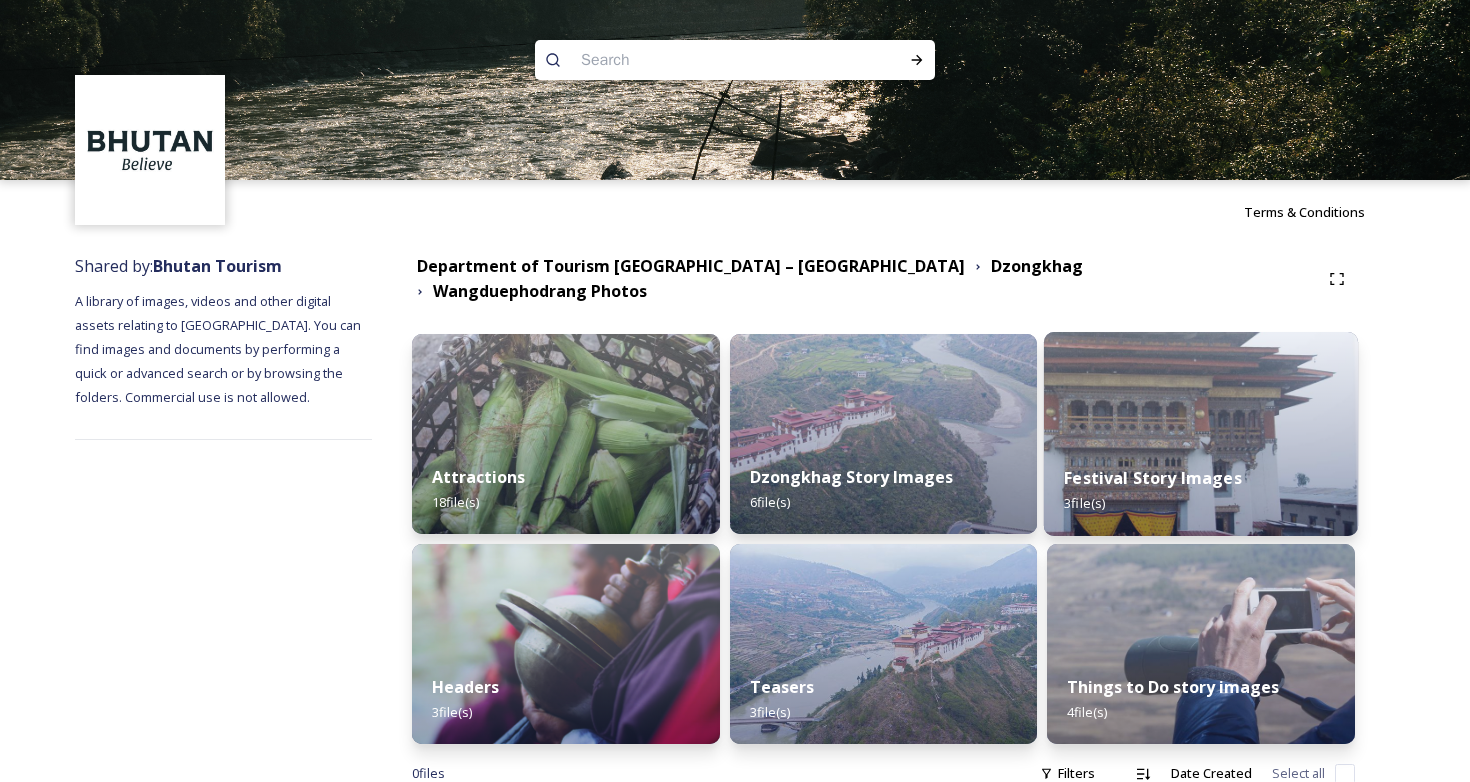 click on "Festival Story Images" at bounding box center (1153, 478) 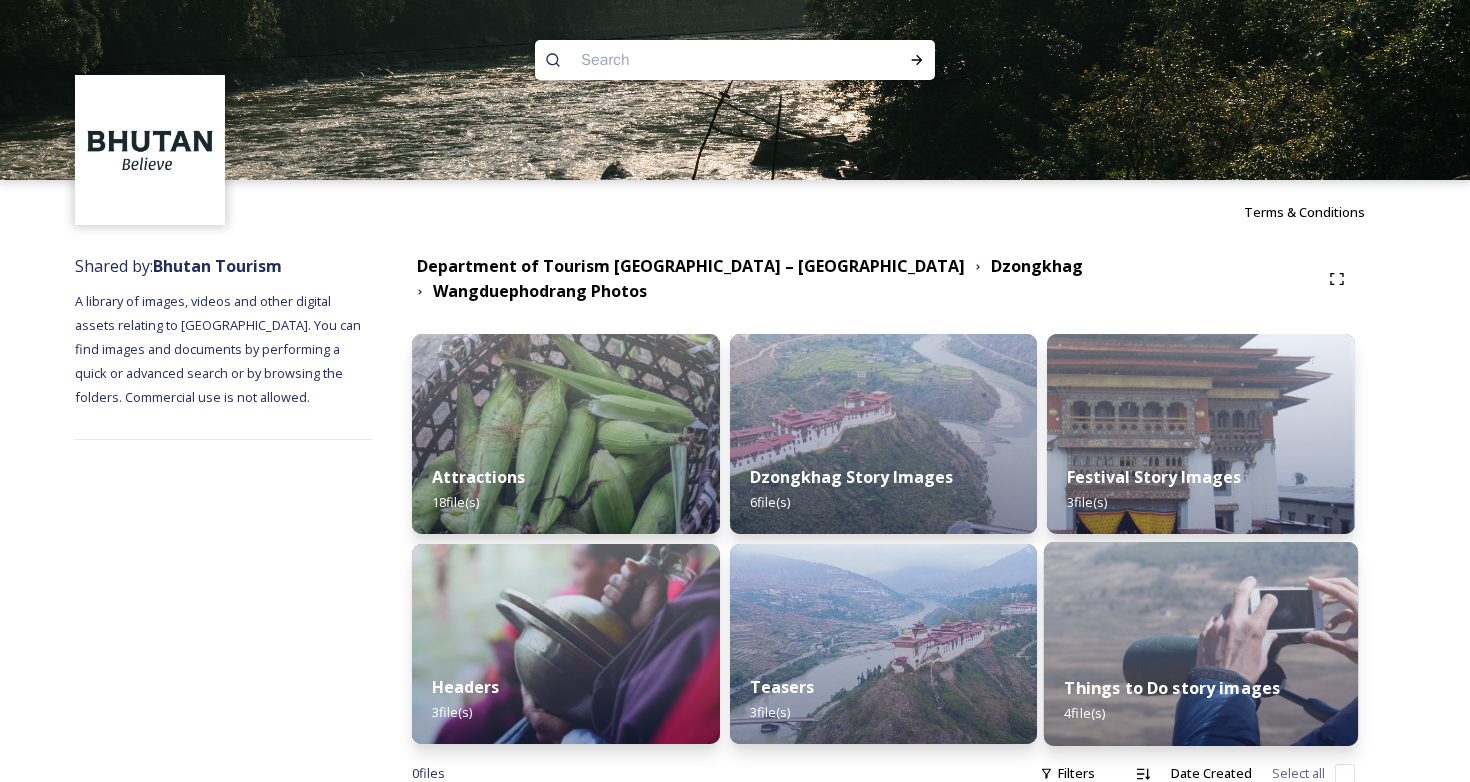 click on "Things to Do story images 4  file(s)" at bounding box center (1201, 700) 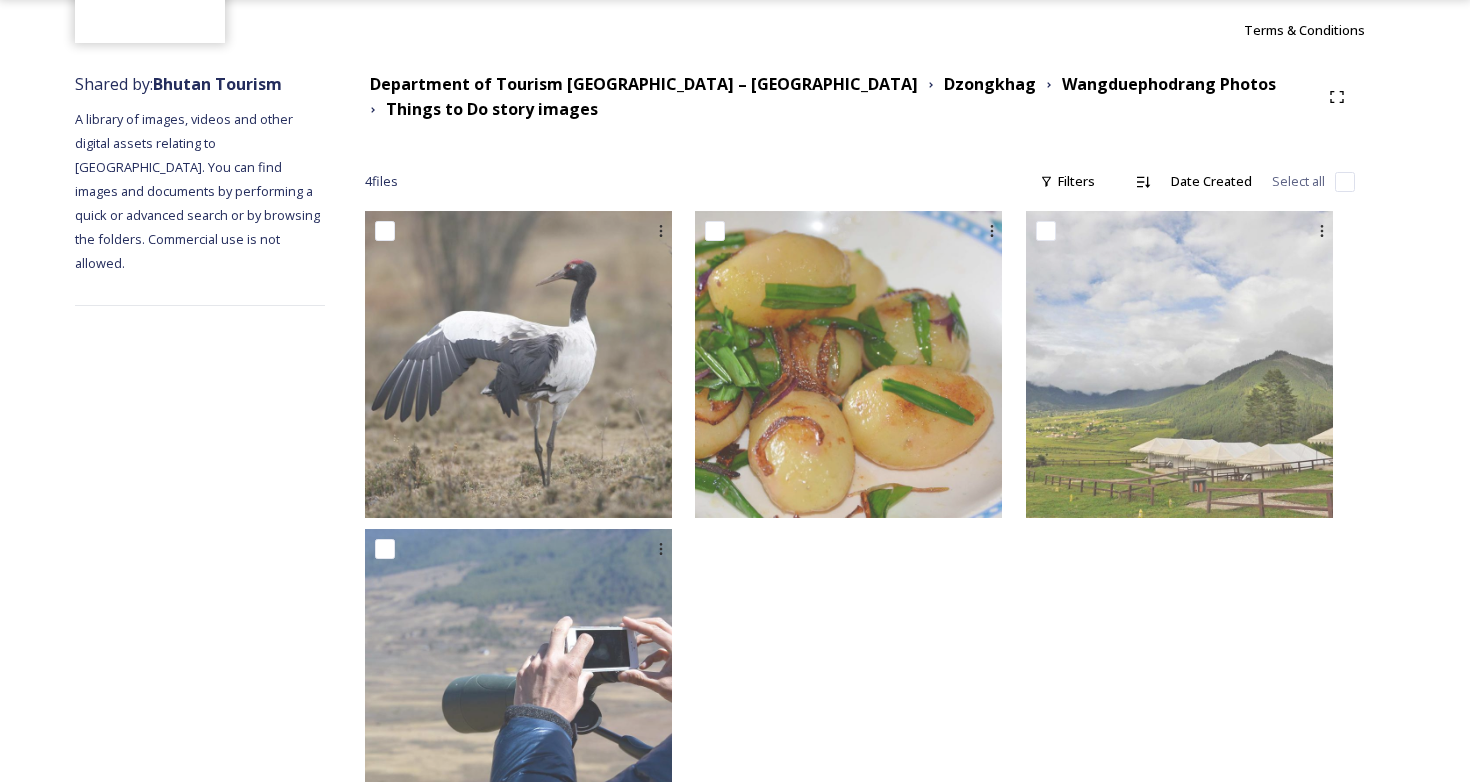 scroll, scrollTop: 278, scrollLeft: 0, axis: vertical 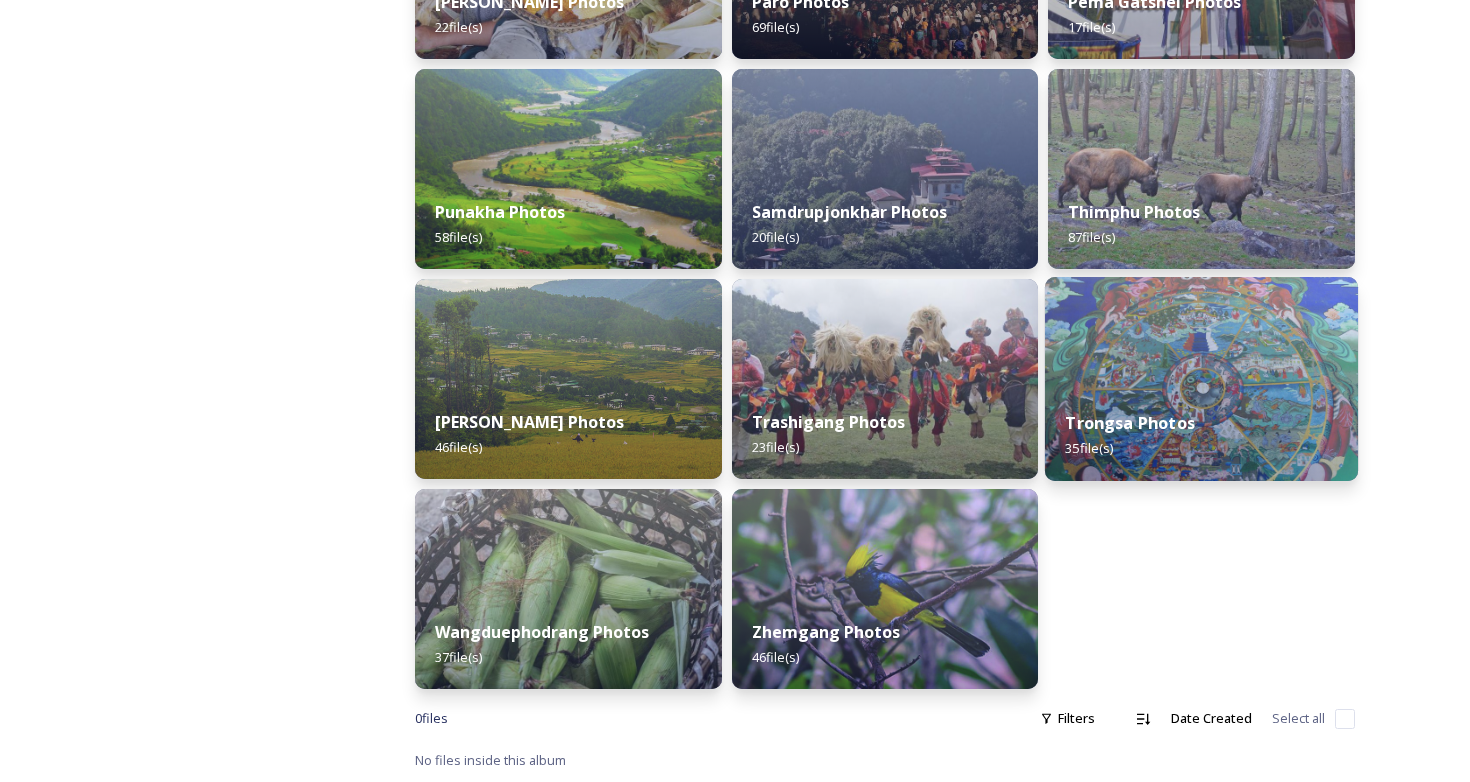 click on "Trongsa Photos" at bounding box center (1131, 423) 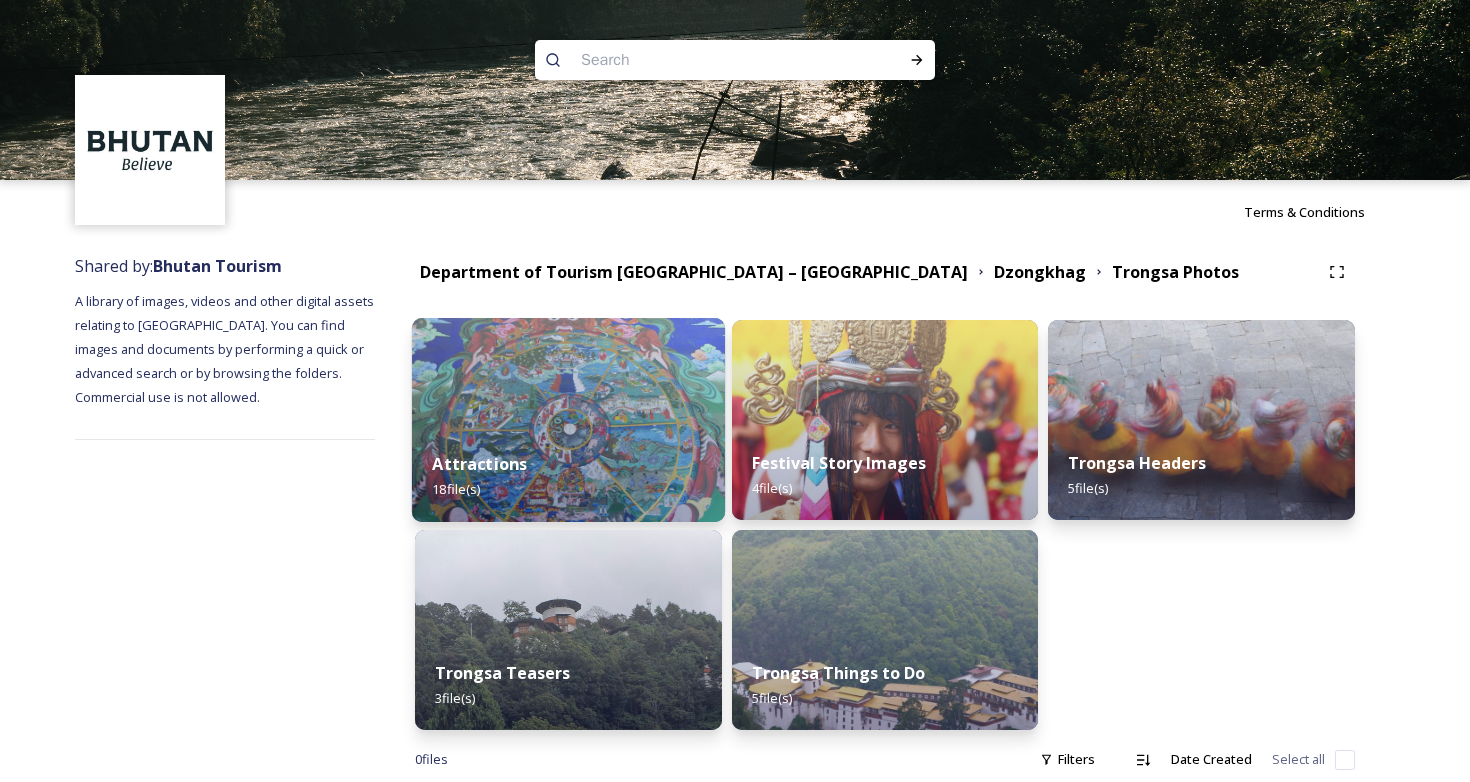 click at bounding box center (568, 420) 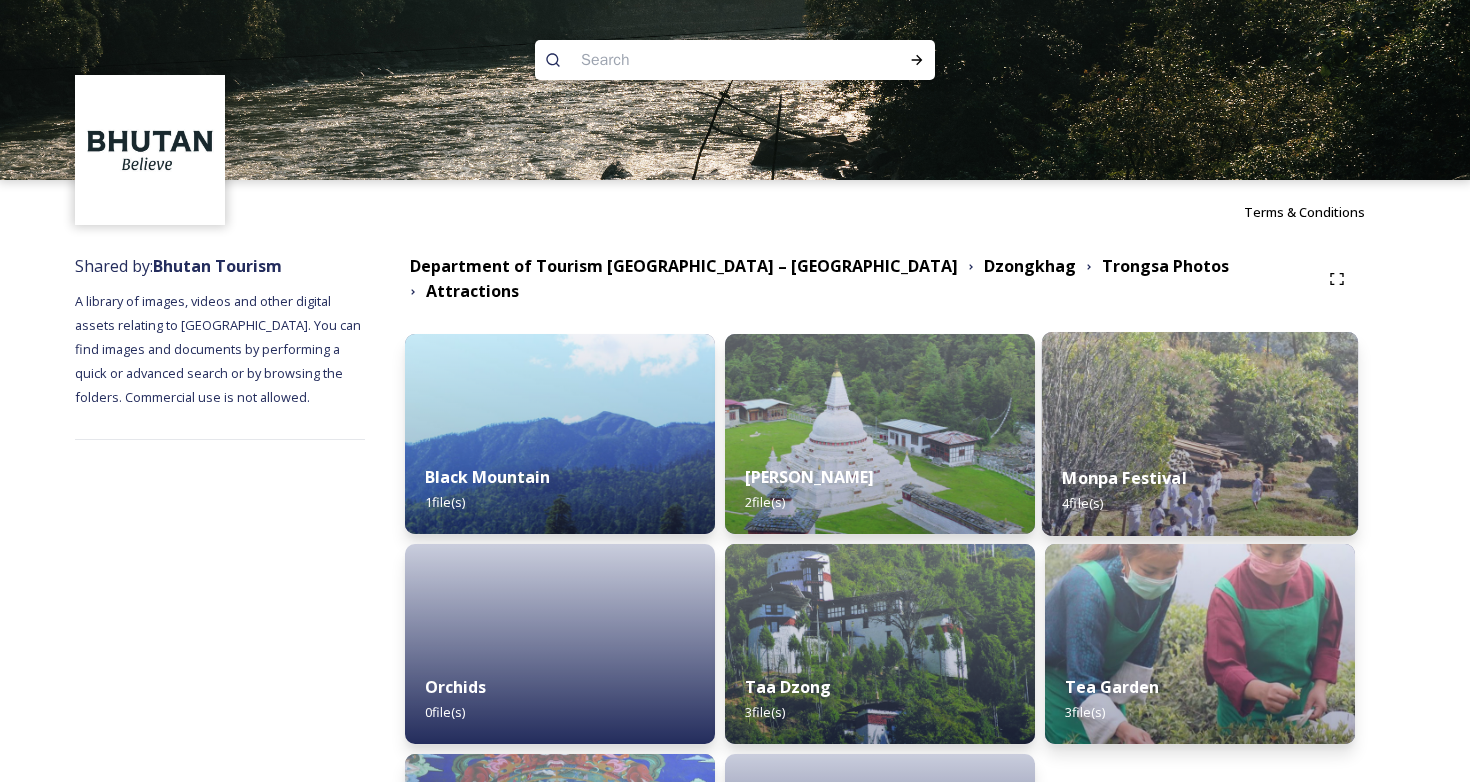 click on "Monpa Festival 4  file(s)" at bounding box center (1200, 490) 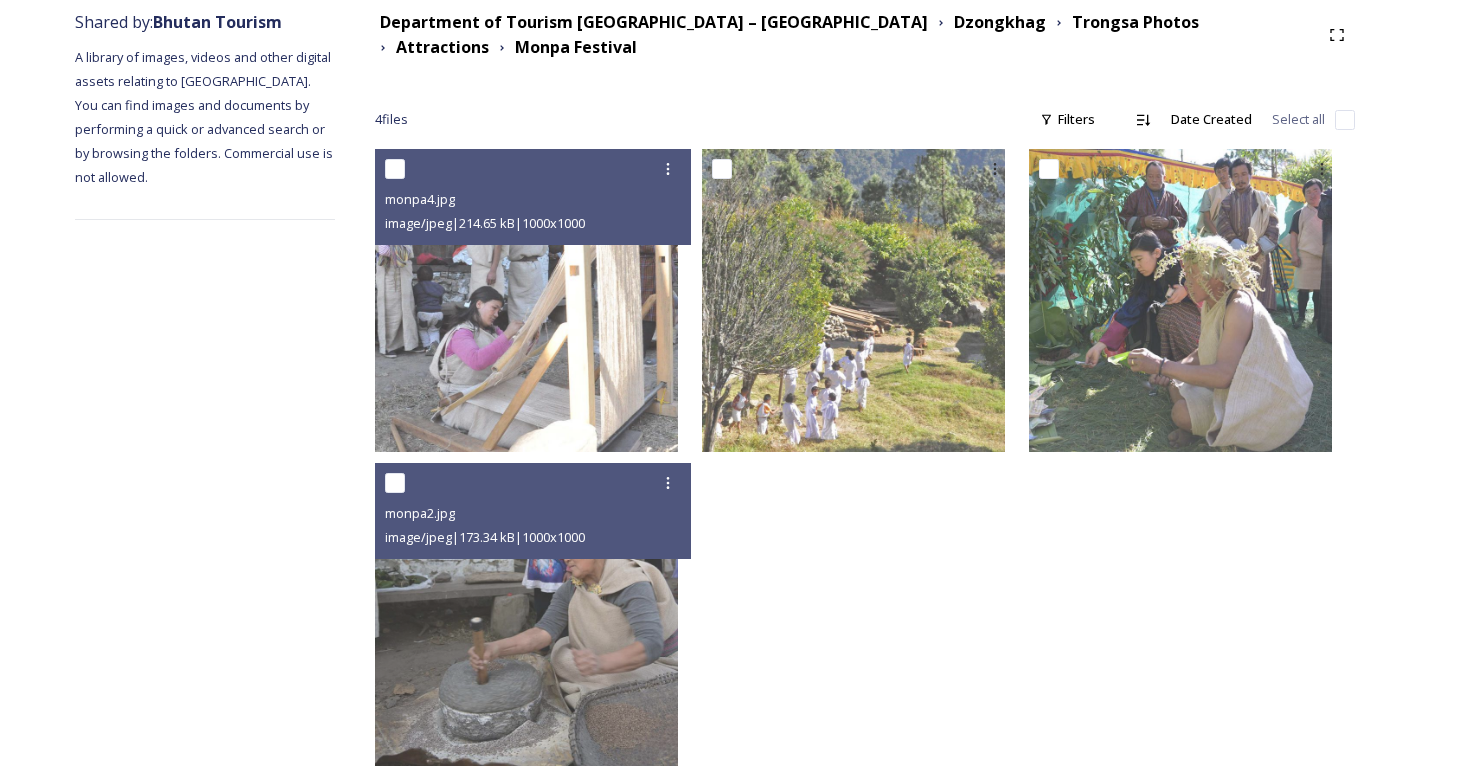 scroll, scrollTop: 270, scrollLeft: 0, axis: vertical 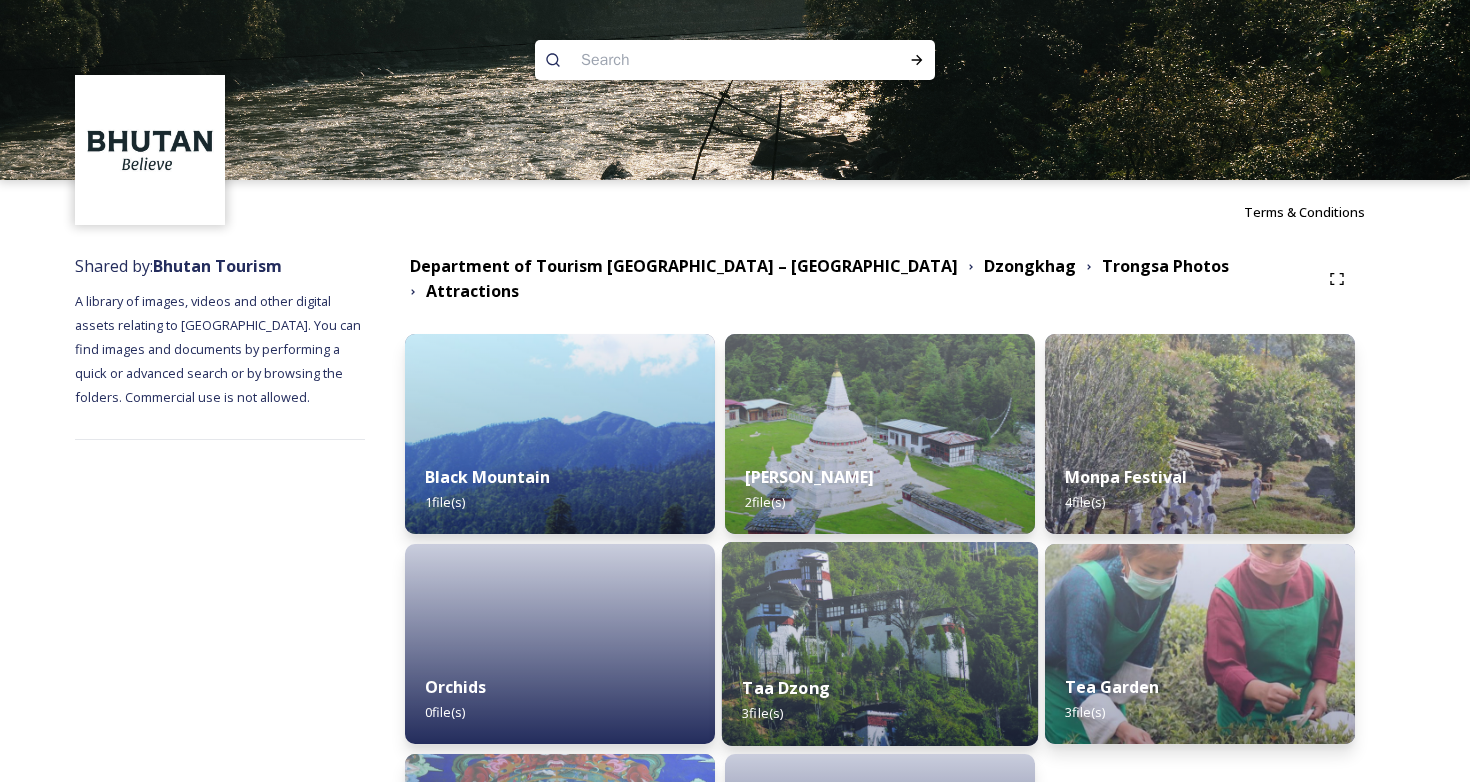 click at bounding box center [880, 644] 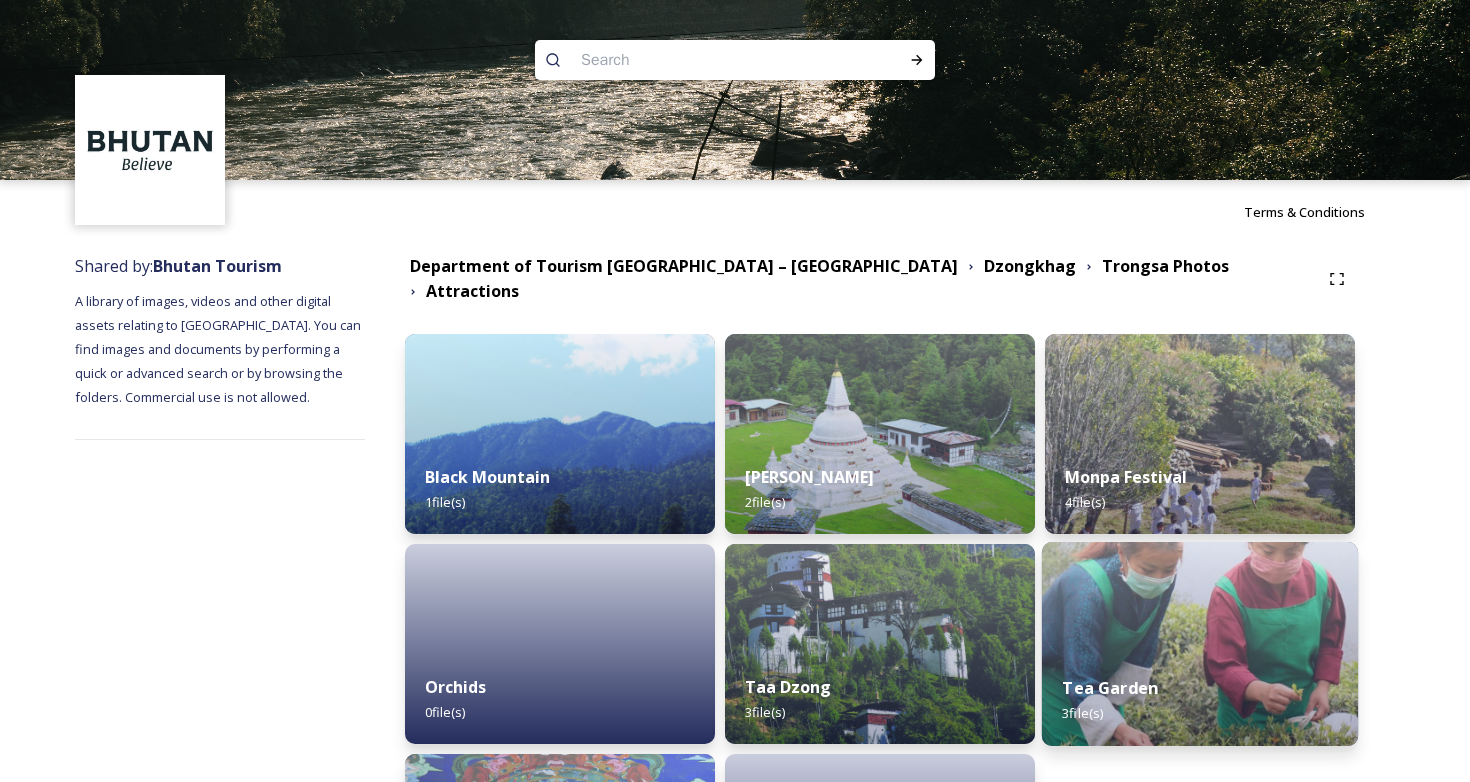 click on "Tea Garden" at bounding box center (1110, 688) 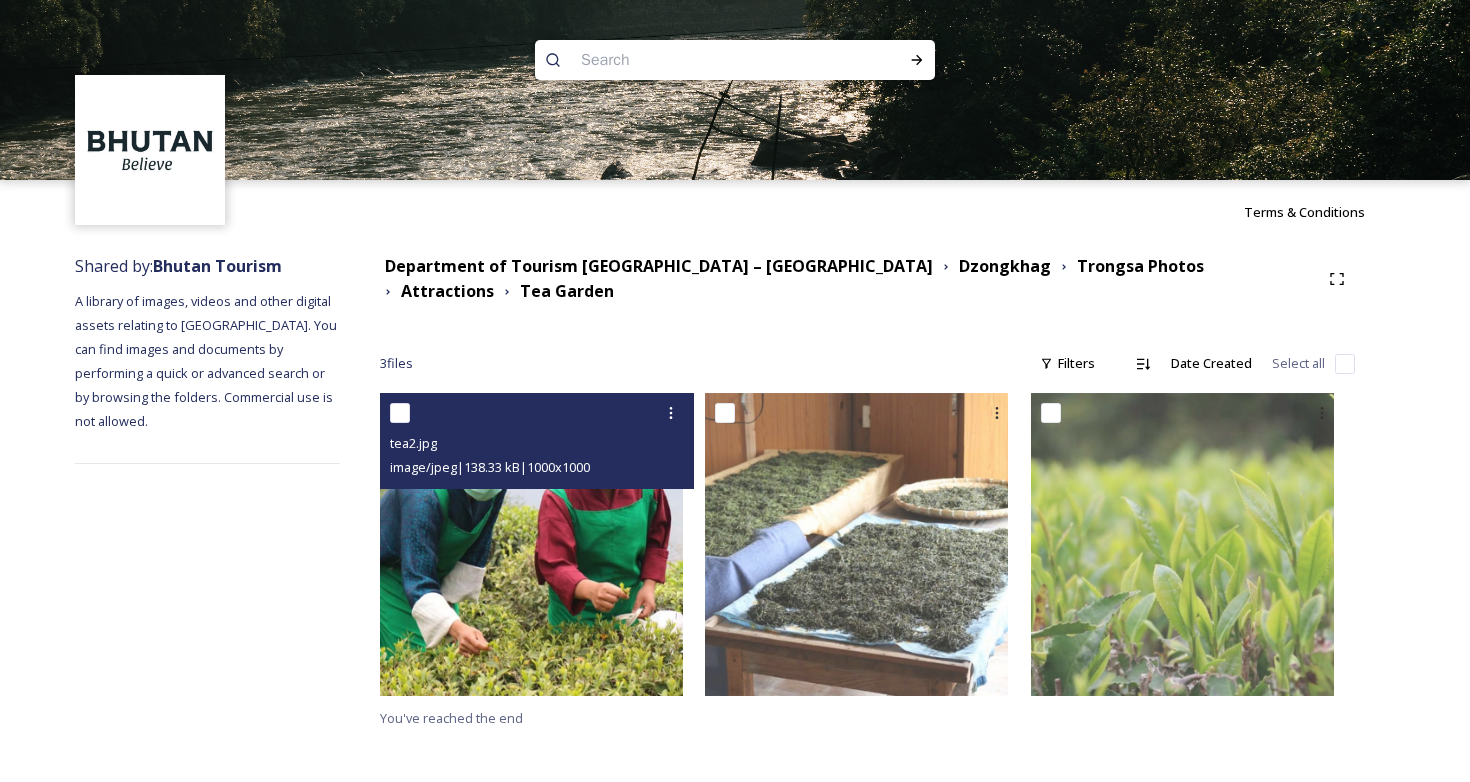 click at bounding box center (531, 544) 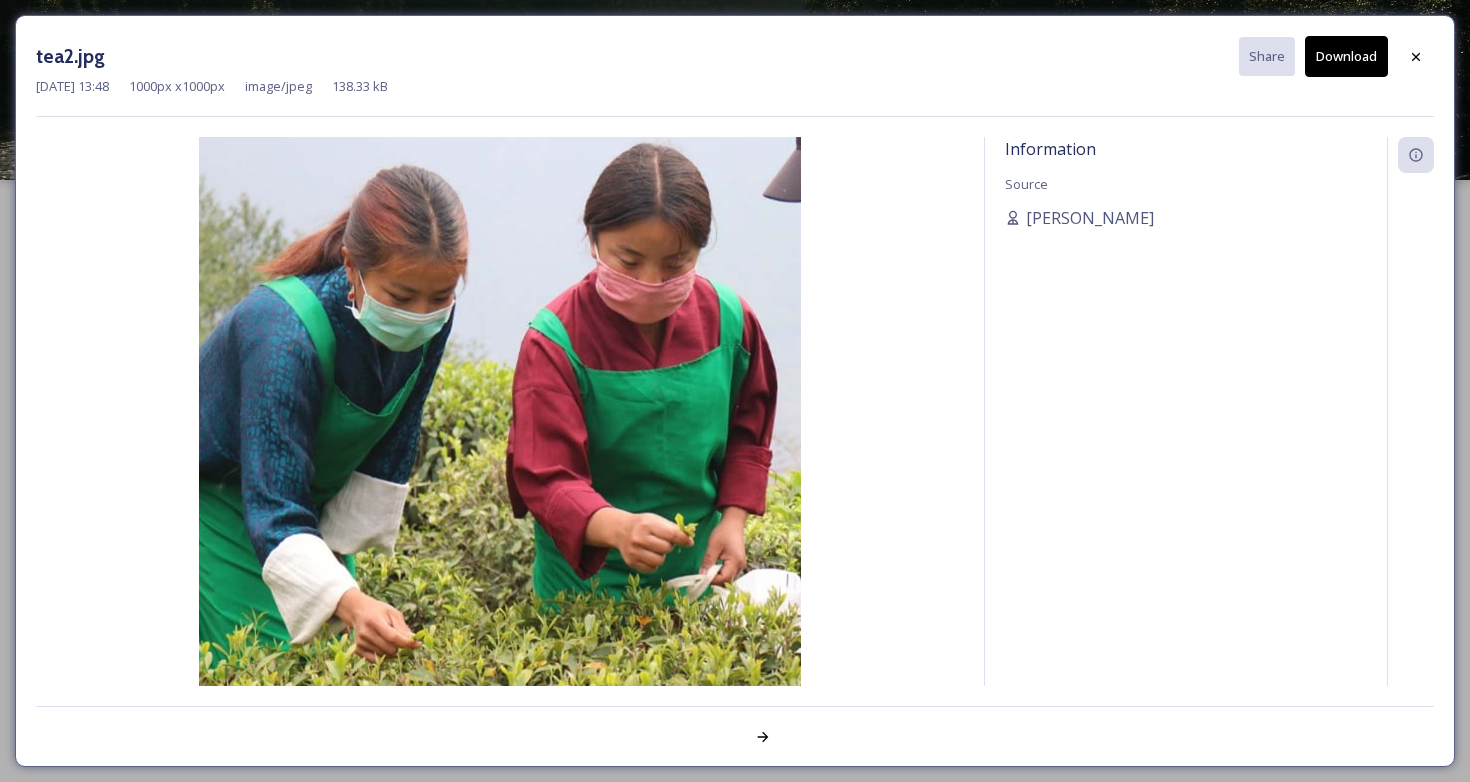 click on "Download" at bounding box center [1346, 56] 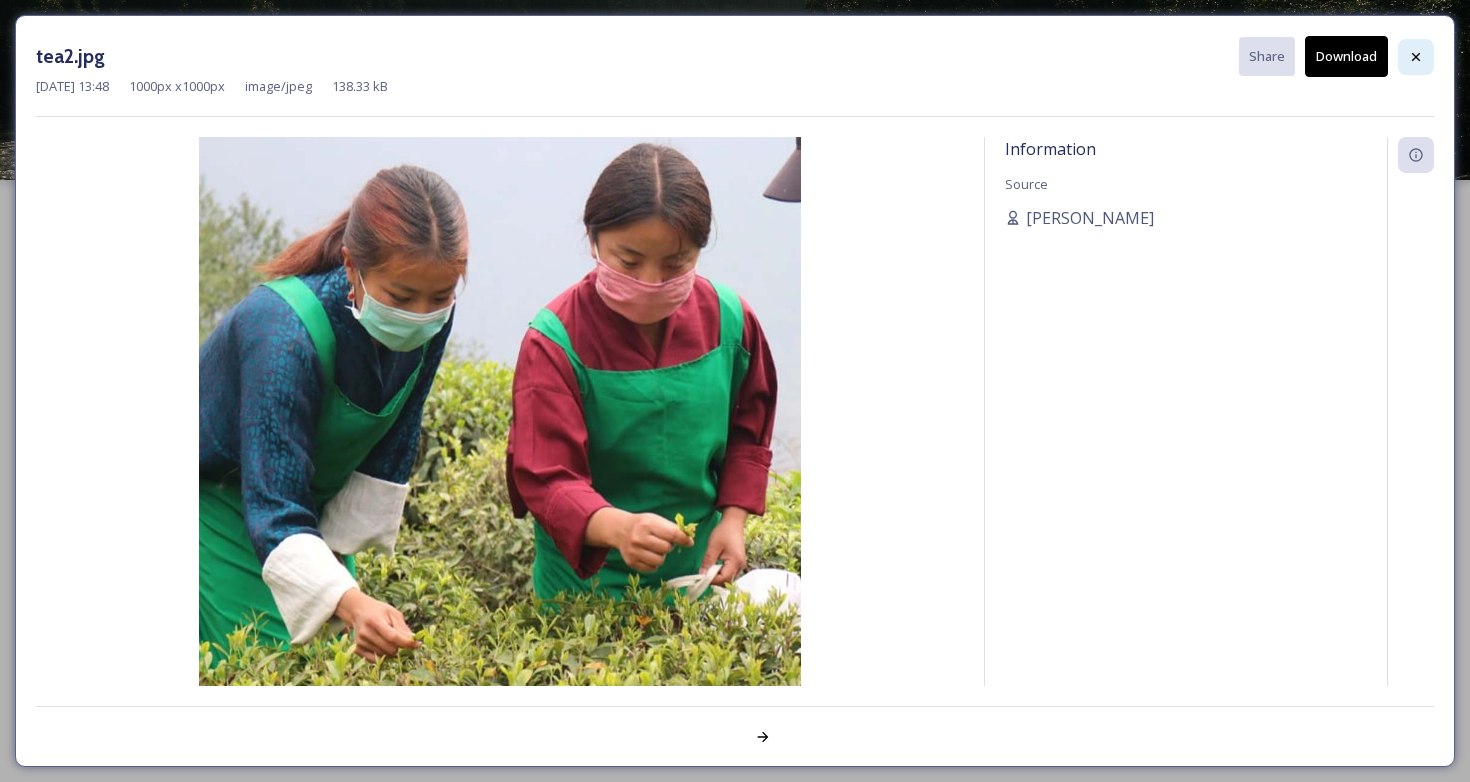 click 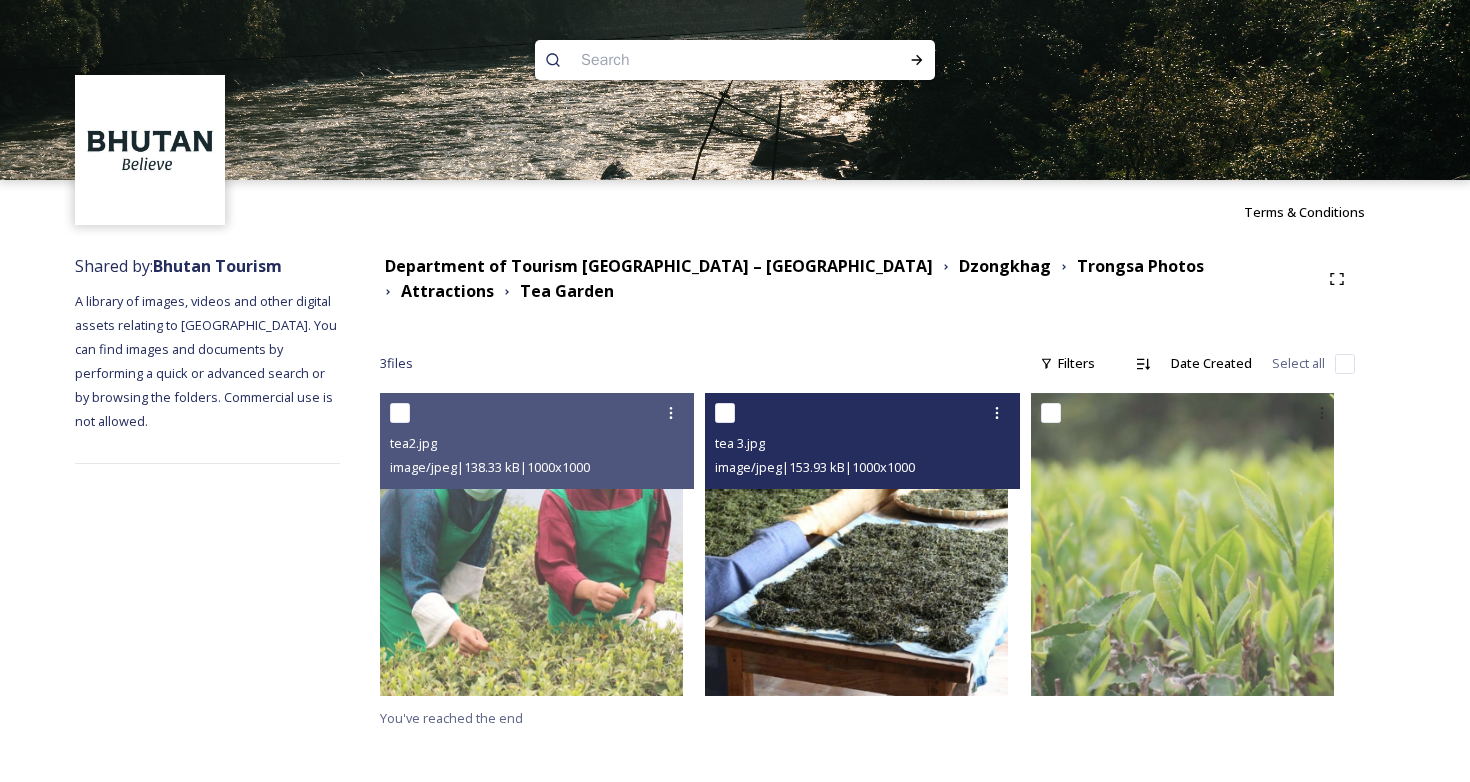 click at bounding box center [856, 544] 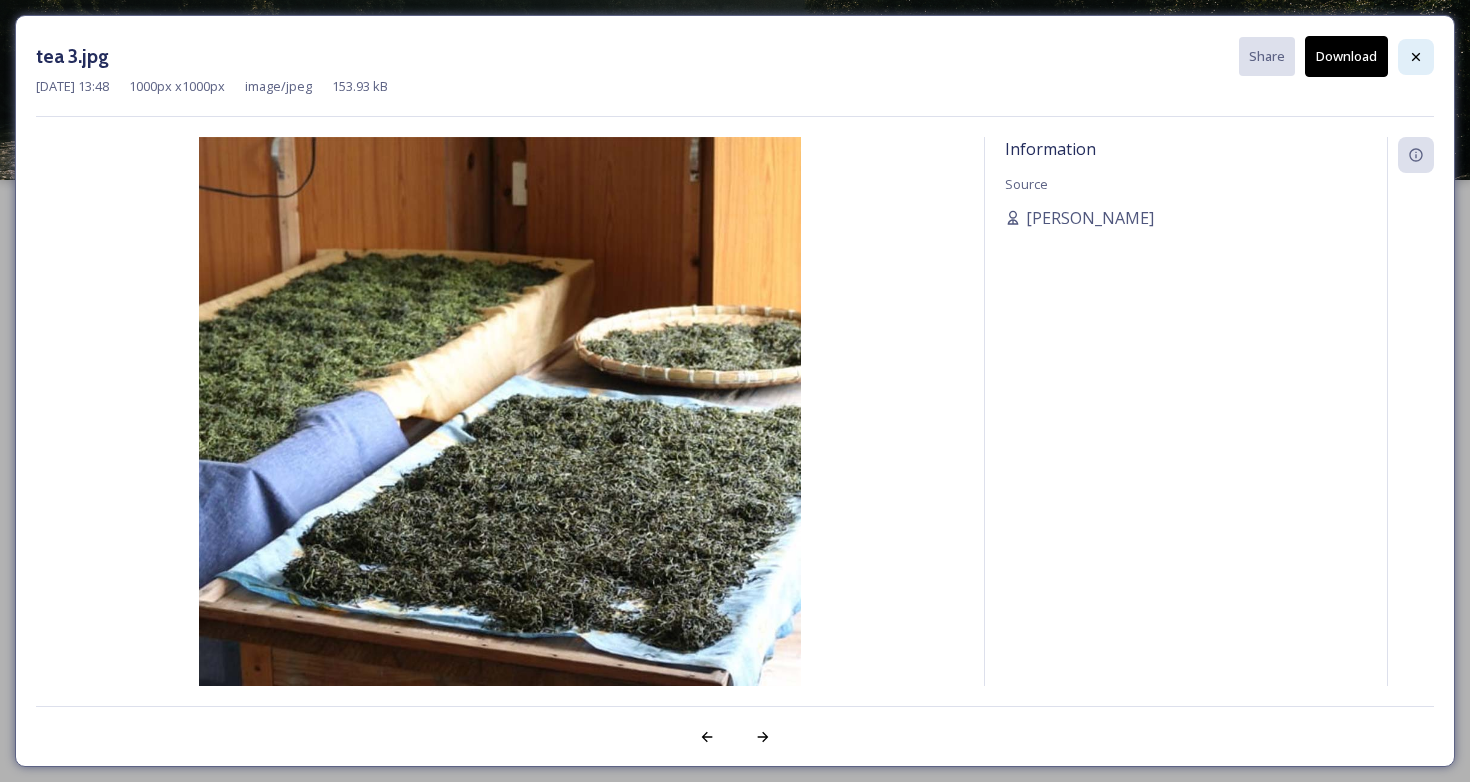 click 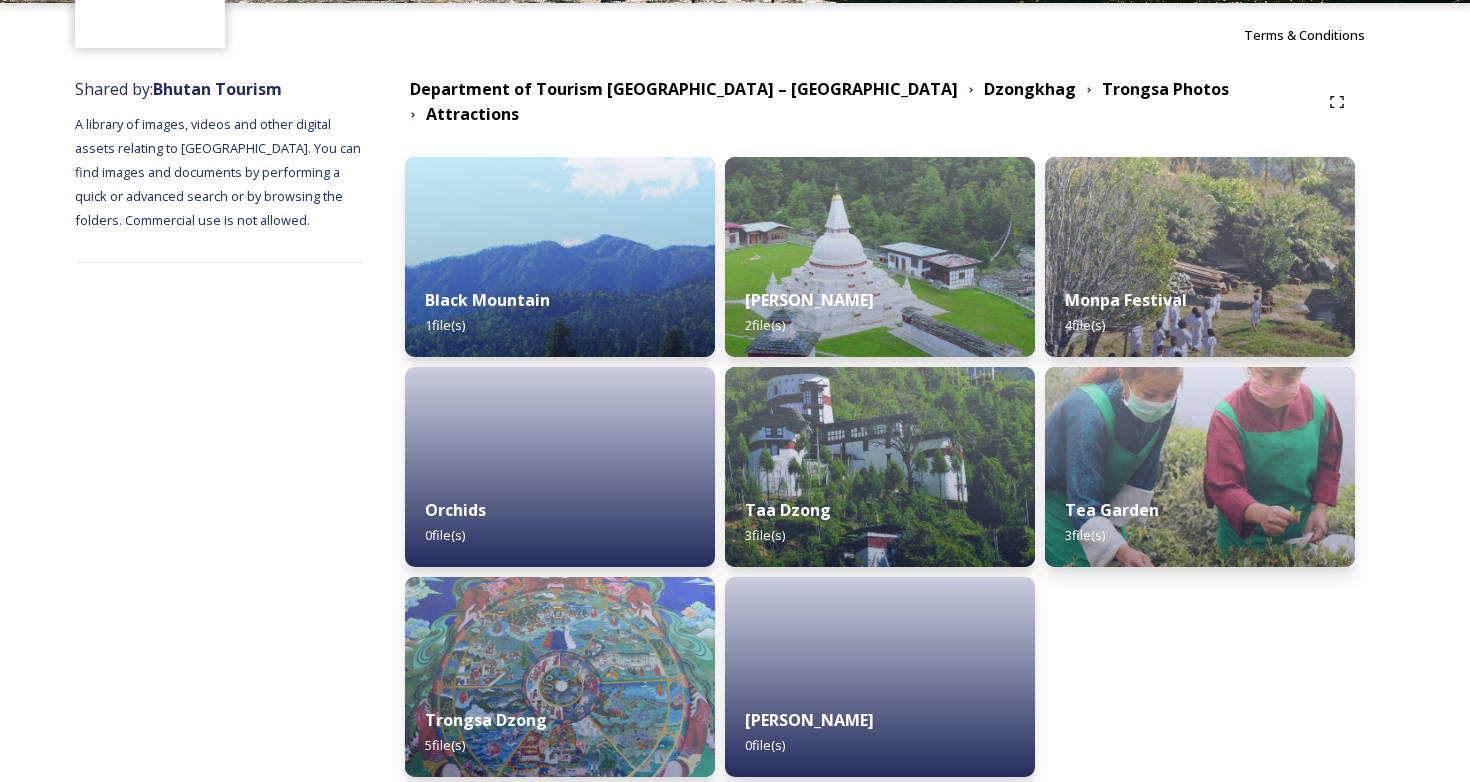 scroll, scrollTop: 251, scrollLeft: 0, axis: vertical 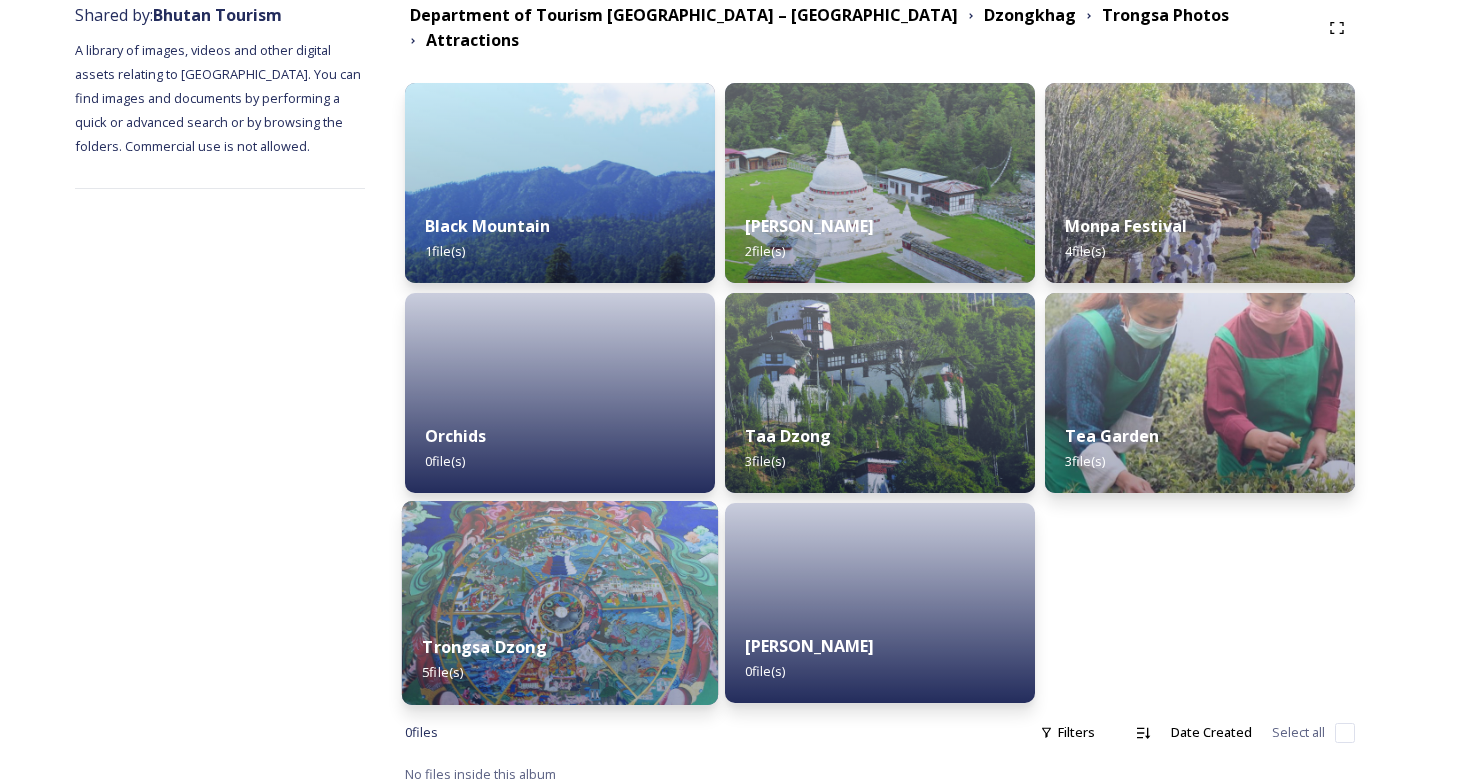 click on "Trongsa Dzong 5  file(s)" at bounding box center (560, 659) 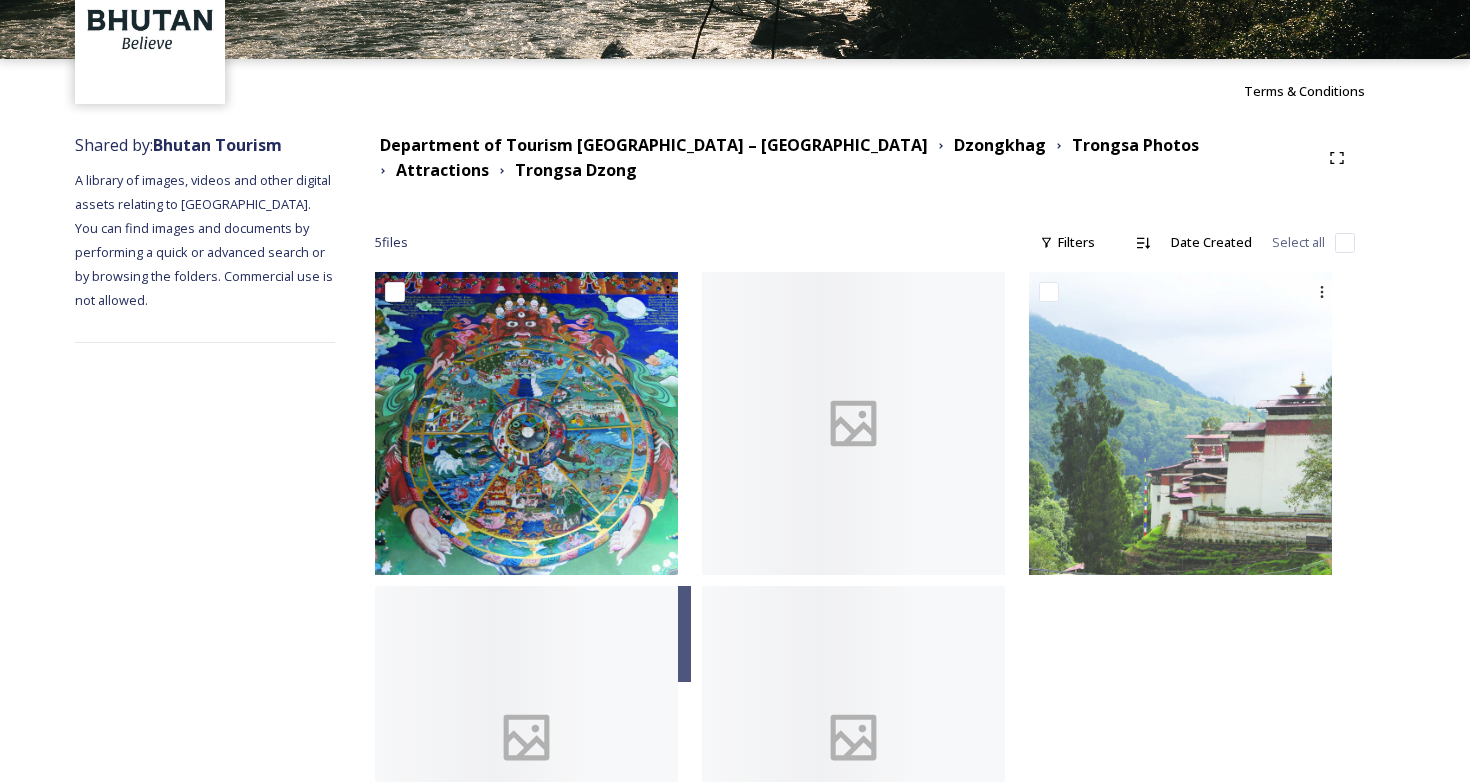 scroll, scrollTop: 270, scrollLeft: 0, axis: vertical 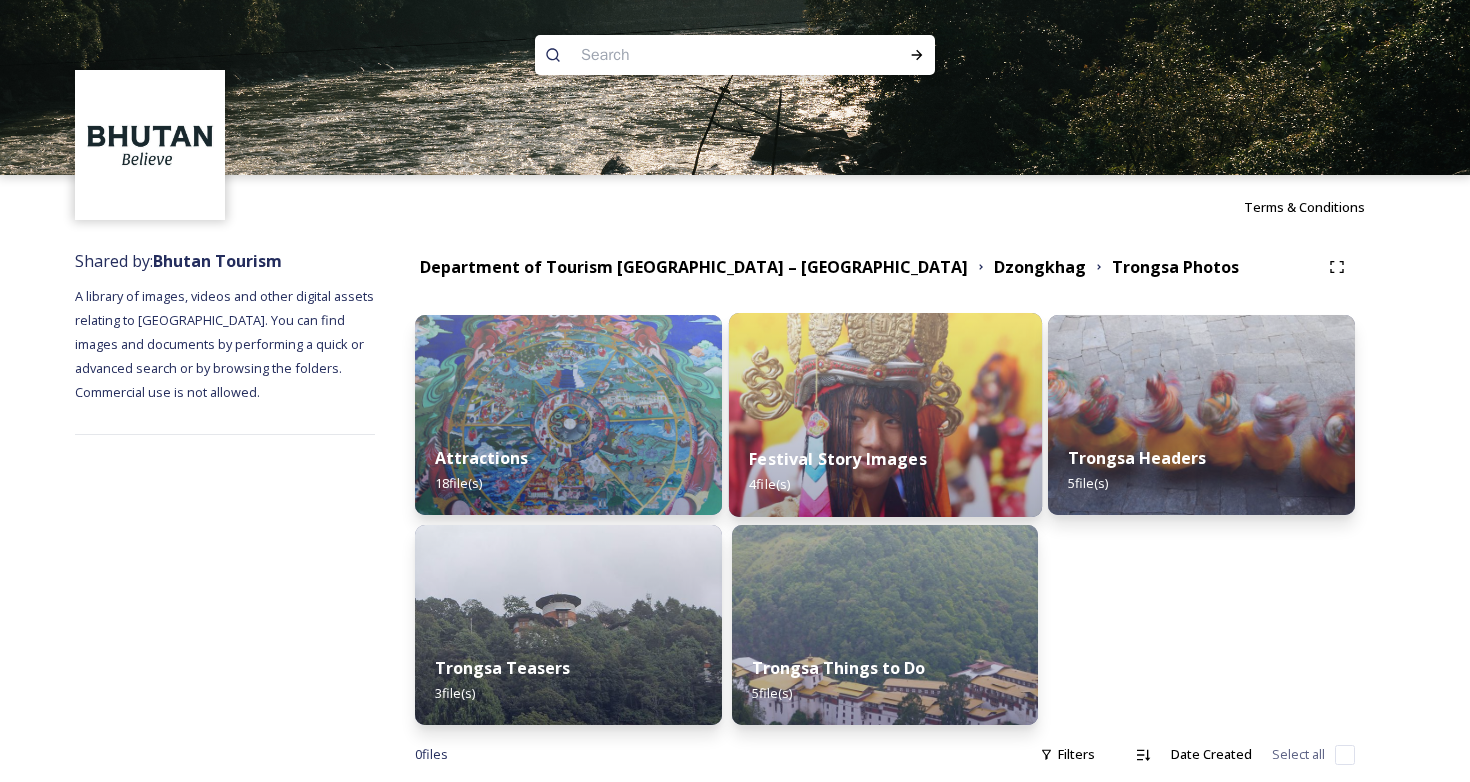 click at bounding box center [885, 415] 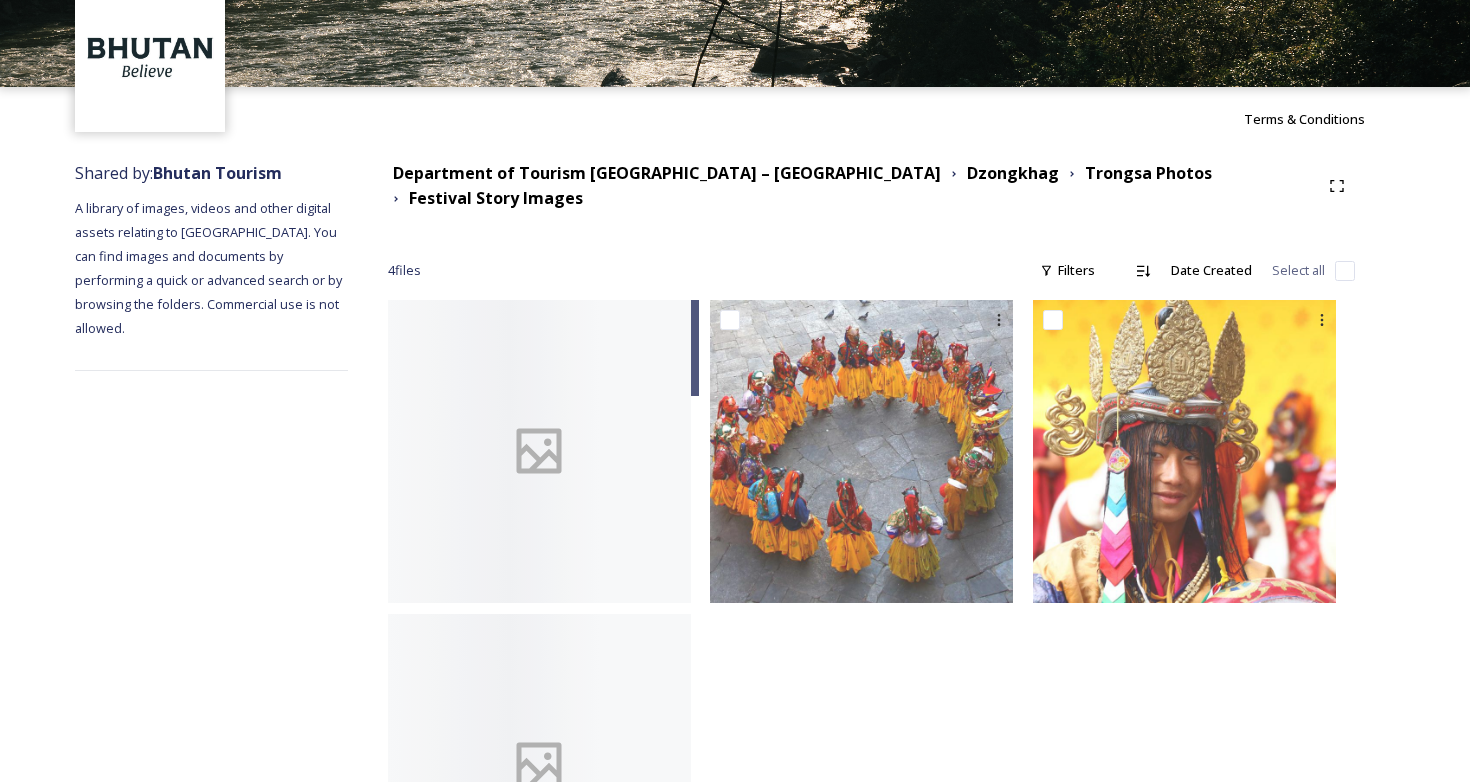 scroll, scrollTop: 258, scrollLeft: 0, axis: vertical 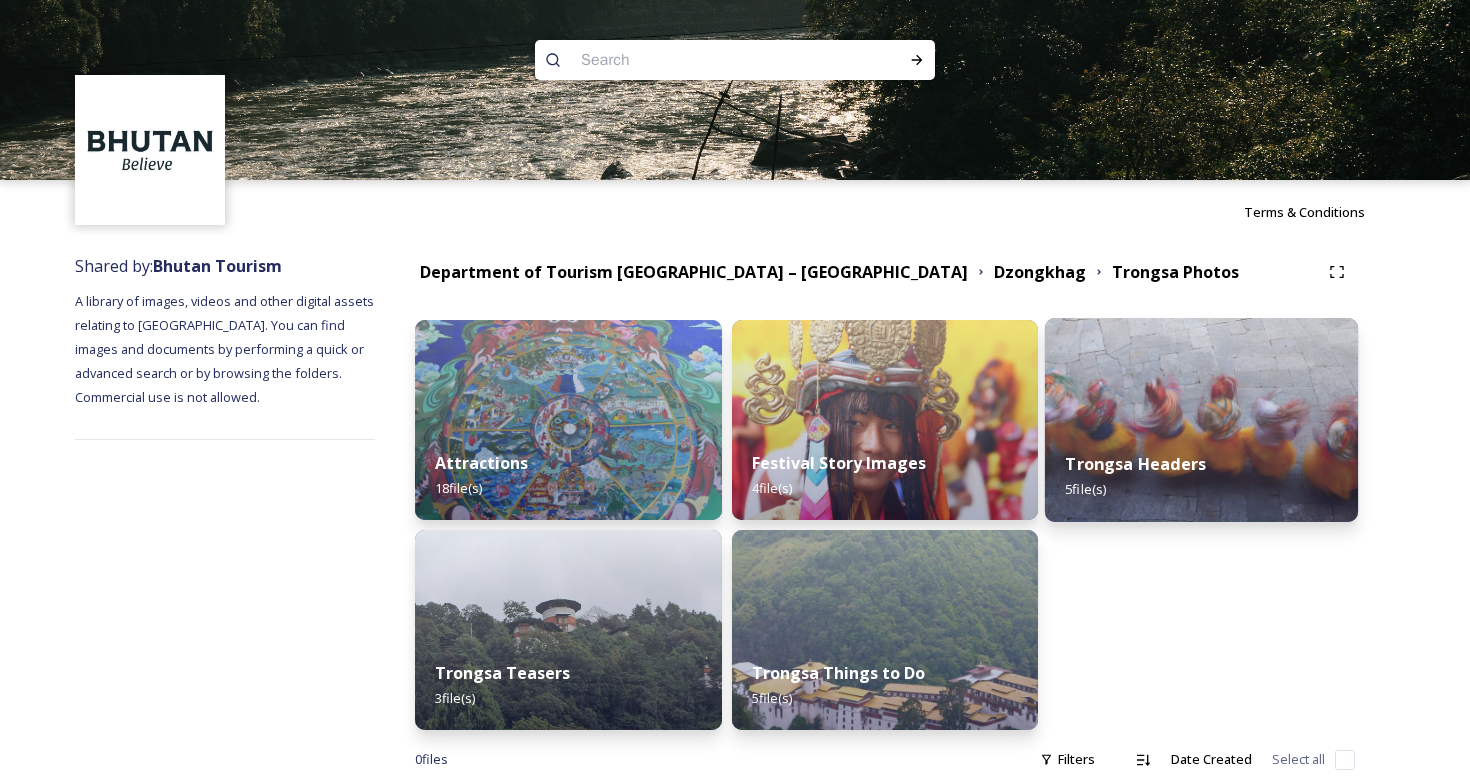 click on "Trongsa Headers 5  file(s)" at bounding box center [1201, 476] 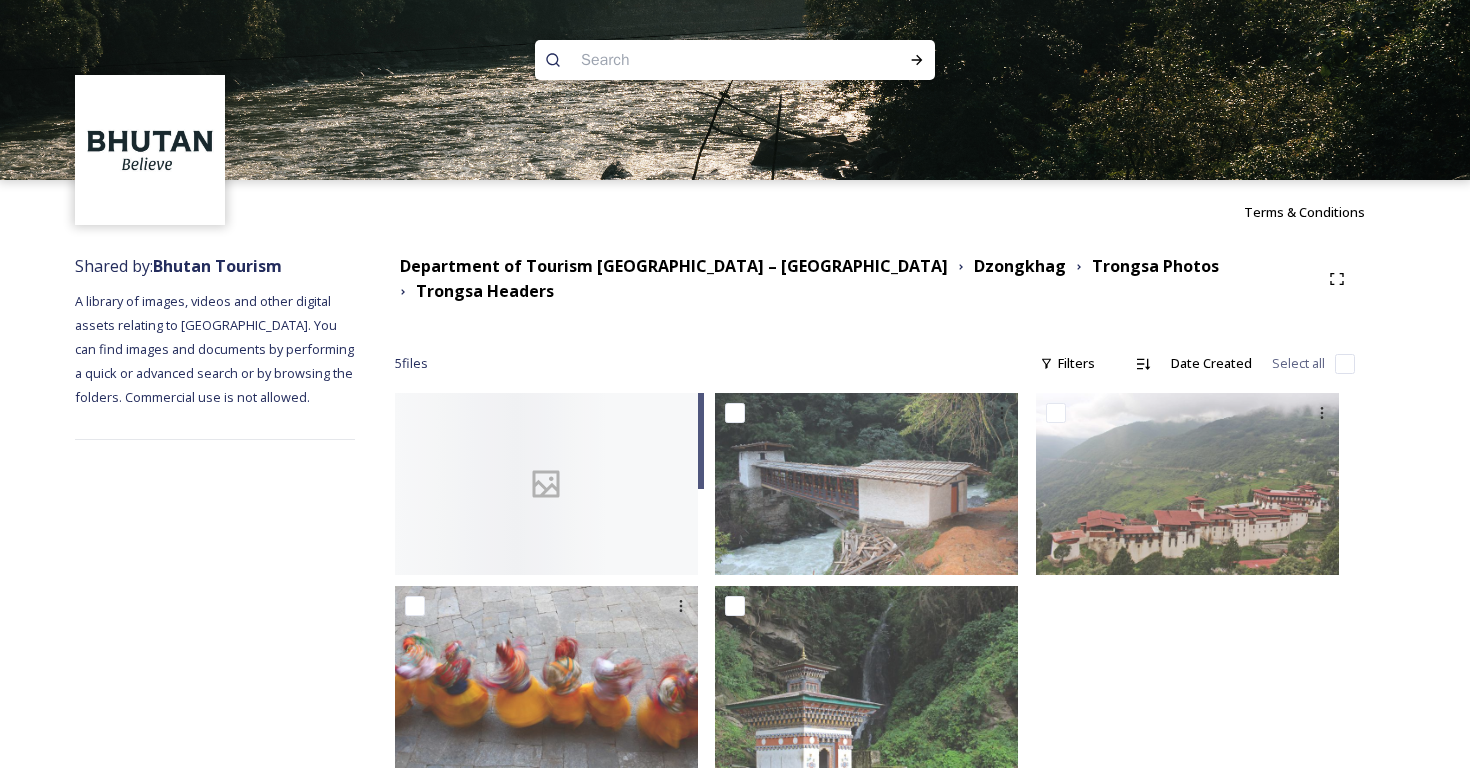 scroll, scrollTop: 16, scrollLeft: 0, axis: vertical 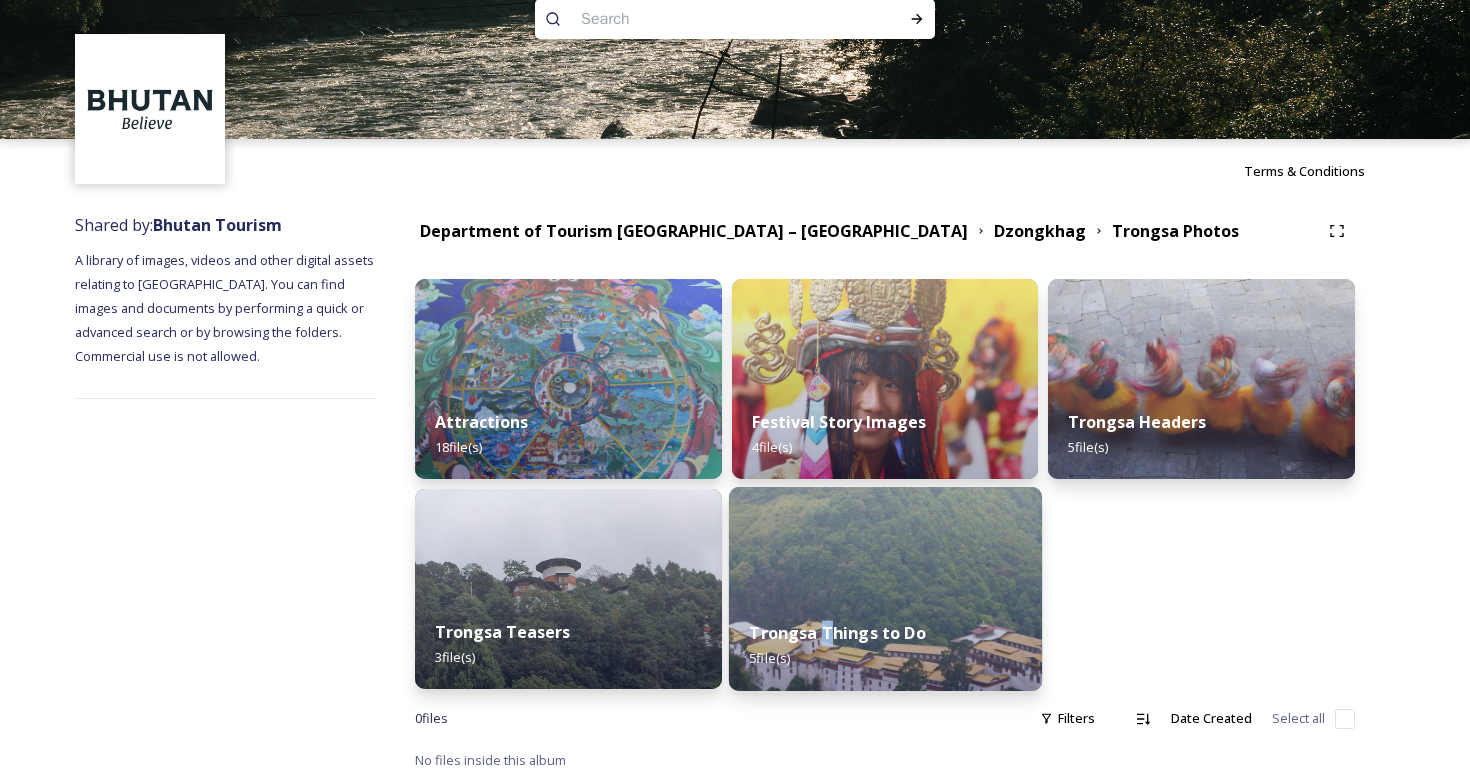 click on "Trongsa Things to Do" at bounding box center [837, 633] 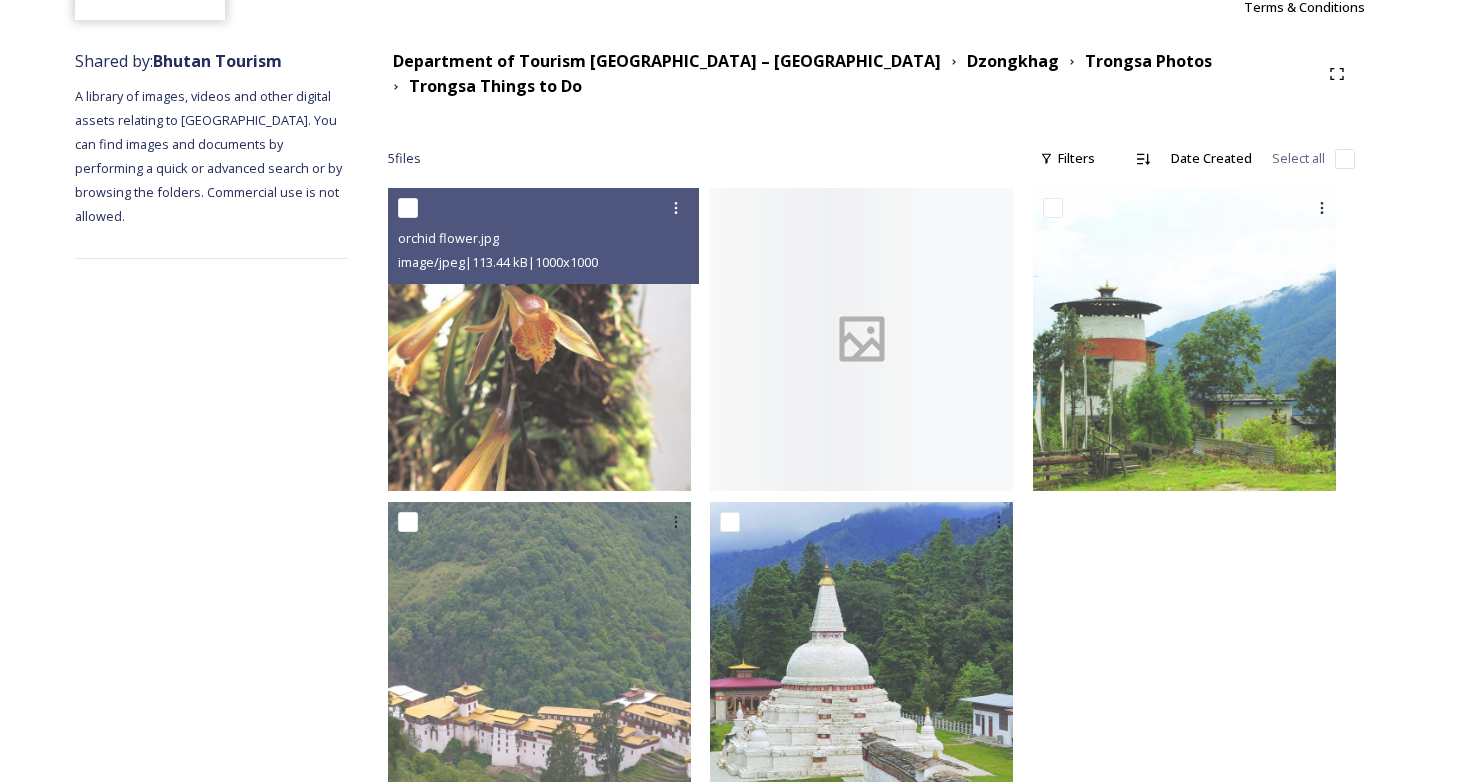 scroll, scrollTop: 258, scrollLeft: 0, axis: vertical 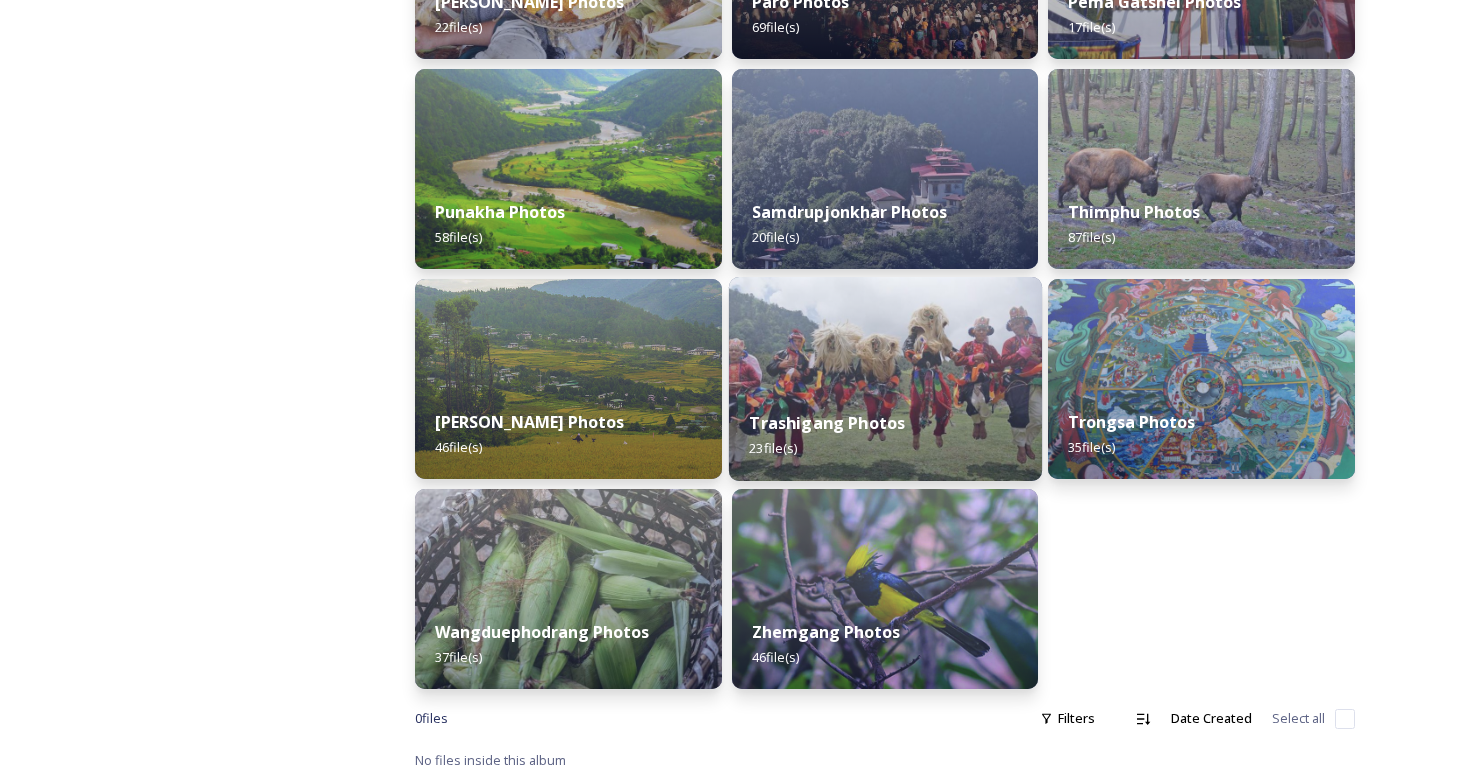 click at bounding box center (885, 379) 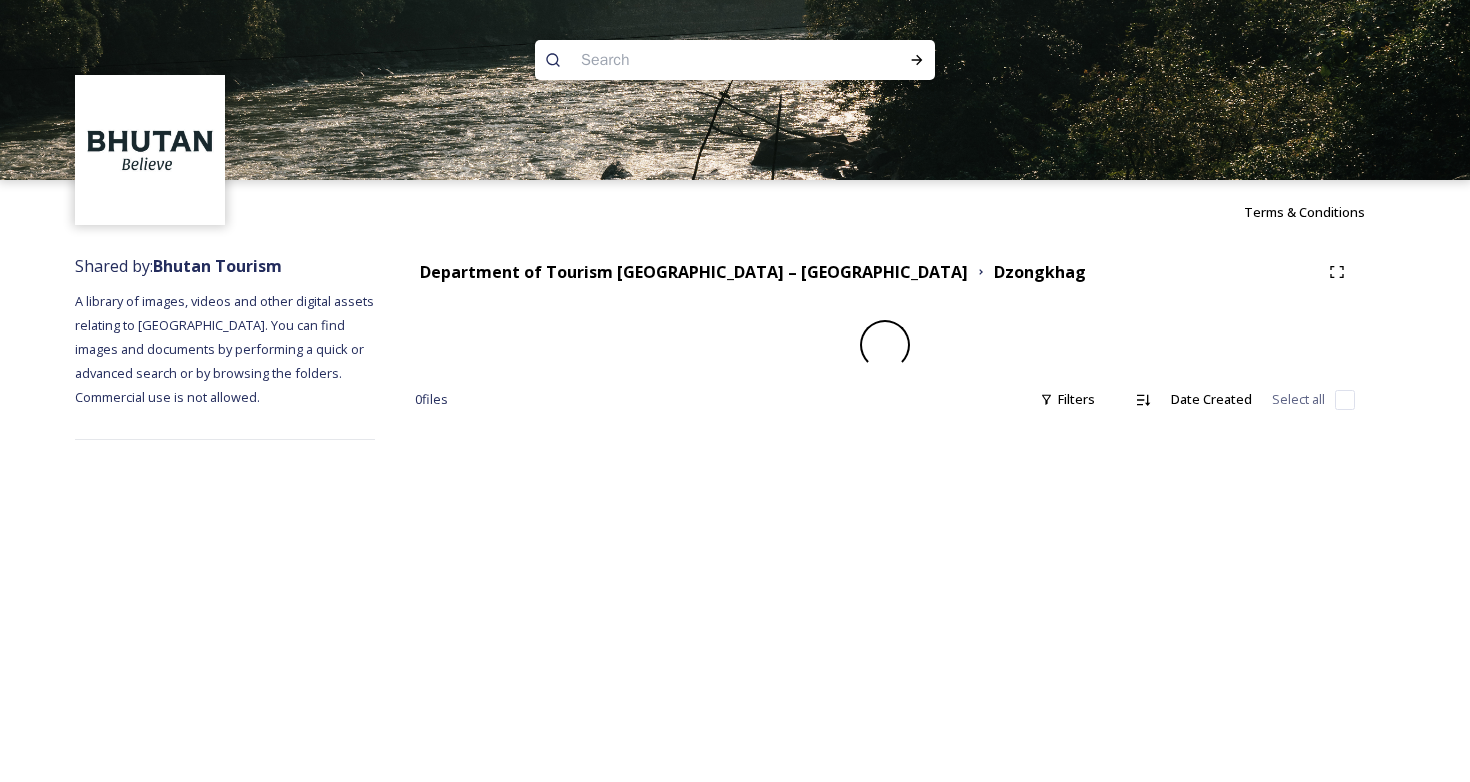 scroll, scrollTop: 0, scrollLeft: 0, axis: both 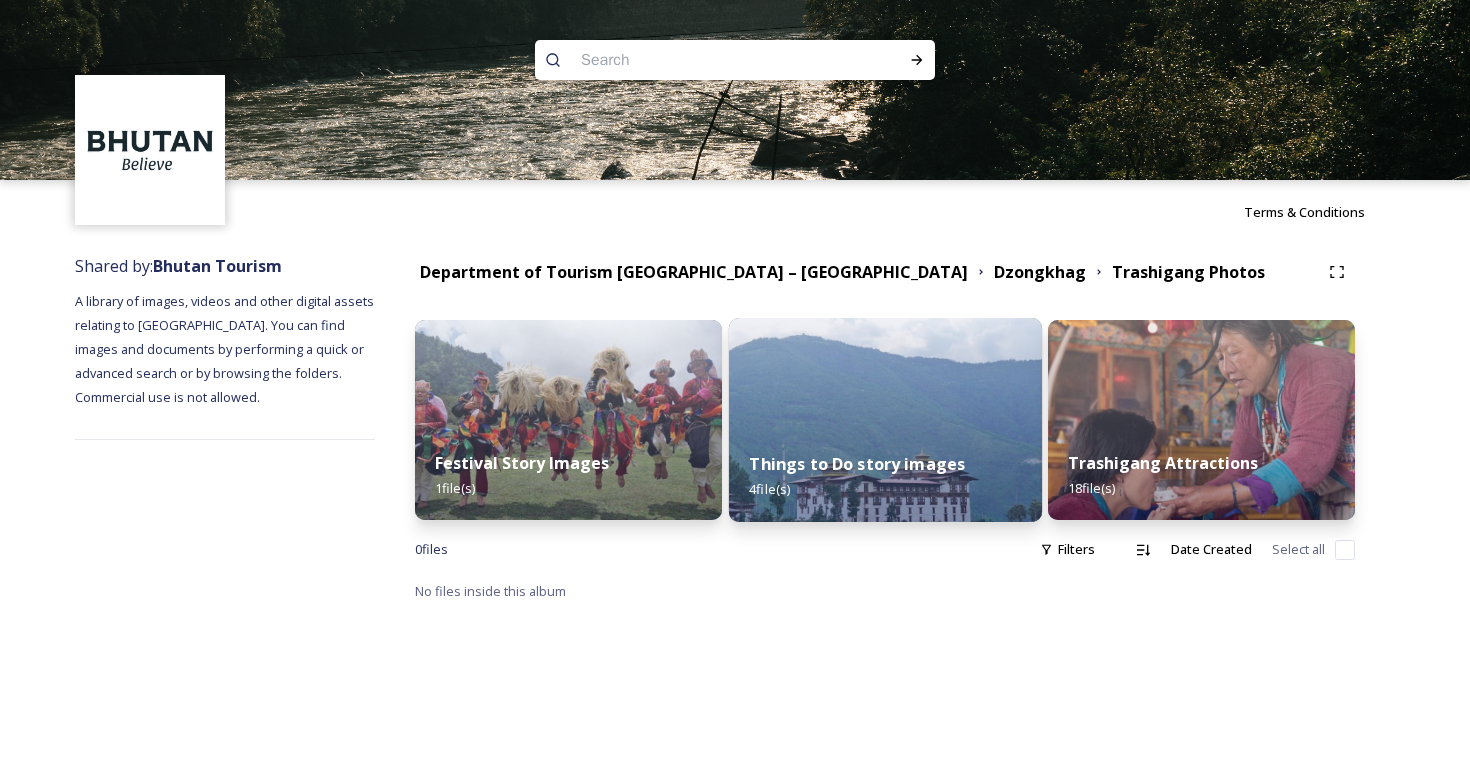 click at bounding box center [885, 420] 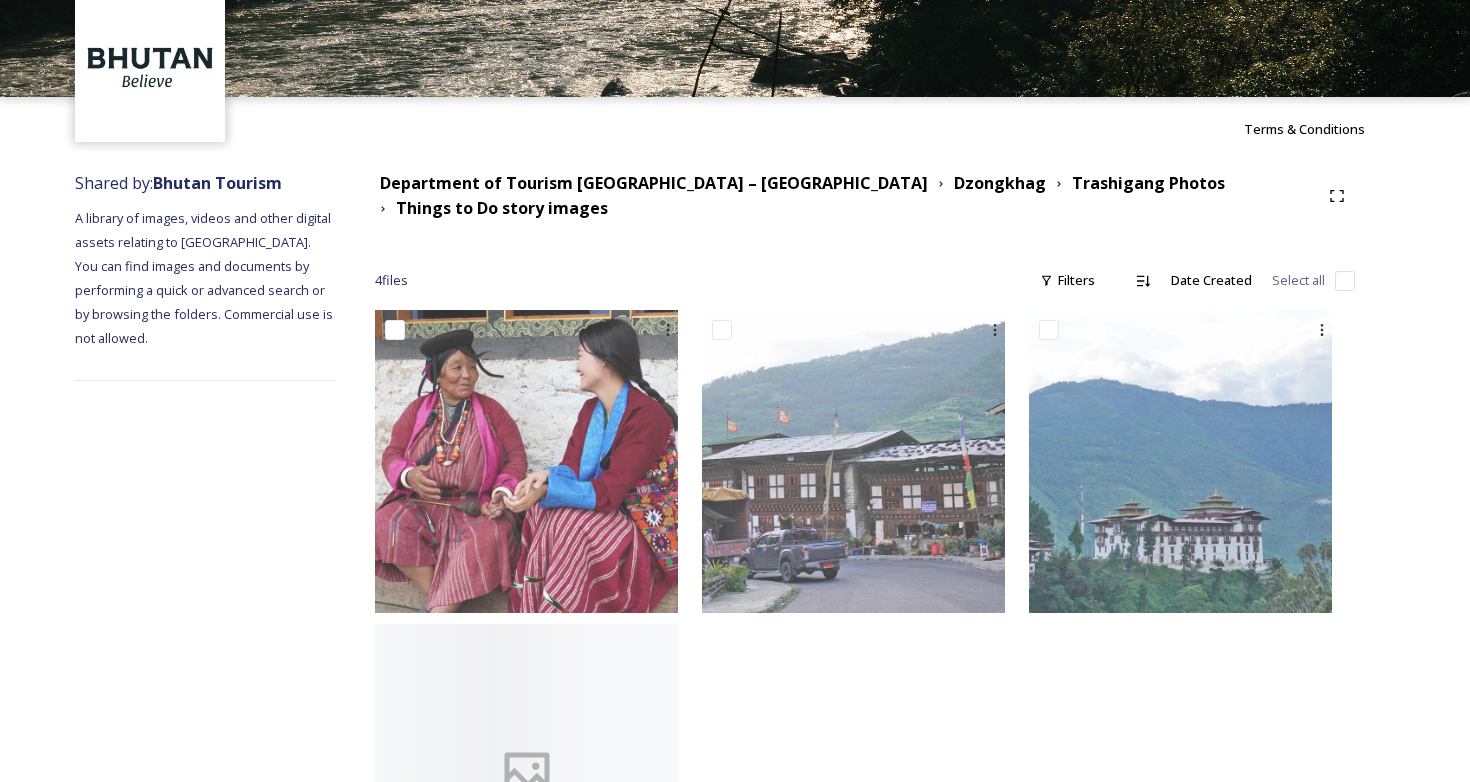 scroll, scrollTop: 258, scrollLeft: 0, axis: vertical 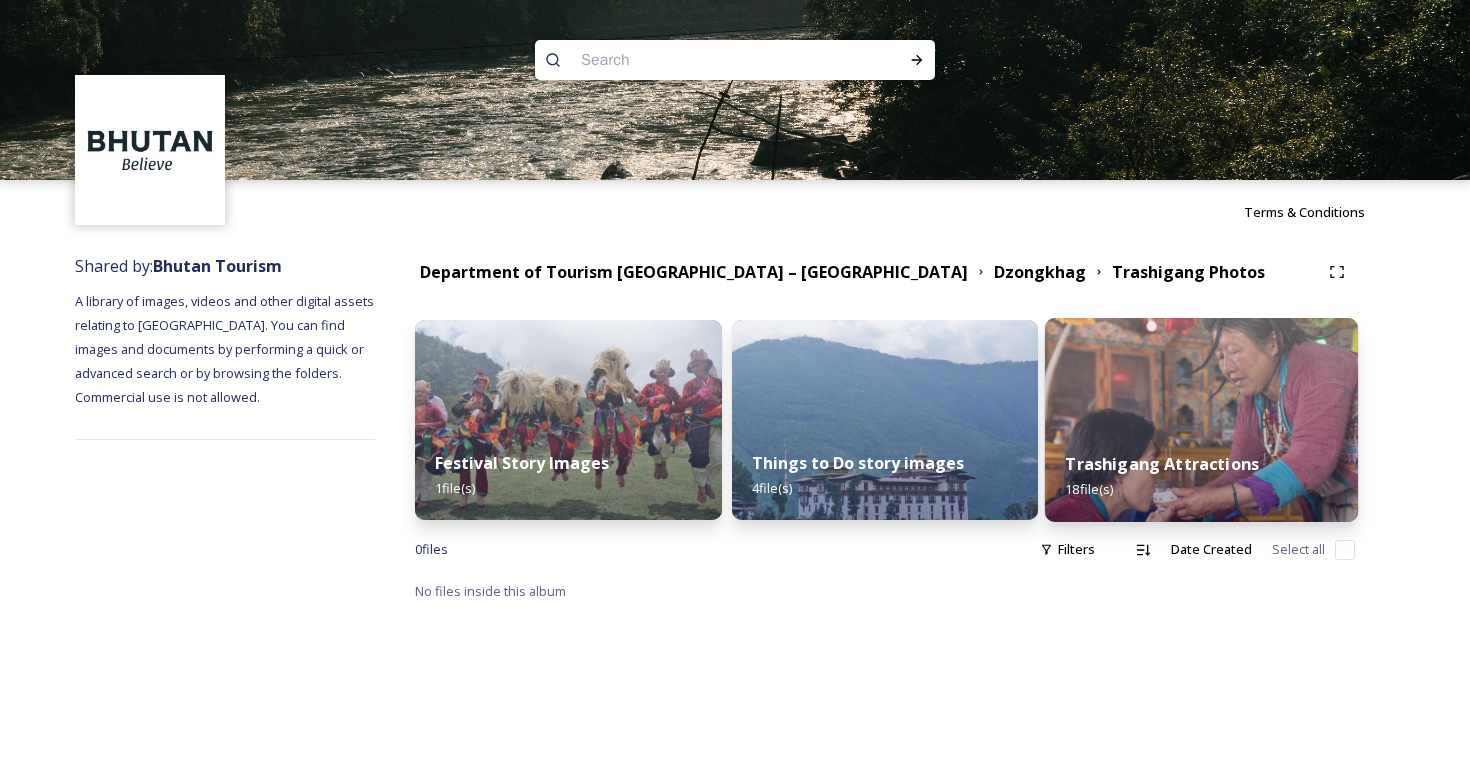 click at bounding box center (1201, 420) 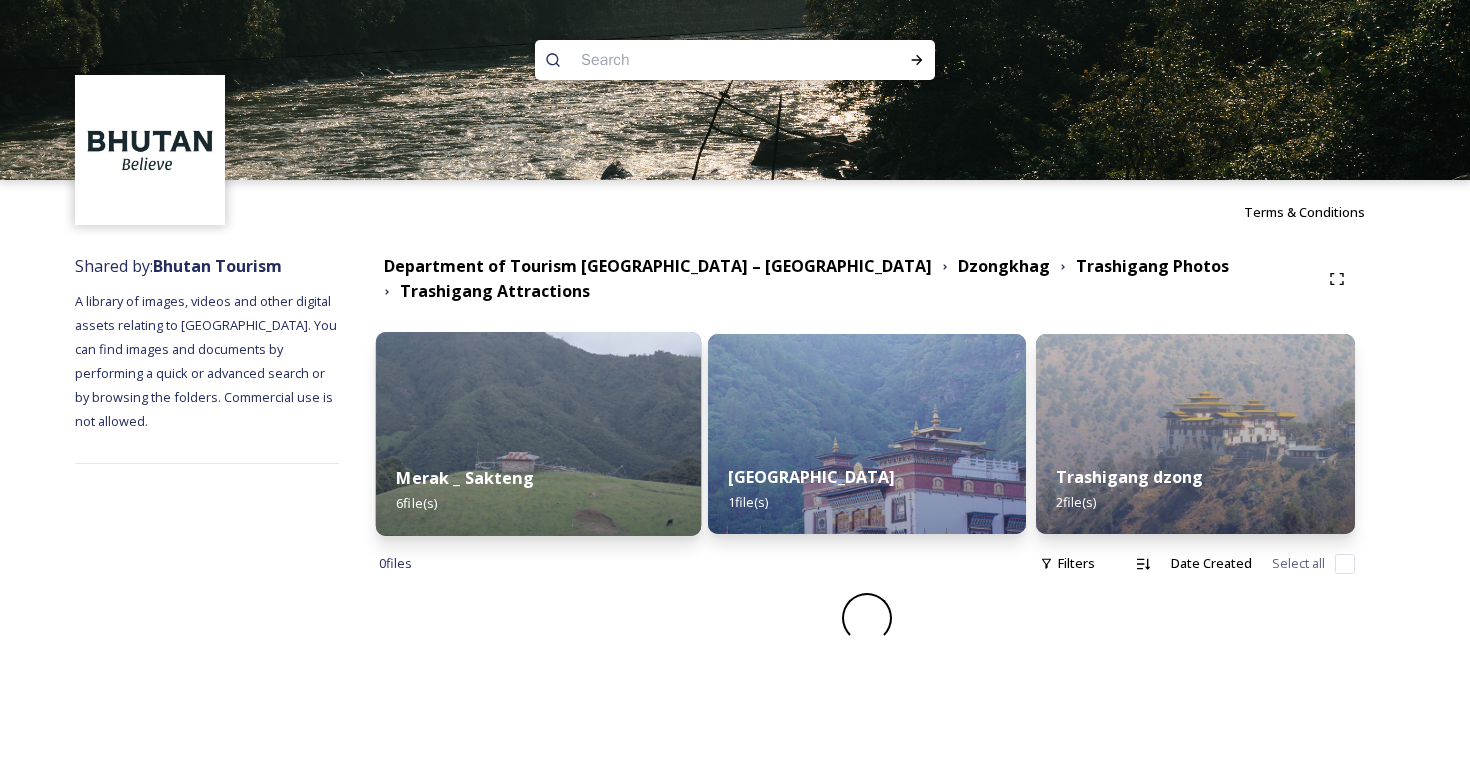 click at bounding box center [538, 434] 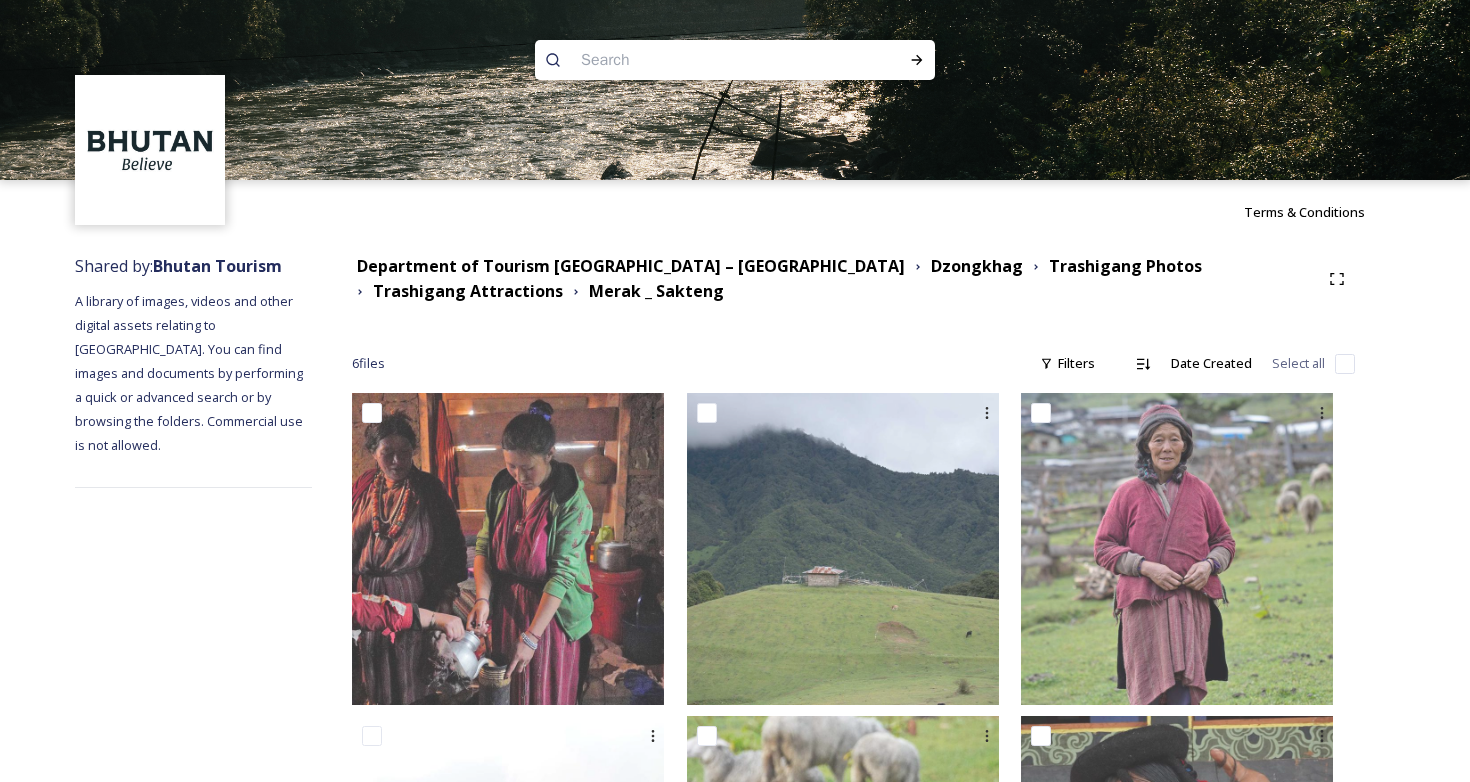 scroll, scrollTop: 288, scrollLeft: 0, axis: vertical 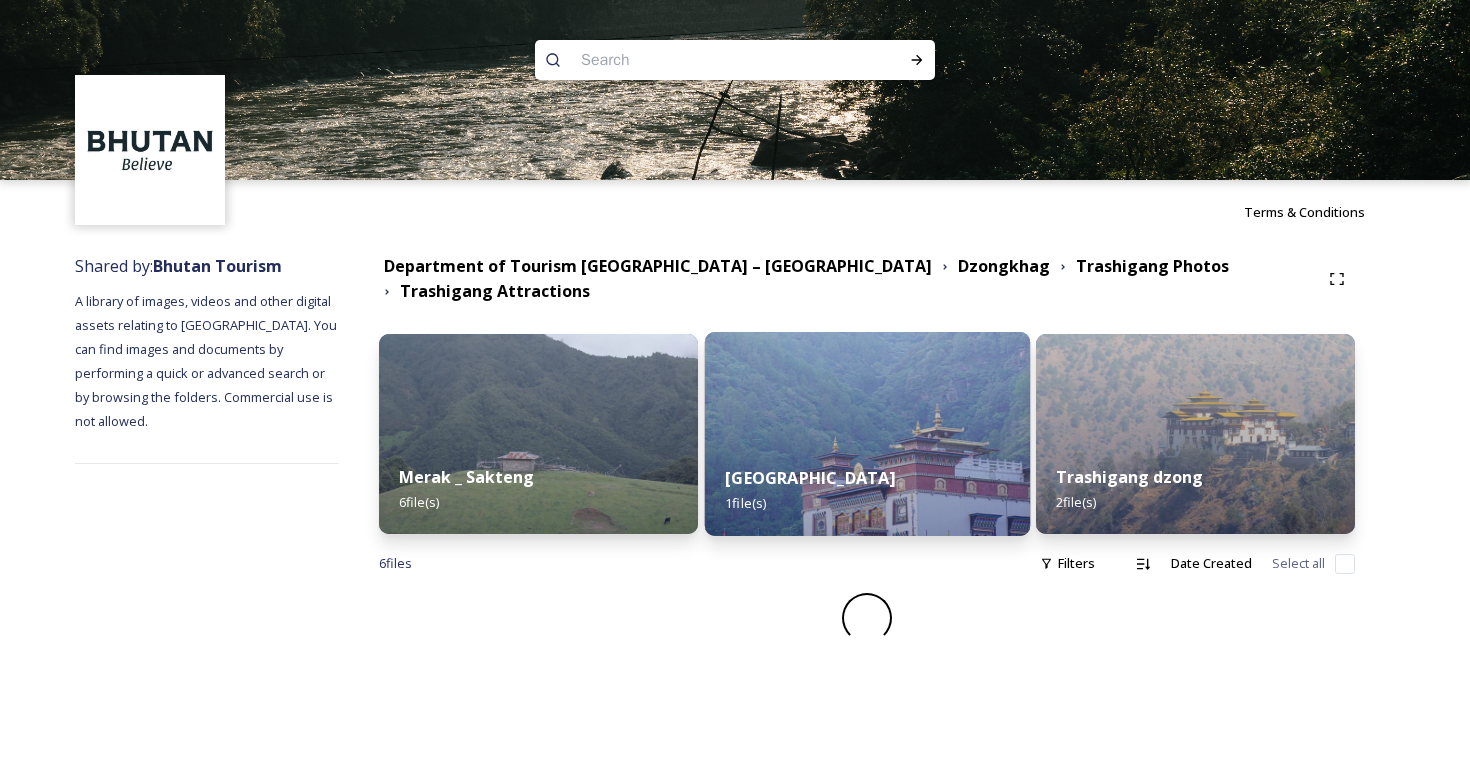 click at bounding box center [867, 434] 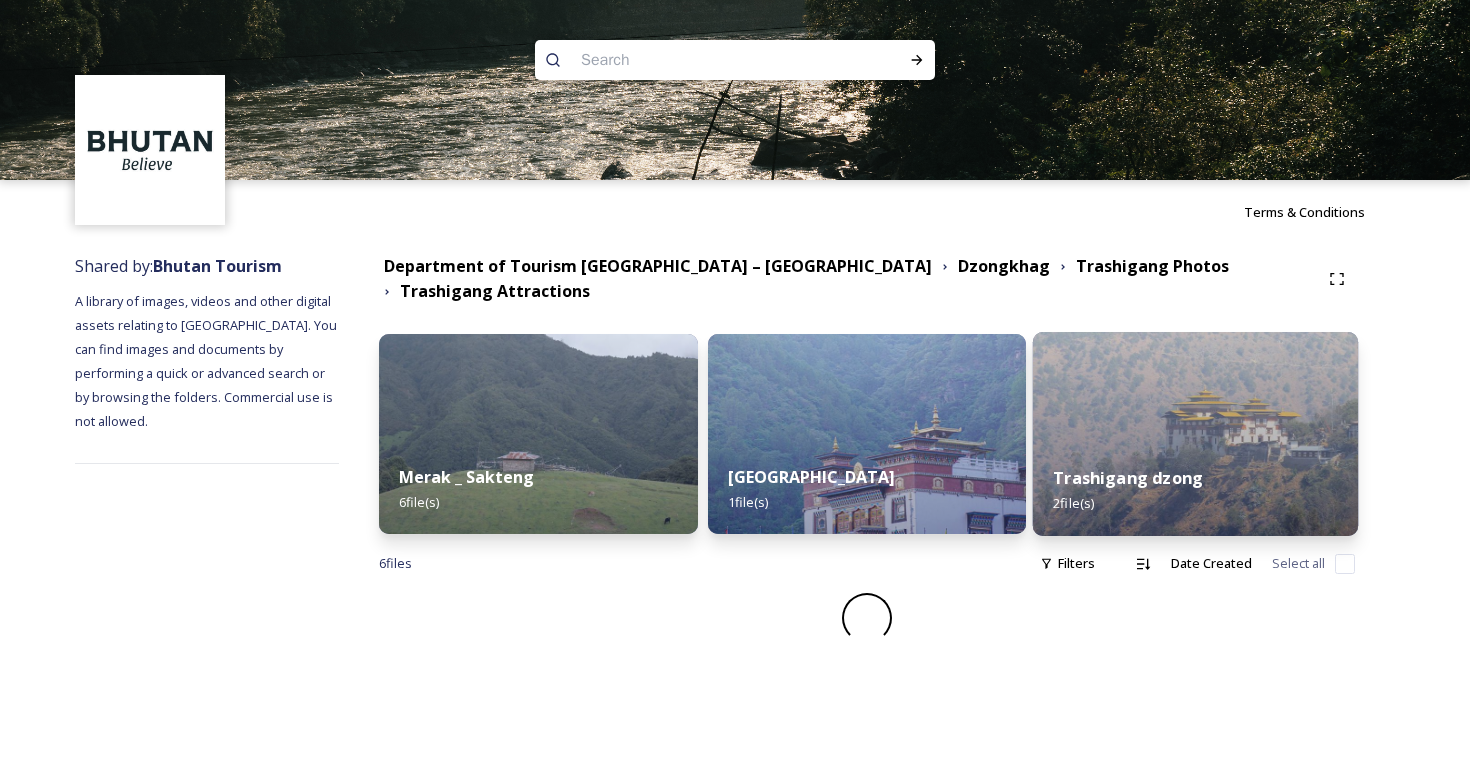 click on "Trashigang dzong 2  file(s)" at bounding box center [1195, 490] 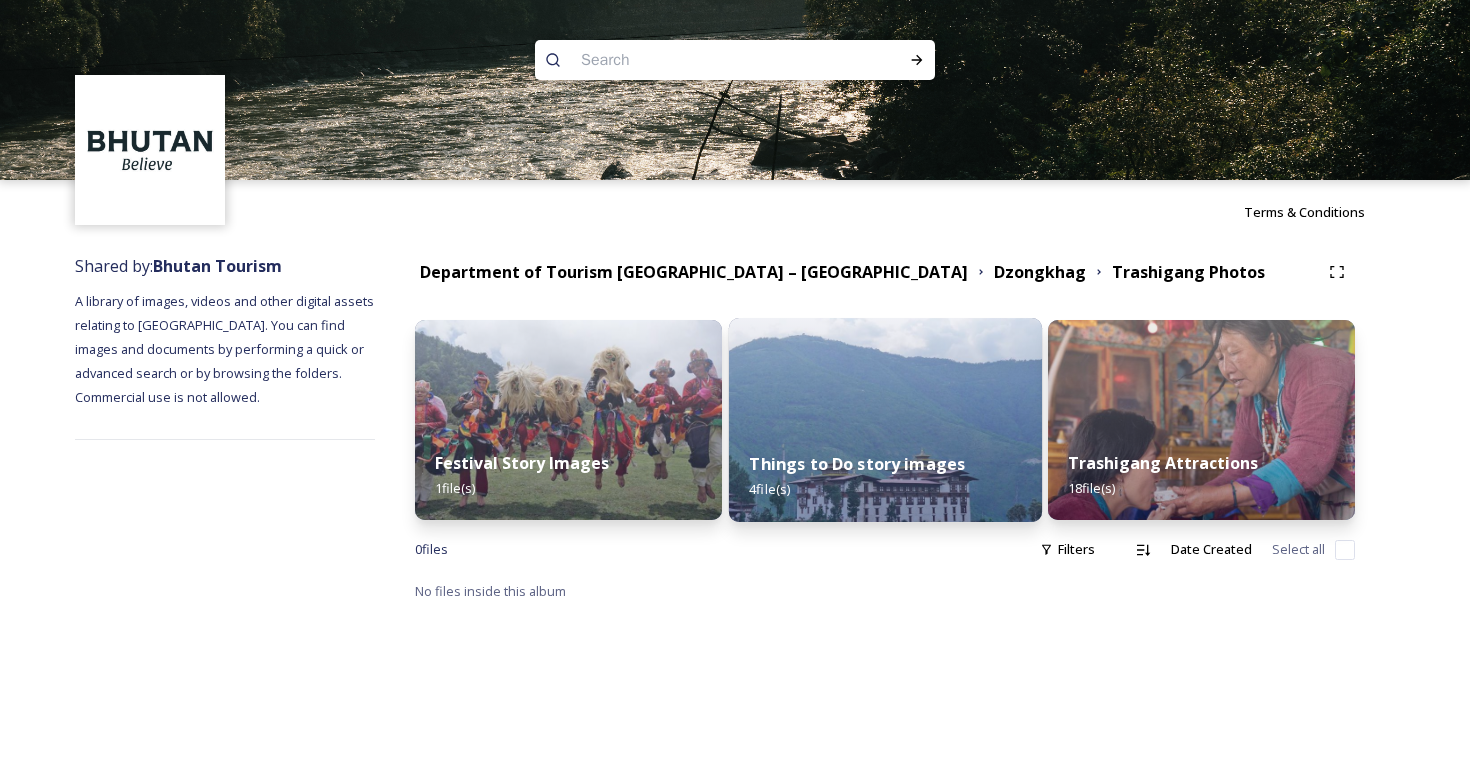 click on "Things to Do story images" at bounding box center (857, 464) 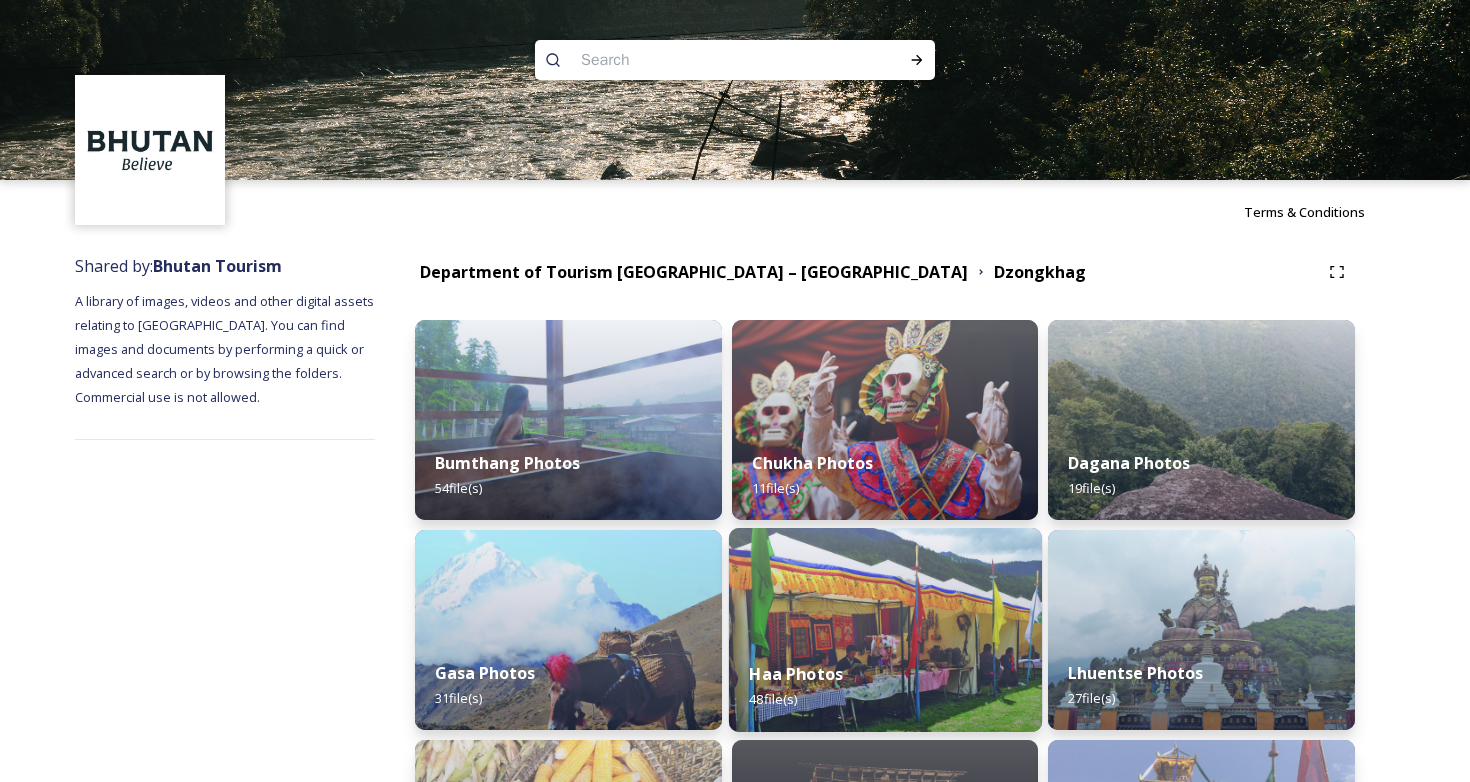 scroll, scrollTop: 881, scrollLeft: 0, axis: vertical 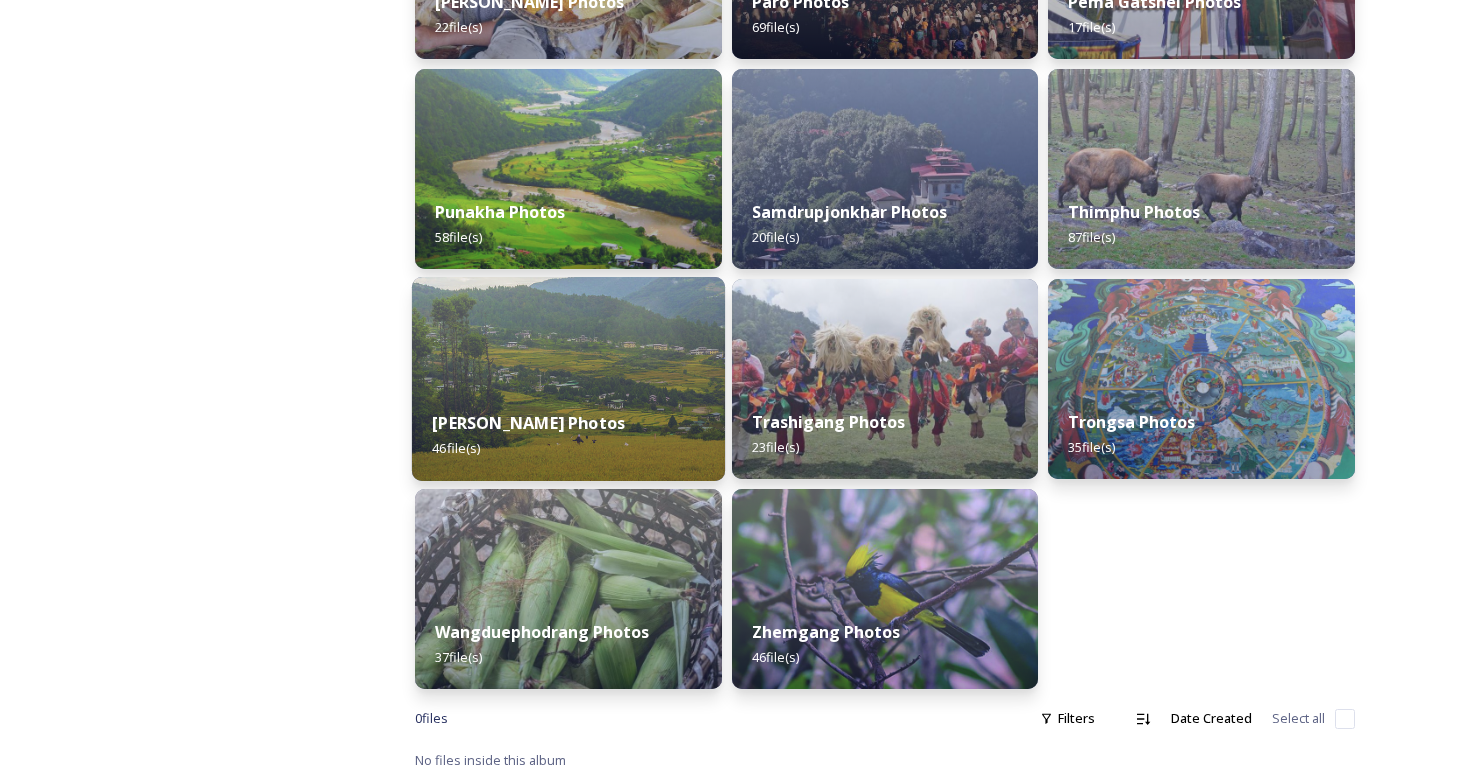 click at bounding box center (568, 379) 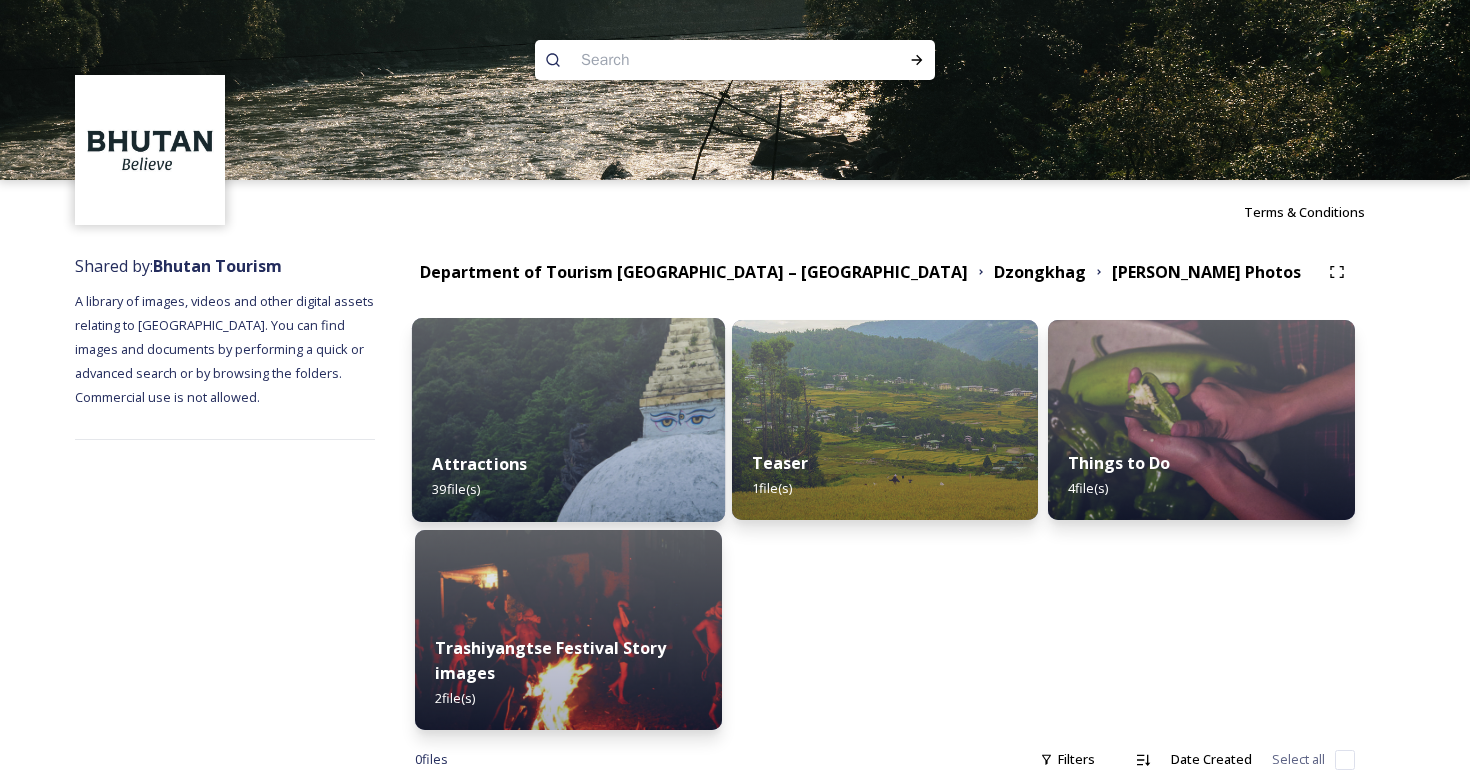 click on "Attractions 39  file(s)" at bounding box center (568, 476) 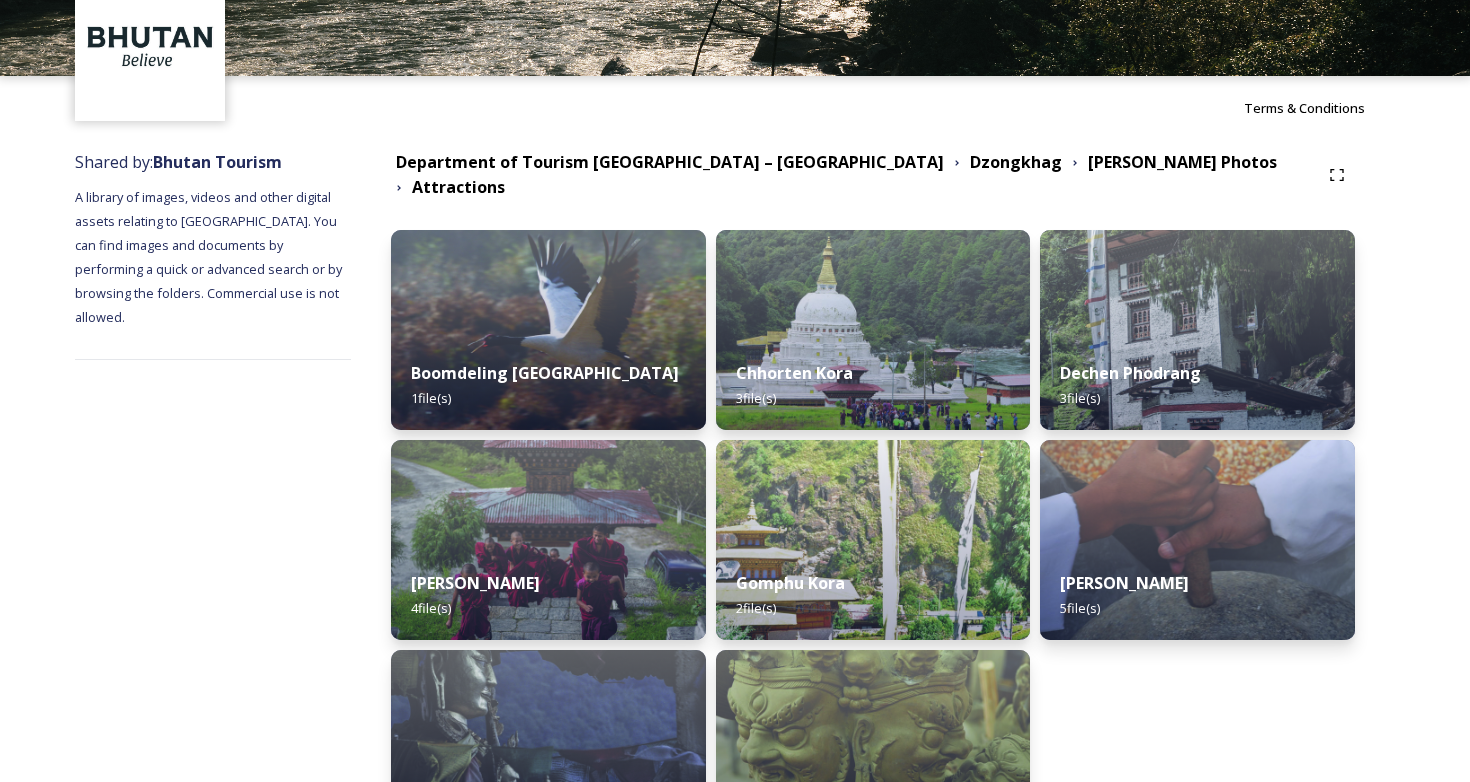 scroll, scrollTop: 158, scrollLeft: 0, axis: vertical 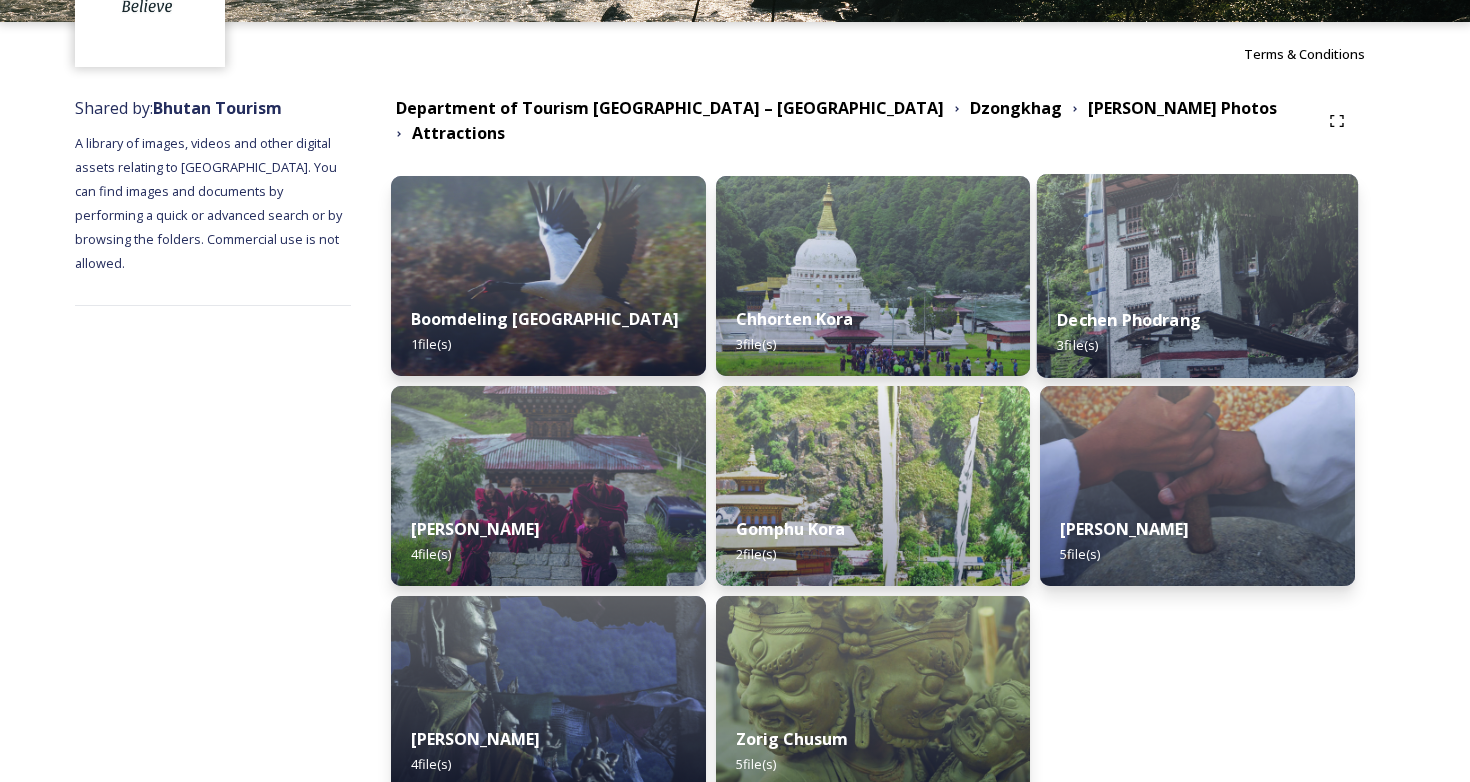 click on "Dechen Phodrang 3  file(s)" at bounding box center [1197, 332] 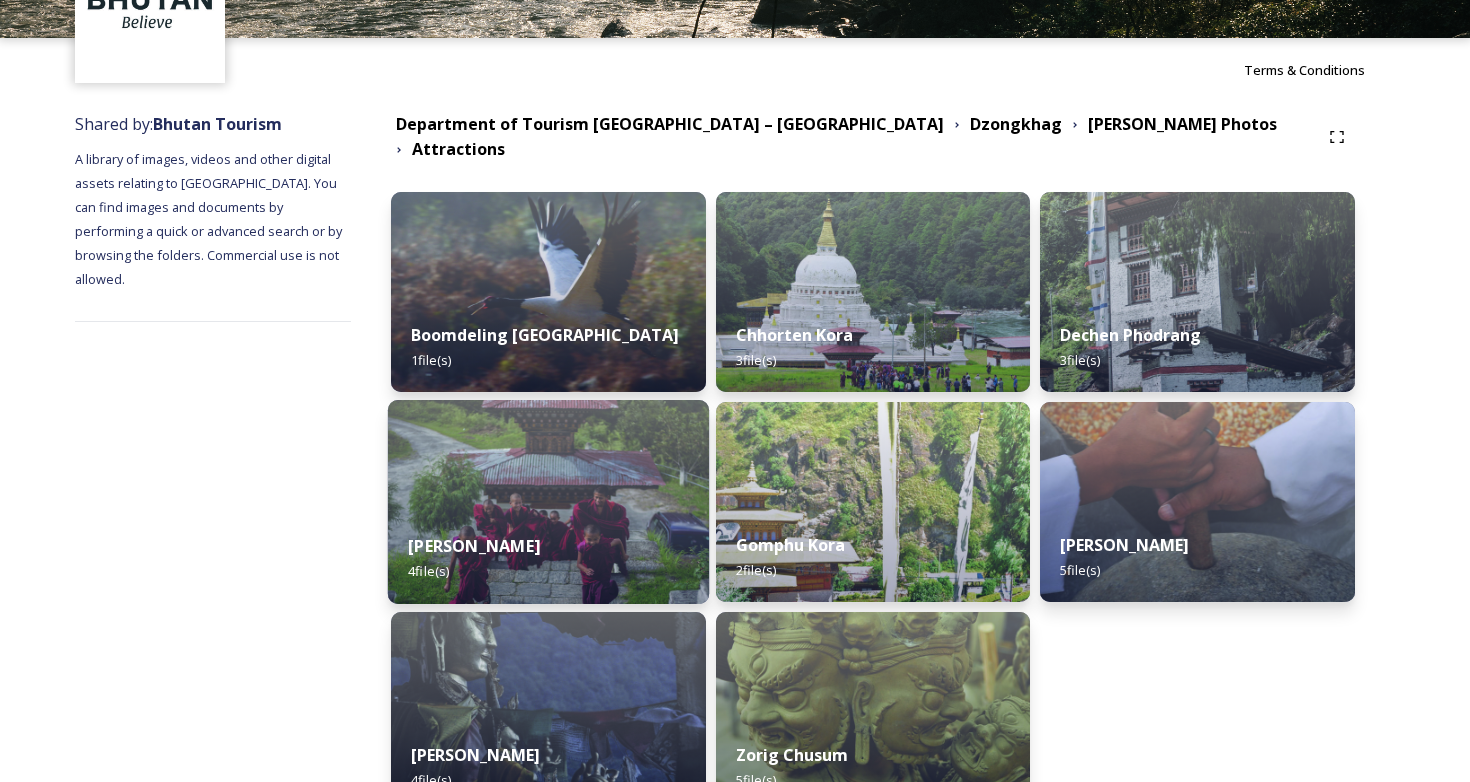 scroll, scrollTop: 144, scrollLeft: 0, axis: vertical 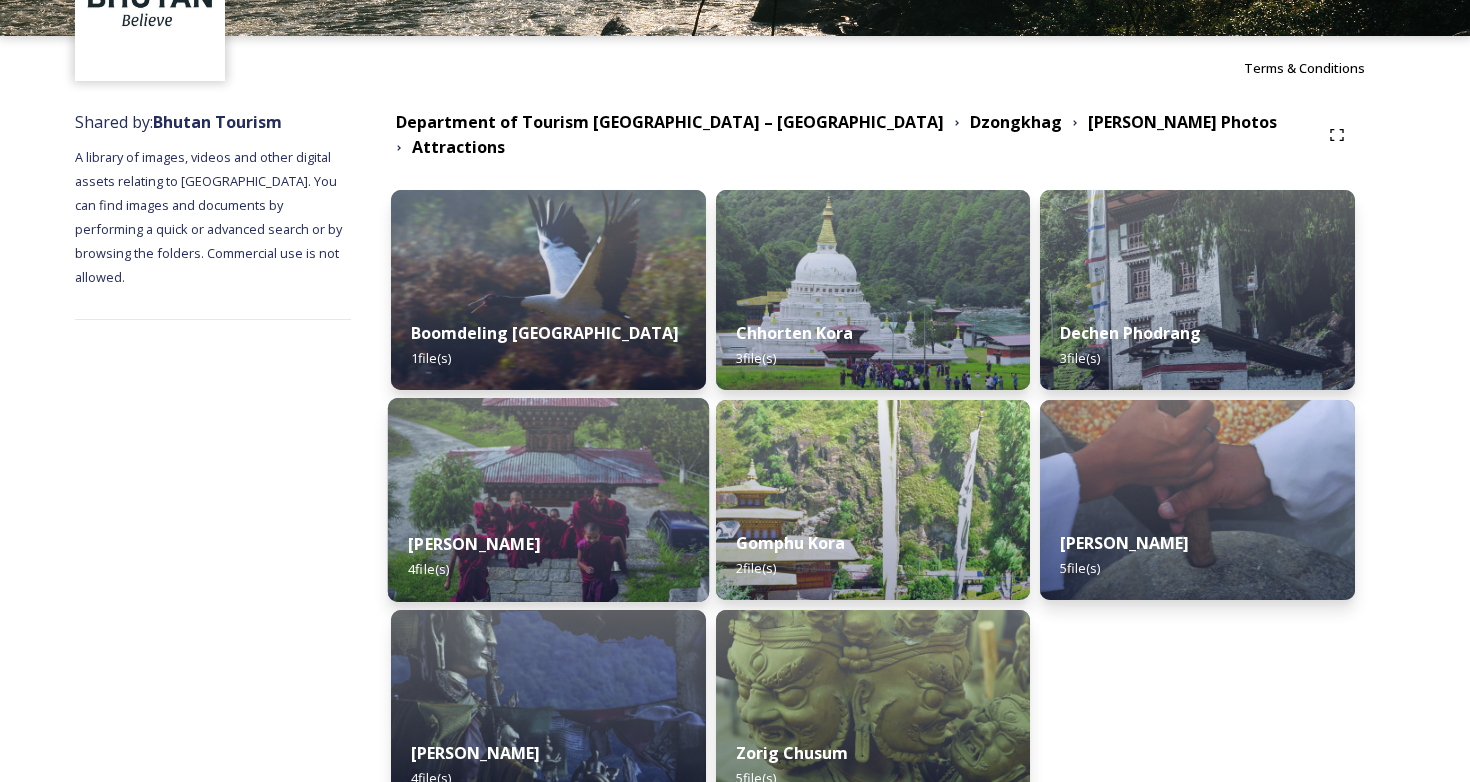 click on "Dongdi dzong 4  file(s)" at bounding box center [548, 556] 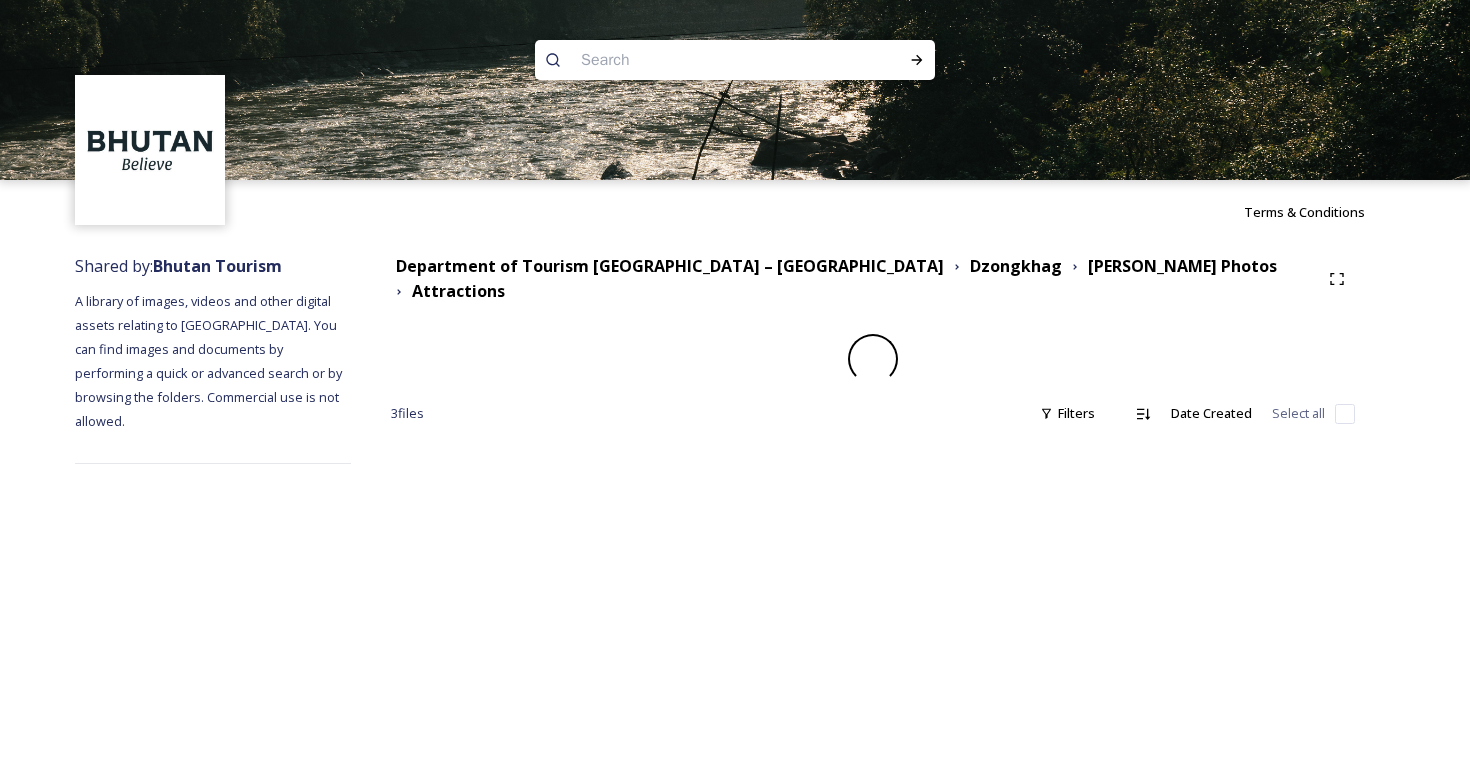 scroll, scrollTop: 0, scrollLeft: 0, axis: both 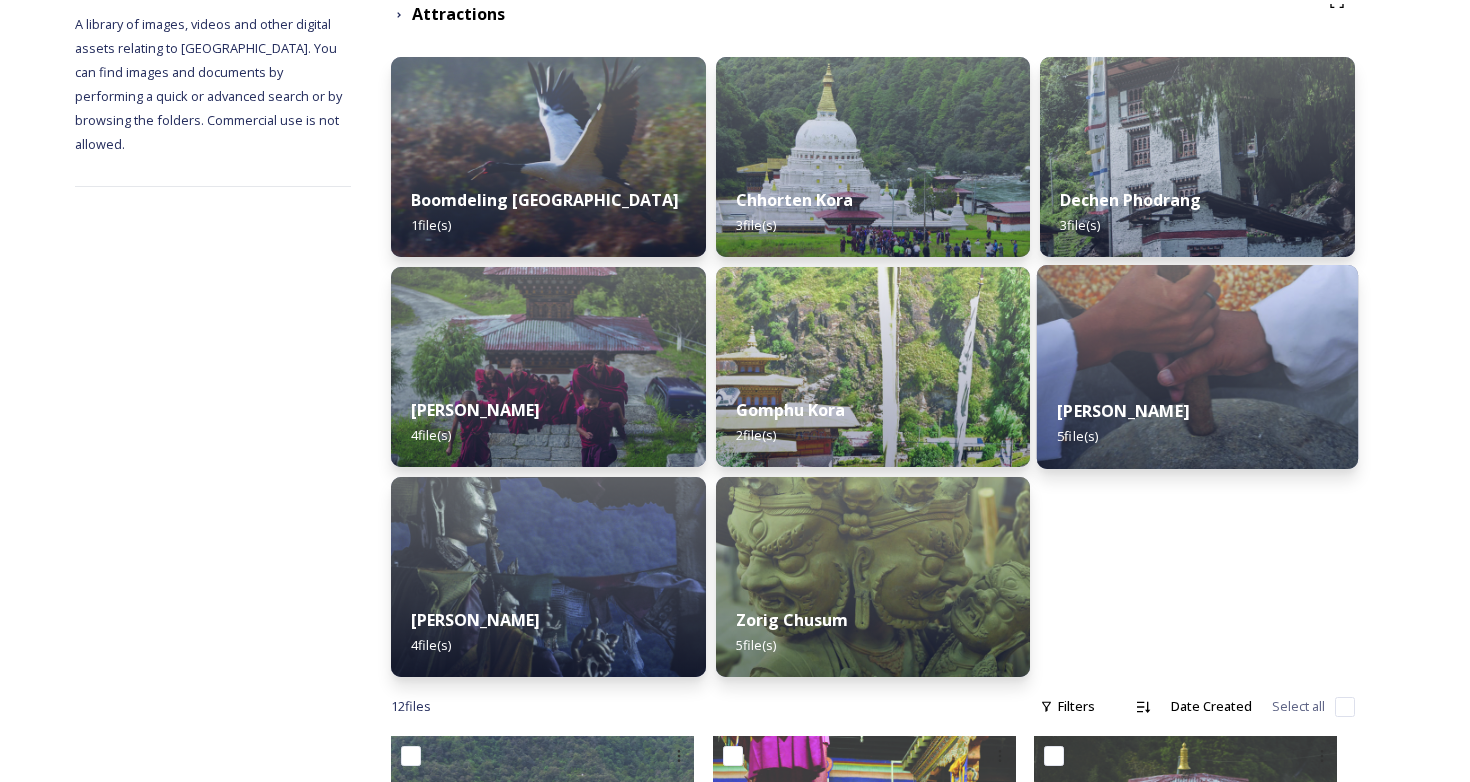 click at bounding box center (1197, 367) 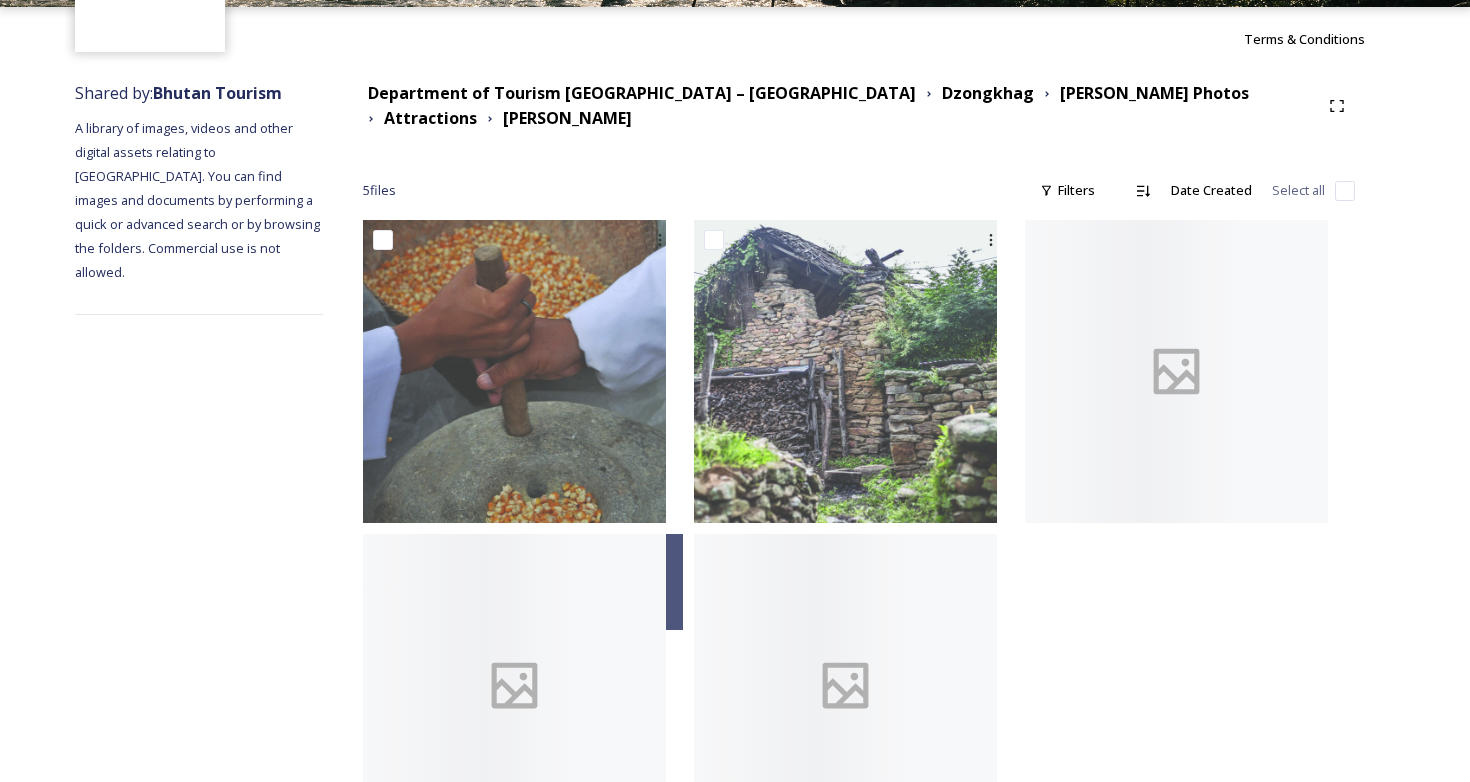 scroll, scrollTop: 258, scrollLeft: 0, axis: vertical 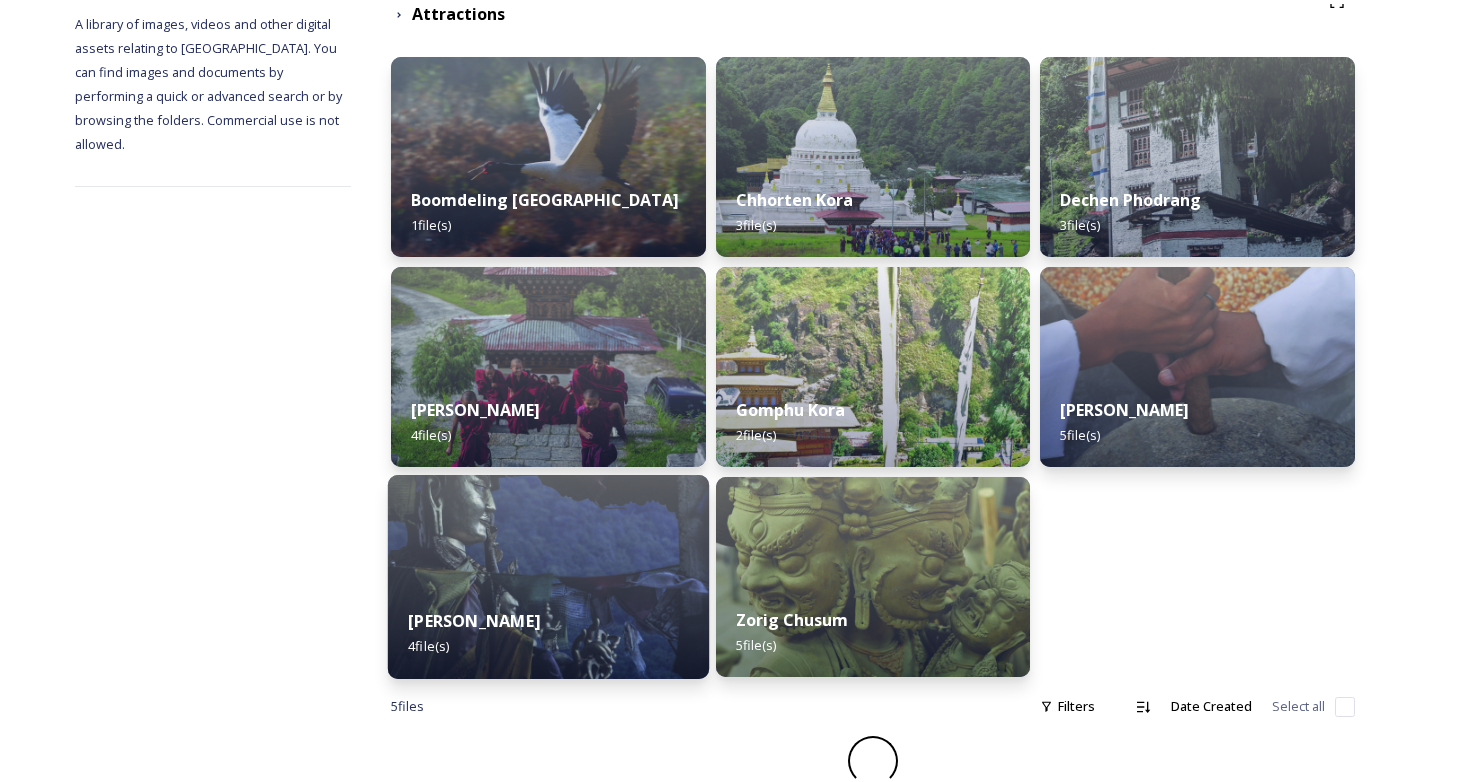 click at bounding box center (548, 577) 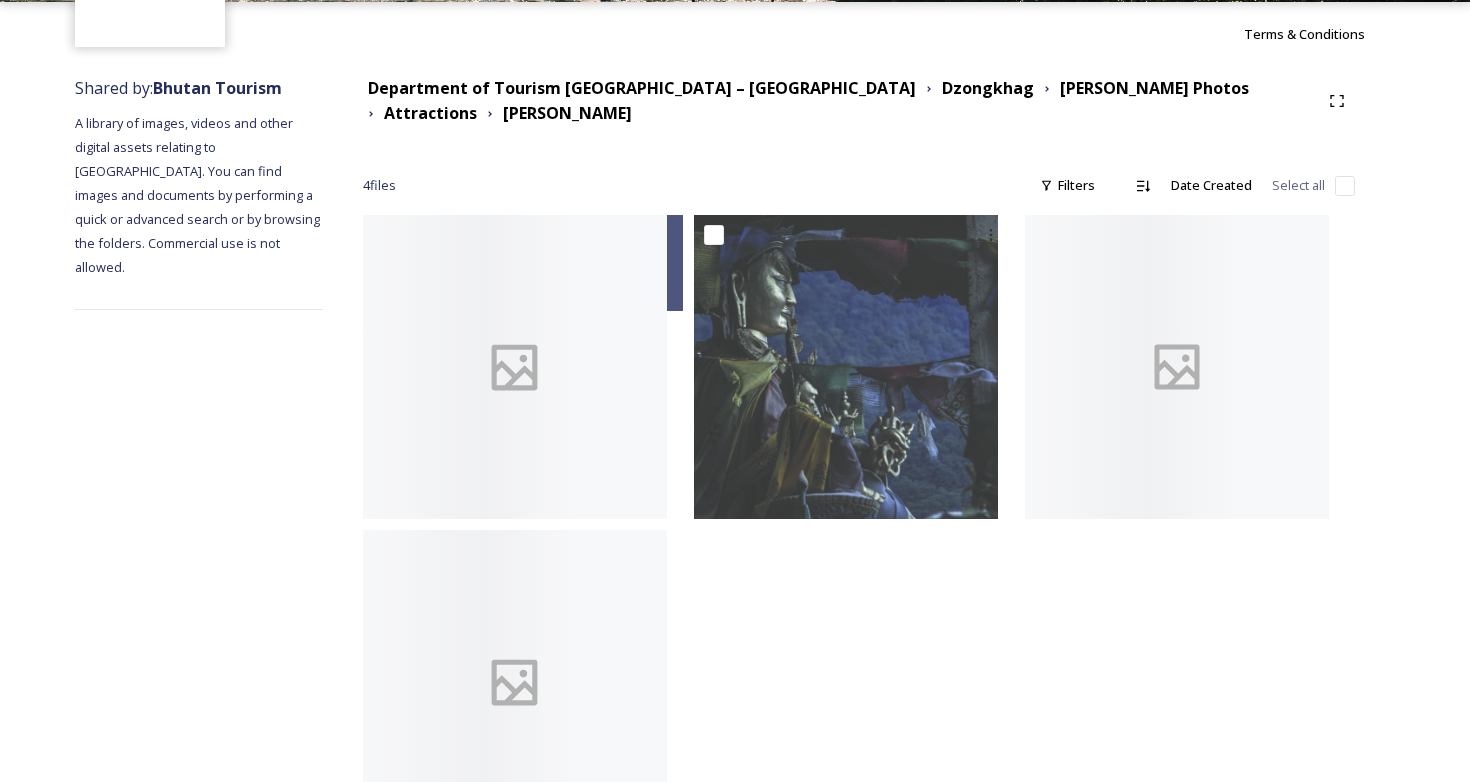 scroll, scrollTop: 272, scrollLeft: 0, axis: vertical 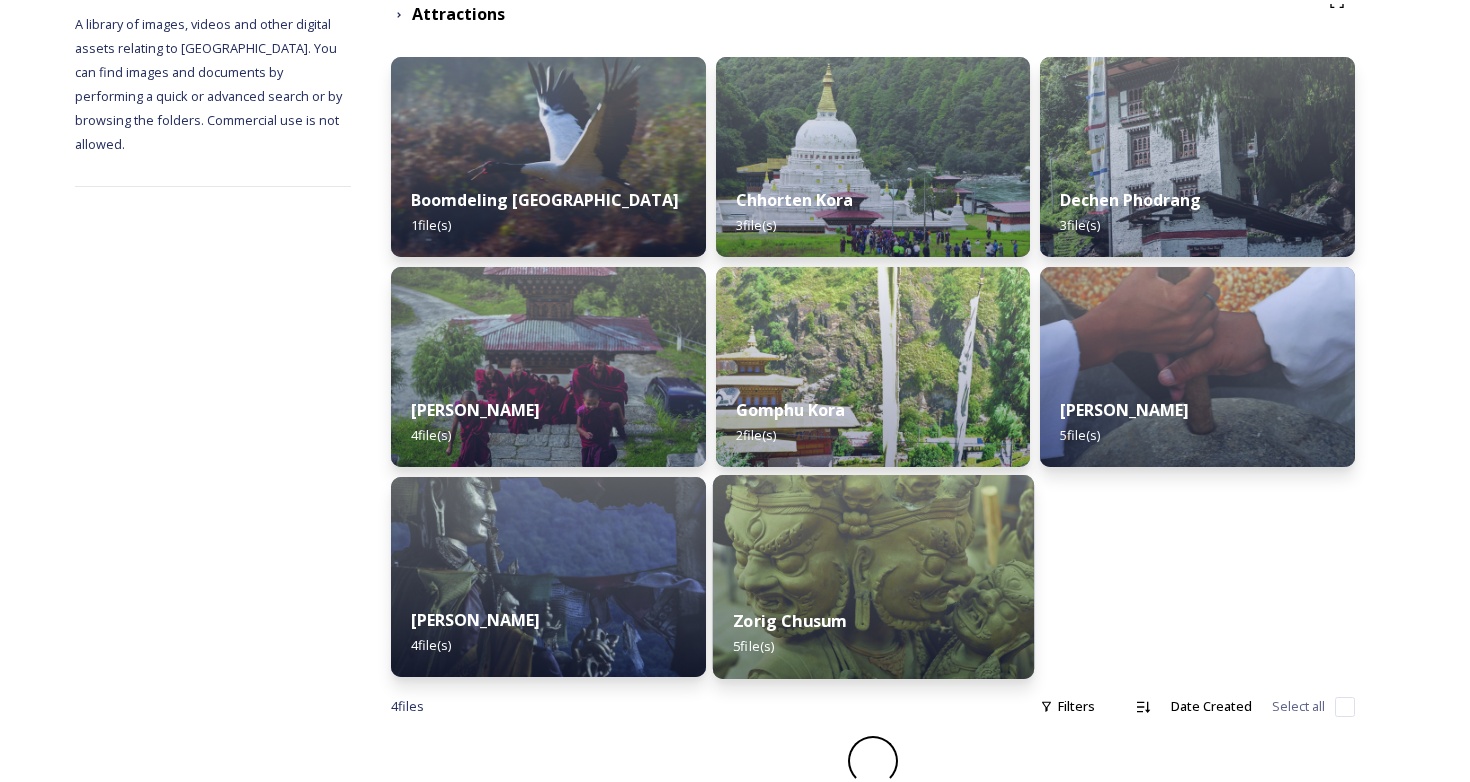 click at bounding box center [873, 577] 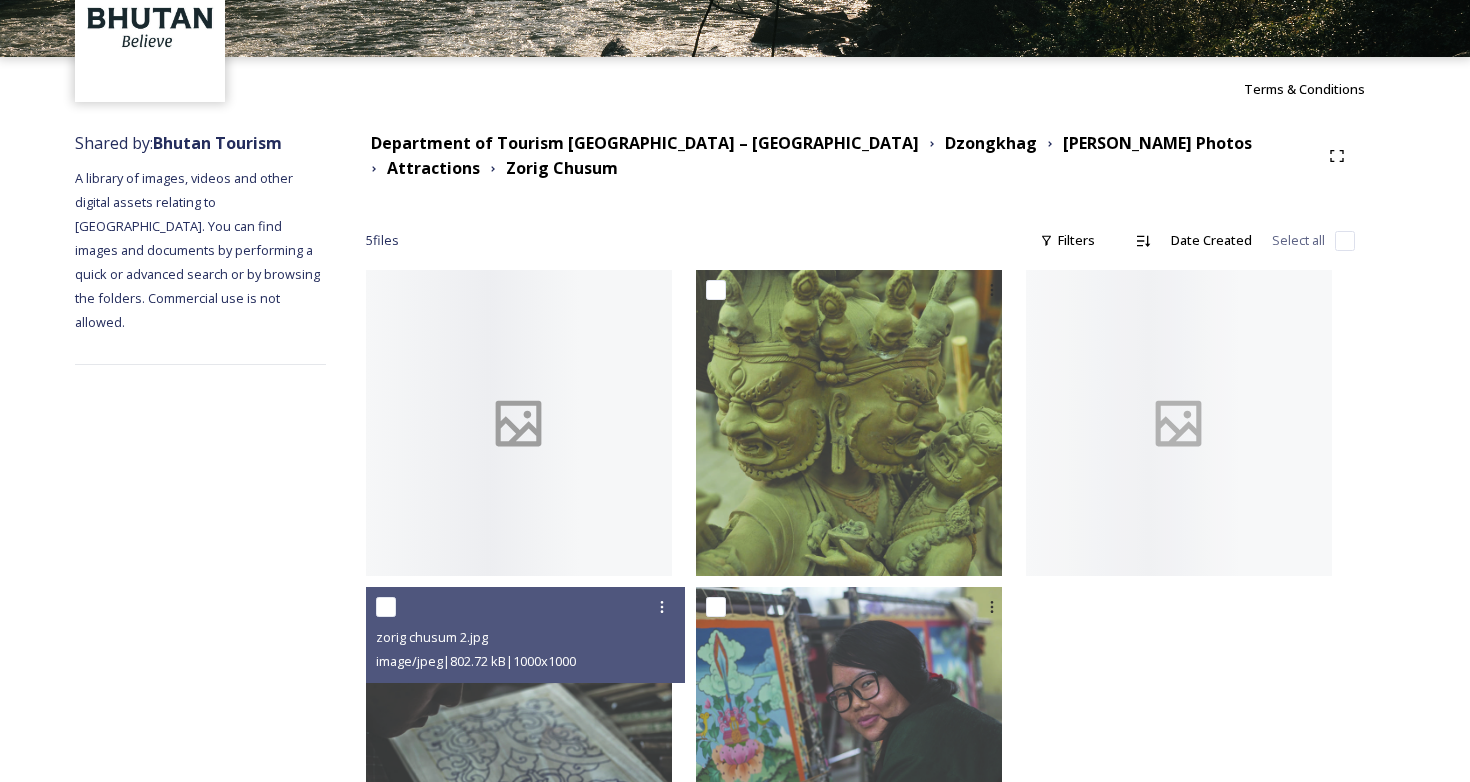 scroll, scrollTop: 276, scrollLeft: 0, axis: vertical 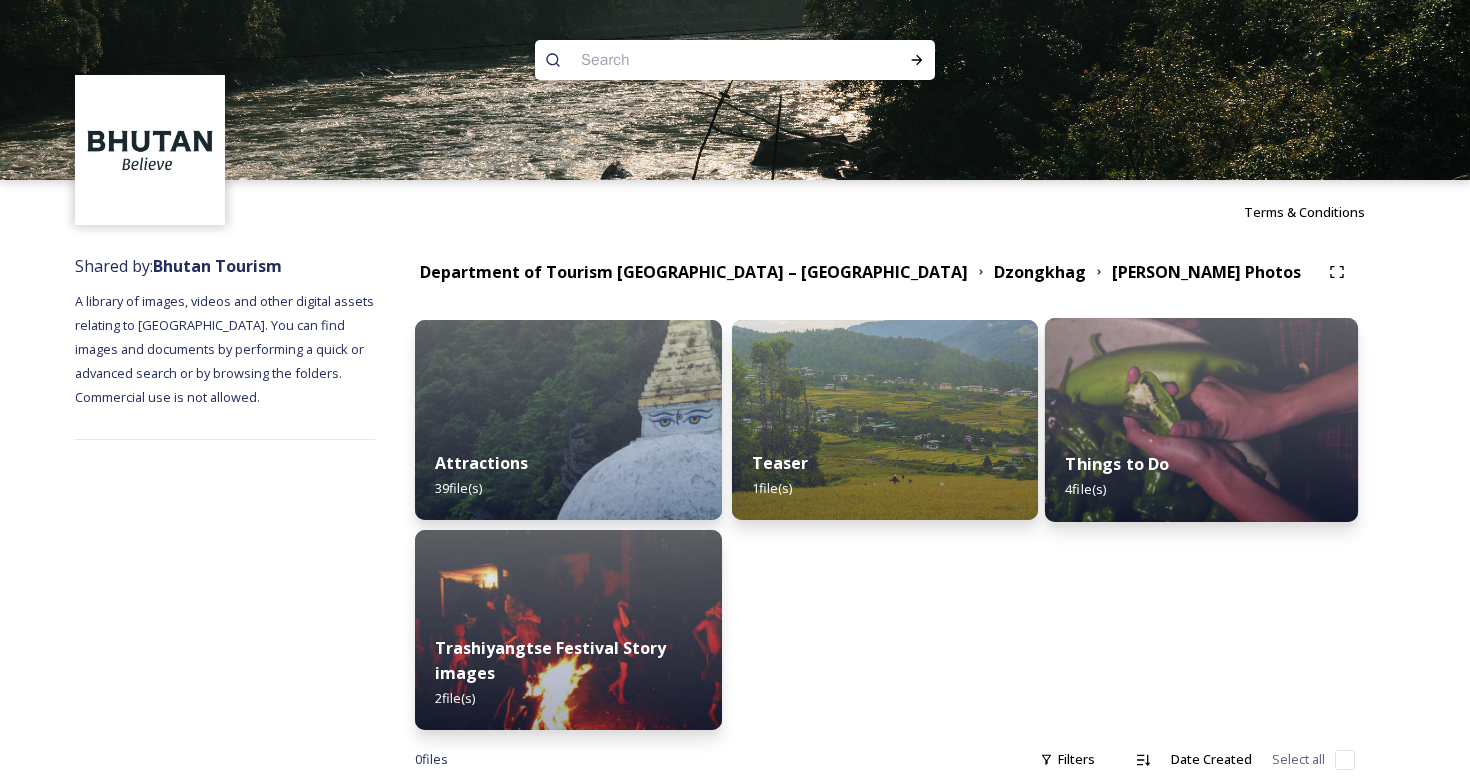 click on "Things to Do" at bounding box center (1118, 464) 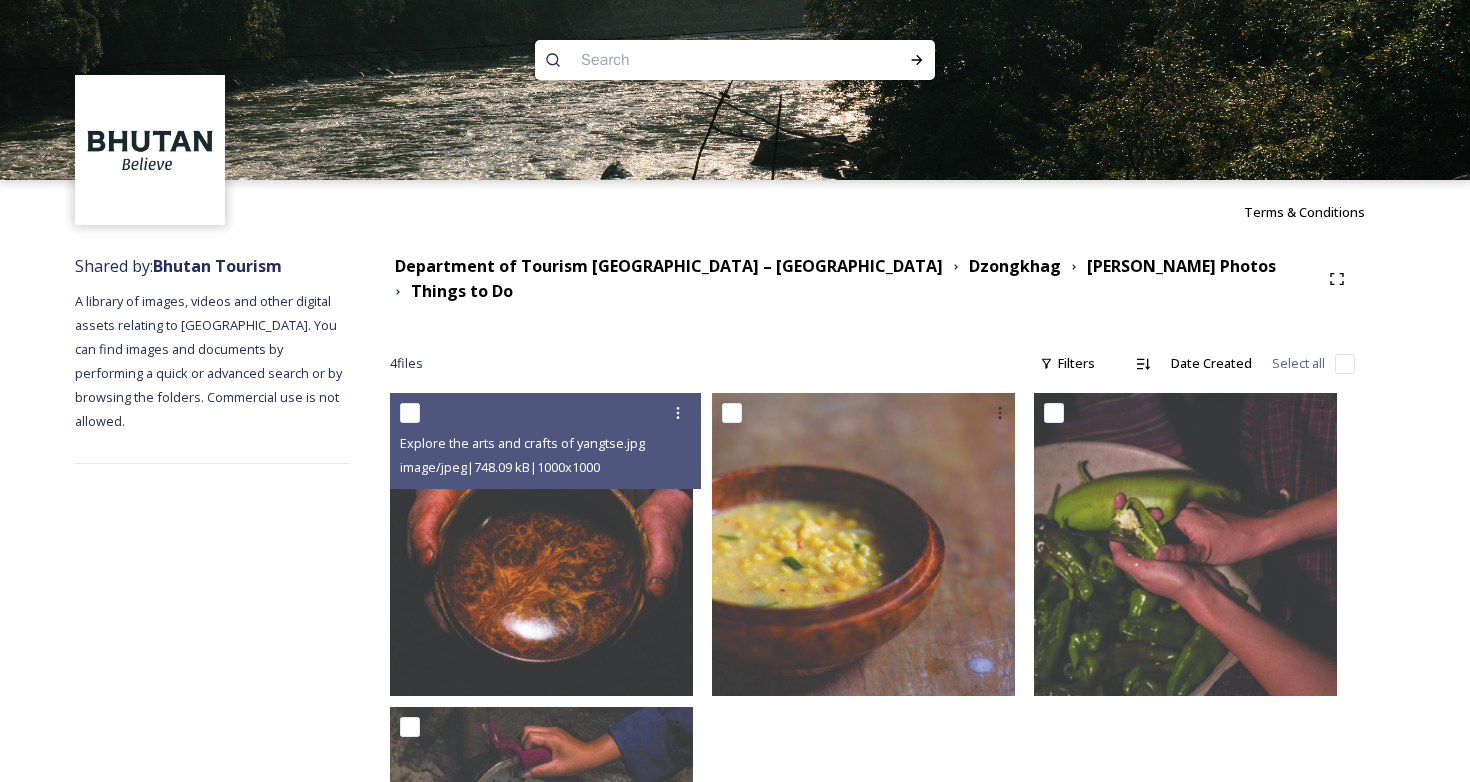 scroll, scrollTop: 258, scrollLeft: 0, axis: vertical 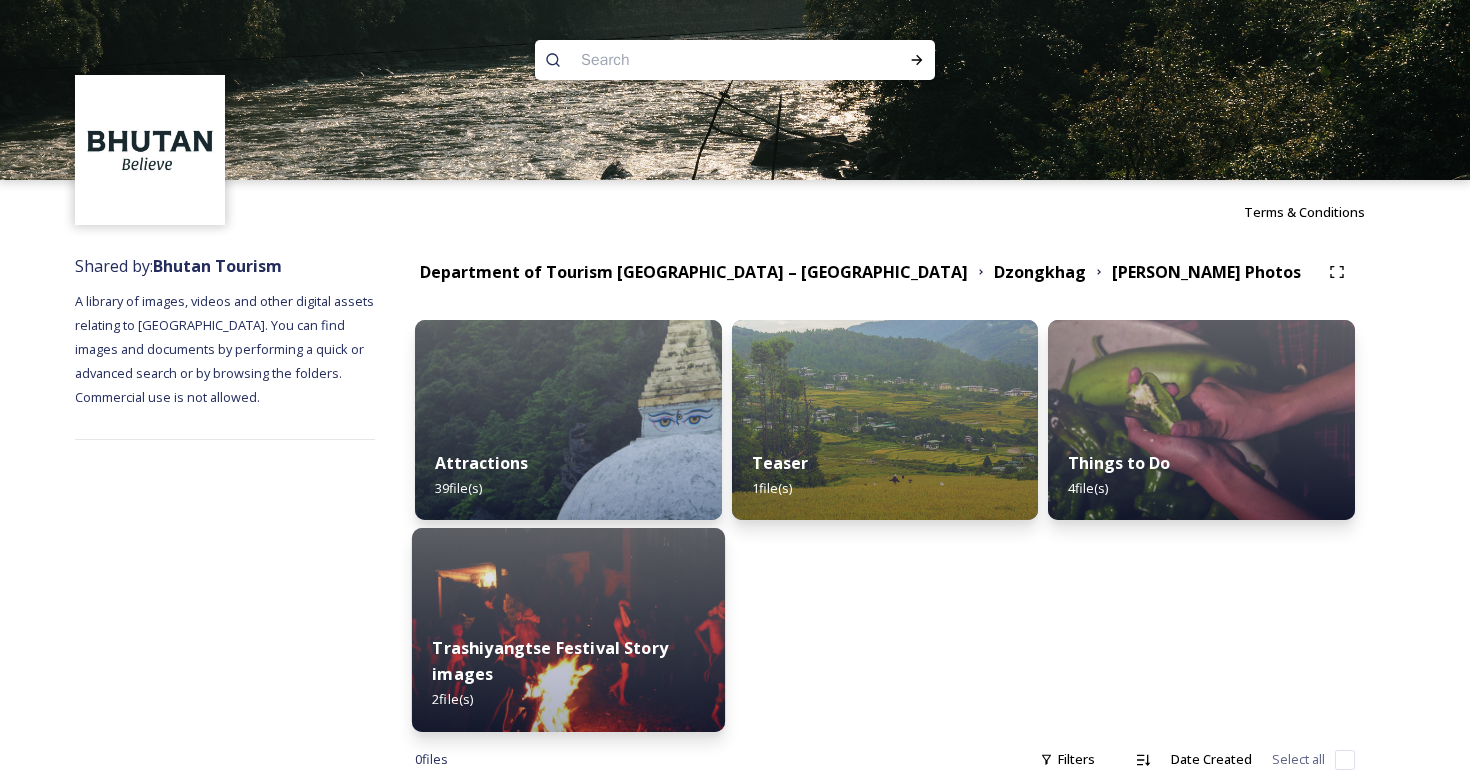 click on "Trashiyangtse Festival Story images" at bounding box center (550, 661) 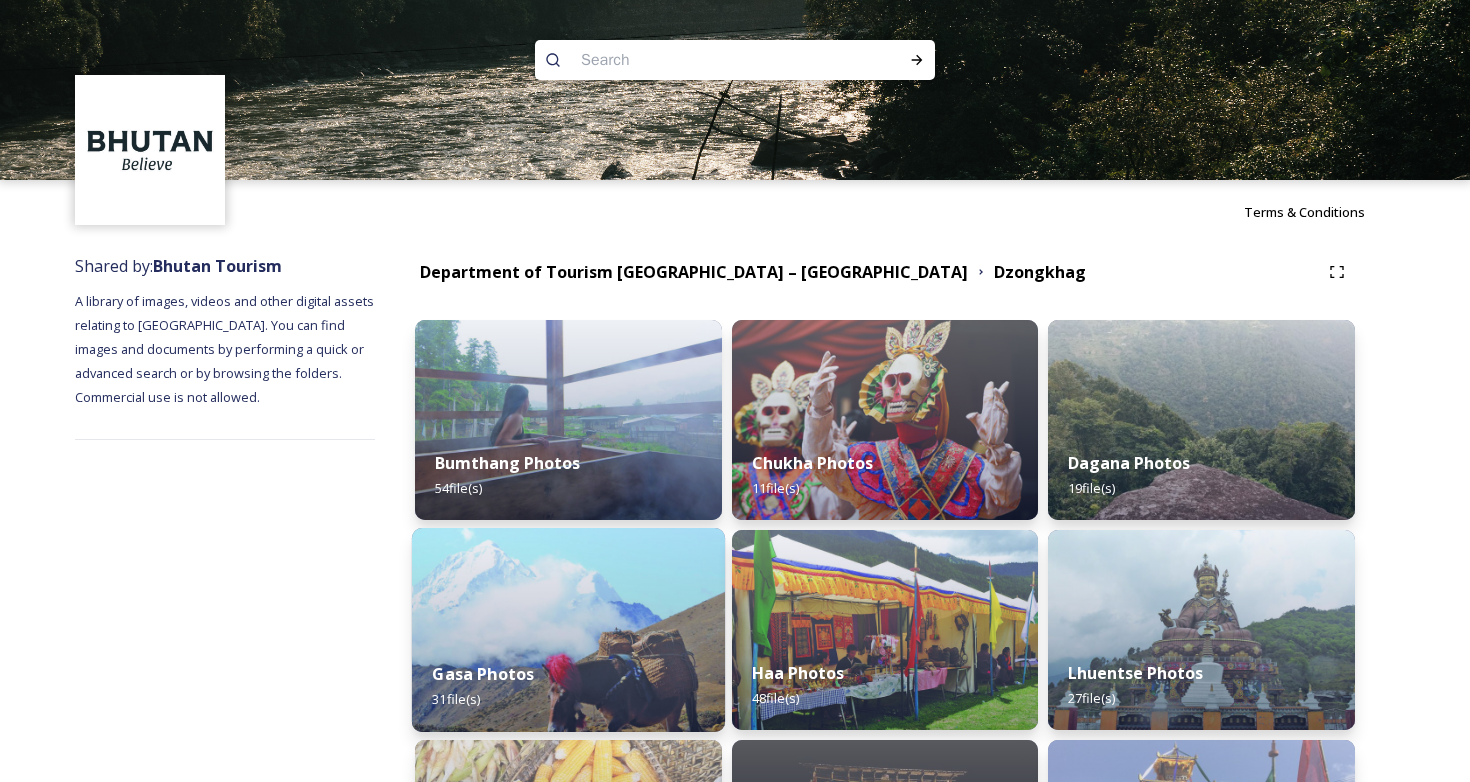 scroll, scrollTop: 881, scrollLeft: 0, axis: vertical 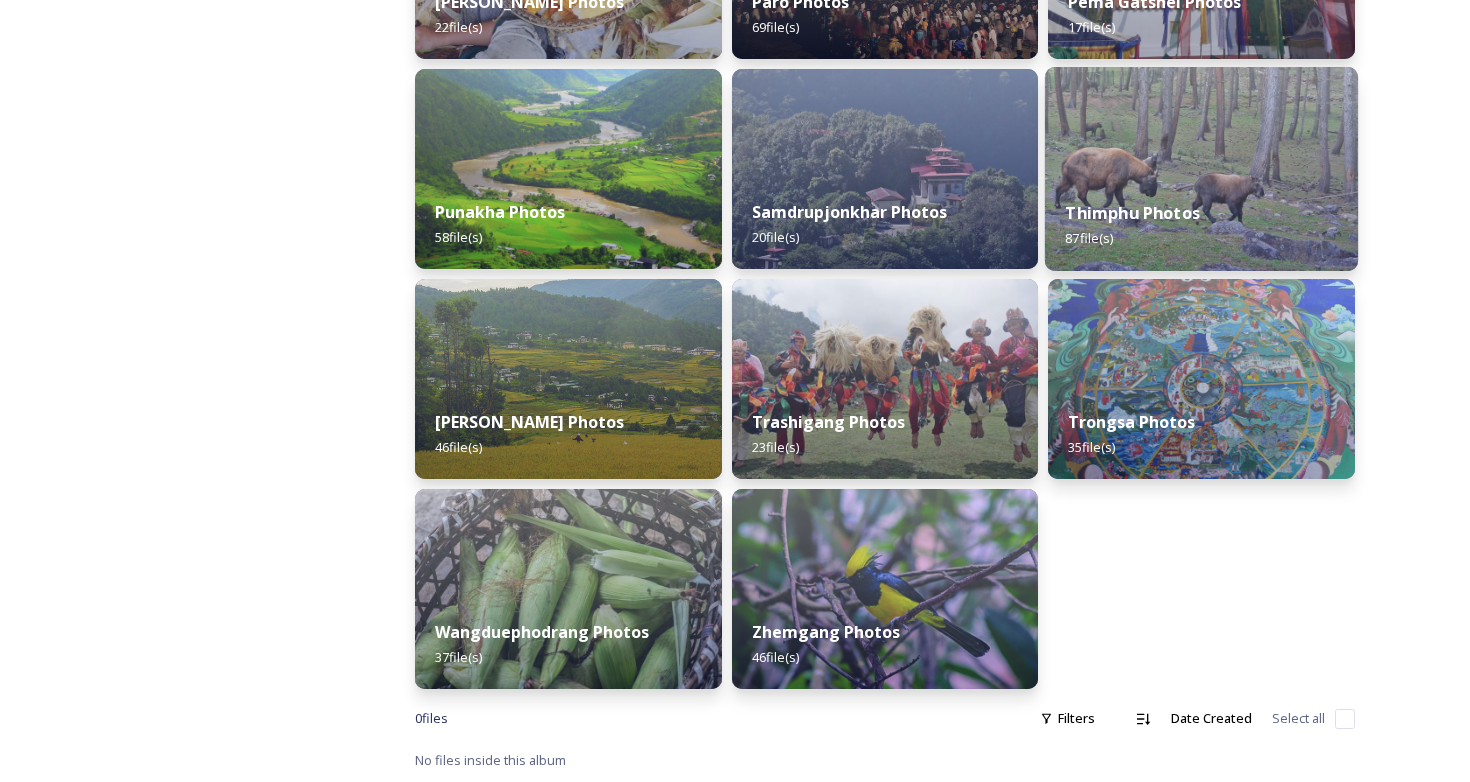click on "Thimphu Photos" at bounding box center [1133, 213] 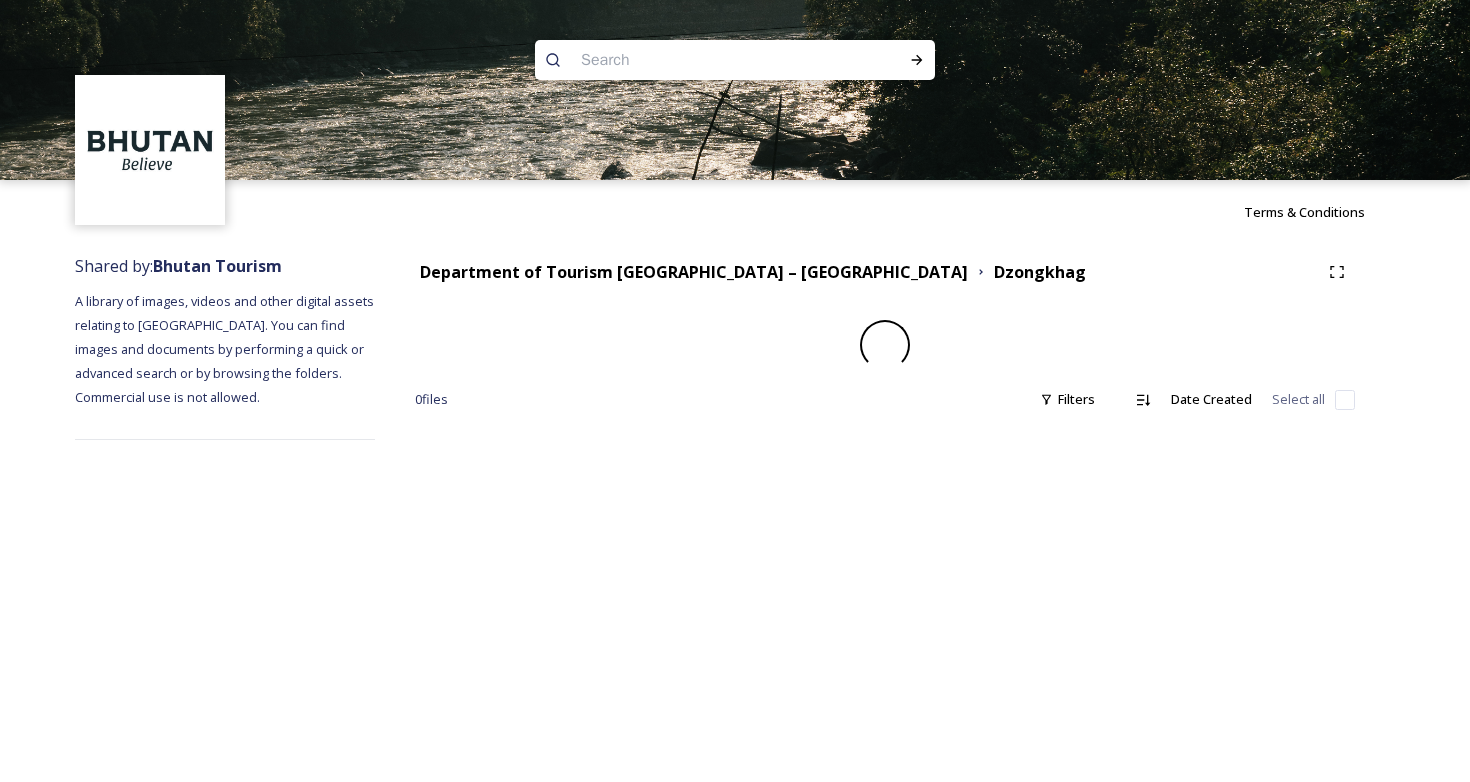 scroll, scrollTop: 0, scrollLeft: 0, axis: both 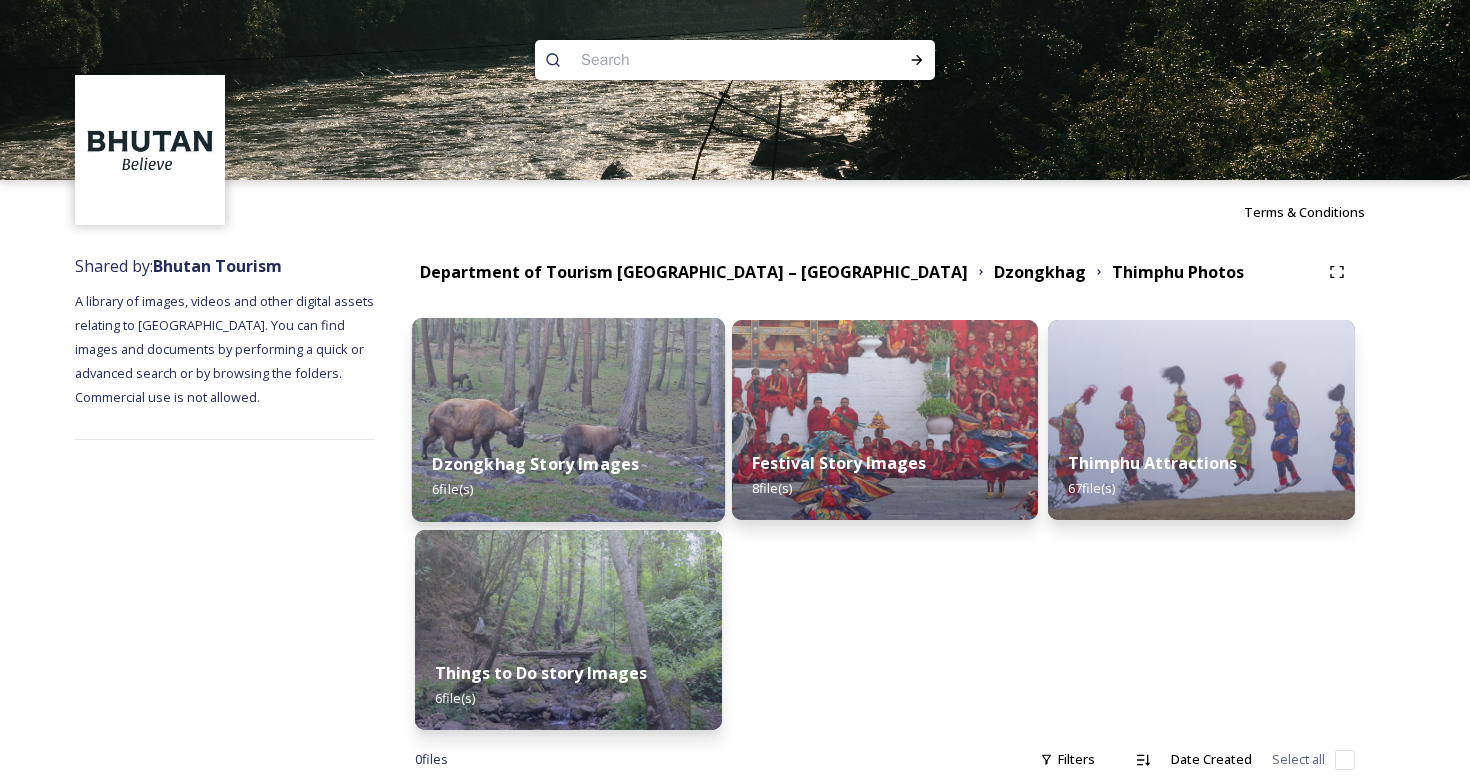 click on "Dzongkhag Story Images 6  file(s)" at bounding box center [568, 476] 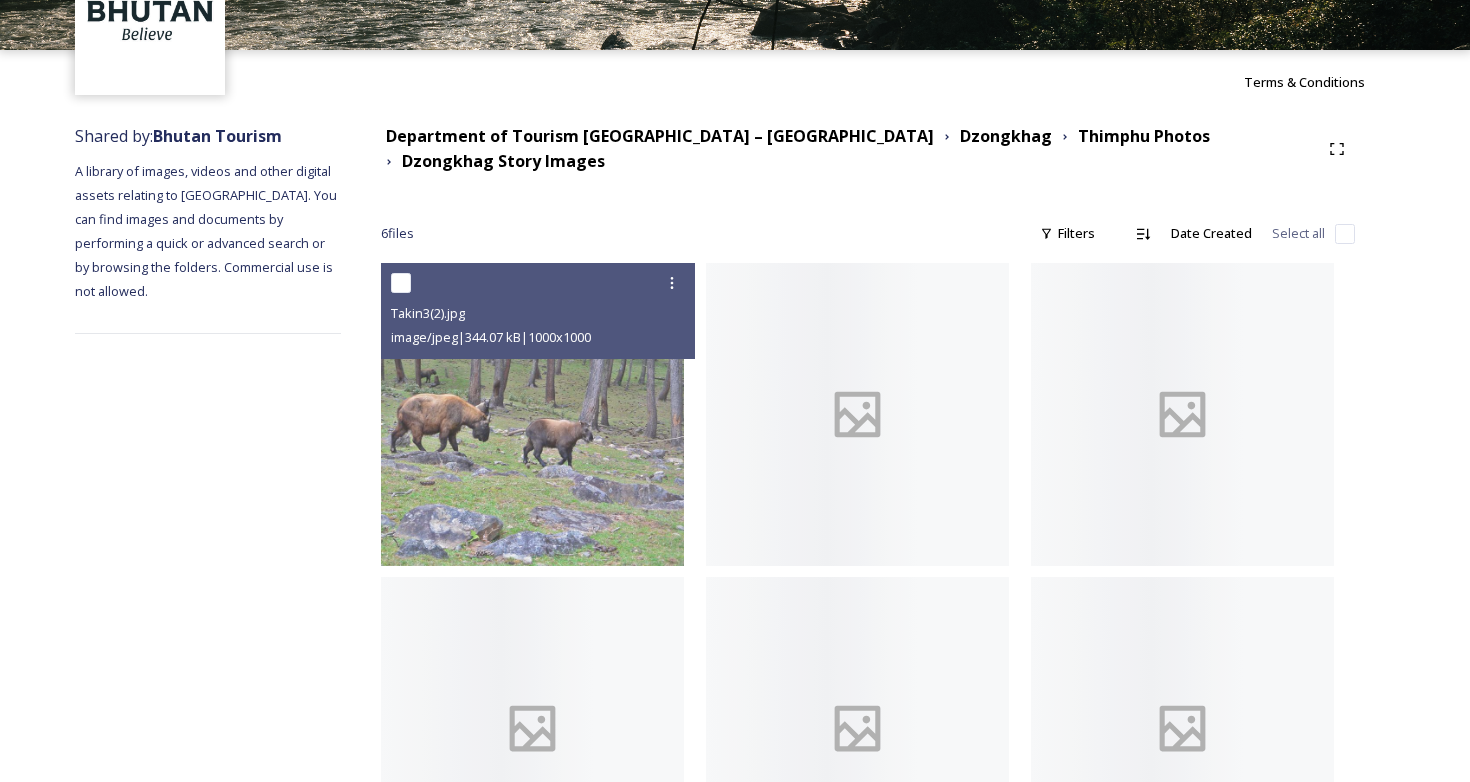 scroll, scrollTop: 258, scrollLeft: 0, axis: vertical 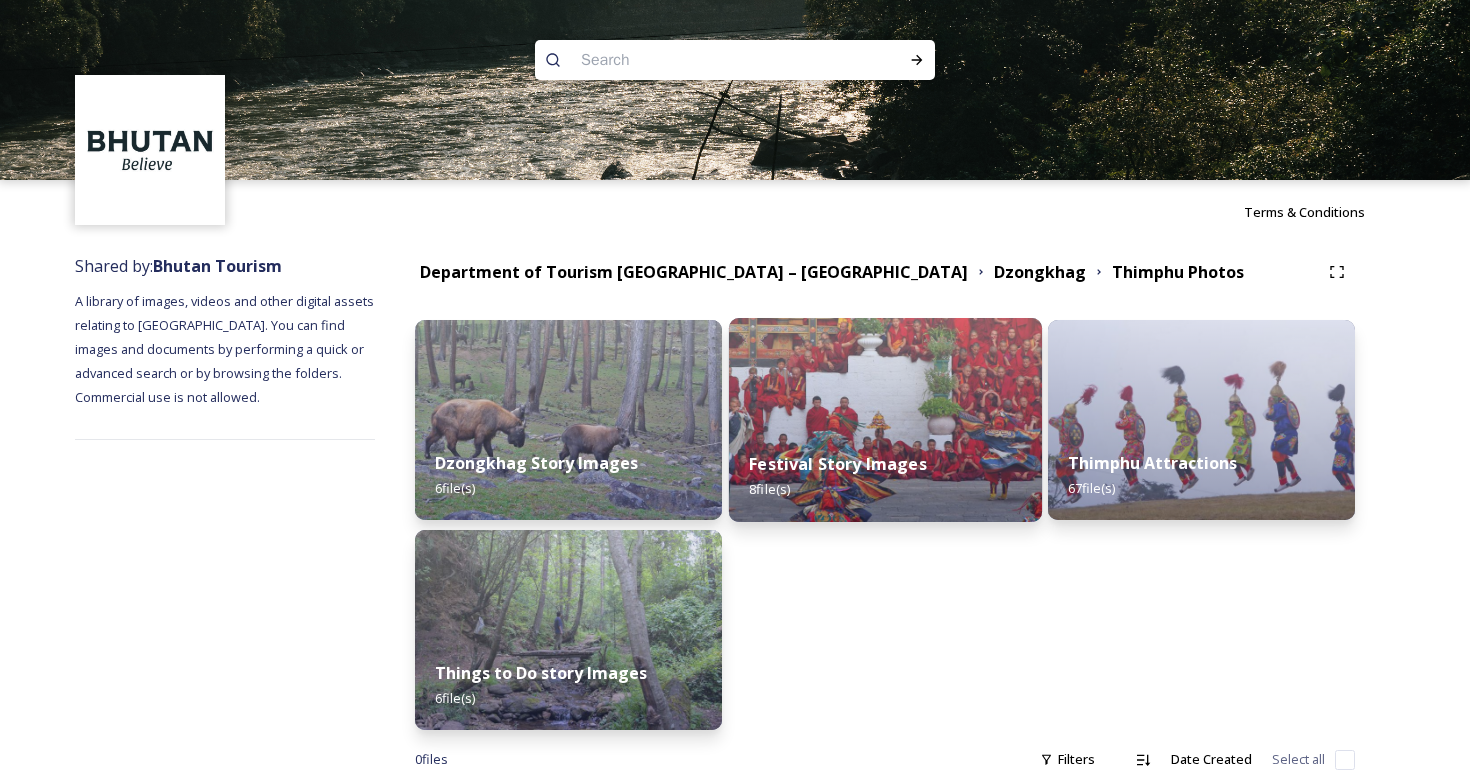 click on "Festival Story Images" at bounding box center (837, 464) 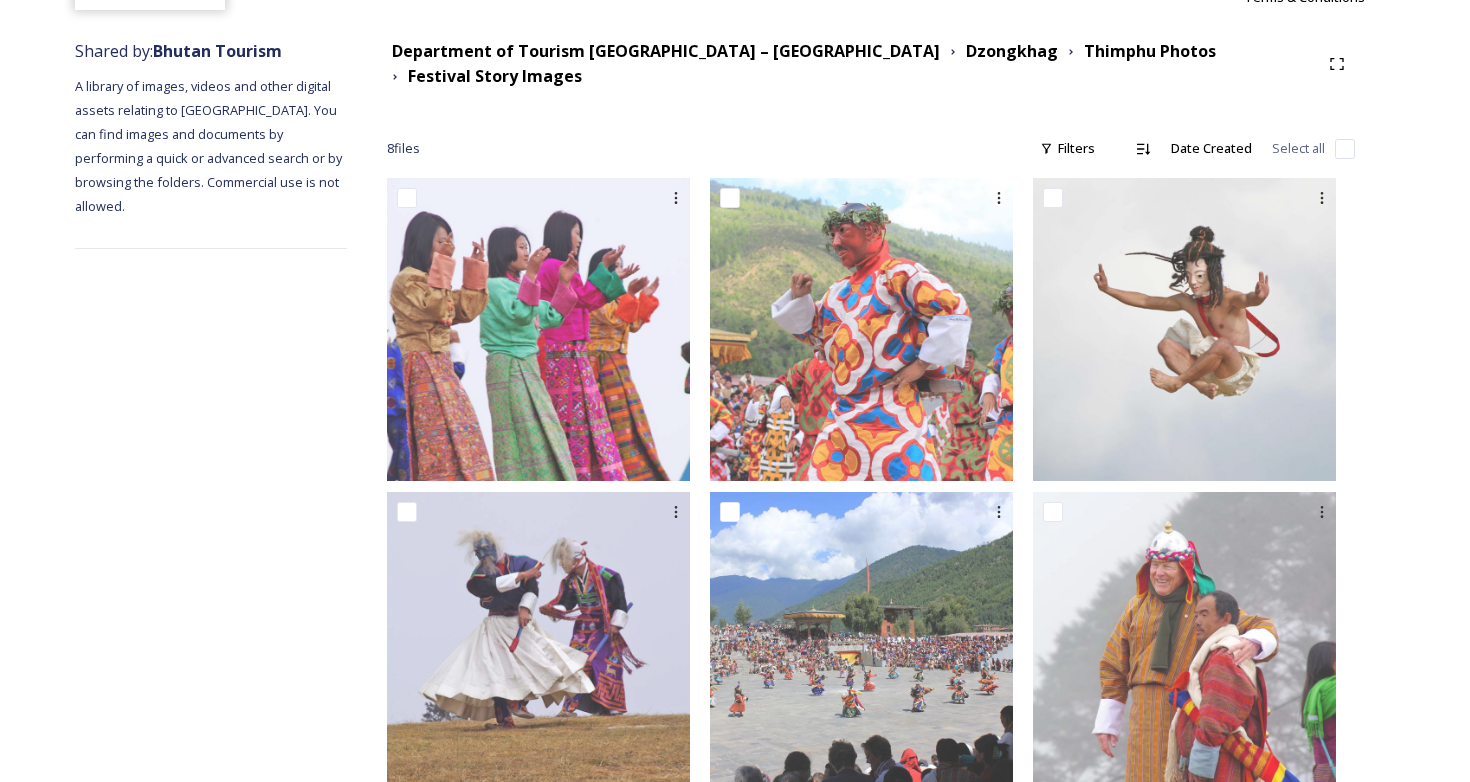 scroll, scrollTop: 572, scrollLeft: 0, axis: vertical 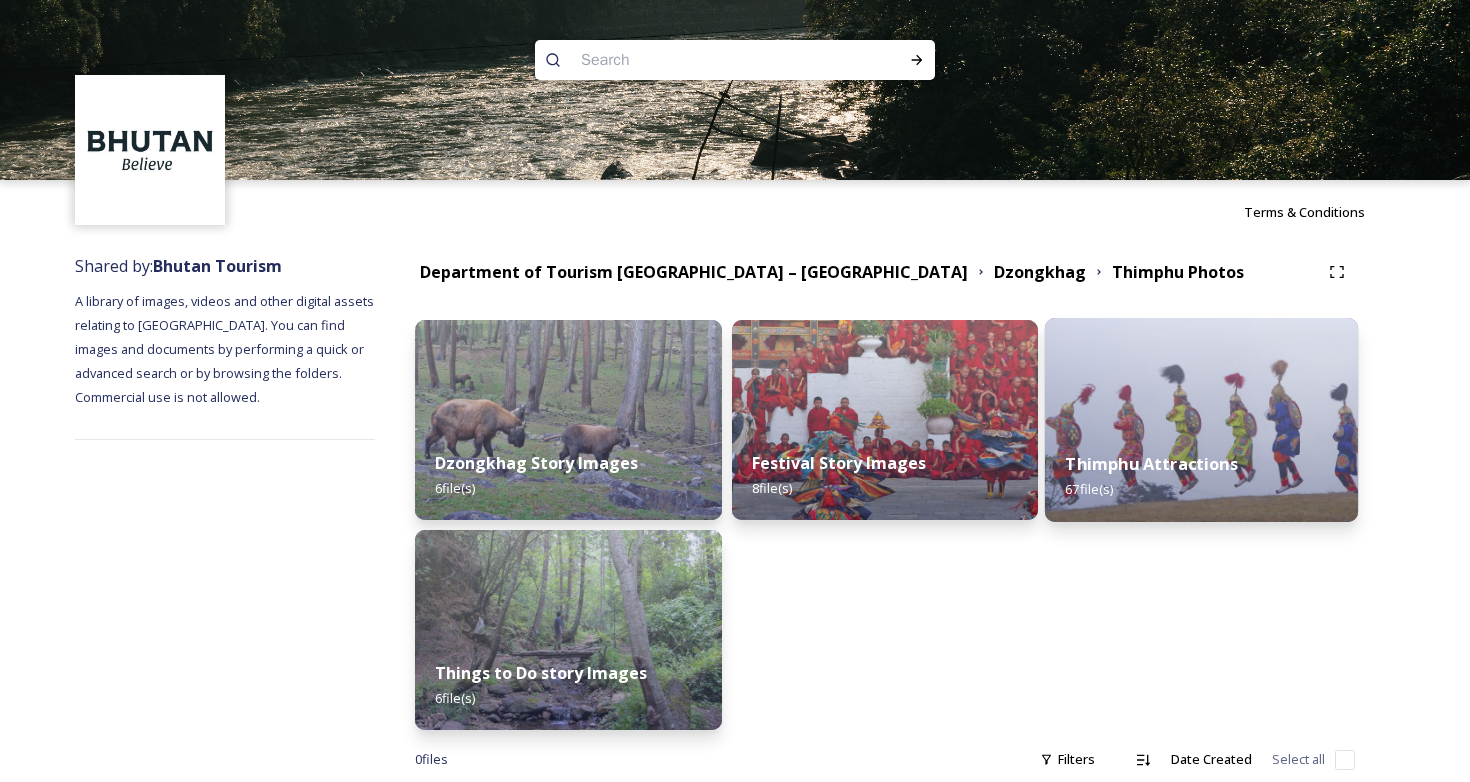 click on "Thimphu Attractions" at bounding box center [1152, 464] 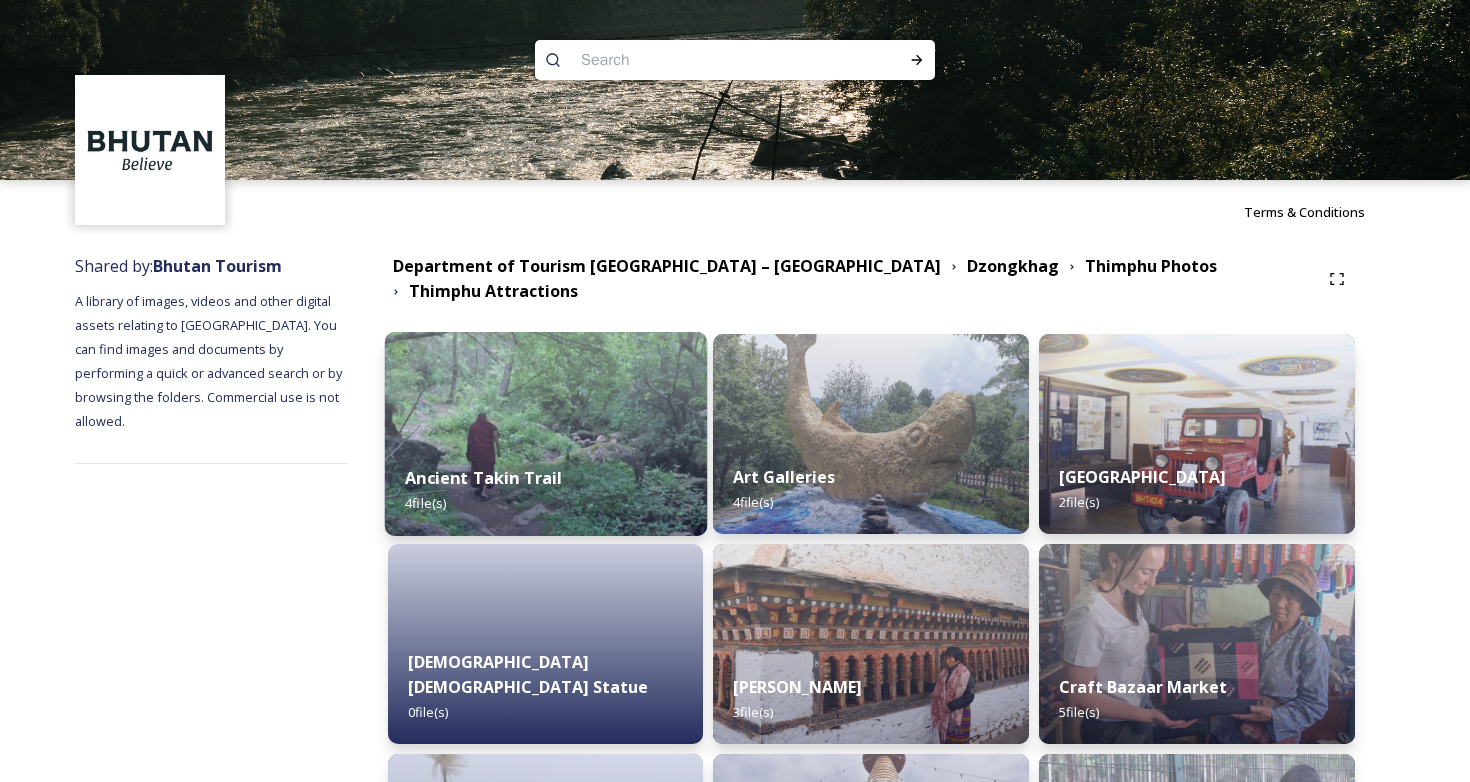 click on "Ancient Takin Trail 4  file(s)" at bounding box center (545, 490) 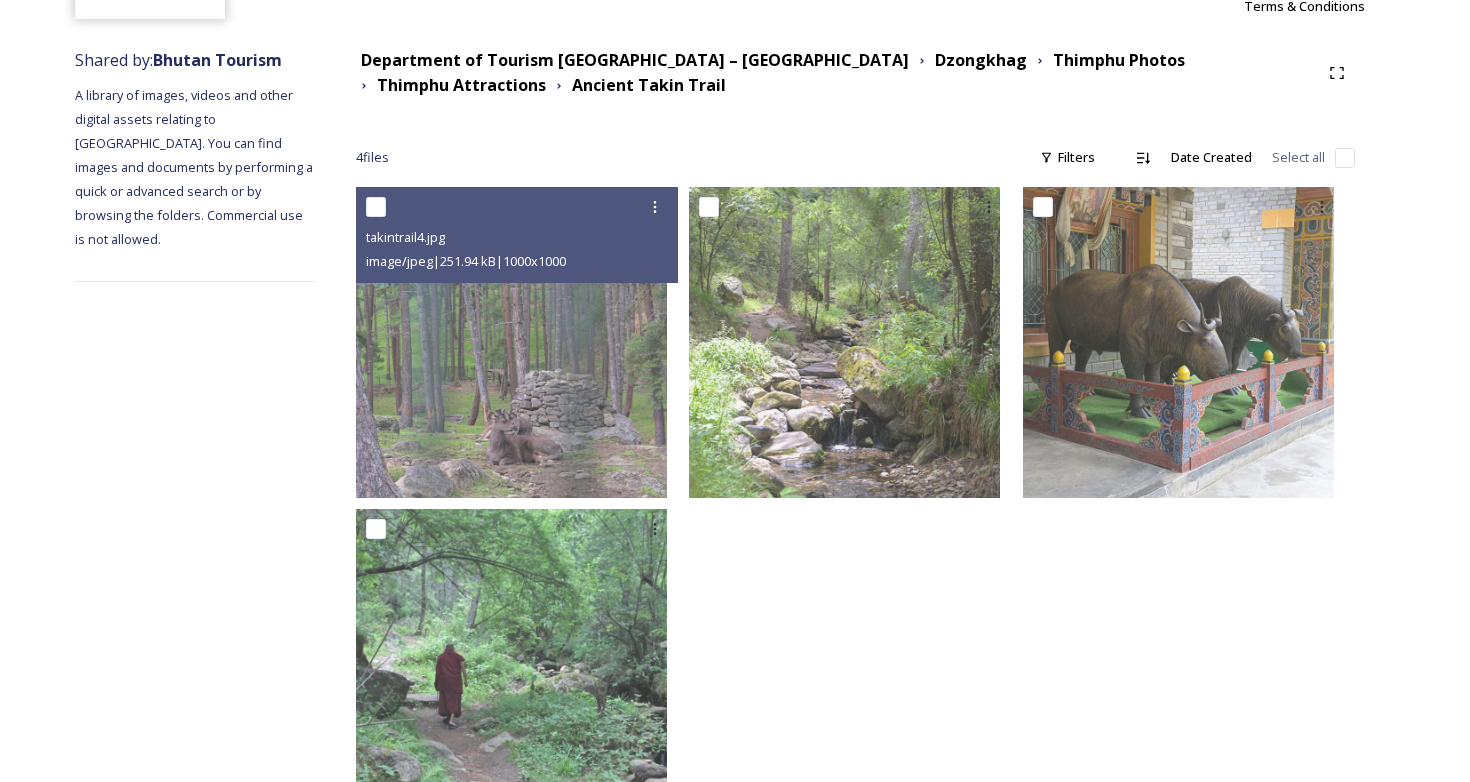 scroll, scrollTop: 286, scrollLeft: 0, axis: vertical 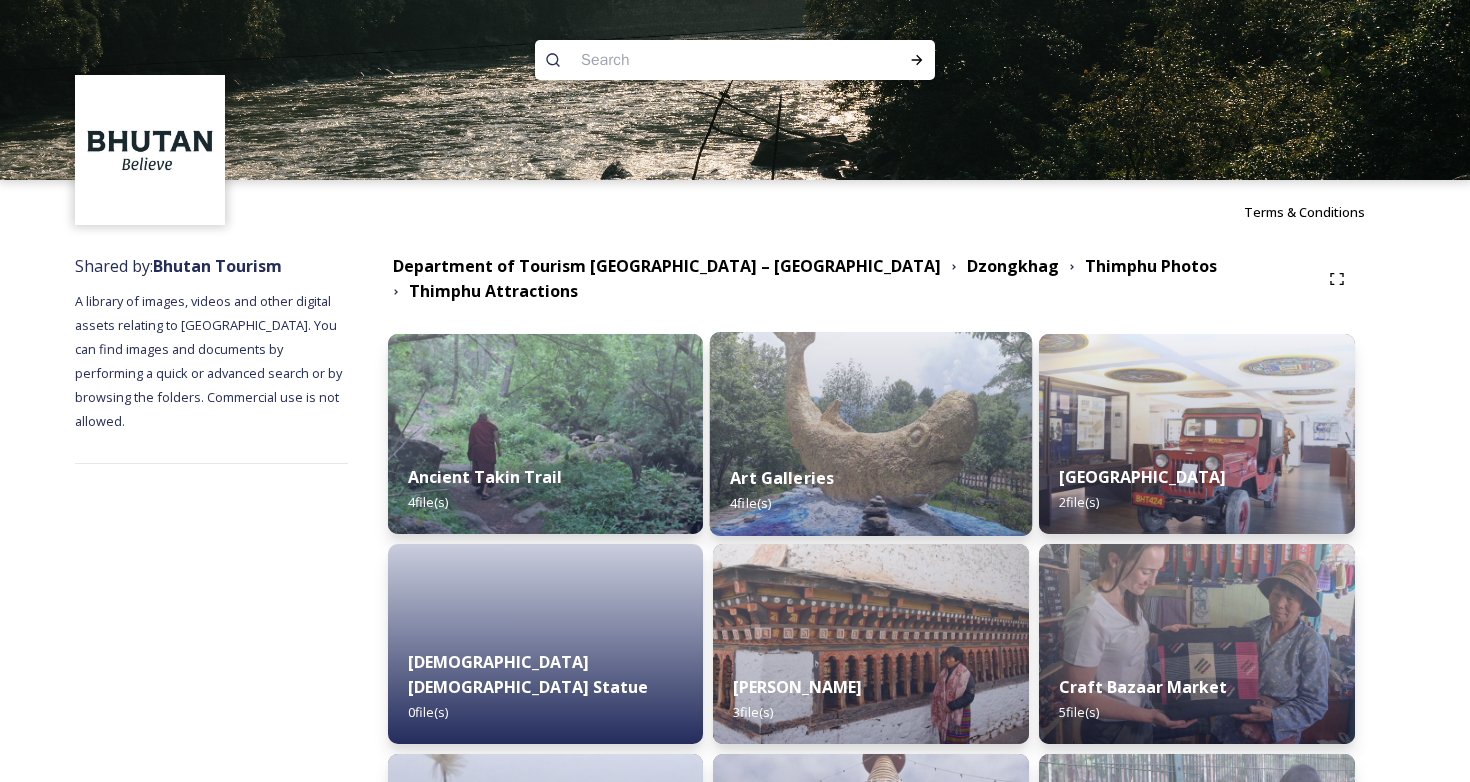 click on "Art Galleries 4  file(s)" at bounding box center (871, 490) 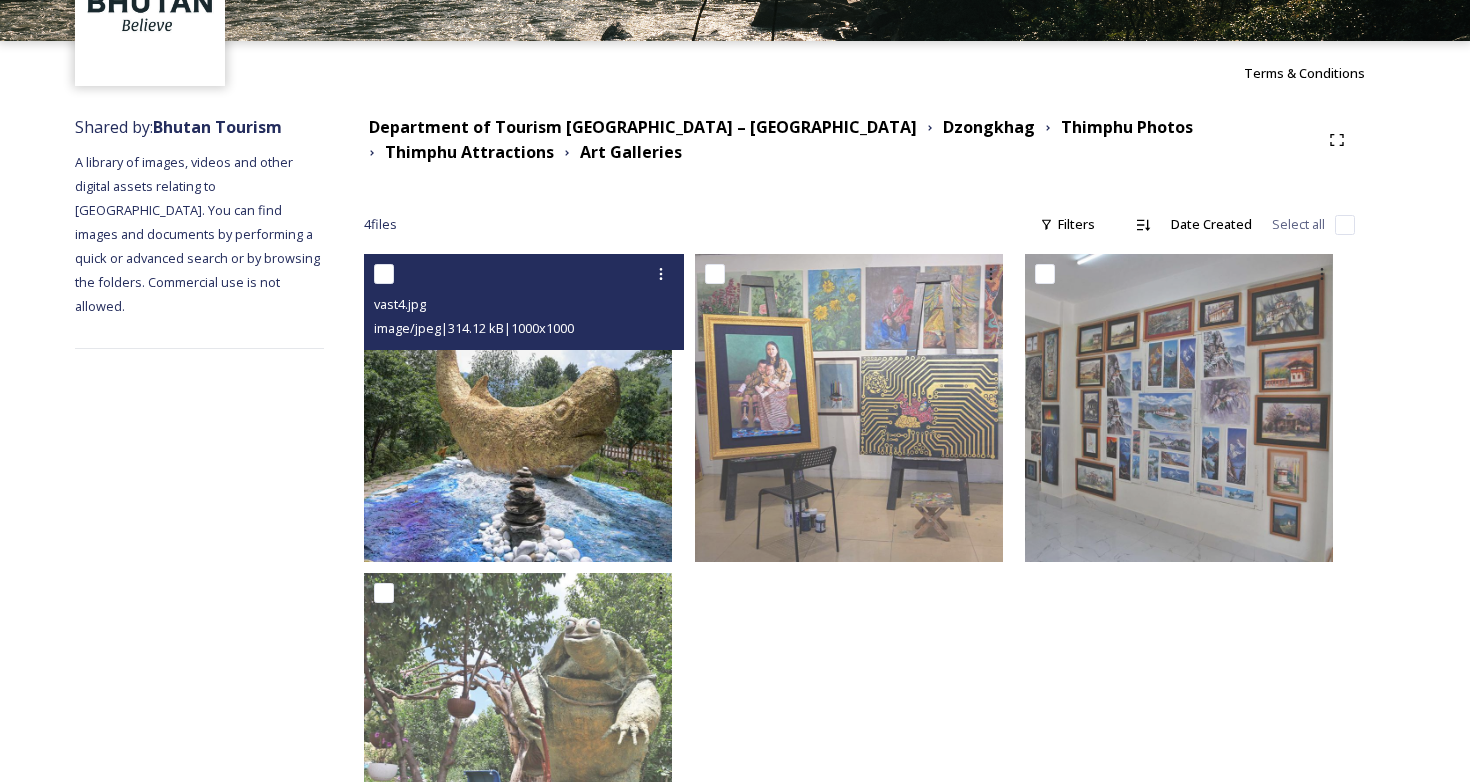 scroll, scrollTop: 280, scrollLeft: 0, axis: vertical 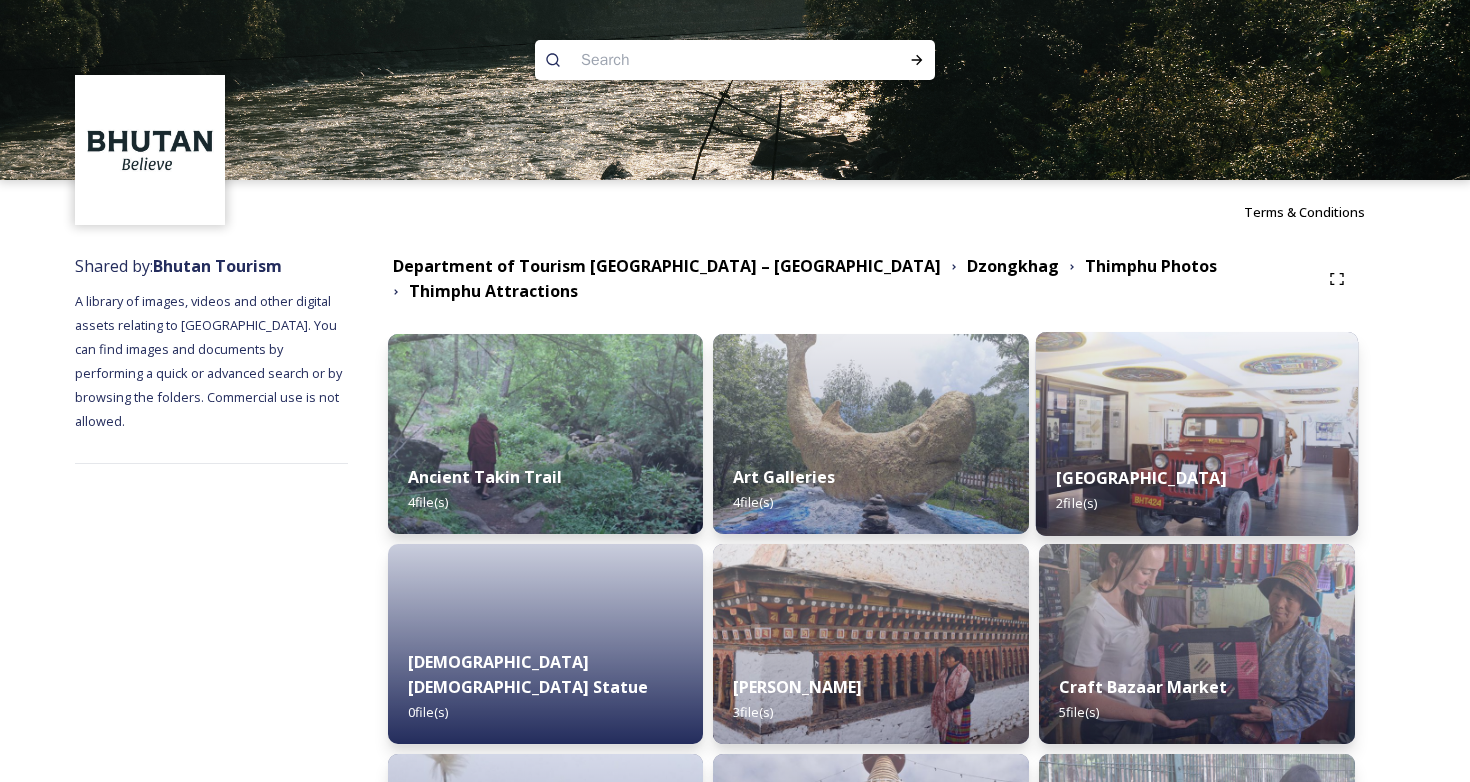 click on "Bhutan Post Museum 2  file(s)" at bounding box center [1197, 490] 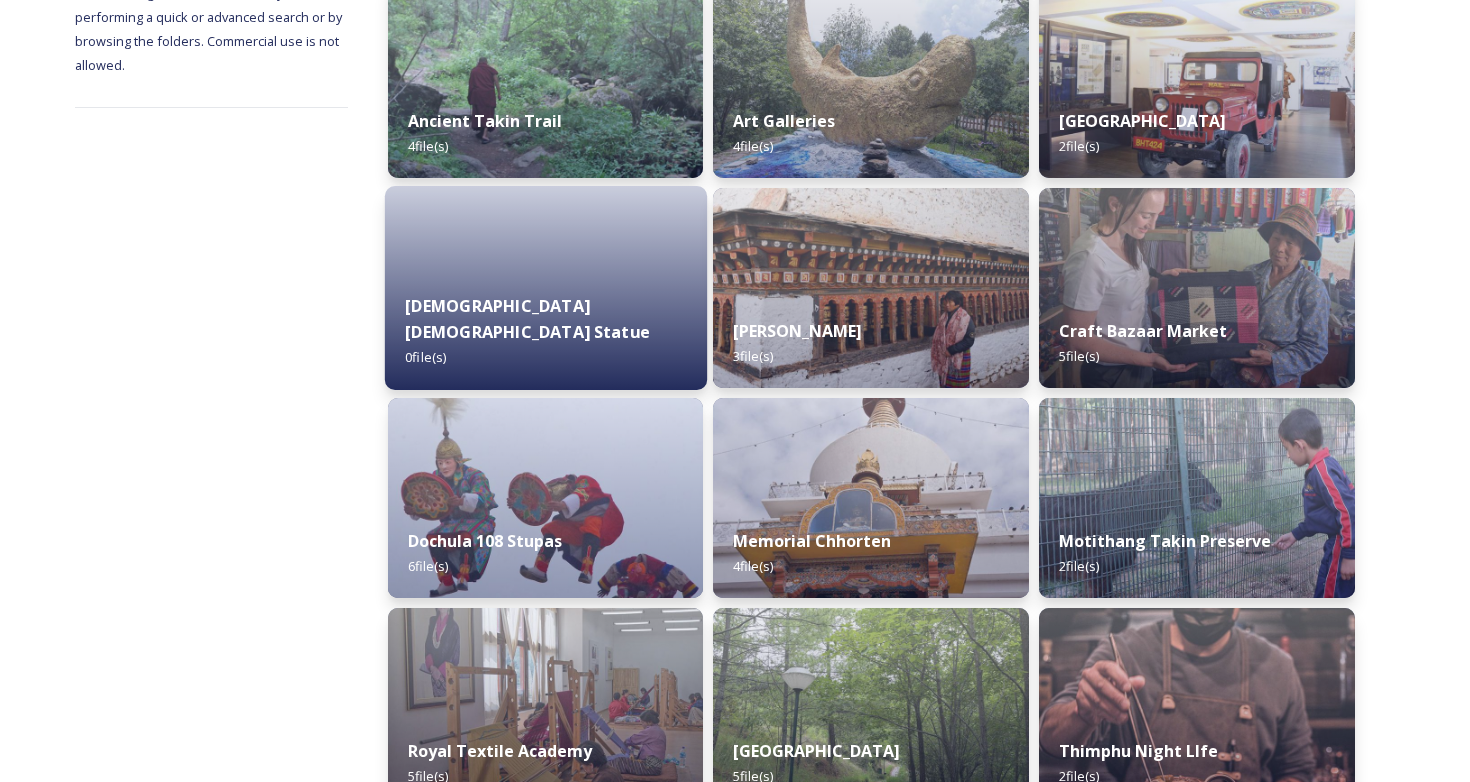 scroll, scrollTop: 409, scrollLeft: 0, axis: vertical 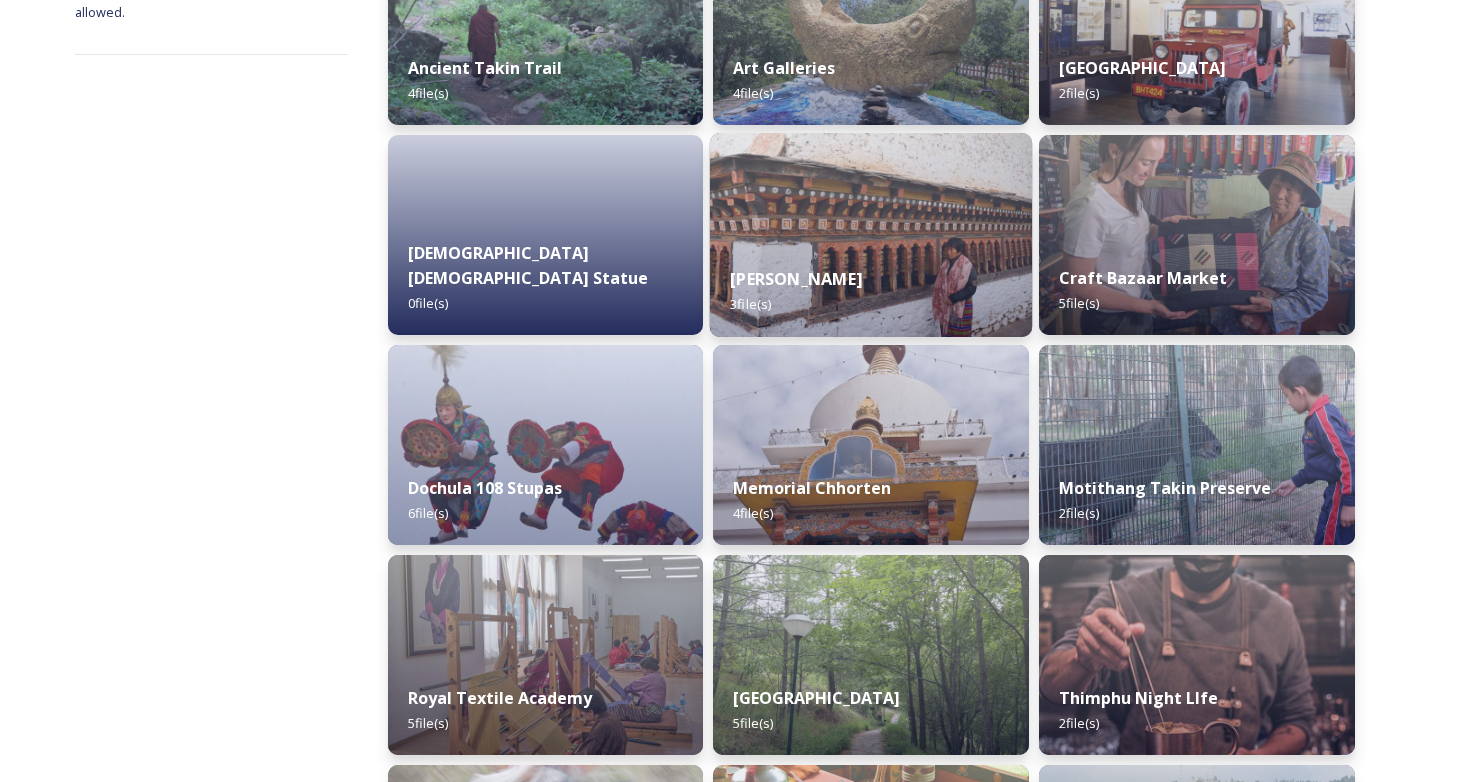 click on "Changangkha Lhakhang  3  file(s)" at bounding box center [871, 291] 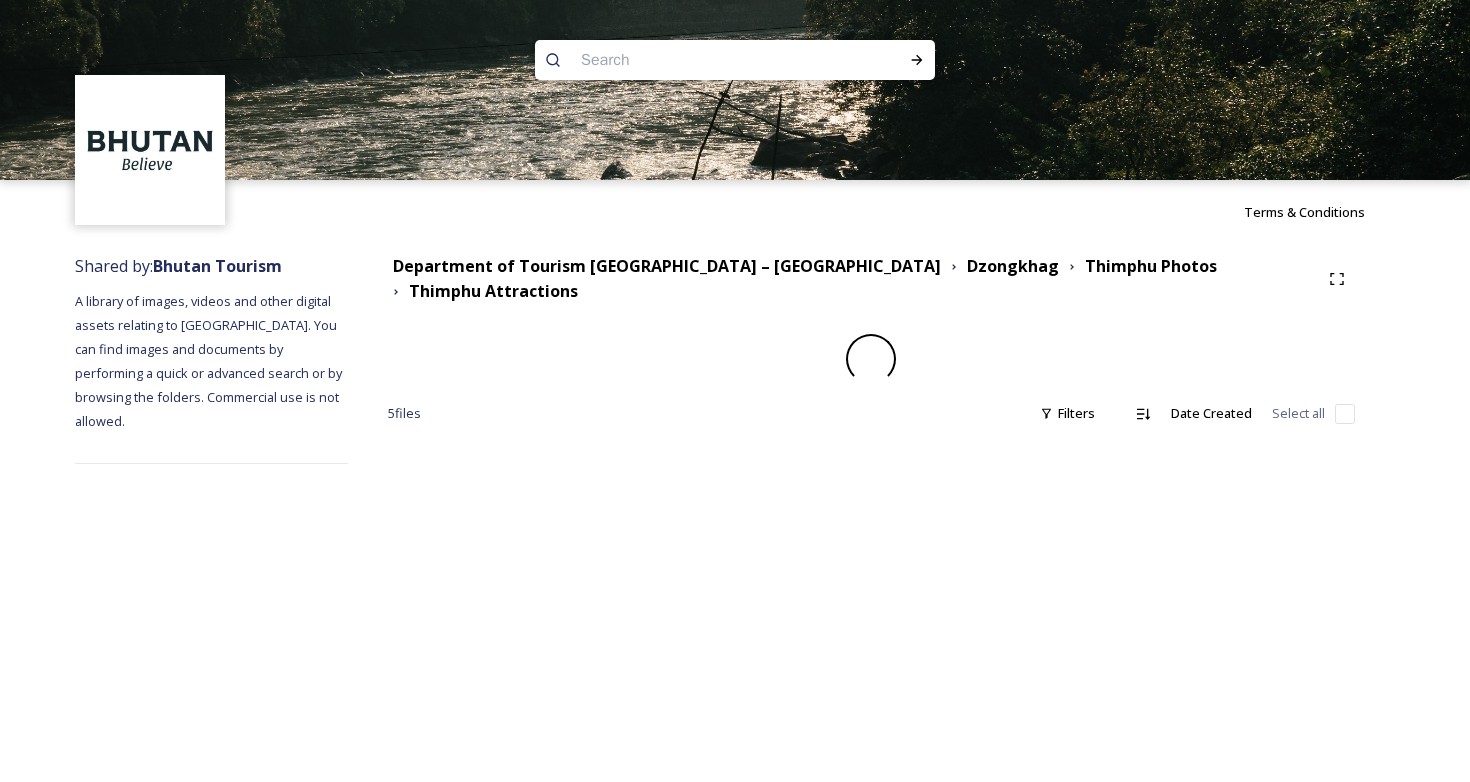 scroll, scrollTop: 0, scrollLeft: 0, axis: both 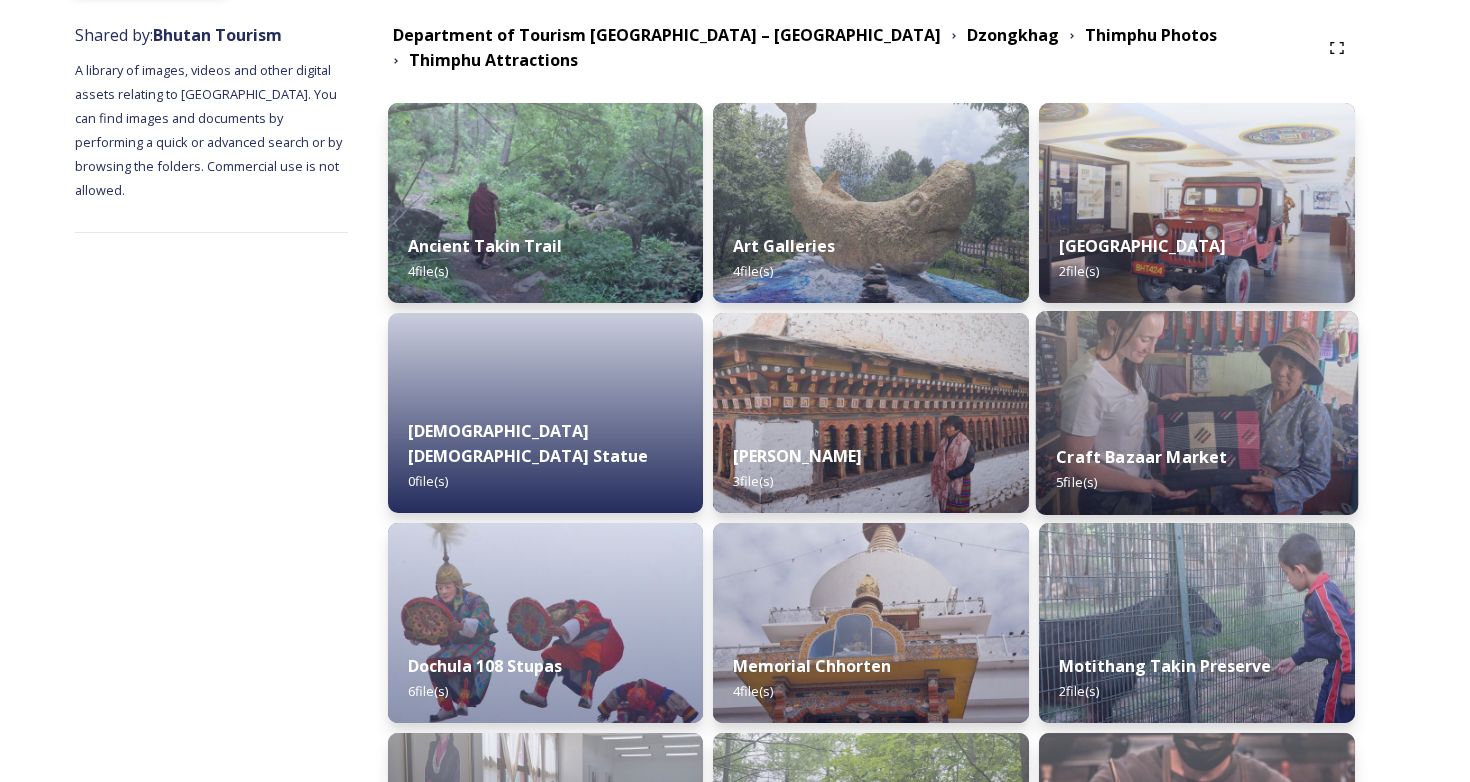 click on "Craft Bazaar Market 5  file(s)" at bounding box center (1197, 469) 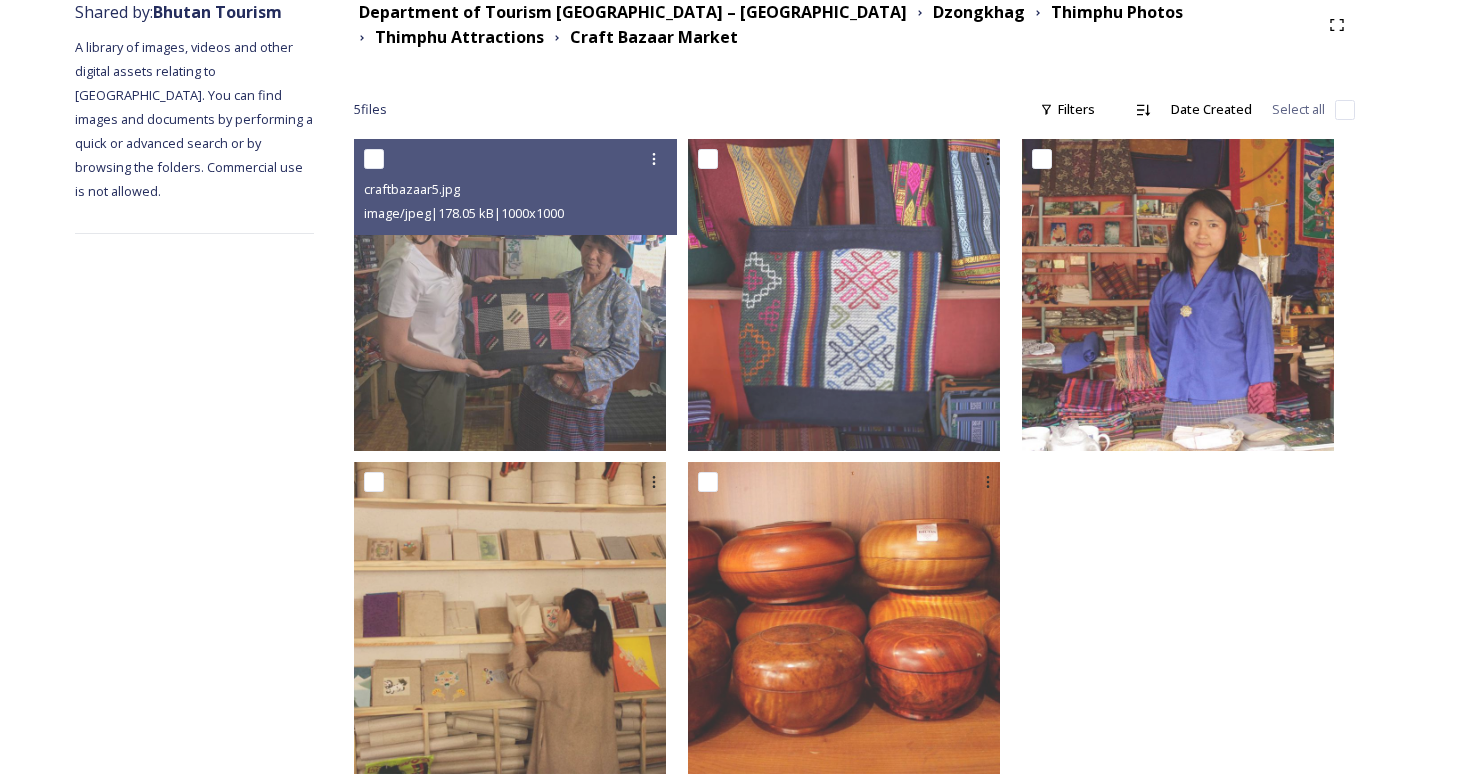 scroll, scrollTop: 288, scrollLeft: 0, axis: vertical 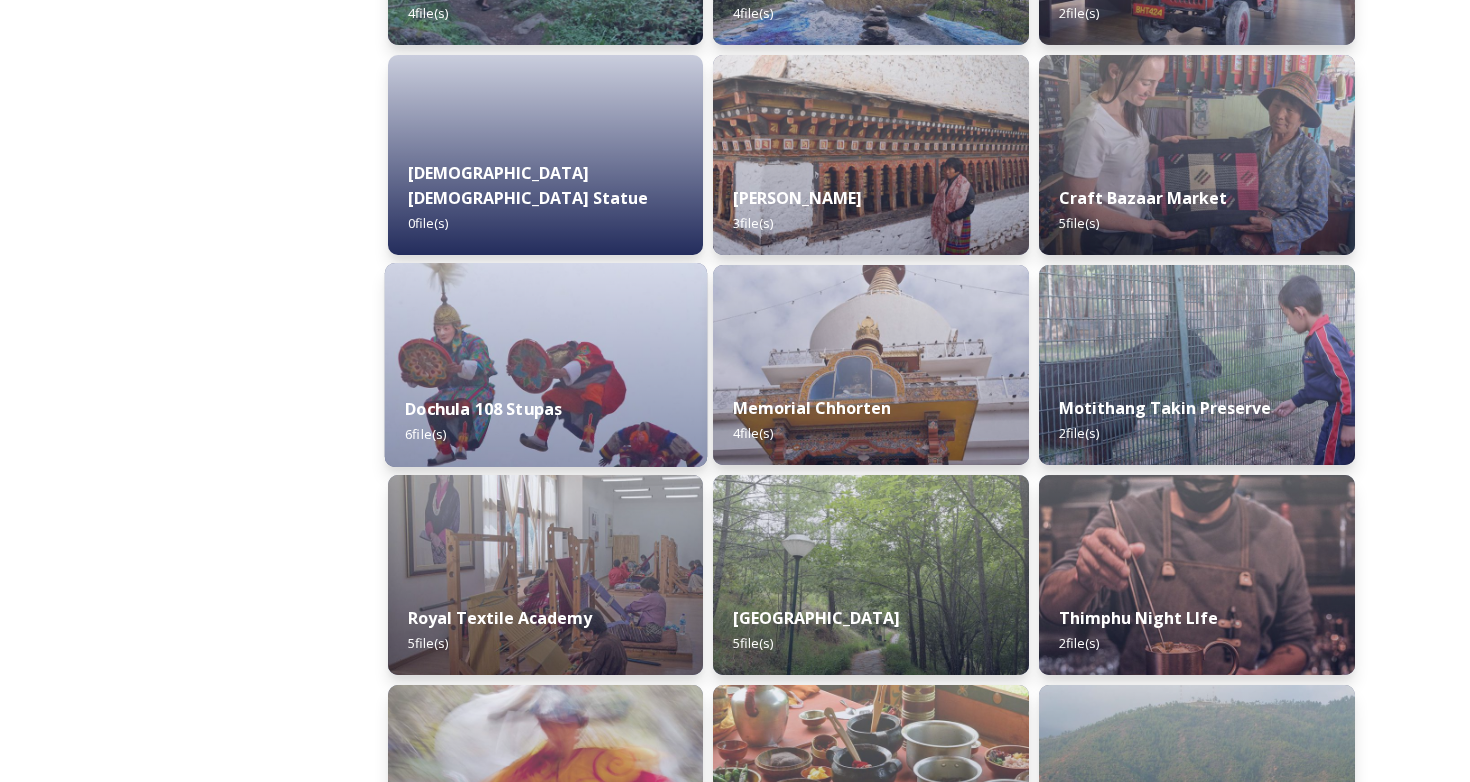 click at bounding box center [545, 365] 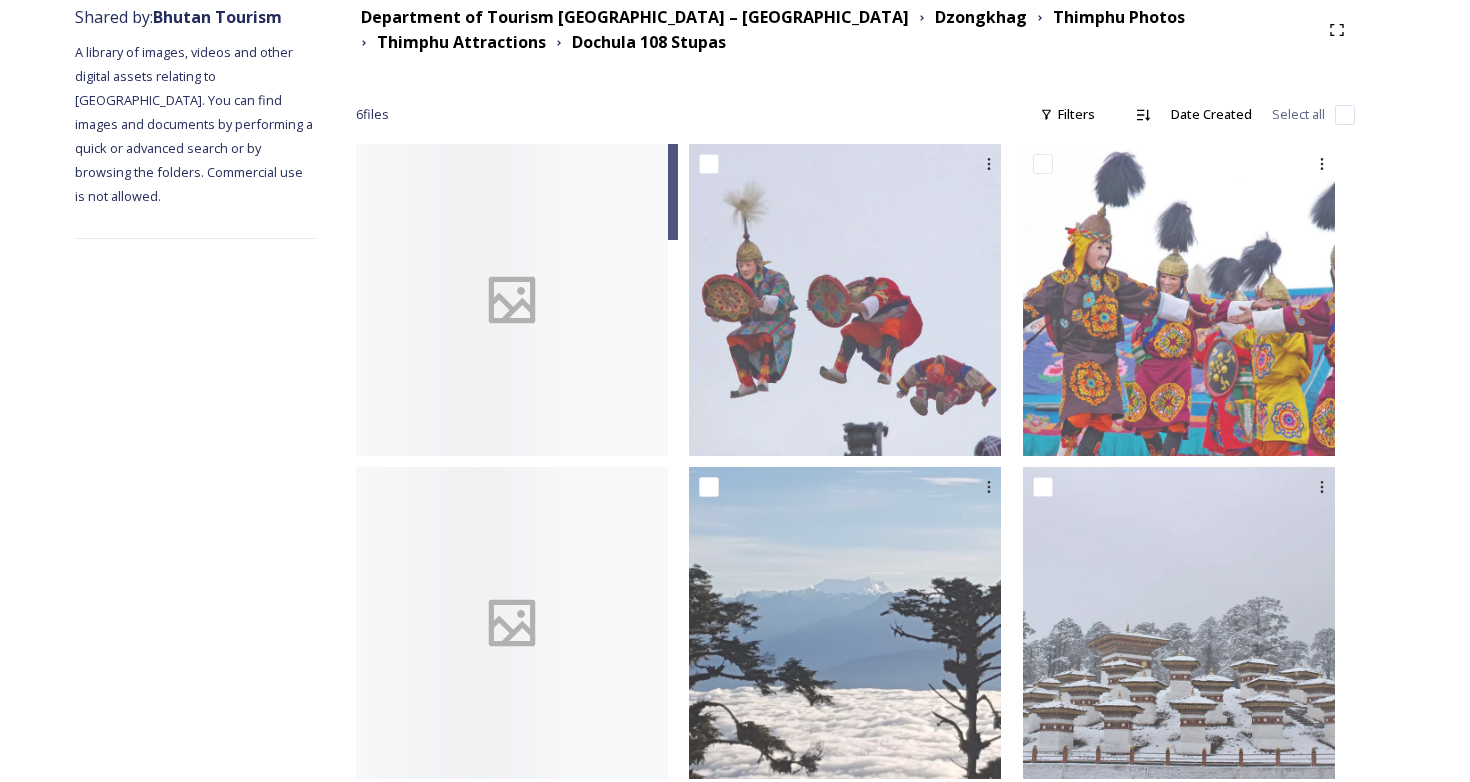 scroll, scrollTop: 288, scrollLeft: 0, axis: vertical 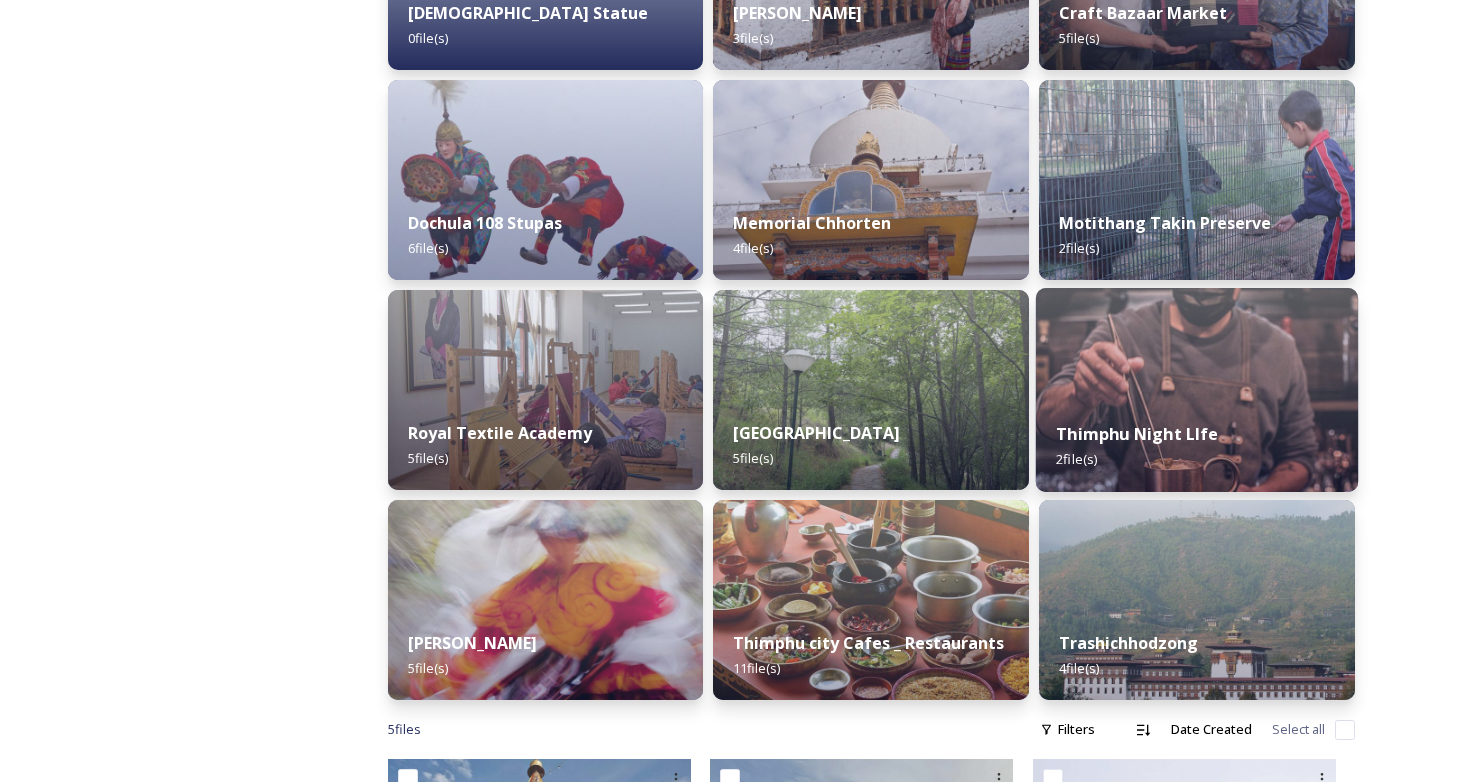 click at bounding box center (1197, 390) 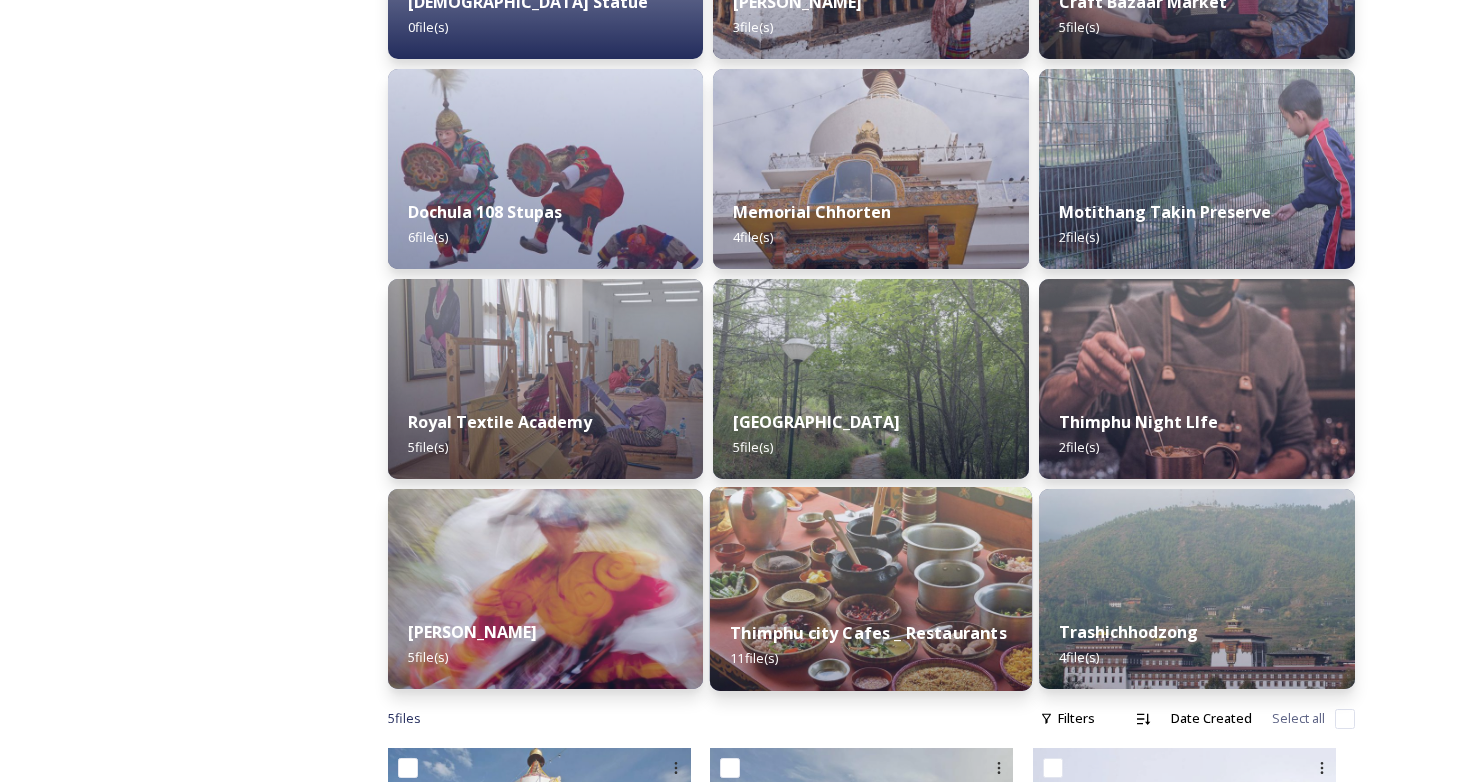 scroll, scrollTop: 696, scrollLeft: 0, axis: vertical 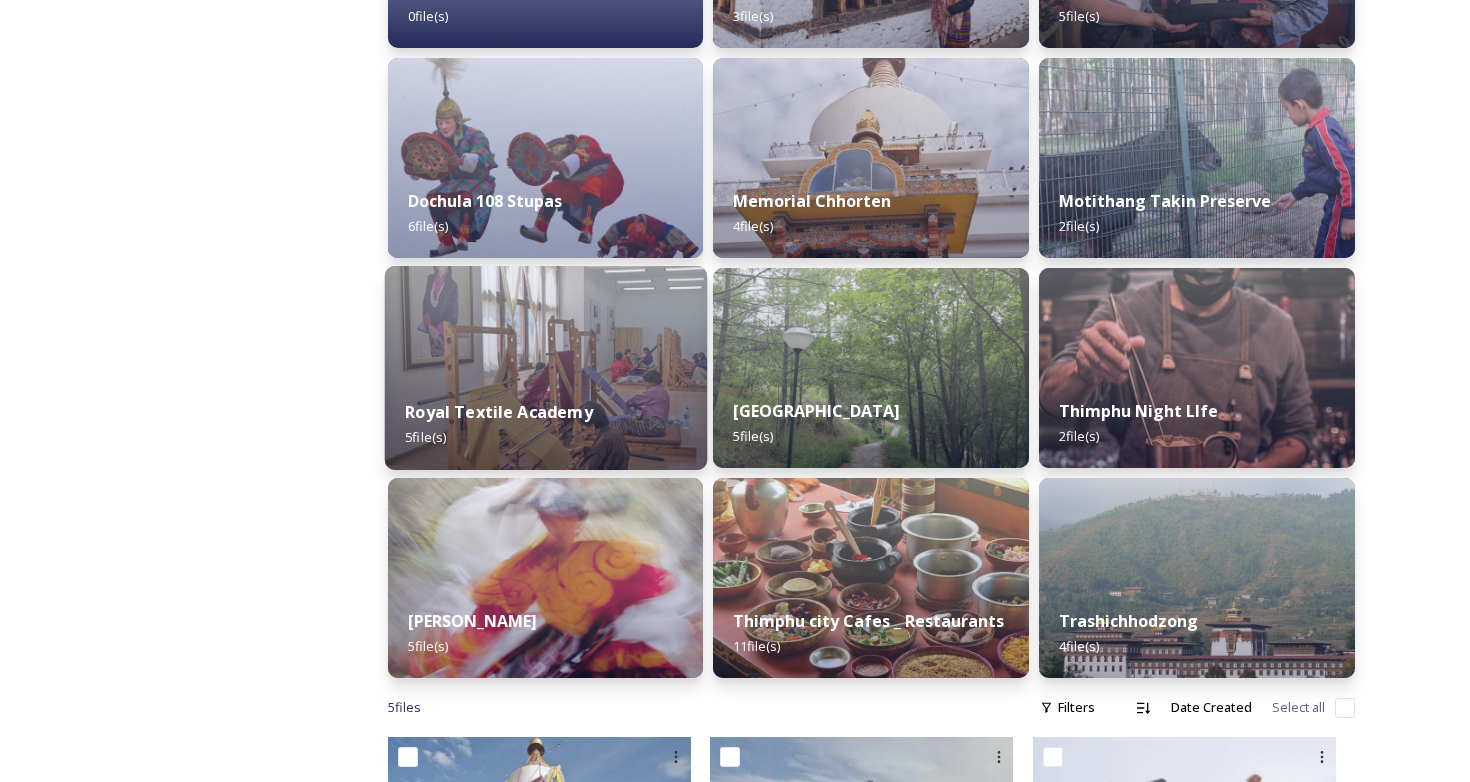 click on "Royal Textile Academy 5  file(s)" at bounding box center (545, 424) 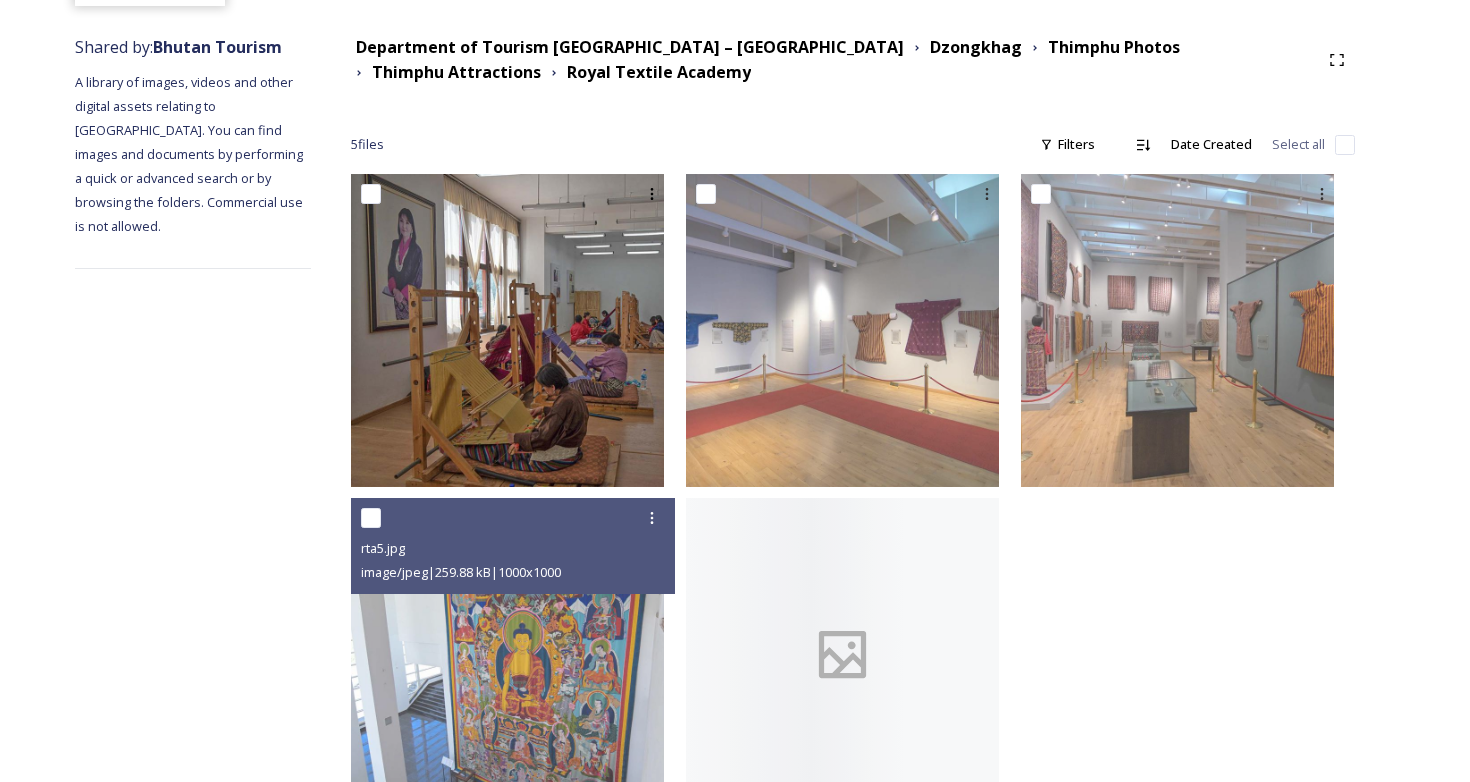 scroll, scrollTop: 290, scrollLeft: 0, axis: vertical 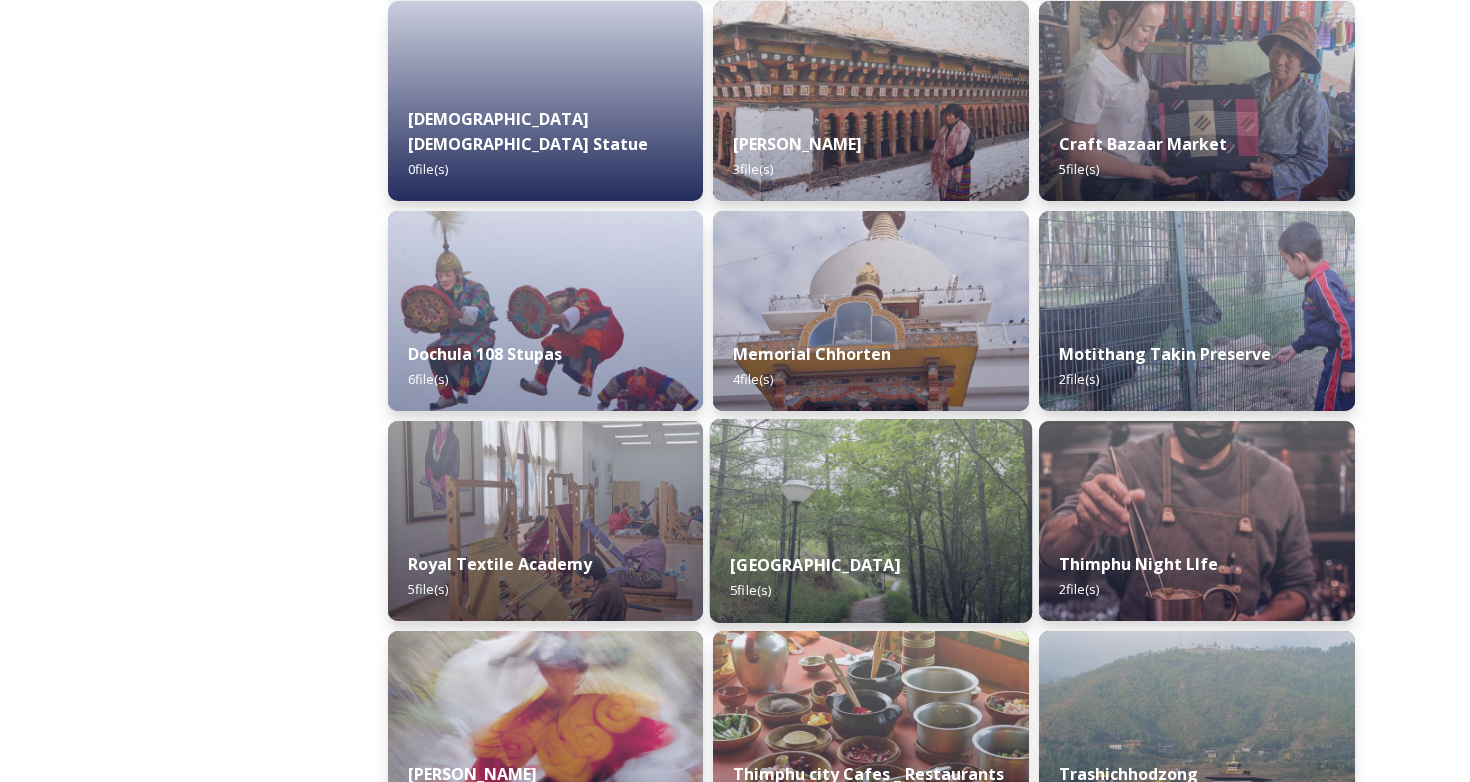 click on "[GEOGRAPHIC_DATA] 5  file(s)" at bounding box center (871, 577) 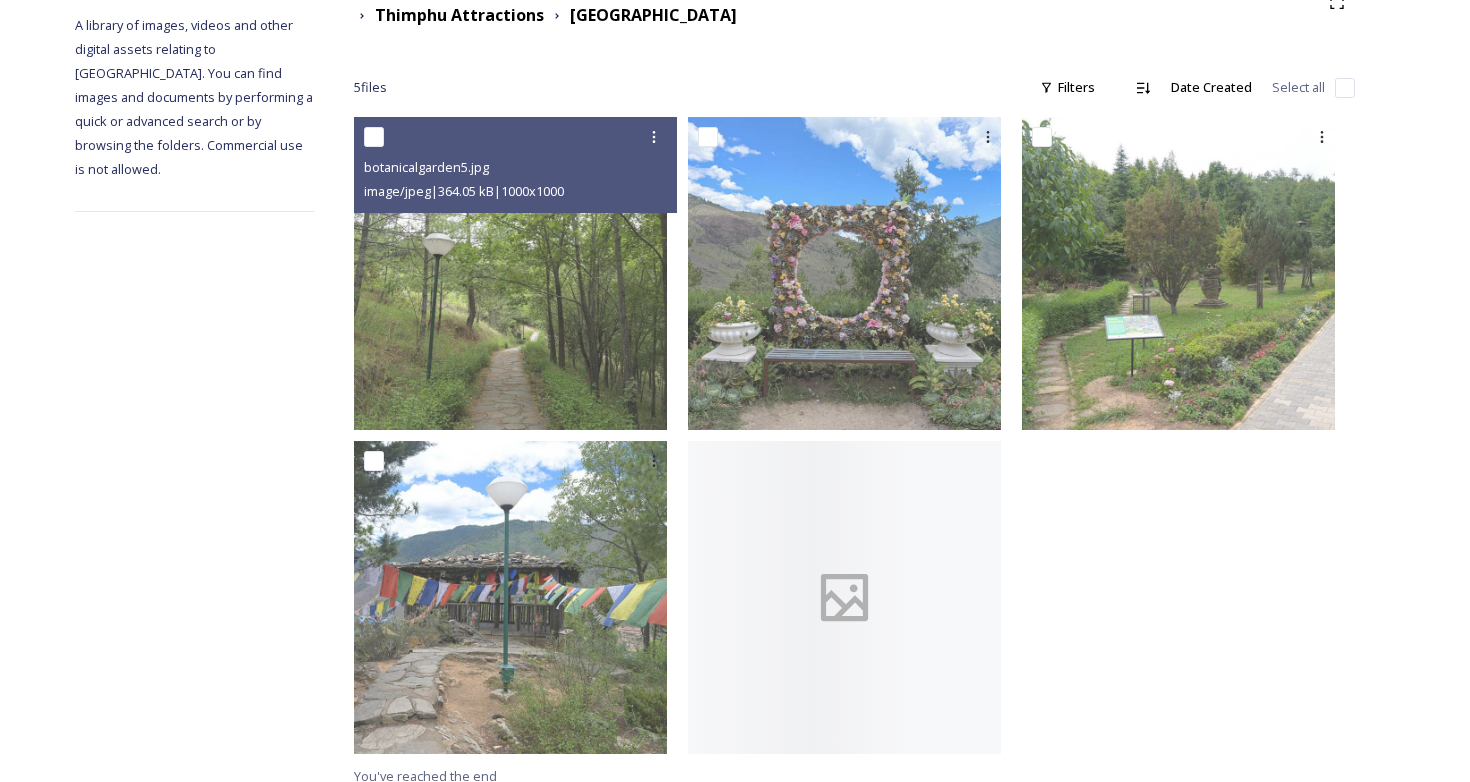 scroll, scrollTop: 290, scrollLeft: 0, axis: vertical 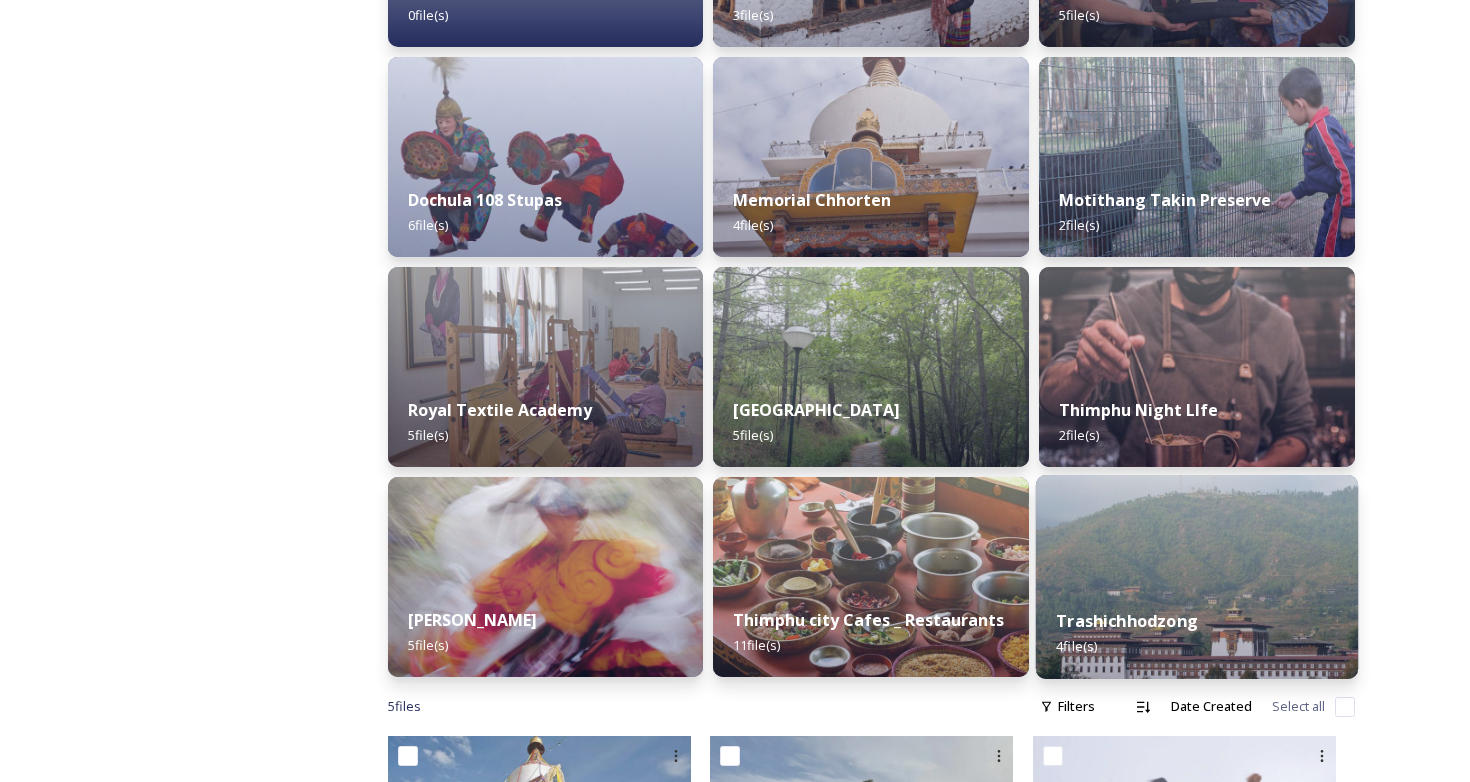 click on "Trashichhodzong 4  file(s)" at bounding box center [1197, 633] 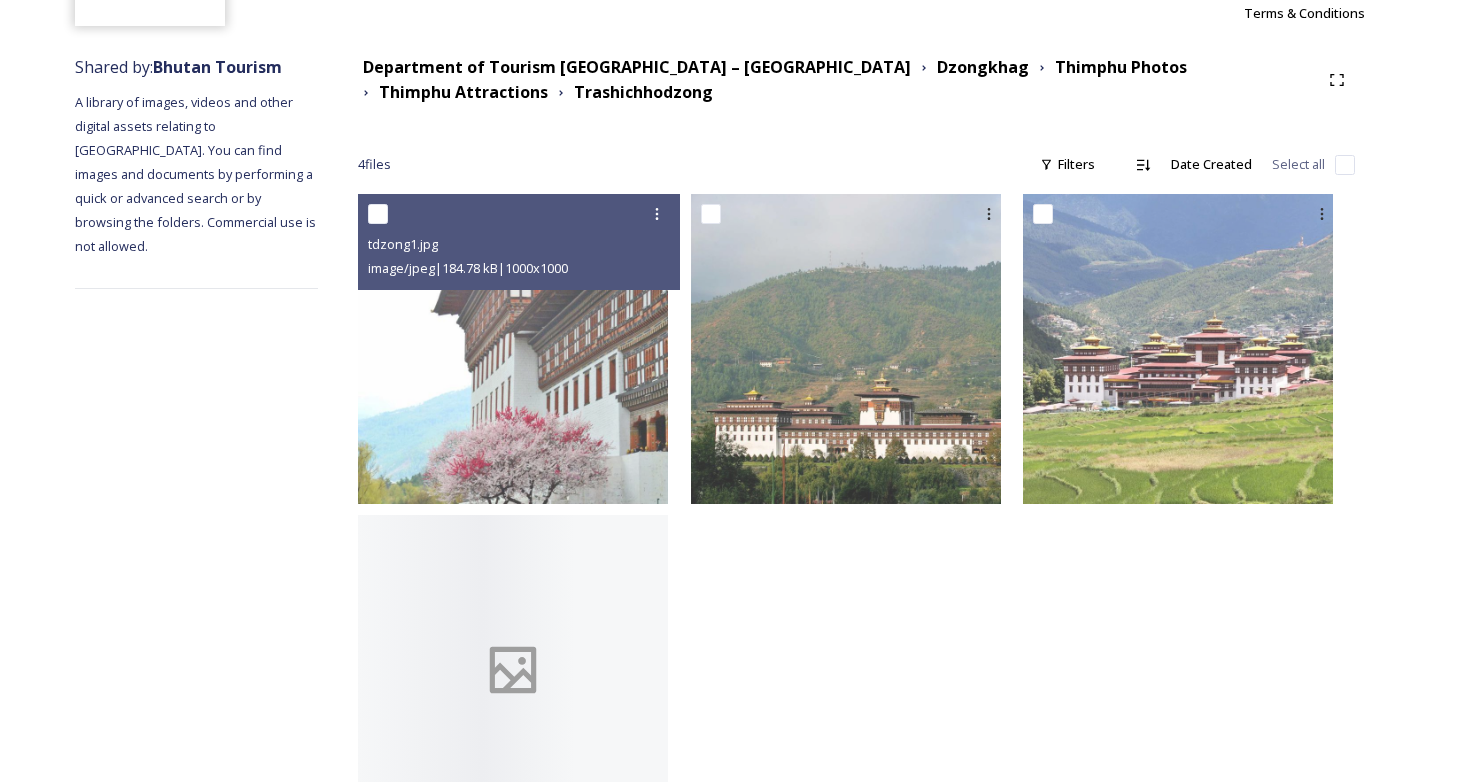 scroll, scrollTop: 239, scrollLeft: 0, axis: vertical 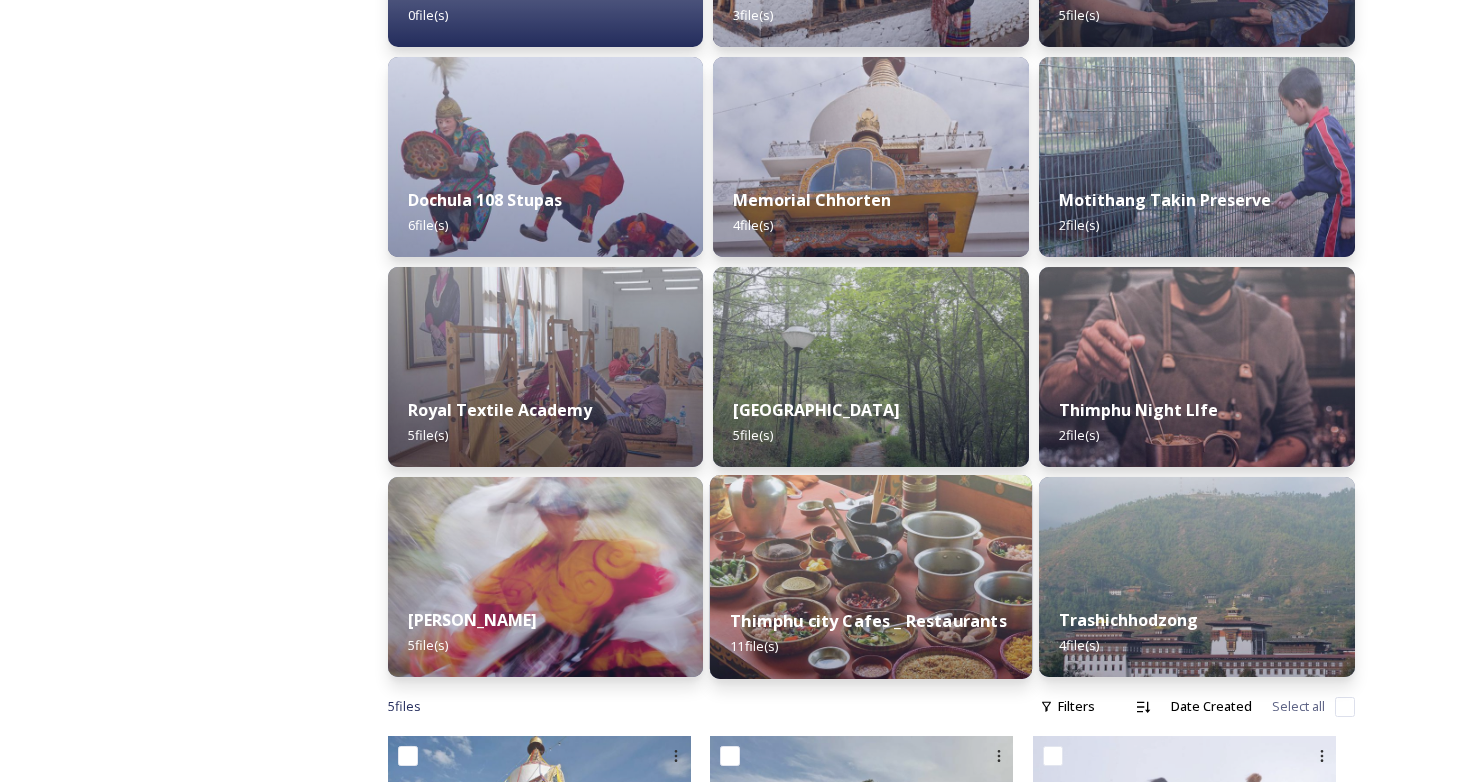 click on "Thimphu city Cafes _ Restaurants 11  file(s)" at bounding box center [871, 633] 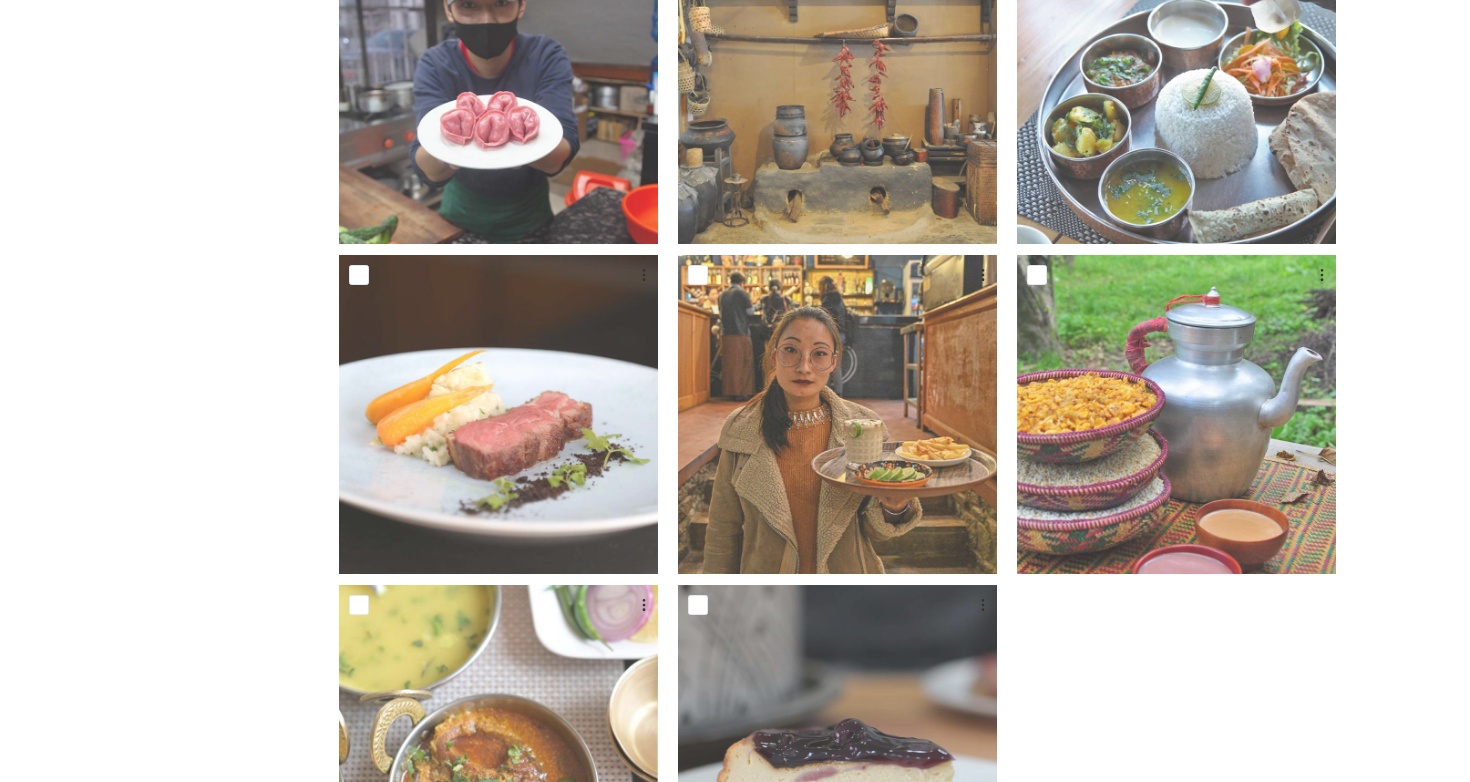 scroll, scrollTop: 962, scrollLeft: 0, axis: vertical 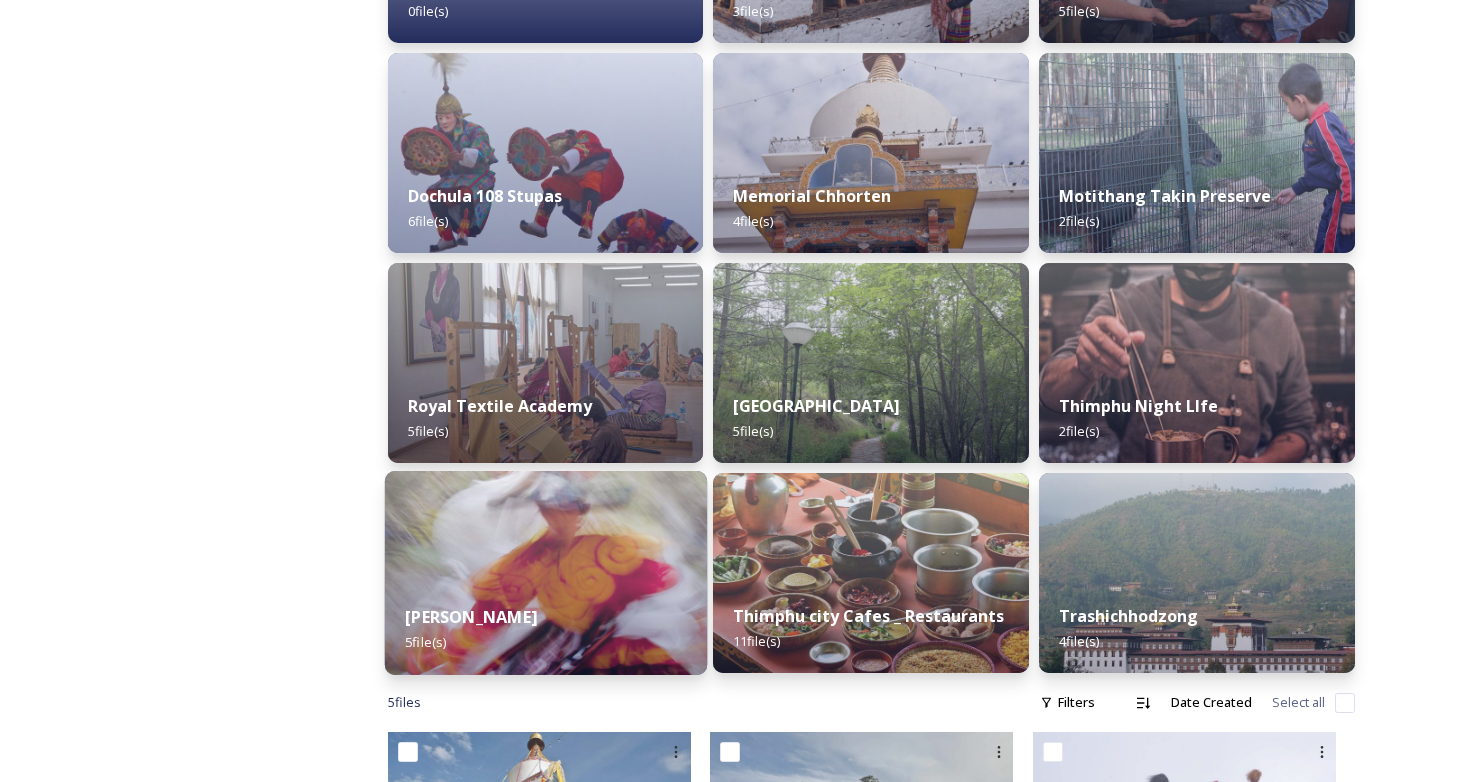 click on "Thimphu Tshechu 5  file(s)" at bounding box center [545, 629] 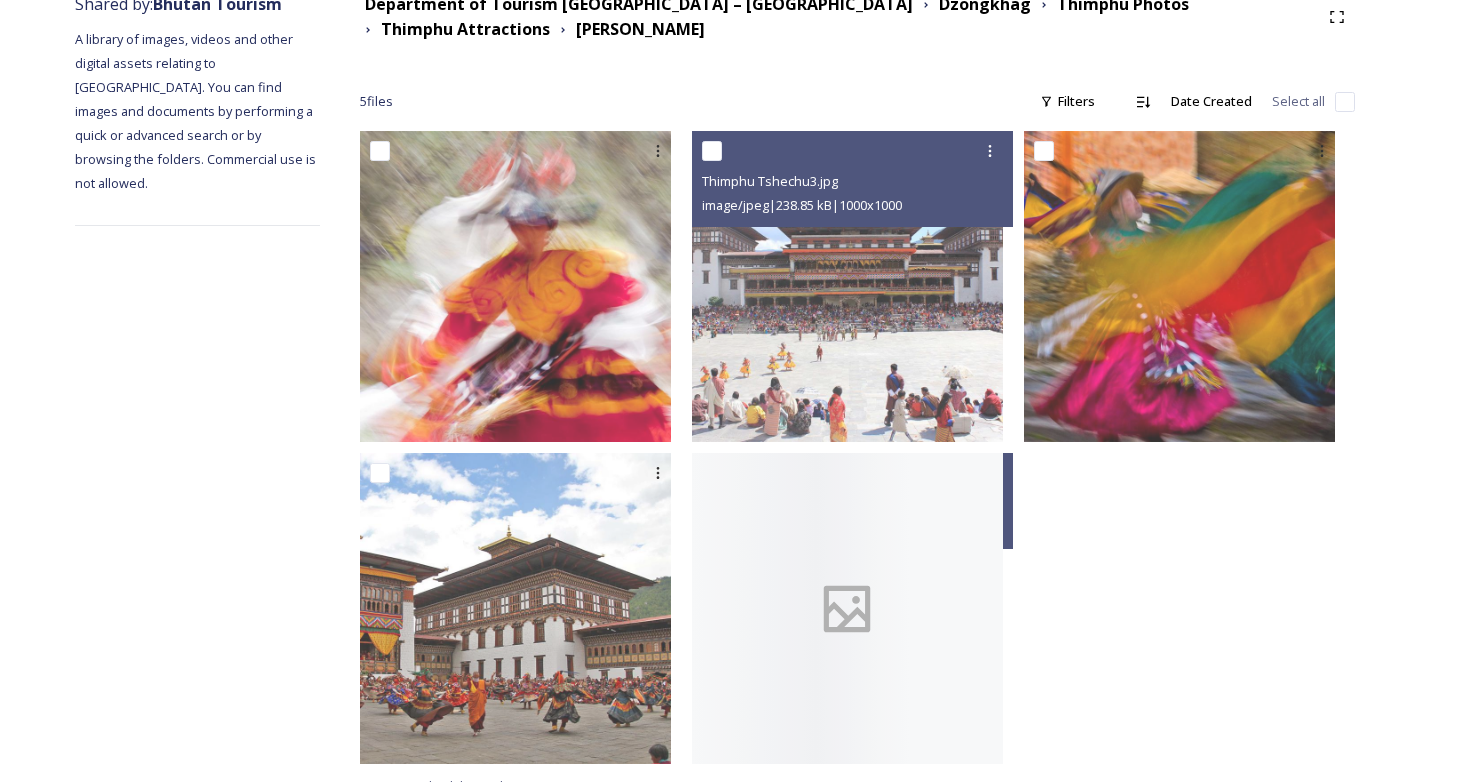 scroll, scrollTop: 286, scrollLeft: 0, axis: vertical 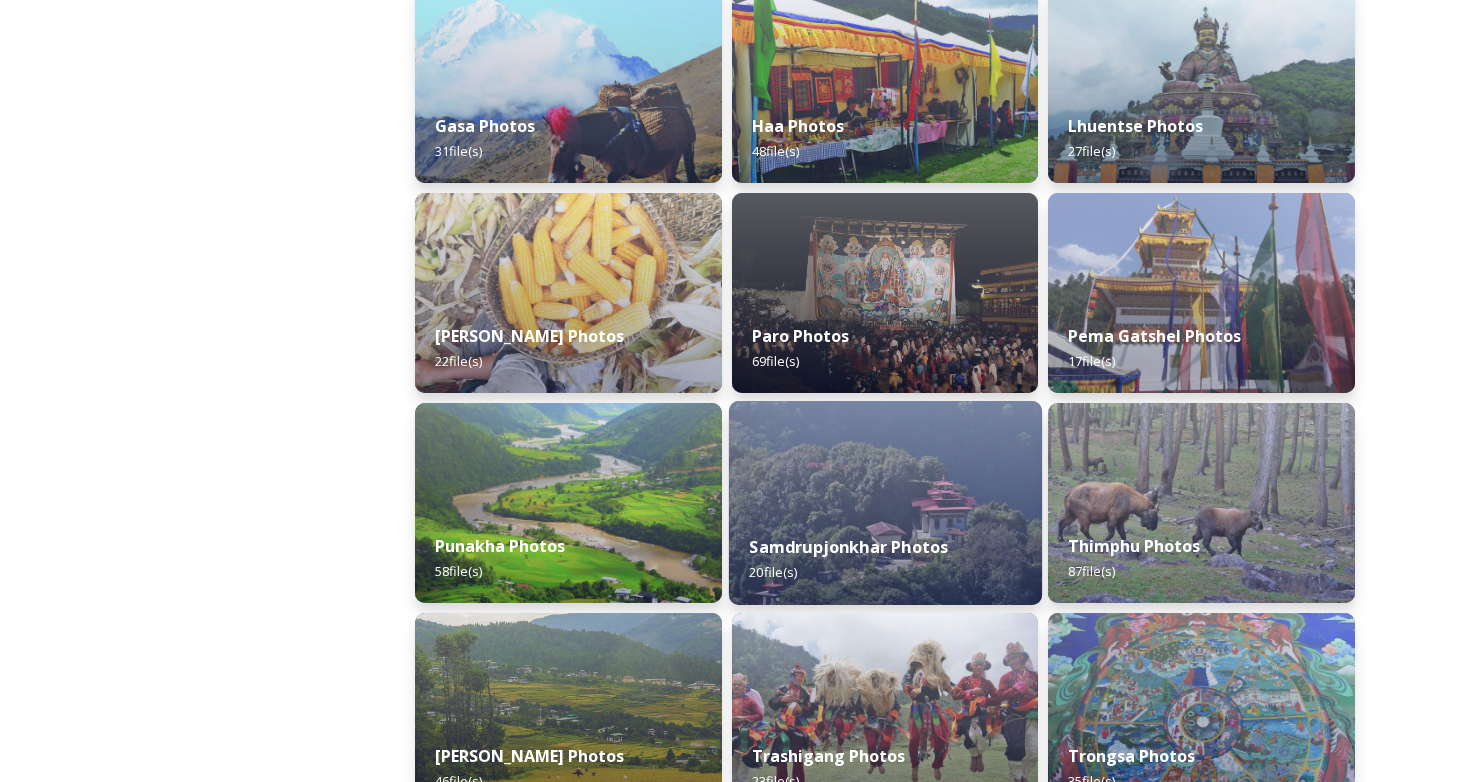 click on "Samdrupjonkhar Photos 20  file(s)" at bounding box center (885, 559) 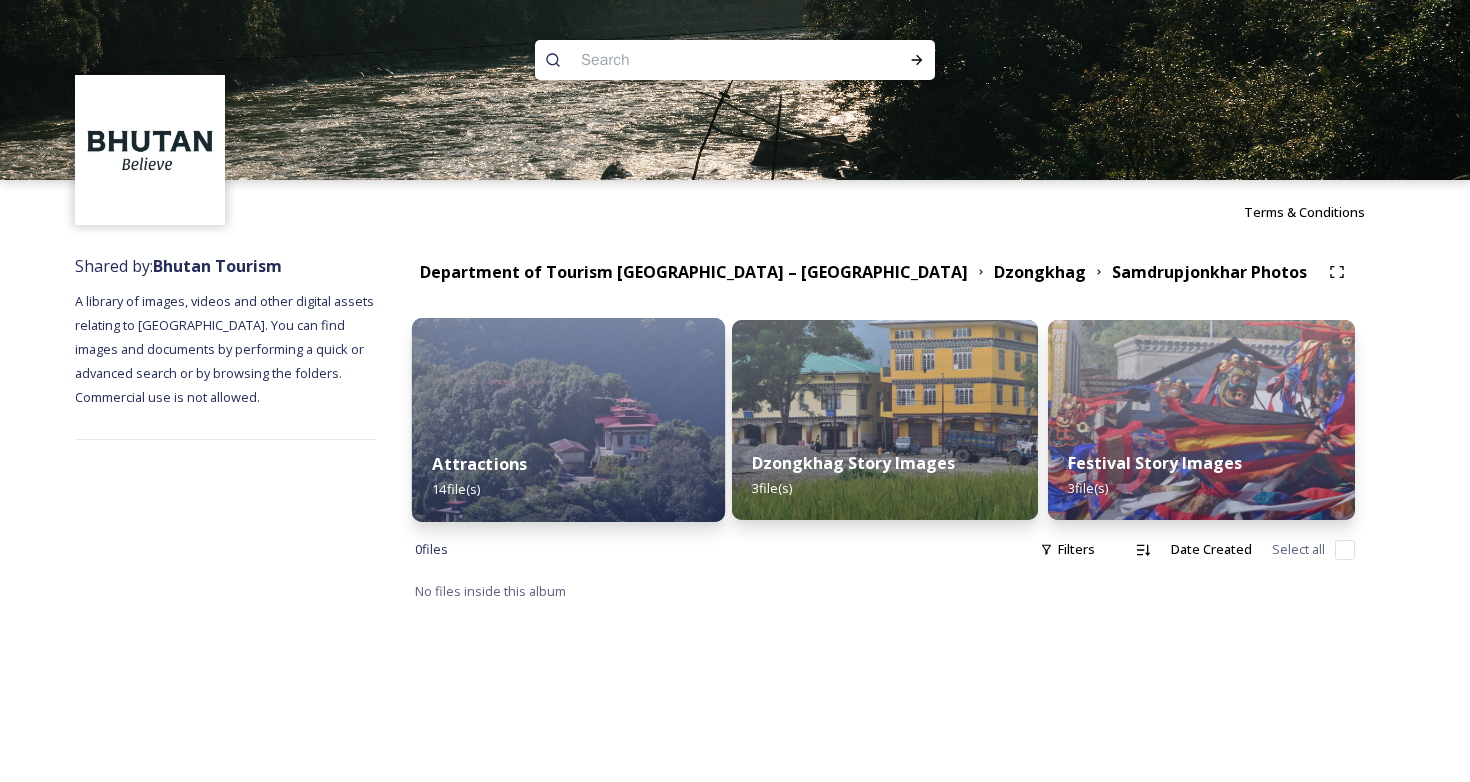 click at bounding box center [568, 420] 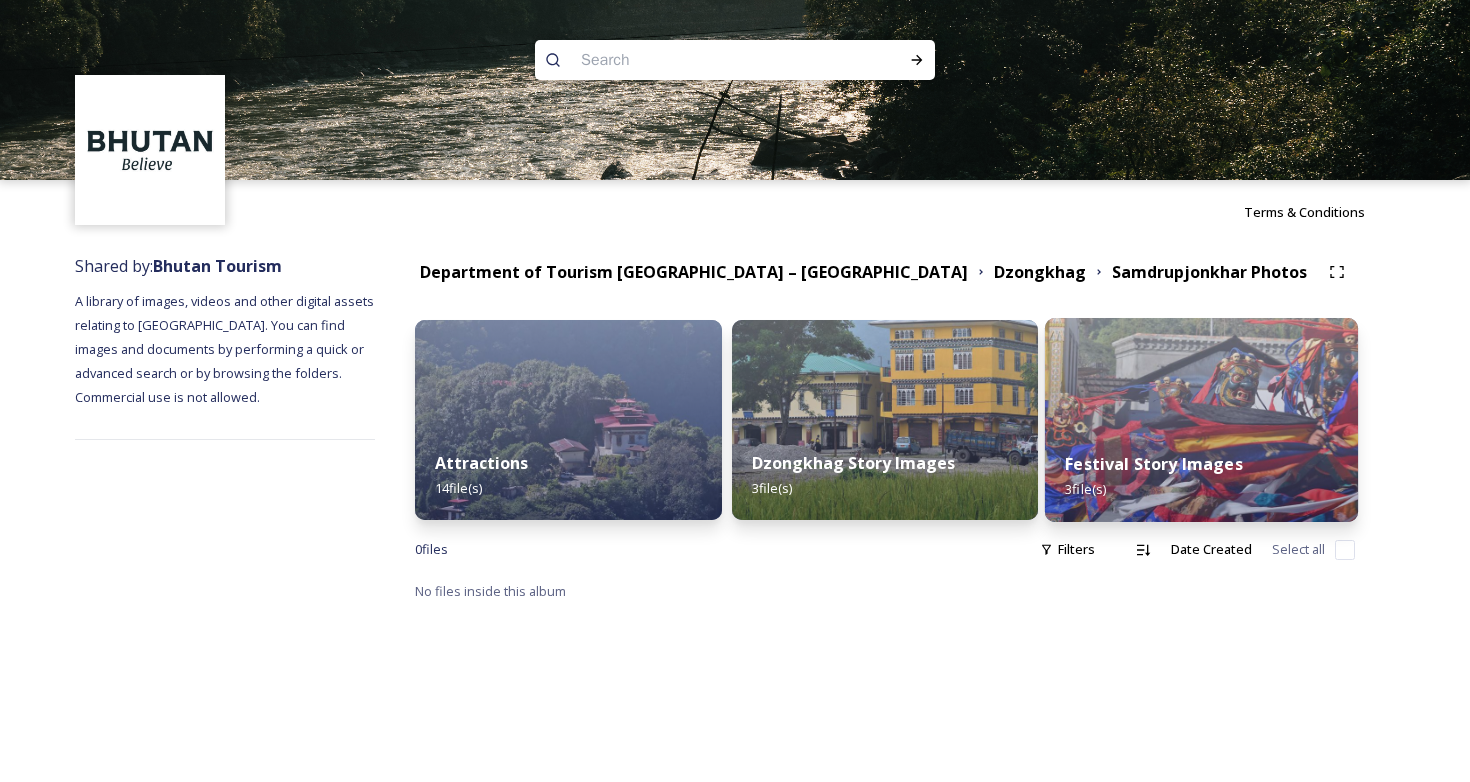 click on "Festival Story Images 3  file(s)" at bounding box center [1201, 476] 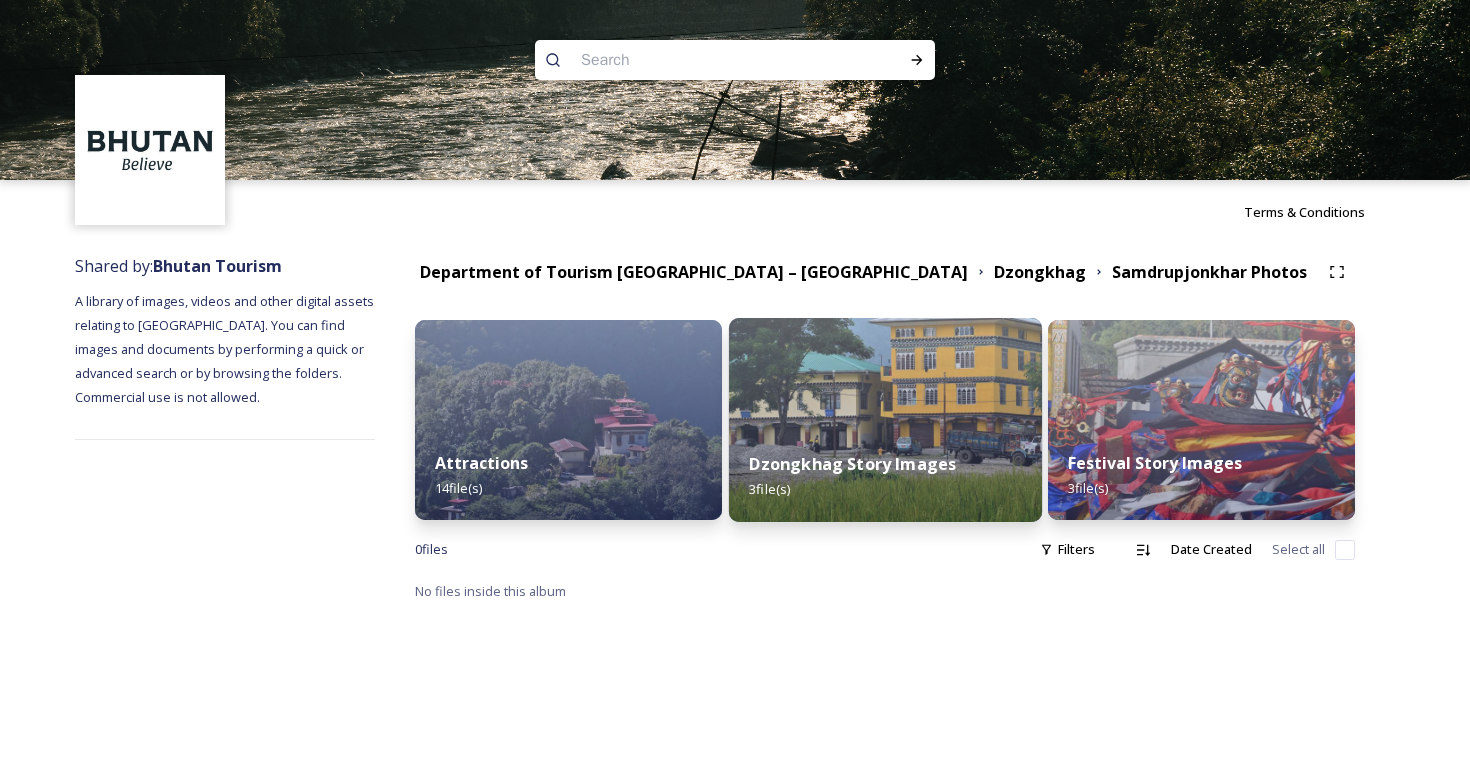 click on "Dzongkhag Story Images 3  file(s)" at bounding box center [885, 476] 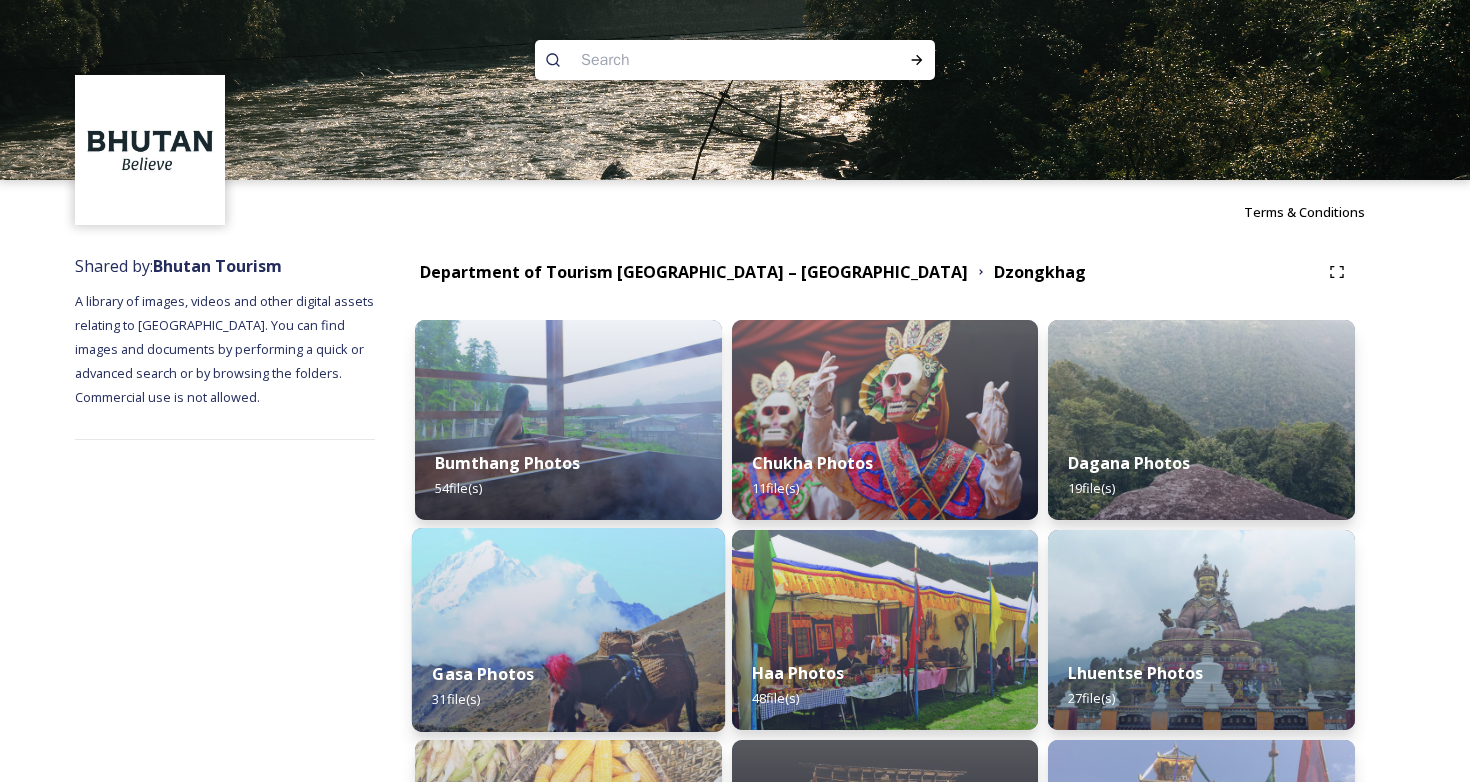 scroll, scrollTop: 881, scrollLeft: 0, axis: vertical 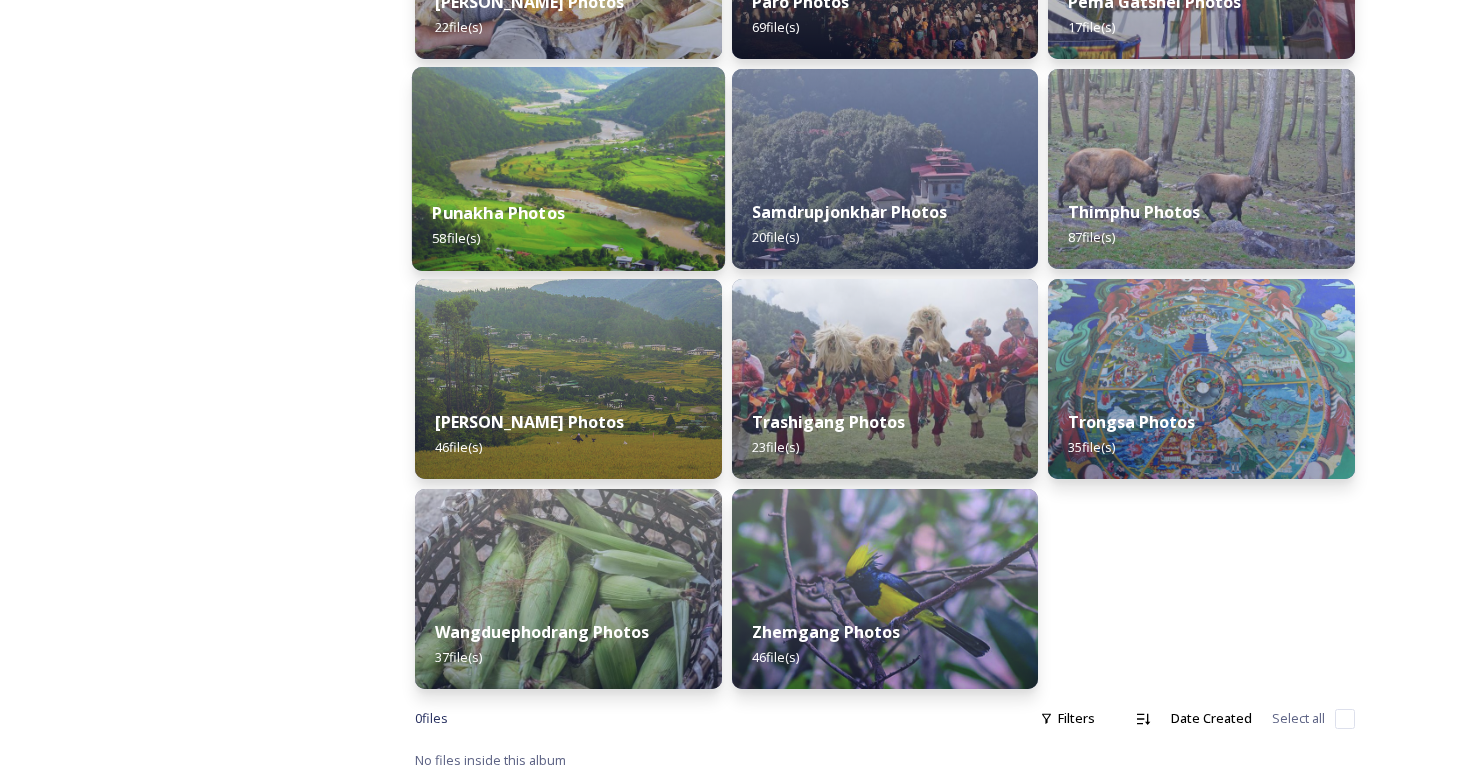 click on "Punakha Photos 58  file(s)" at bounding box center [568, 225] 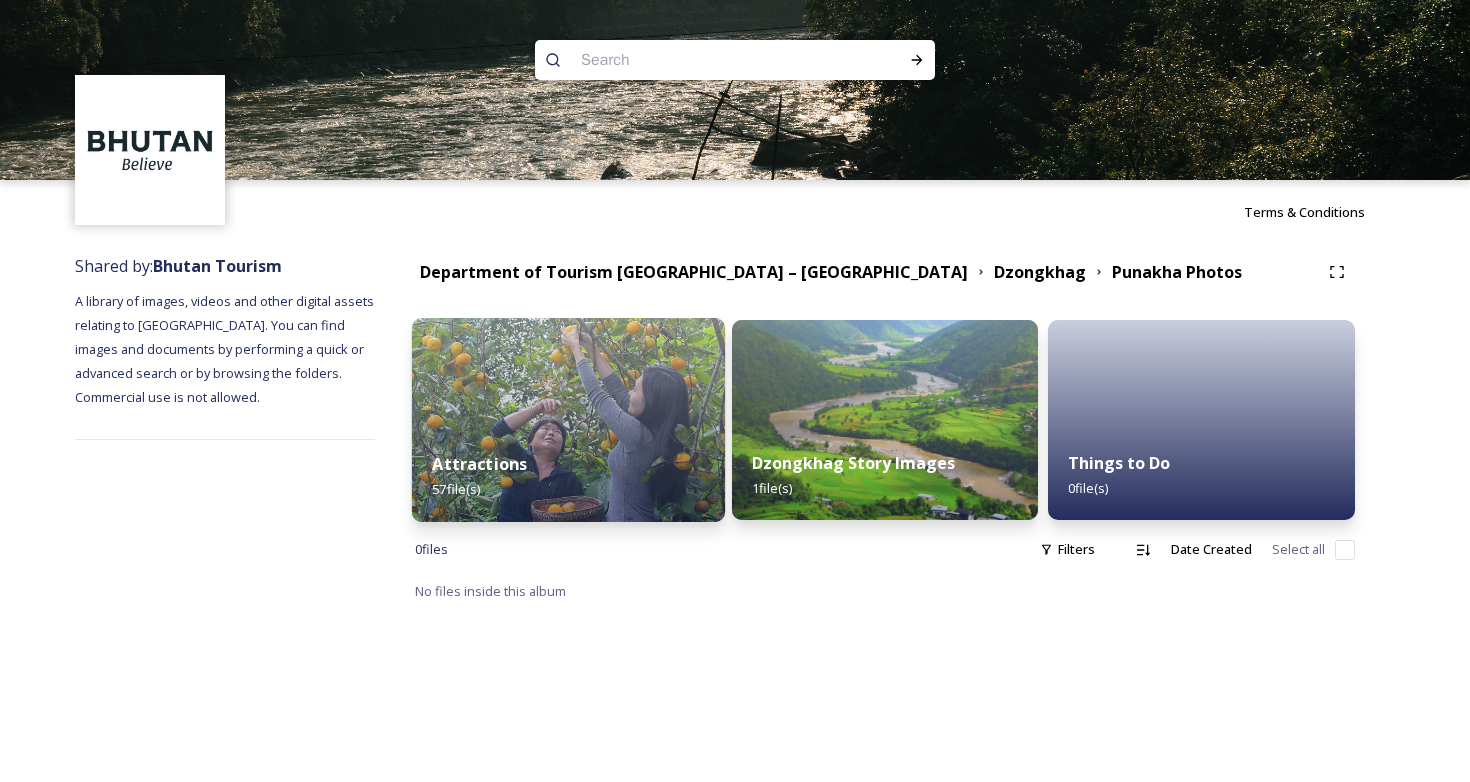 click on "Attractions 57  file(s)" at bounding box center [568, 476] 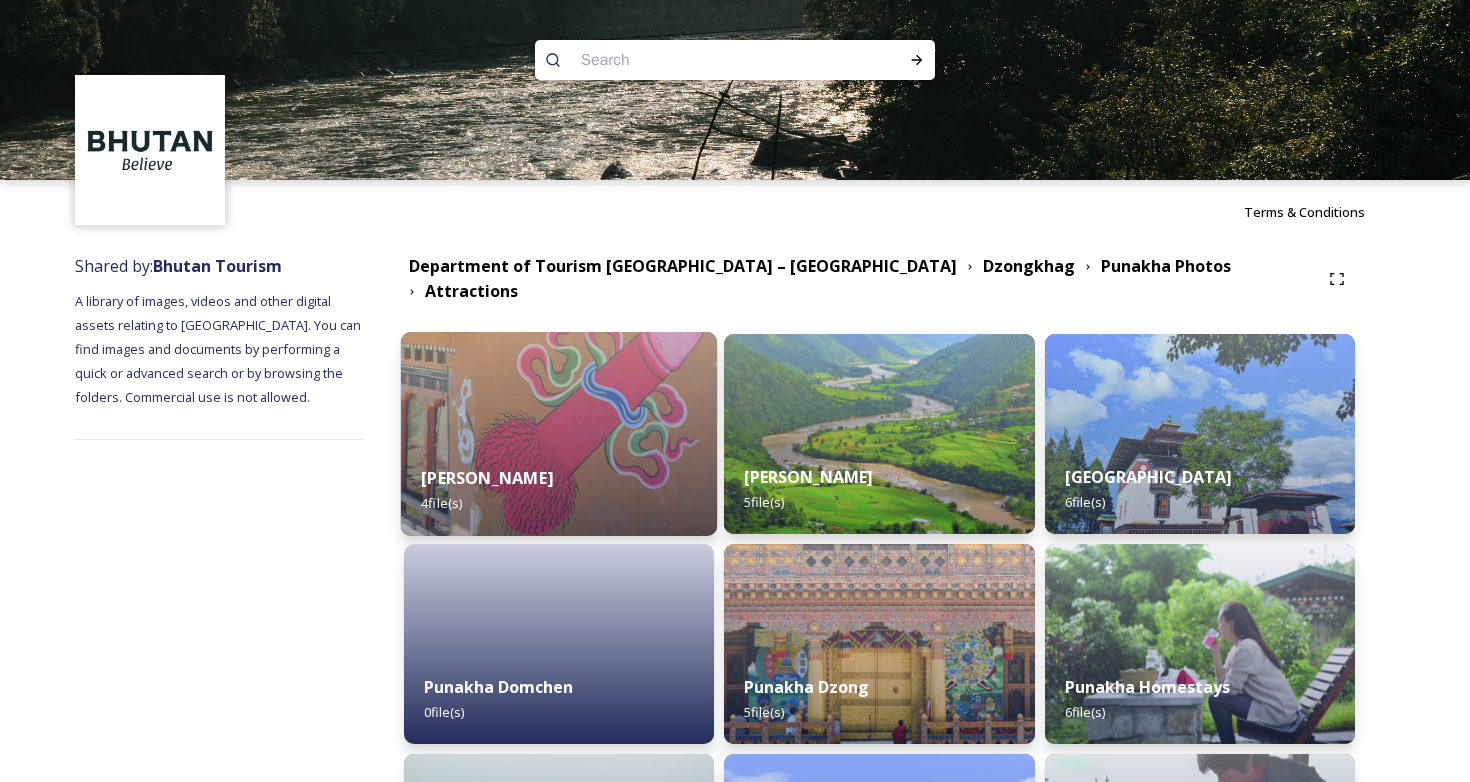 click at bounding box center (559, 434) 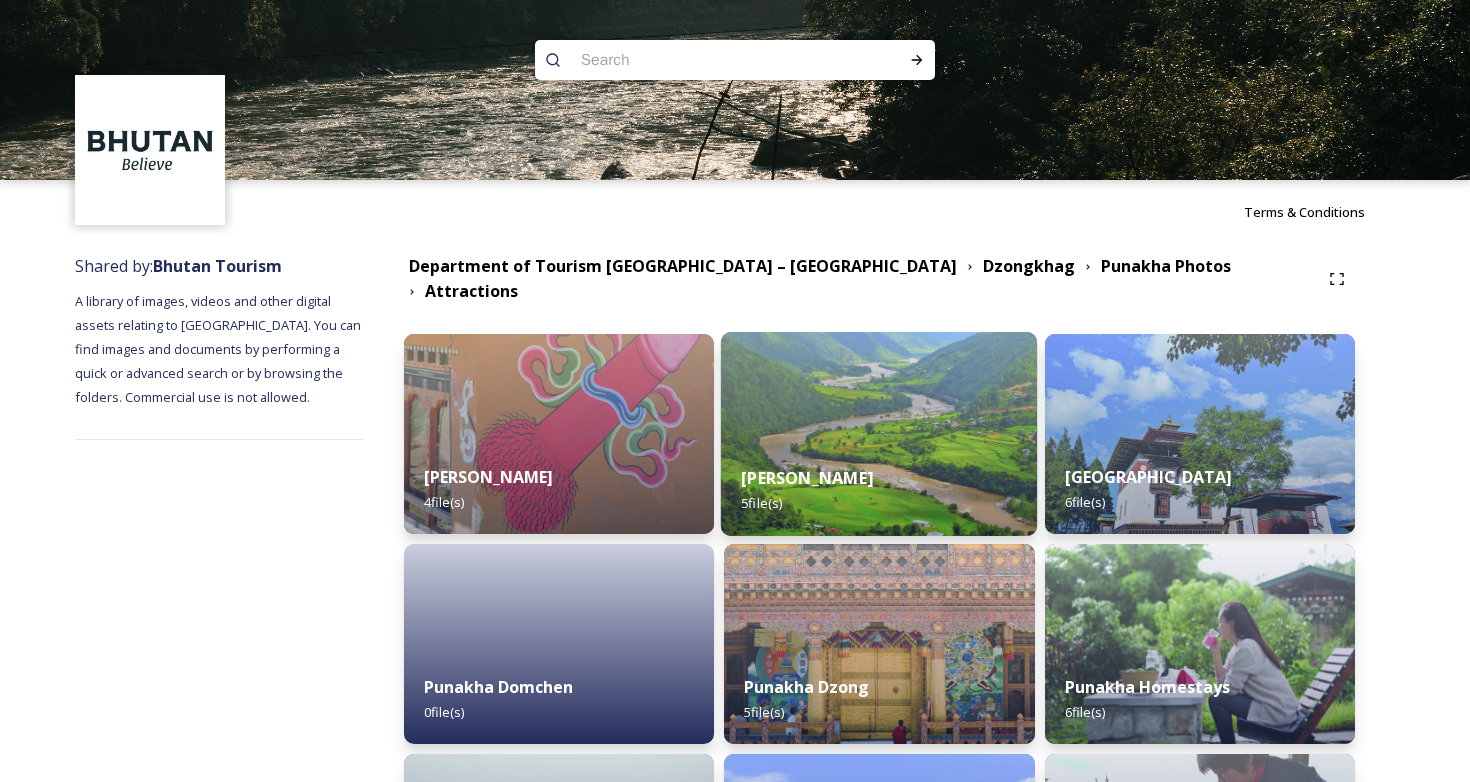 click on "[PERSON_NAME] 5  file(s)" at bounding box center [879, 490] 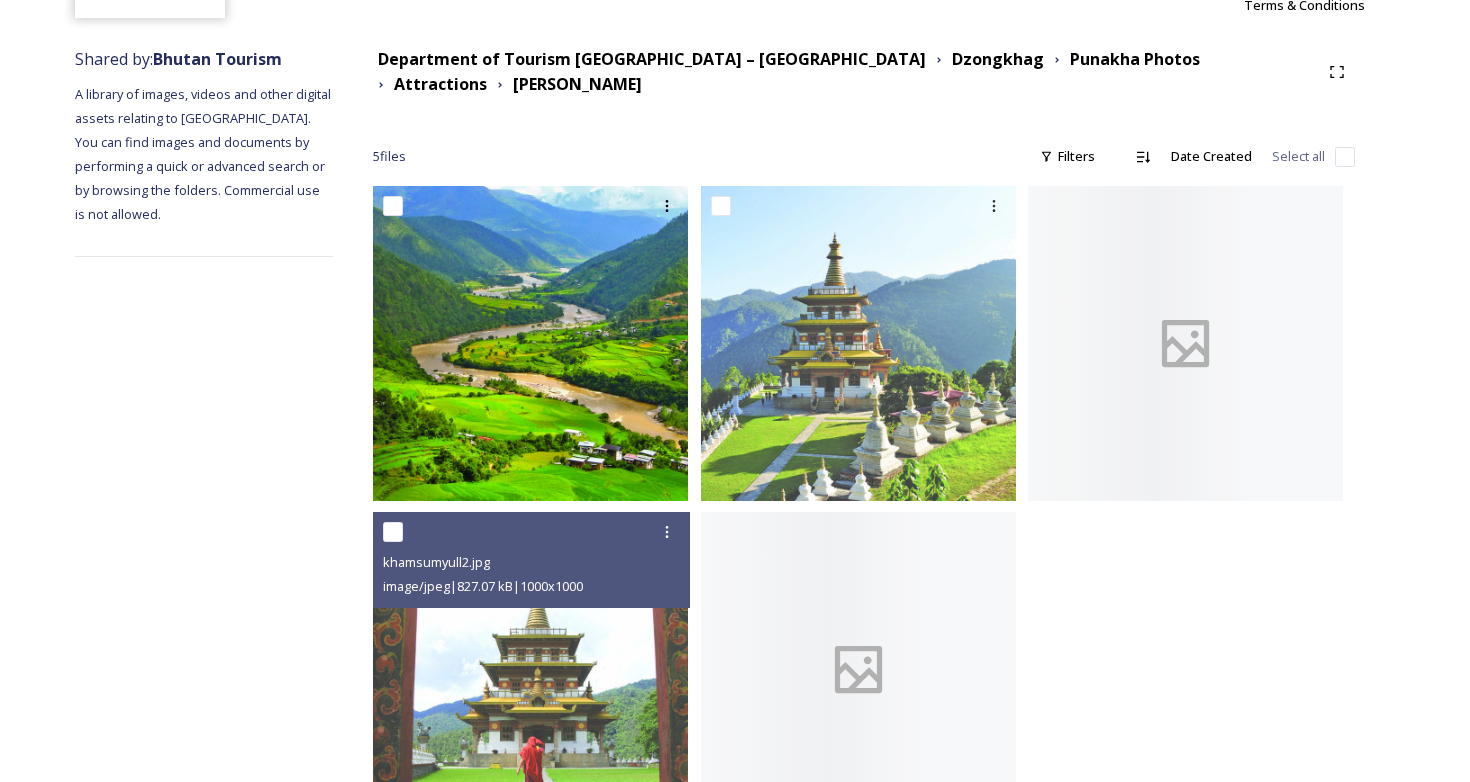 scroll, scrollTop: 294, scrollLeft: 0, axis: vertical 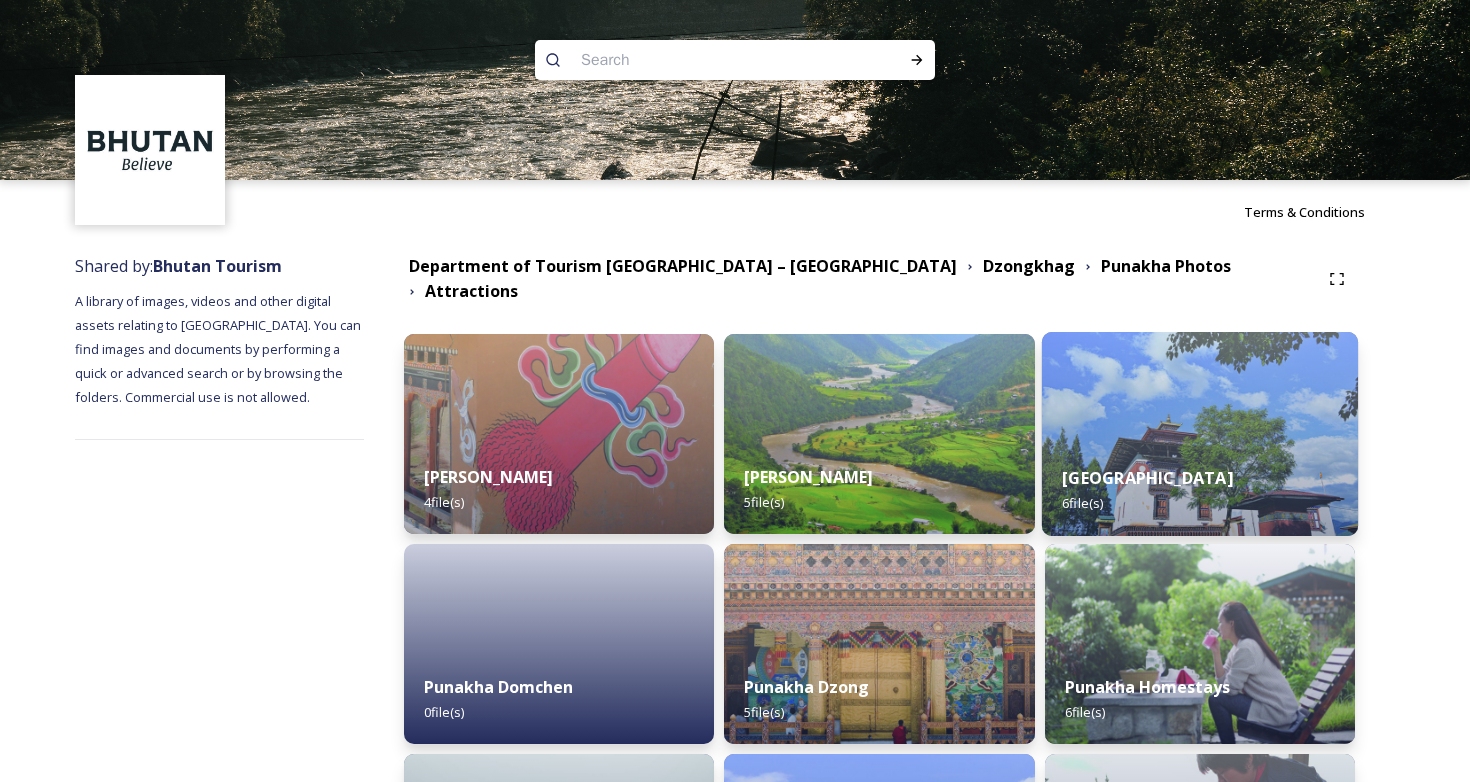 click on "[GEOGRAPHIC_DATA]" at bounding box center [1147, 478] 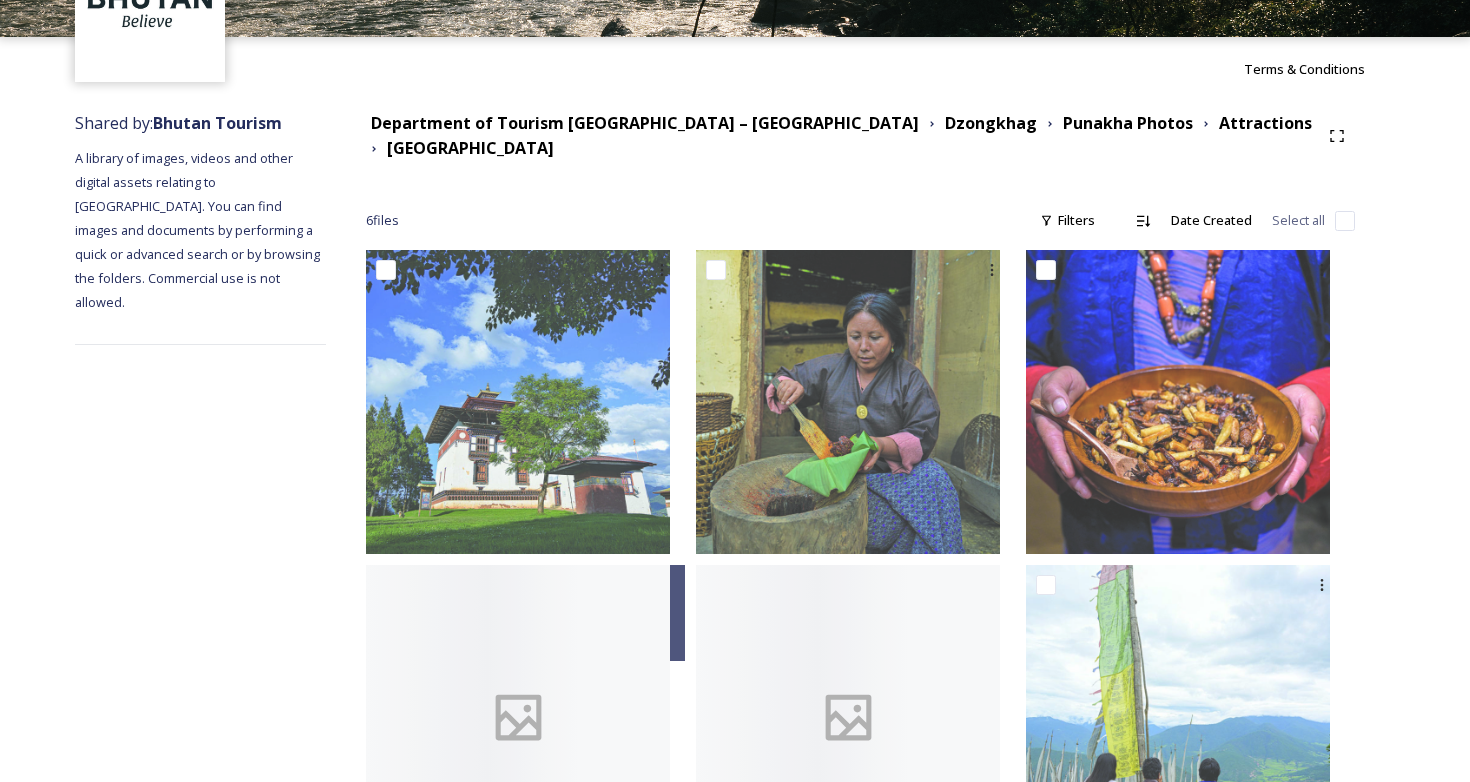 scroll, scrollTop: 272, scrollLeft: 0, axis: vertical 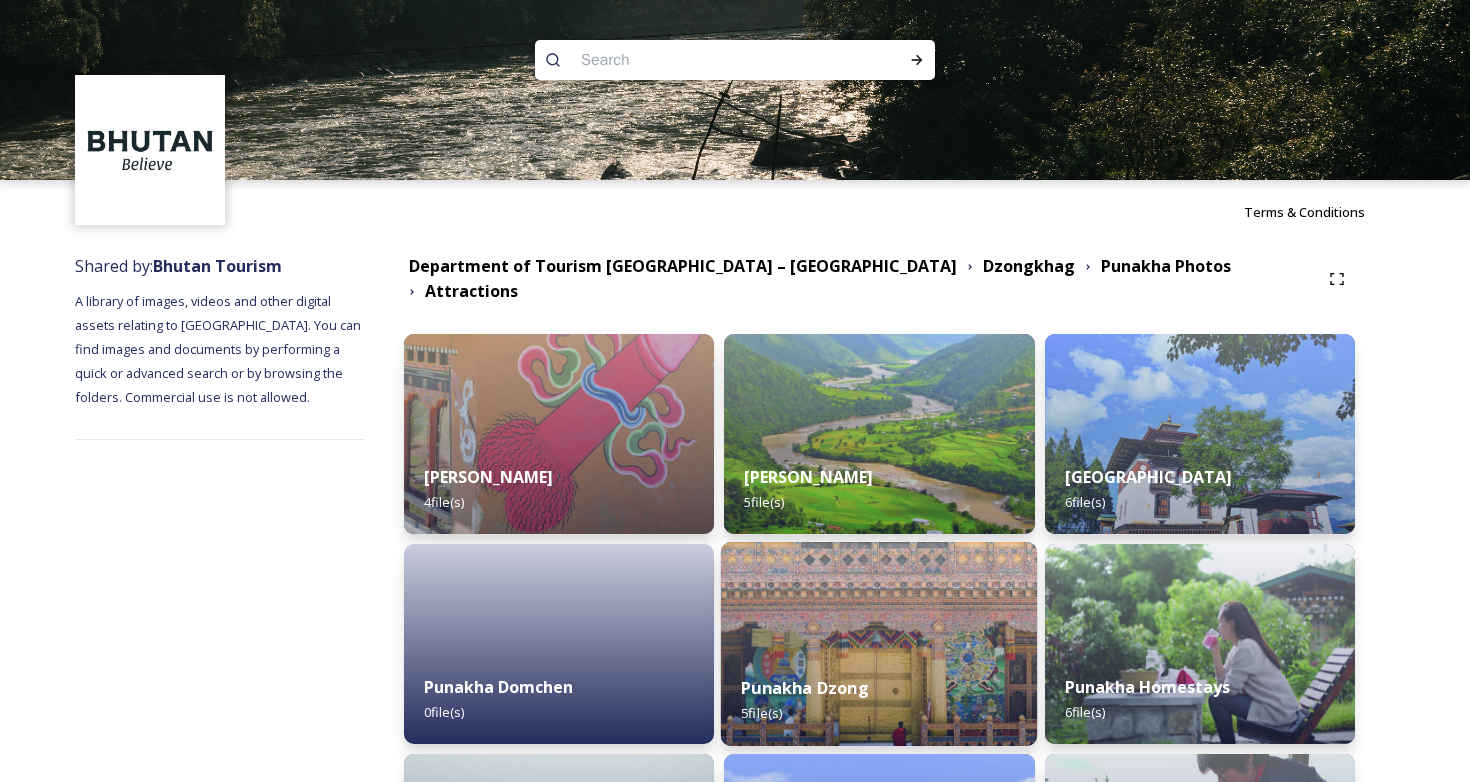 click at bounding box center [879, 644] 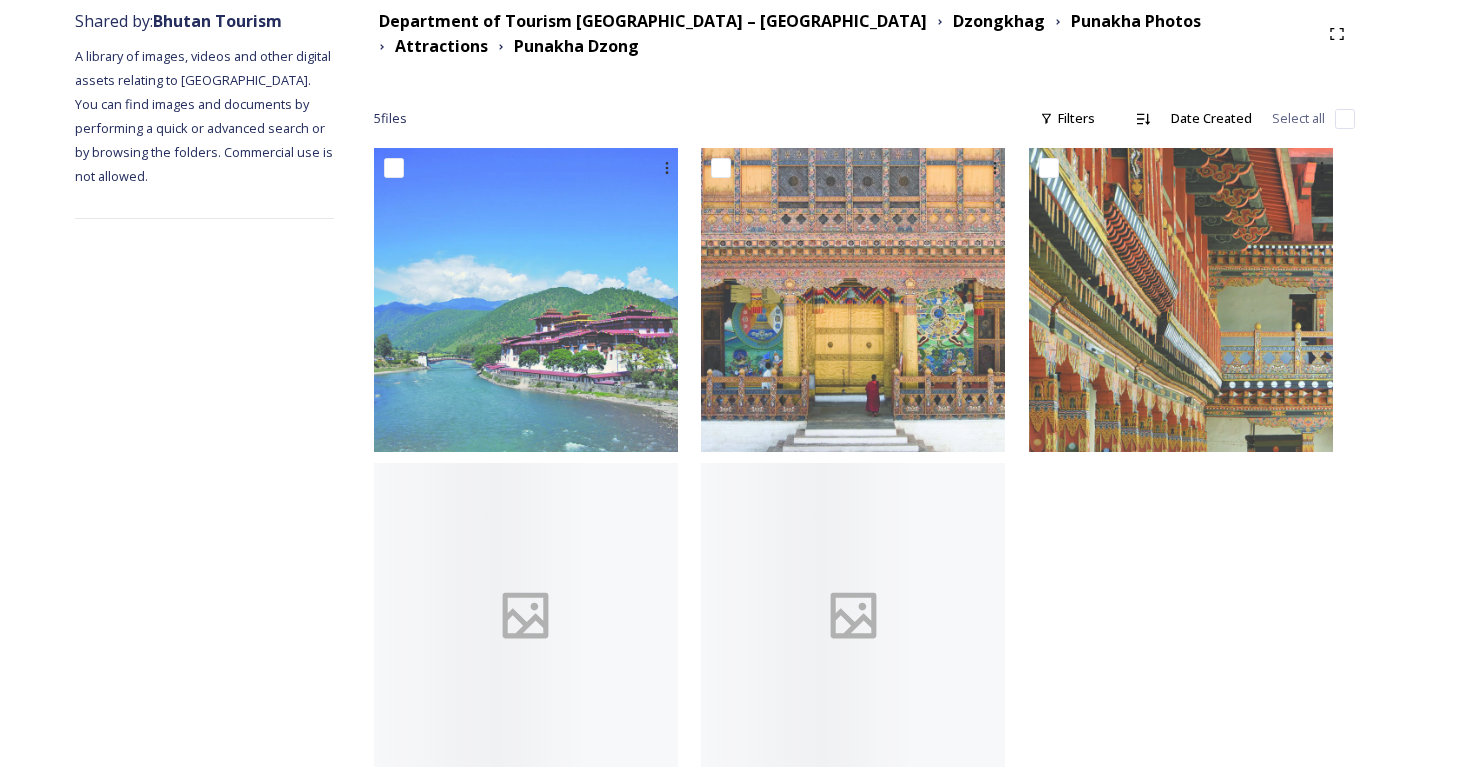 scroll, scrollTop: 272, scrollLeft: 0, axis: vertical 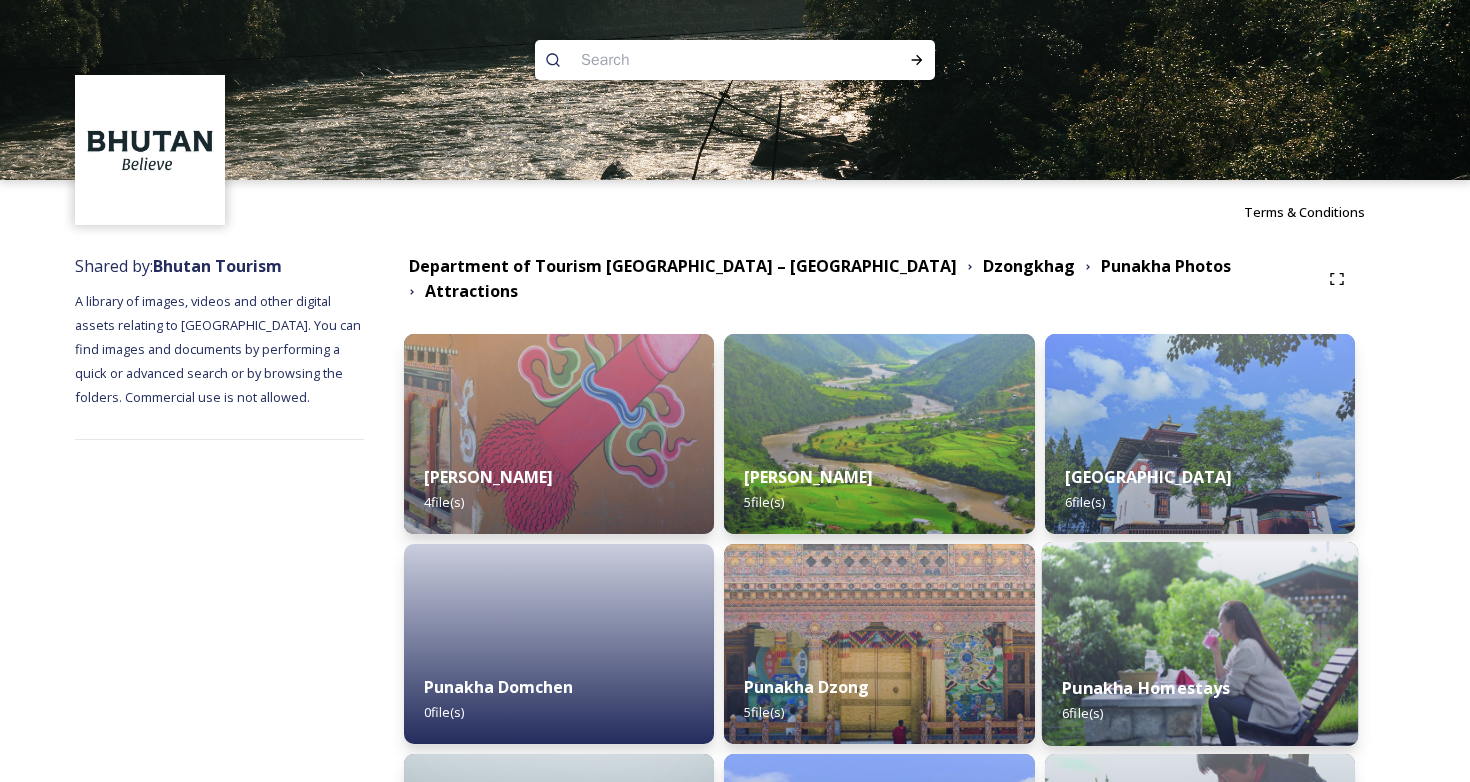 click at bounding box center [1200, 644] 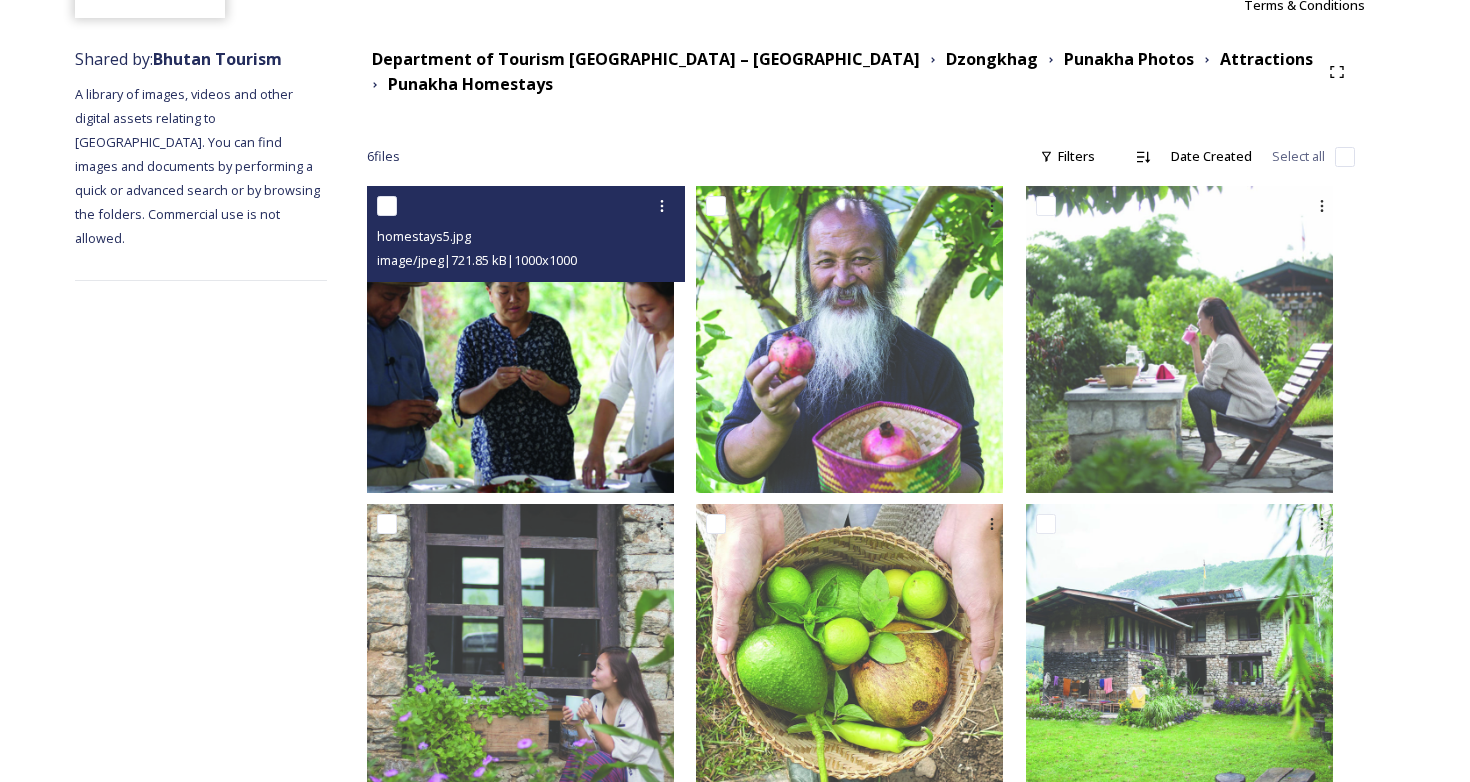 scroll, scrollTop: 278, scrollLeft: 0, axis: vertical 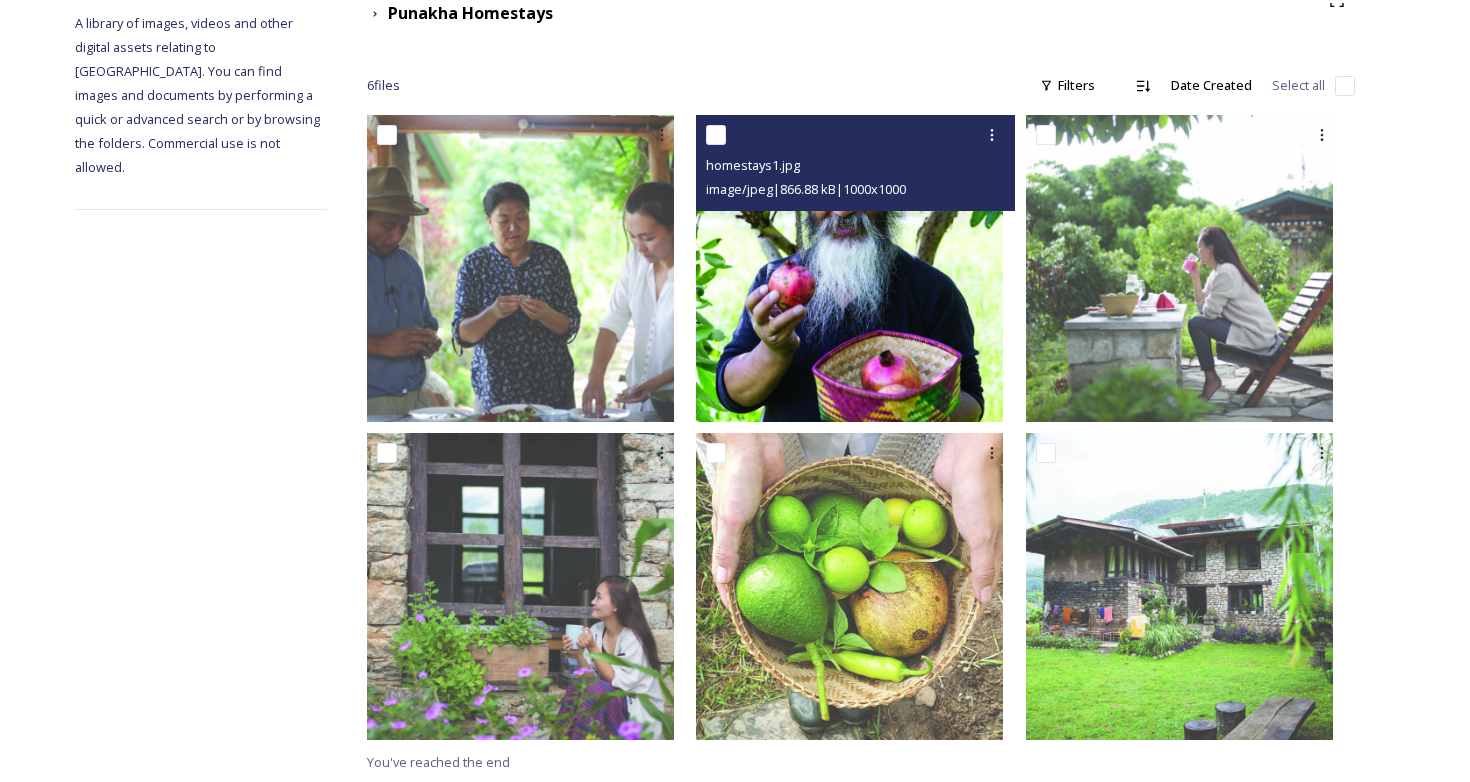 click at bounding box center (849, 268) 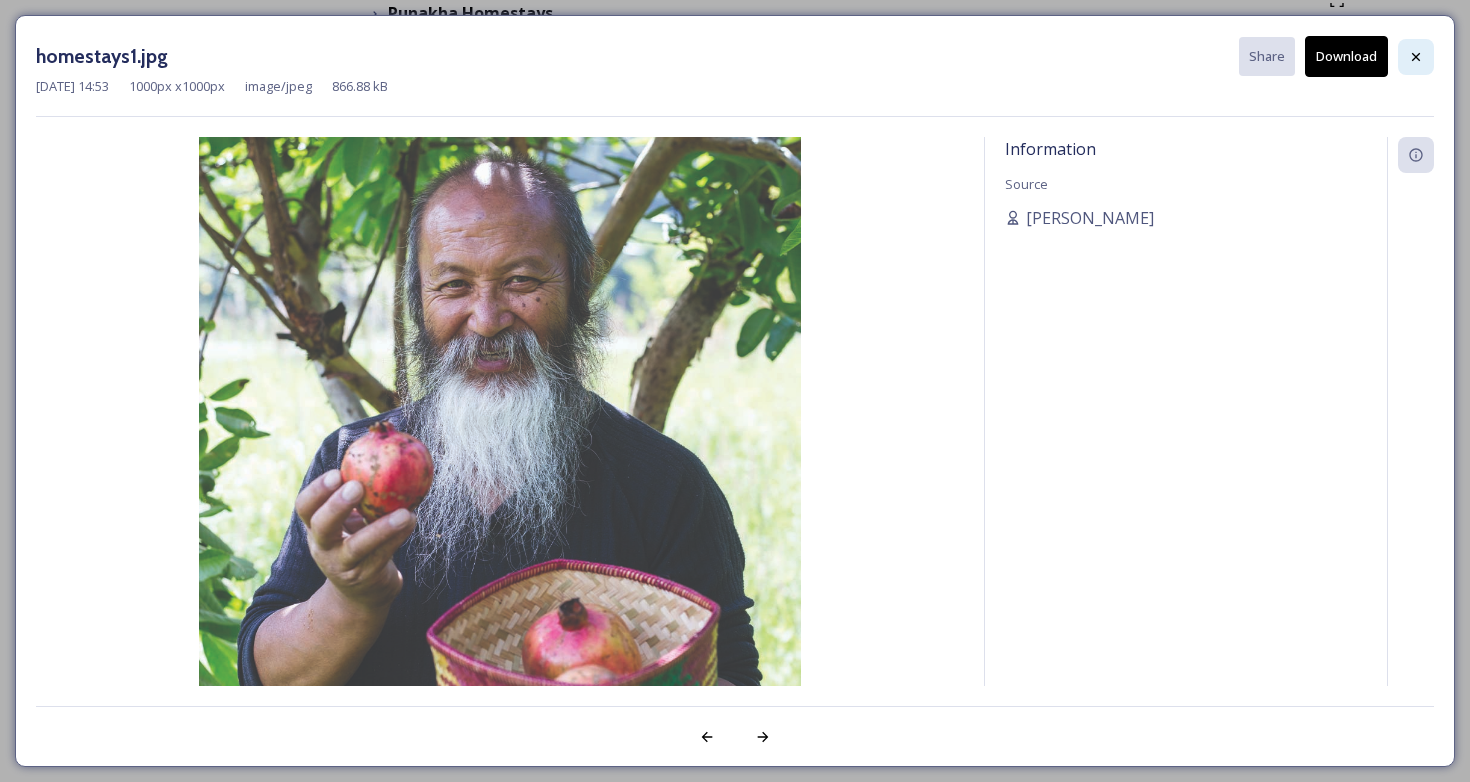 click 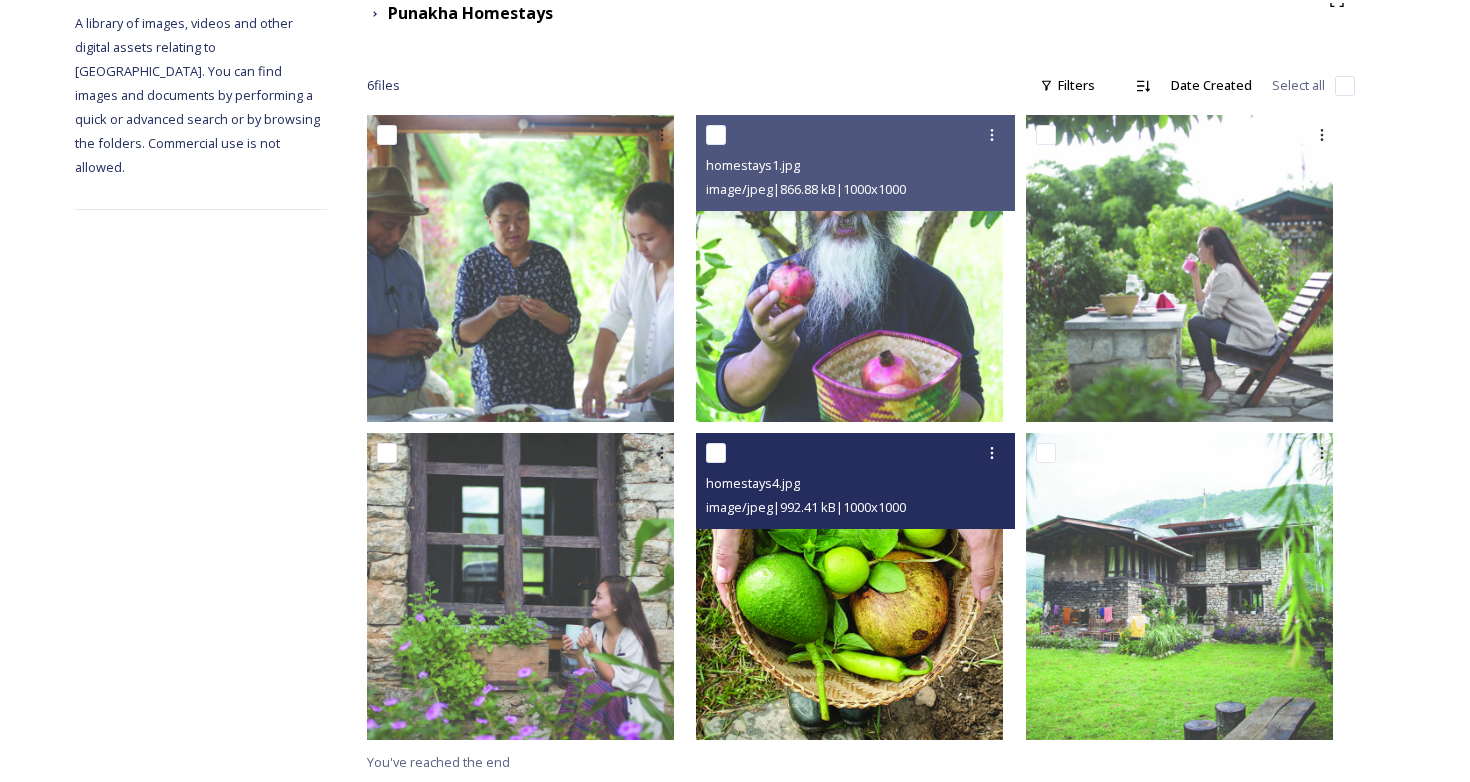 click at bounding box center [849, 586] 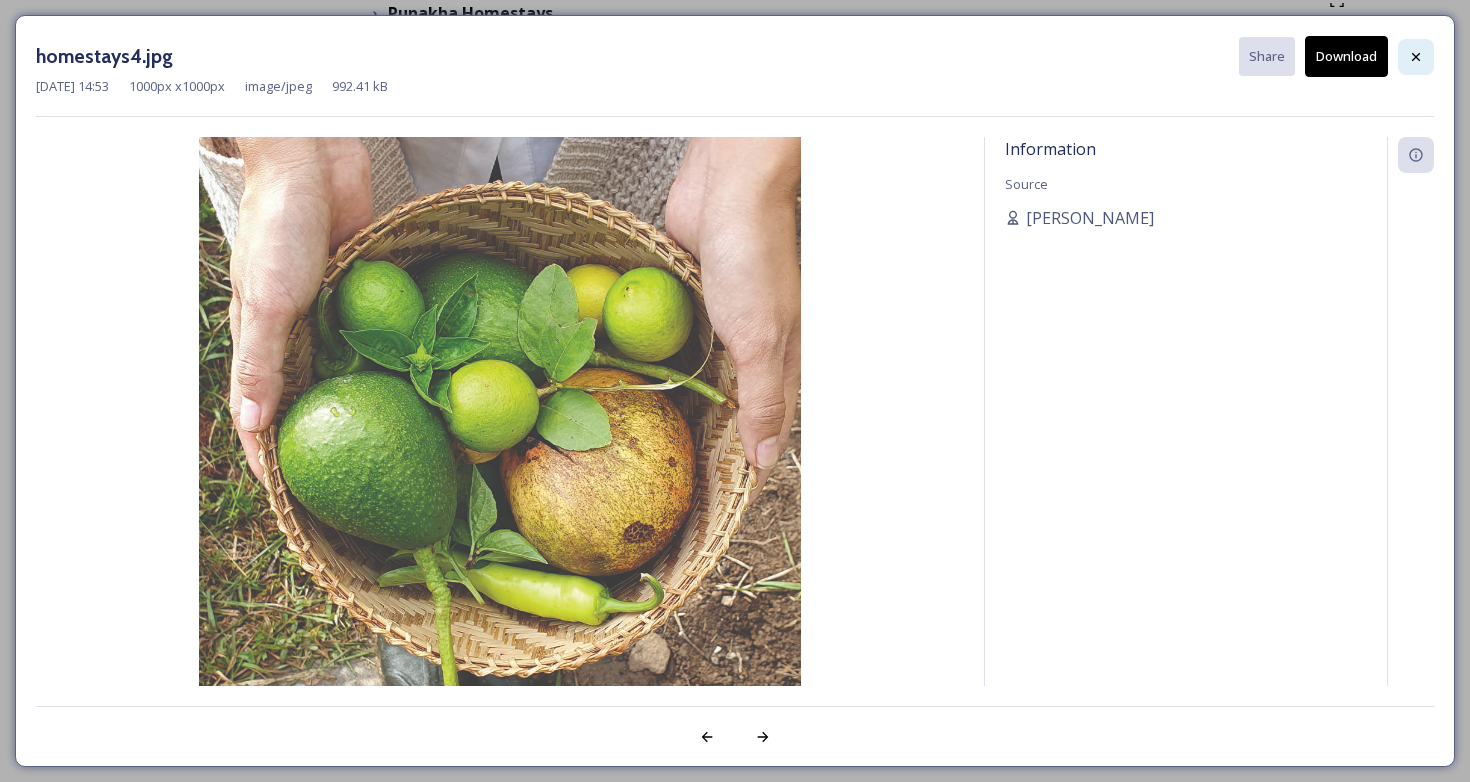 click 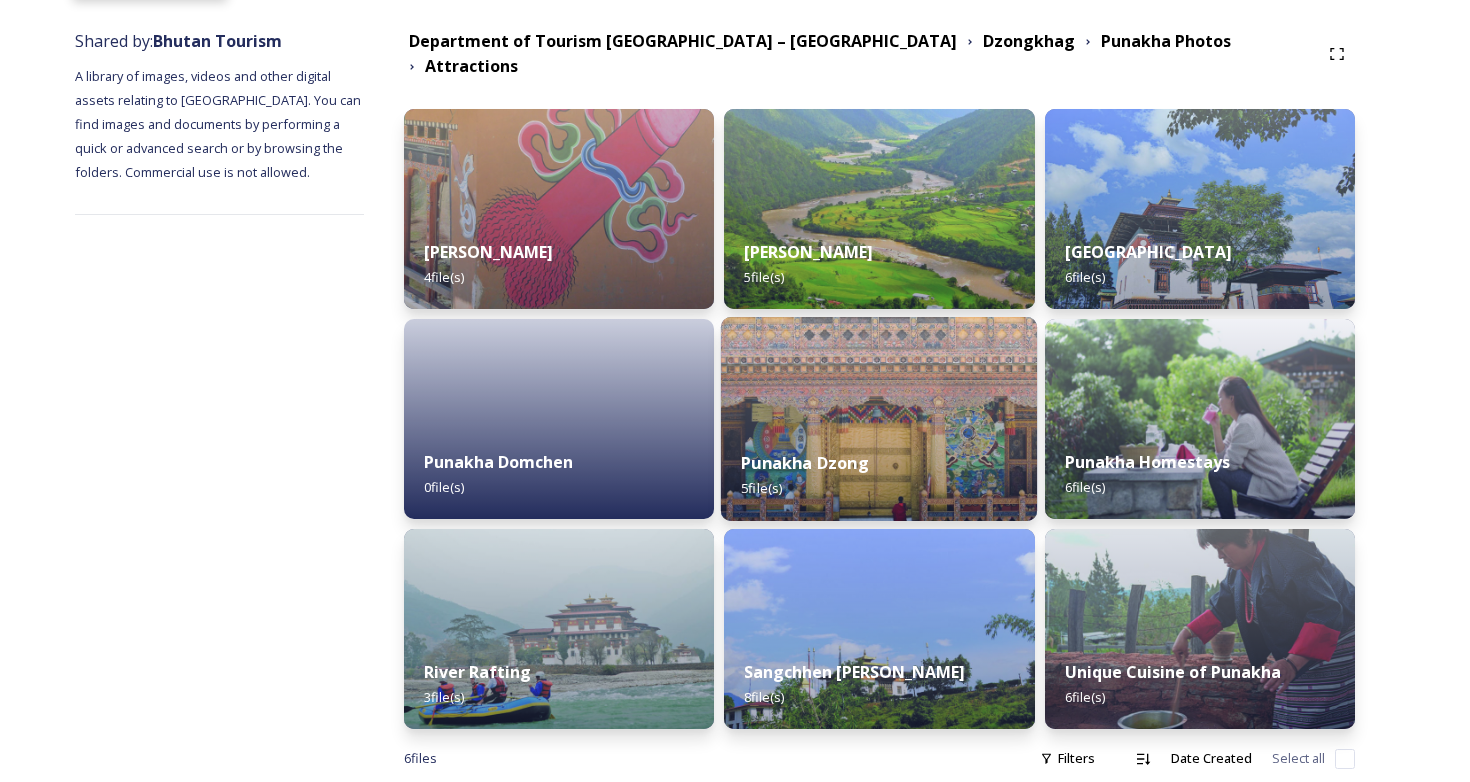 scroll, scrollTop: 277, scrollLeft: 0, axis: vertical 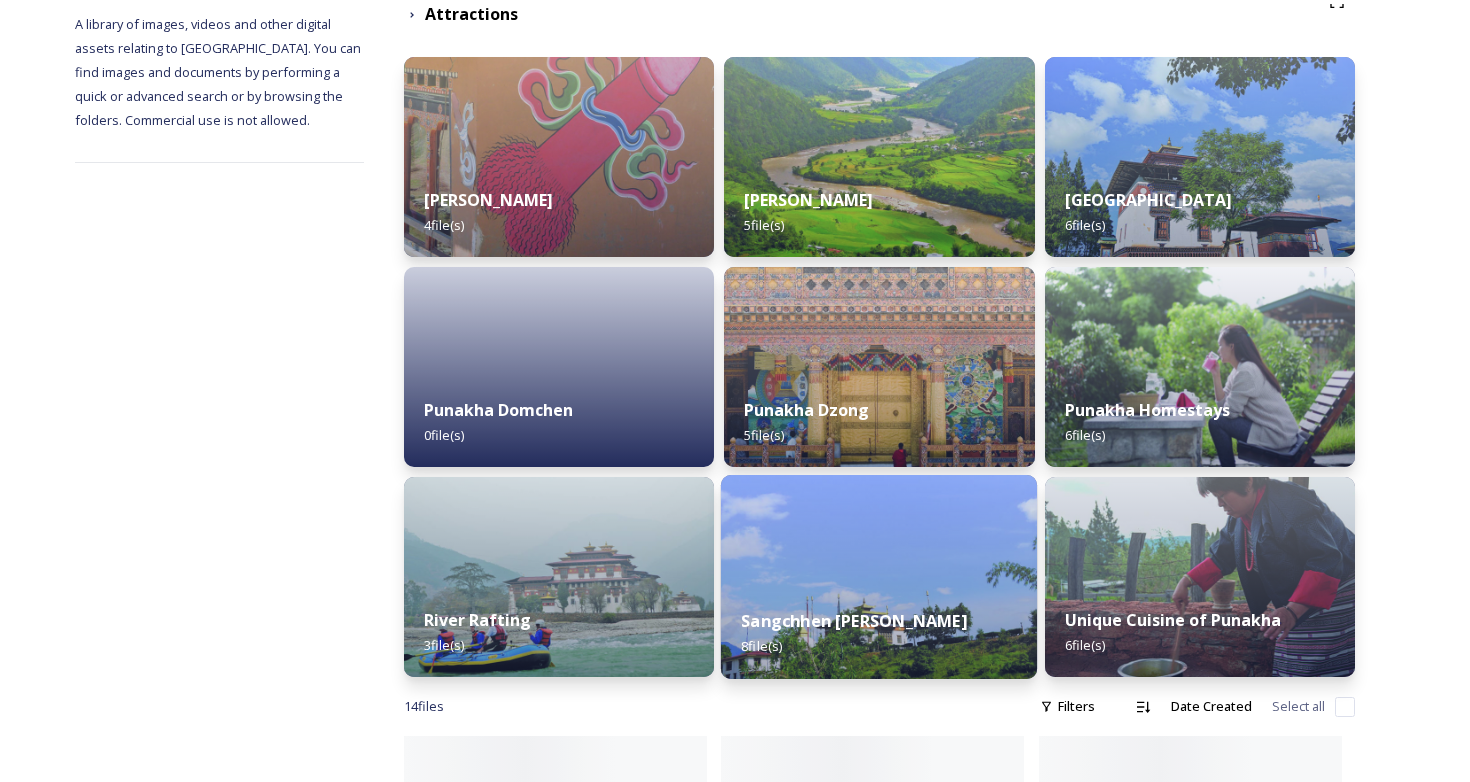 click on "Sangchhen [PERSON_NAME]" at bounding box center (854, 621) 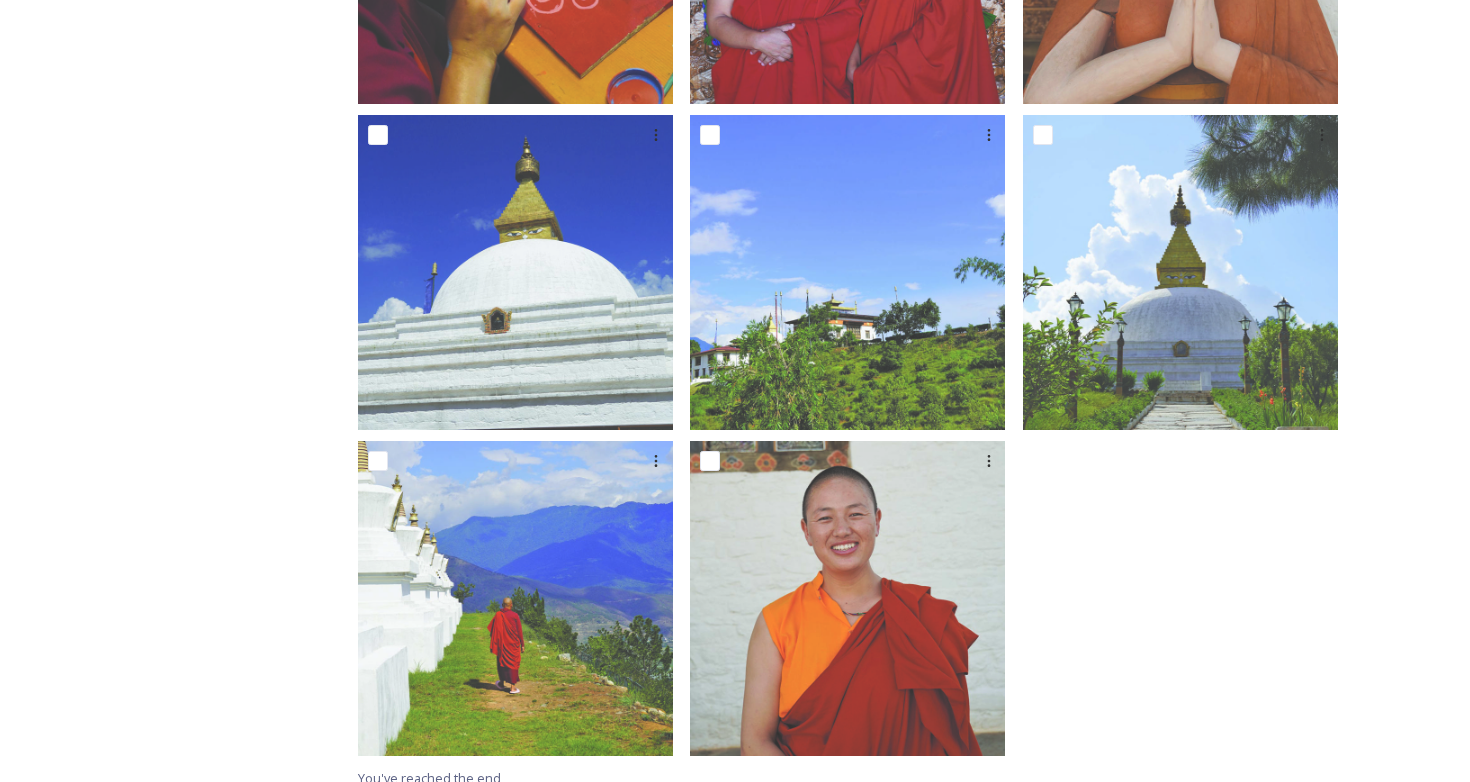 scroll, scrollTop: 620, scrollLeft: 0, axis: vertical 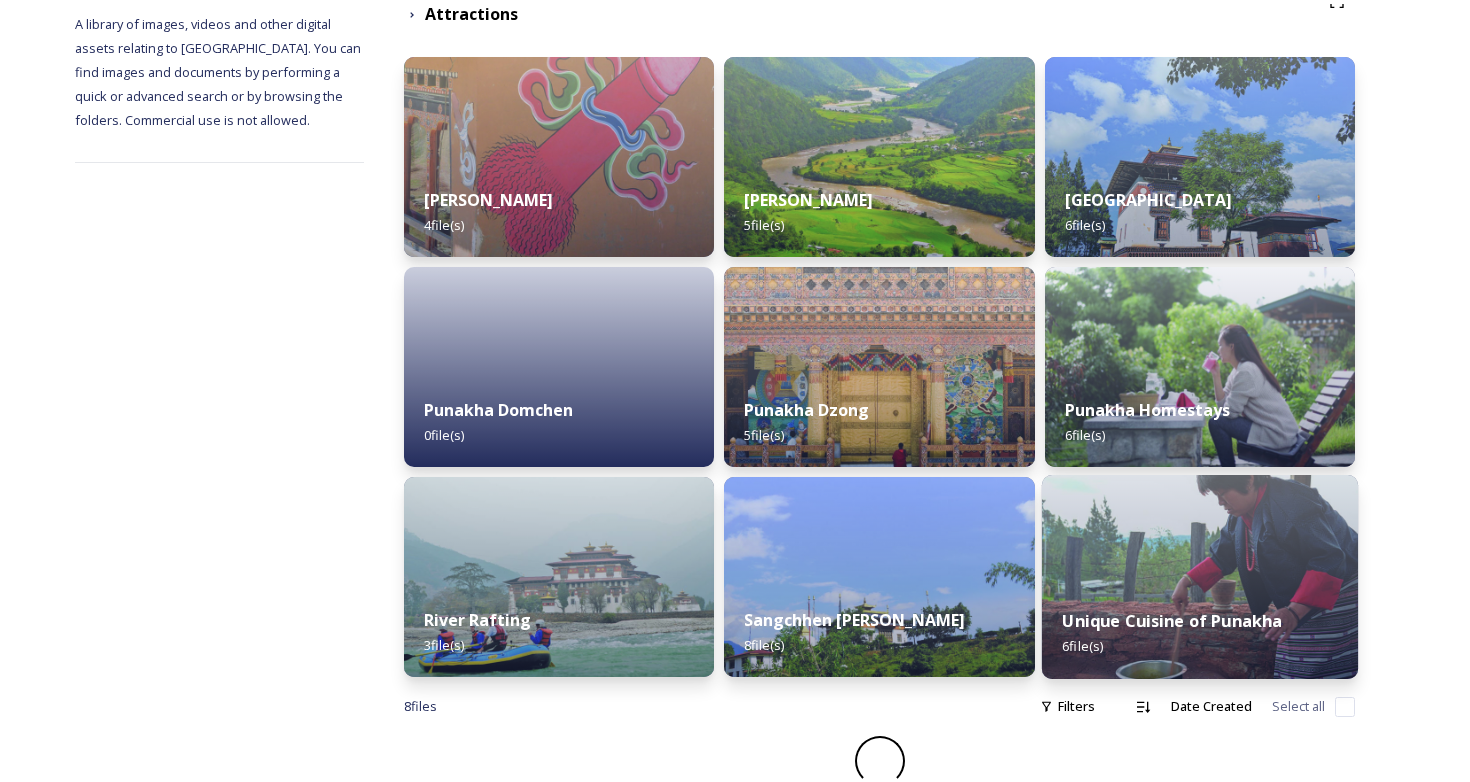 click at bounding box center (1200, 577) 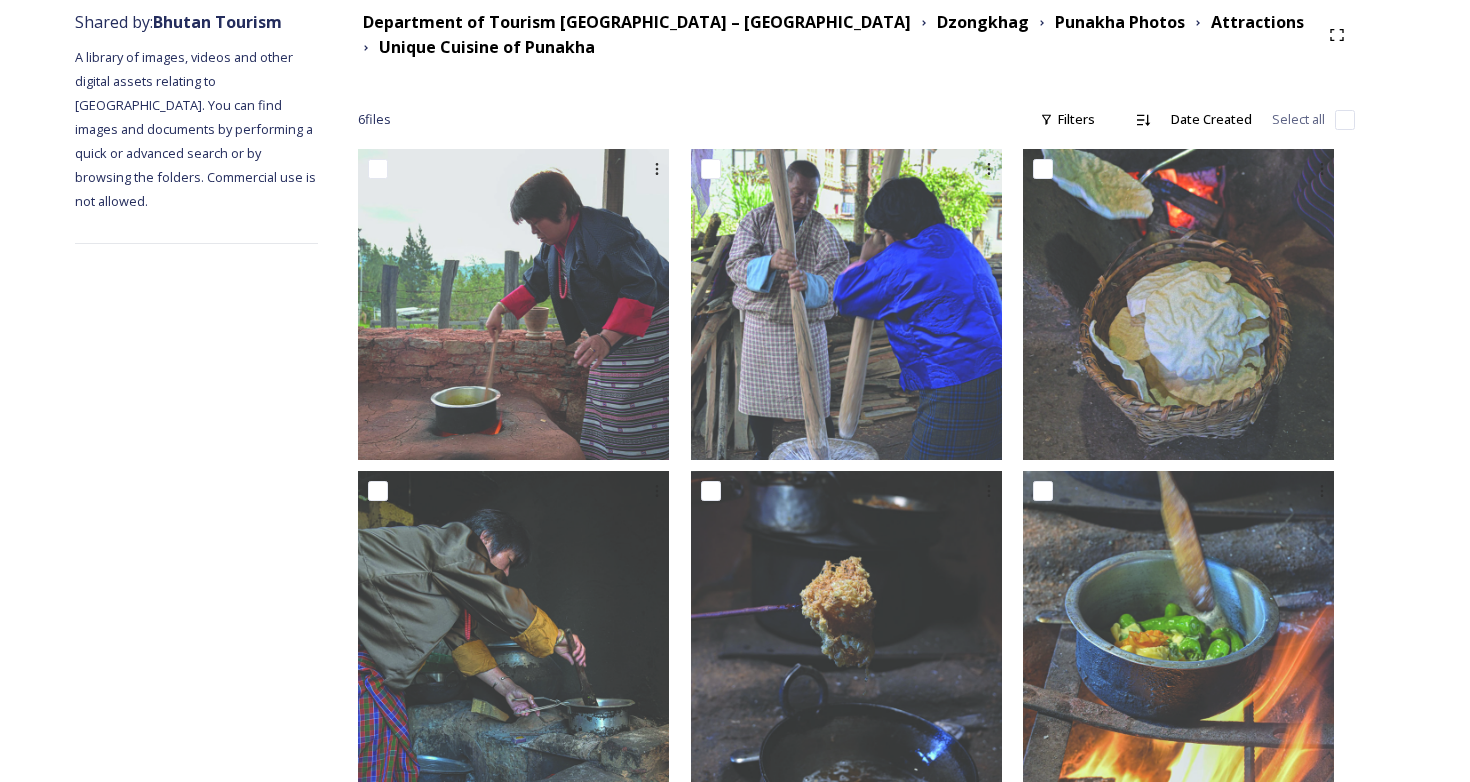 scroll, scrollTop: 286, scrollLeft: 0, axis: vertical 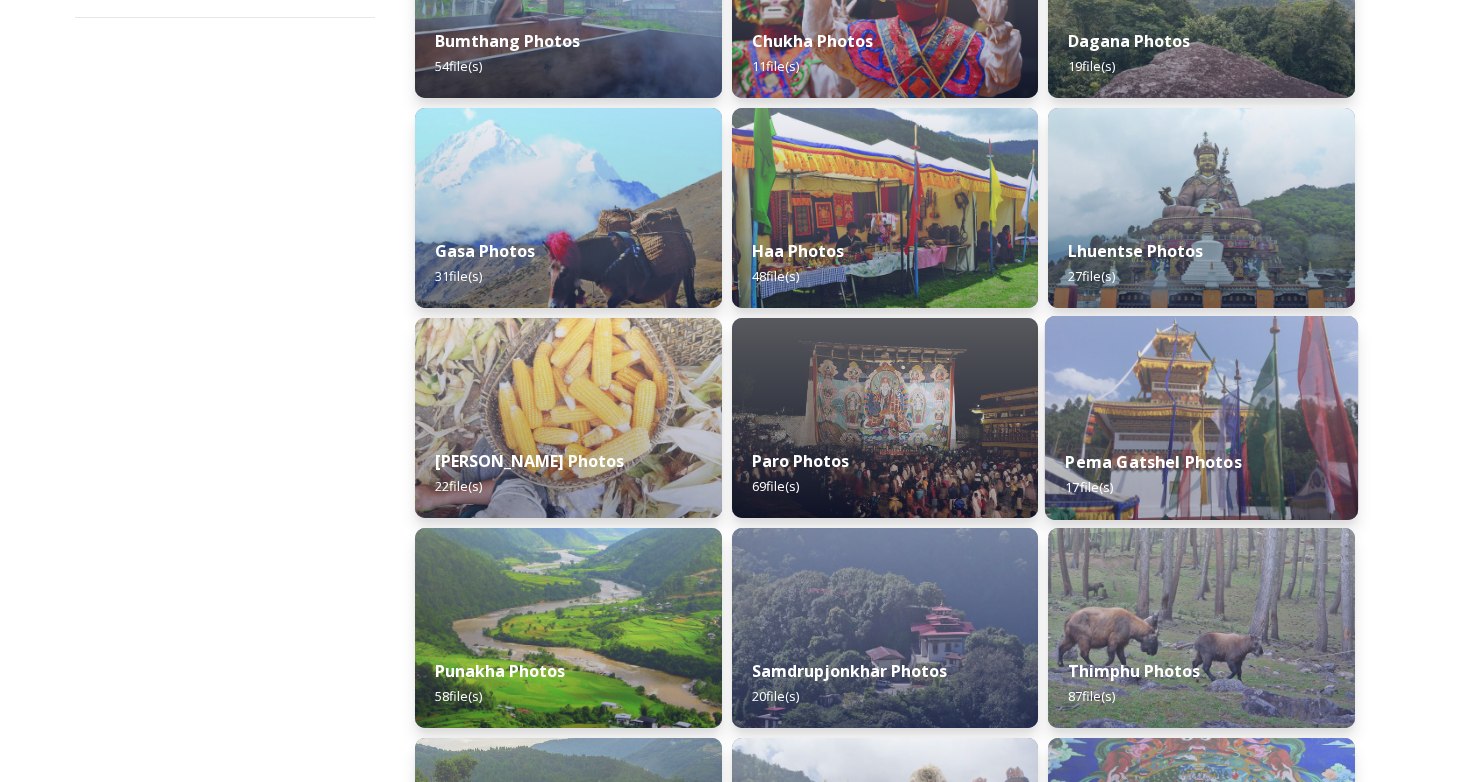 click on "Pema Gatshel Photos 17  file(s)" at bounding box center [1201, 474] 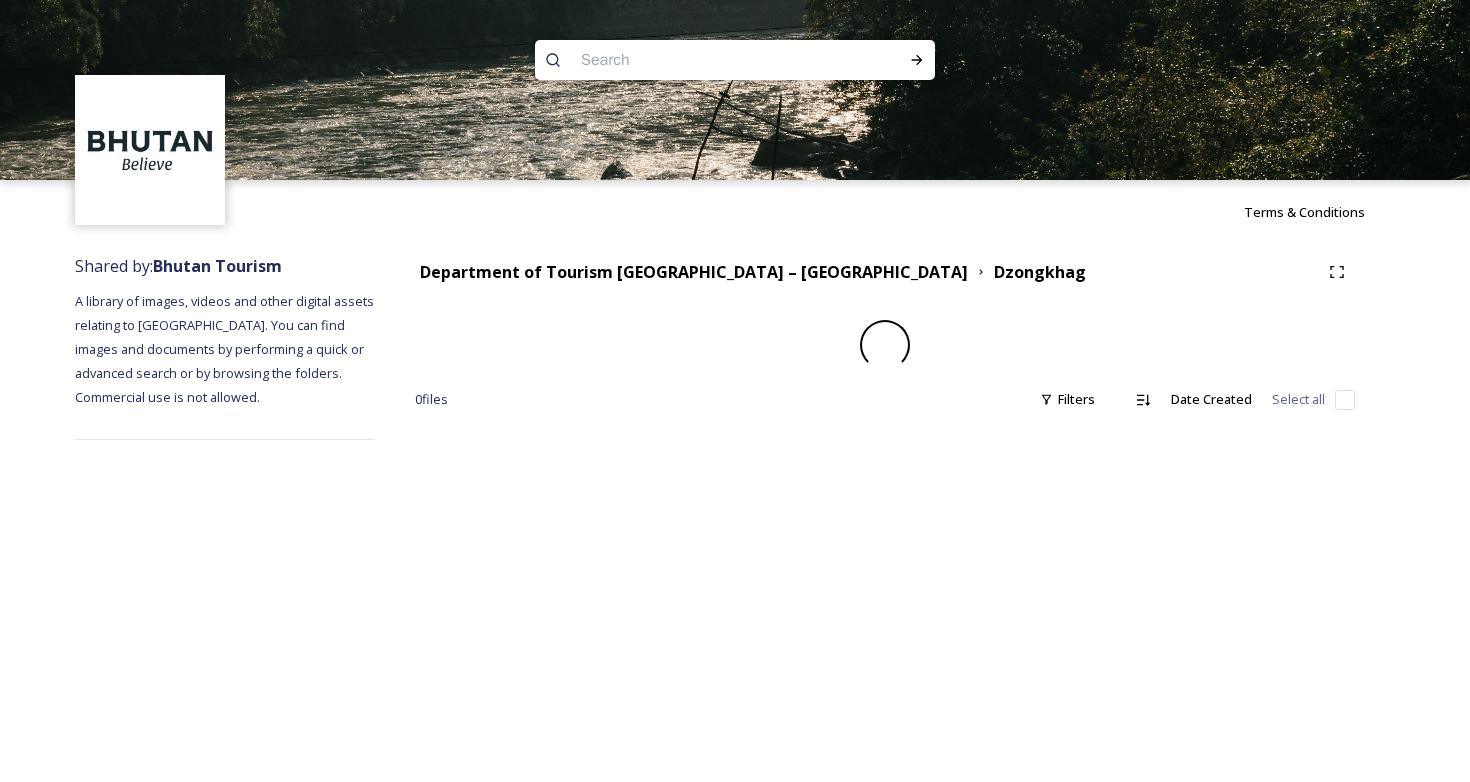 scroll, scrollTop: 0, scrollLeft: 0, axis: both 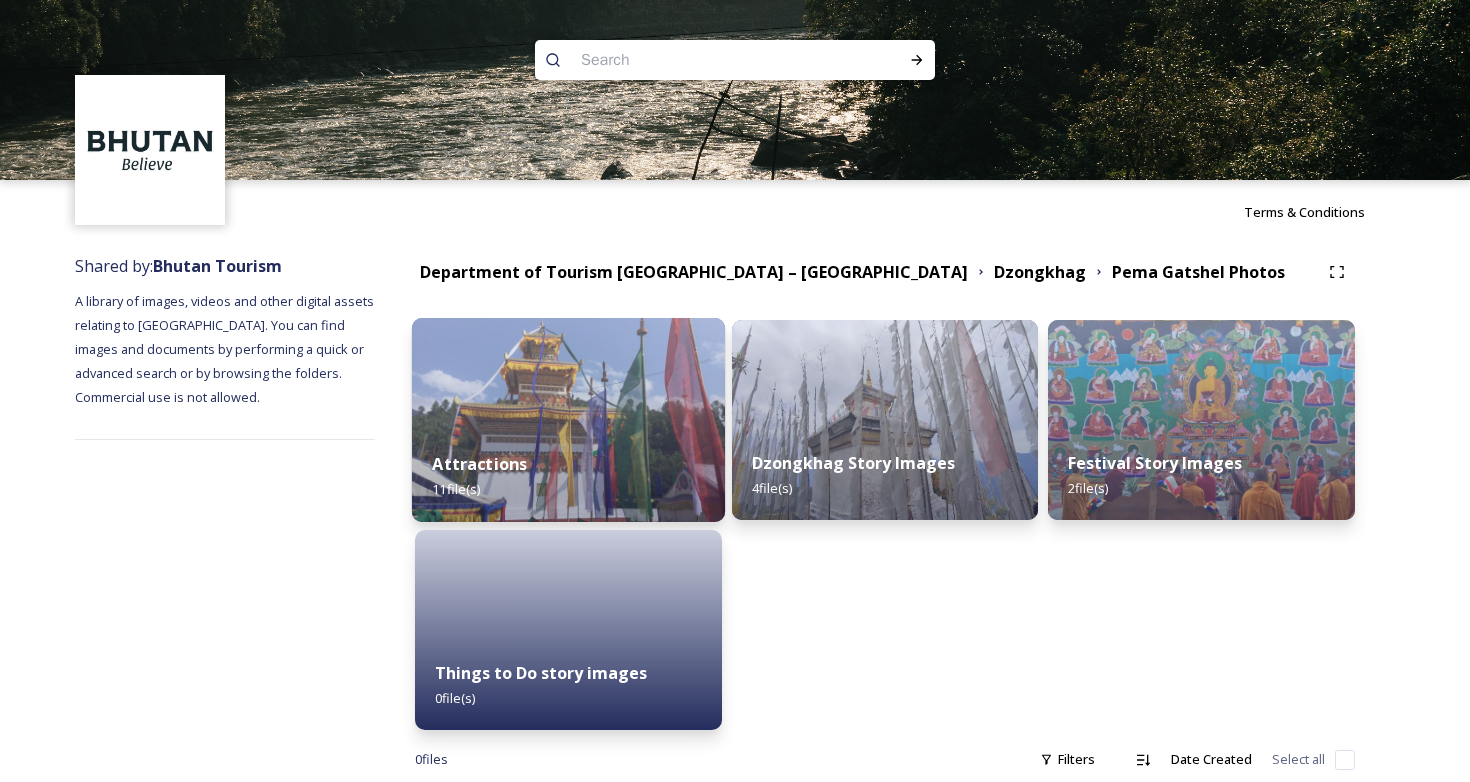 click at bounding box center [568, 420] 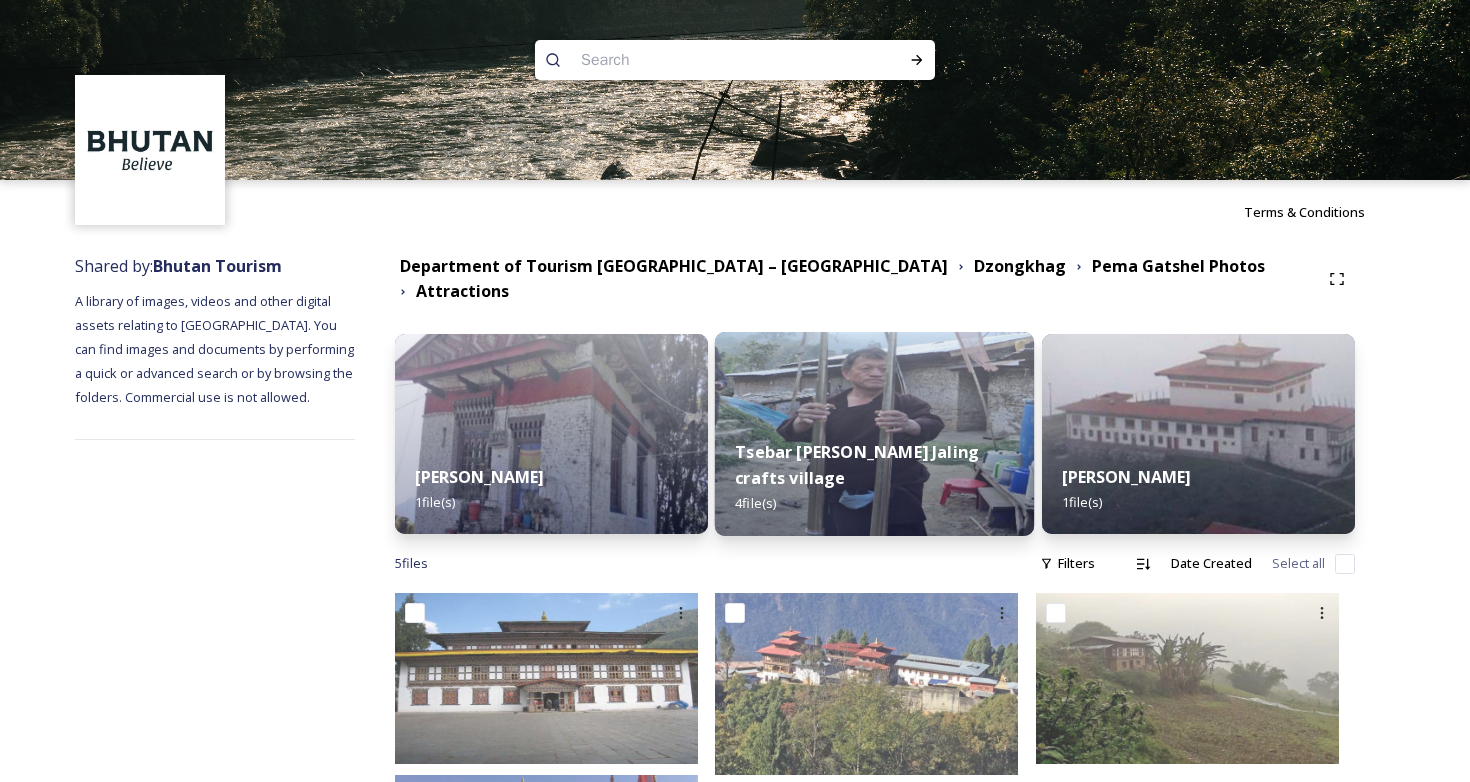 click on "Tsebar [PERSON_NAME] Jaling crafts village" at bounding box center (857, 465) 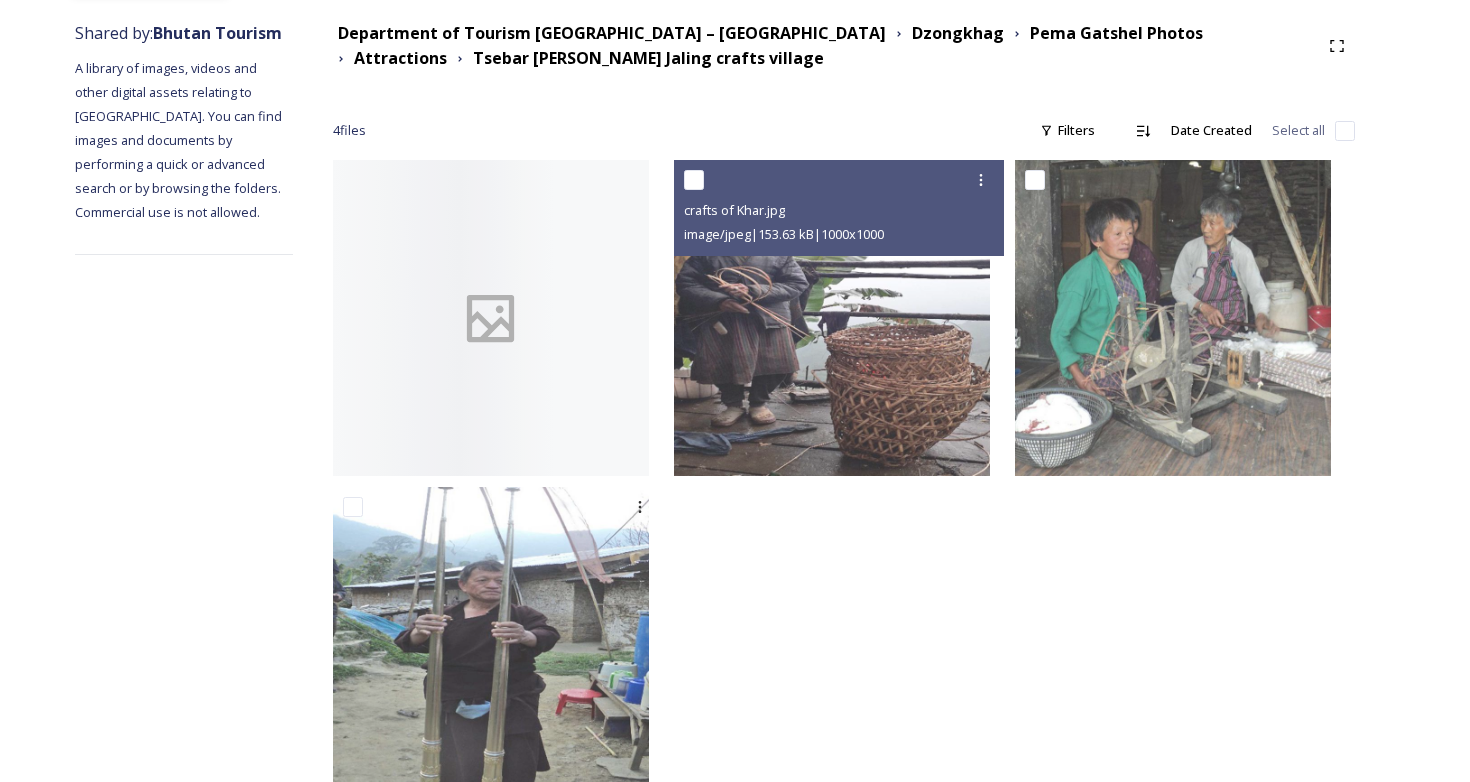 scroll, scrollTop: 234, scrollLeft: 0, axis: vertical 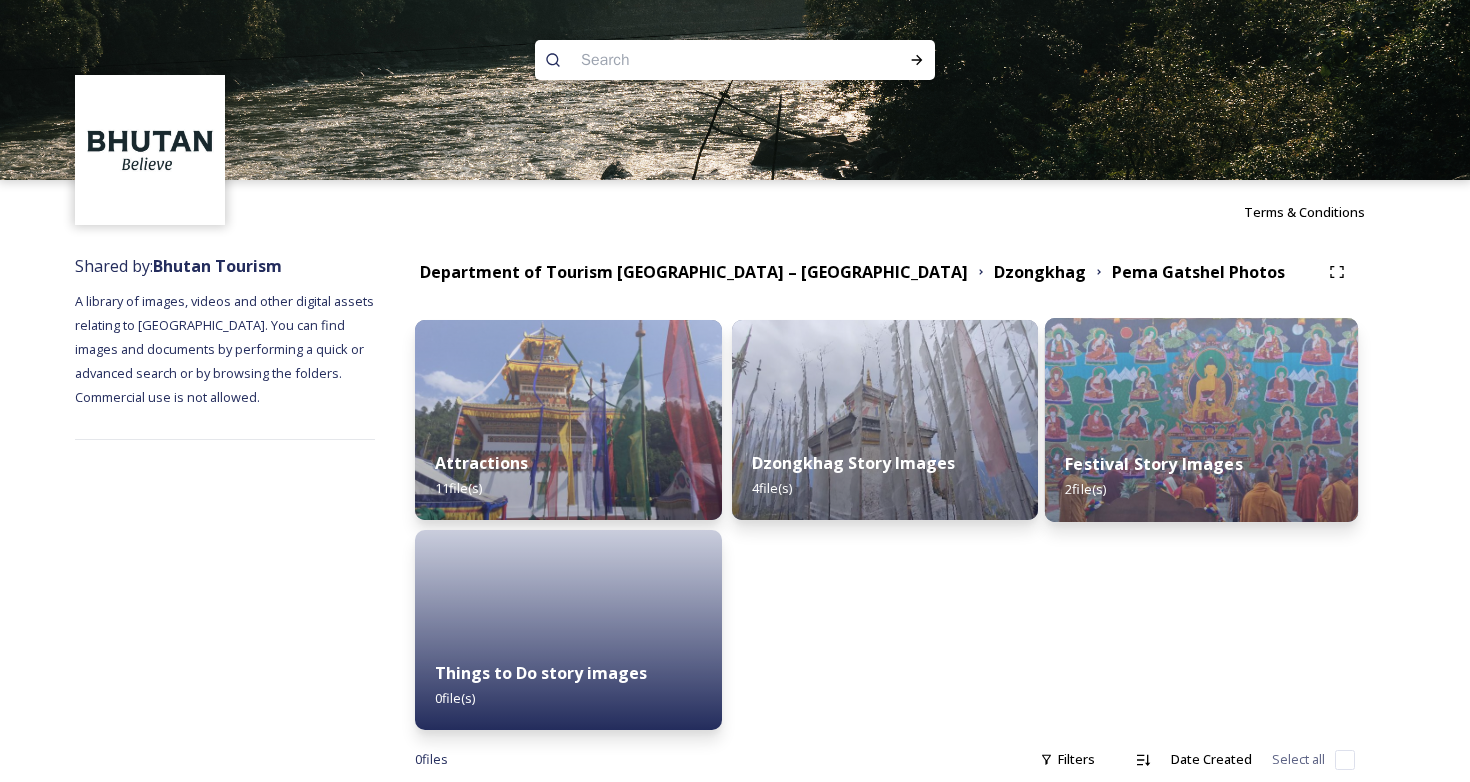 click on "Festival Story Images" at bounding box center (1154, 464) 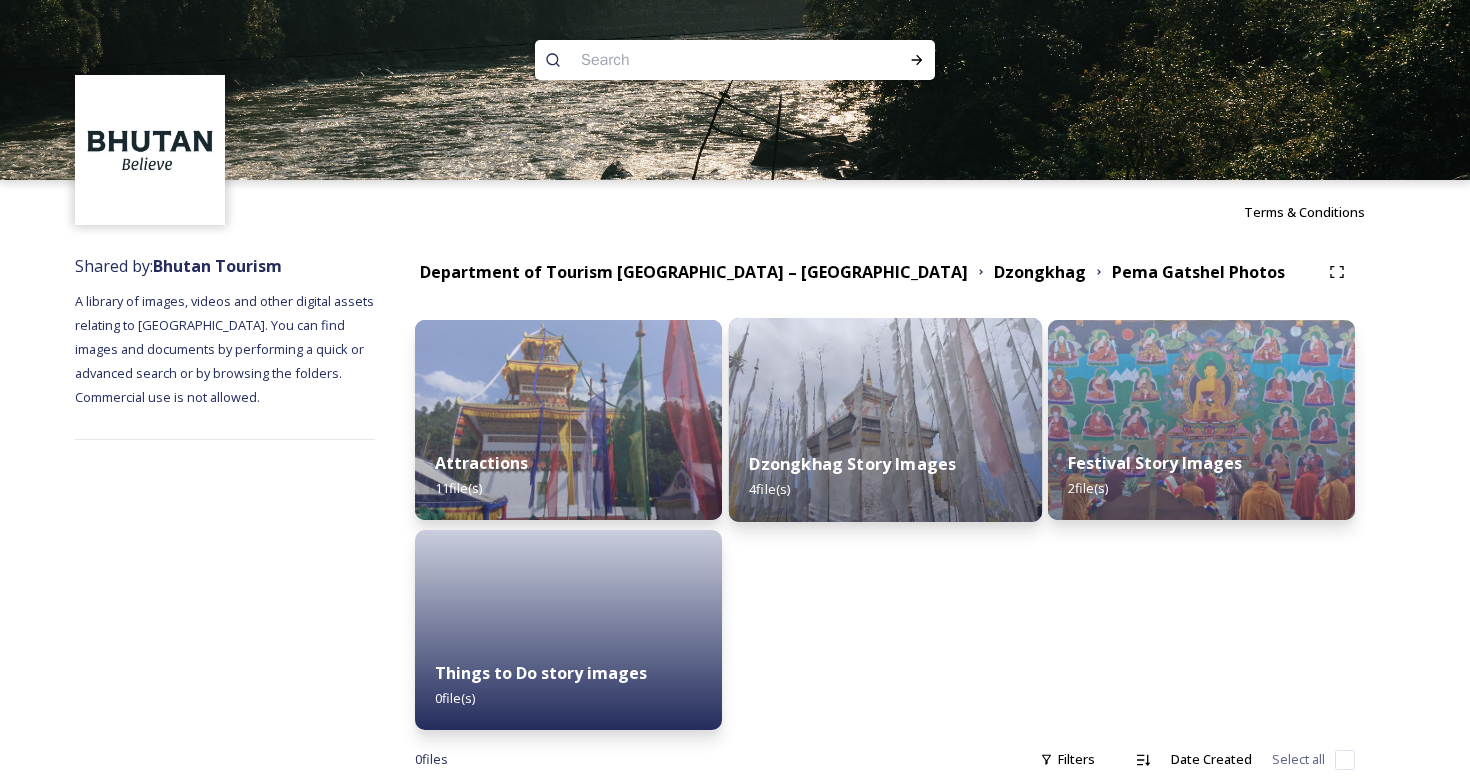click at bounding box center [885, 420] 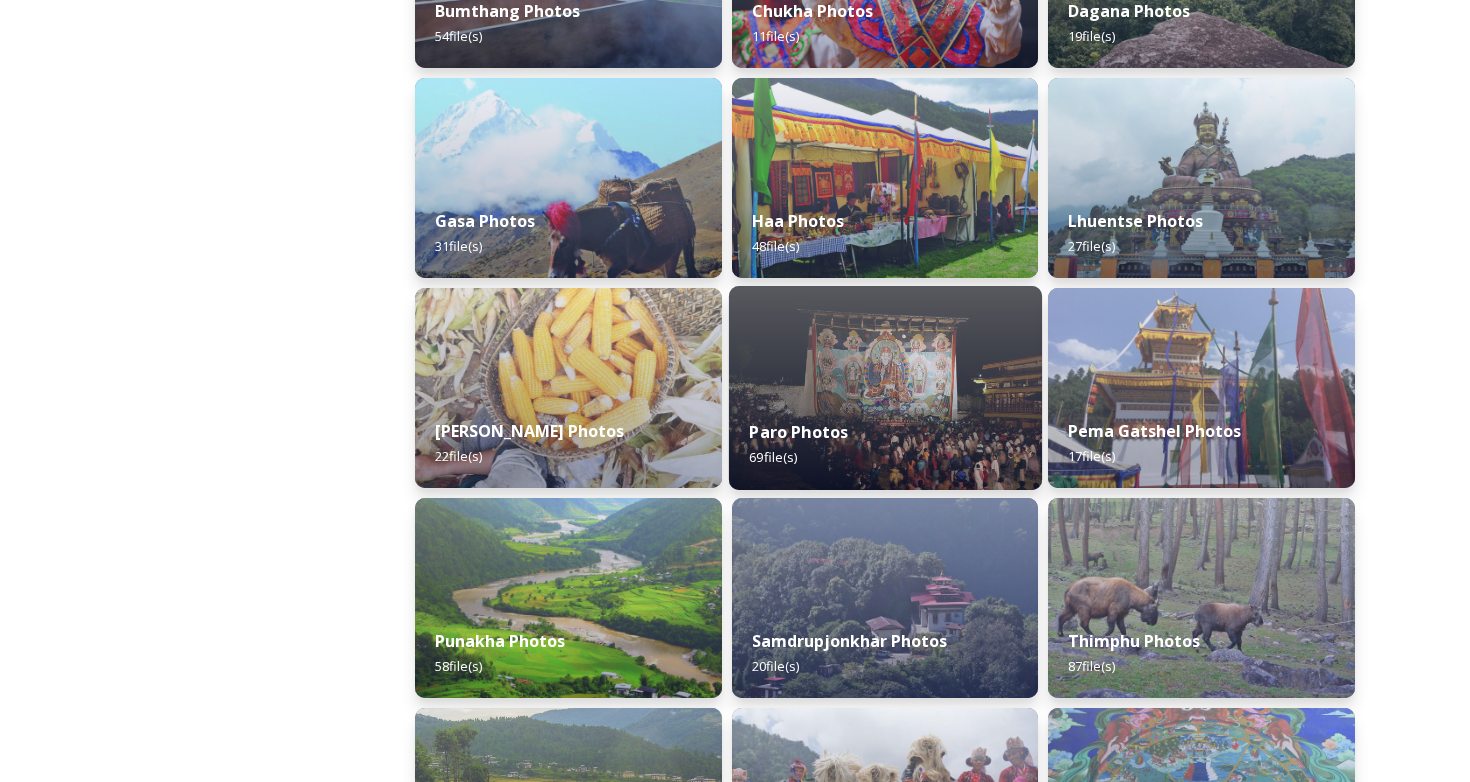scroll, scrollTop: 454, scrollLeft: 0, axis: vertical 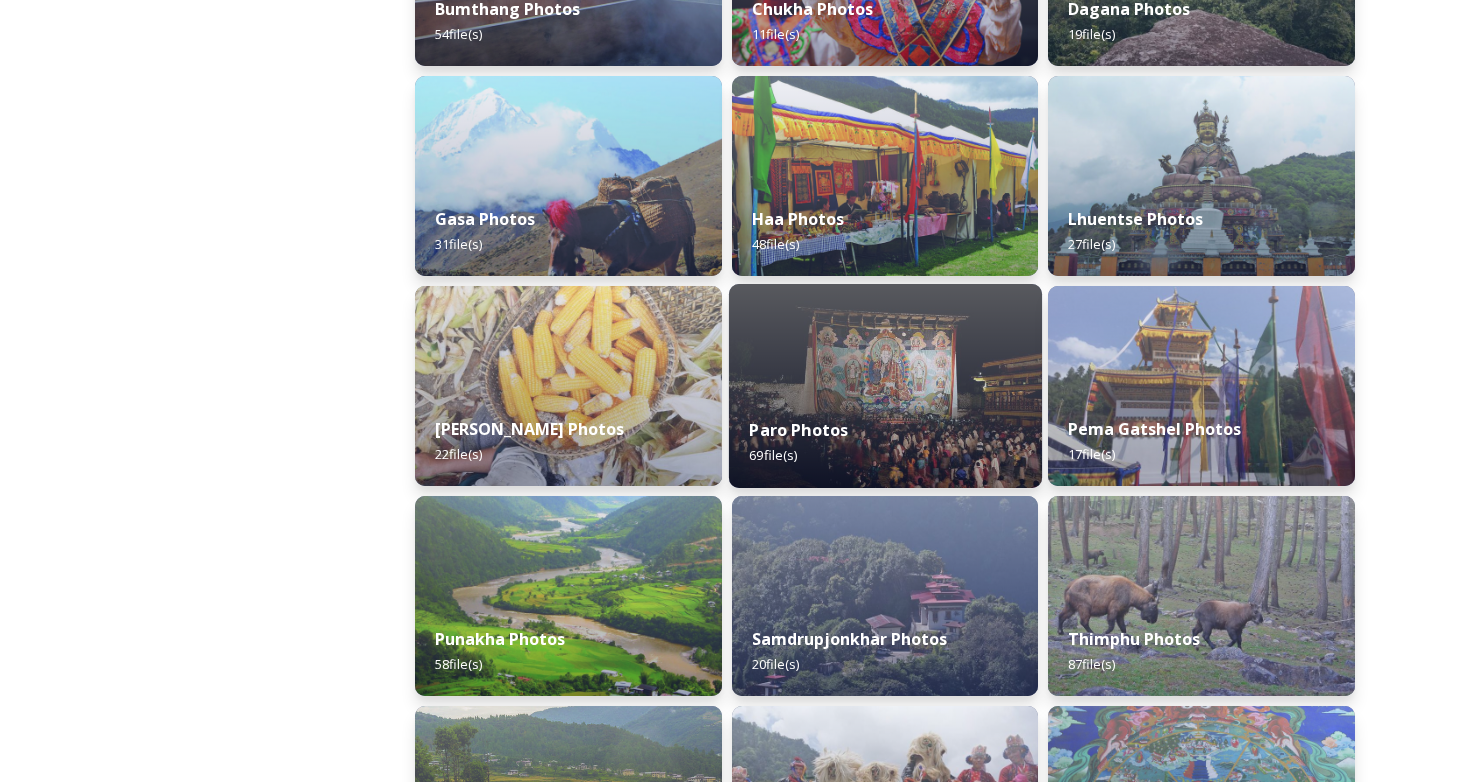 click on "Paro Photos 69  file(s)" at bounding box center [885, 442] 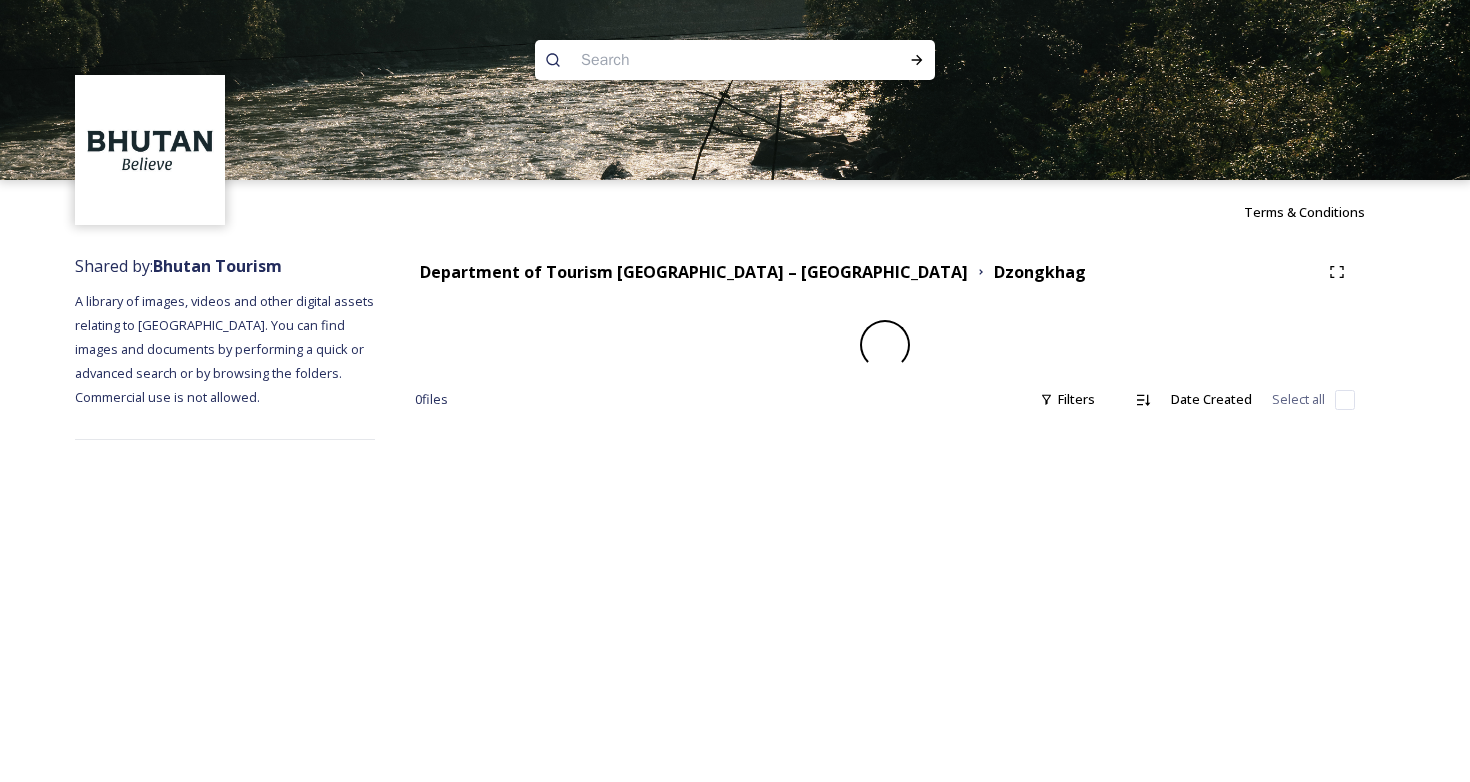 scroll, scrollTop: 0, scrollLeft: 0, axis: both 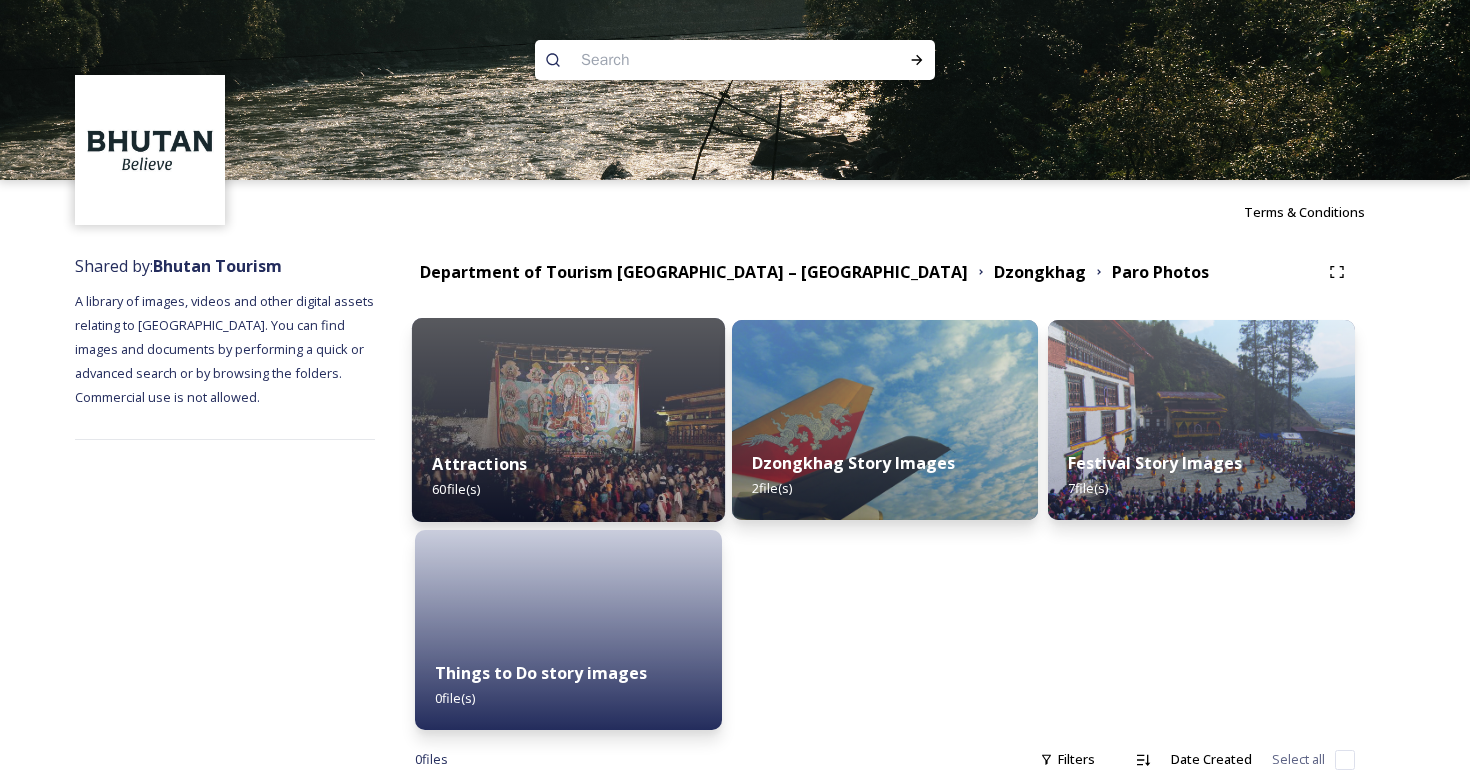 click on "Attractions 60  file(s)" at bounding box center (568, 476) 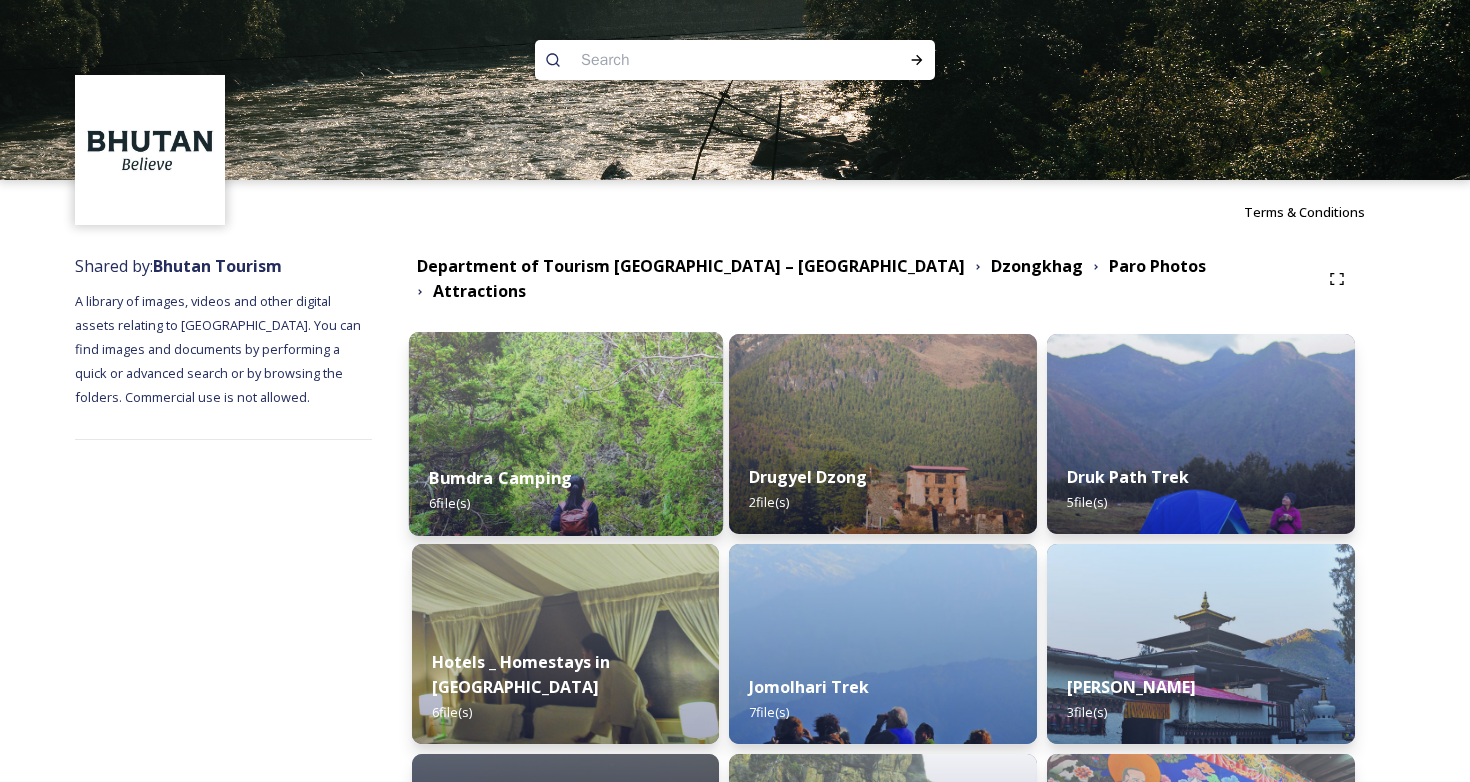 click on "Bumdra Camping 6  file(s)" at bounding box center [566, 490] 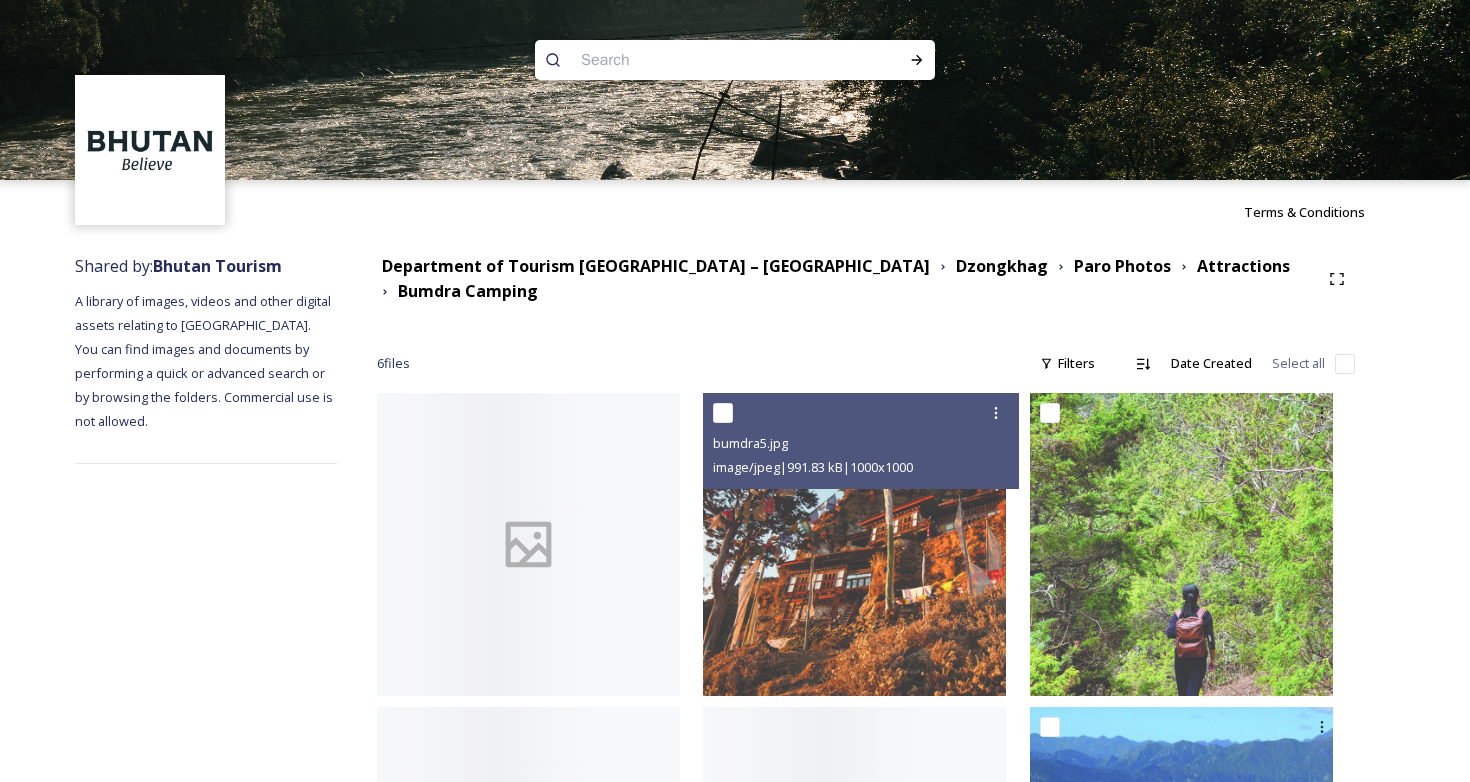scroll, scrollTop: 258, scrollLeft: 0, axis: vertical 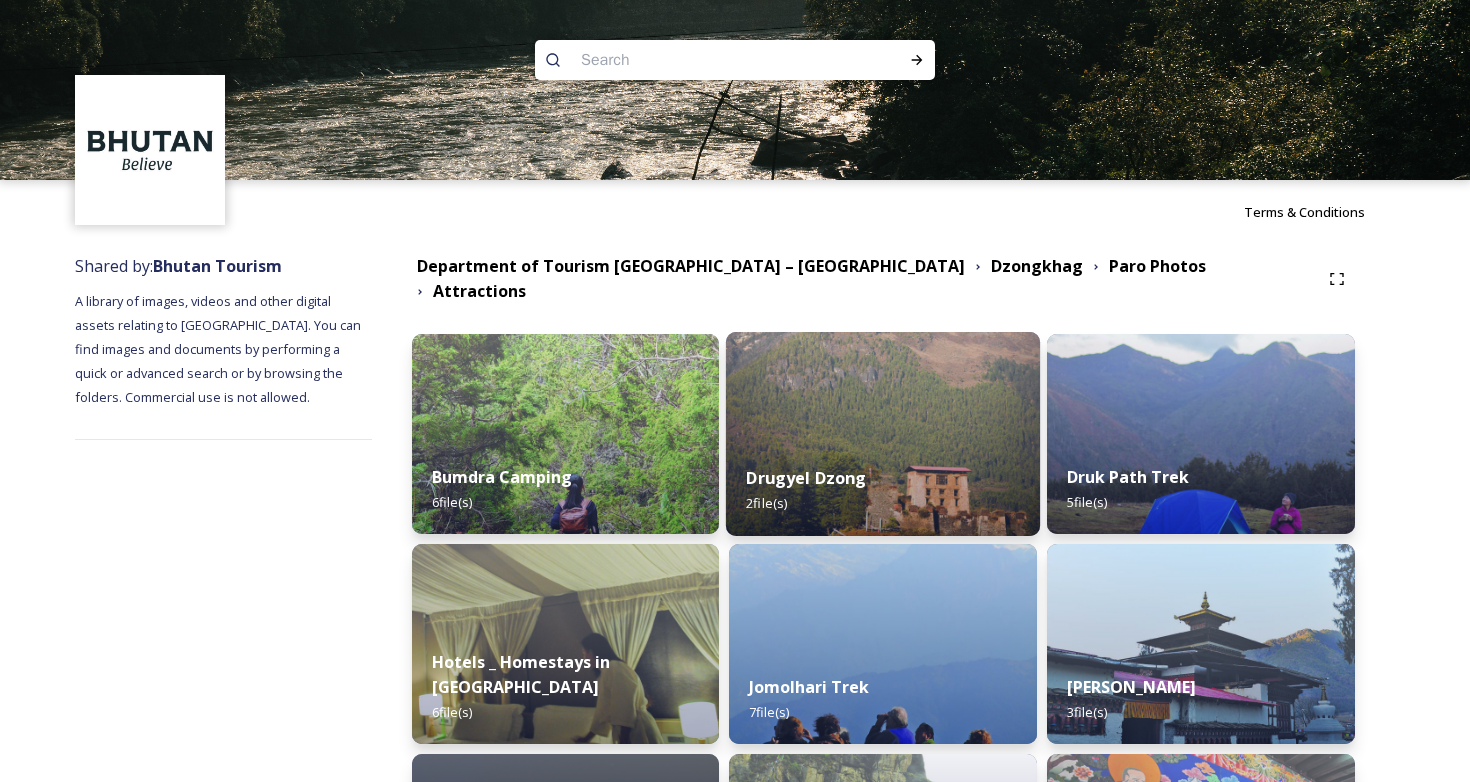 click at bounding box center [883, 434] 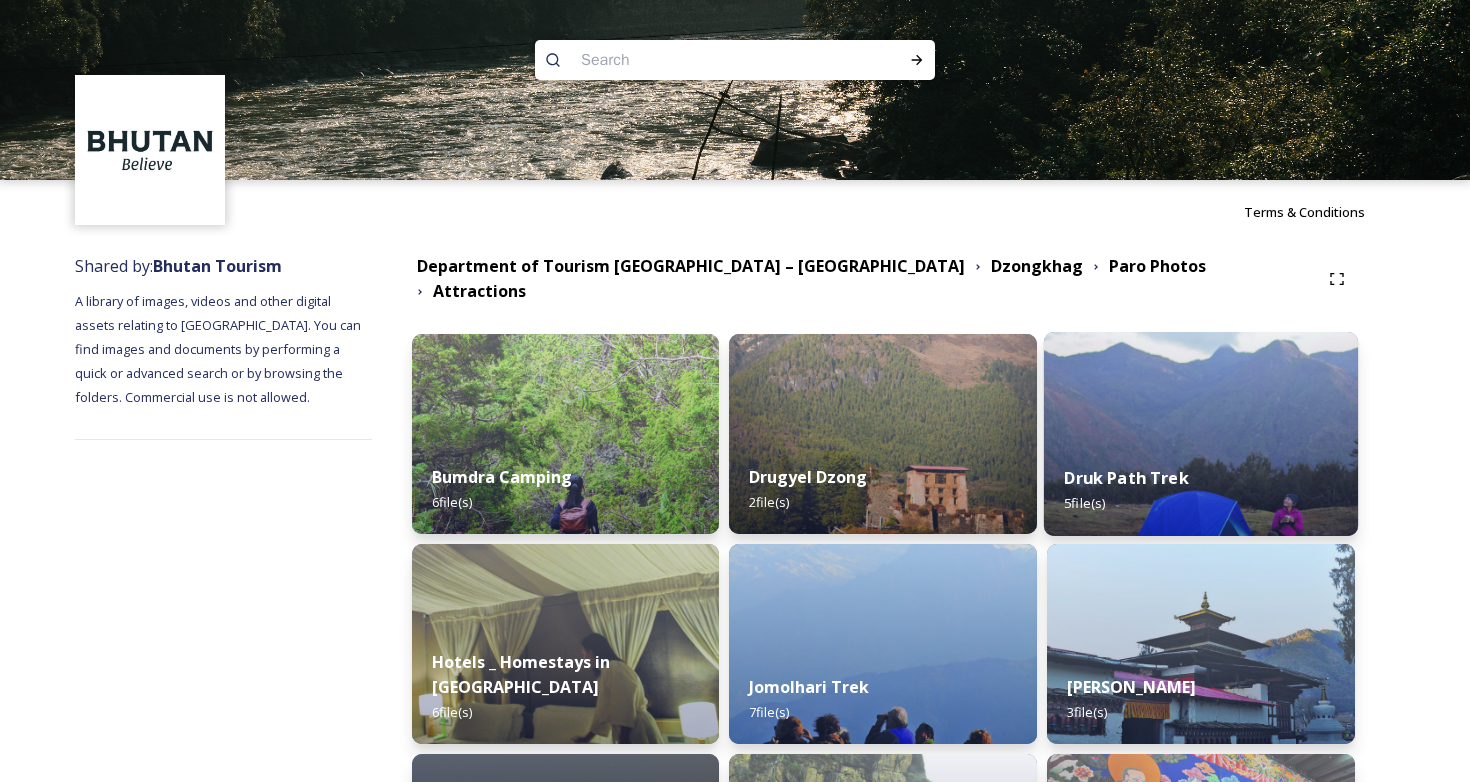 click on "Druk Path Trek 5  file(s)" at bounding box center (1201, 490) 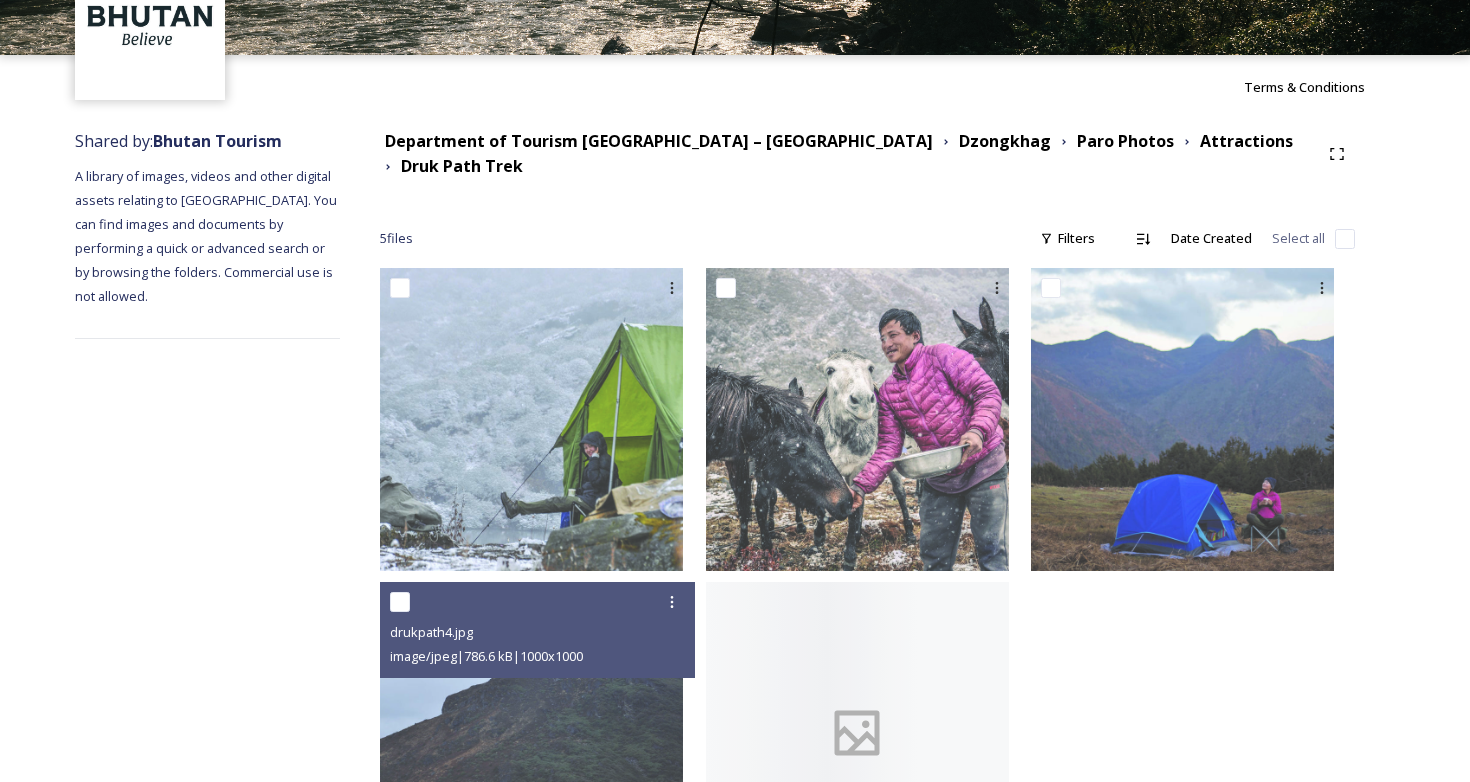 scroll, scrollTop: 258, scrollLeft: 0, axis: vertical 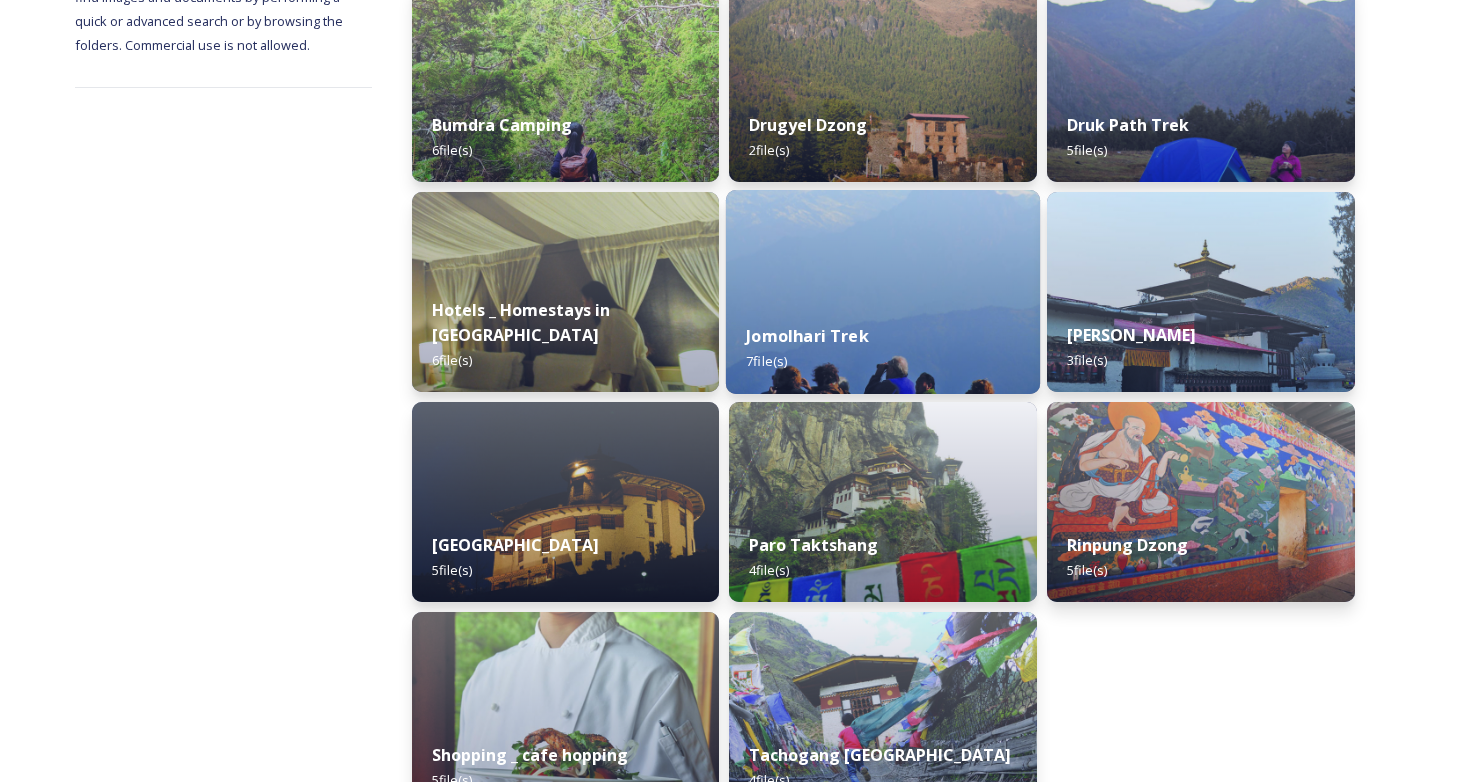 click on "Jomolhari Trek" at bounding box center [808, 336] 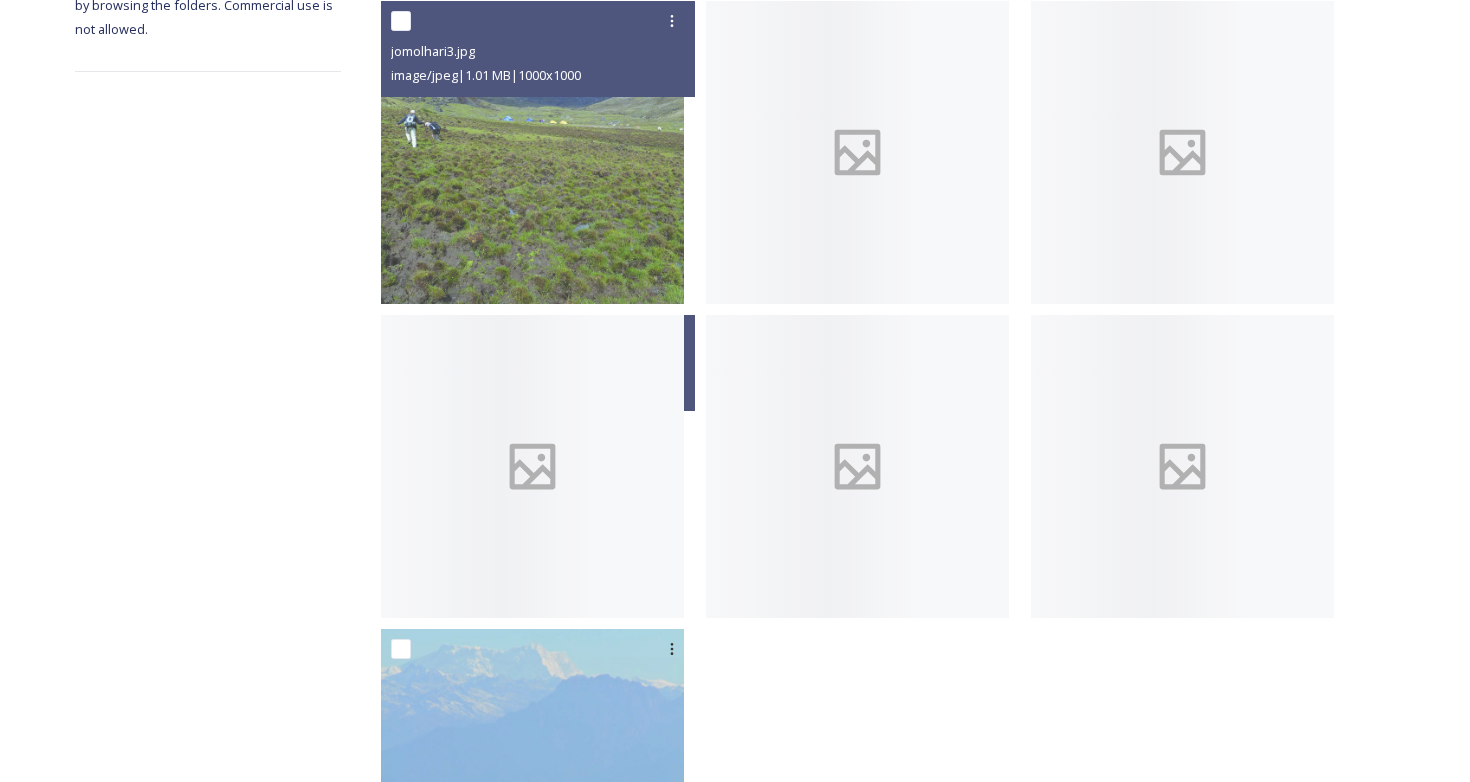 scroll, scrollTop: 572, scrollLeft: 0, axis: vertical 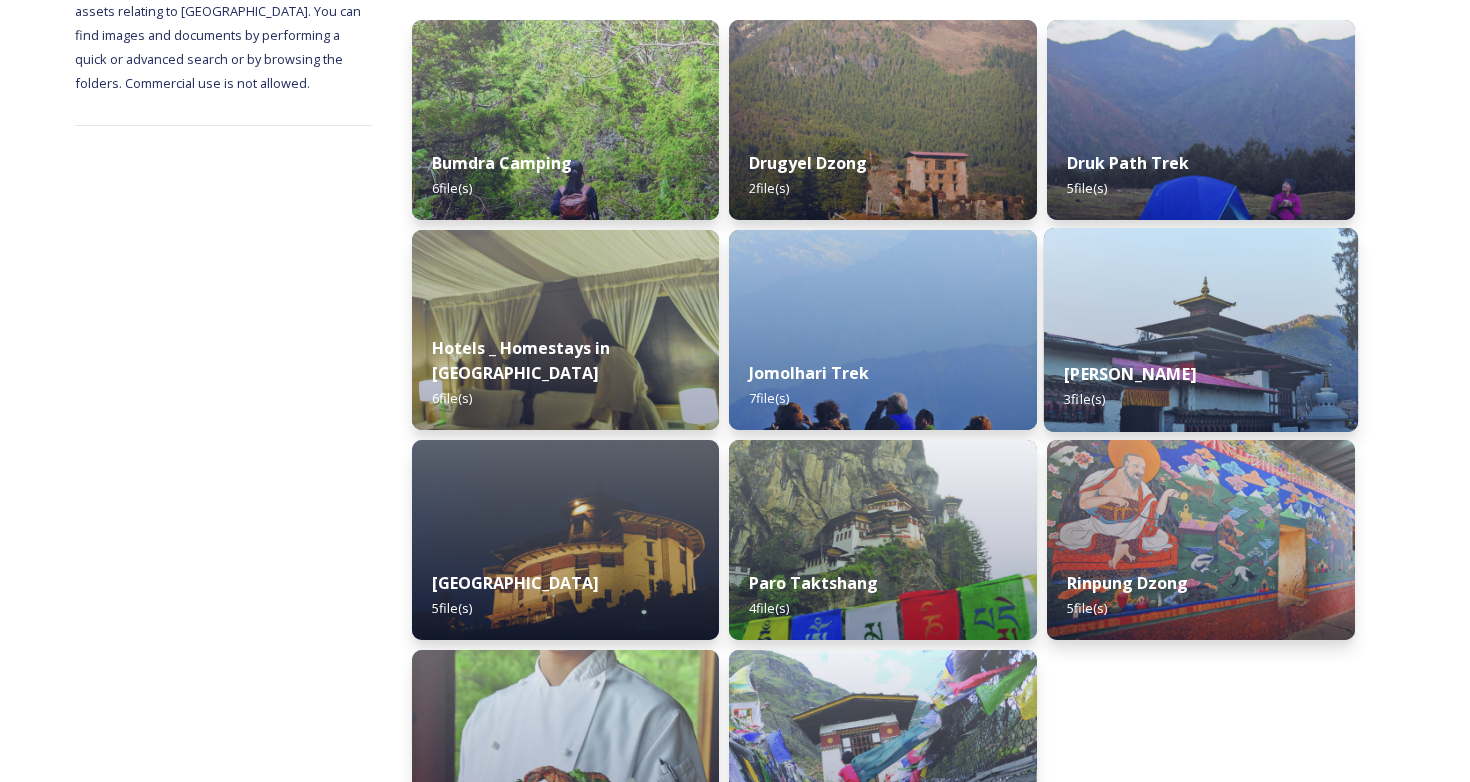 click on "Kyichu Lhakhang 3  file(s)" at bounding box center (1201, 386) 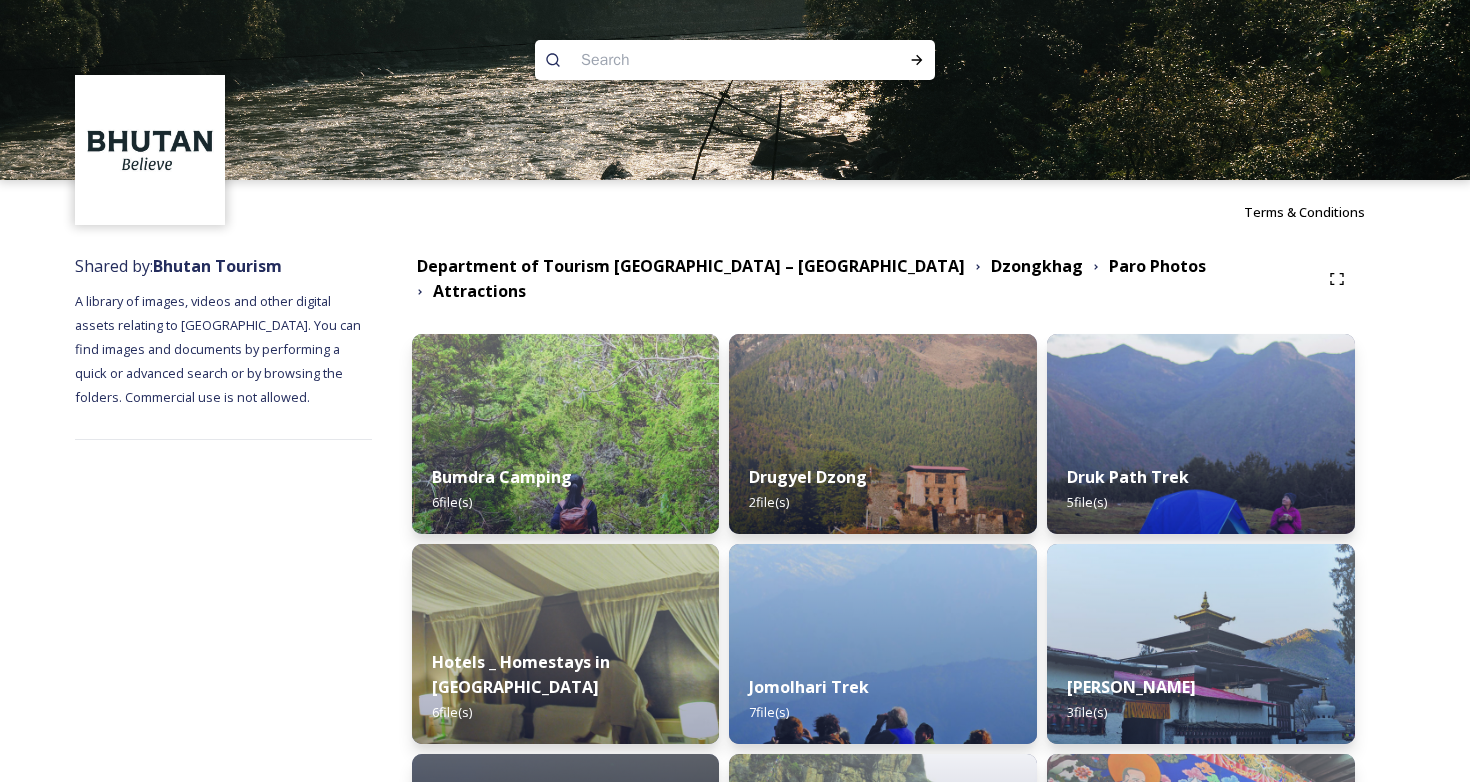 scroll, scrollTop: 487, scrollLeft: 0, axis: vertical 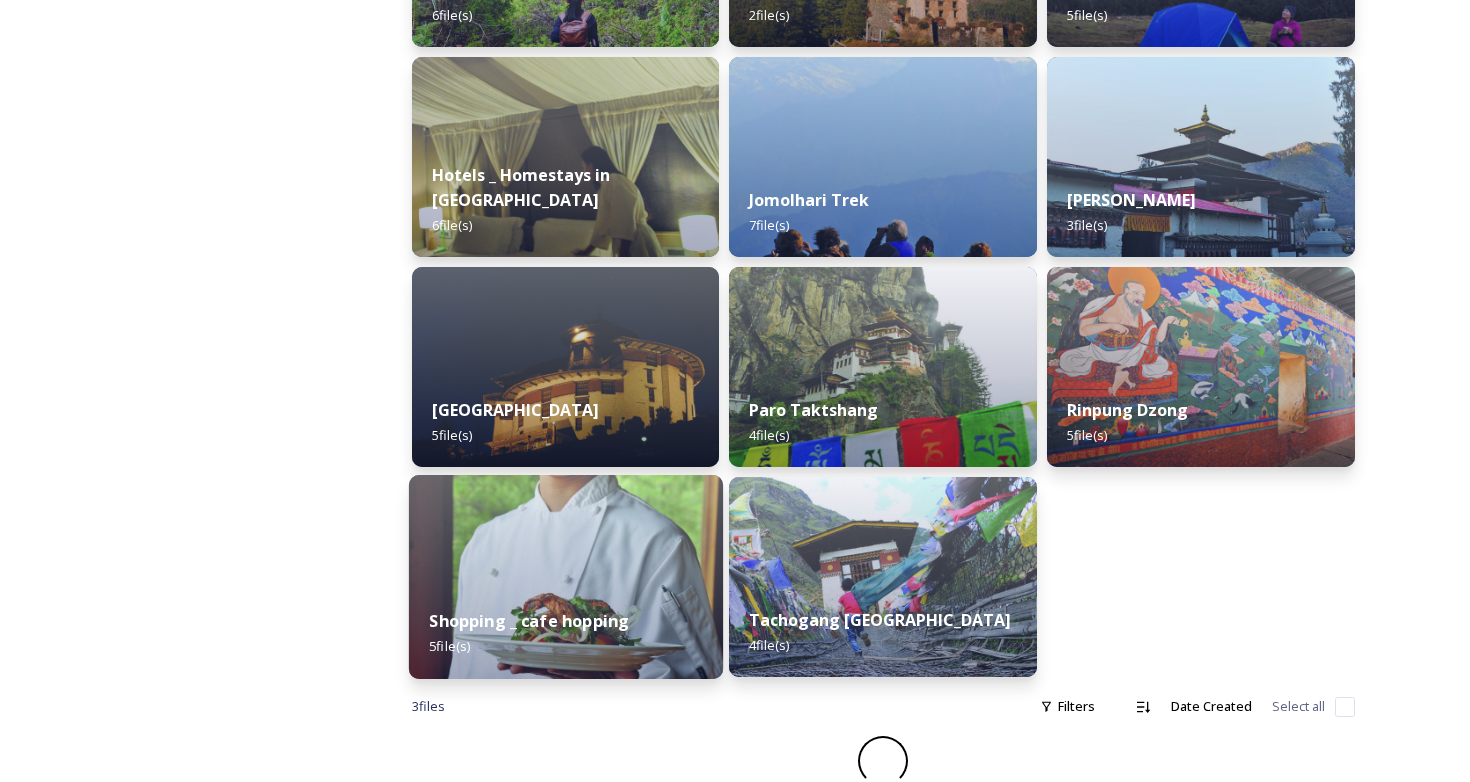 click at bounding box center [566, 577] 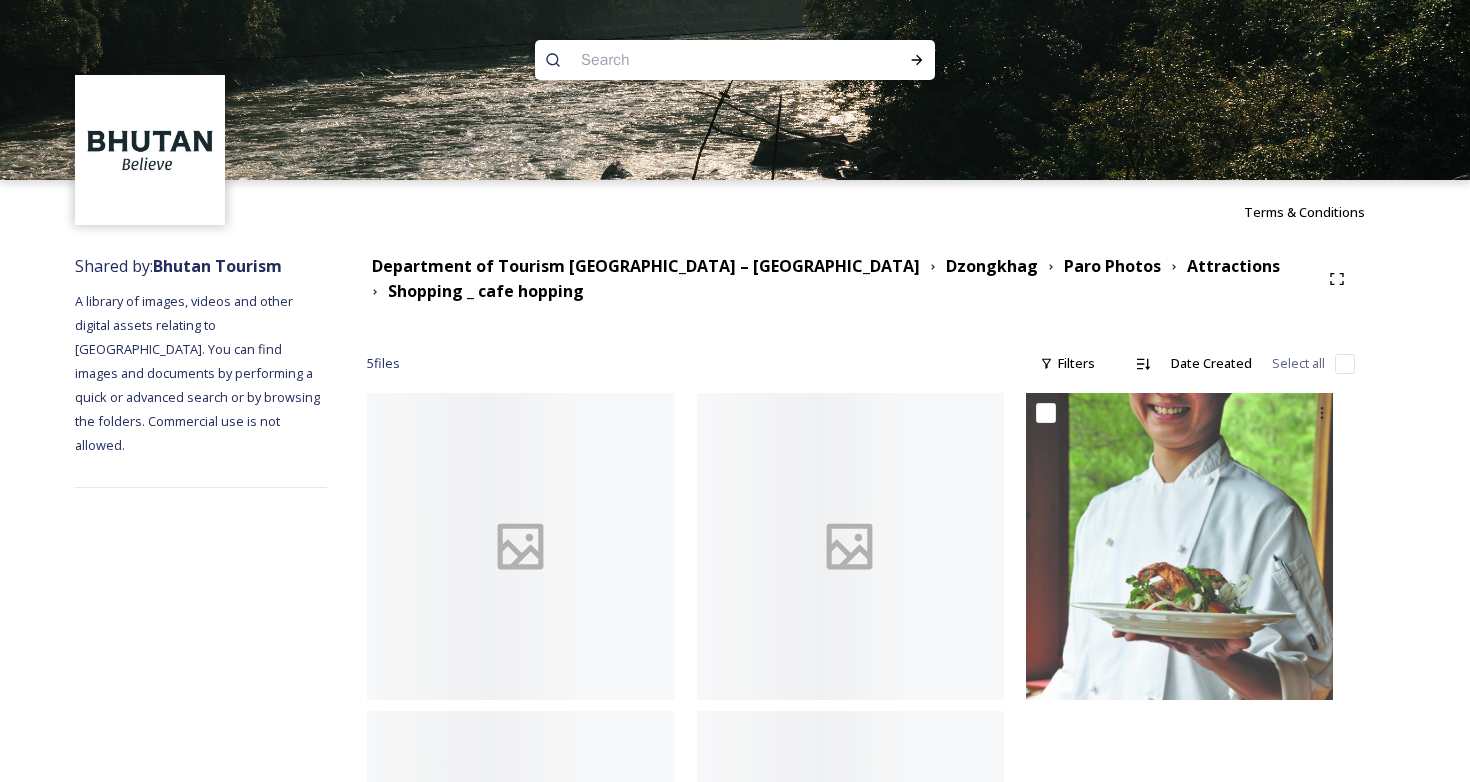 scroll, scrollTop: 278, scrollLeft: 0, axis: vertical 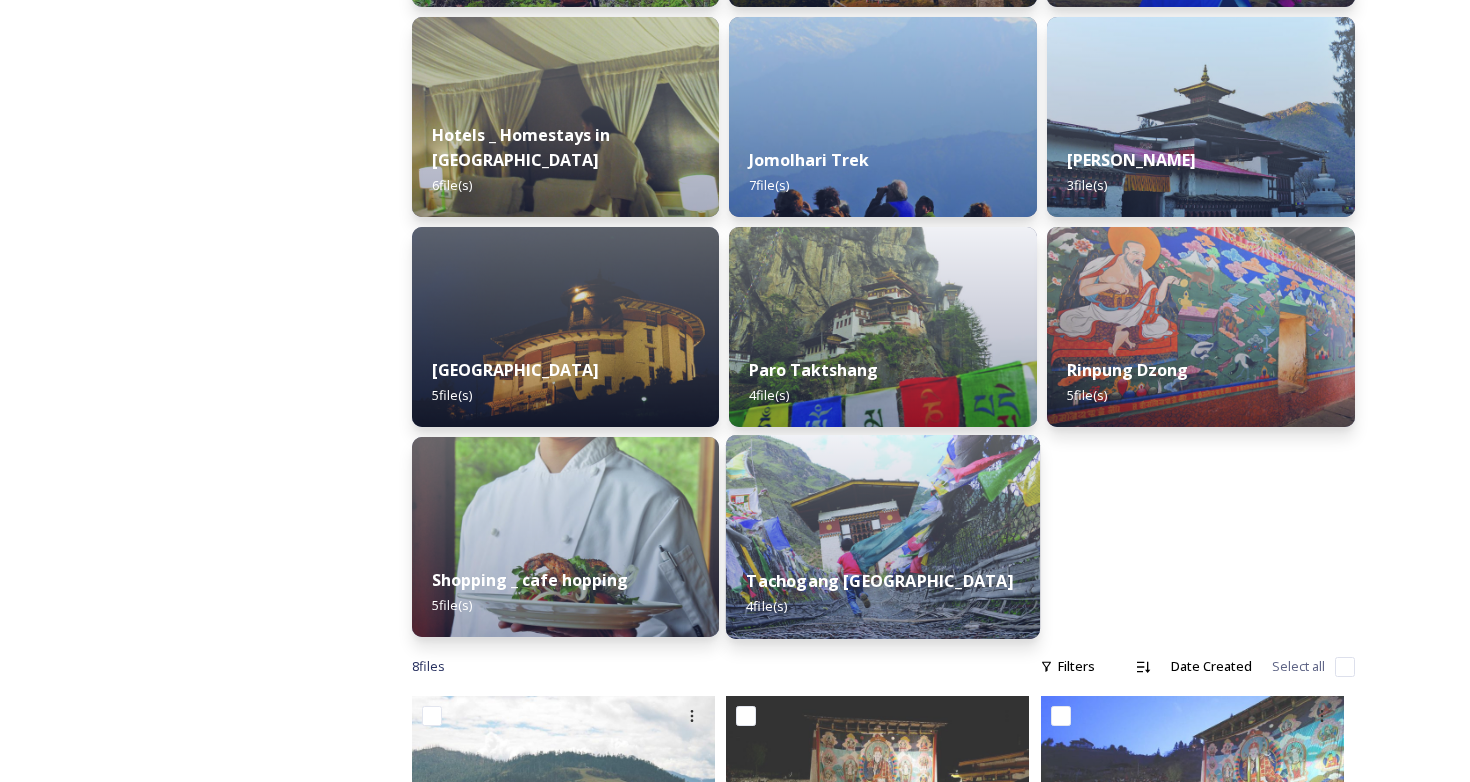 click at bounding box center (883, 537) 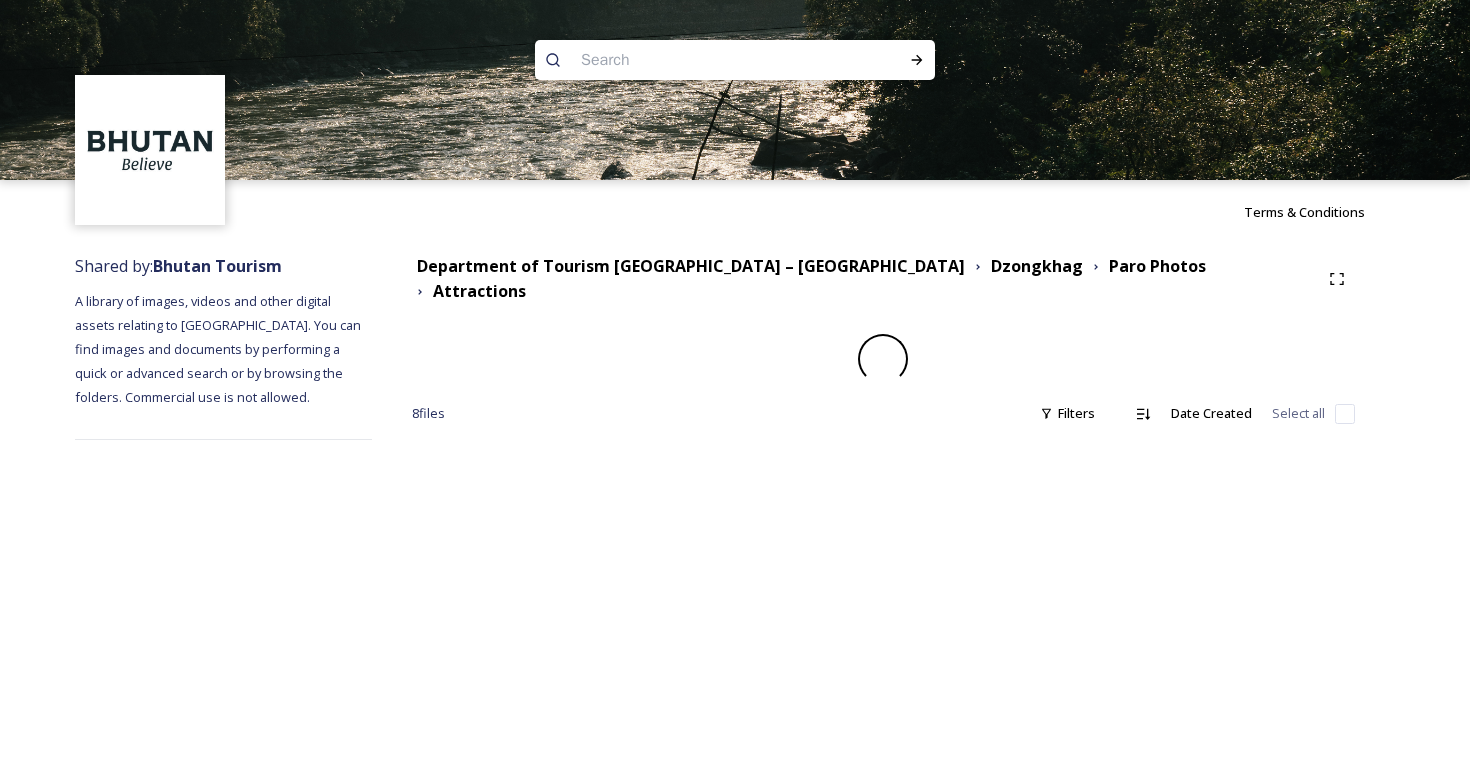 scroll, scrollTop: 0, scrollLeft: 0, axis: both 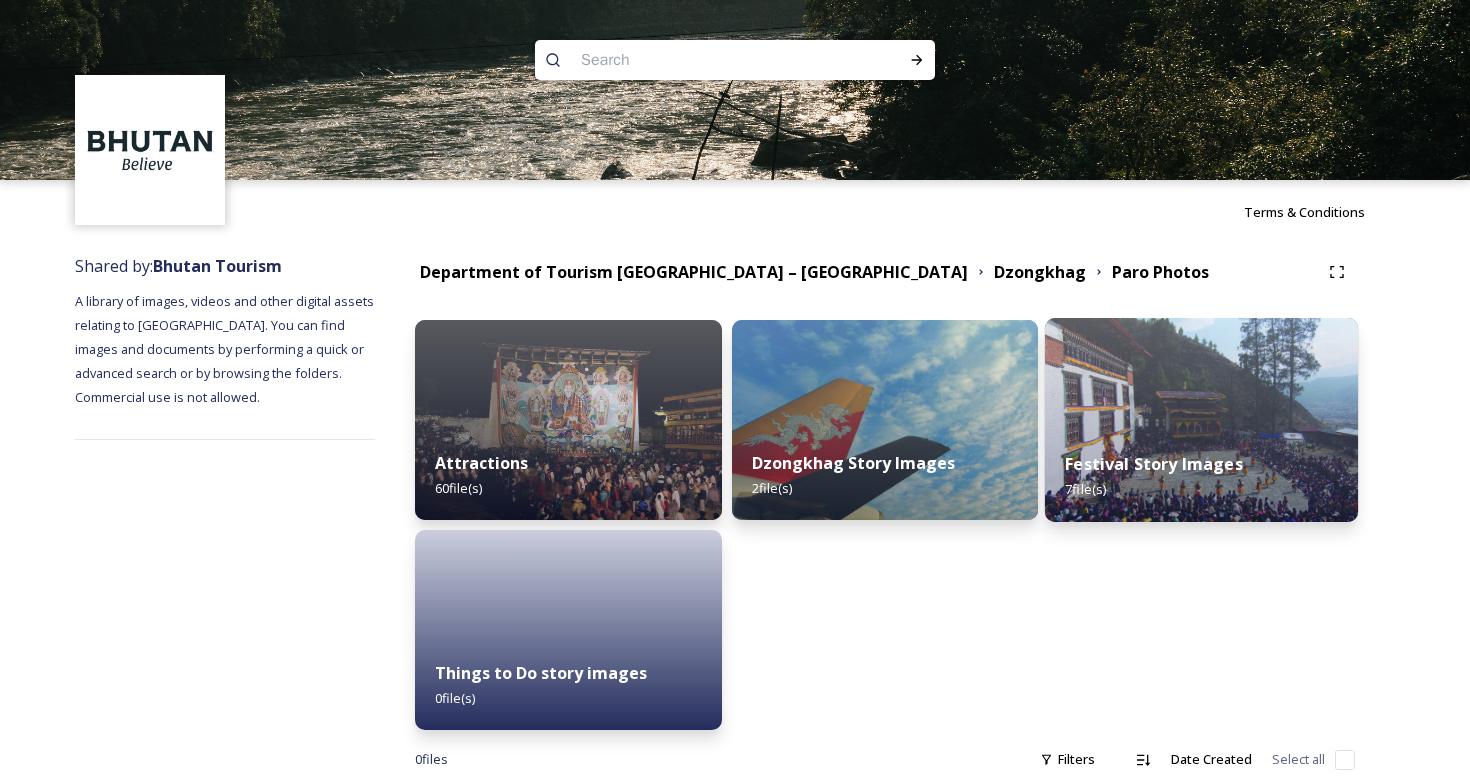 click on "Festival Story Images 7  file(s)" at bounding box center [1201, 476] 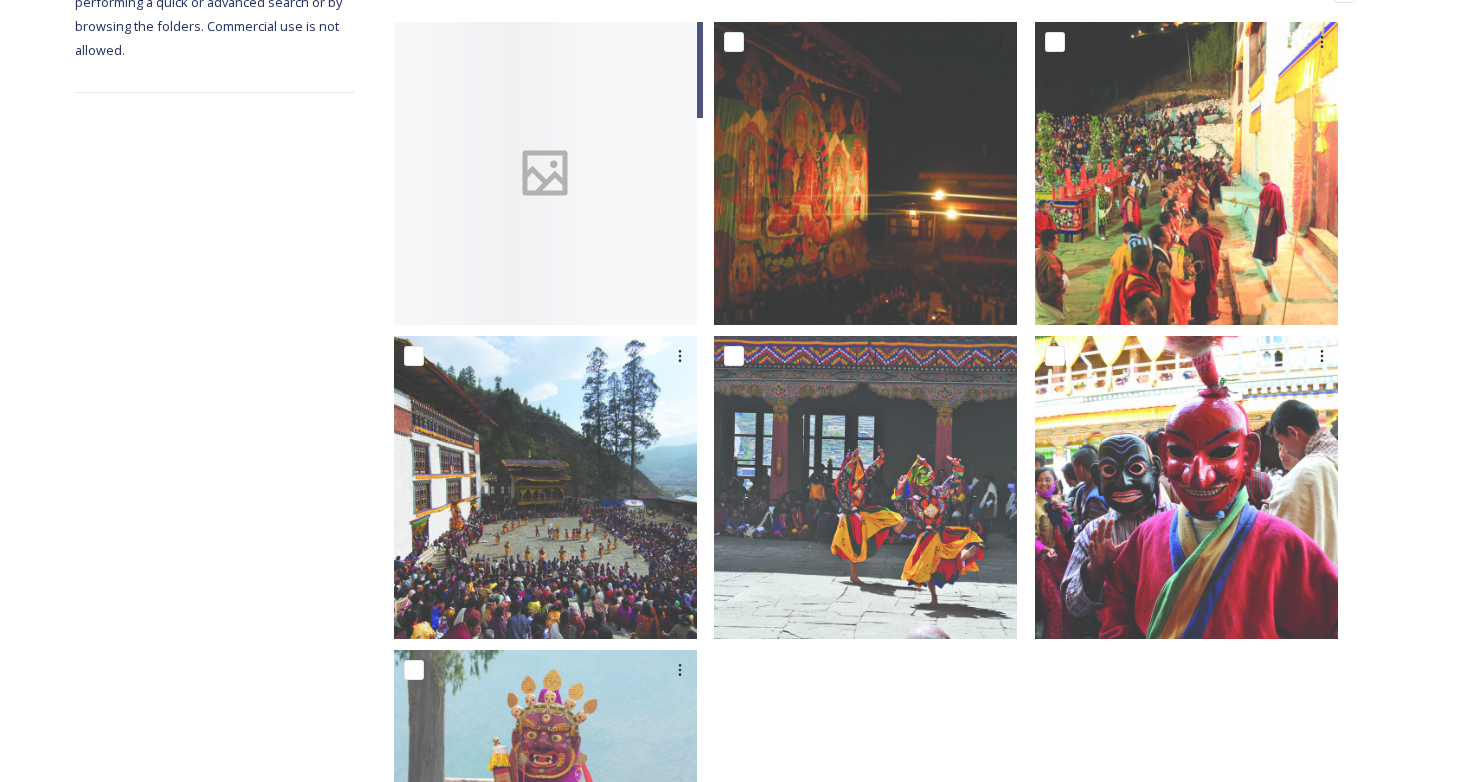 scroll, scrollTop: 572, scrollLeft: 0, axis: vertical 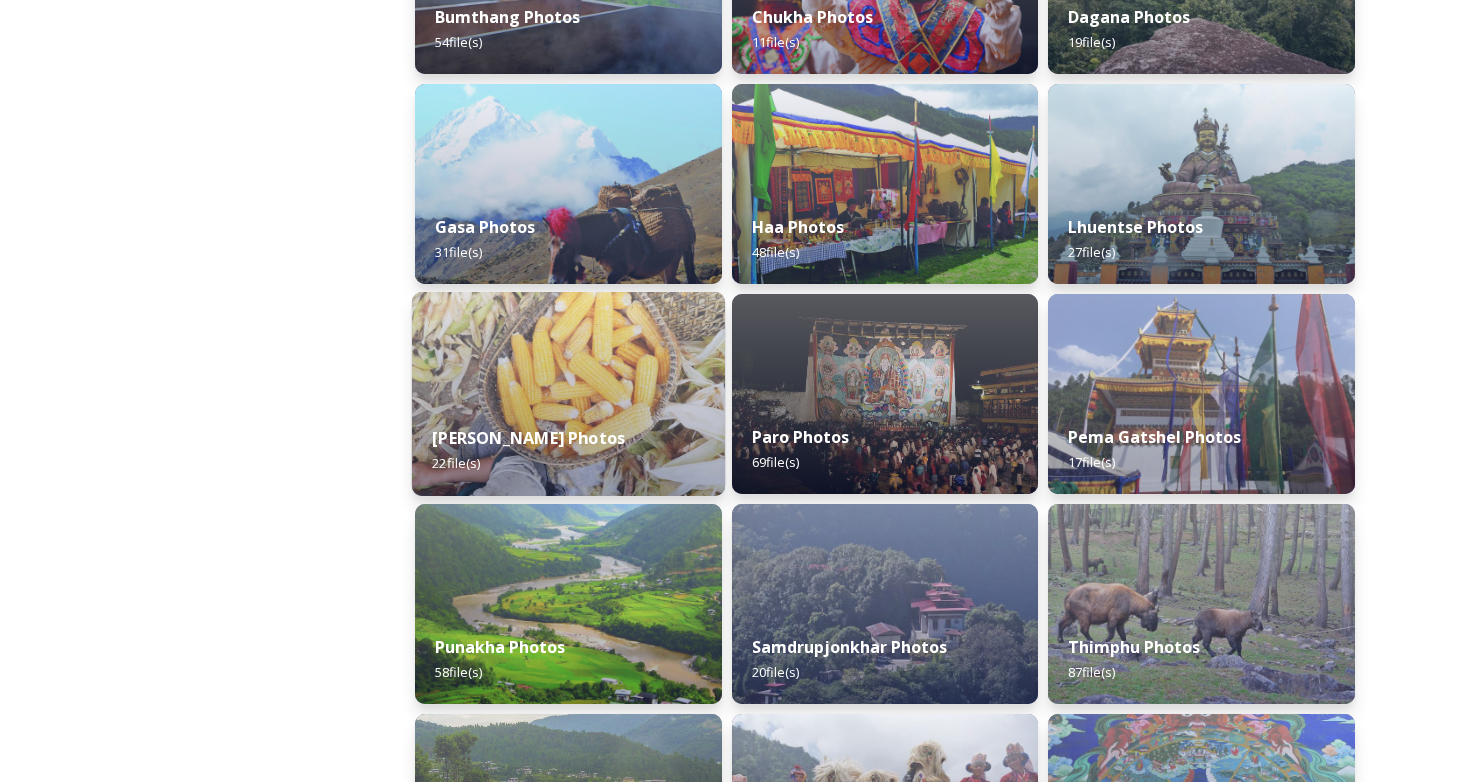 click on "[PERSON_NAME] Photos 22  file(s)" at bounding box center (568, 450) 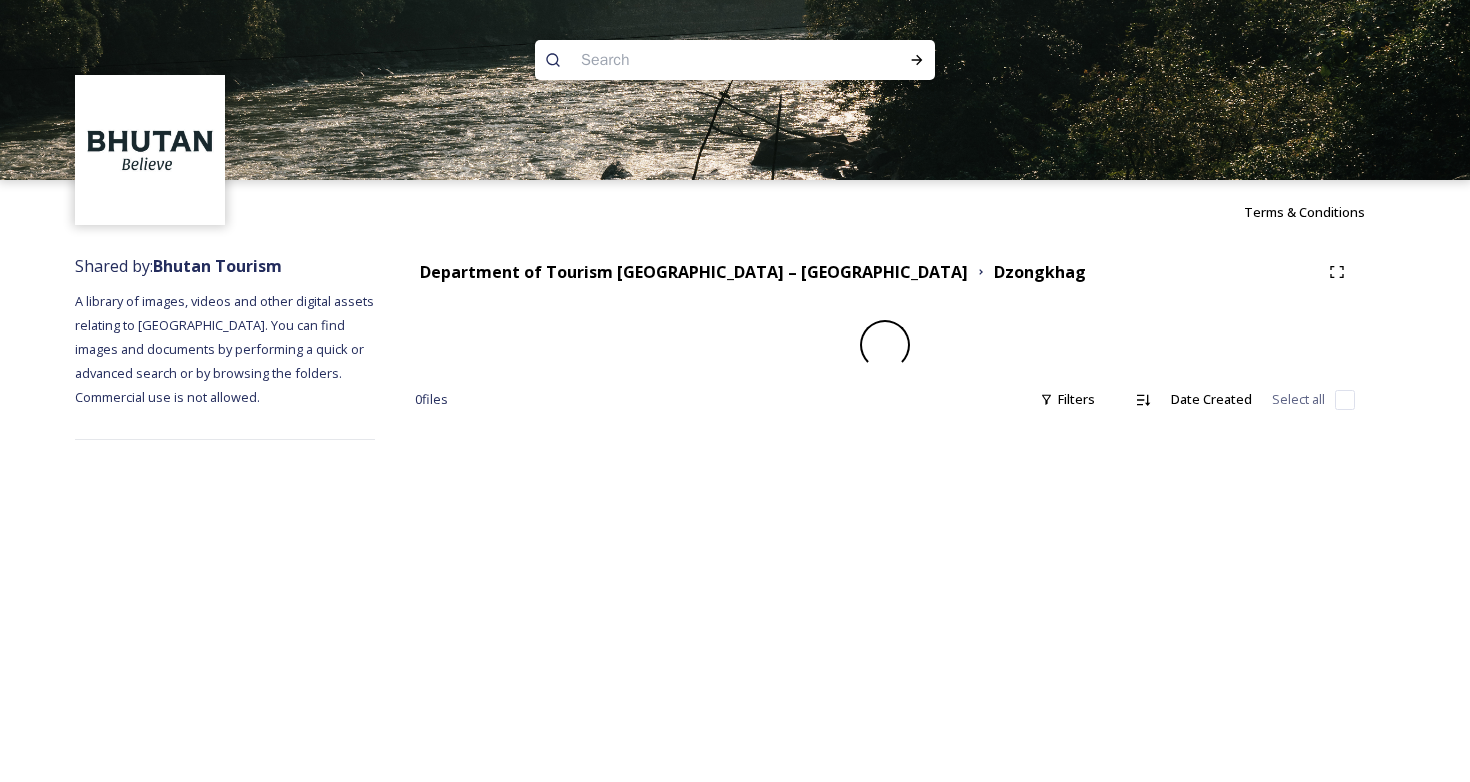 scroll, scrollTop: 0, scrollLeft: 0, axis: both 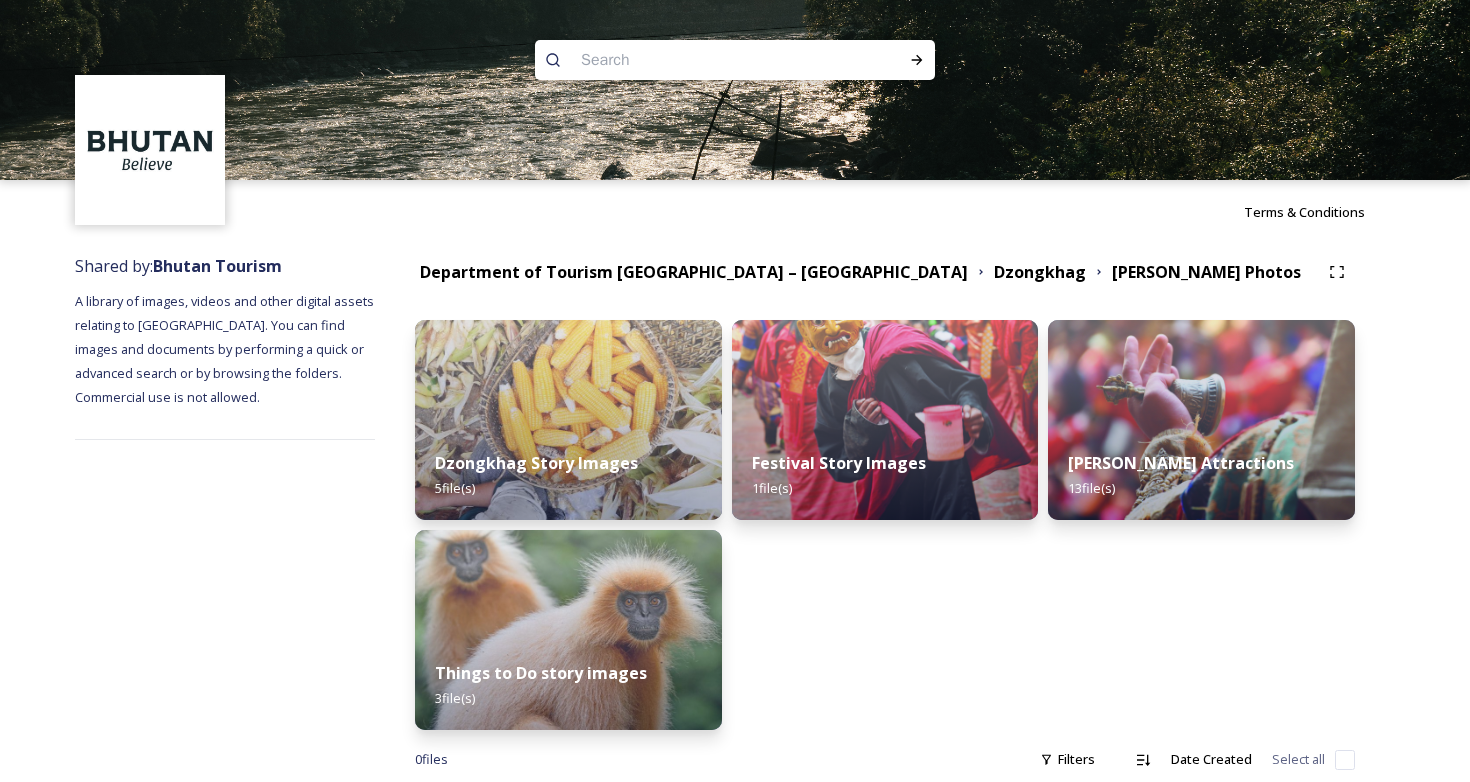 click on "Dzongkhag Story Images 5  file(s)" at bounding box center (568, 475) 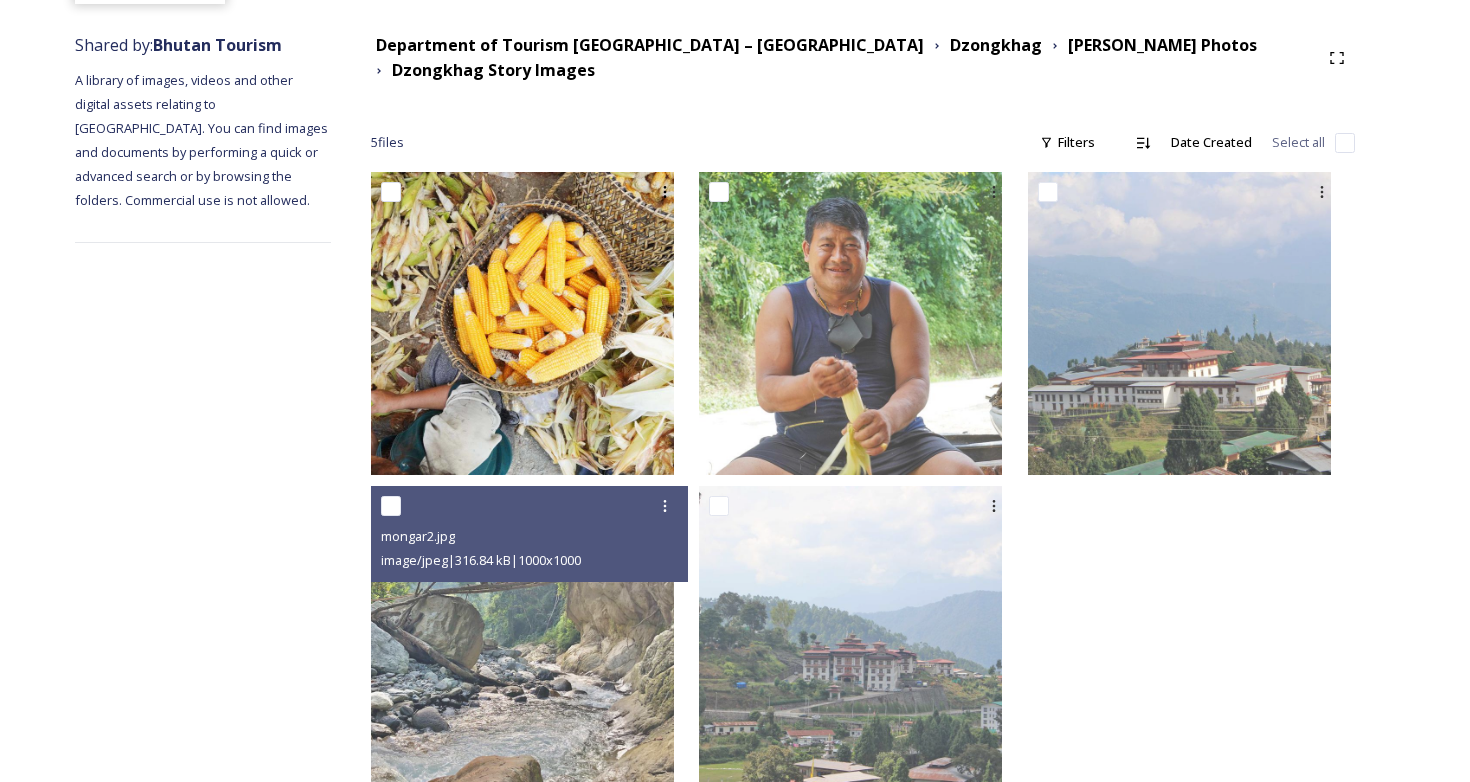 scroll, scrollTop: 258, scrollLeft: 0, axis: vertical 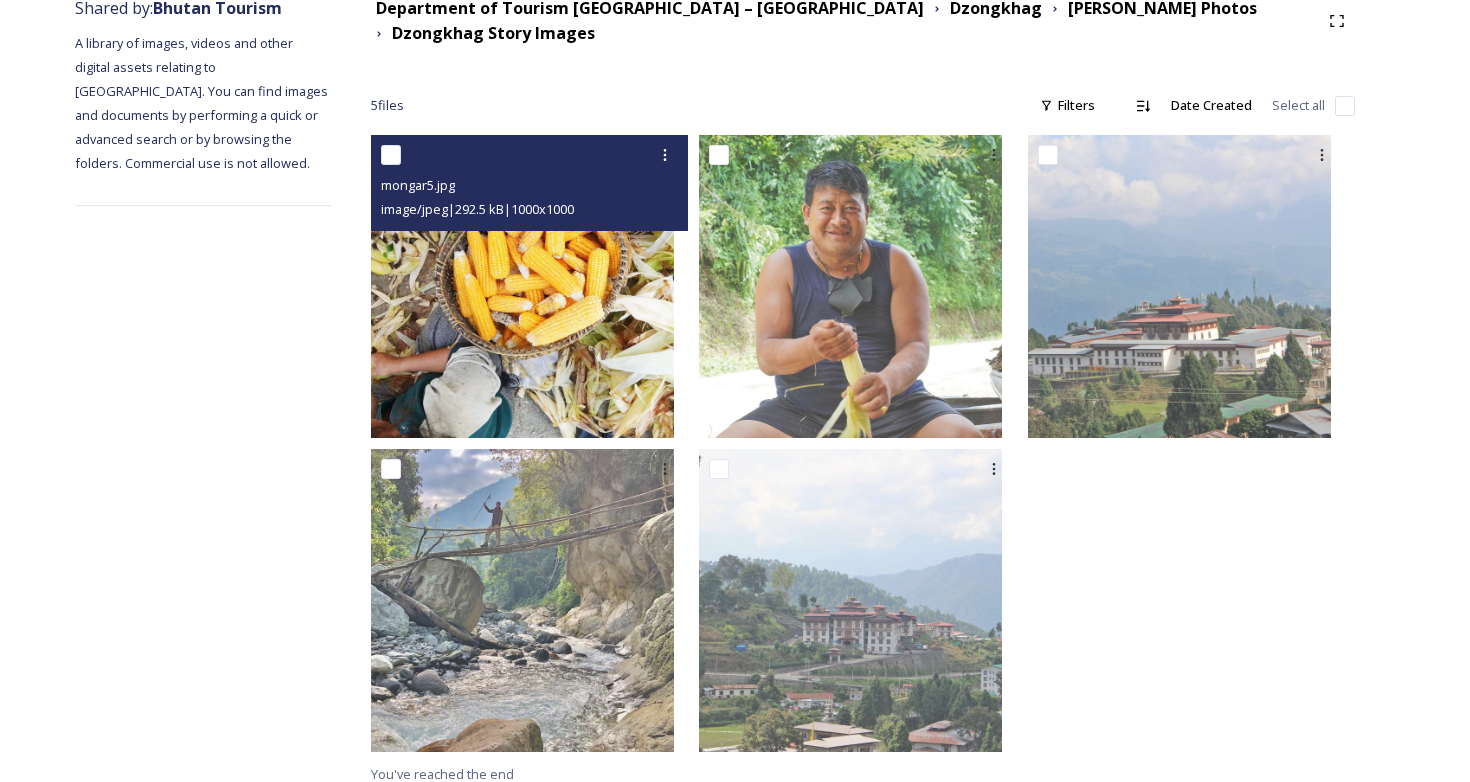 click at bounding box center [522, 286] 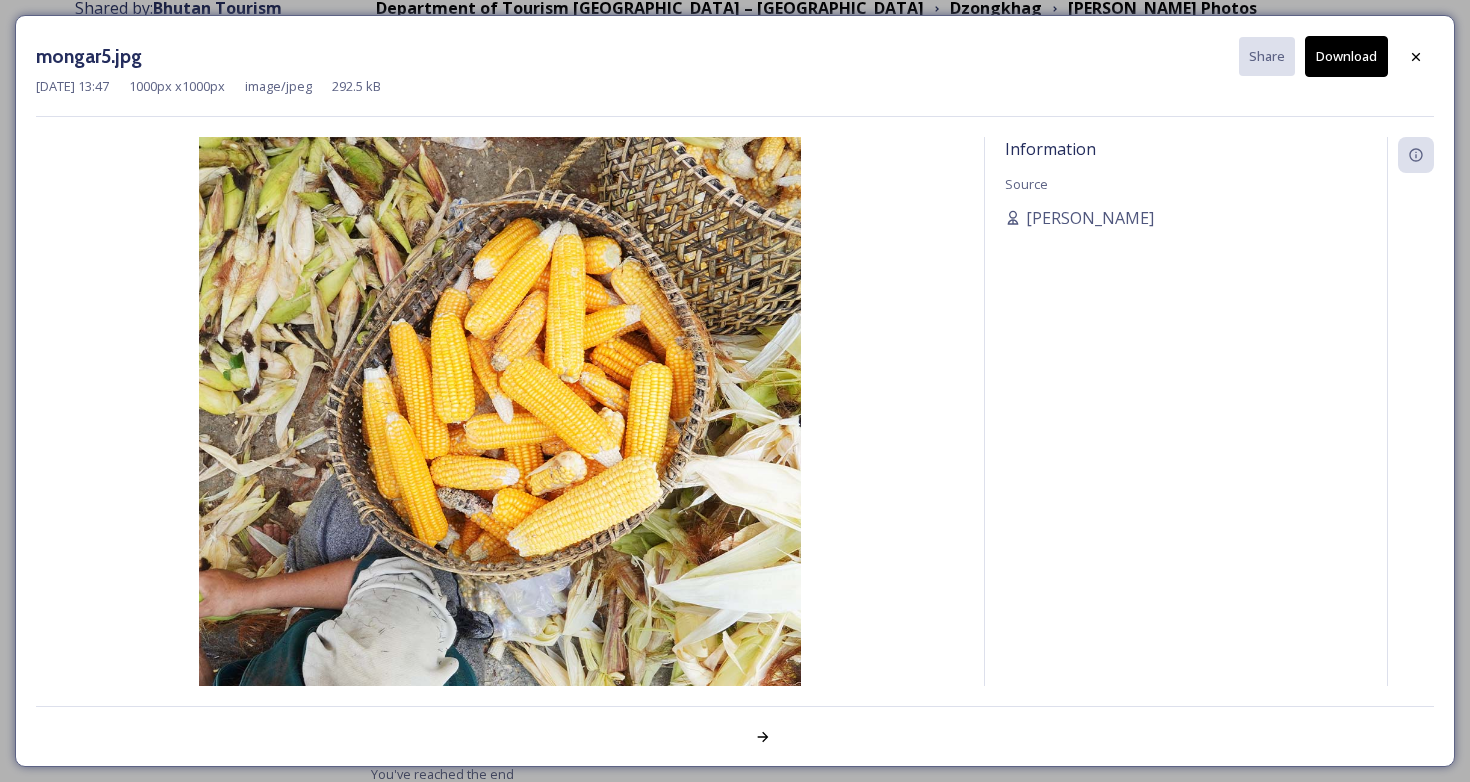 click on "Download" at bounding box center (1346, 56) 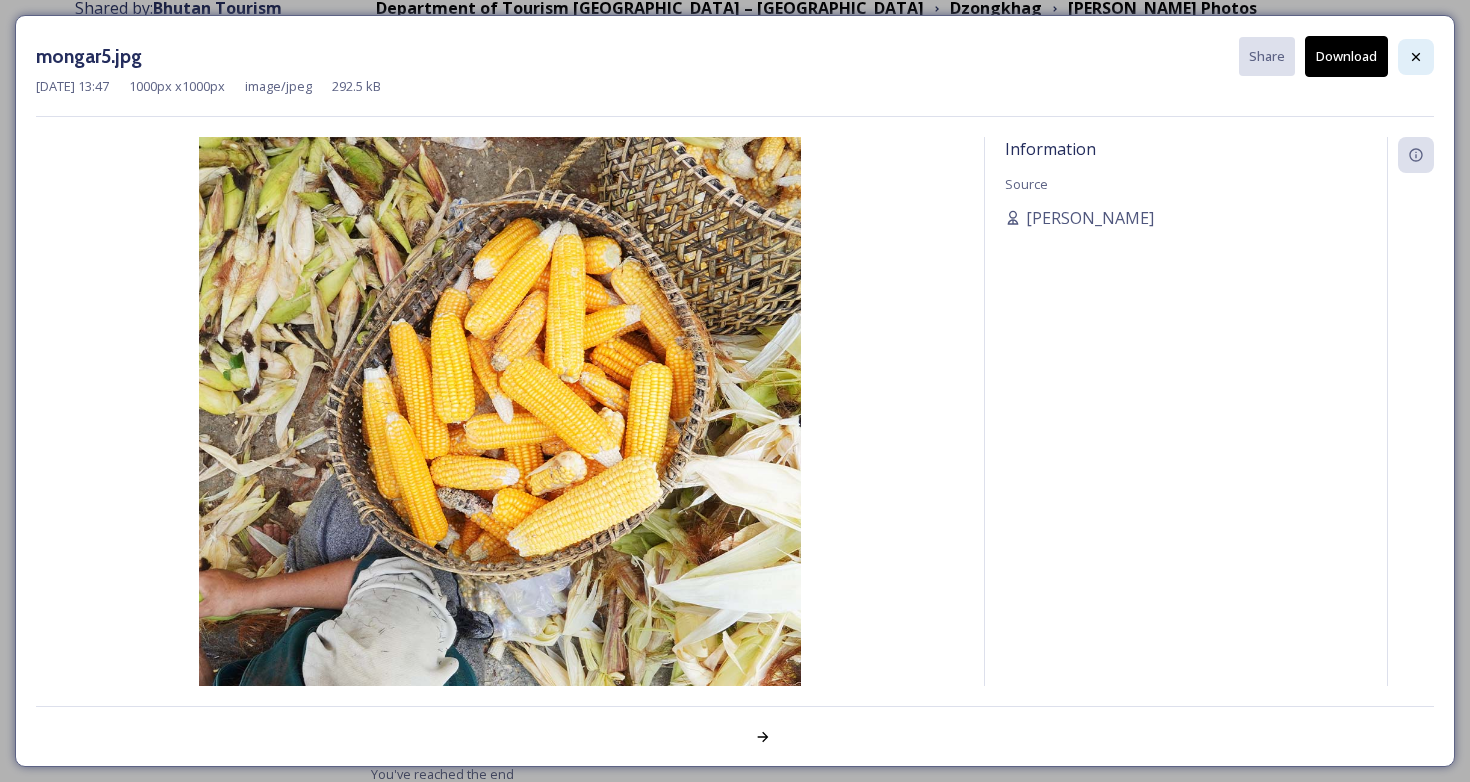 click 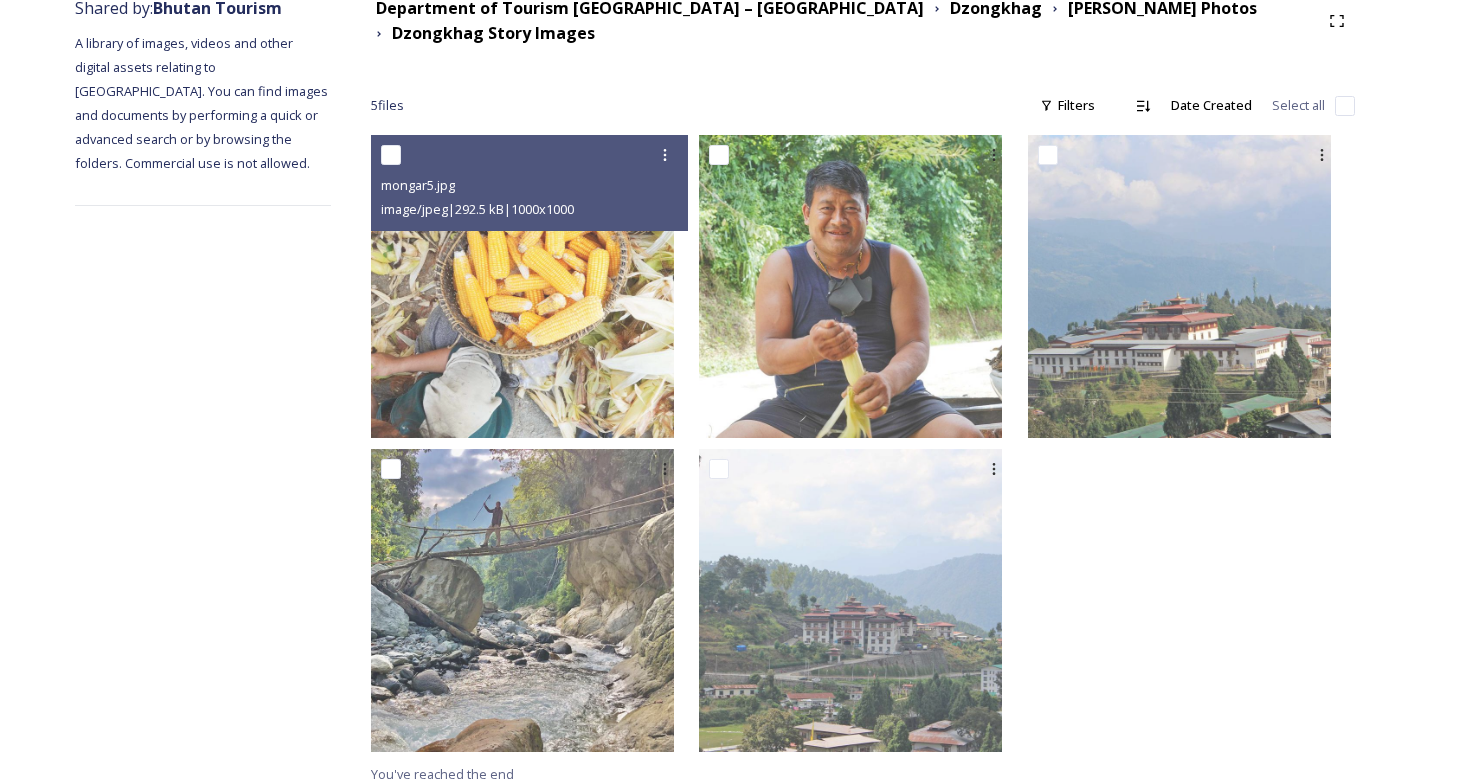 scroll, scrollTop: 0, scrollLeft: 0, axis: both 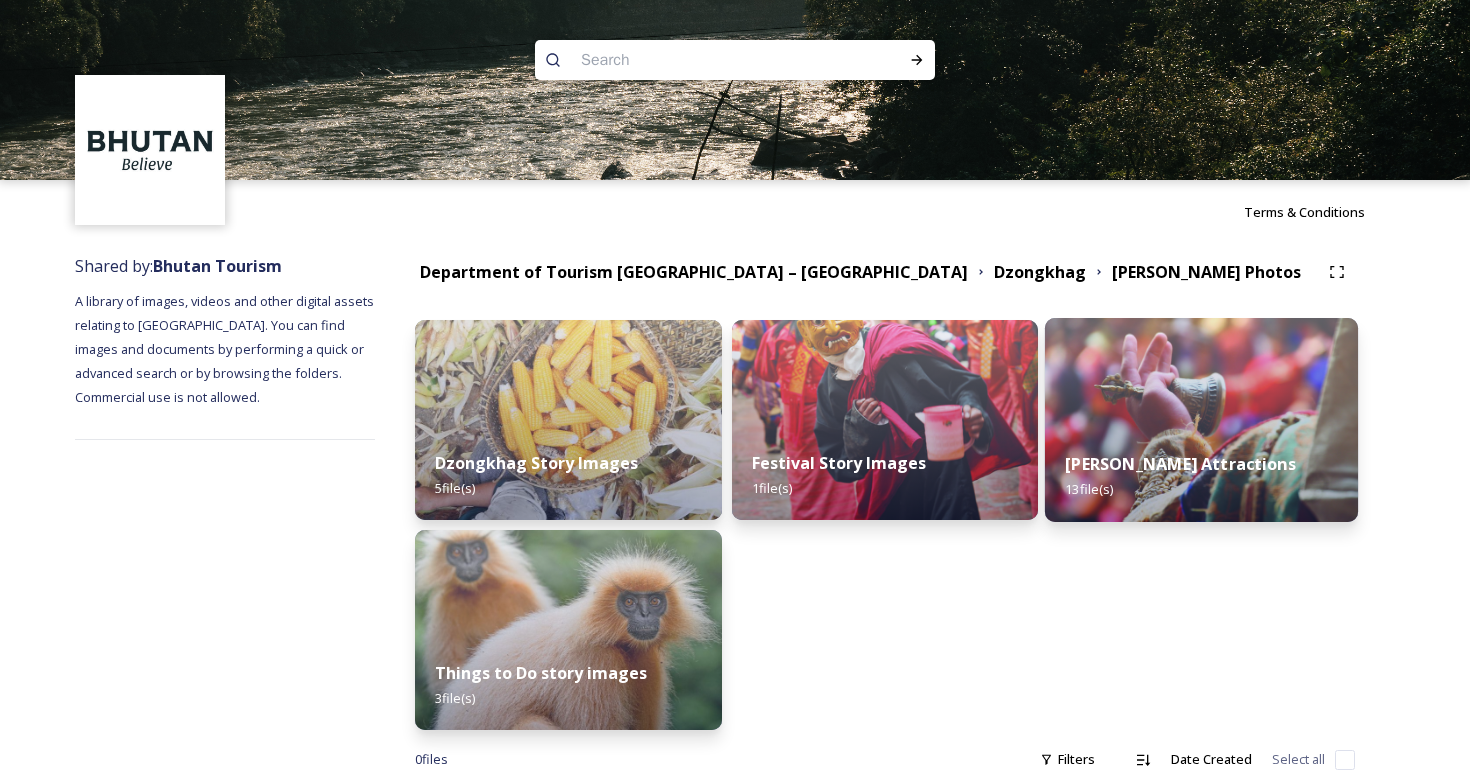 click on "[PERSON_NAME] Attractions" at bounding box center [1181, 464] 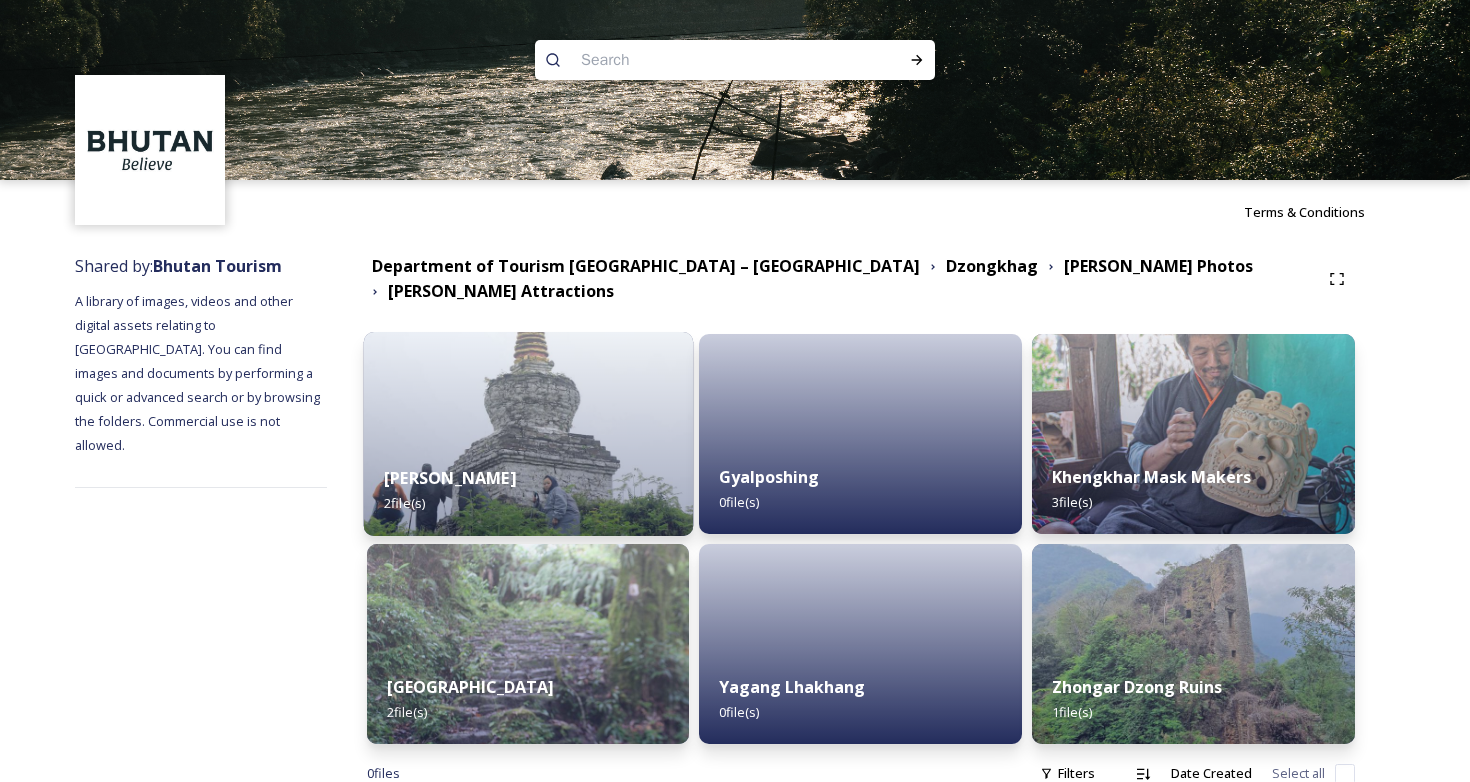 click at bounding box center [527, 434] 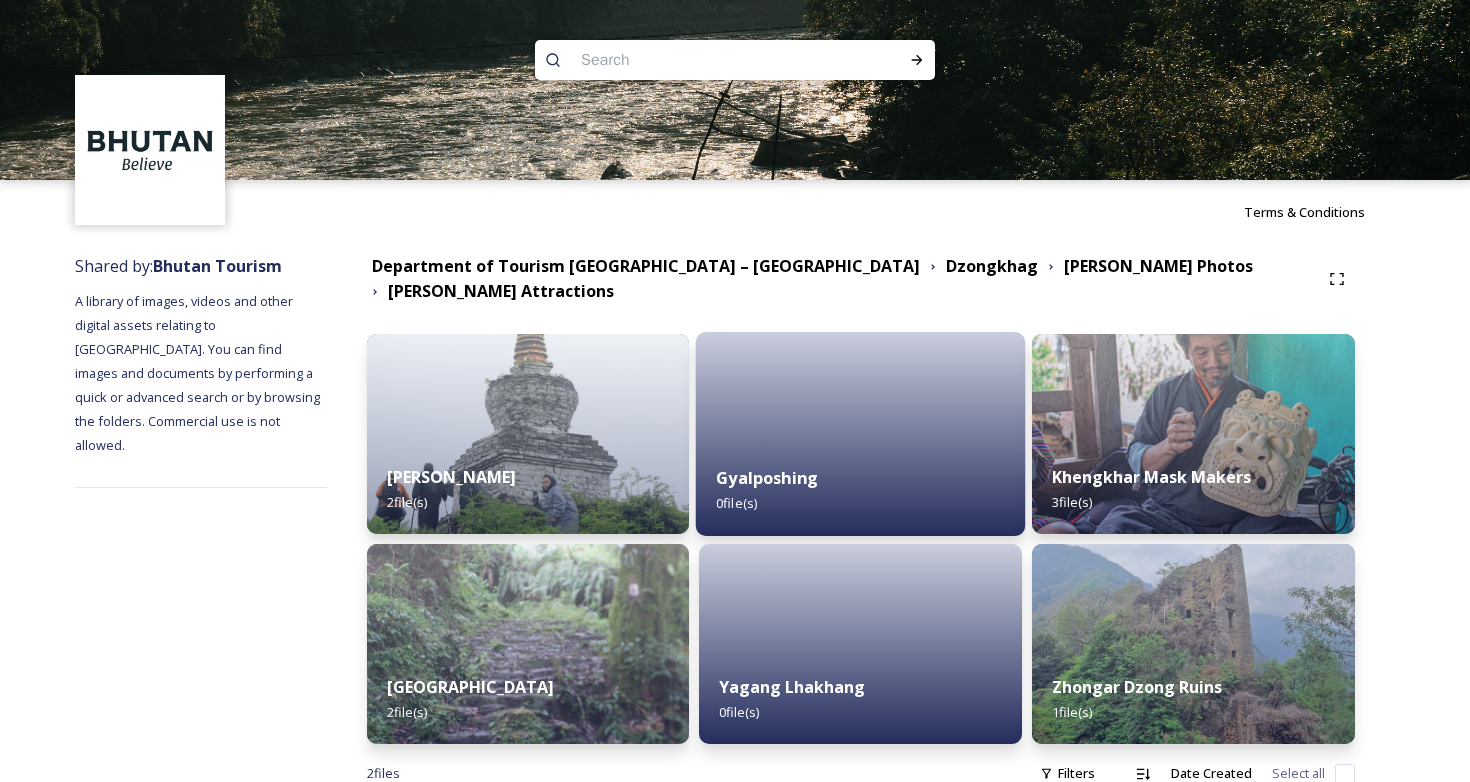 scroll, scrollTop: 67, scrollLeft: 0, axis: vertical 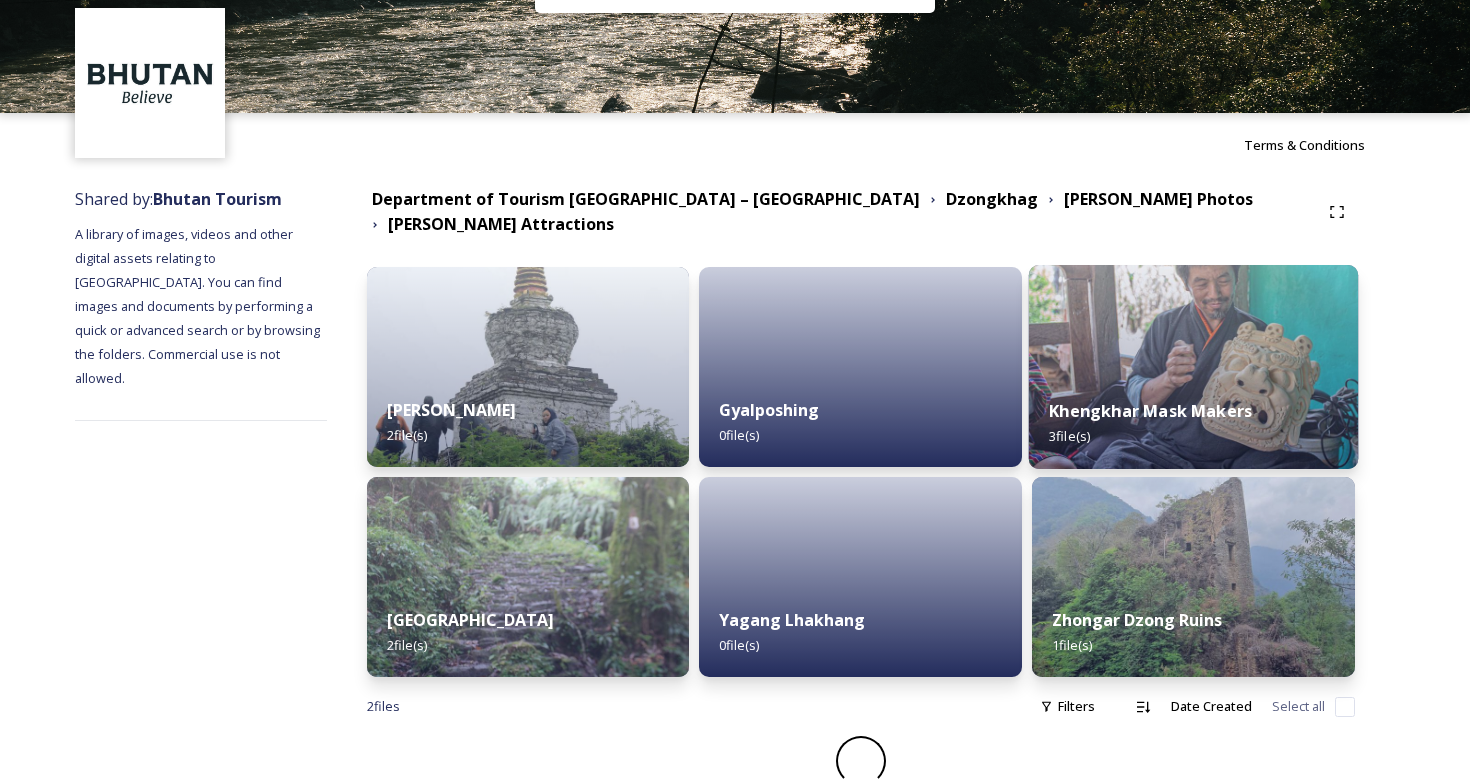 click at bounding box center (1193, 367) 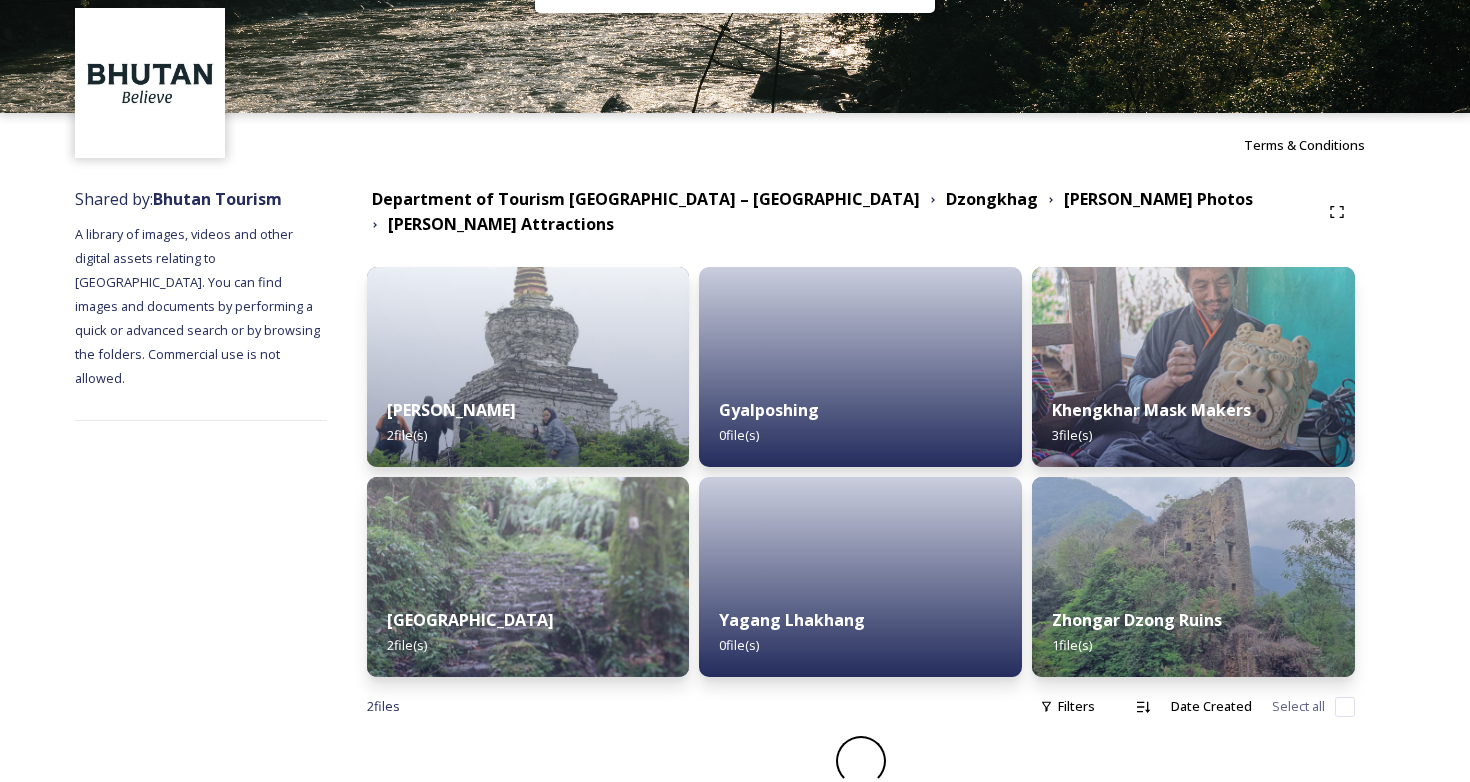 scroll, scrollTop: 0, scrollLeft: 0, axis: both 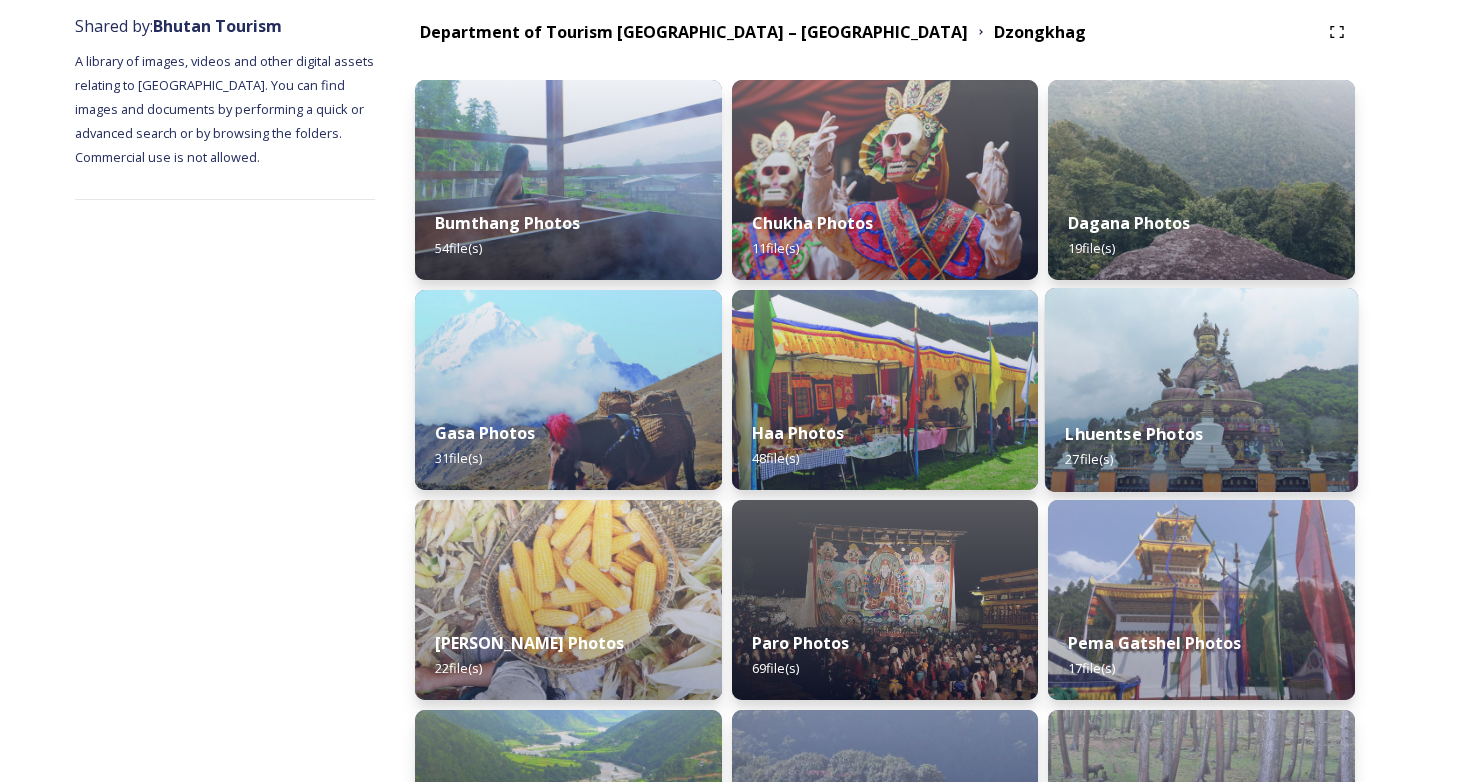 click on "Lhuentse Photos 27  file(s)" at bounding box center [1201, 446] 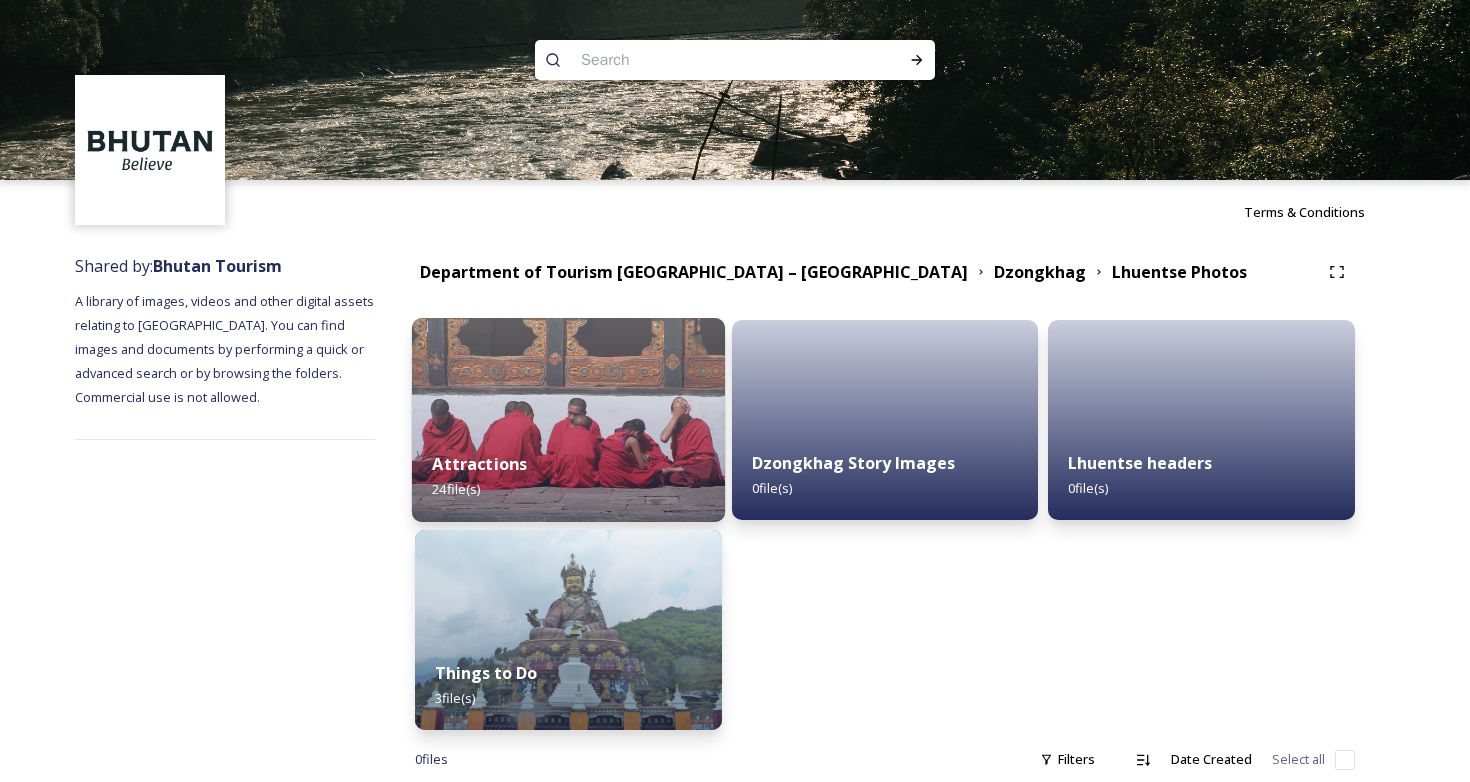 click on "Attractions 24  file(s)" at bounding box center (568, 476) 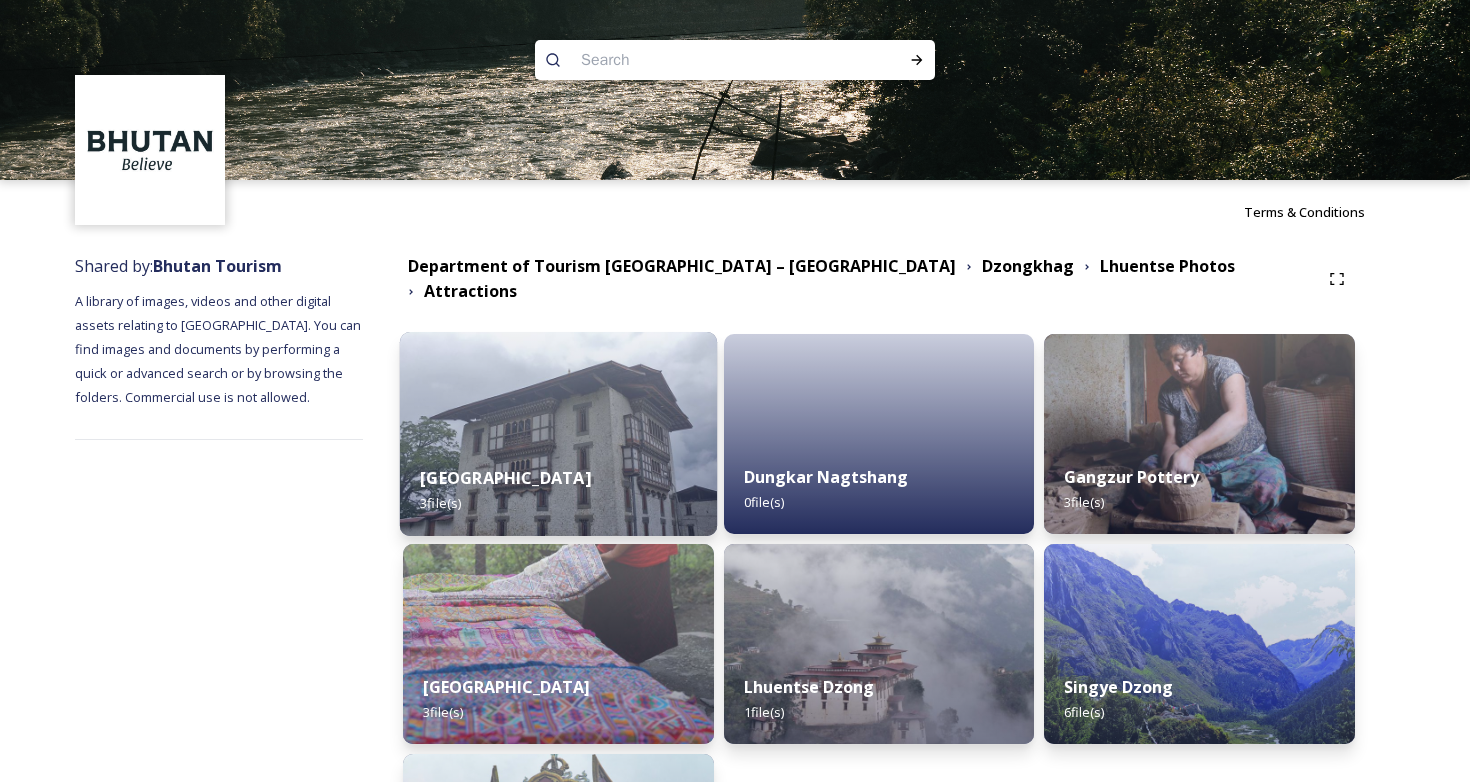 click at bounding box center (558, 434) 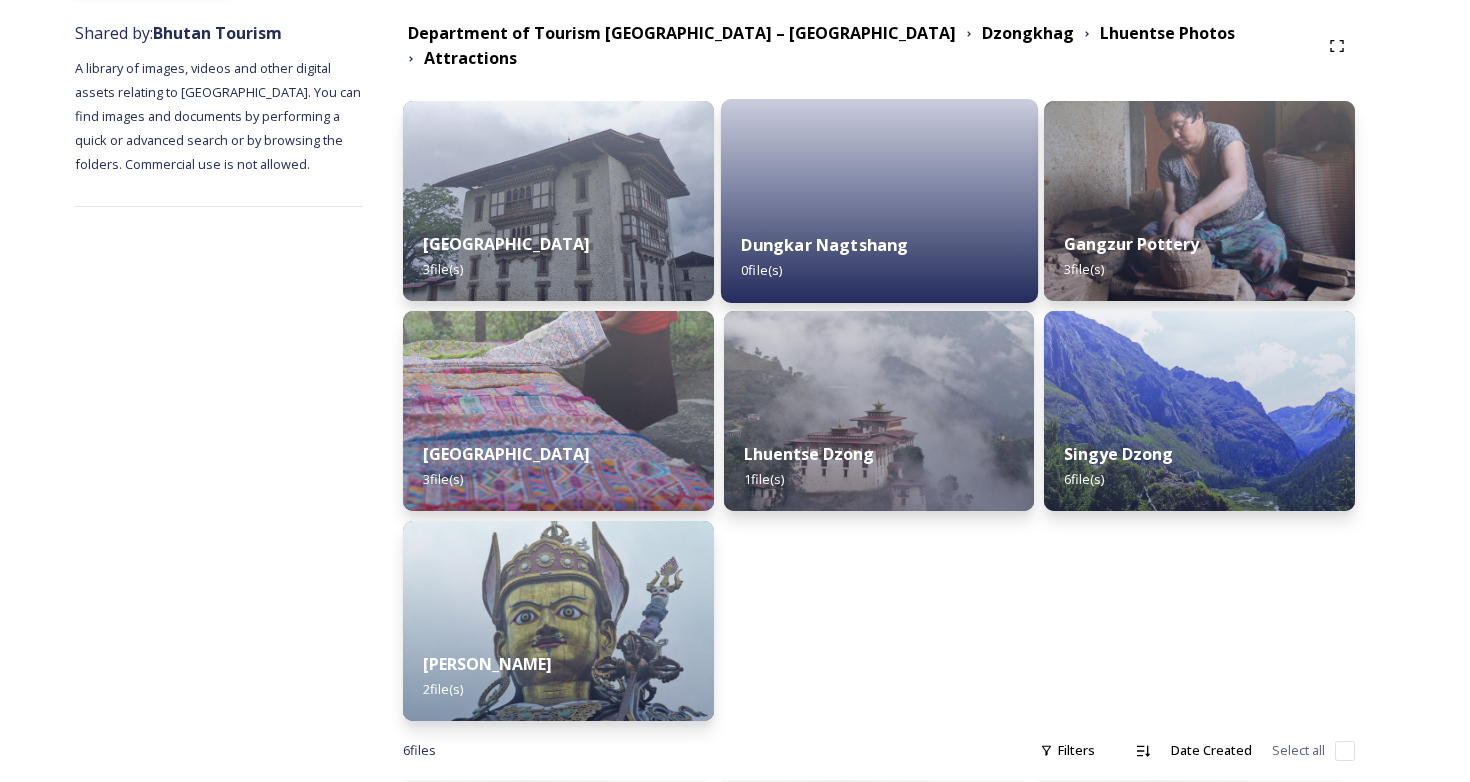scroll, scrollTop: 234, scrollLeft: 0, axis: vertical 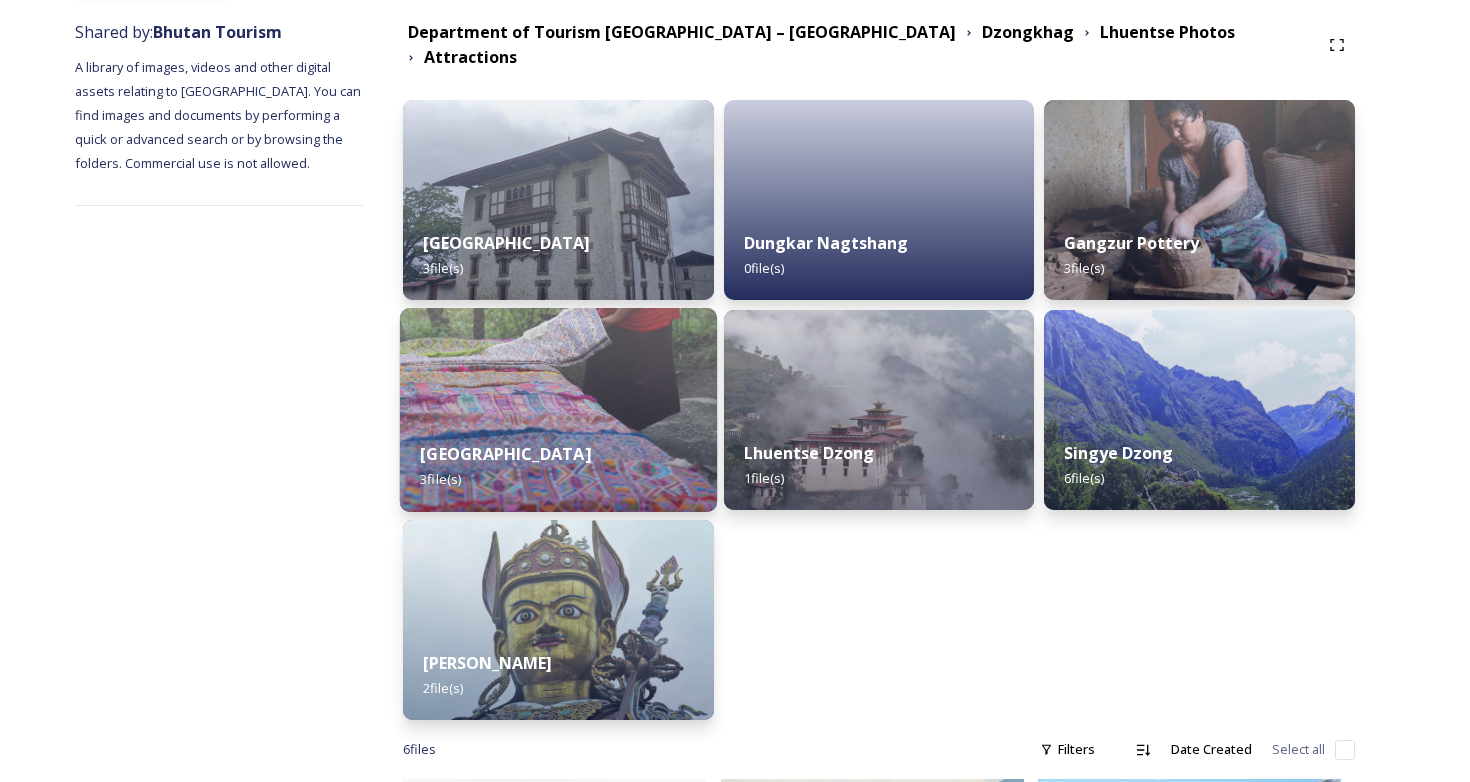 click at bounding box center [558, 410] 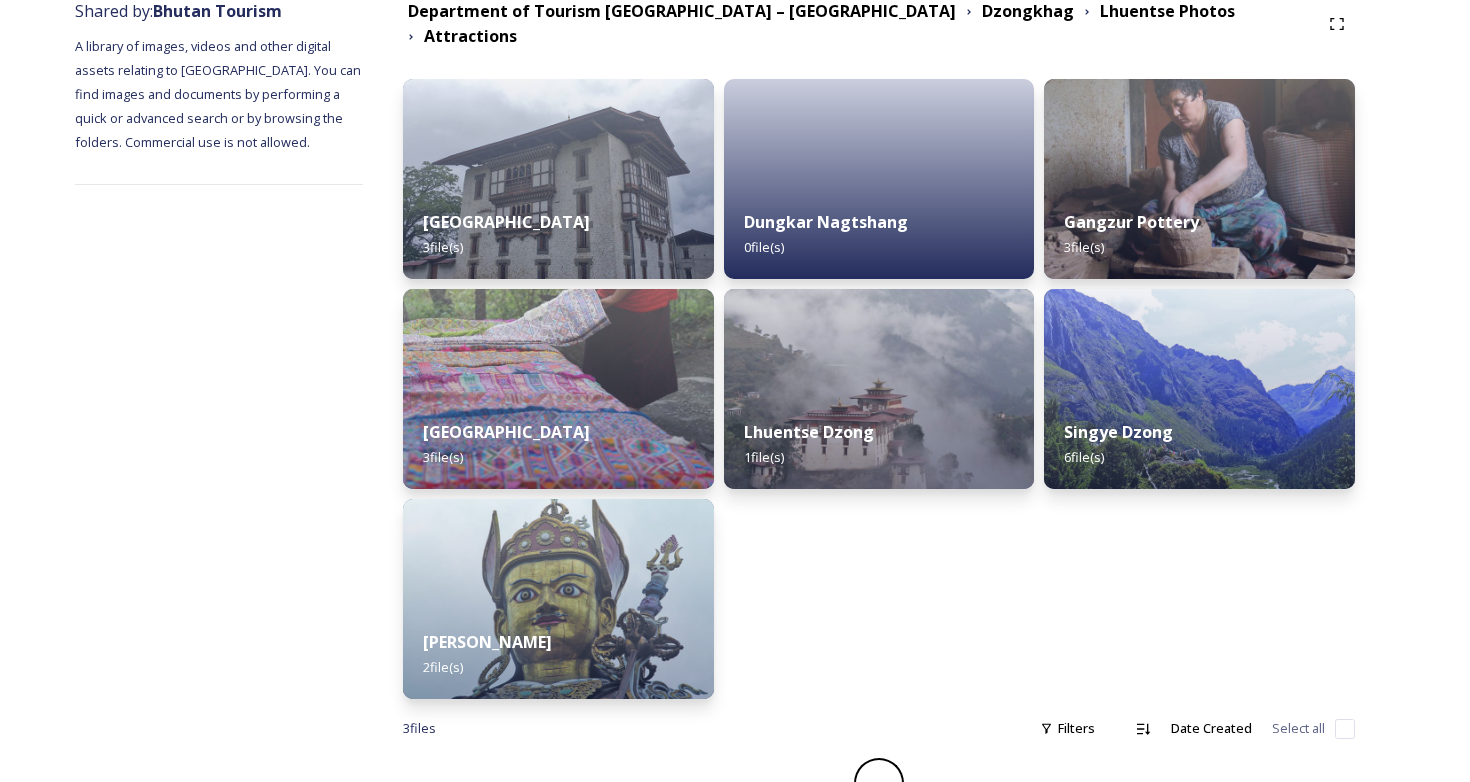 scroll, scrollTop: 261, scrollLeft: 0, axis: vertical 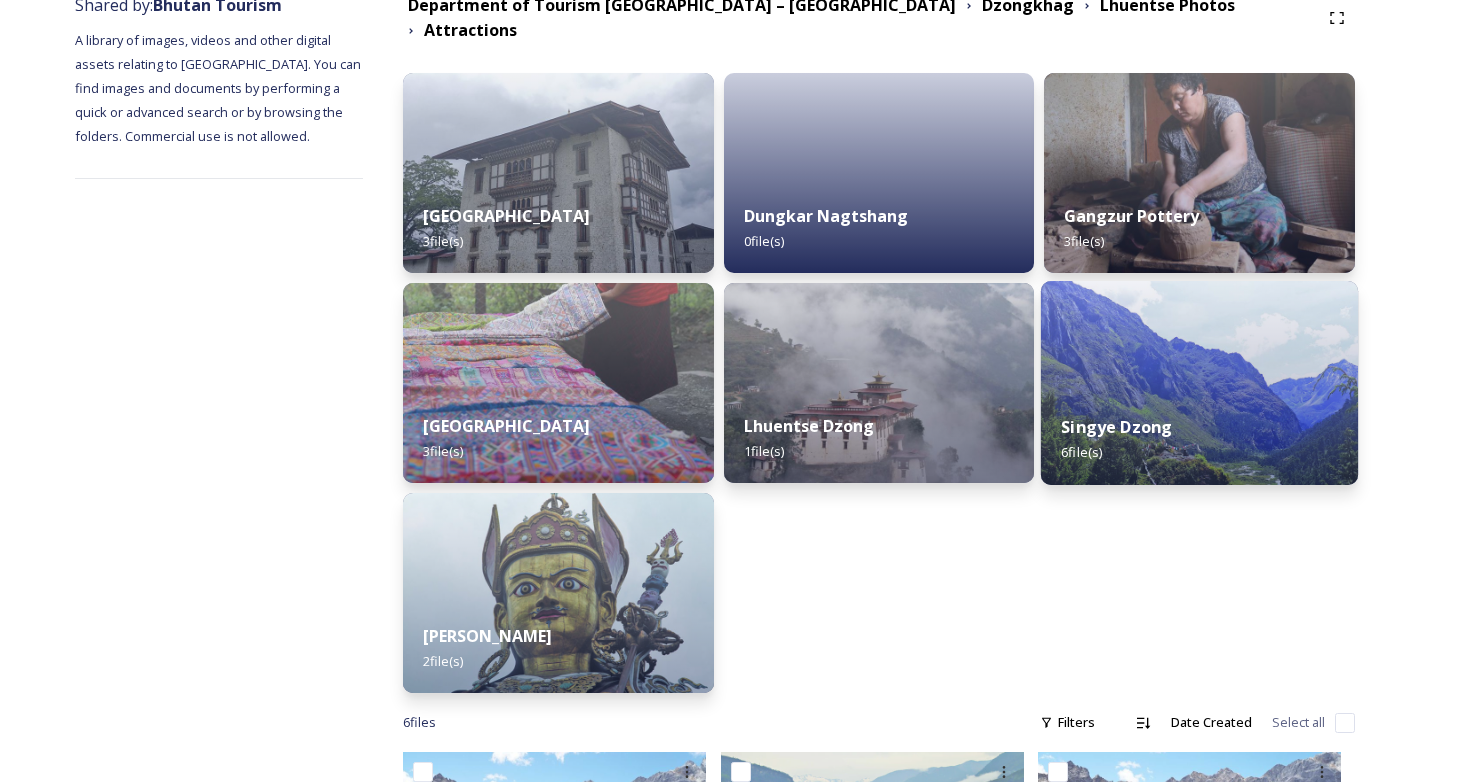 click on "Singye Dzong 6  file(s)" at bounding box center (1199, 439) 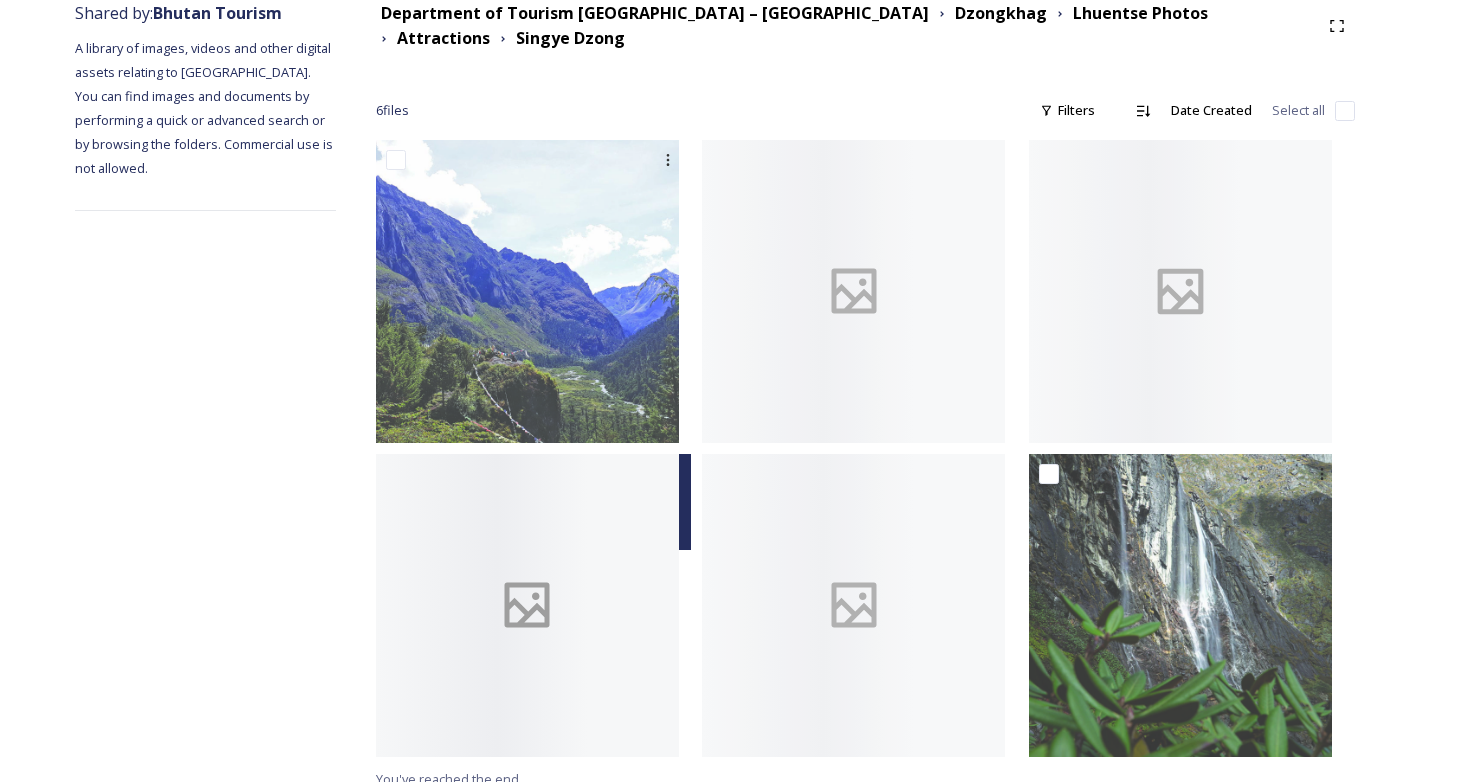 scroll, scrollTop: 270, scrollLeft: 0, axis: vertical 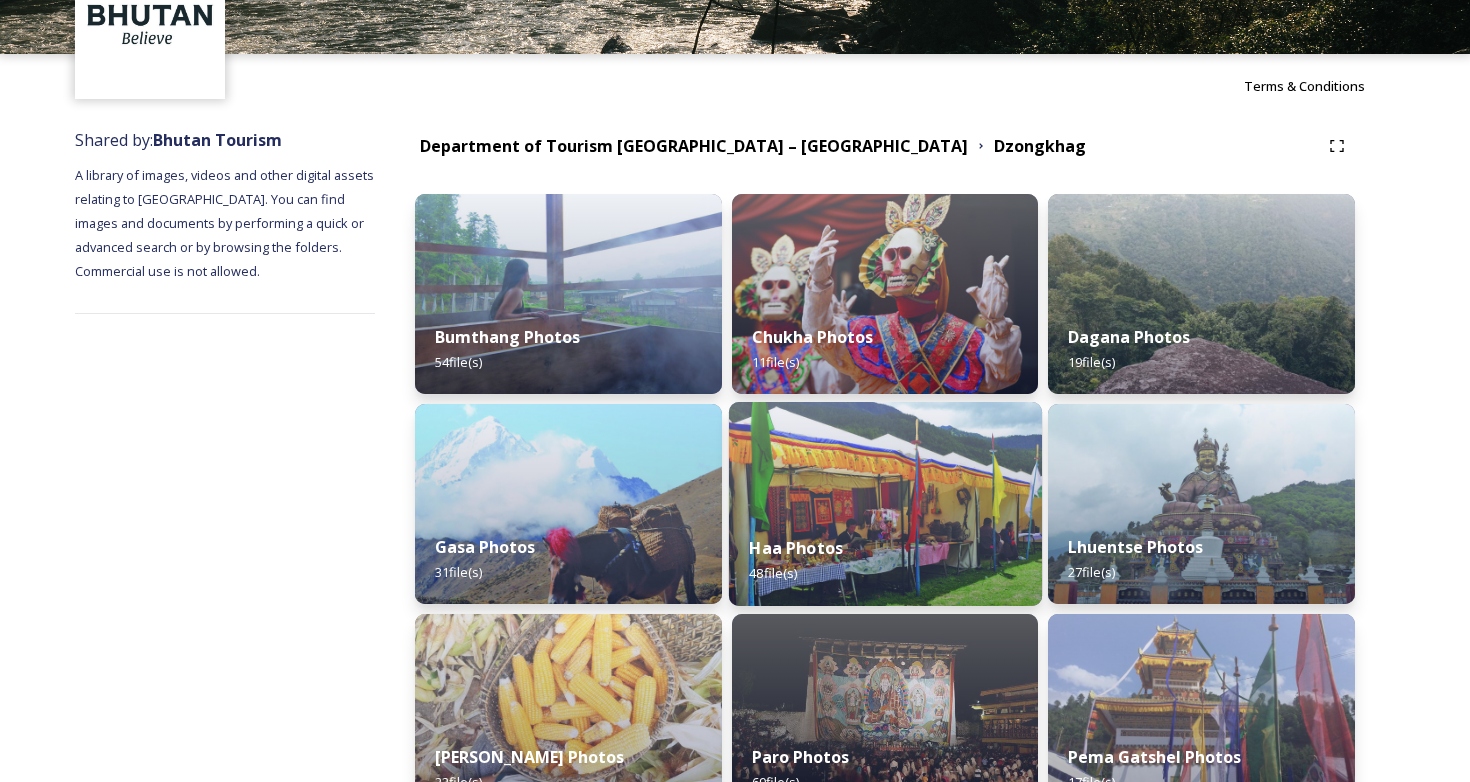 click on "Haa Photos 48  file(s)" at bounding box center (885, 560) 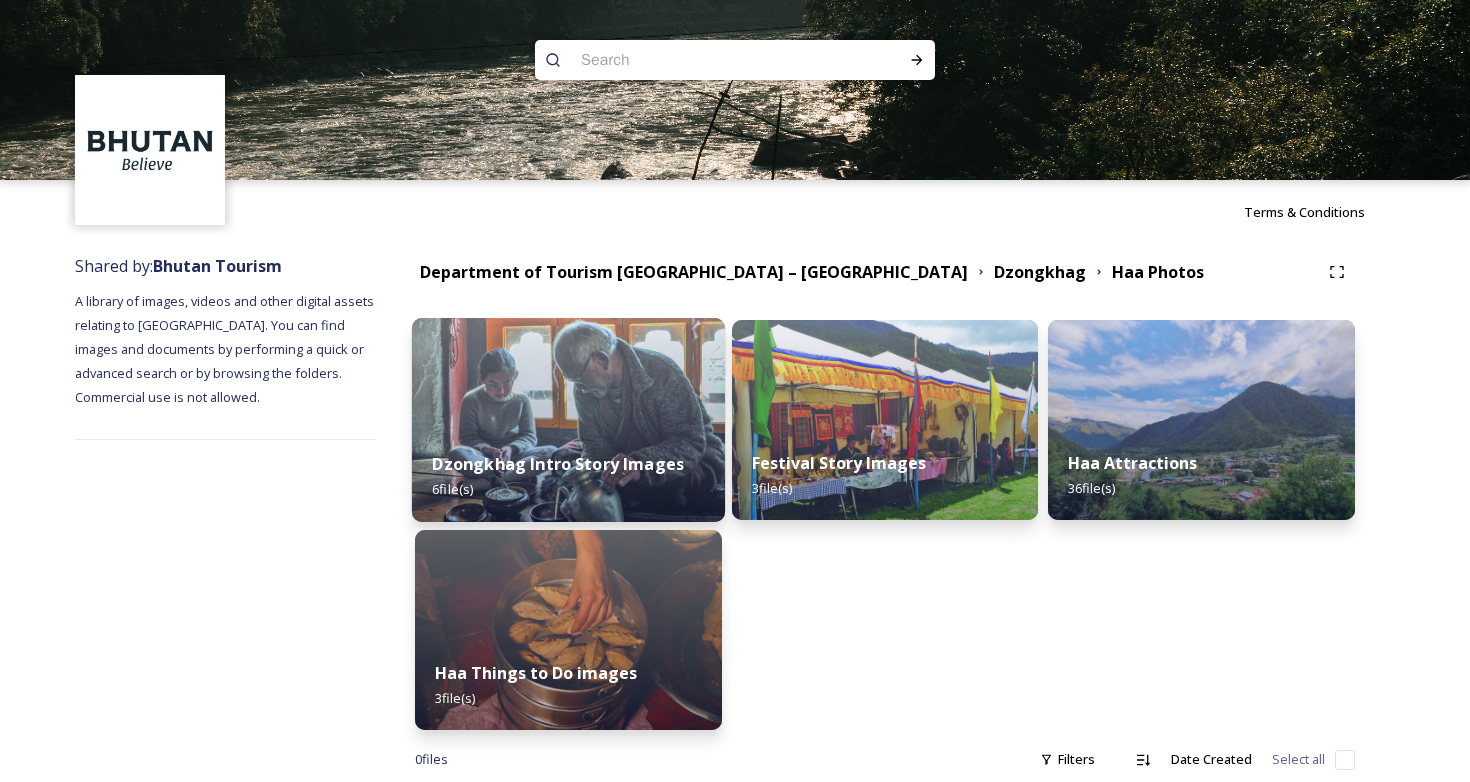 click on "Dzongkhag Intro Story Images" at bounding box center [558, 464] 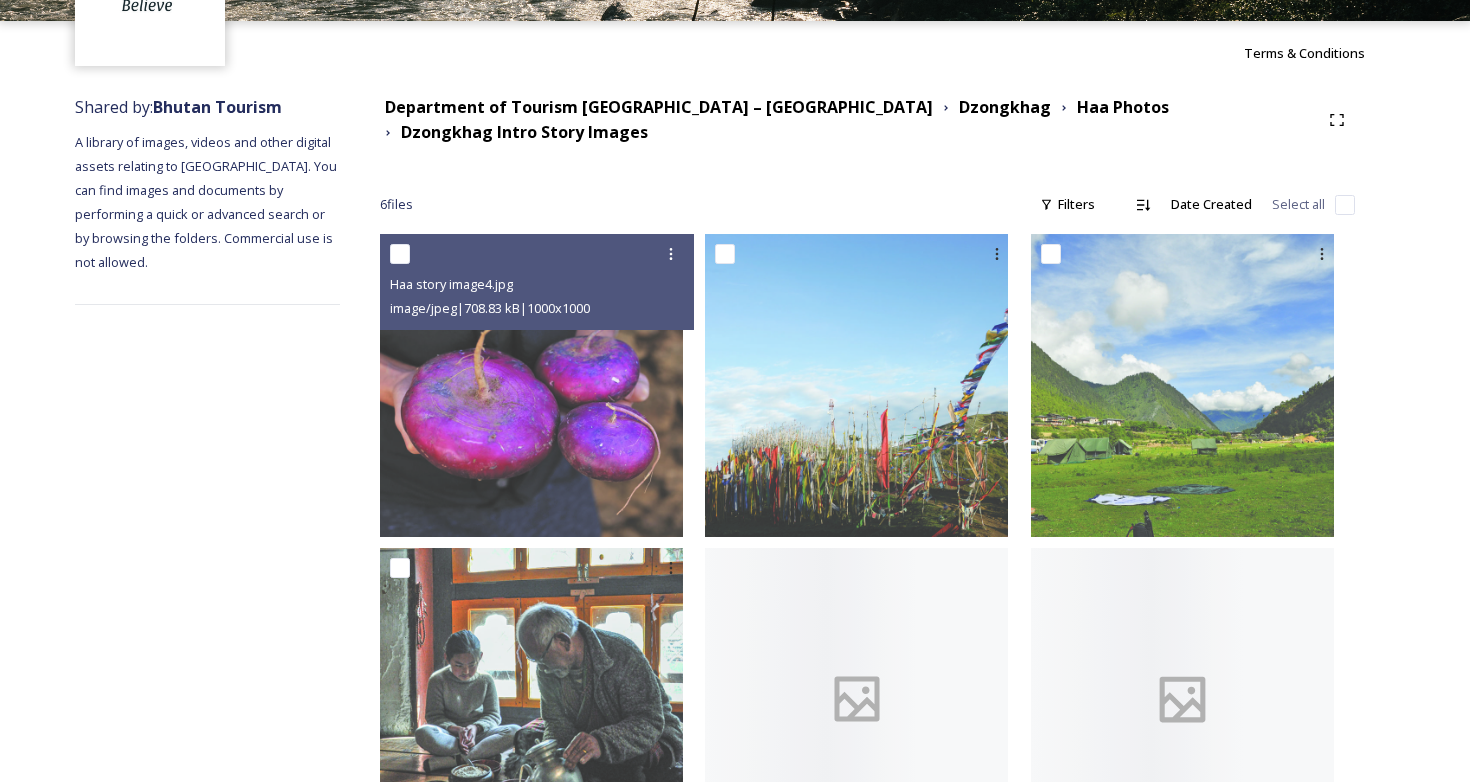 scroll, scrollTop: 258, scrollLeft: 0, axis: vertical 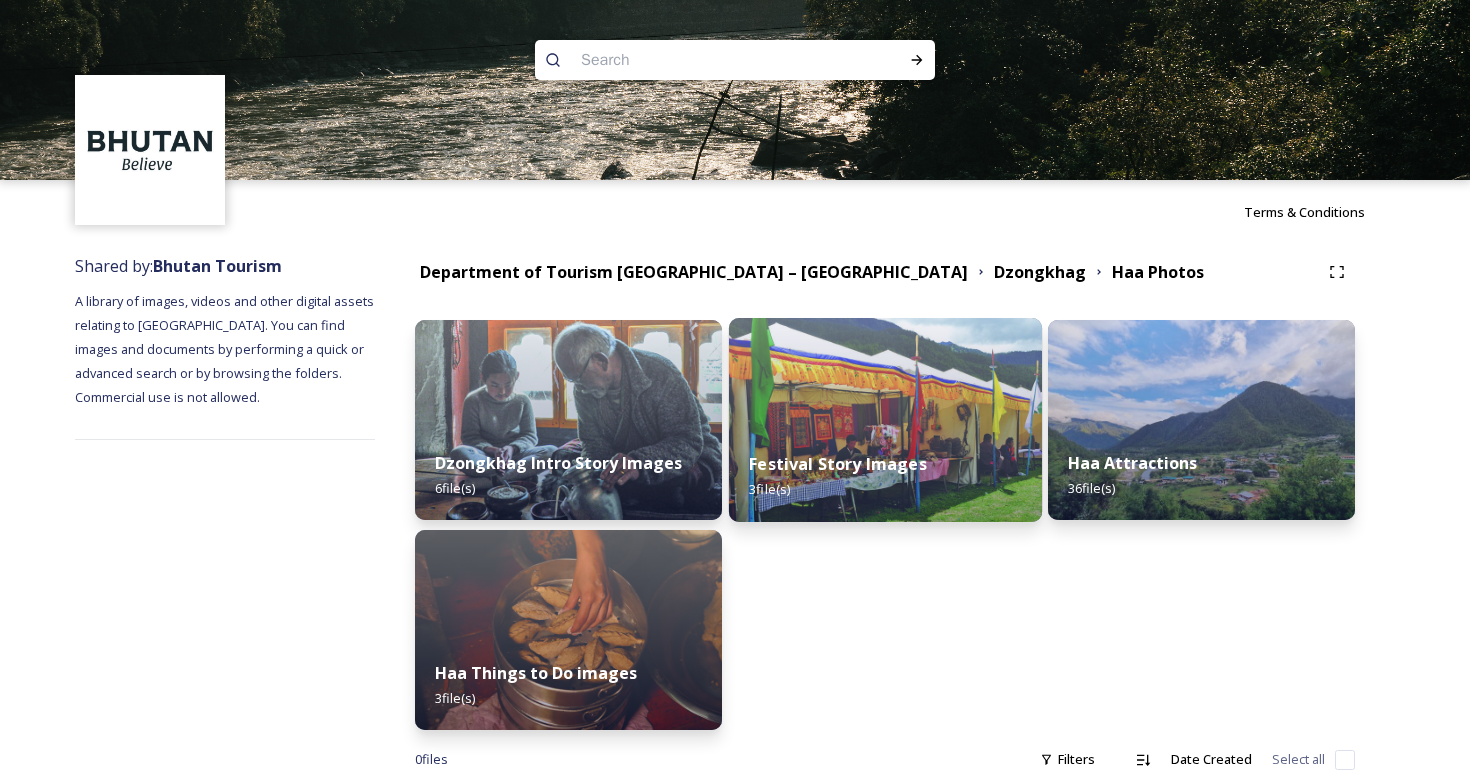 click at bounding box center (885, 420) 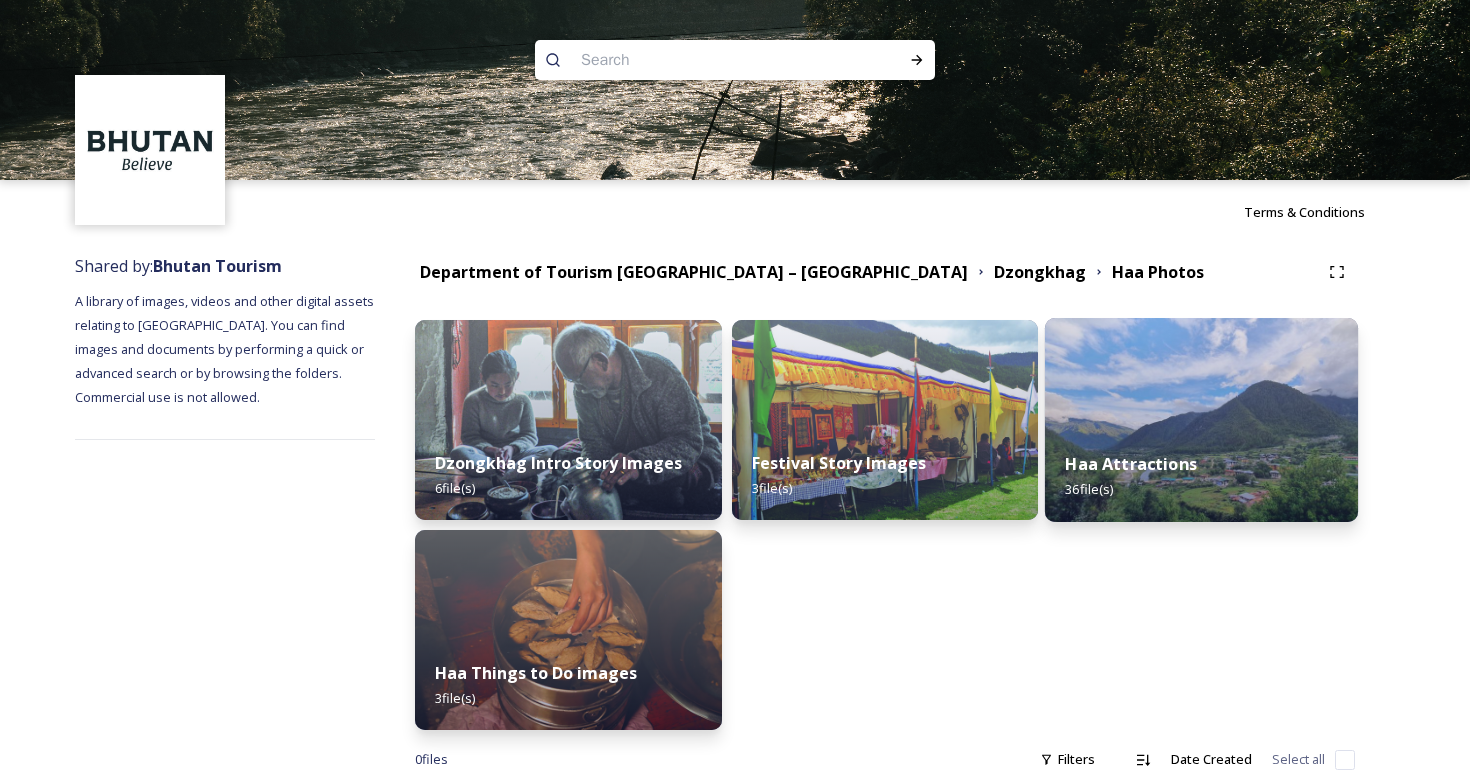 click on "Haa Attractions 36  file(s)" at bounding box center (1201, 476) 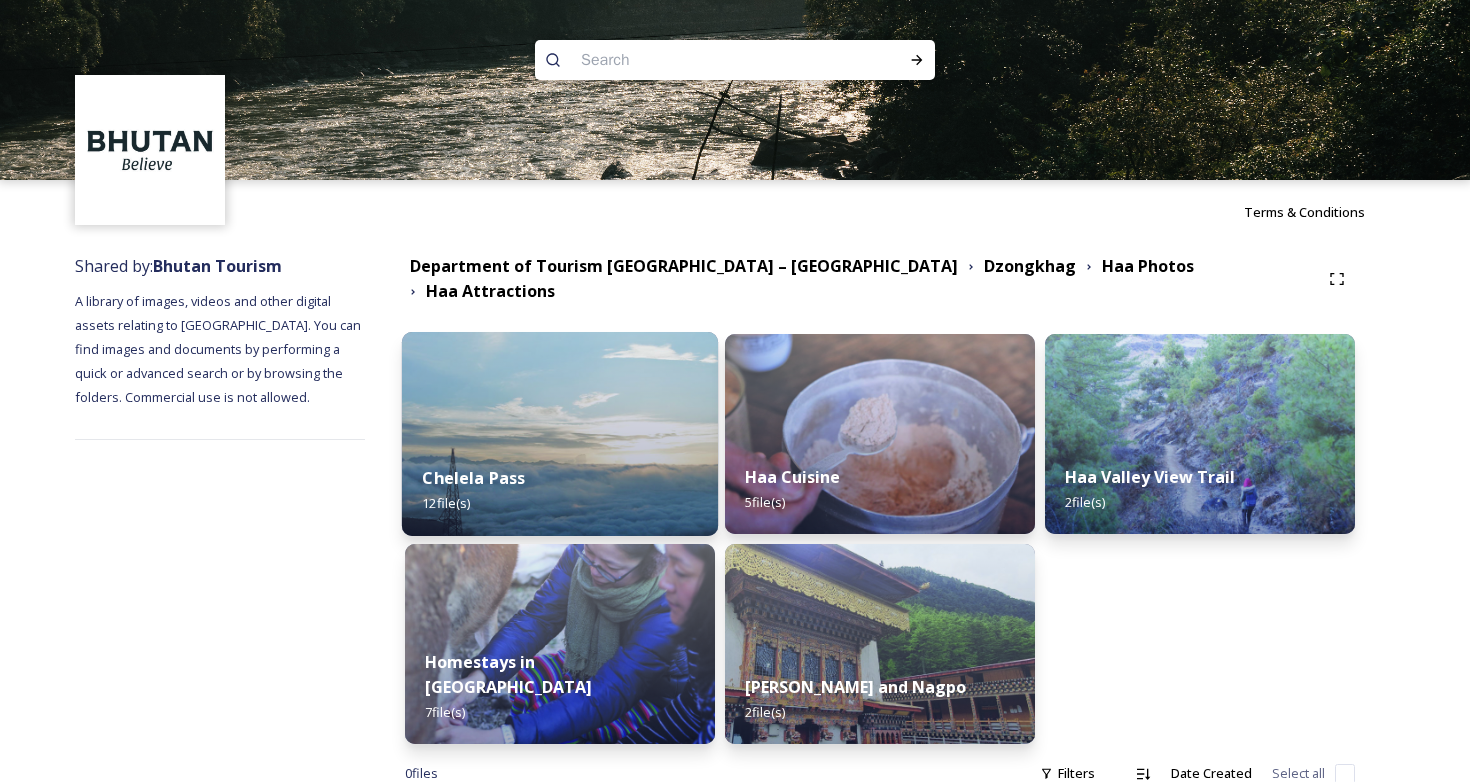 click at bounding box center [559, 434] 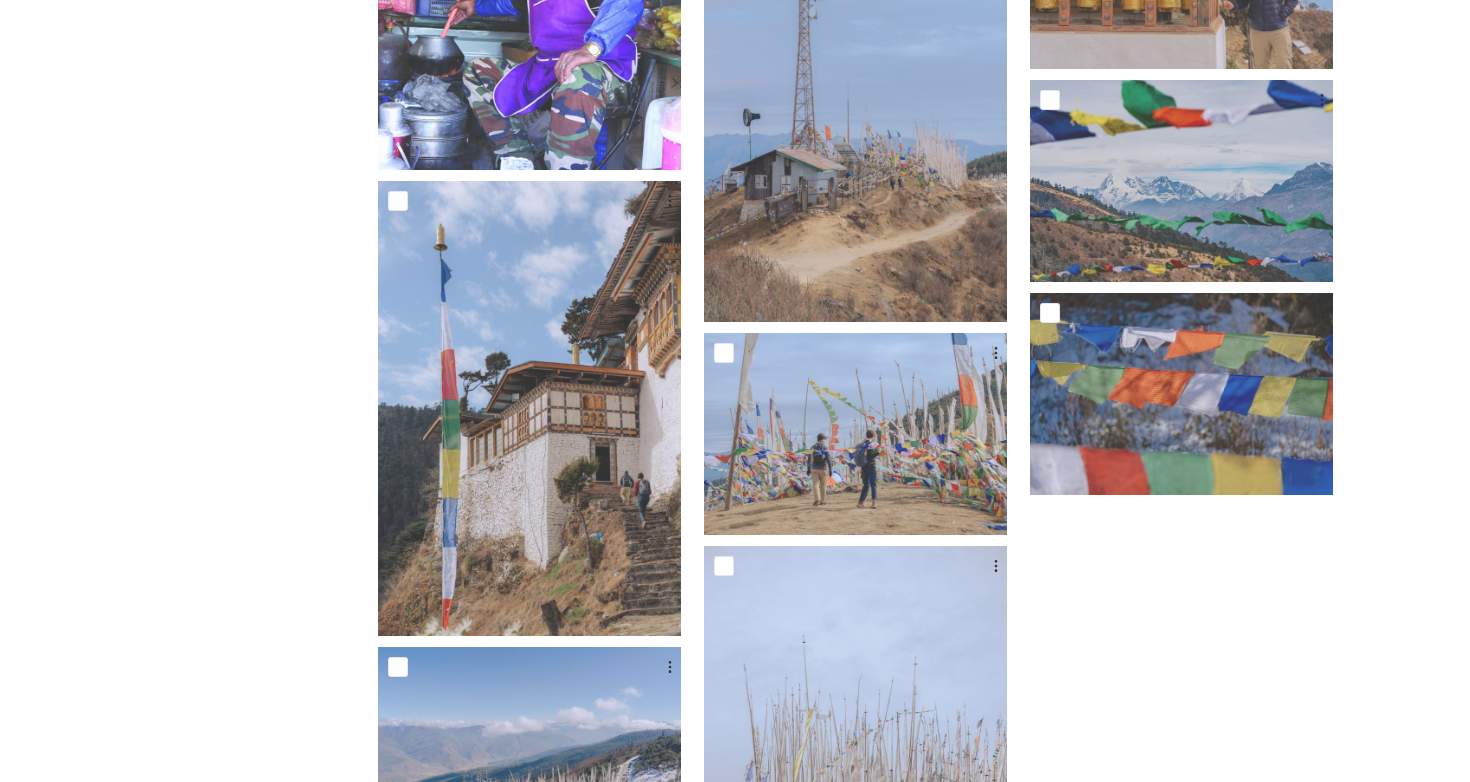 scroll, scrollTop: 1088, scrollLeft: 0, axis: vertical 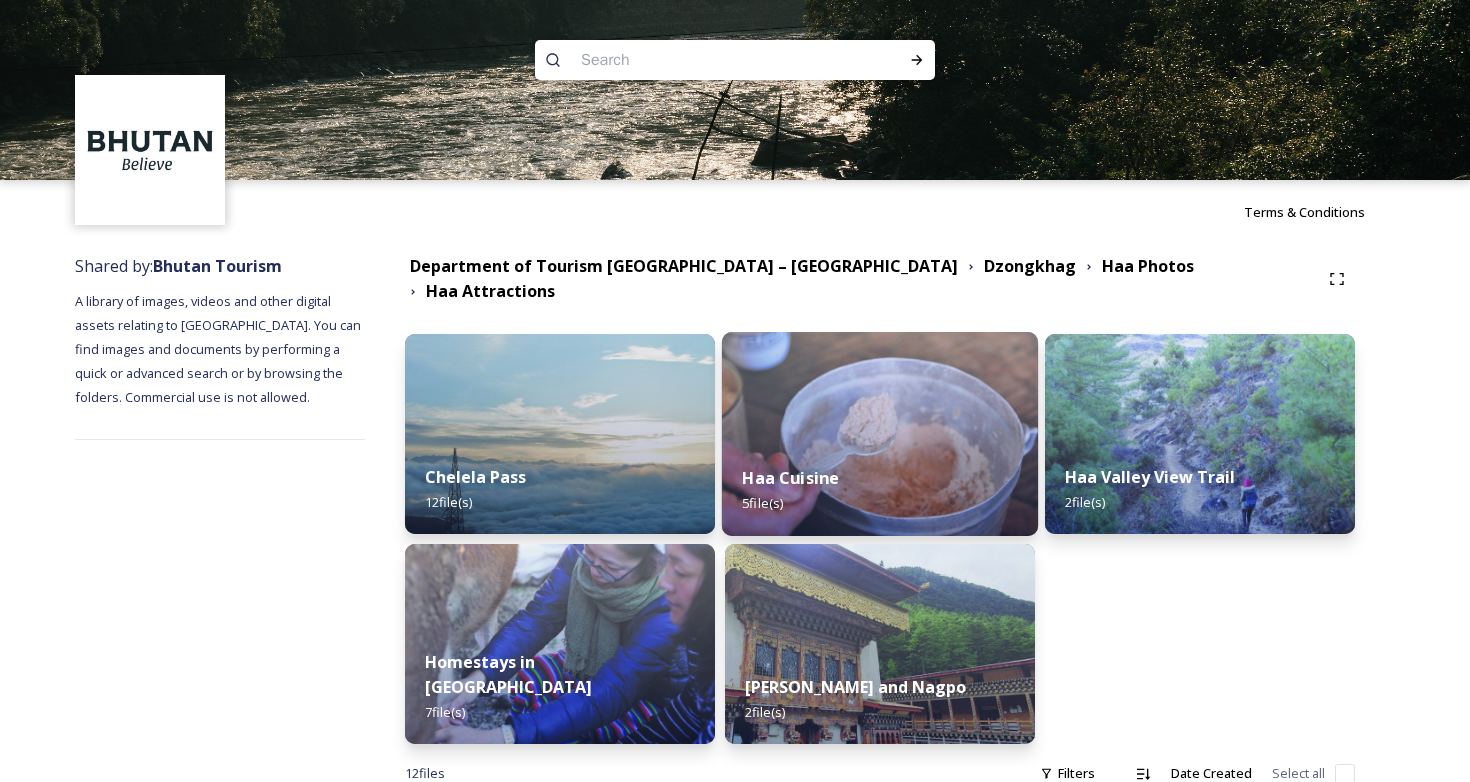 click on "Haa Cuisine 5  file(s)" at bounding box center [880, 490] 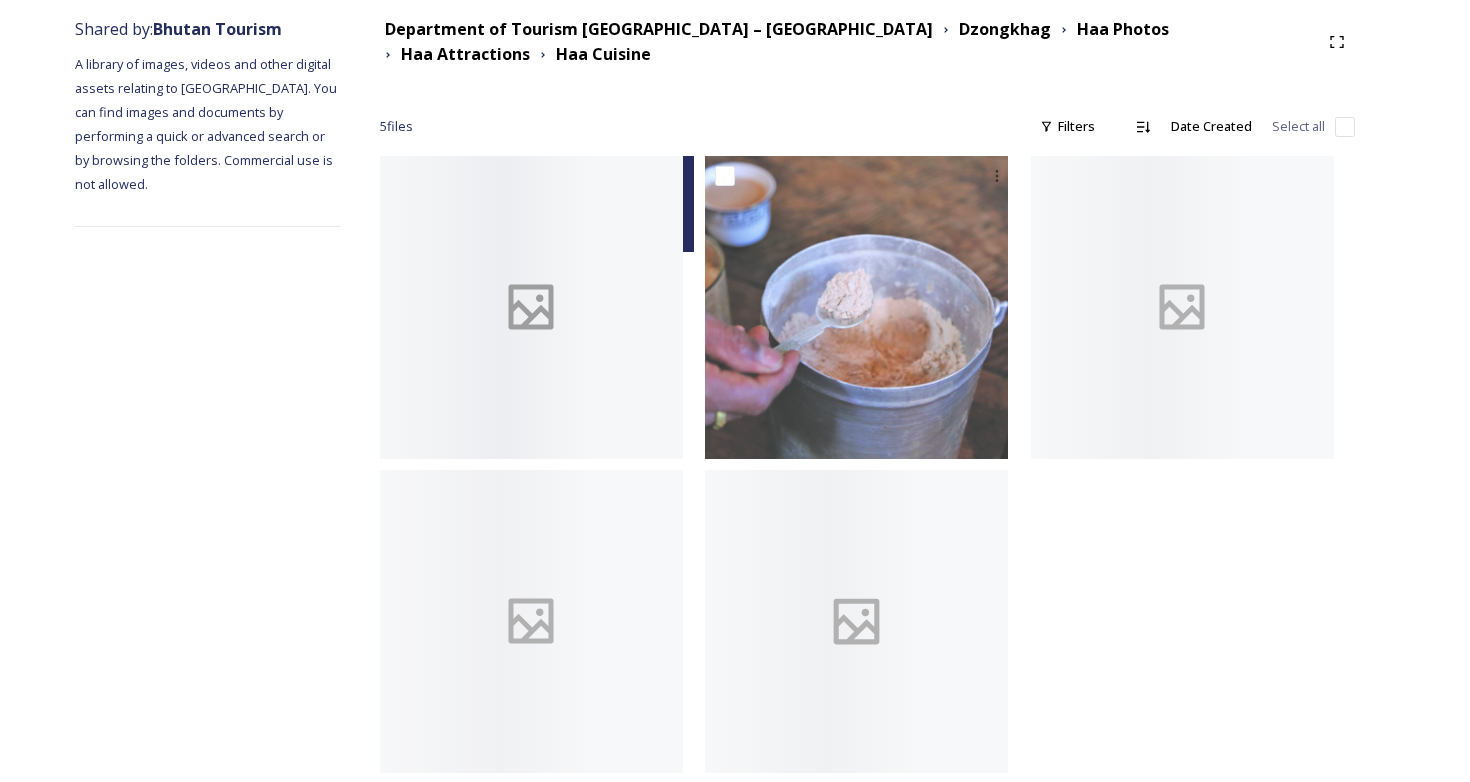 scroll, scrollTop: 258, scrollLeft: 0, axis: vertical 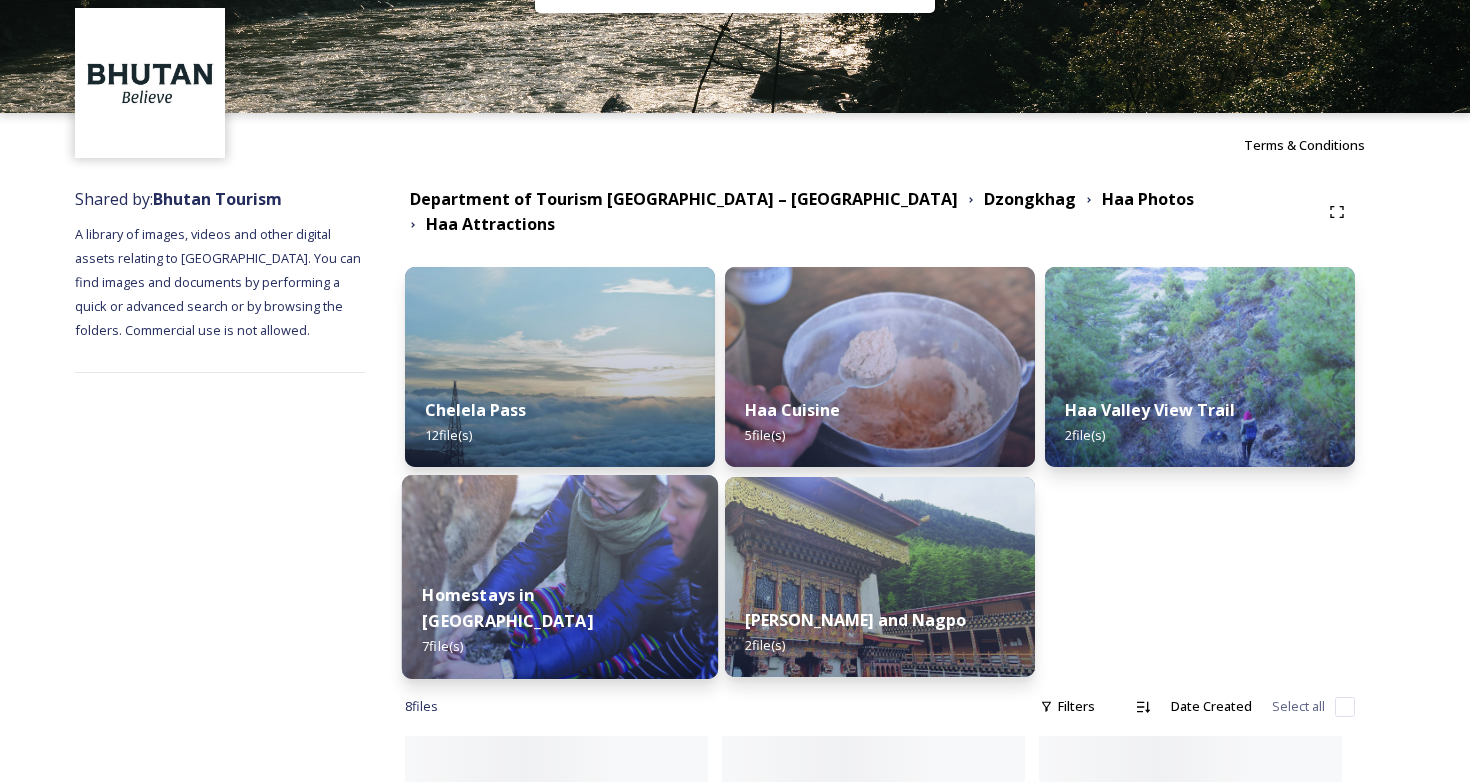 click at bounding box center (559, 577) 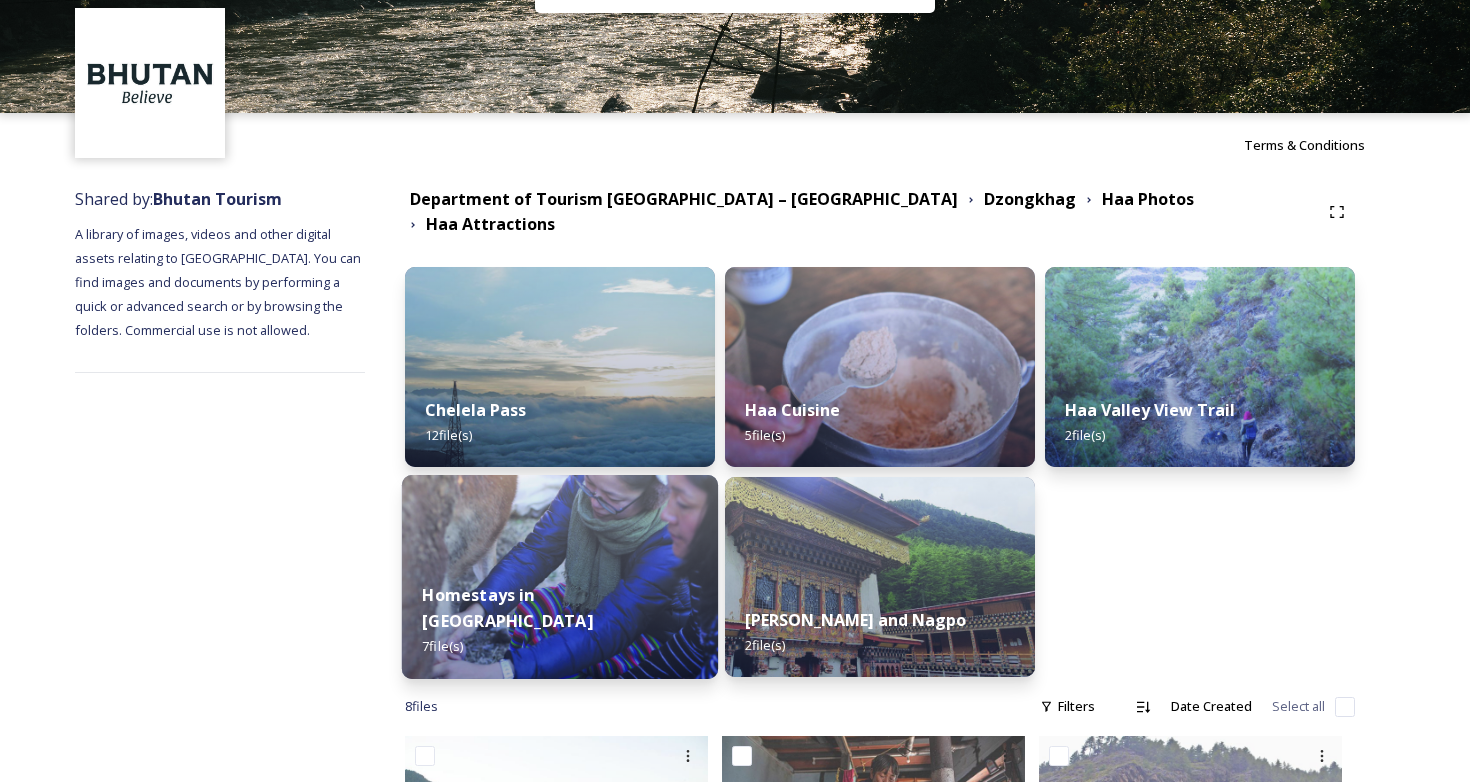 scroll, scrollTop: 0, scrollLeft: 0, axis: both 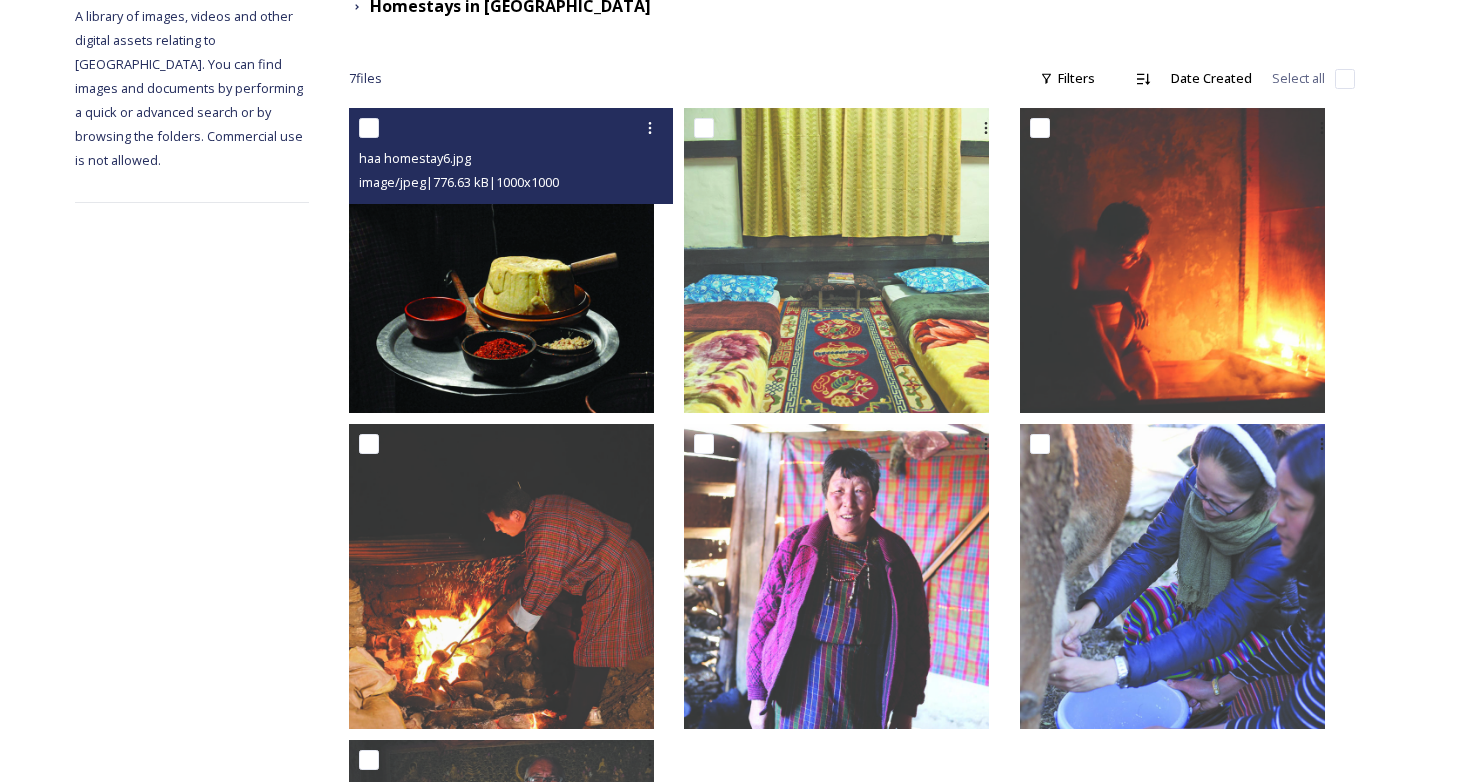 click at bounding box center [501, 260] 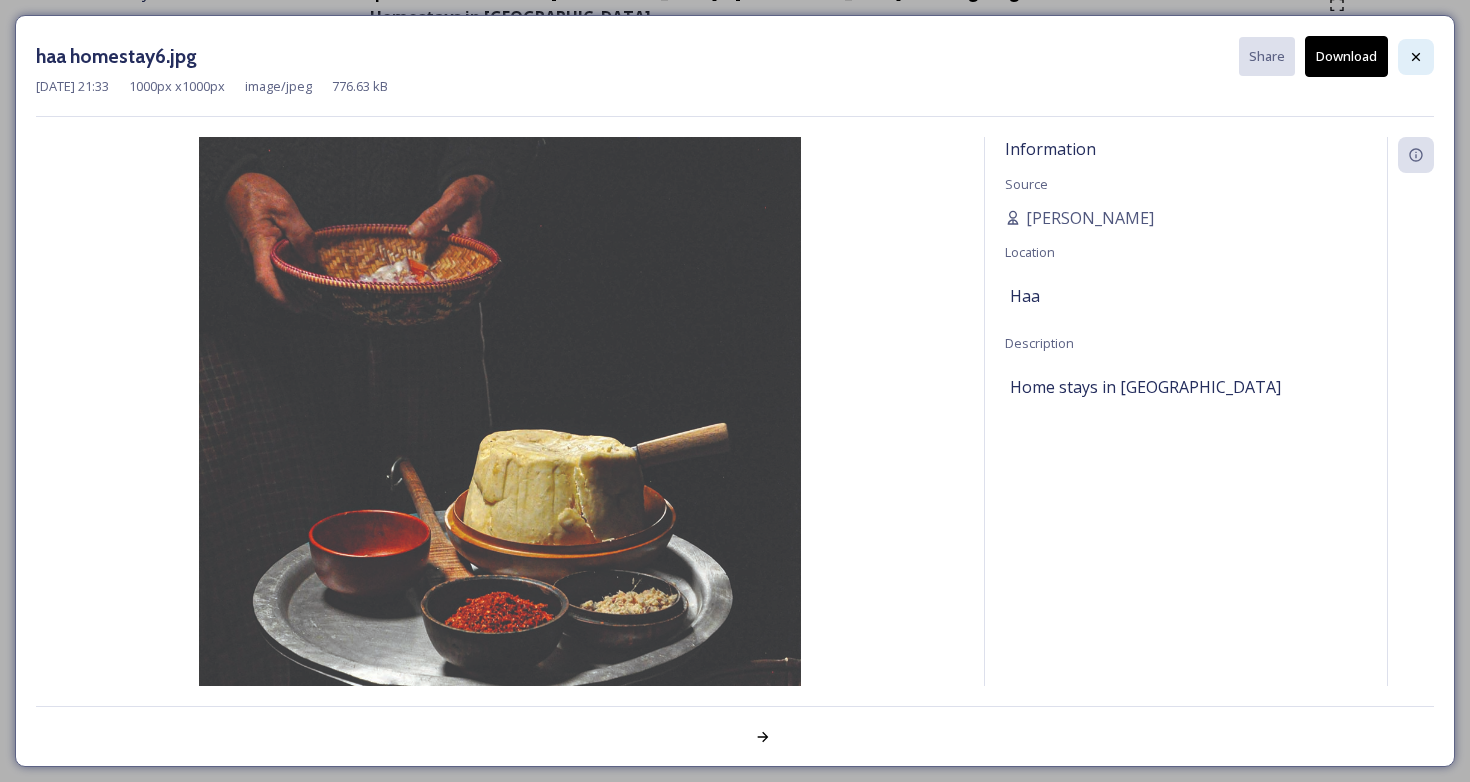 click at bounding box center (1416, 57) 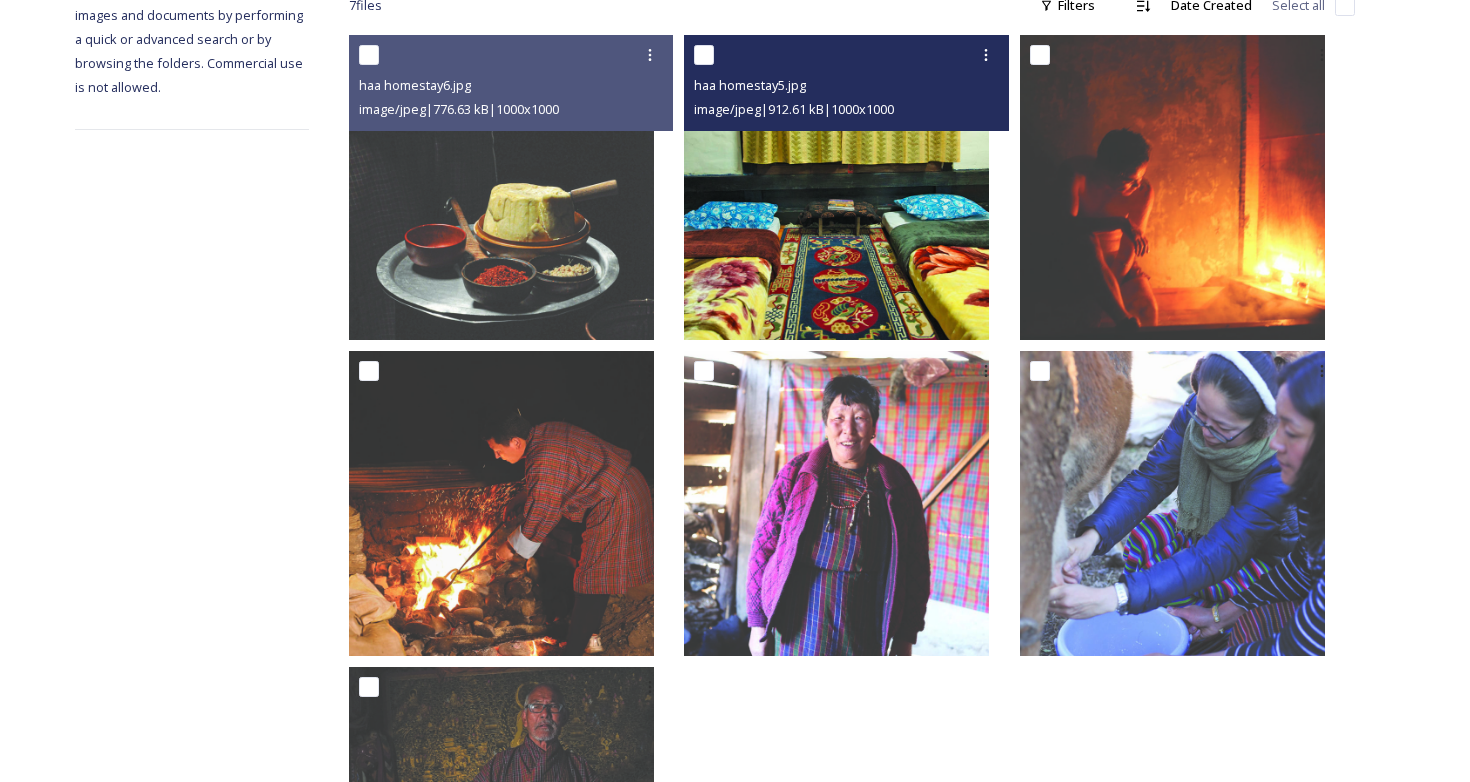 scroll, scrollTop: 590, scrollLeft: 0, axis: vertical 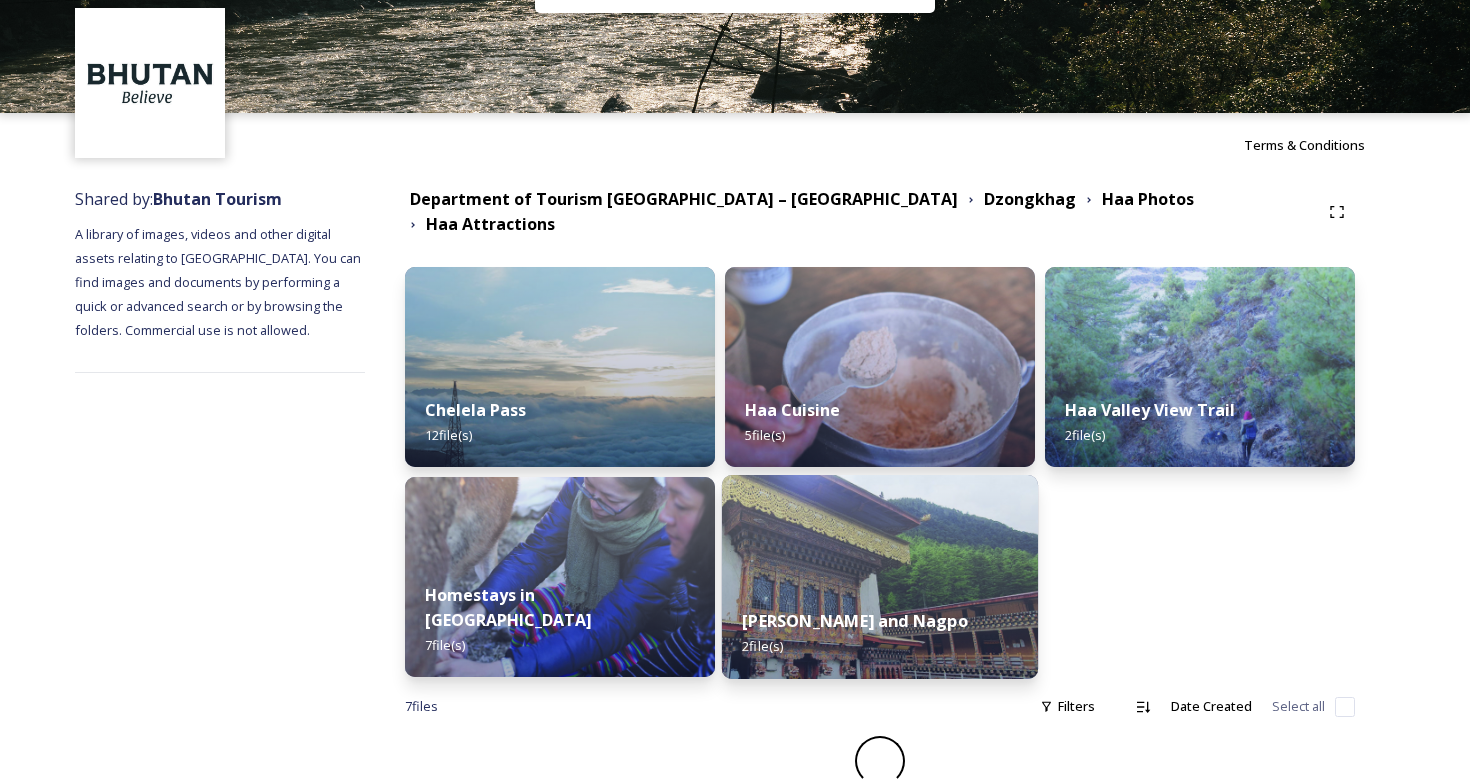 click at bounding box center (880, 577) 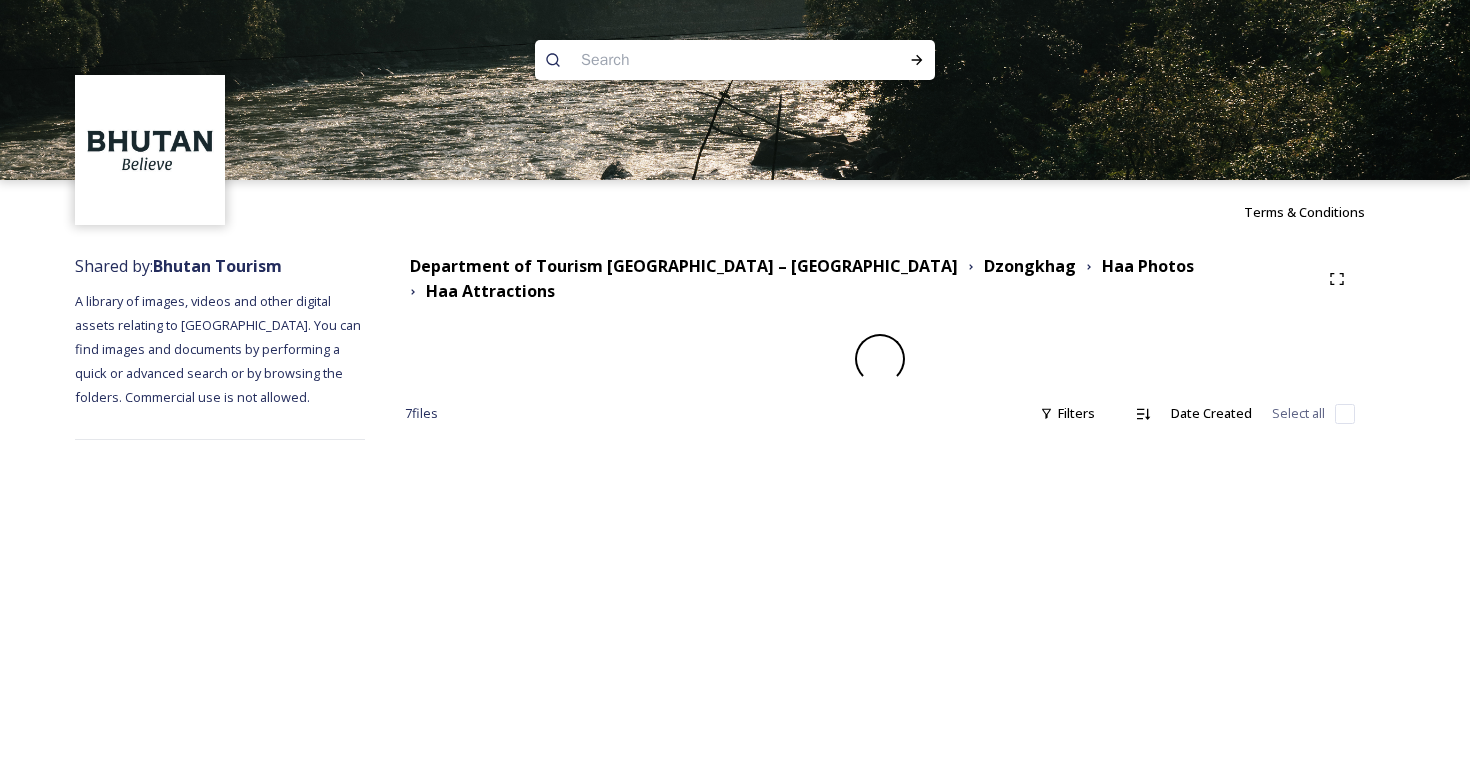 scroll, scrollTop: 0, scrollLeft: 0, axis: both 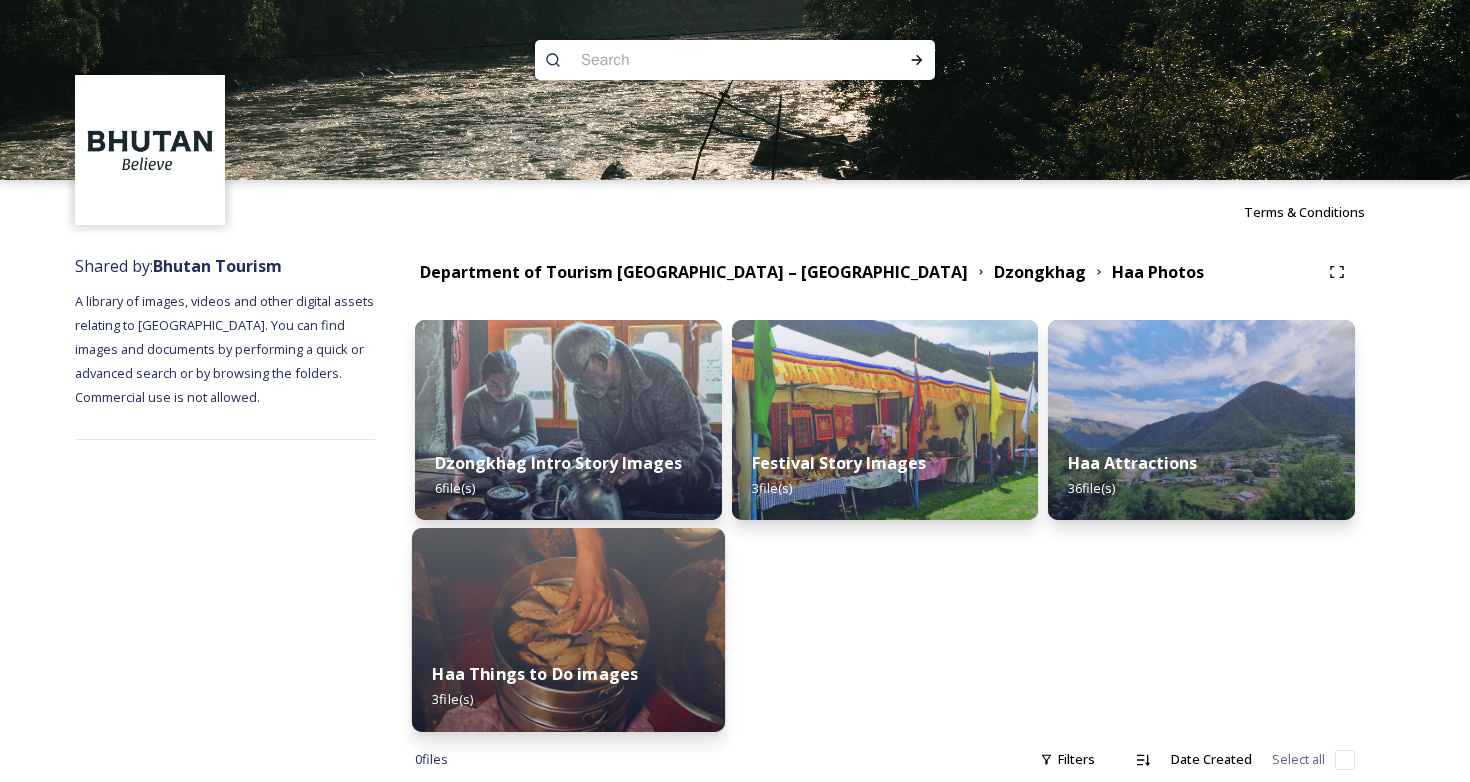 click at bounding box center (568, 630) 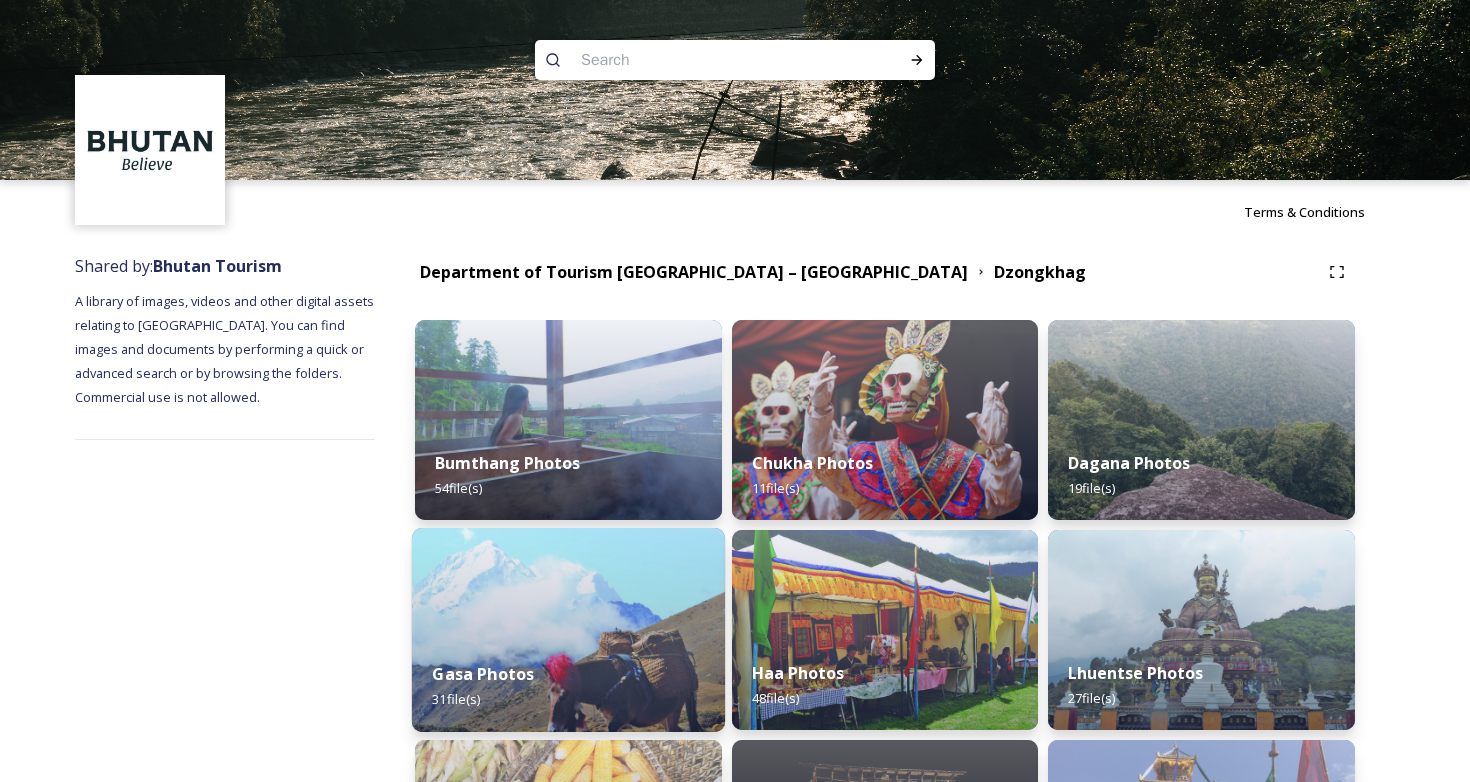 click at bounding box center (568, 630) 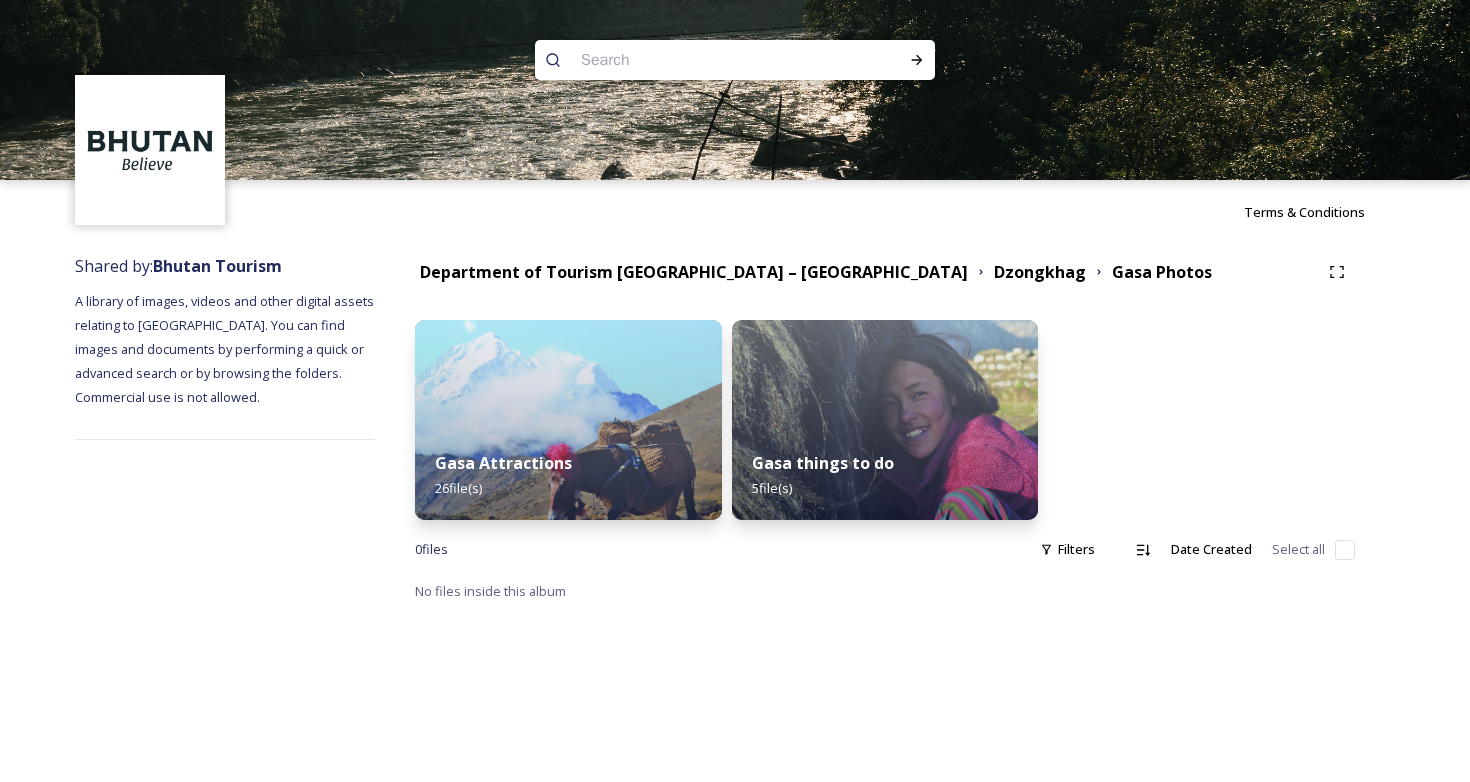click on "Department of Tourism [GEOGRAPHIC_DATA] – [GEOGRAPHIC_DATA] Dzongkhag Gasa Photos Gasa Attractions 26  file(s) Gasa things to do 5  file(s) 0  file s Filters Date Created Select all No files inside this album" at bounding box center (885, 428) 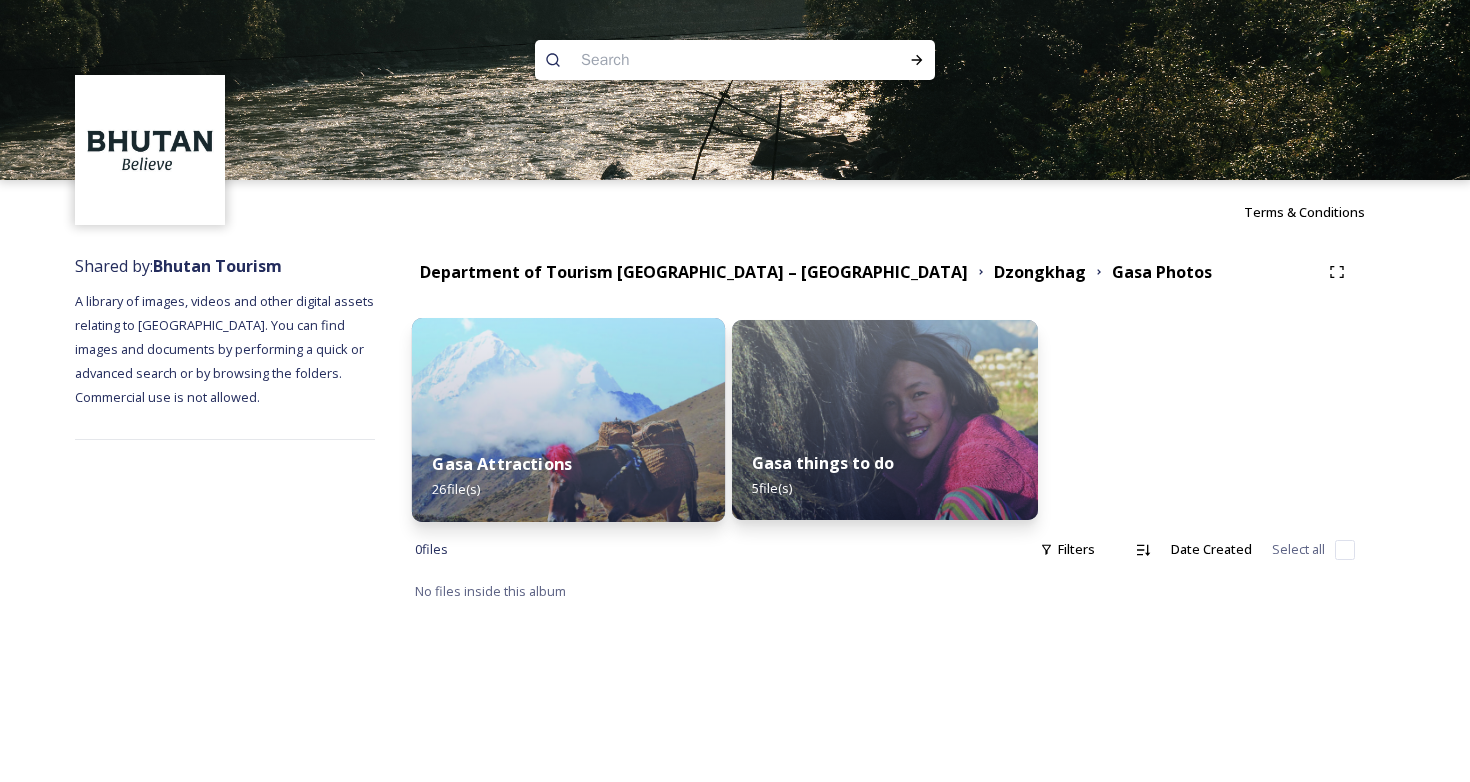 click at bounding box center [568, 420] 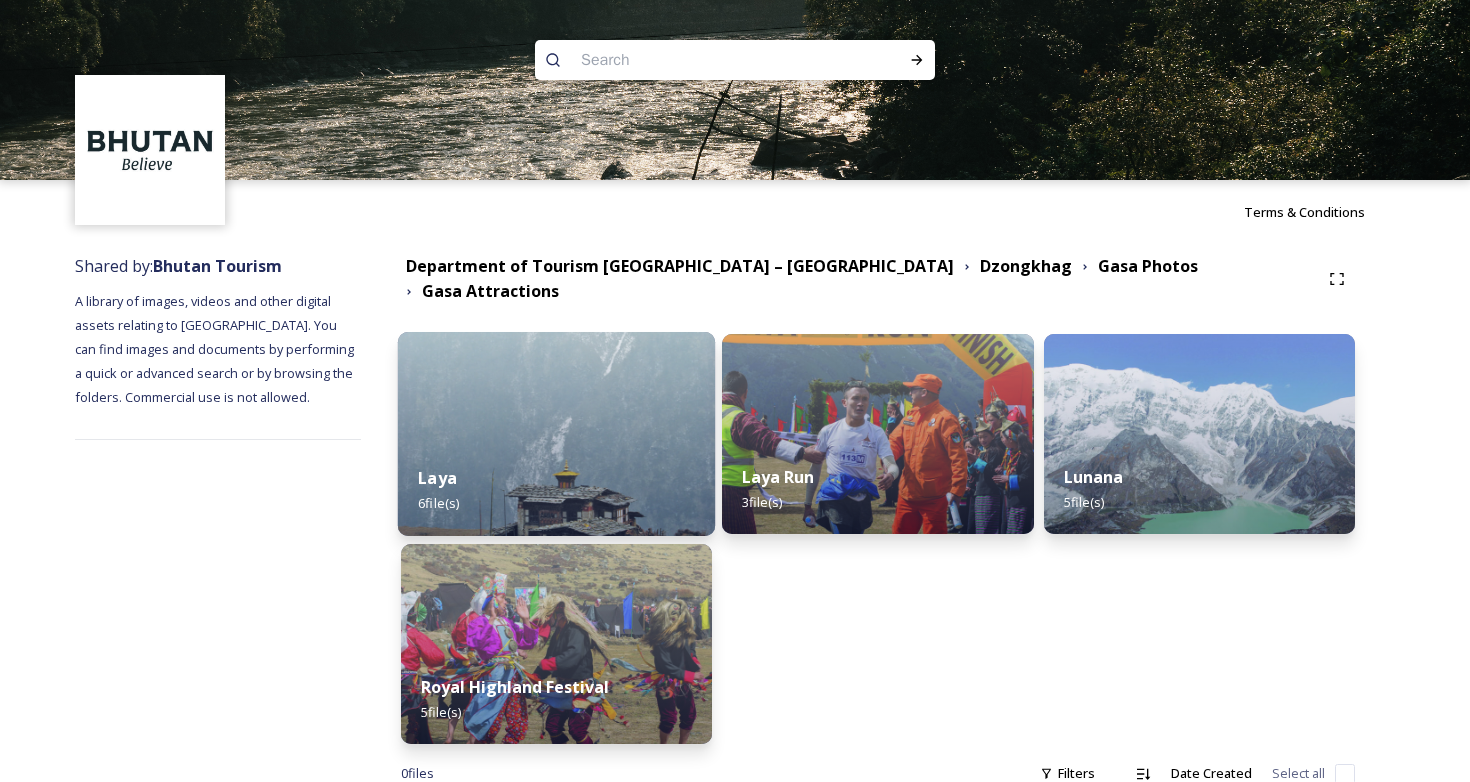 click at bounding box center (557, 434) 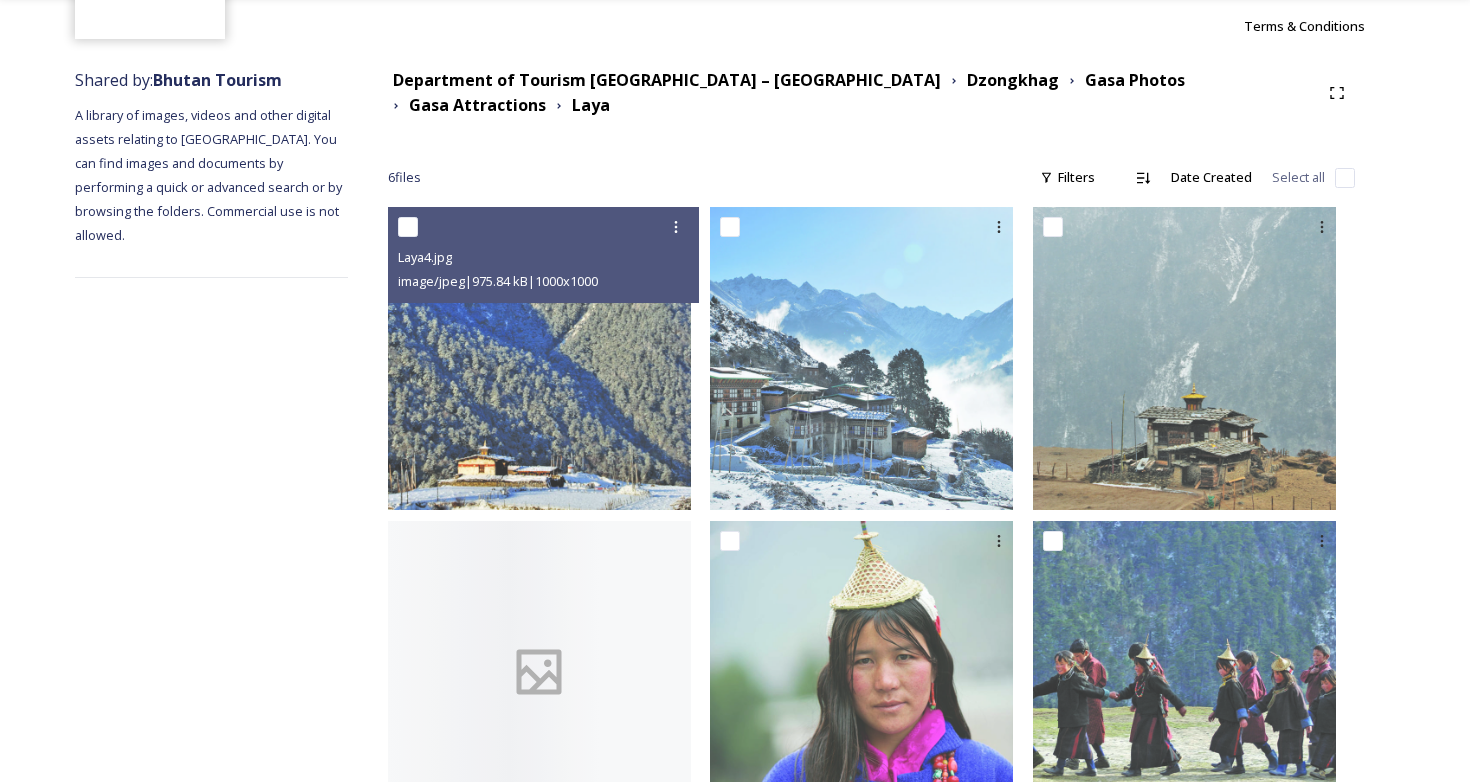 scroll, scrollTop: 258, scrollLeft: 0, axis: vertical 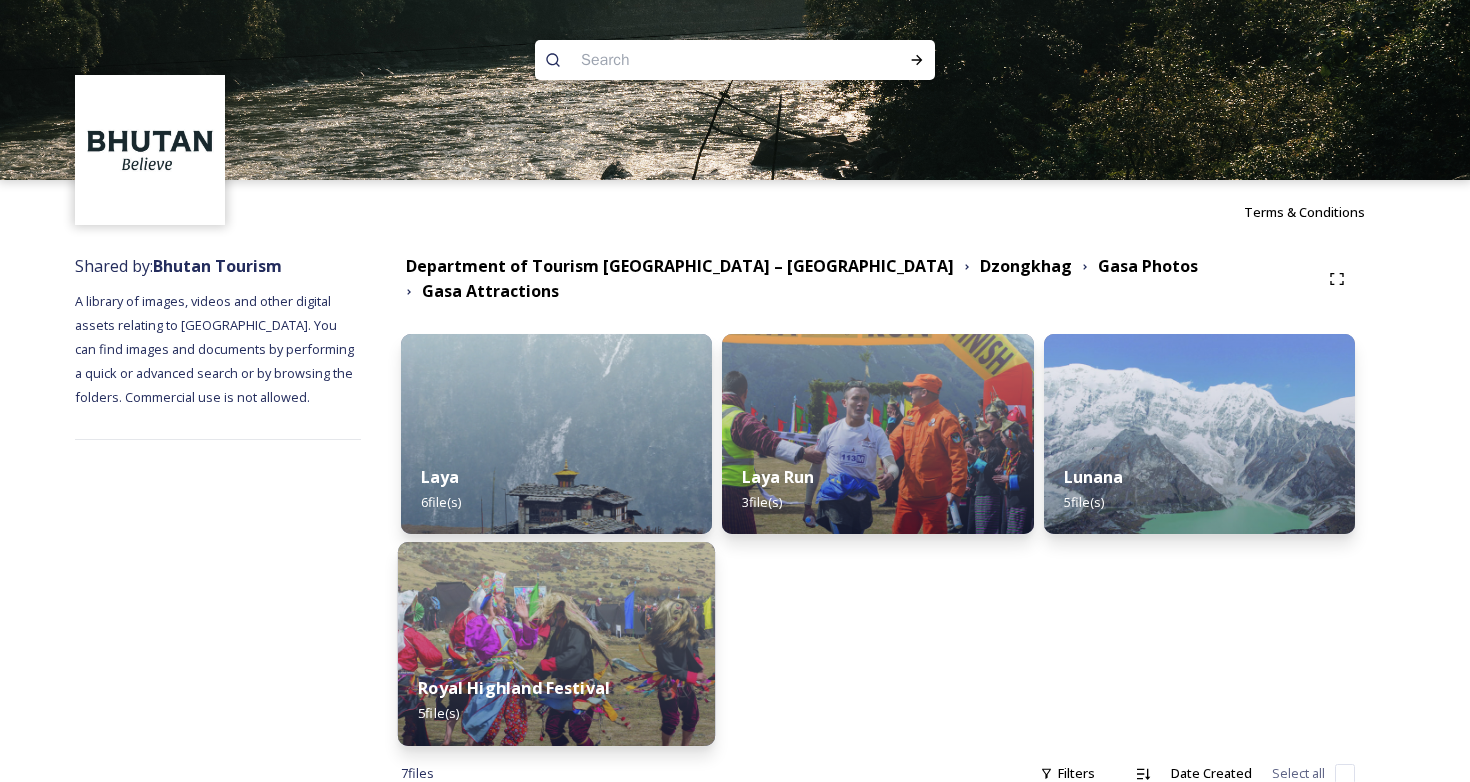 click at bounding box center [557, 644] 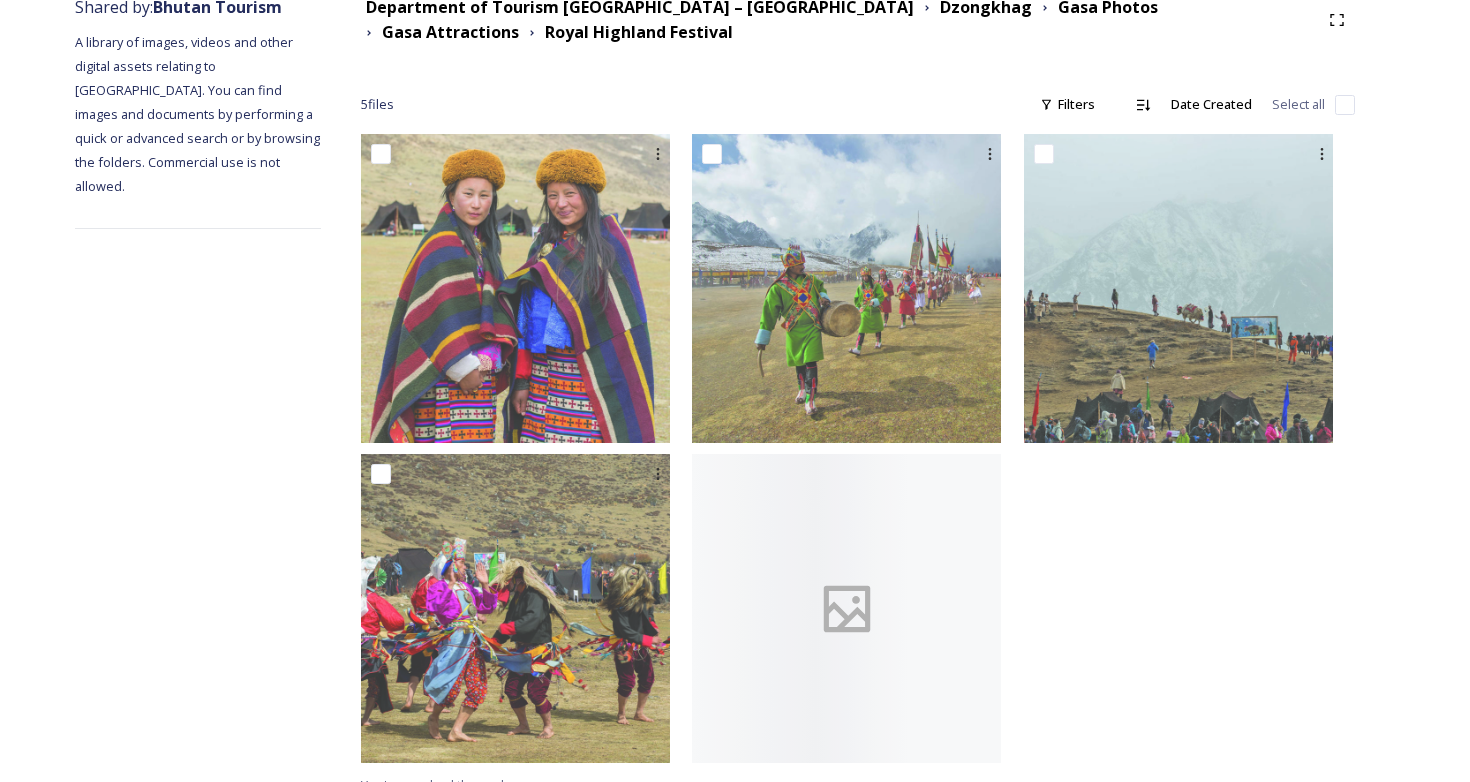 scroll, scrollTop: 282, scrollLeft: 0, axis: vertical 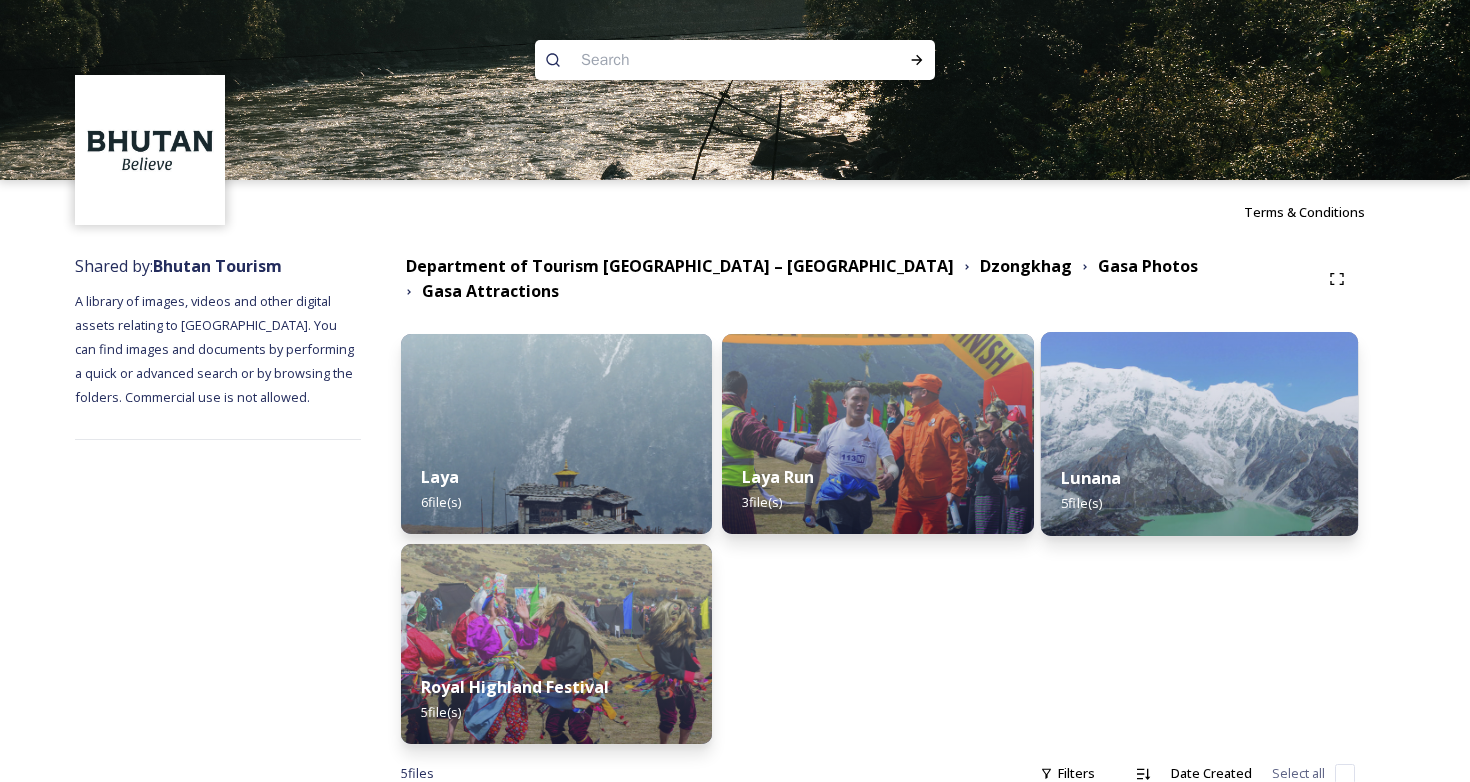 click on "Lunana 5  file(s)" at bounding box center (1200, 490) 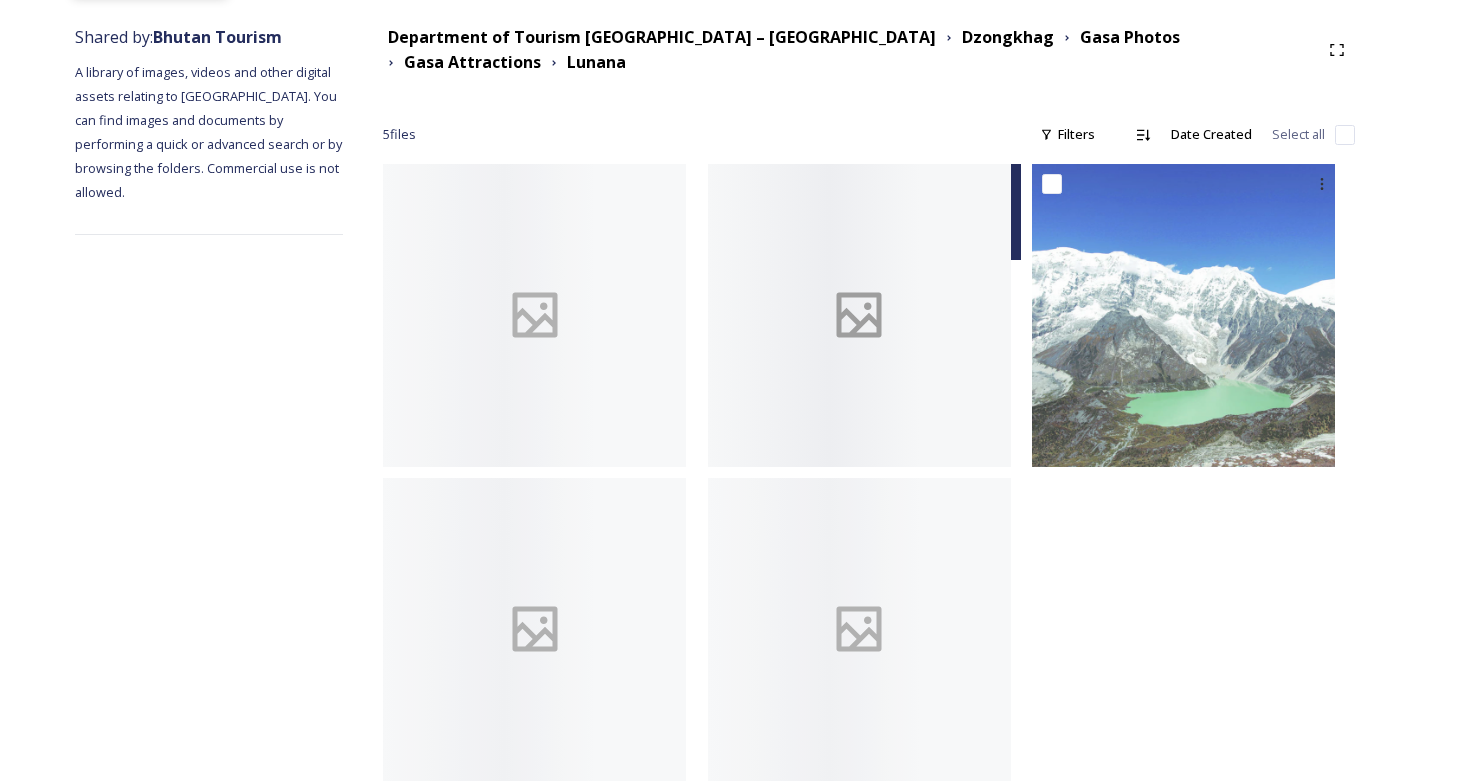 scroll, scrollTop: 258, scrollLeft: 0, axis: vertical 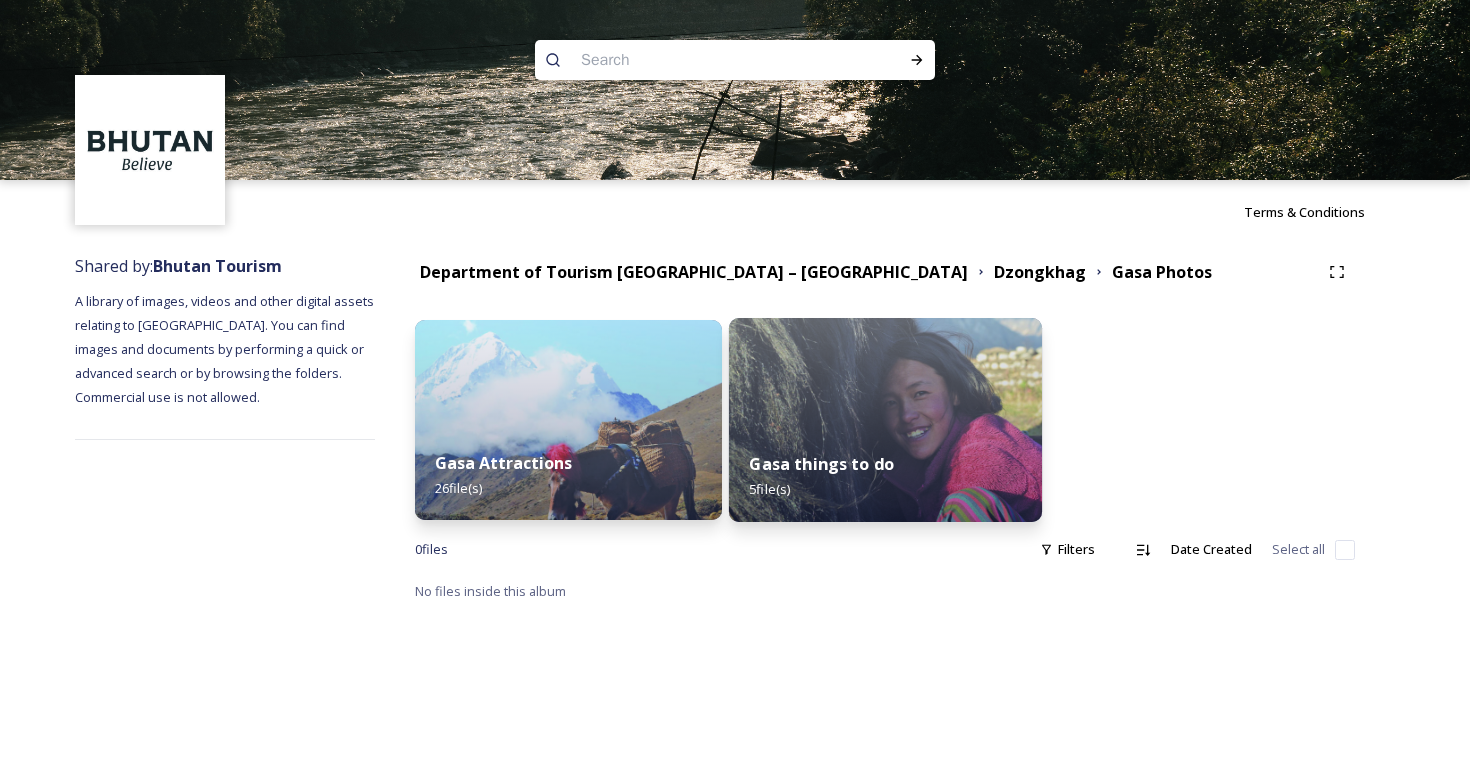 click on "Gasa things to do 5  file(s)" at bounding box center (885, 476) 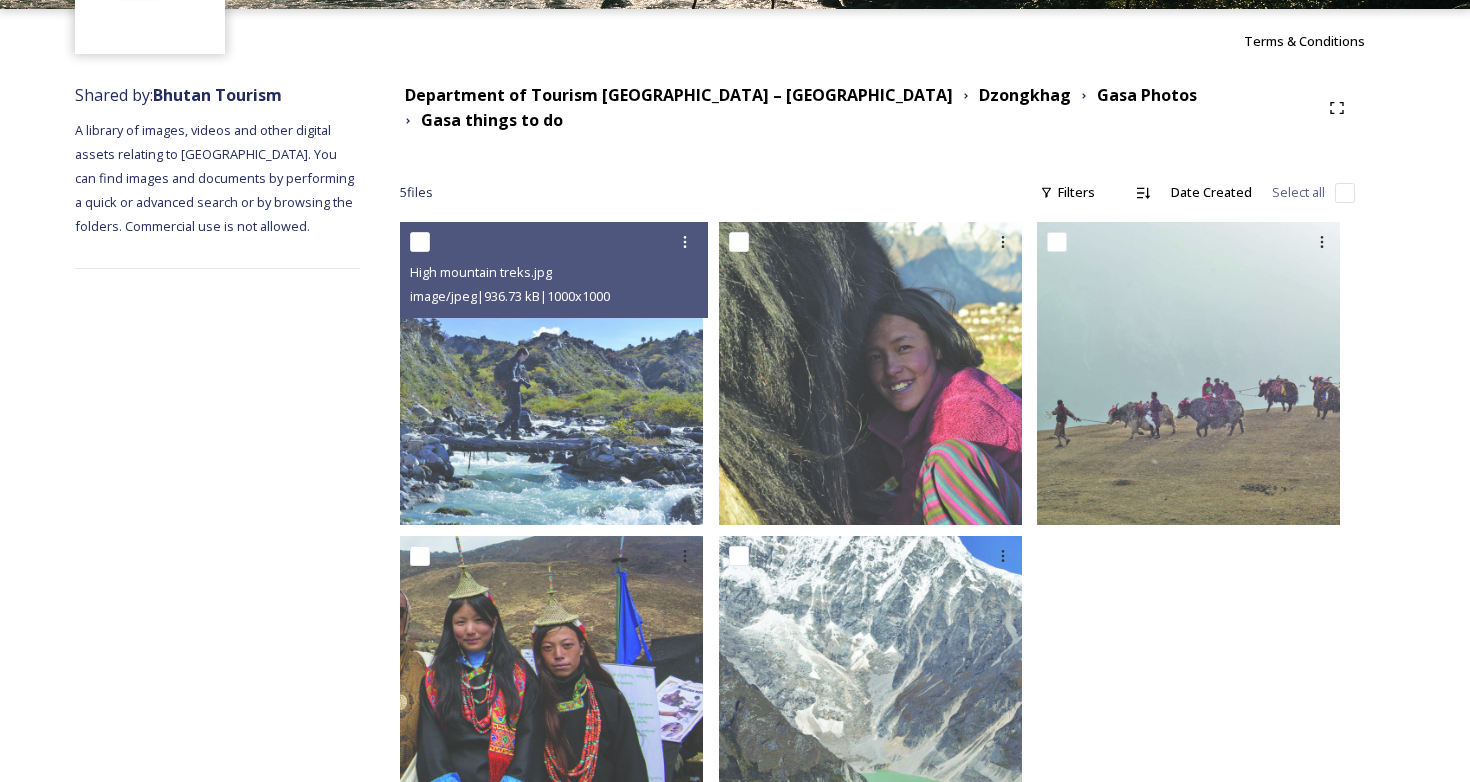 scroll, scrollTop: 232, scrollLeft: 0, axis: vertical 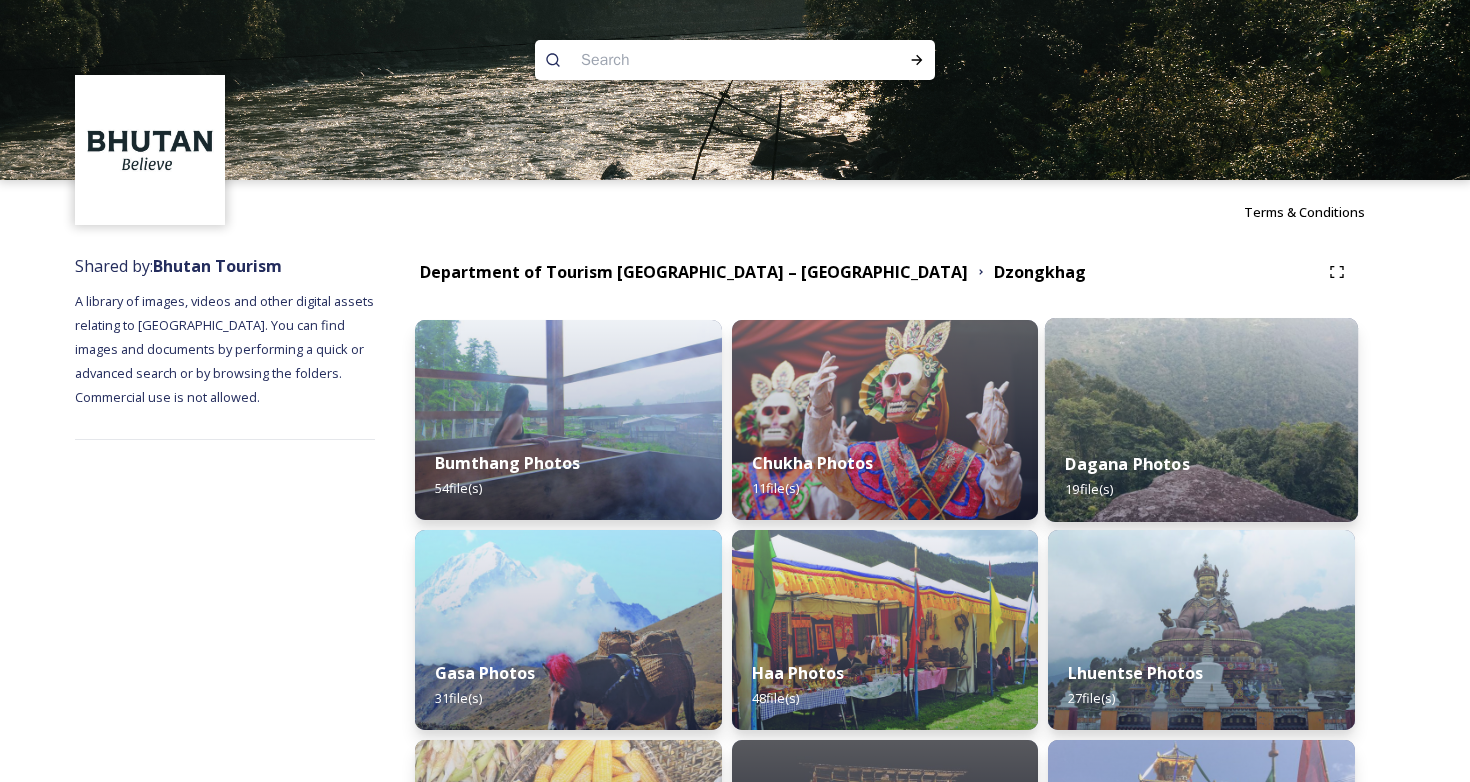 click on "Dagana Photos 19  file(s)" at bounding box center [1201, 476] 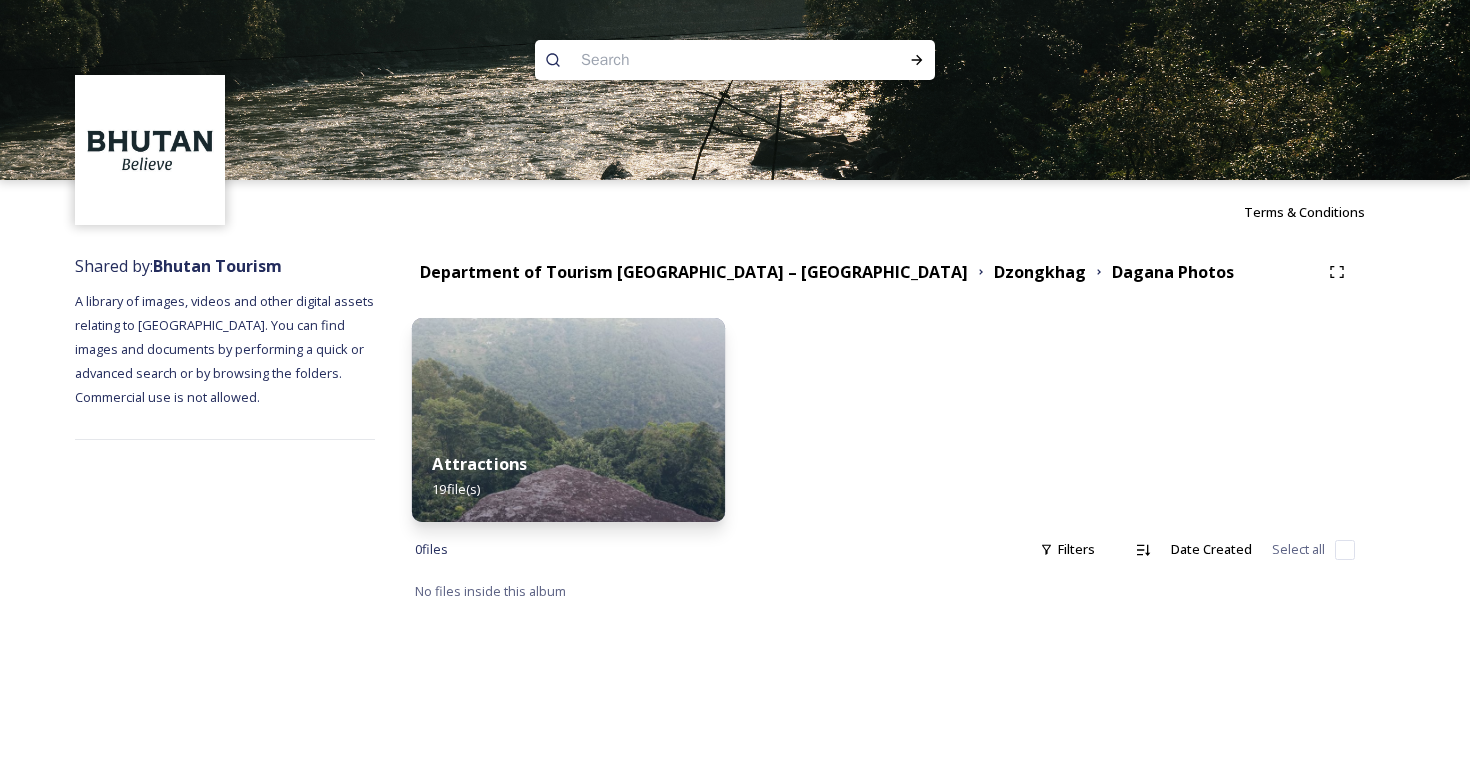 click at bounding box center (568, 420) 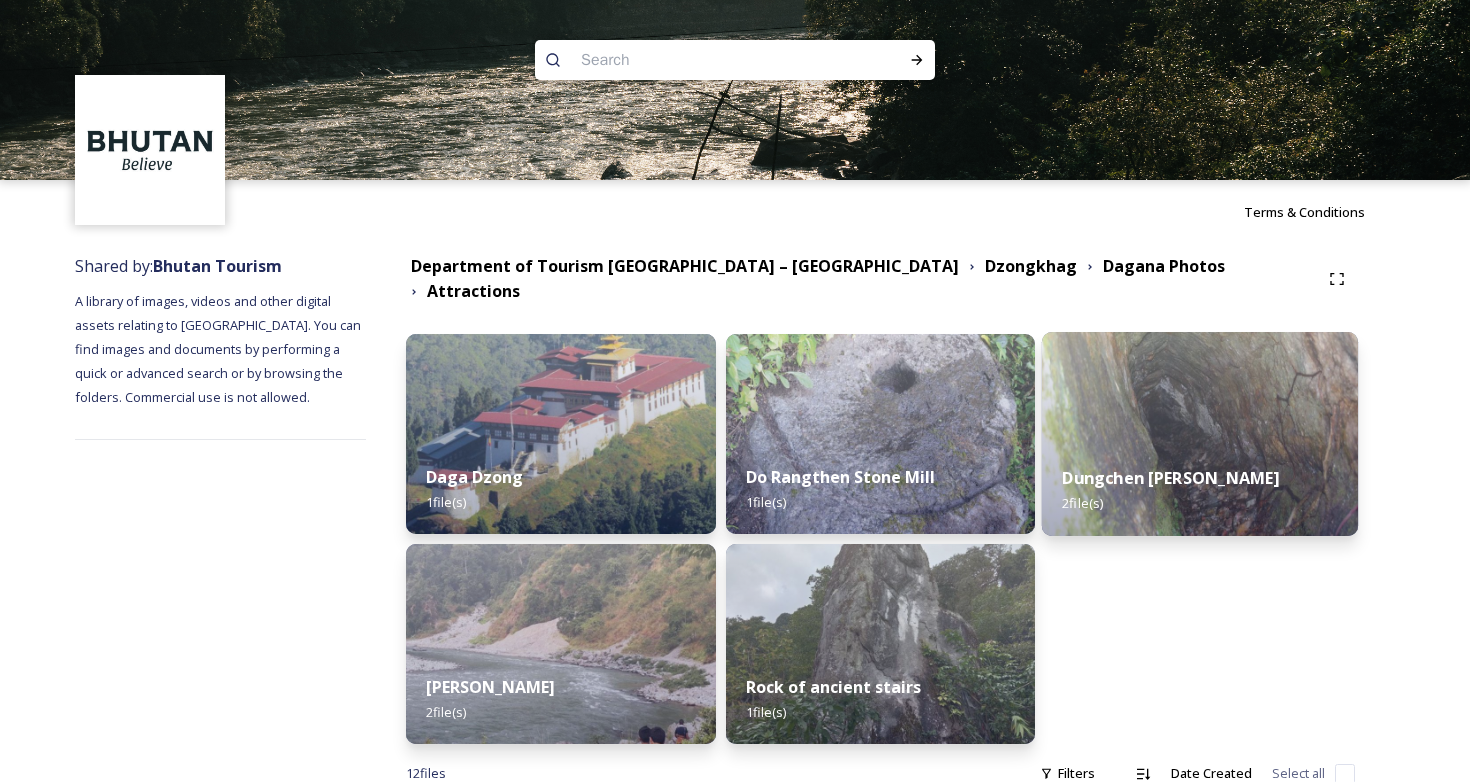 click on "Dungchen [PERSON_NAME] 2  file(s)" at bounding box center [1200, 490] 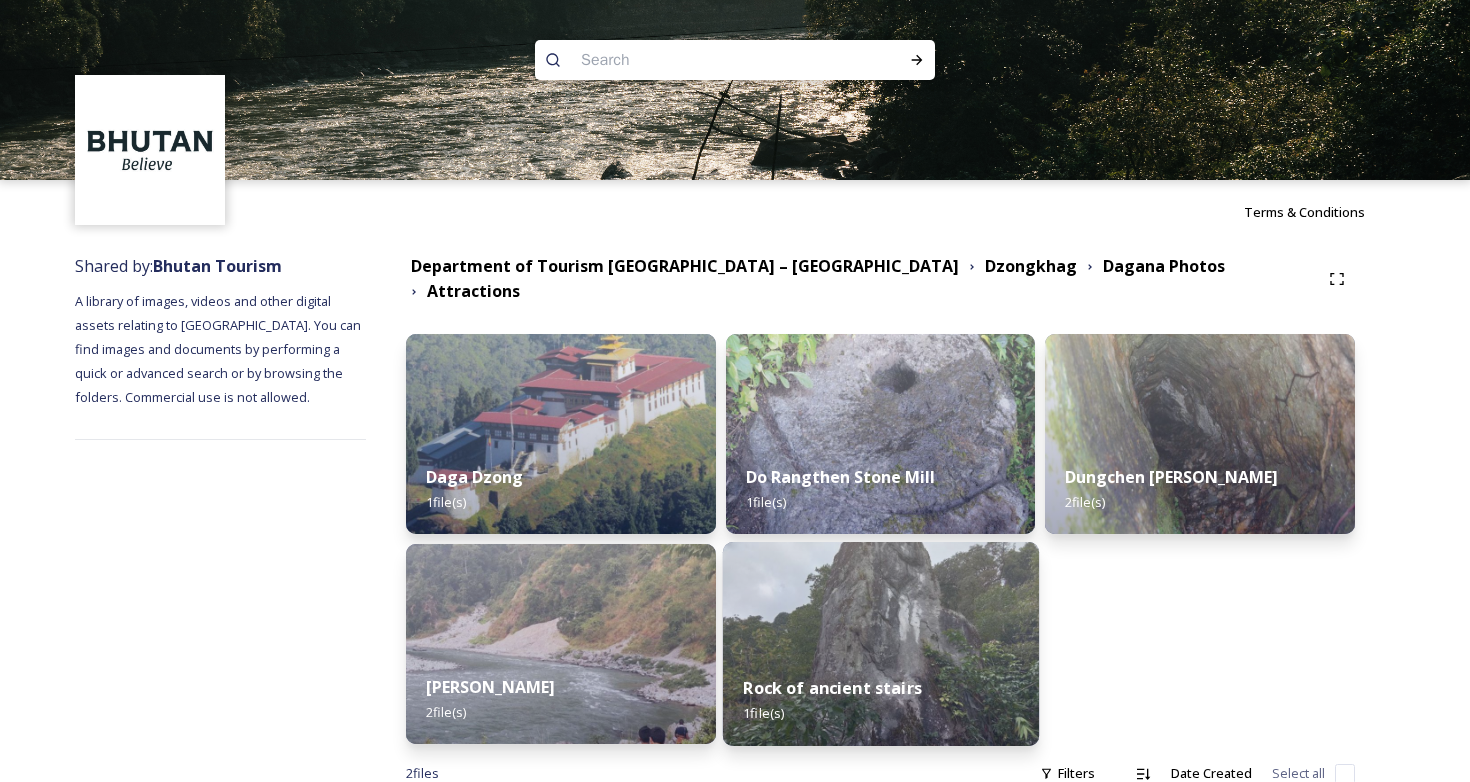 click at bounding box center [880, 644] 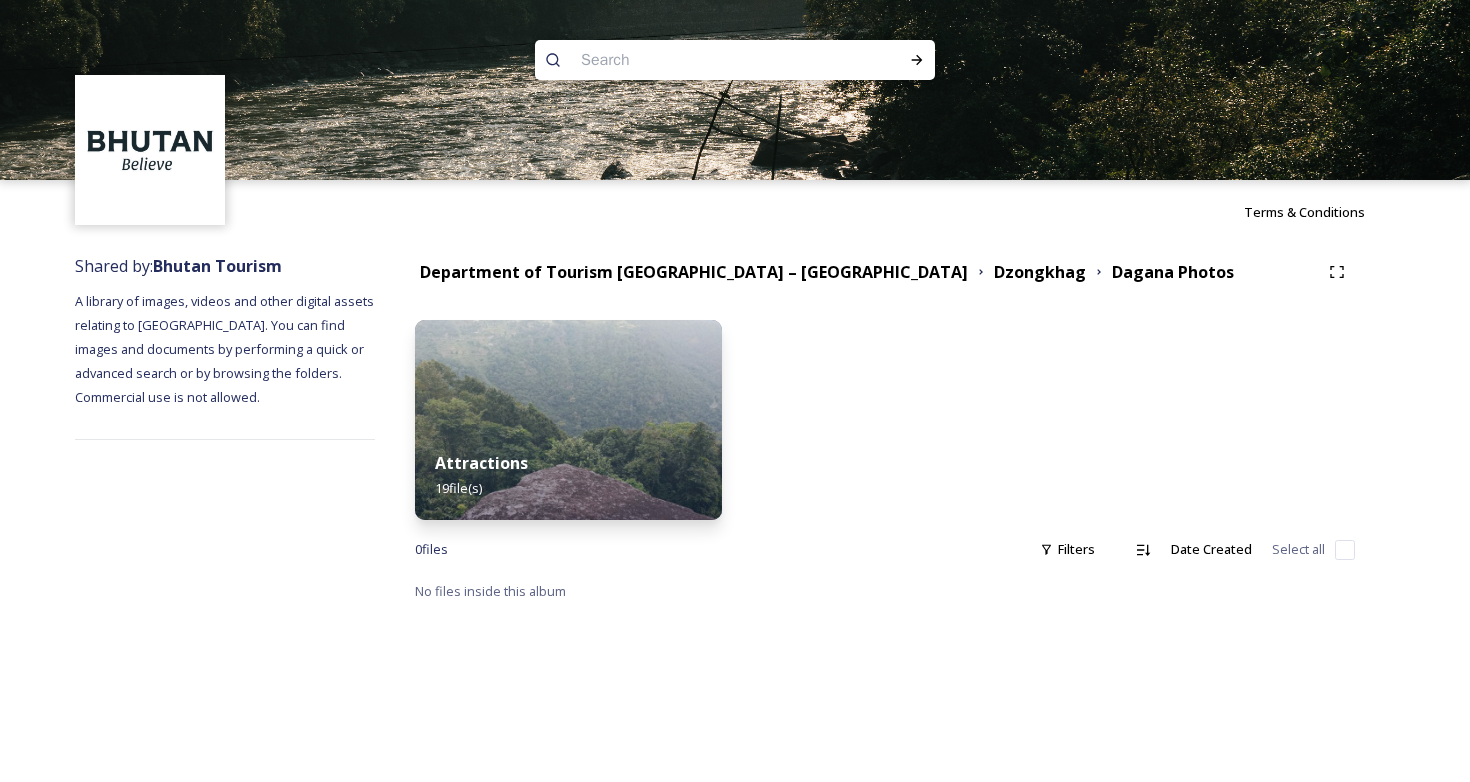 scroll, scrollTop: 0, scrollLeft: 0, axis: both 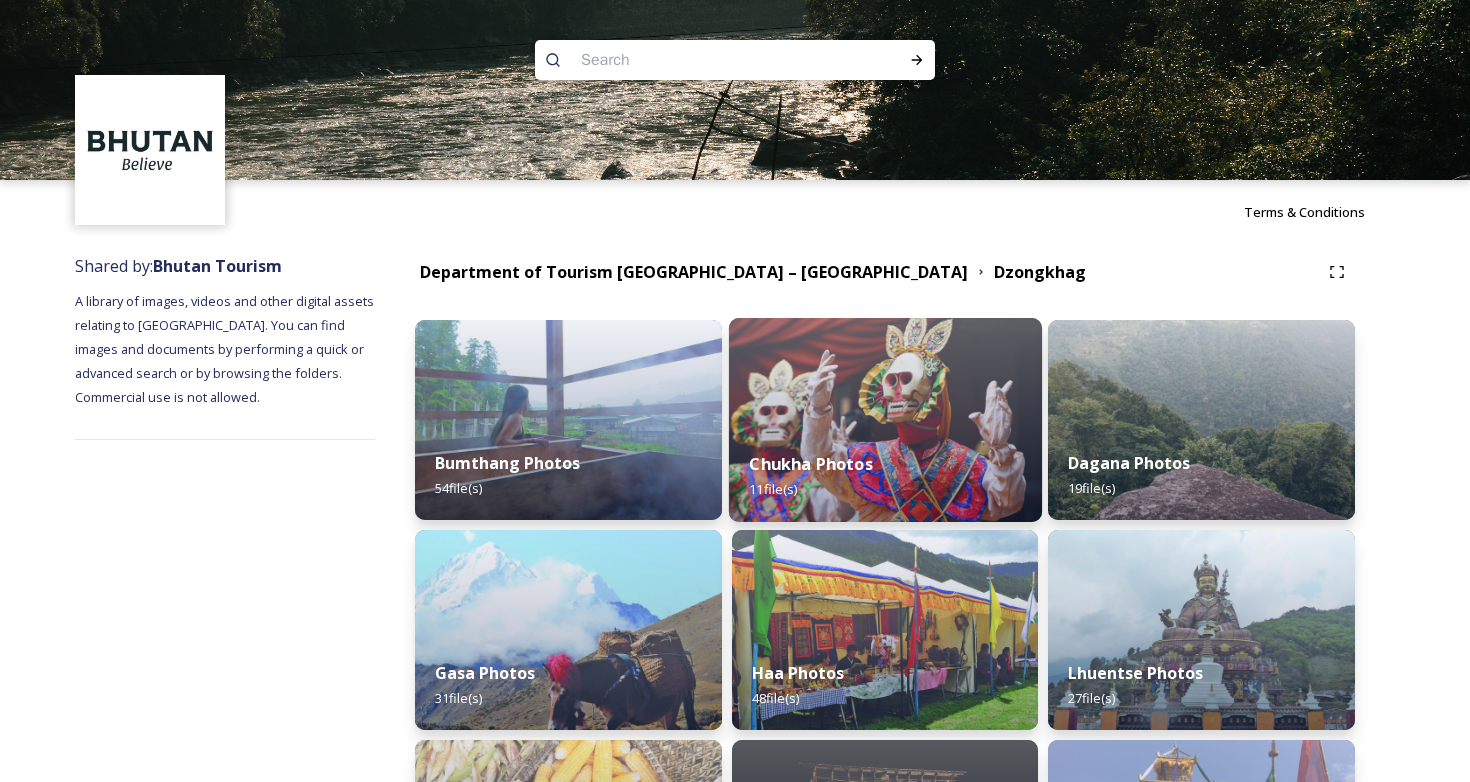 click at bounding box center (885, 420) 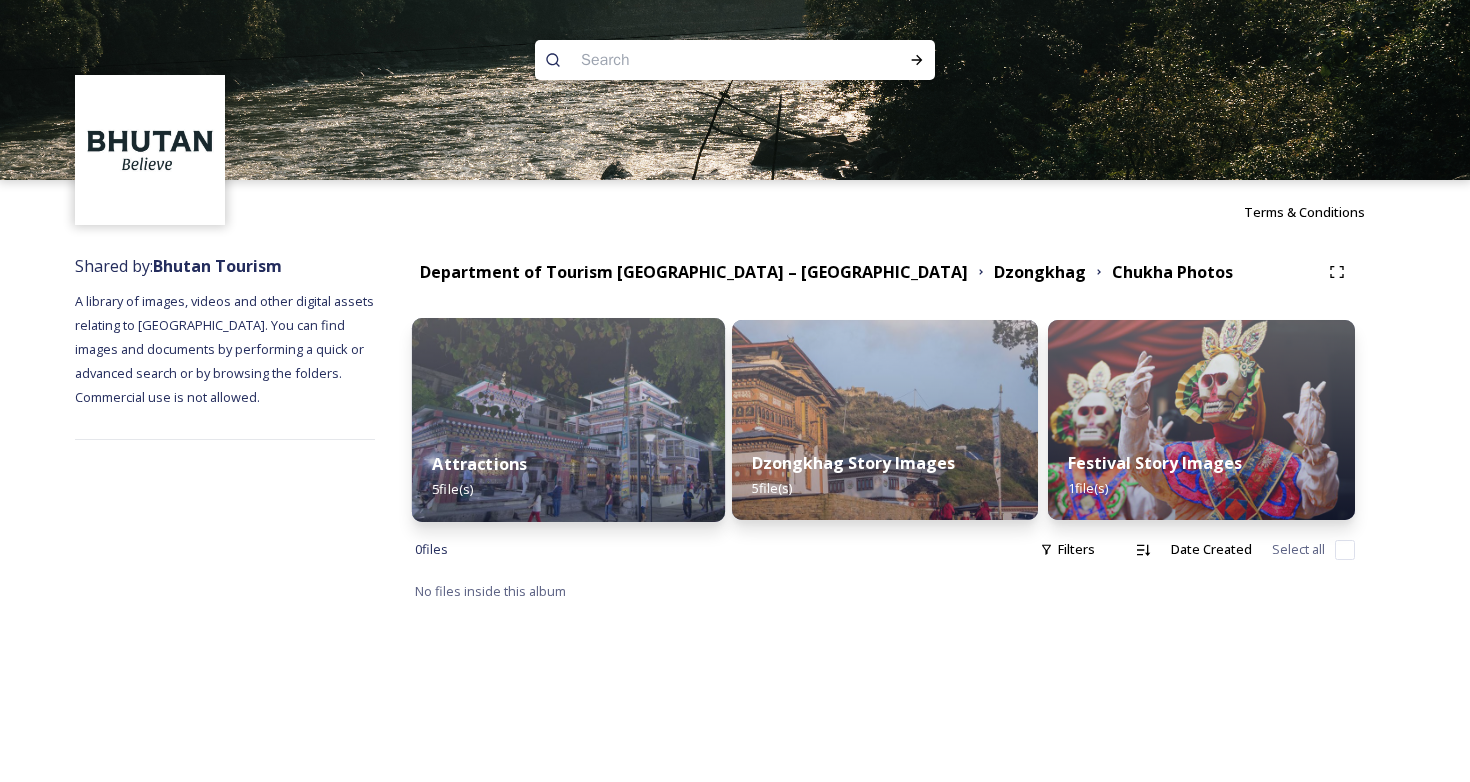 click on "Attractions 5  file(s)" at bounding box center [568, 476] 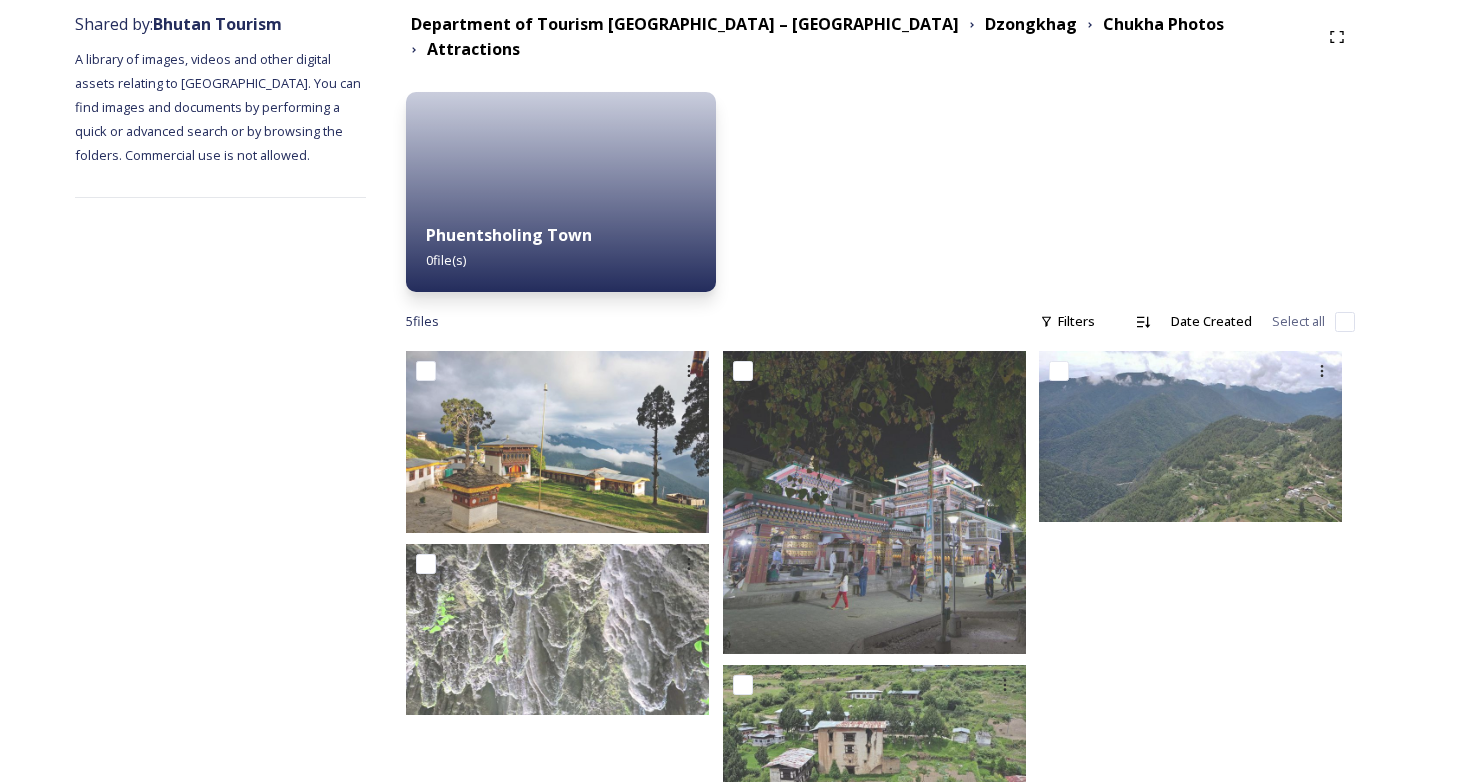 scroll, scrollTop: 337, scrollLeft: 0, axis: vertical 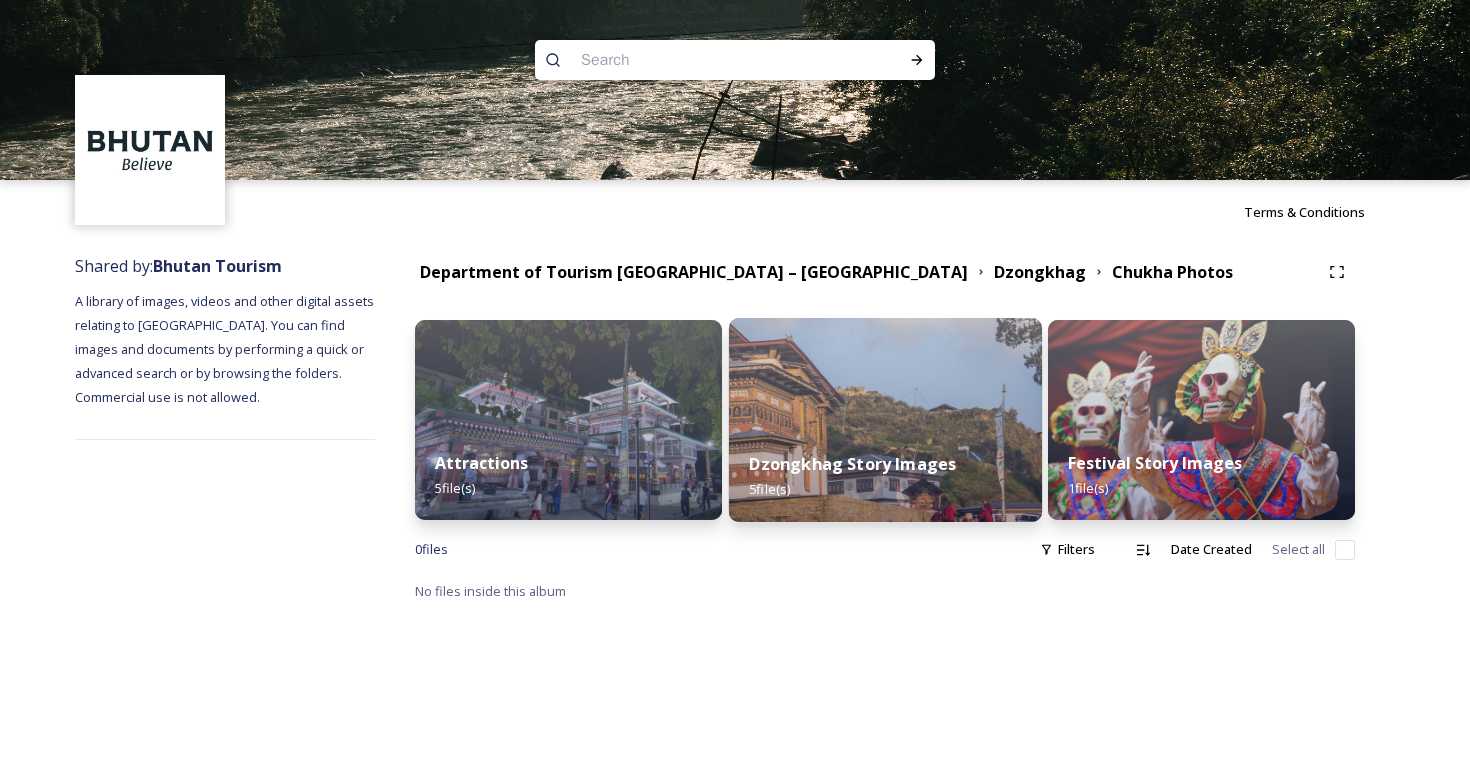 click on "Dzongkhag Story Images 5  file(s)" at bounding box center [885, 476] 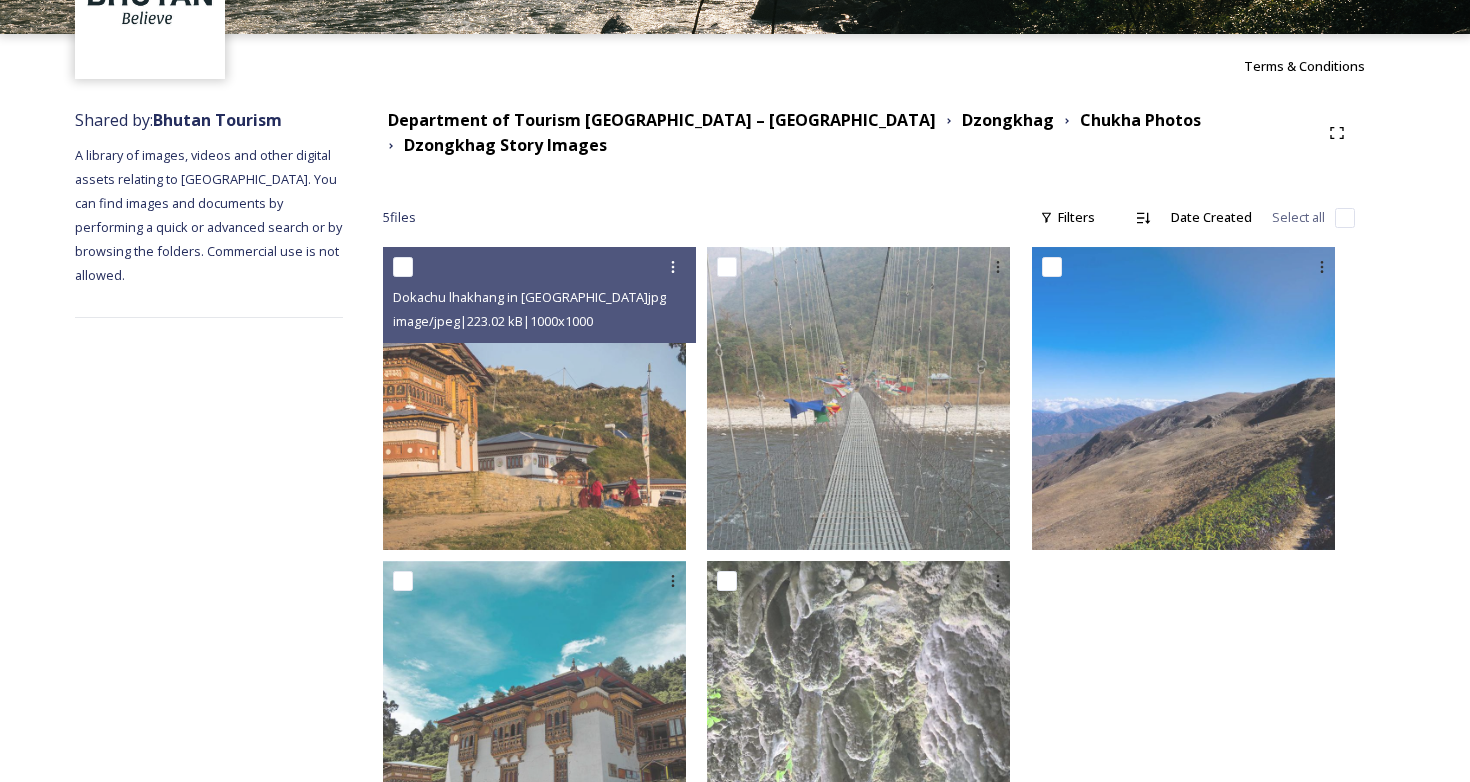 scroll, scrollTop: 258, scrollLeft: 0, axis: vertical 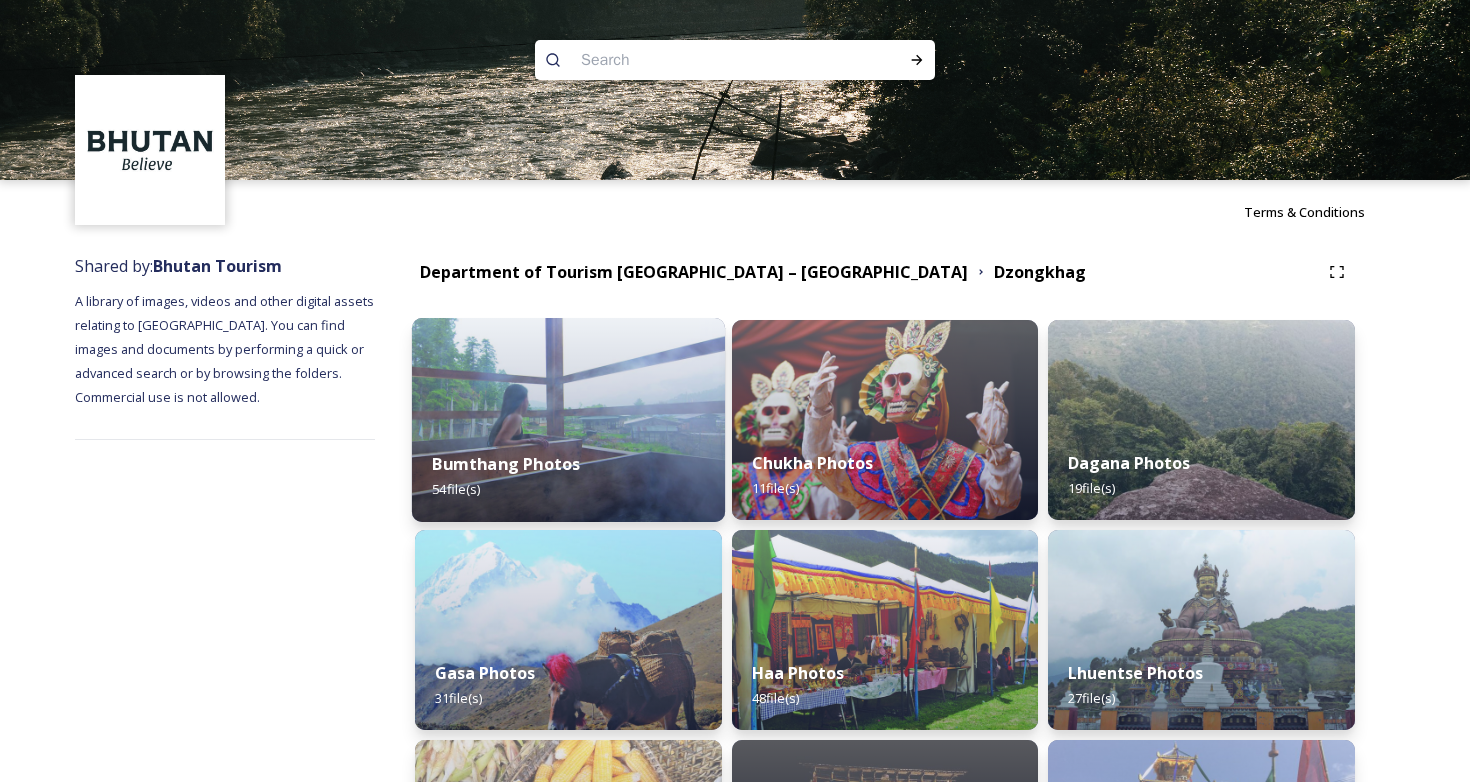 click on "Bumthang Photos 54  file(s)" at bounding box center (568, 476) 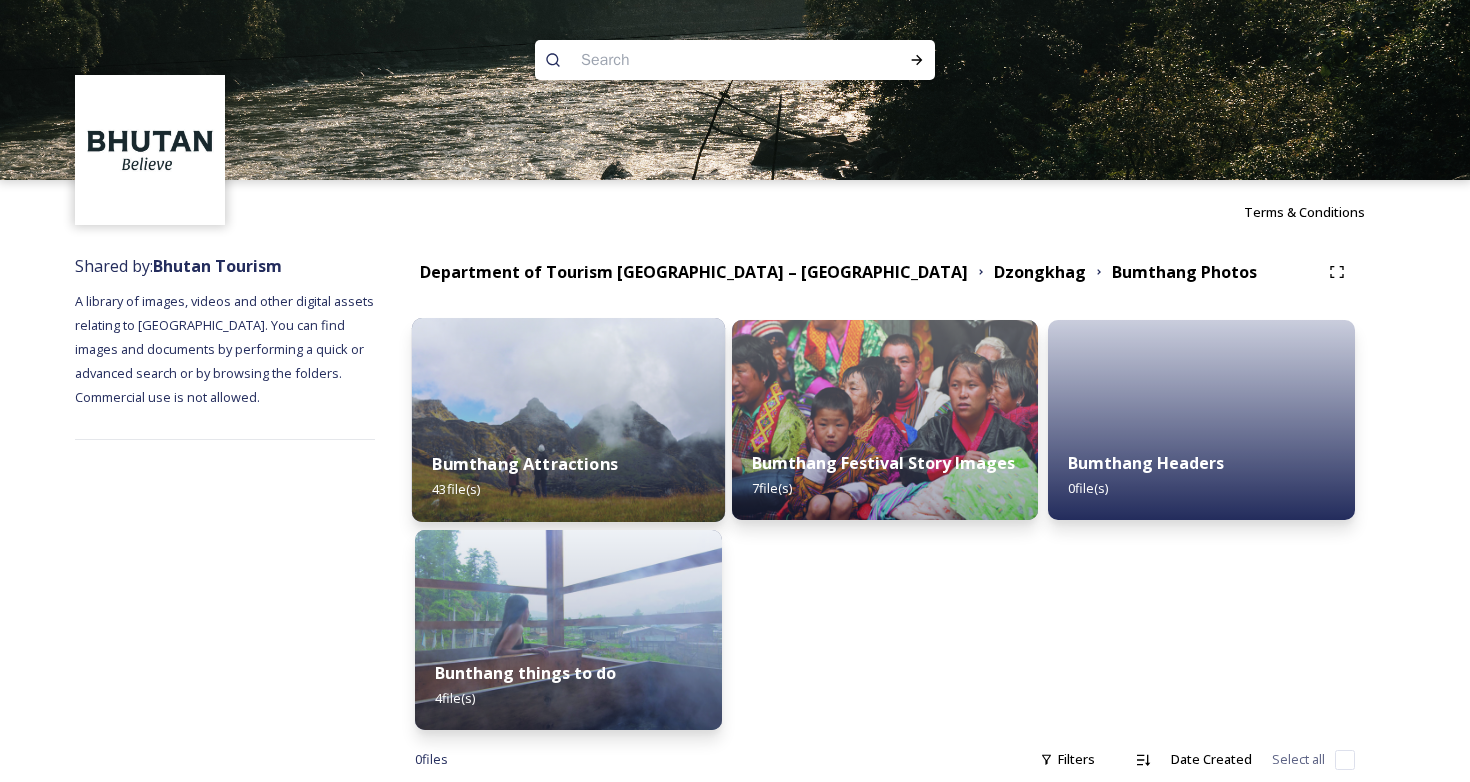 click on "Bumthang Attractions 43  file(s)" at bounding box center (568, 476) 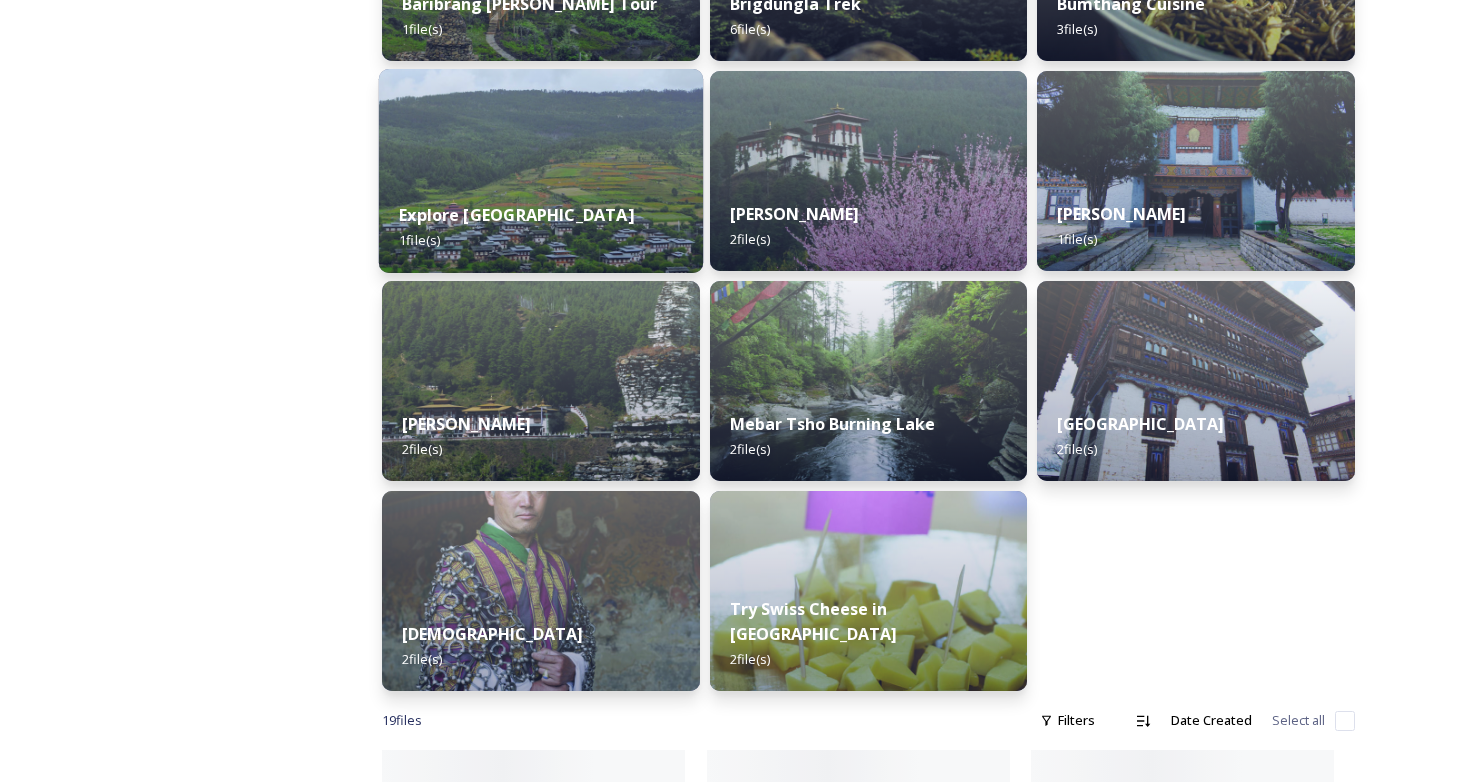 scroll, scrollTop: 492, scrollLeft: 0, axis: vertical 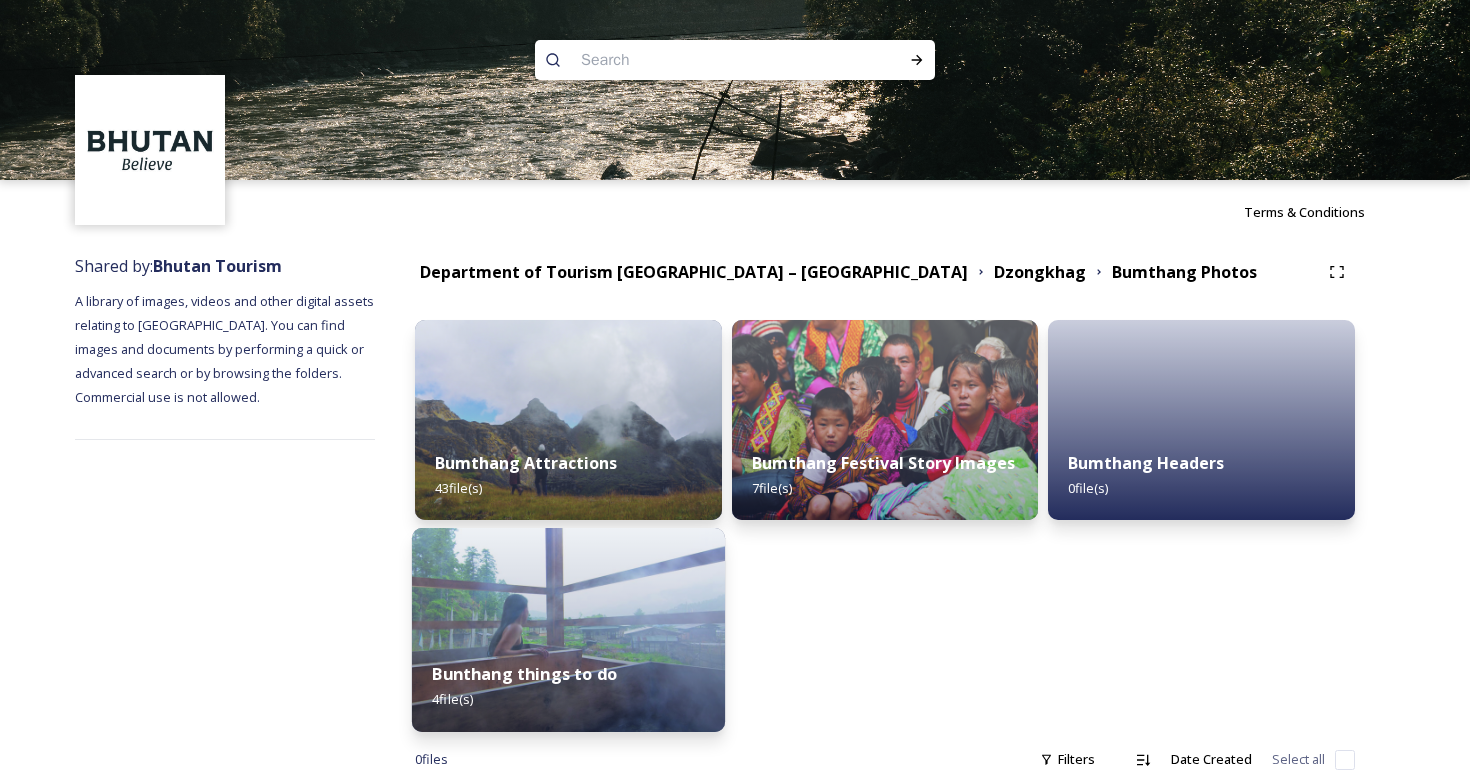 click at bounding box center [568, 630] 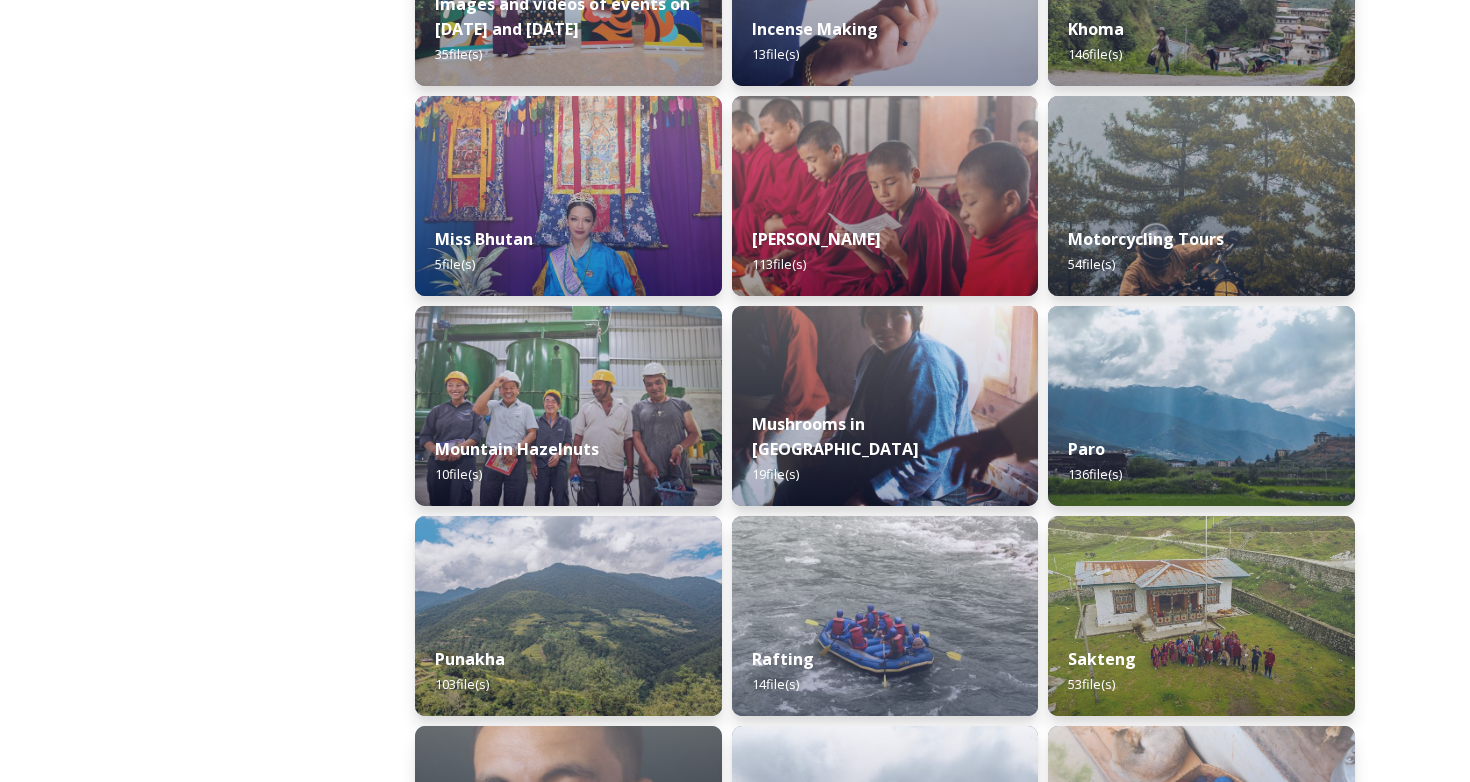 scroll, scrollTop: 1493, scrollLeft: 0, axis: vertical 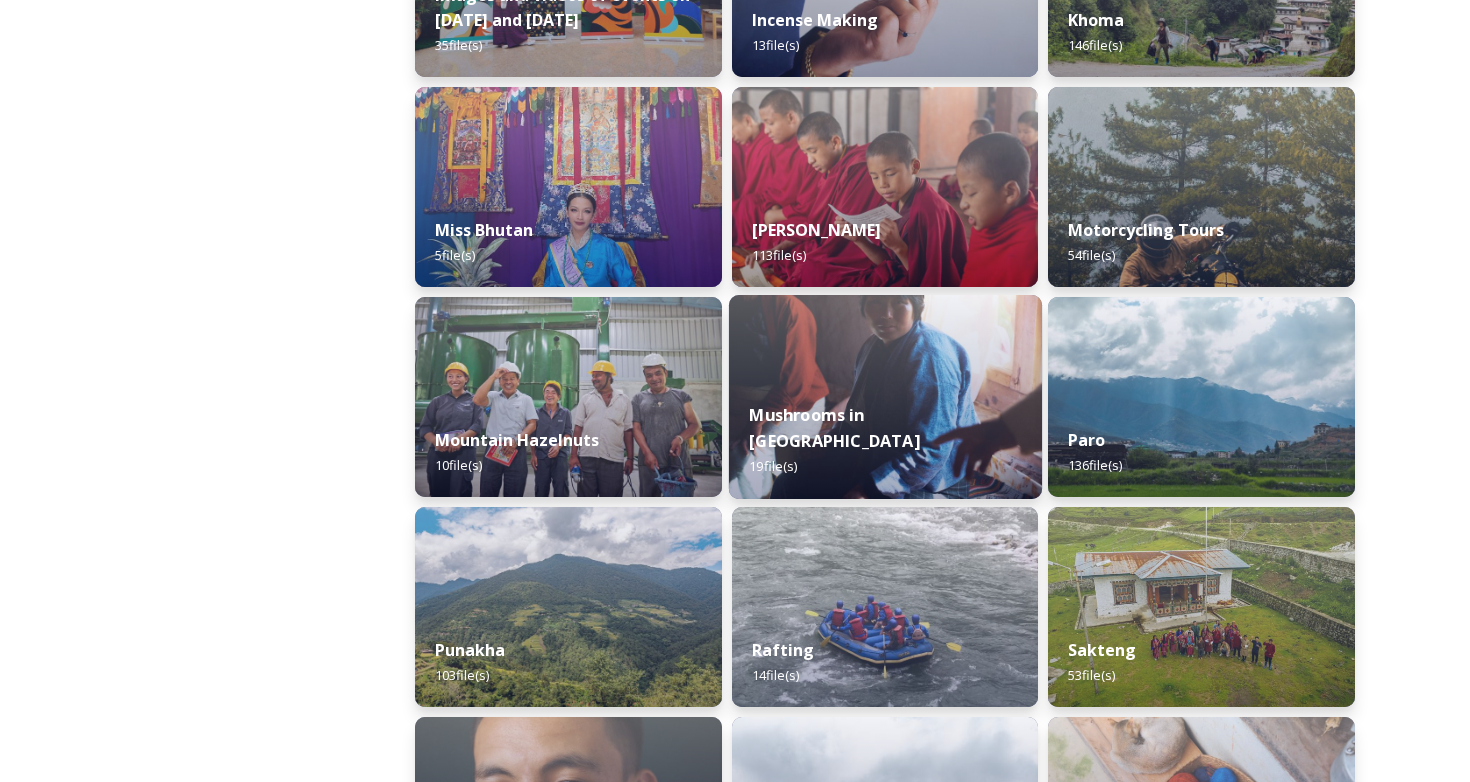 click on "Mushrooms in Bhutan 19  file(s)" at bounding box center [885, 441] 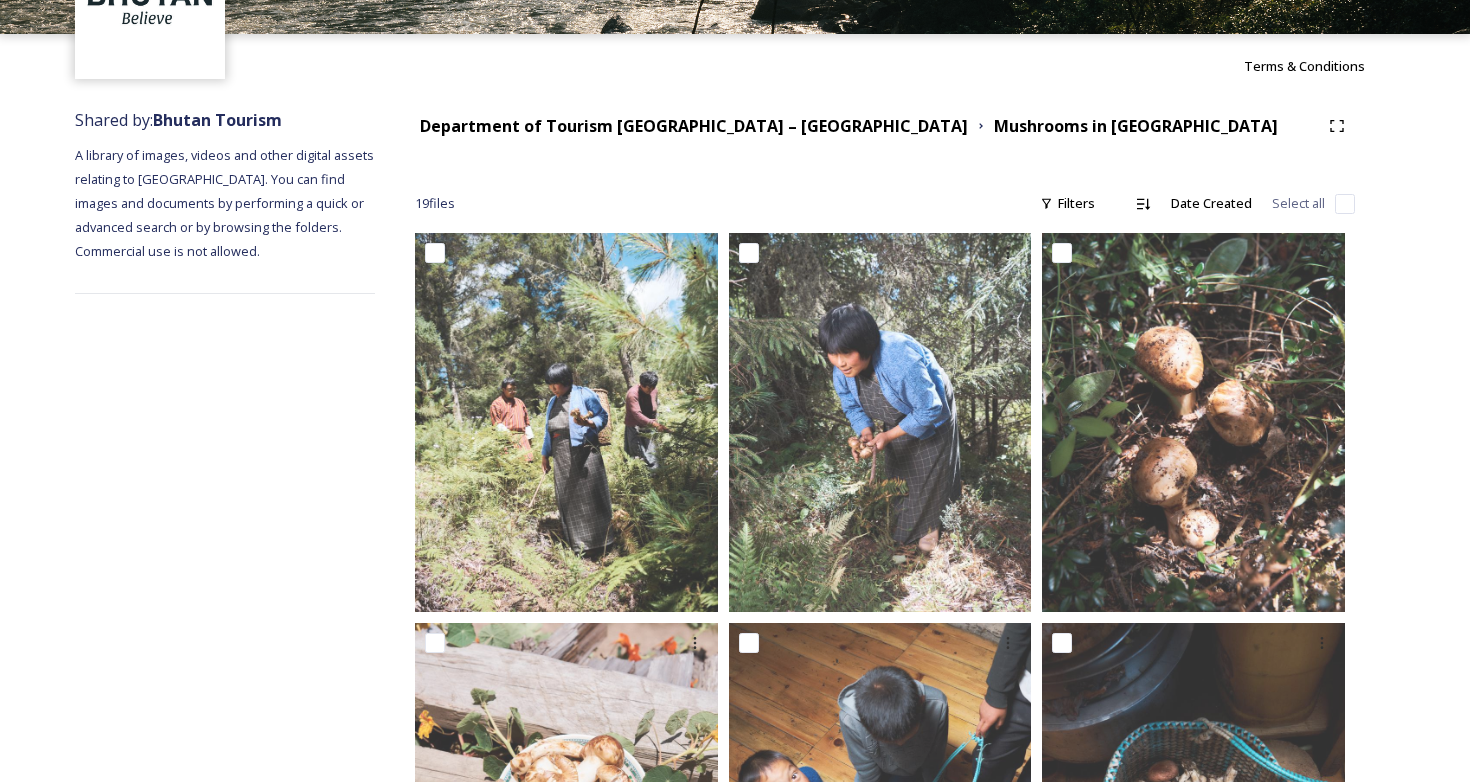 scroll, scrollTop: 210, scrollLeft: 0, axis: vertical 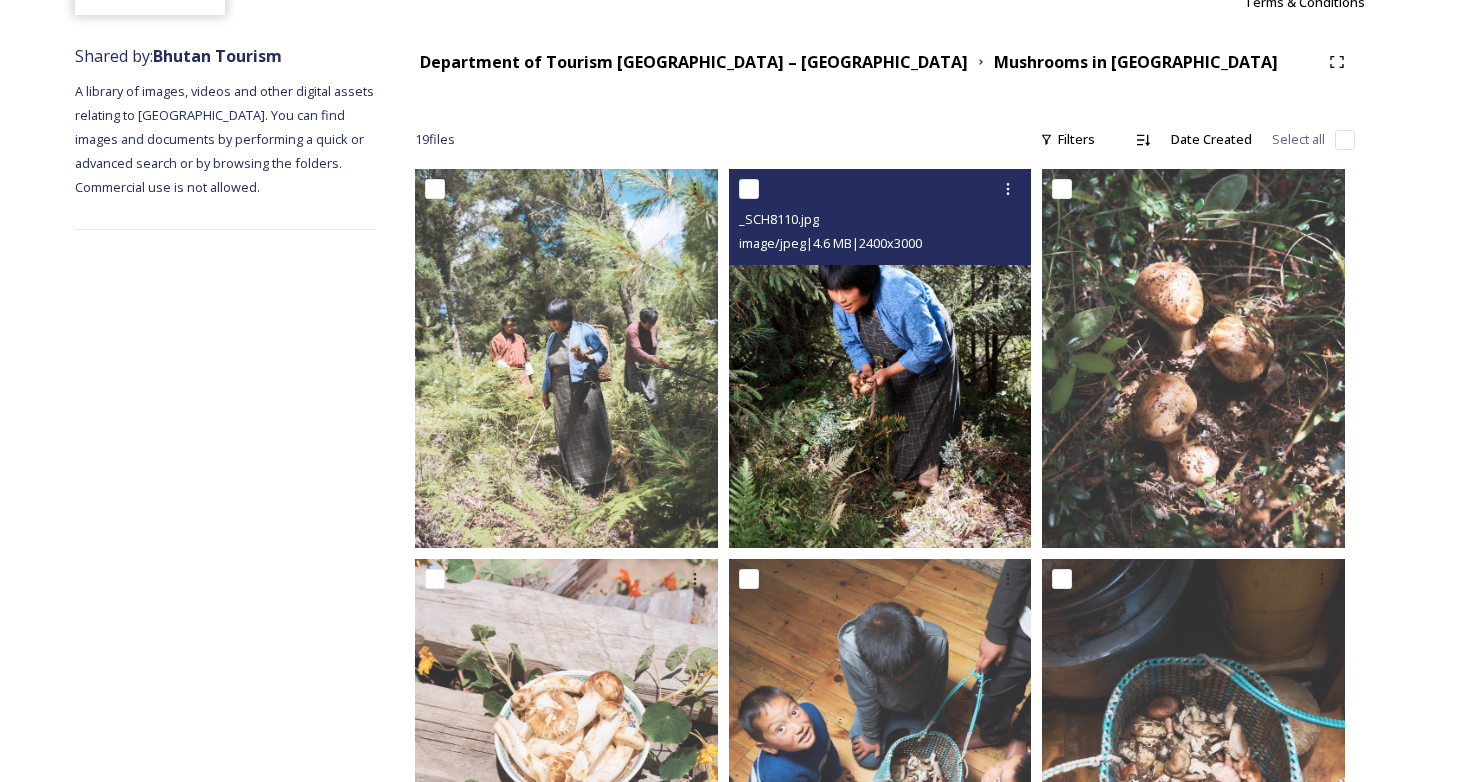 click at bounding box center (880, 358) 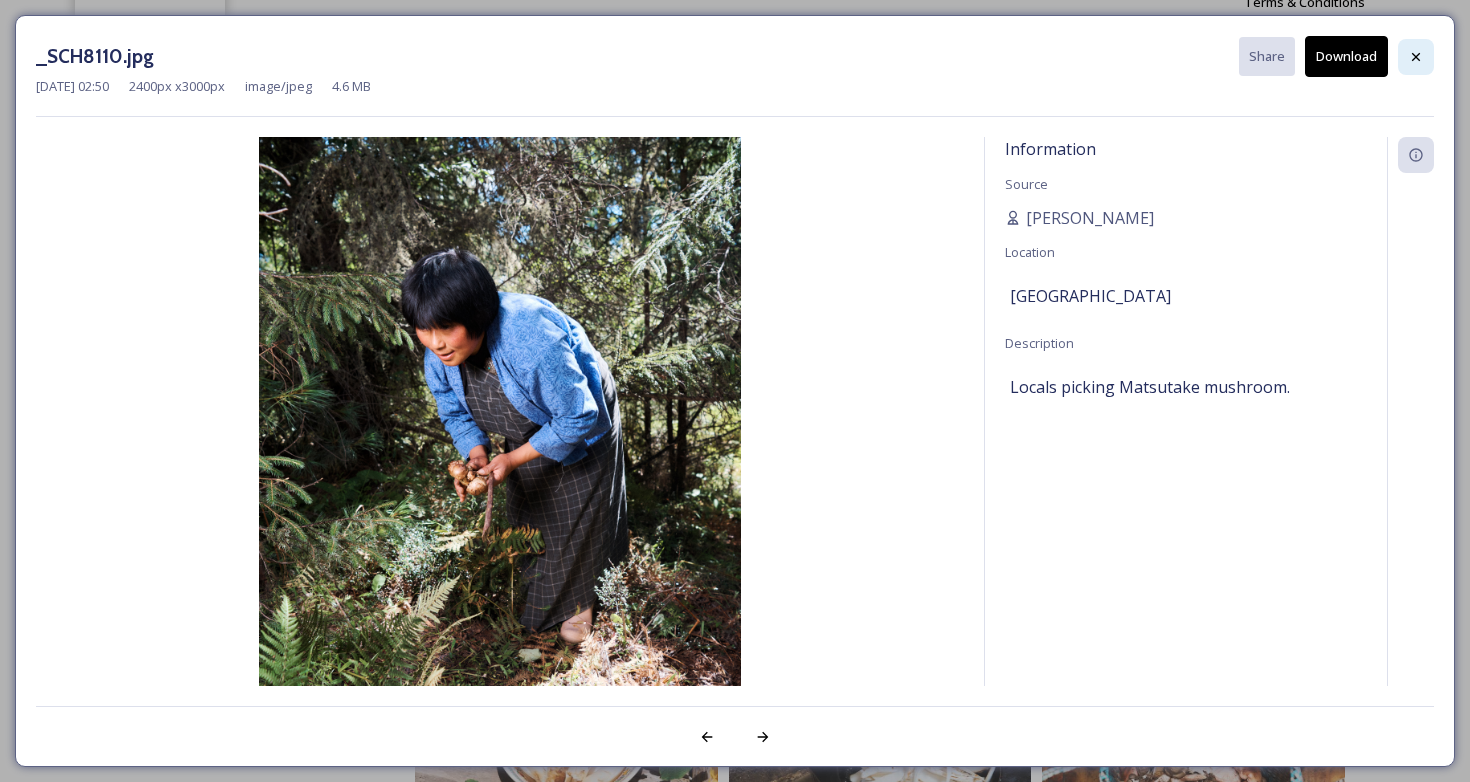 click at bounding box center [1416, 57] 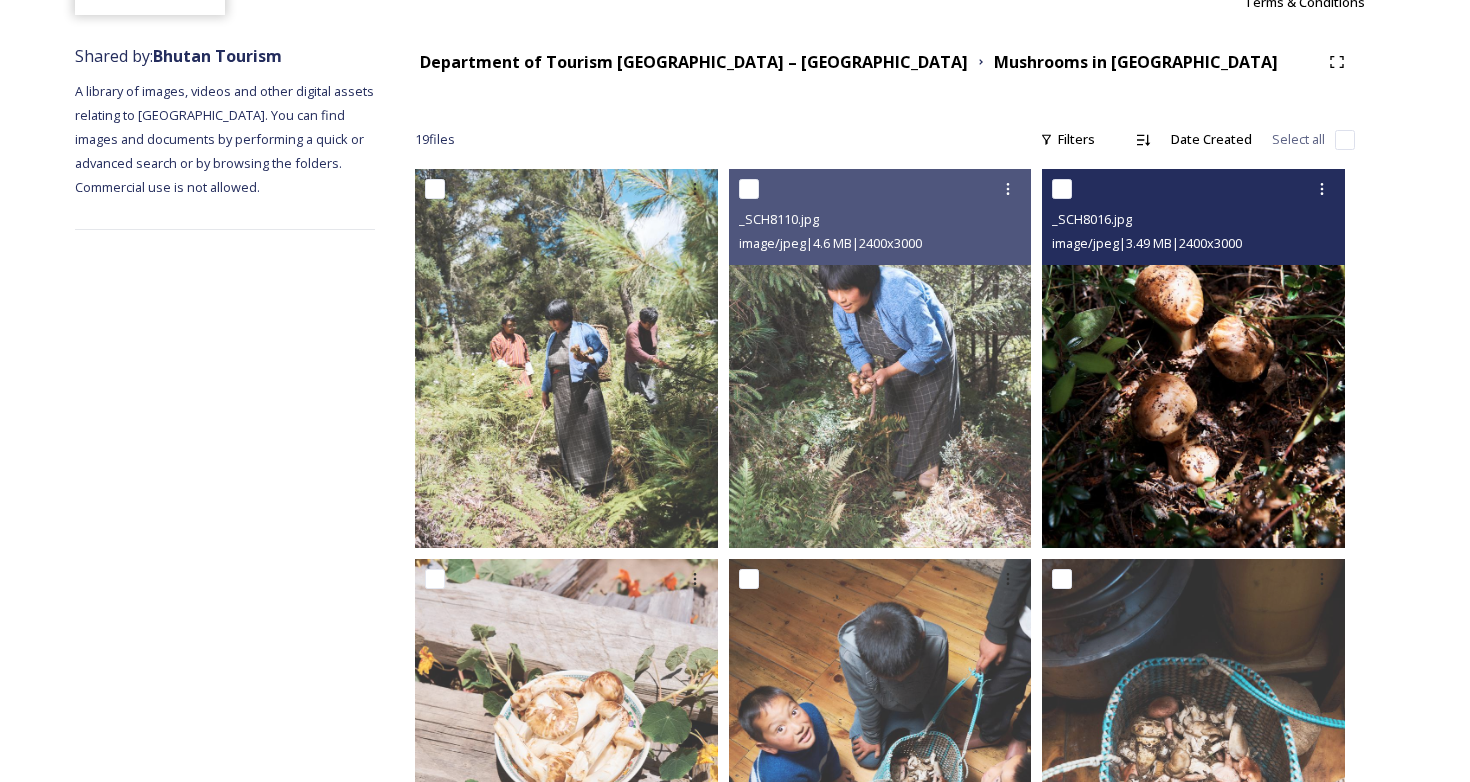 click at bounding box center (1193, 358) 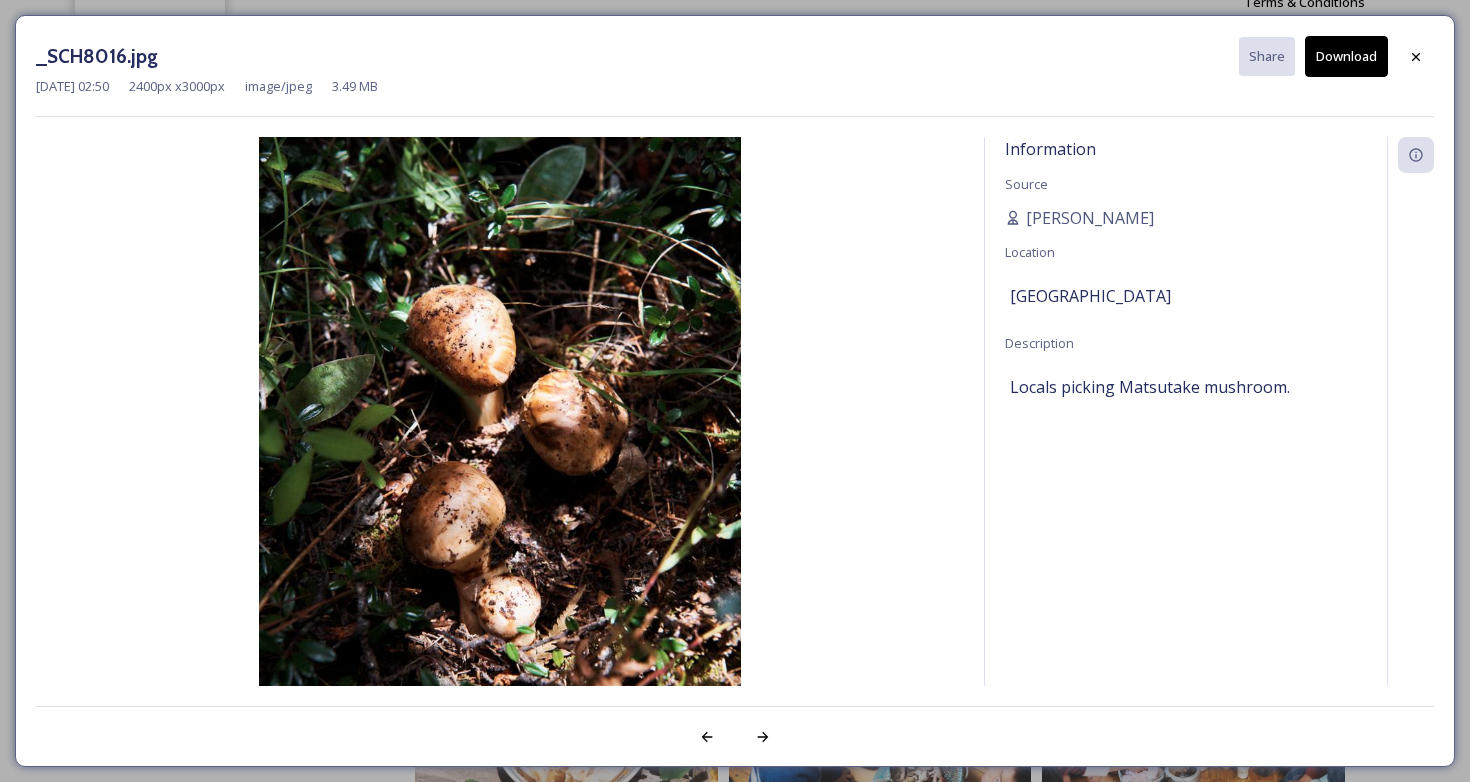 click on "Download" at bounding box center [1346, 56] 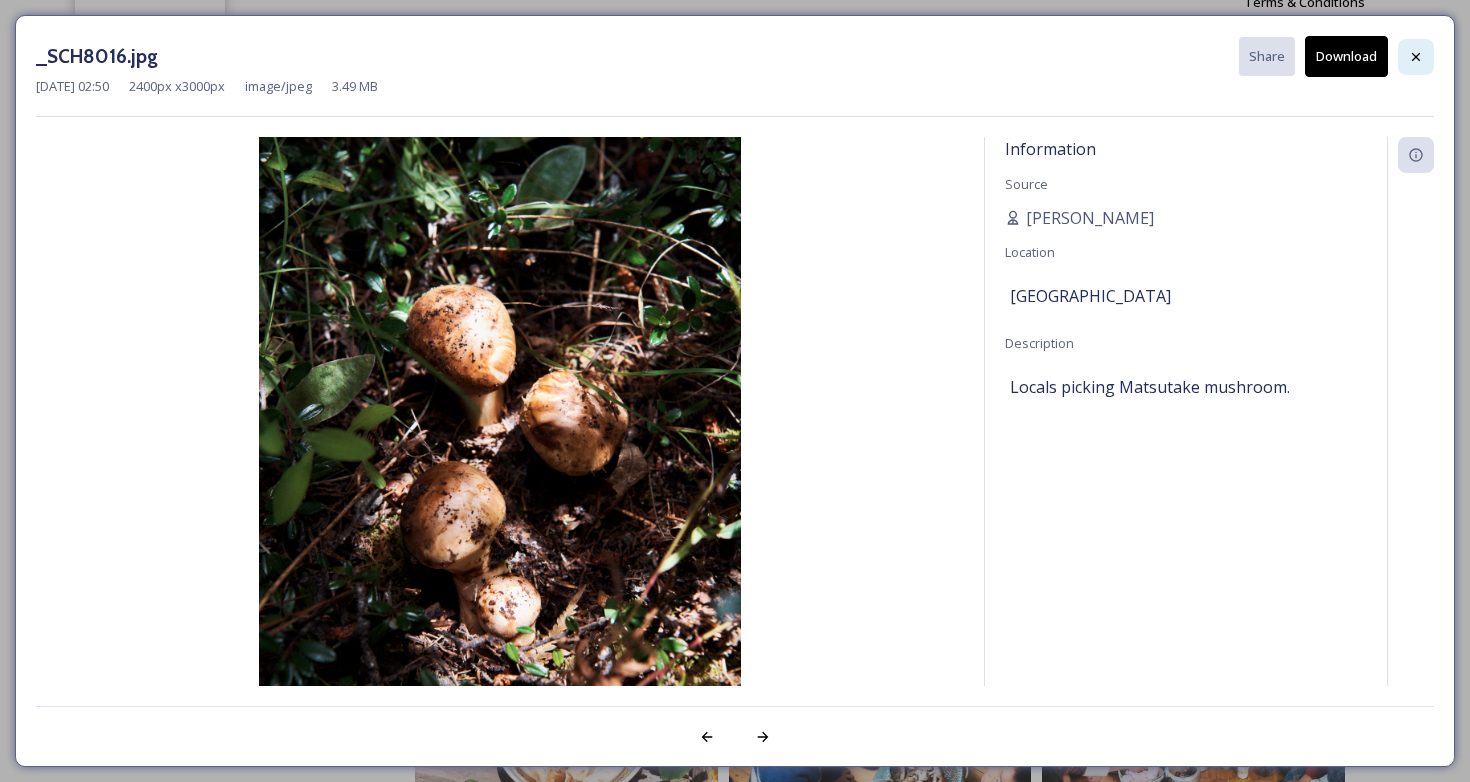 click 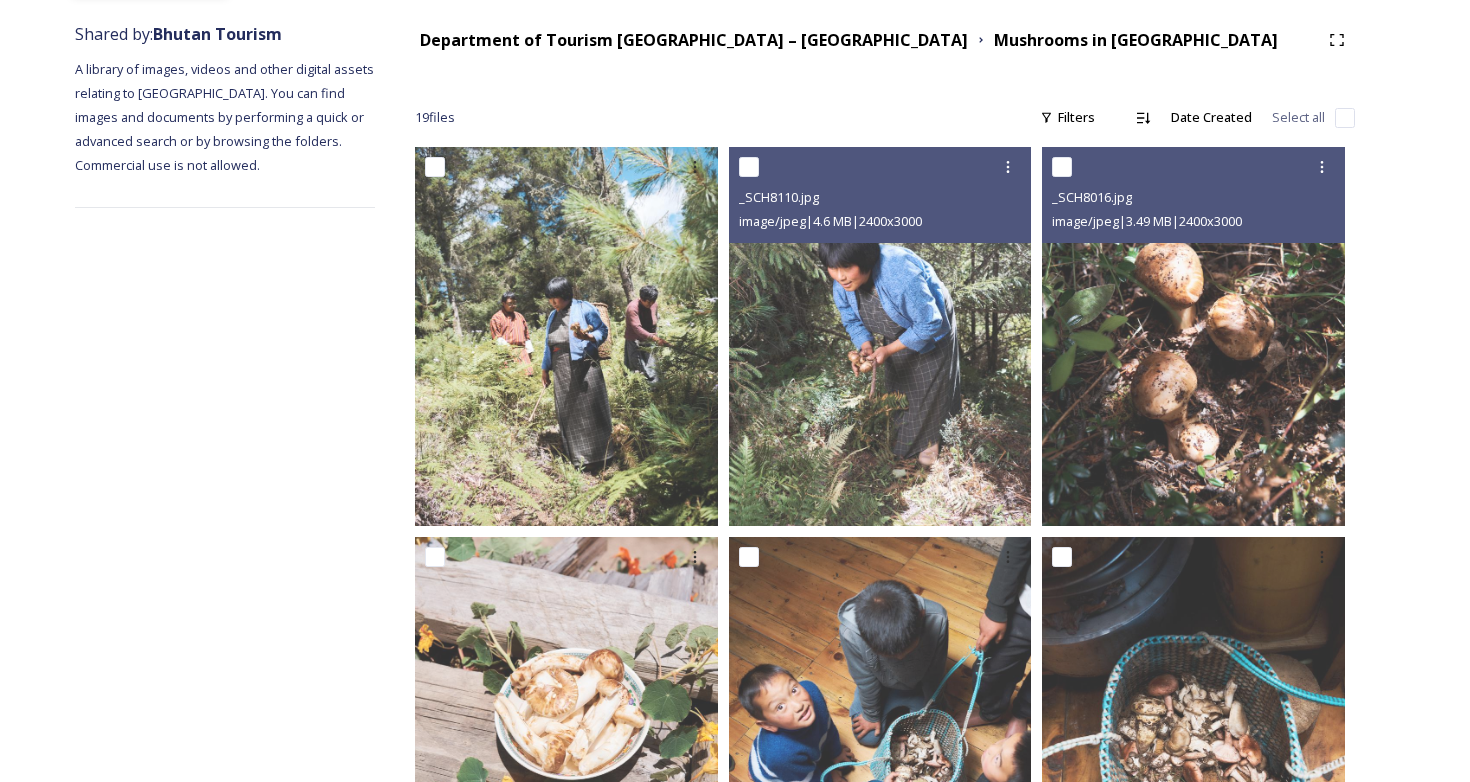 scroll, scrollTop: 360, scrollLeft: 0, axis: vertical 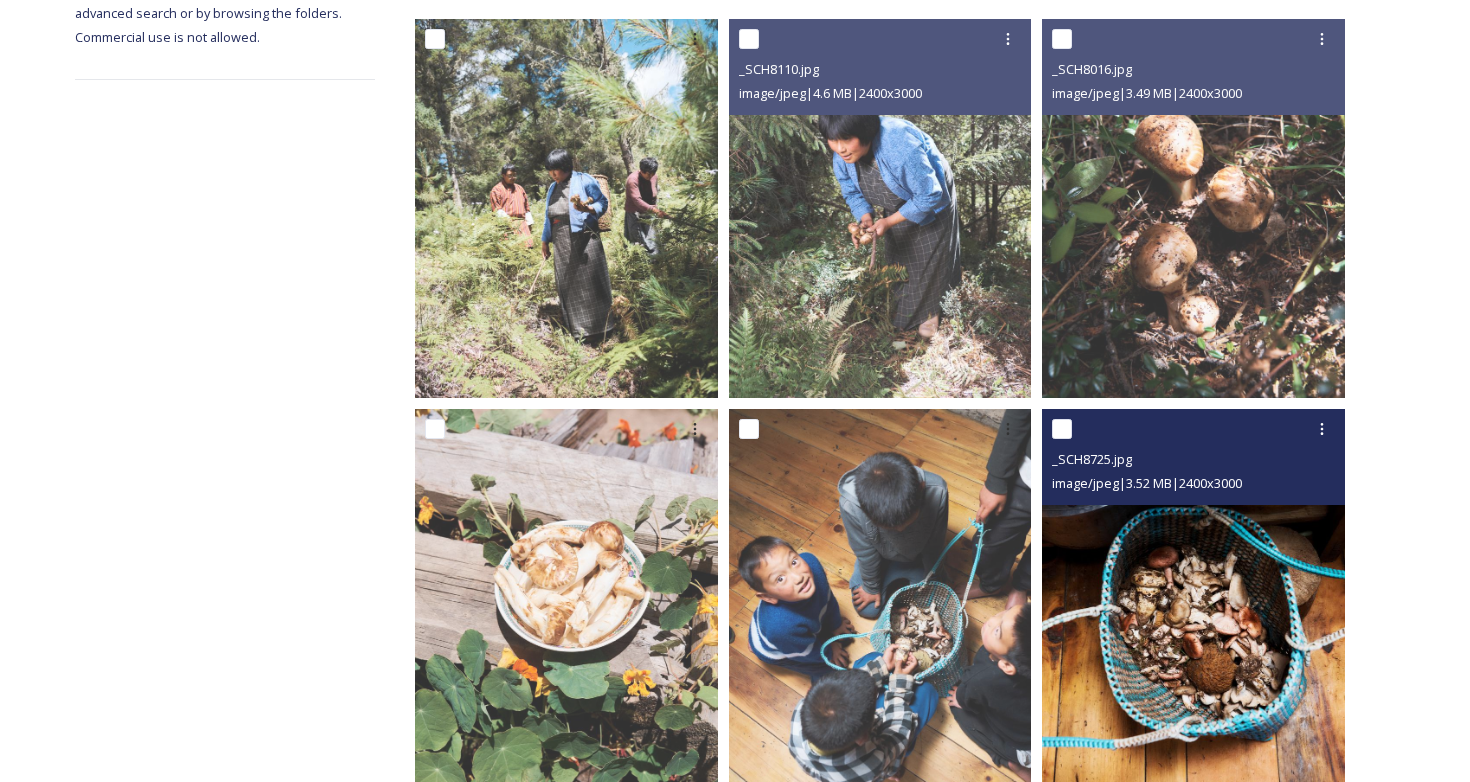 click at bounding box center (1193, 598) 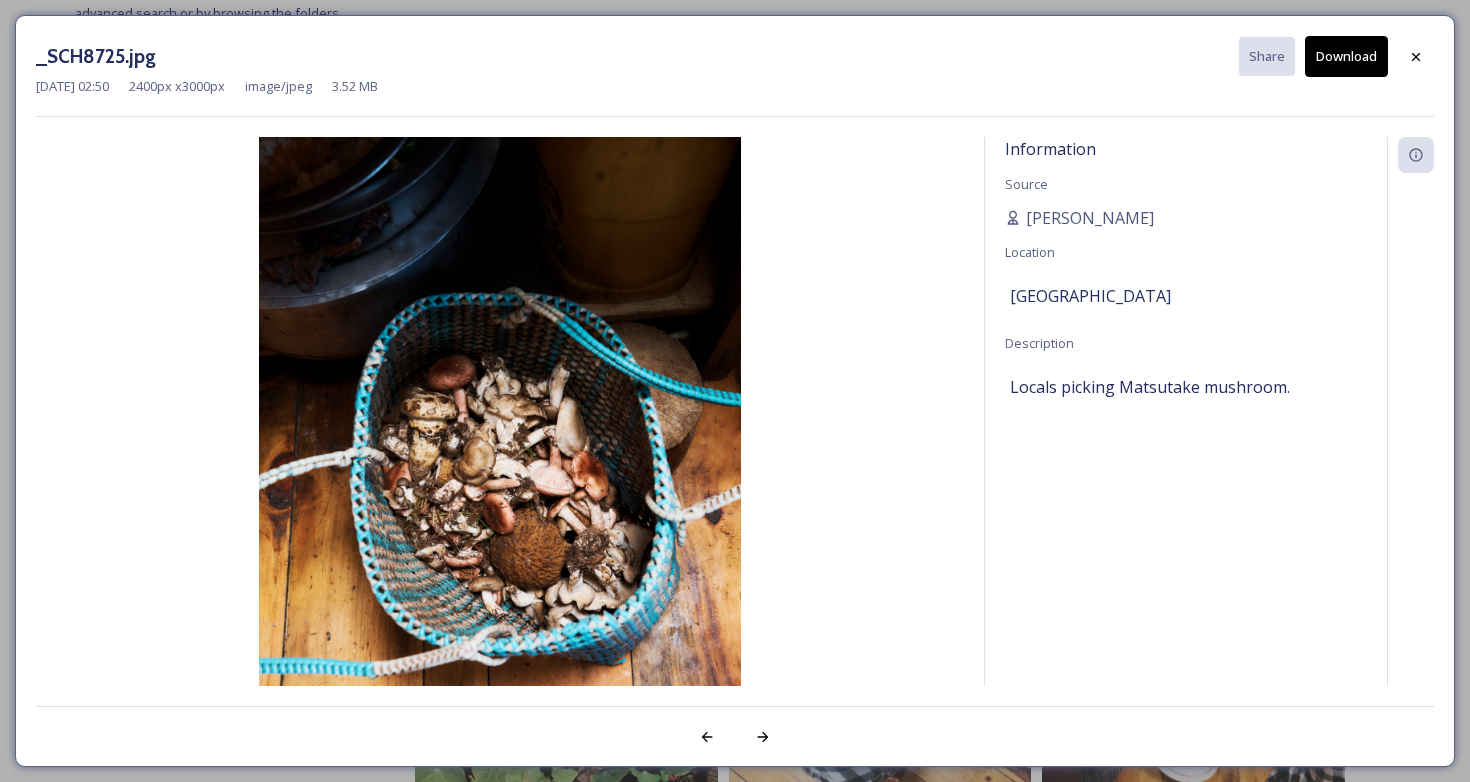 click on "Download" at bounding box center [1346, 56] 